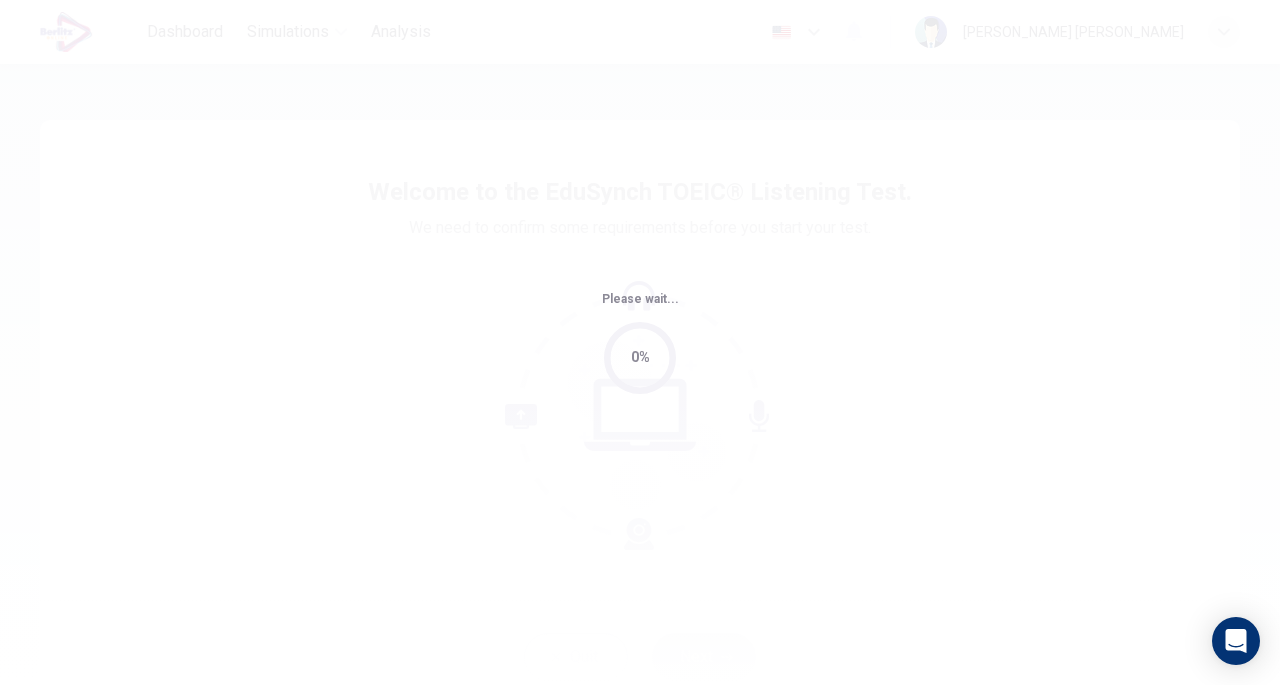 scroll, scrollTop: 0, scrollLeft: 0, axis: both 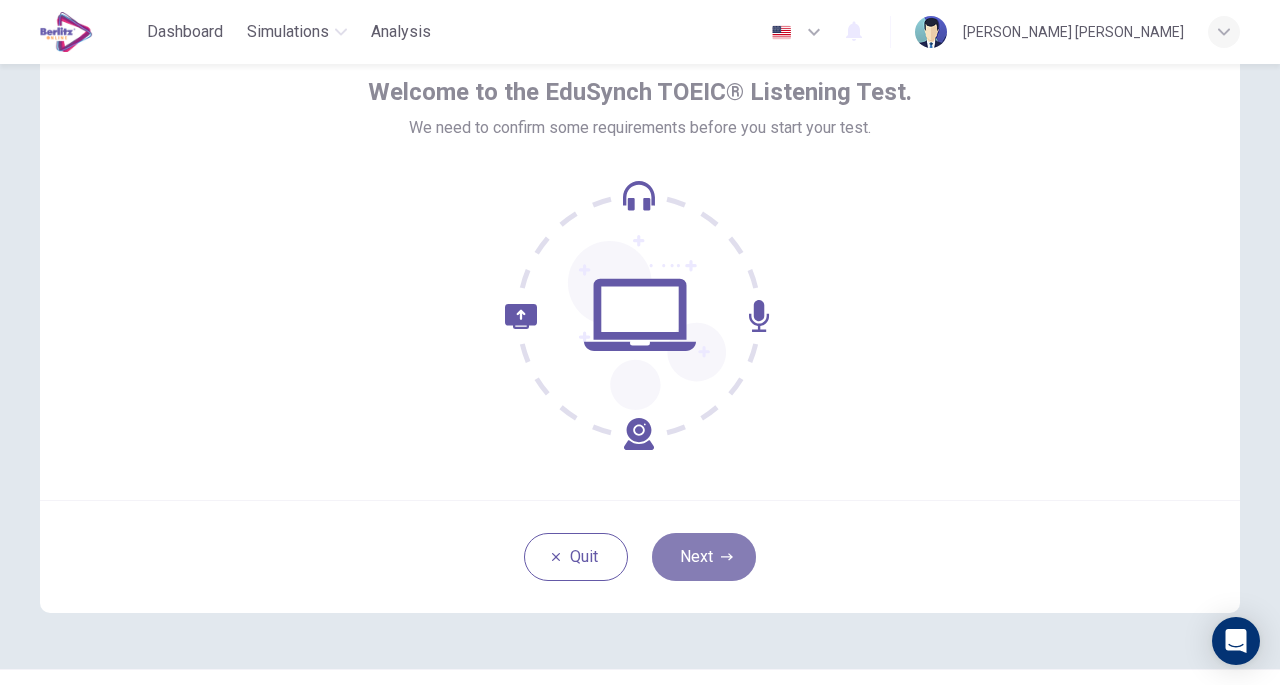 click on "Next" at bounding box center [704, 557] 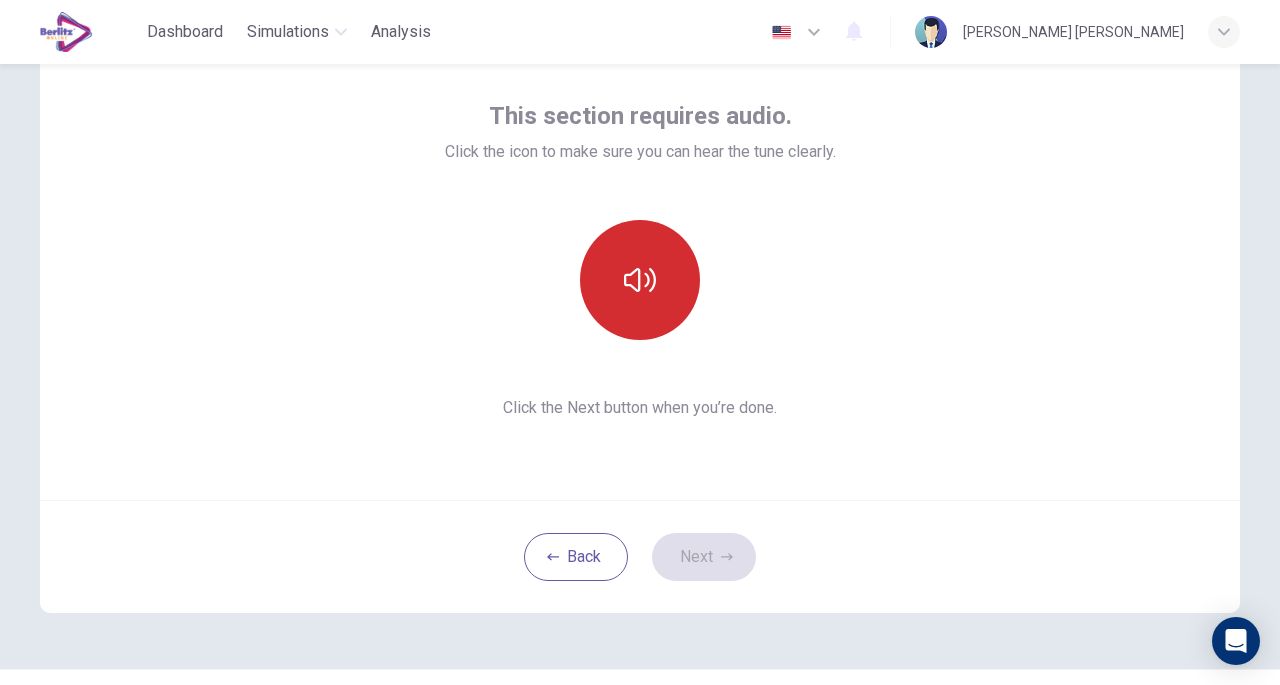 click at bounding box center (640, 280) 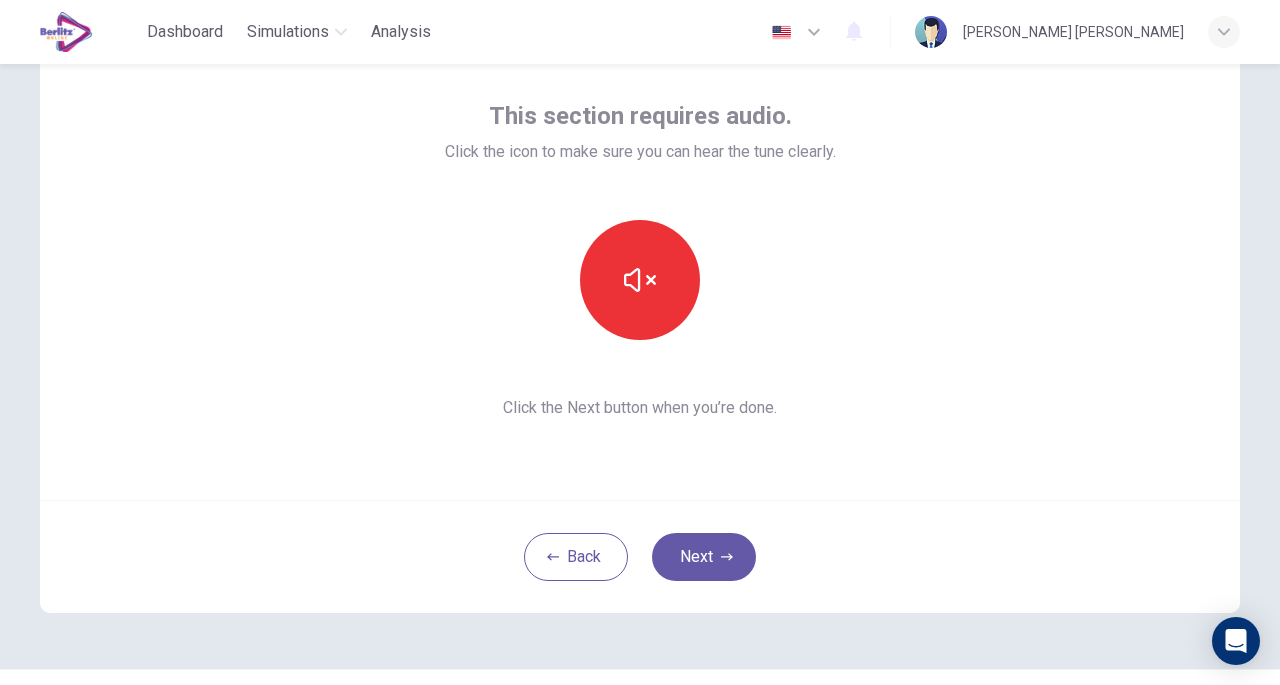 click at bounding box center (640, 280) 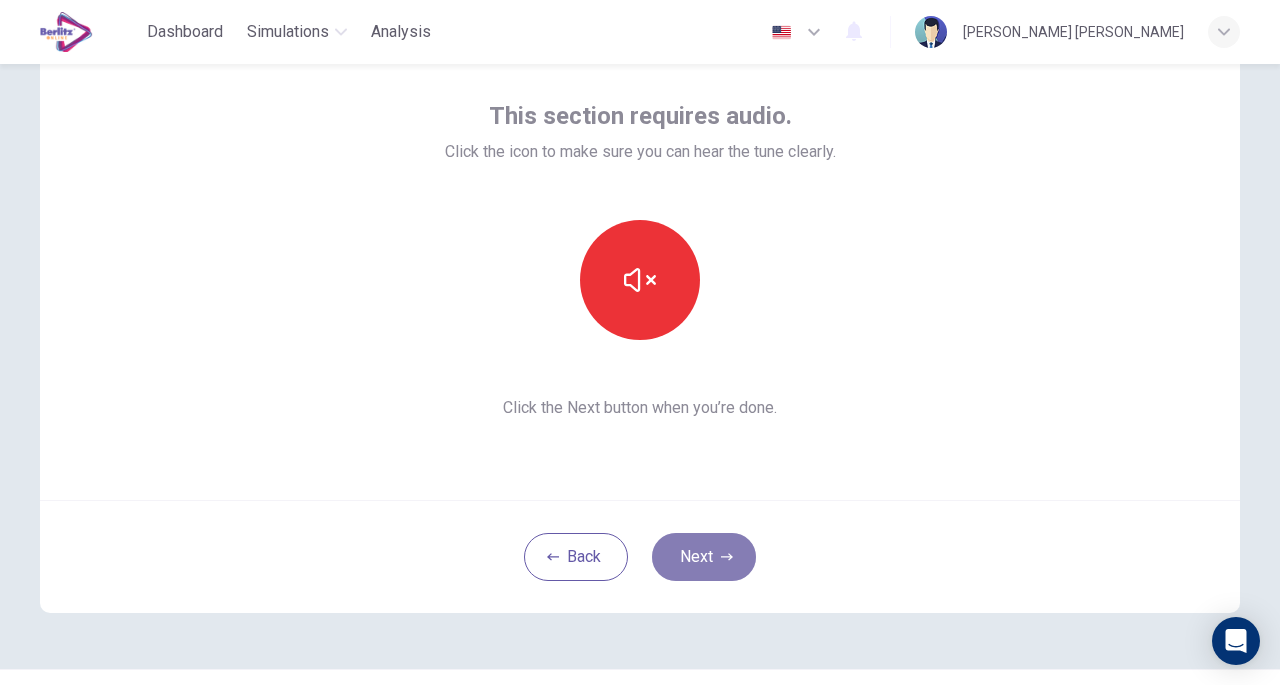click on "Next" at bounding box center [704, 557] 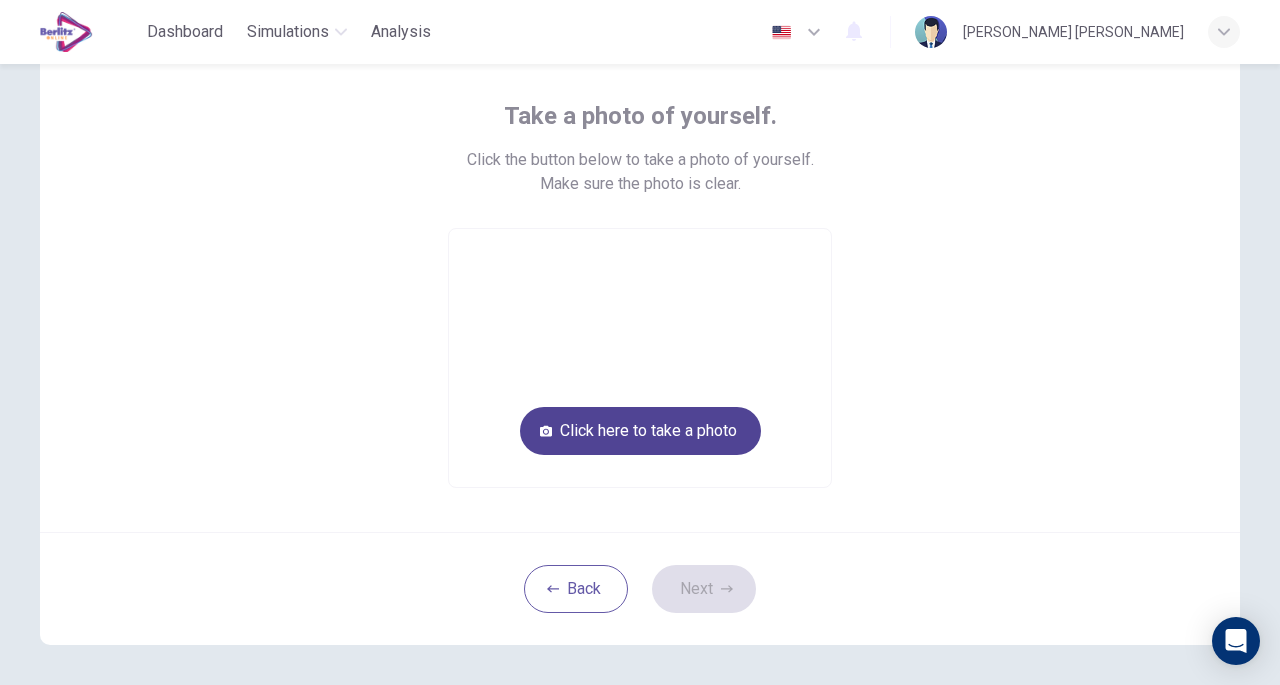 click on "Click here to take a photo" at bounding box center [640, 431] 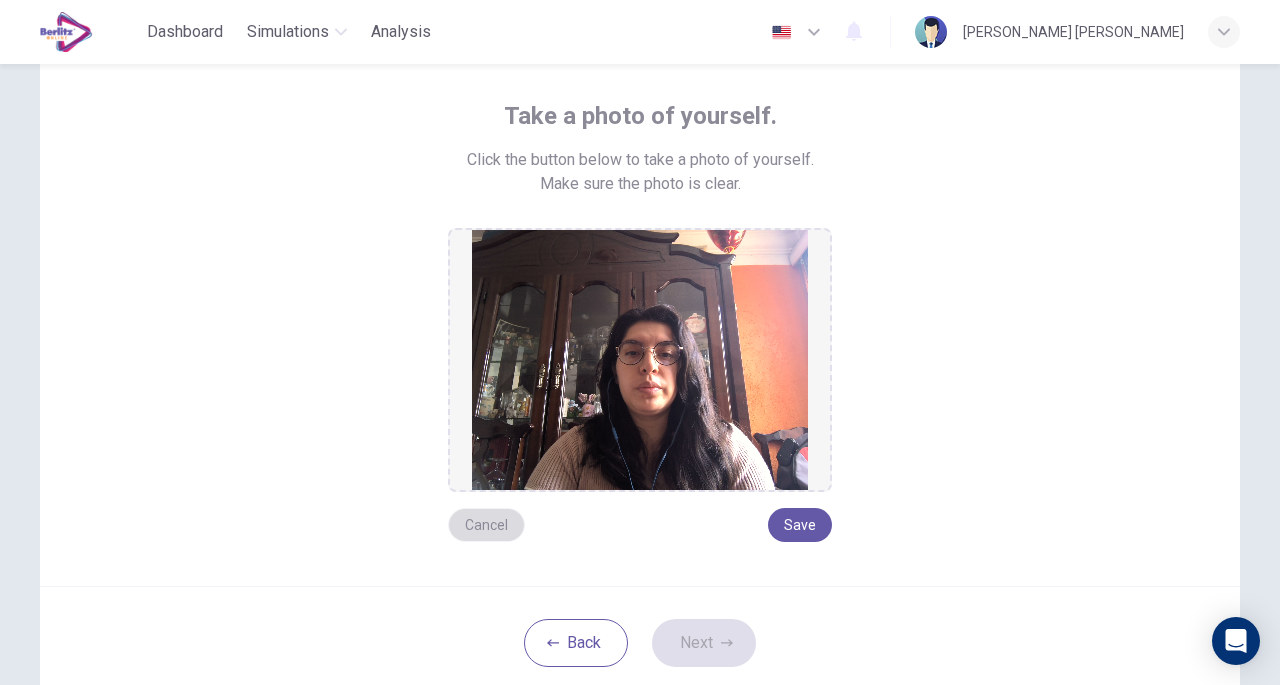 click on "Cancel" at bounding box center [486, 525] 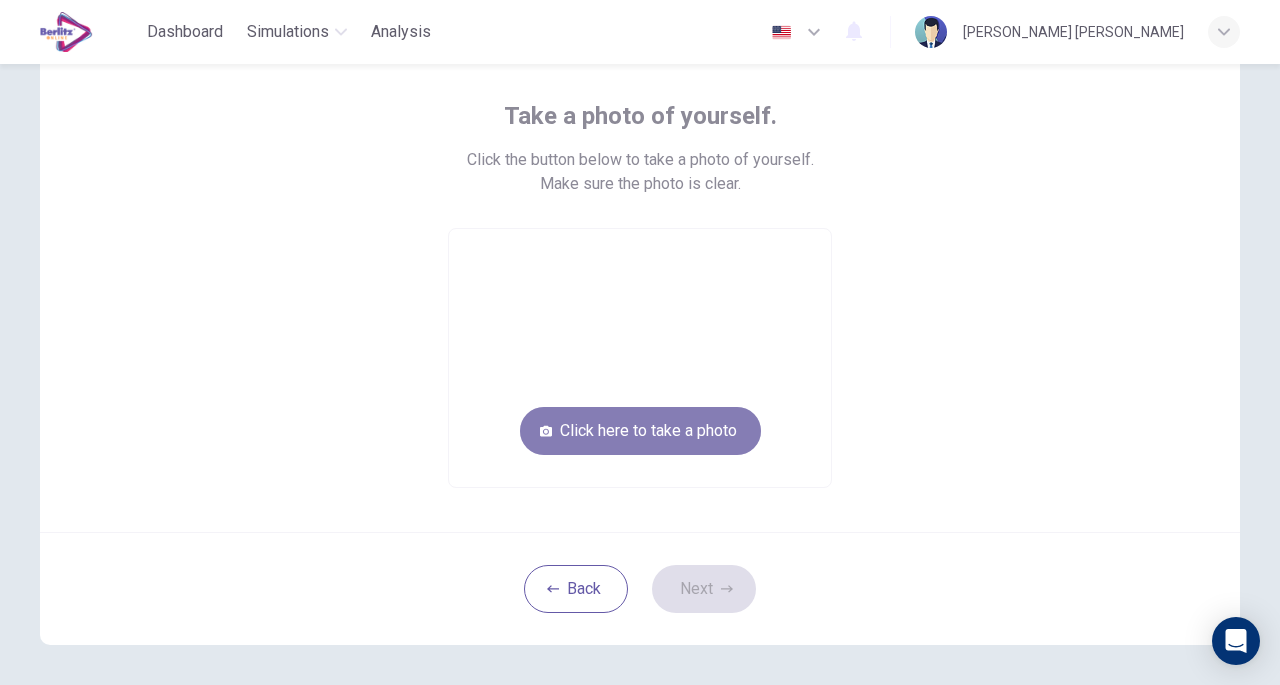 click on "Click here to take a photo" at bounding box center (640, 431) 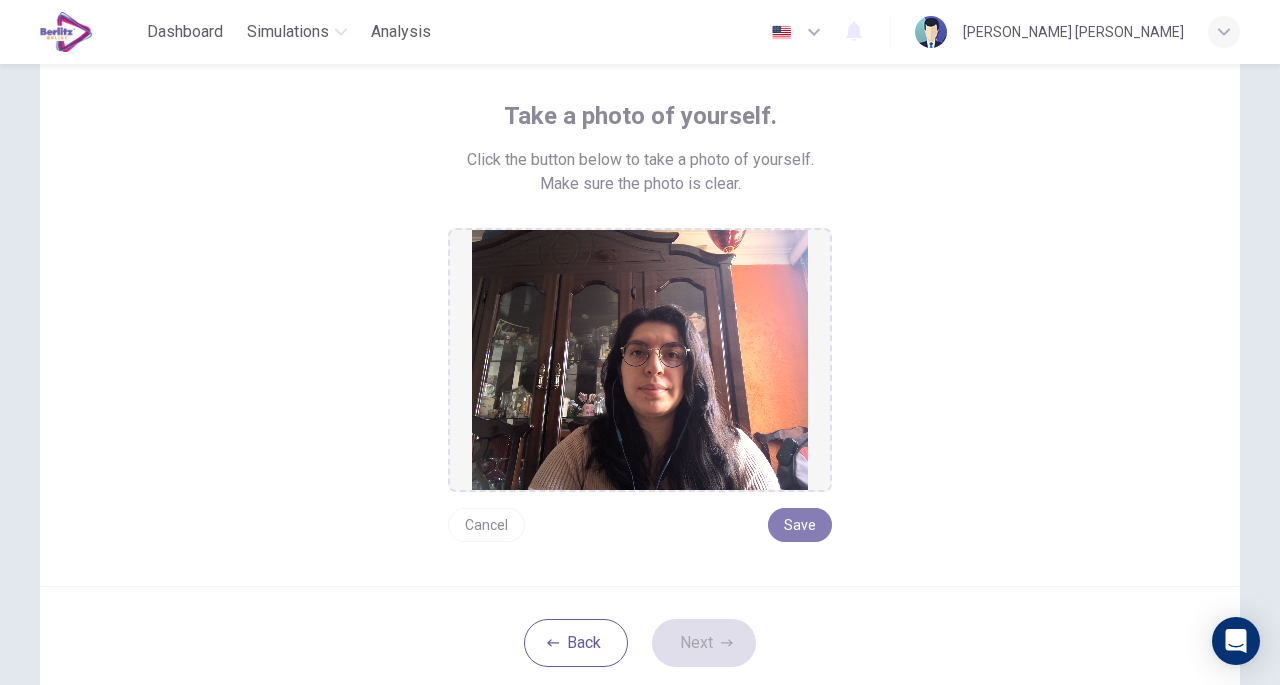 click on "Save" at bounding box center [800, 525] 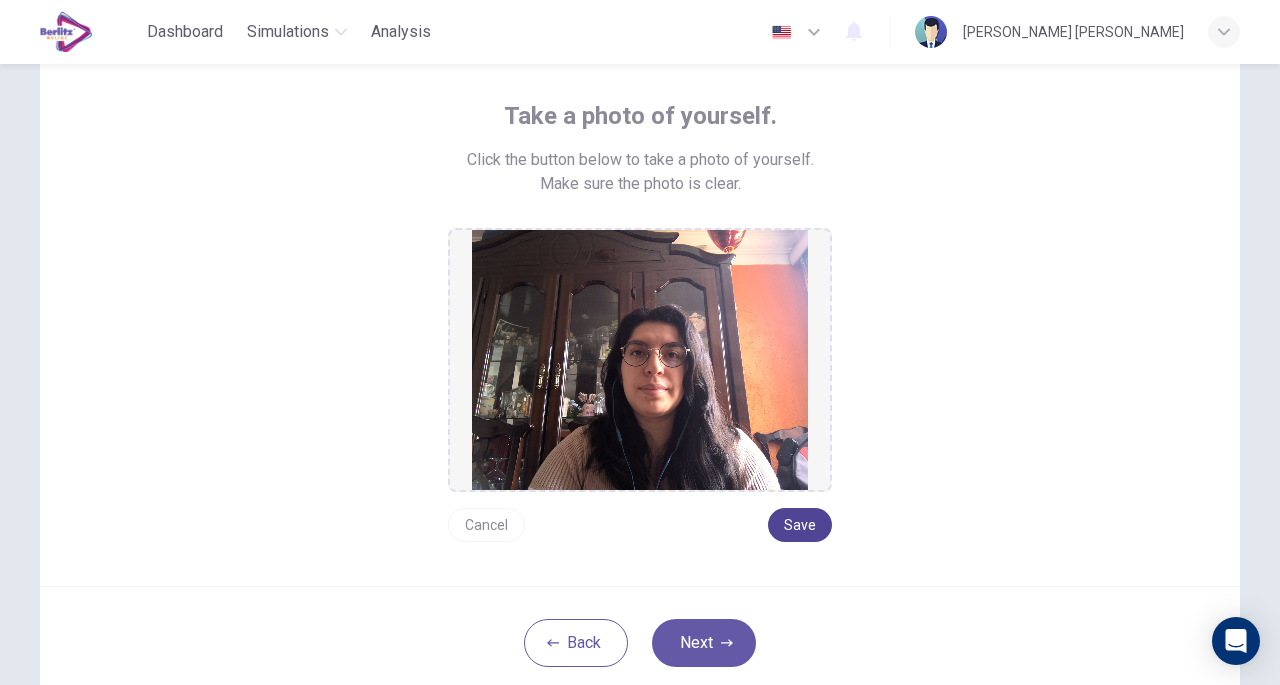 click on "Save" at bounding box center (800, 525) 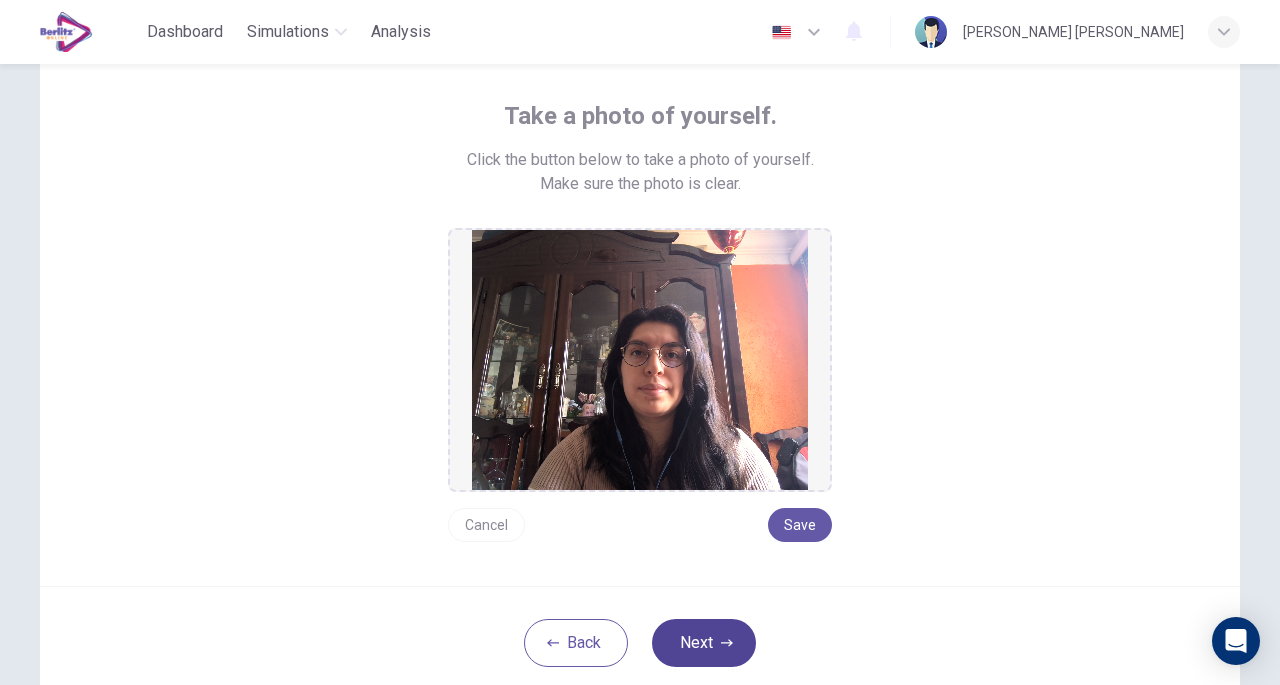 click 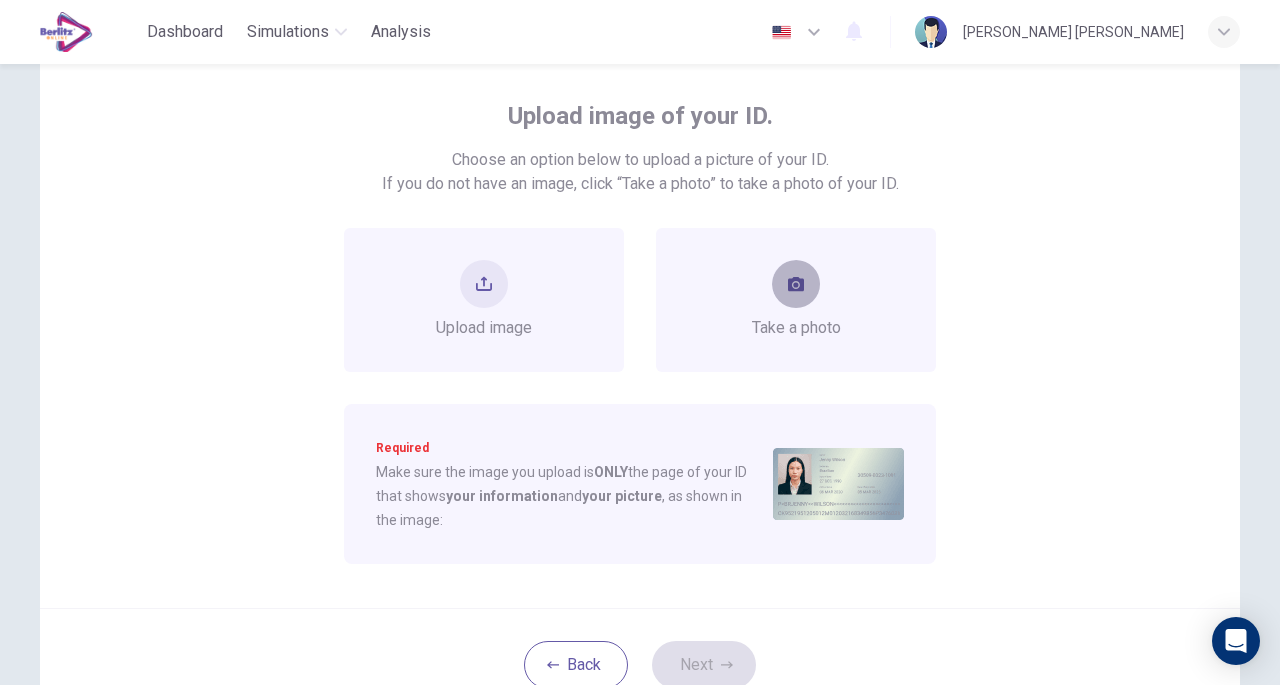 click at bounding box center (796, 284) 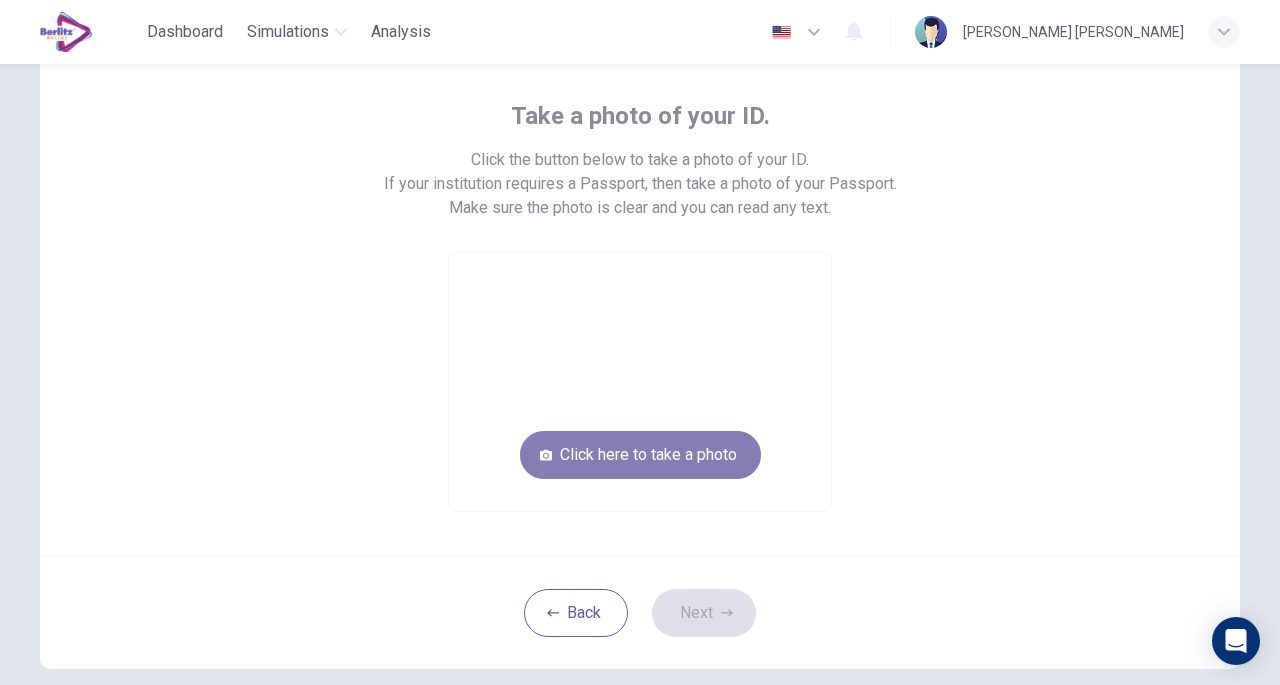 click on "Click here to take a photo" at bounding box center [640, 455] 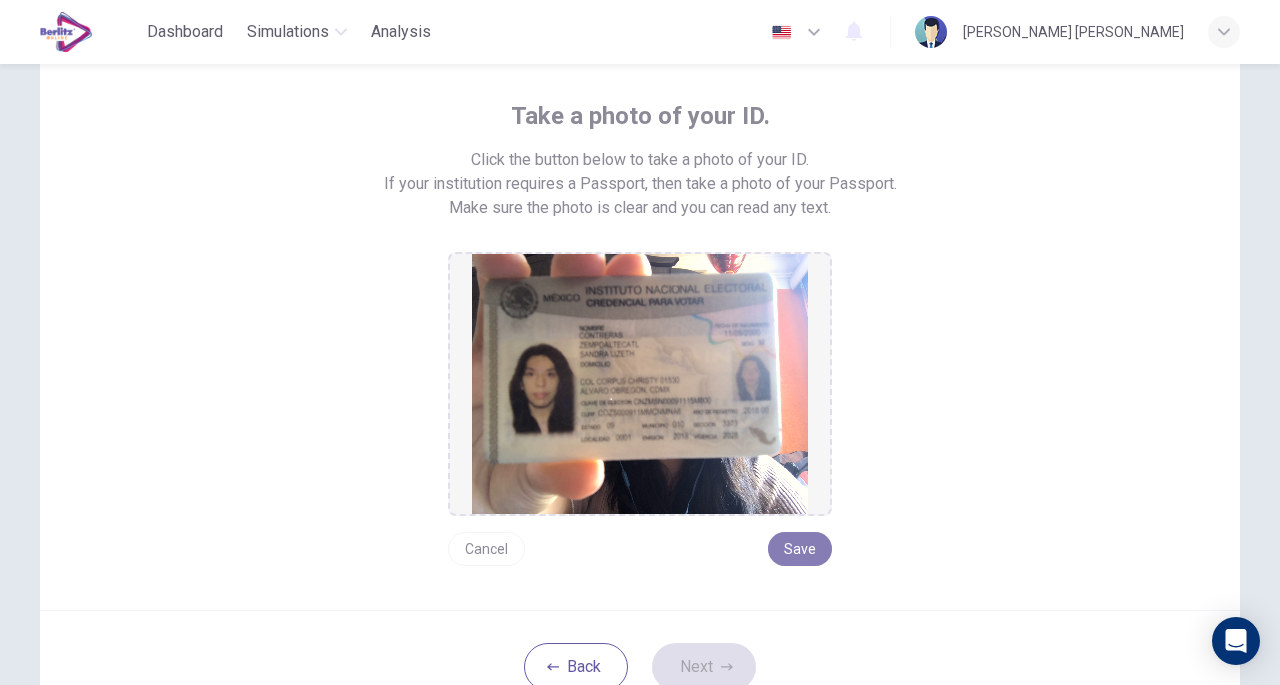 click on "Save" at bounding box center [800, 549] 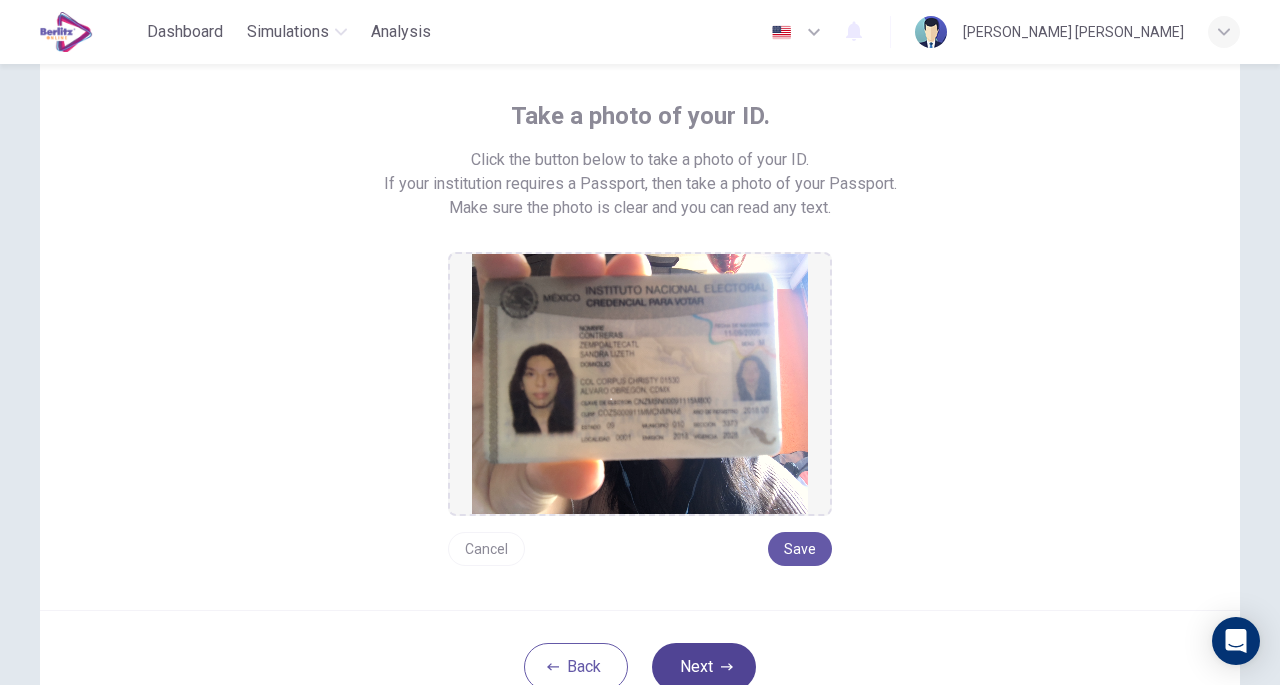 click on "Next" at bounding box center (704, 667) 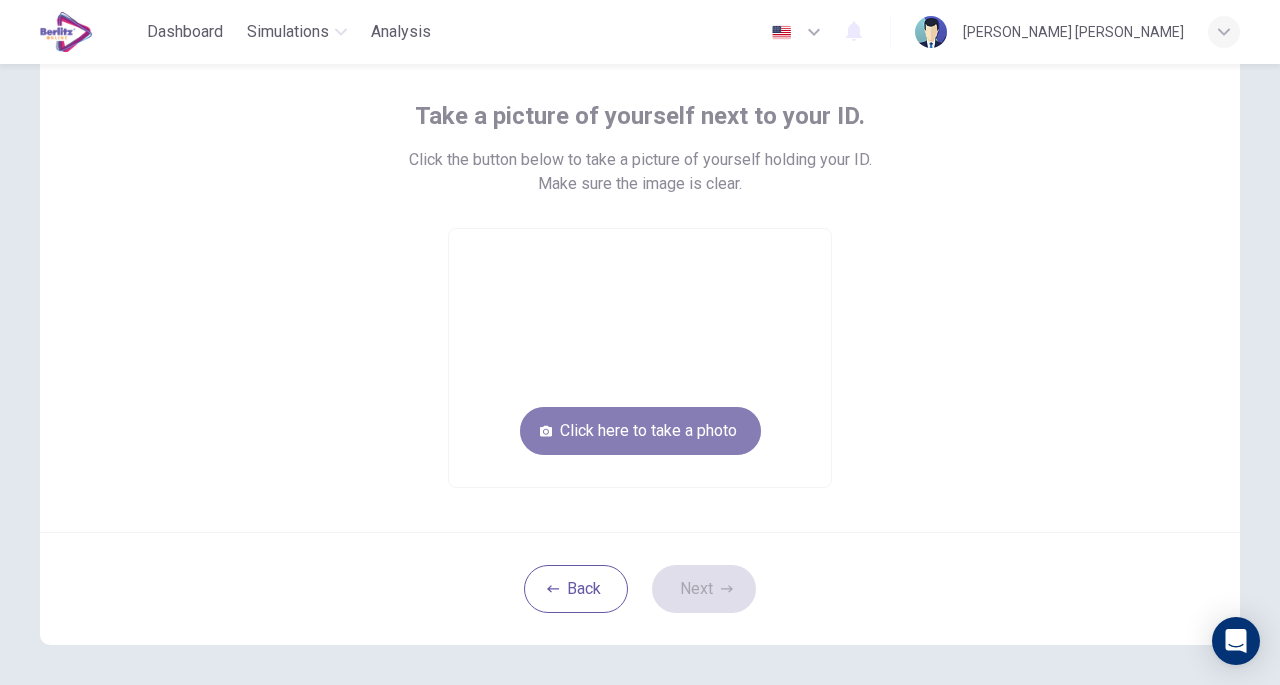 click on "Click here to take a photo" at bounding box center [640, 431] 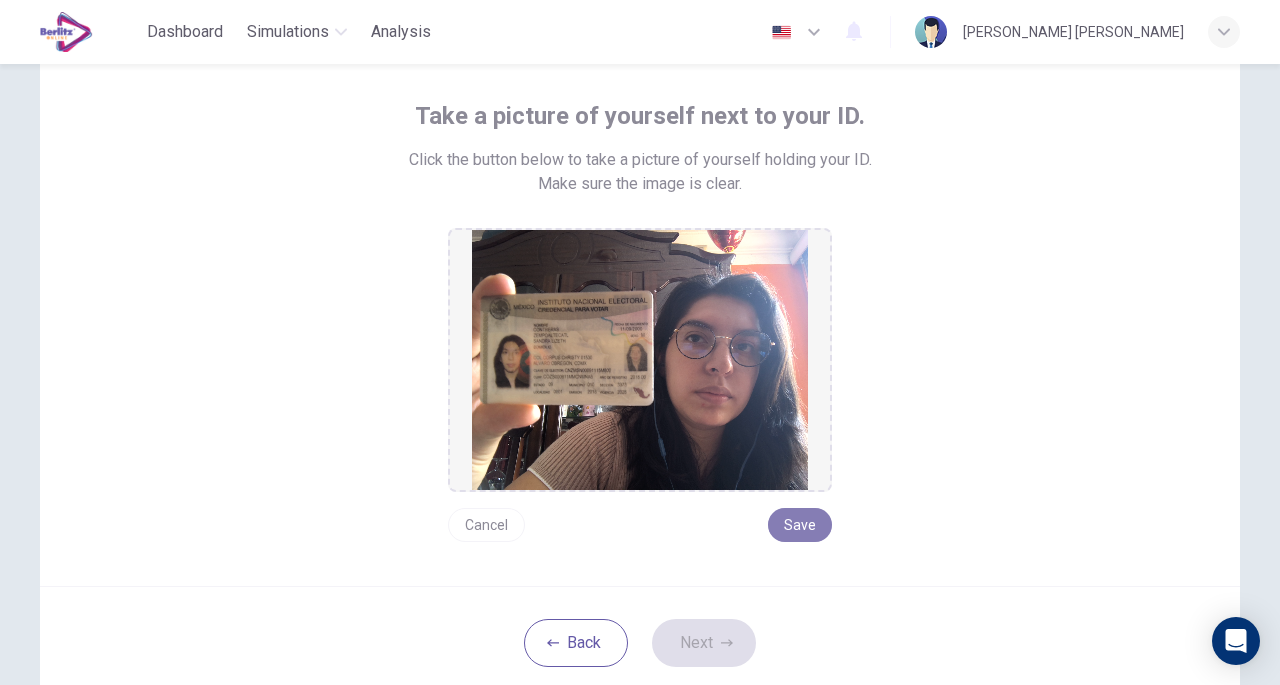 click on "Save" at bounding box center [800, 525] 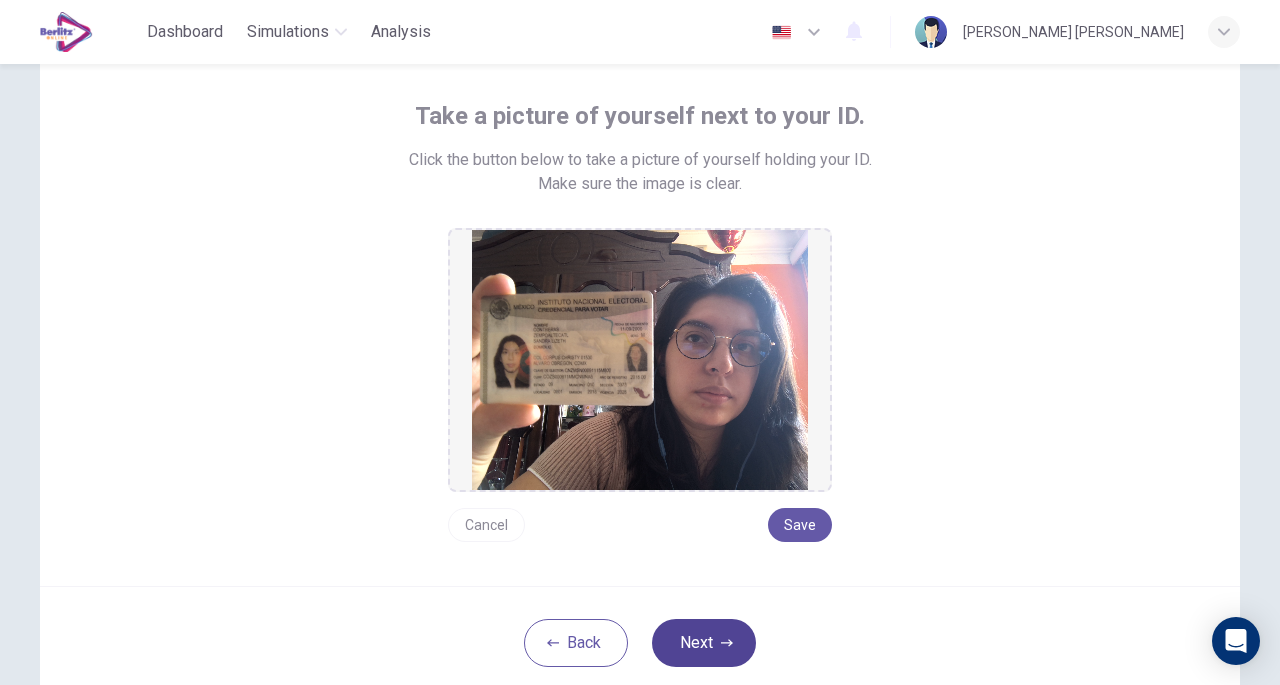 click on "Next" at bounding box center [704, 643] 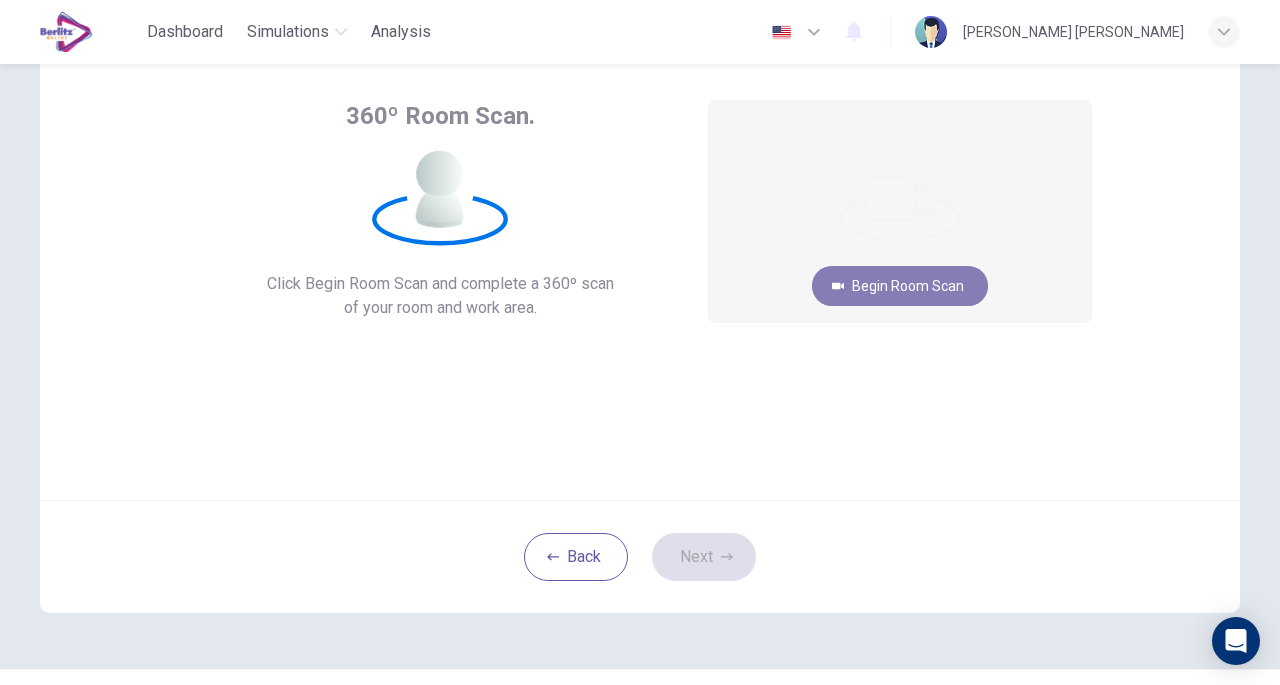 click on "Begin Room Scan" at bounding box center (900, 286) 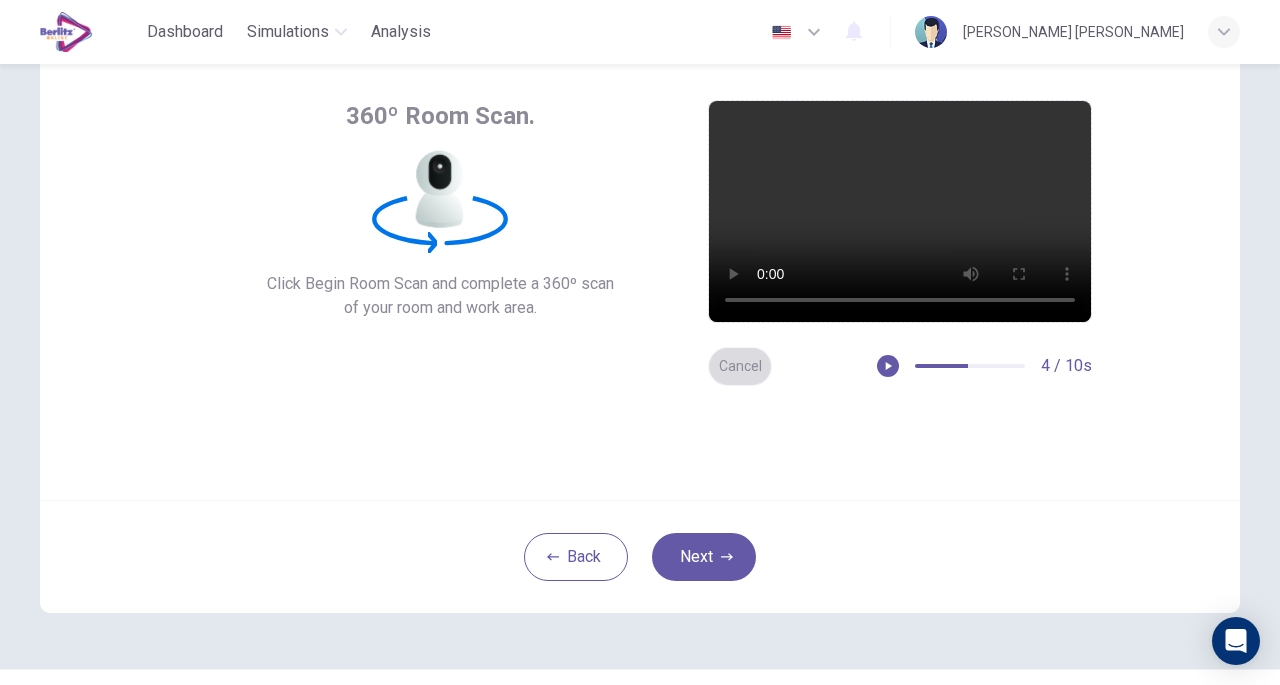 click on "Cancel" at bounding box center (740, 366) 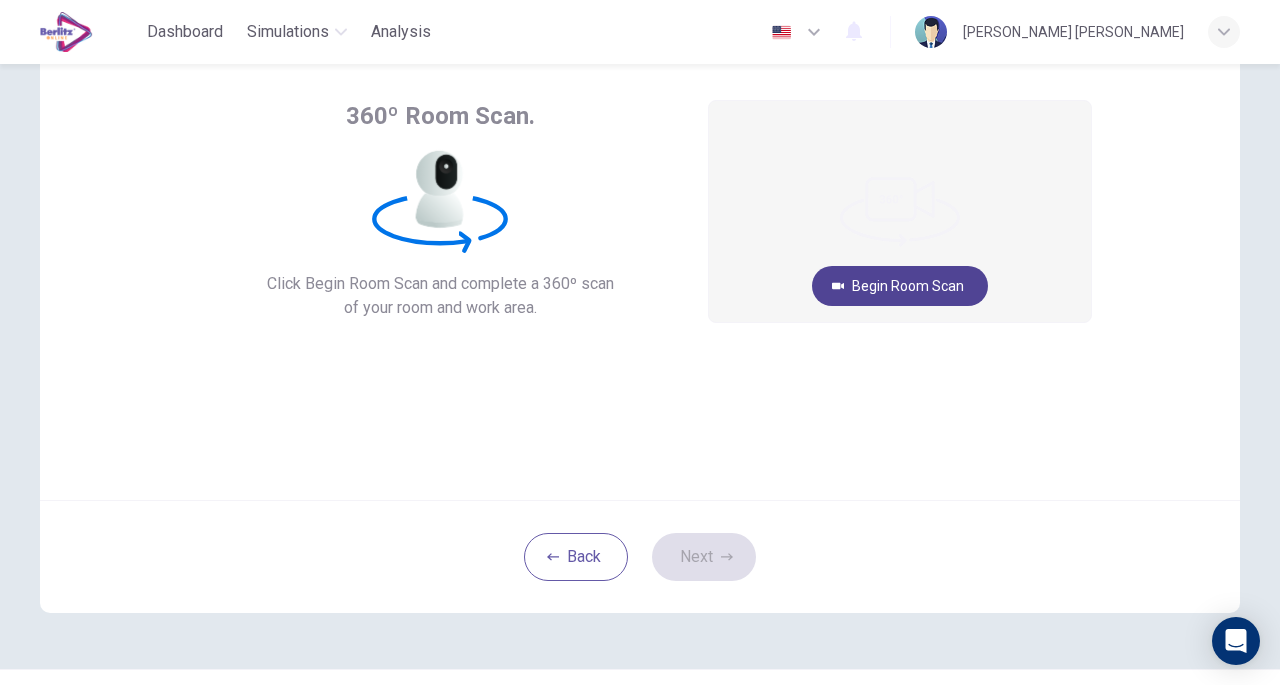 click on "Begin Room Scan" at bounding box center (900, 286) 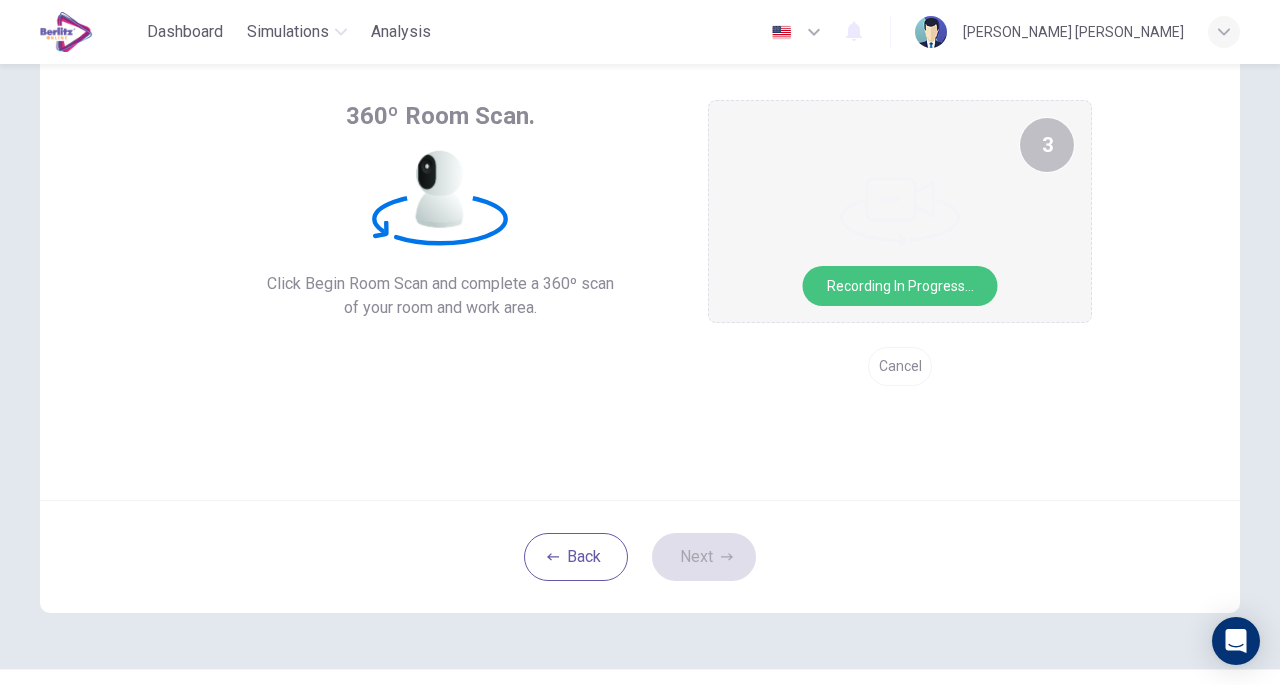 type 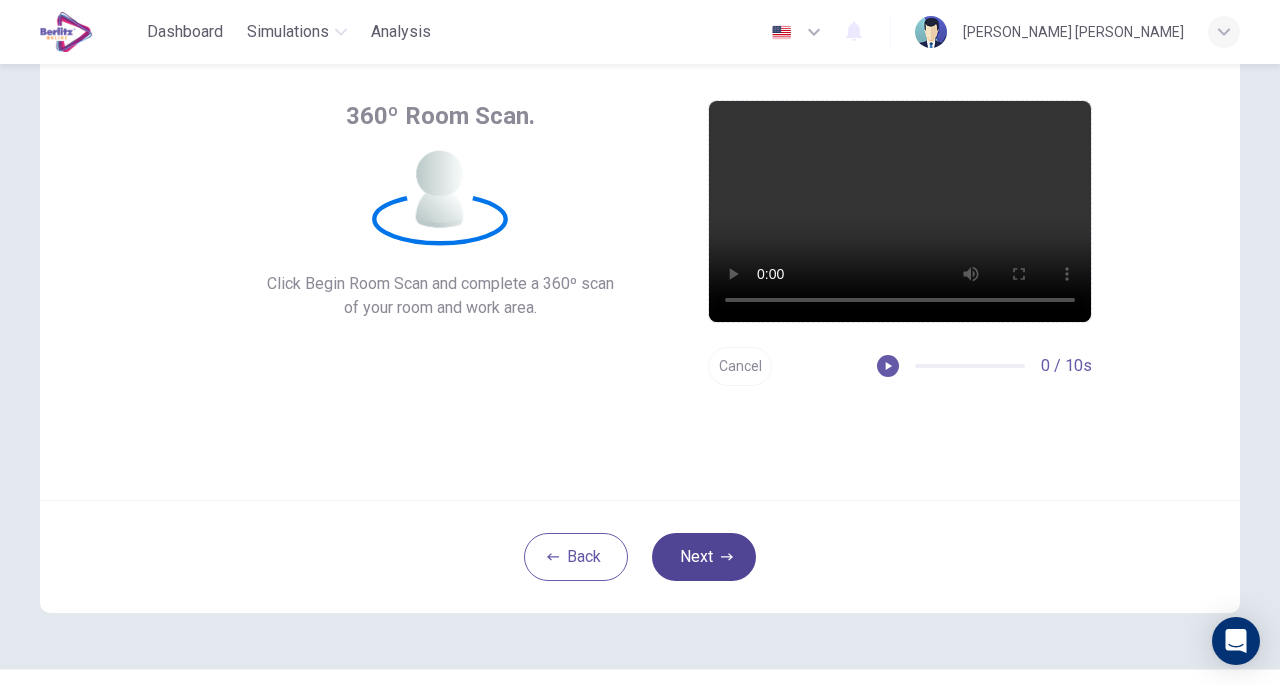 click on "Next" at bounding box center (704, 557) 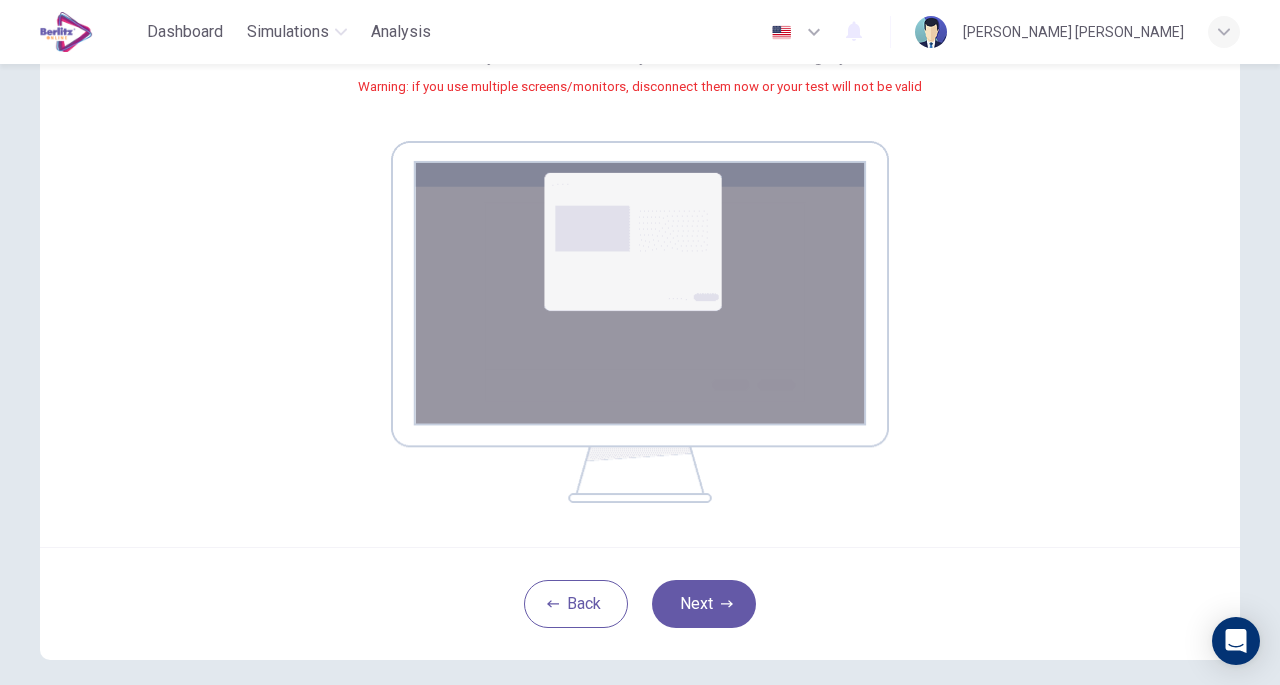scroll, scrollTop: 300, scrollLeft: 0, axis: vertical 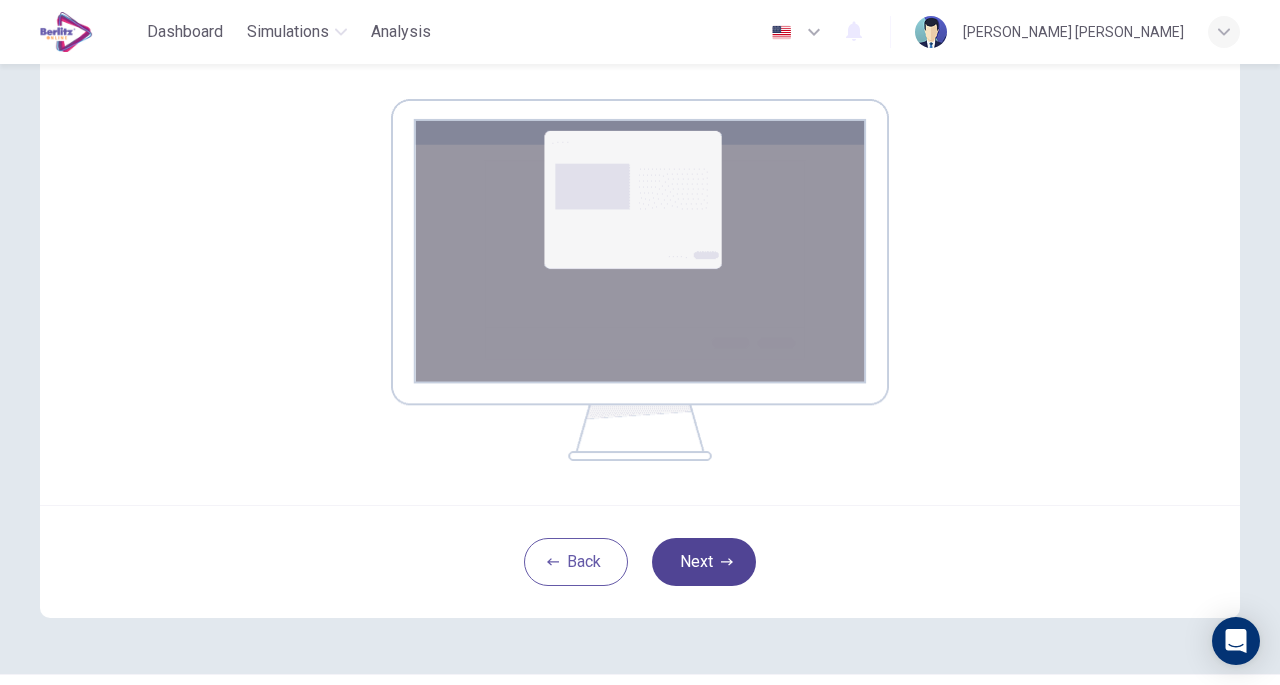click on "Next" at bounding box center (704, 562) 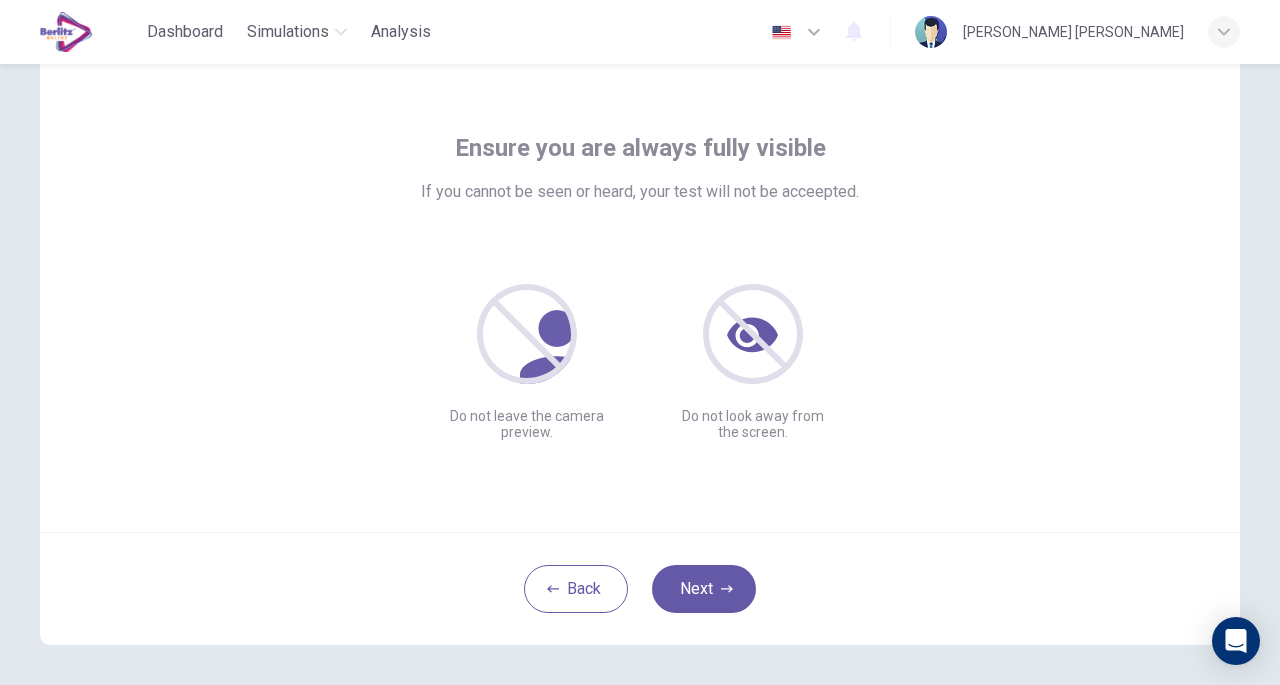 scroll, scrollTop: 100, scrollLeft: 0, axis: vertical 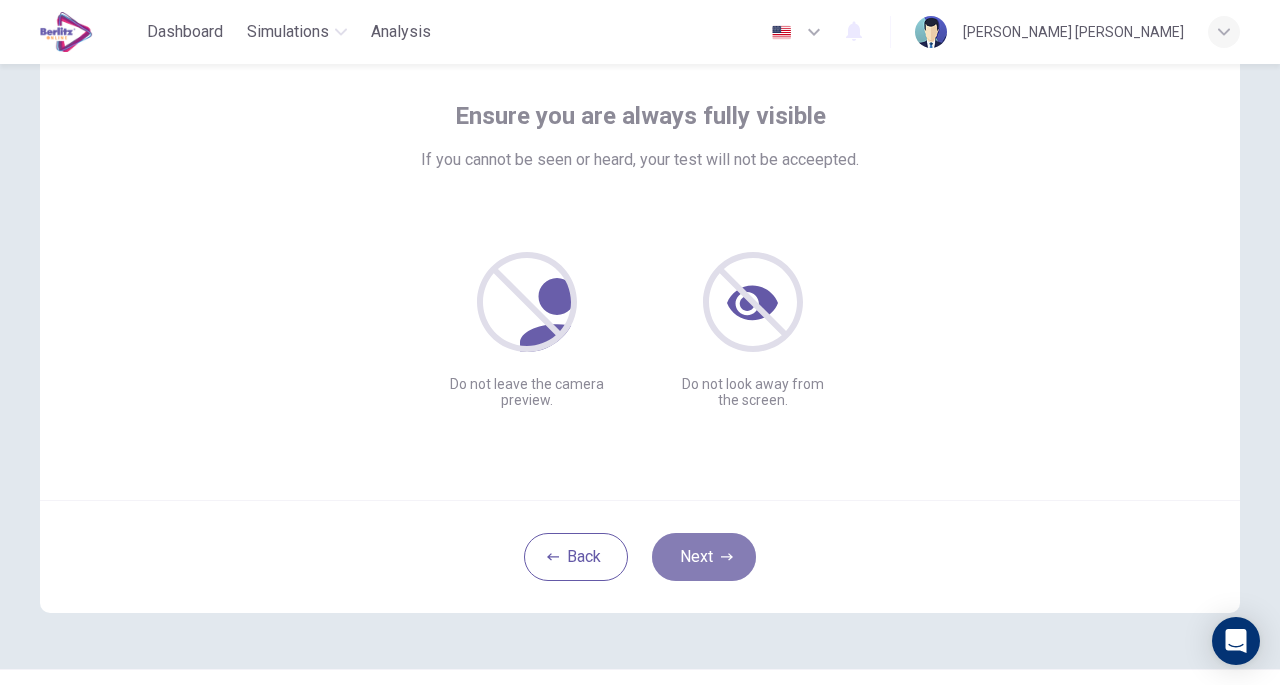 click on "Next" at bounding box center [704, 557] 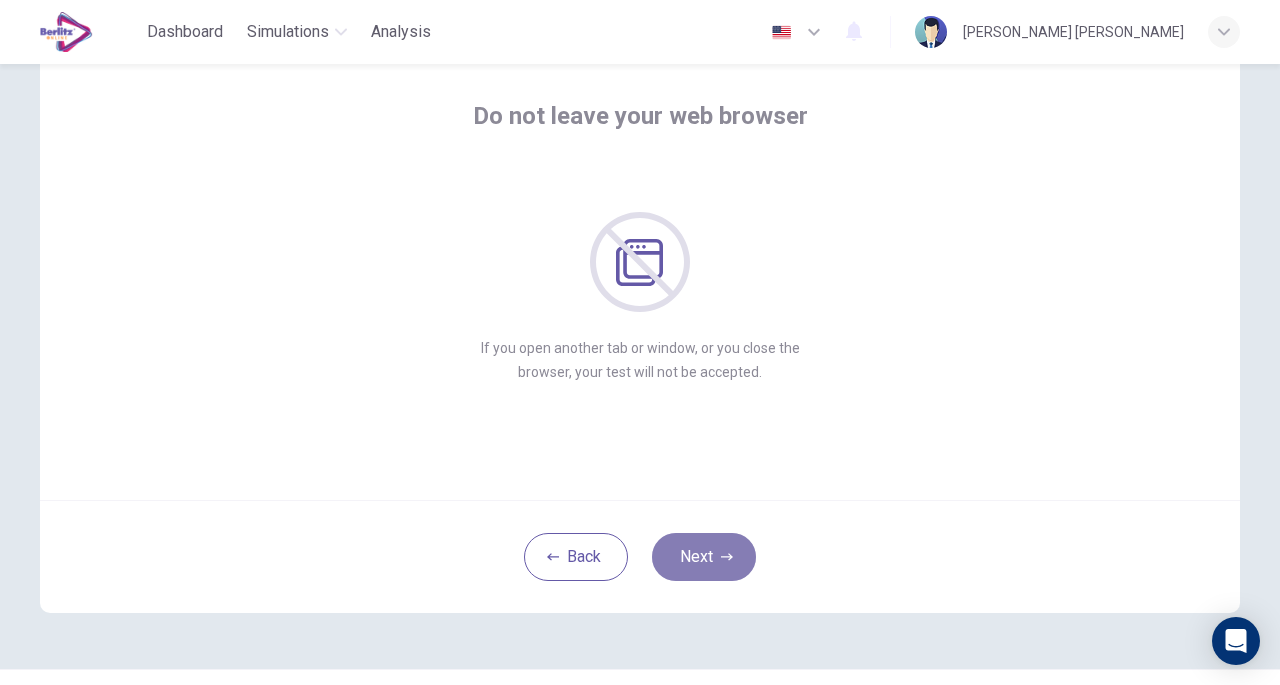 click on "Next" at bounding box center [704, 557] 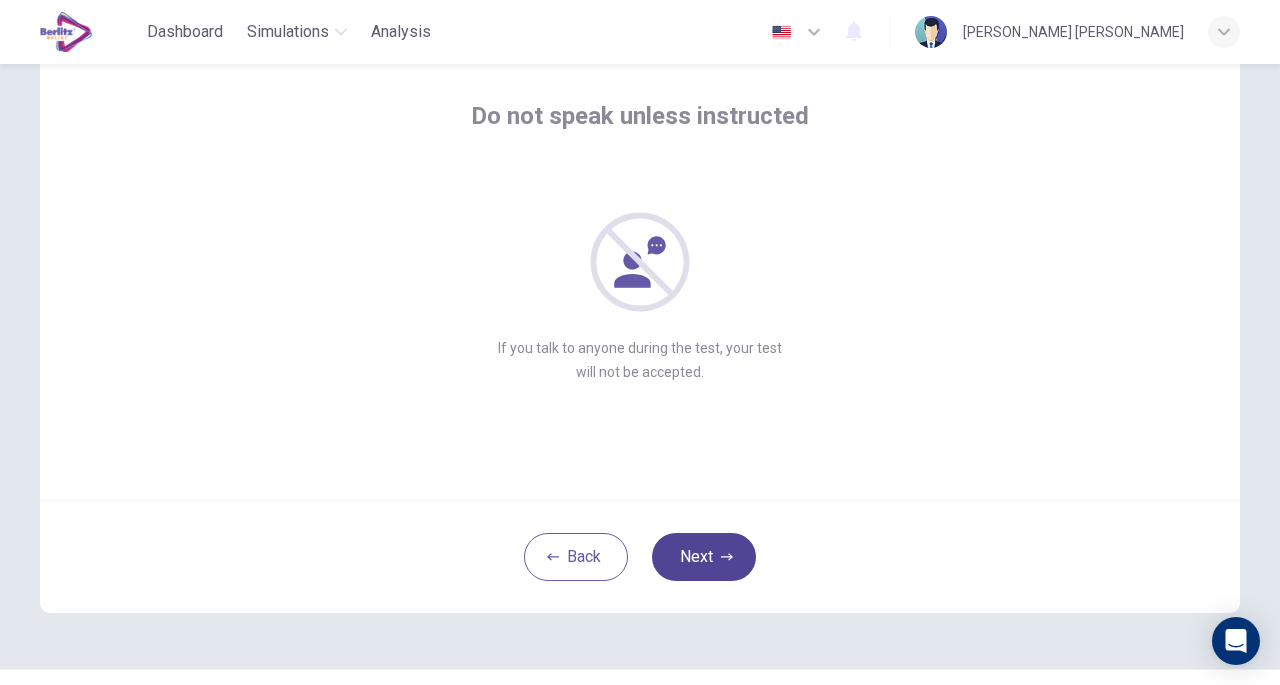 click on "Next" at bounding box center (704, 557) 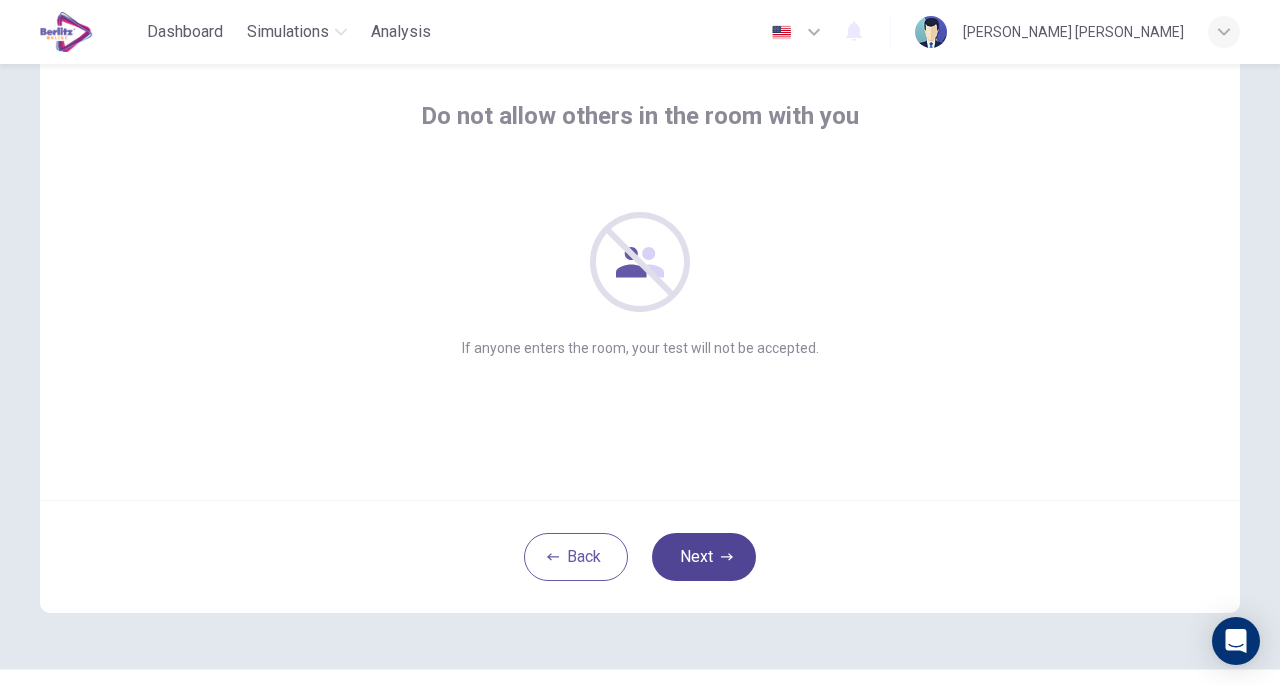 click on "Next" at bounding box center [704, 557] 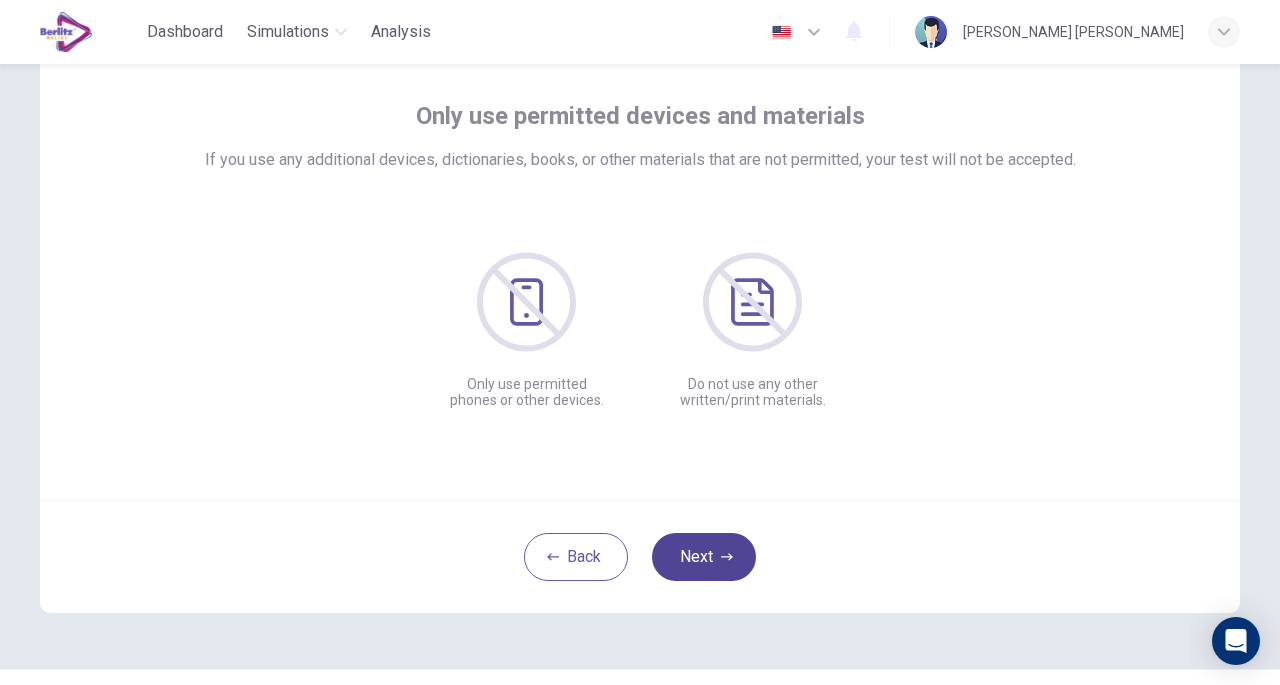 click on "Next" at bounding box center [704, 557] 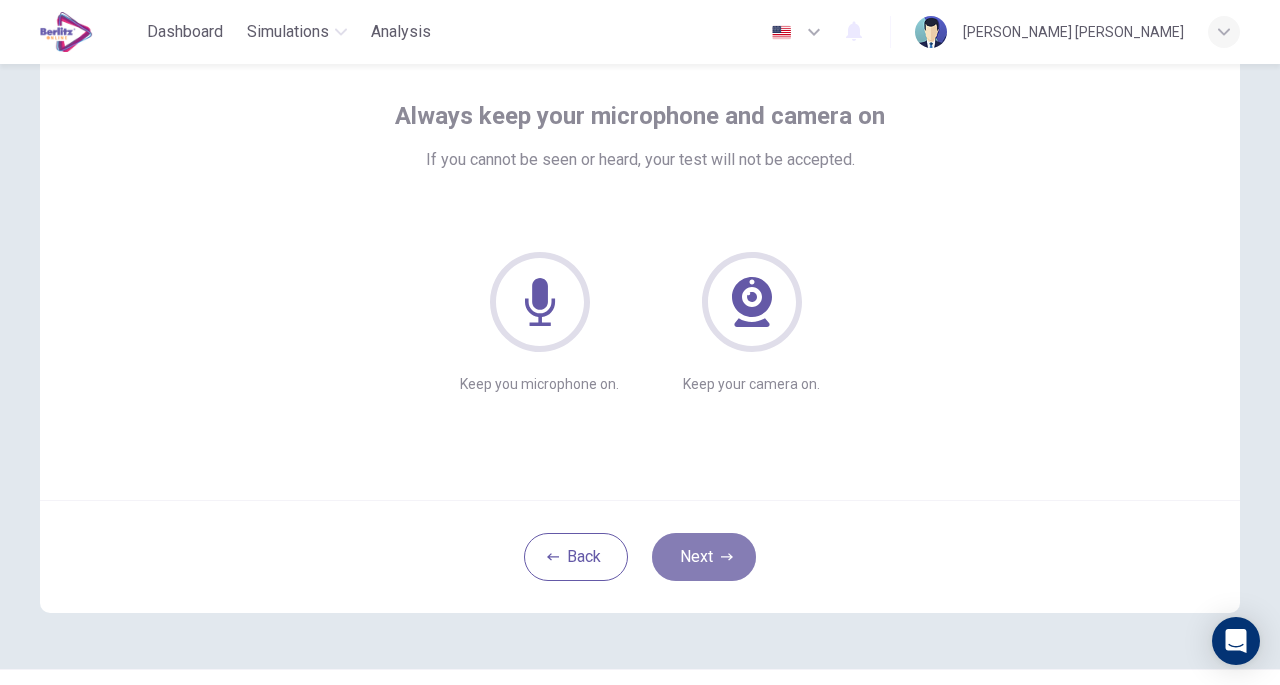 click on "Next" at bounding box center (704, 557) 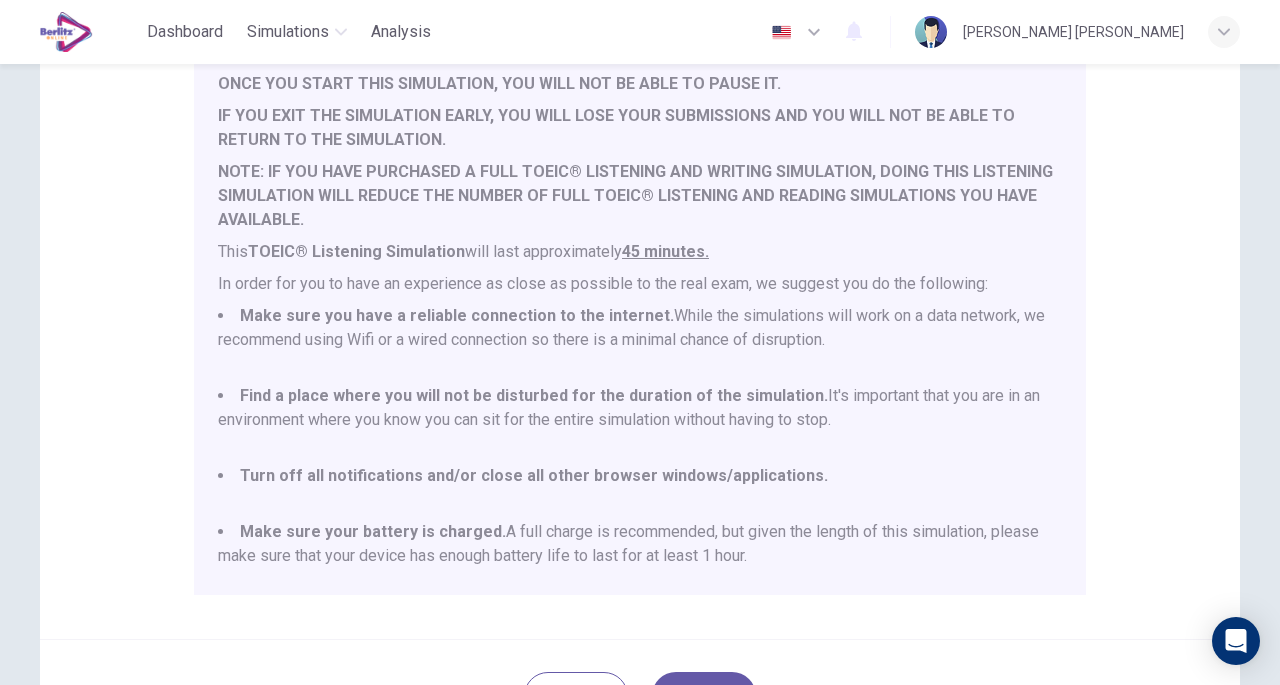 scroll, scrollTop: 245, scrollLeft: 0, axis: vertical 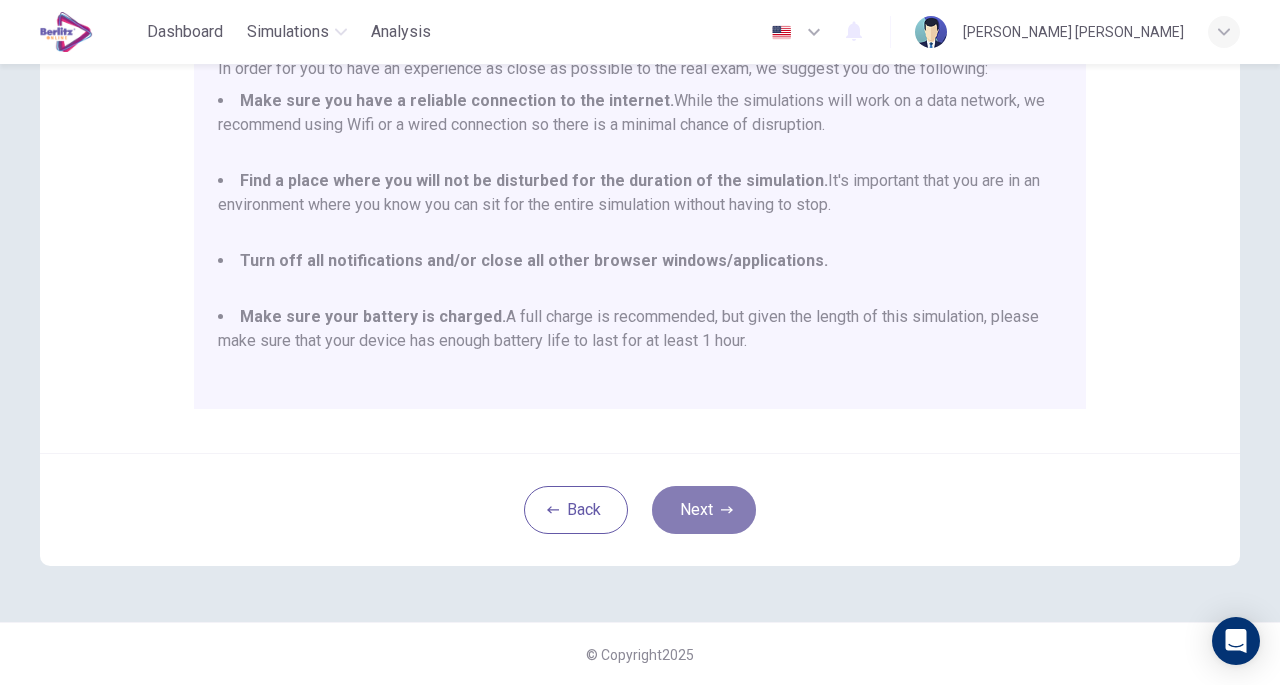 click on "Next" at bounding box center (704, 510) 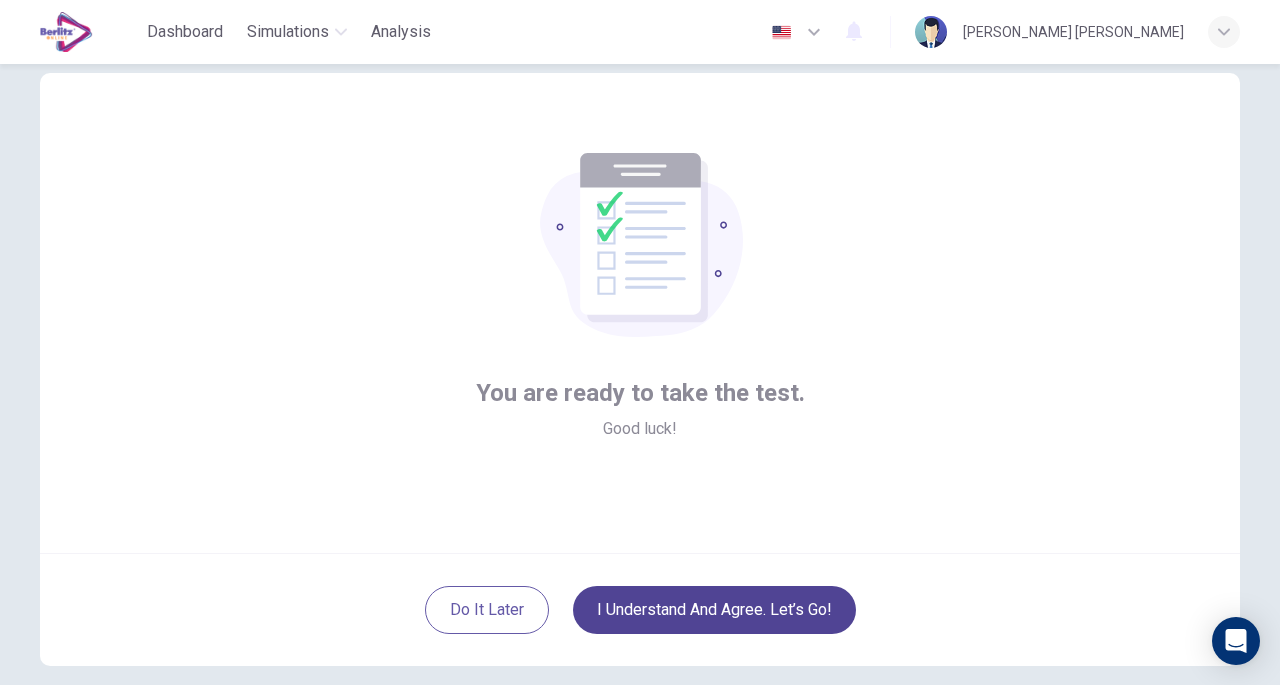 scroll, scrollTop: 147, scrollLeft: 0, axis: vertical 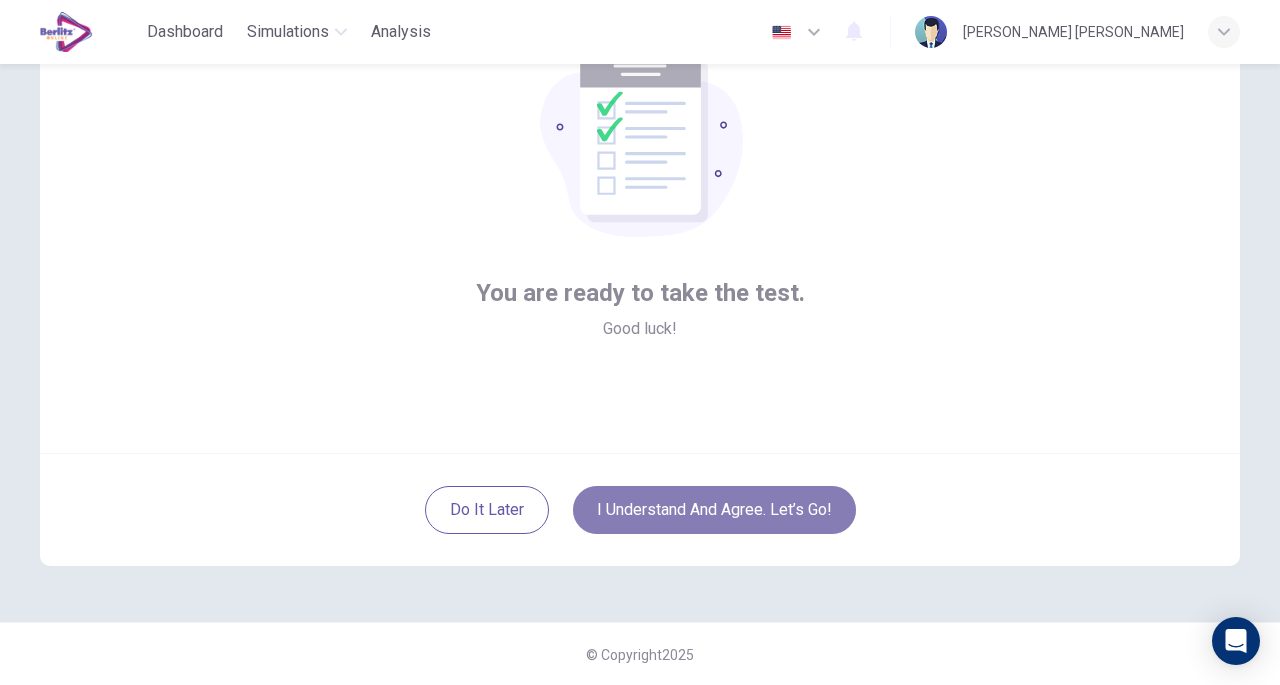 click on "I understand and agree. Let’s go!" at bounding box center [714, 510] 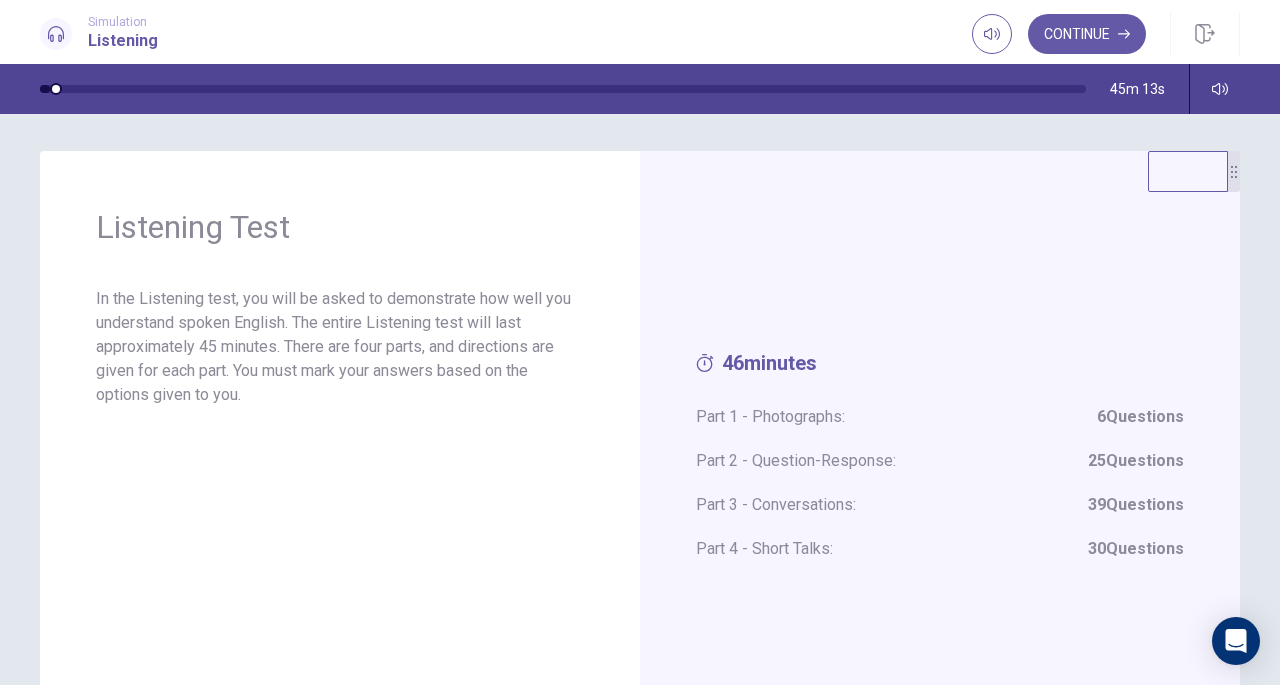scroll, scrollTop: 0, scrollLeft: 0, axis: both 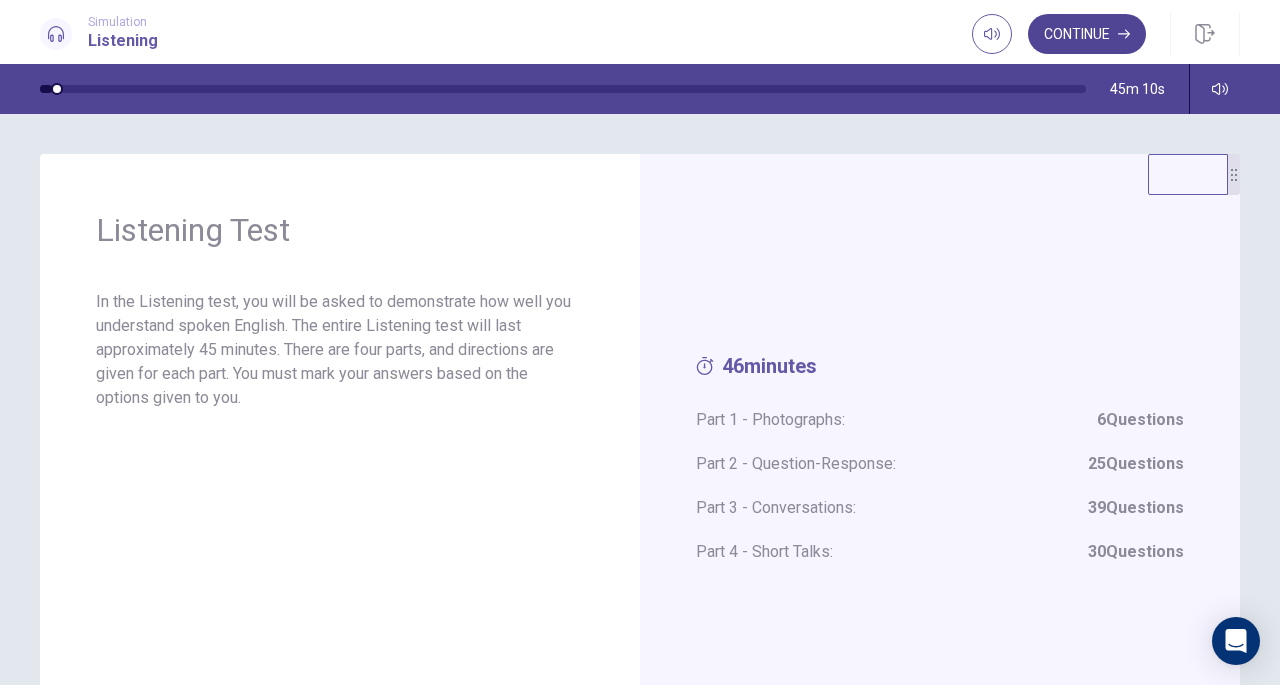 click on "Continue" at bounding box center (1087, 34) 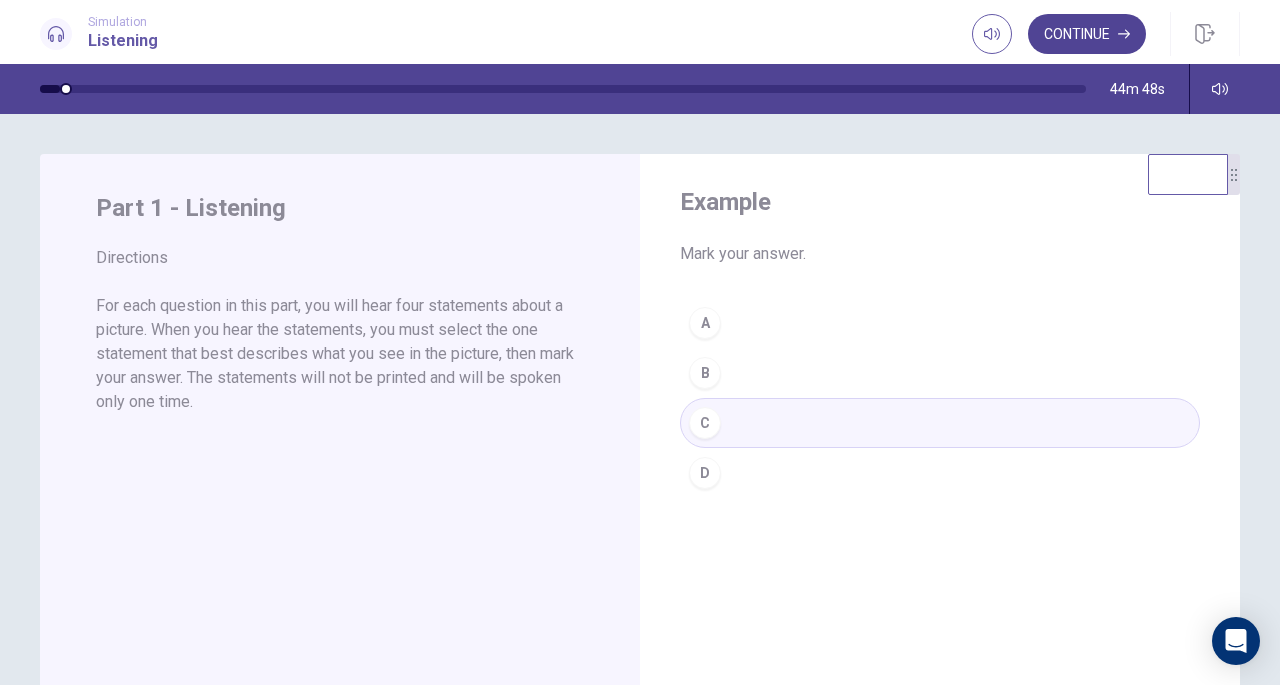 click on "Continue" at bounding box center [1087, 34] 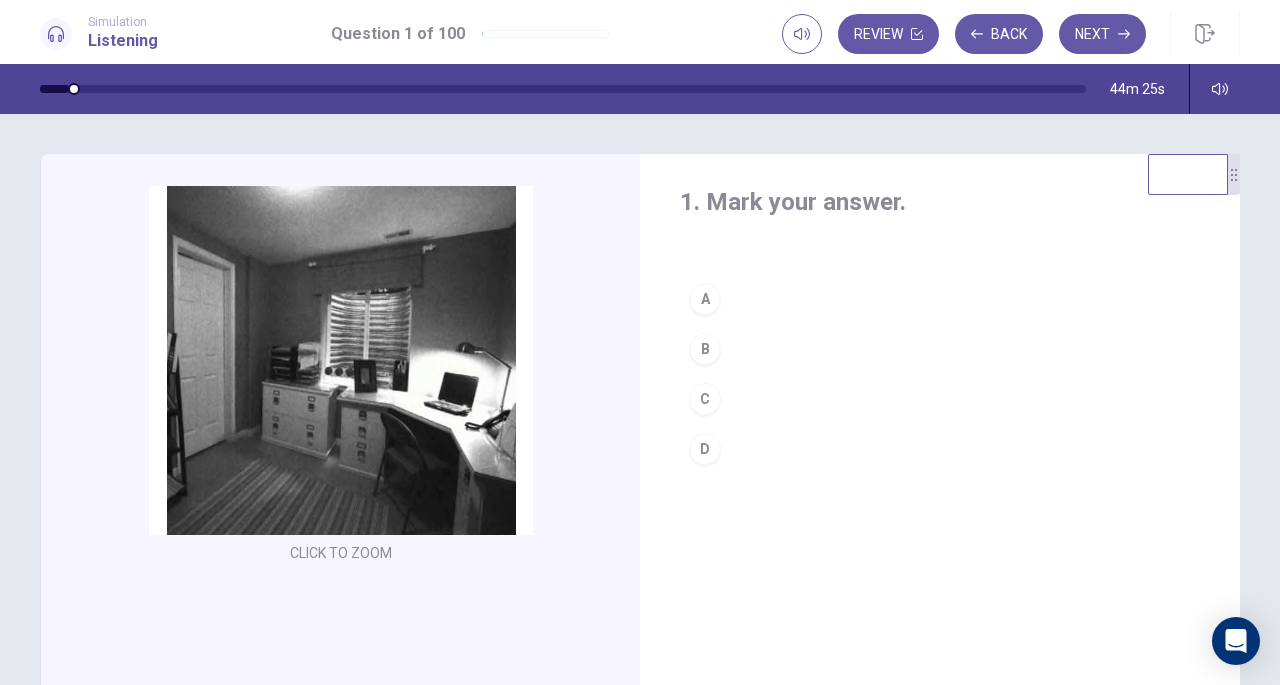 click on "C" at bounding box center [705, 399] 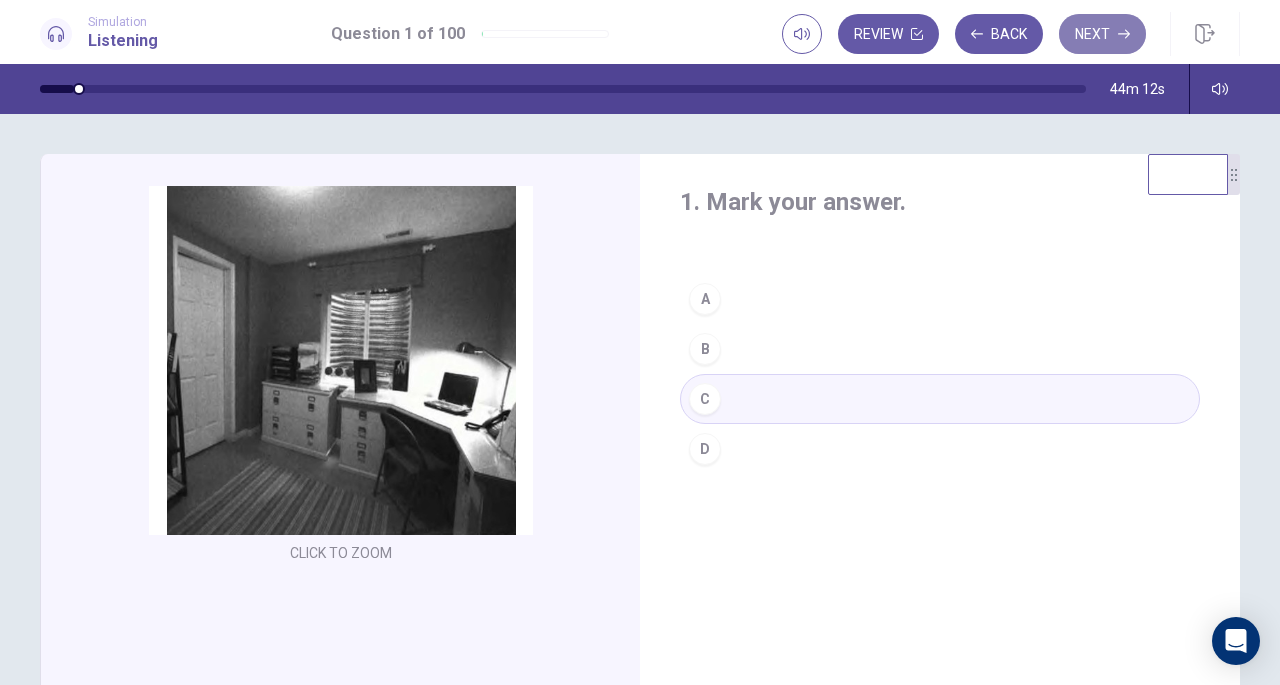 click on "Next" at bounding box center [1102, 34] 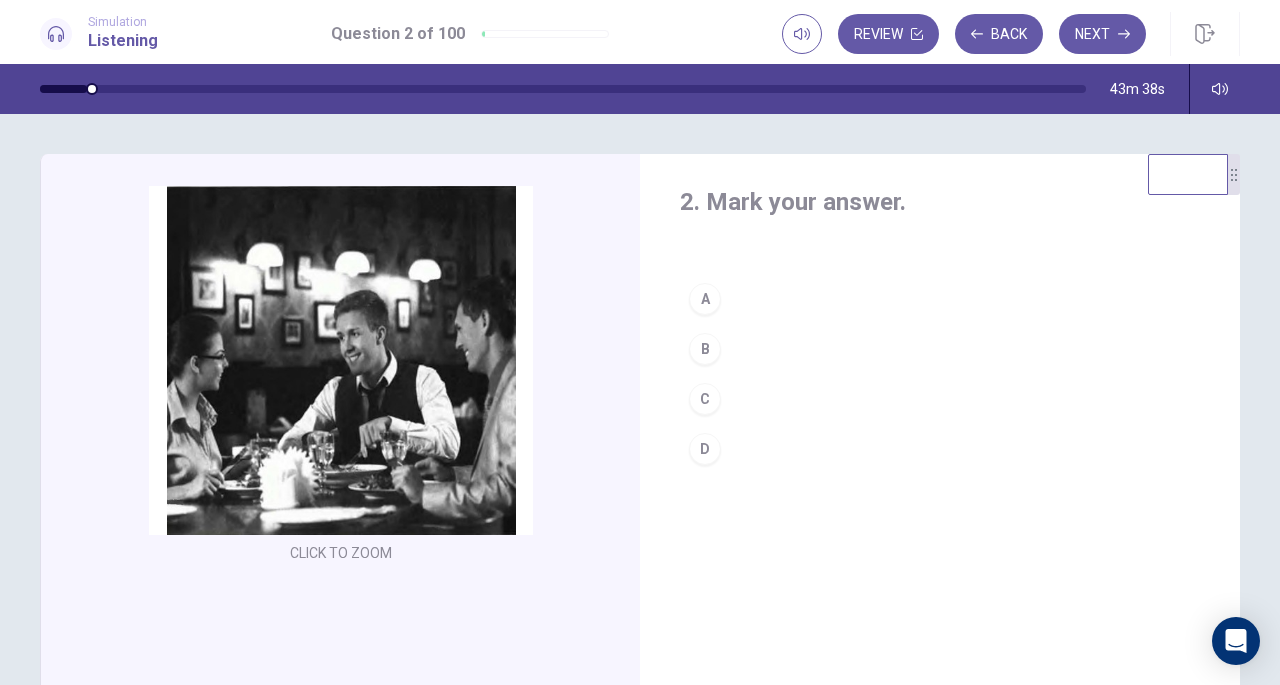 click on "A" at bounding box center (705, 299) 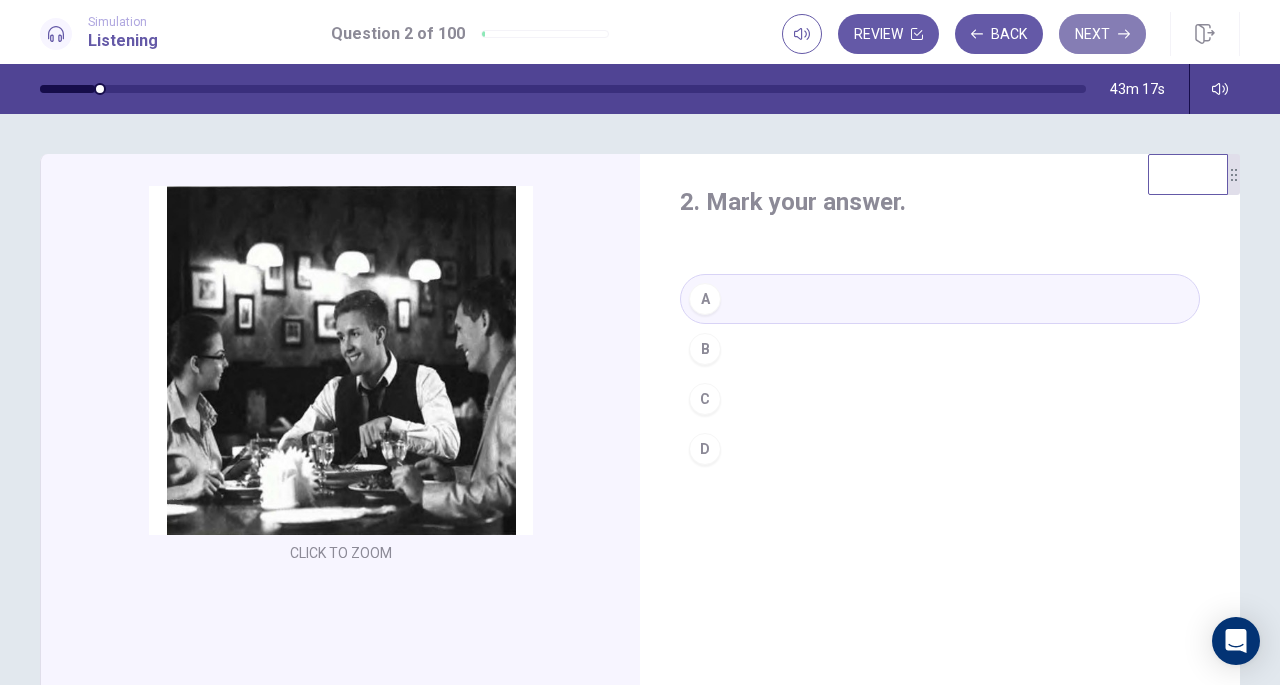 click on "Next" at bounding box center (1102, 34) 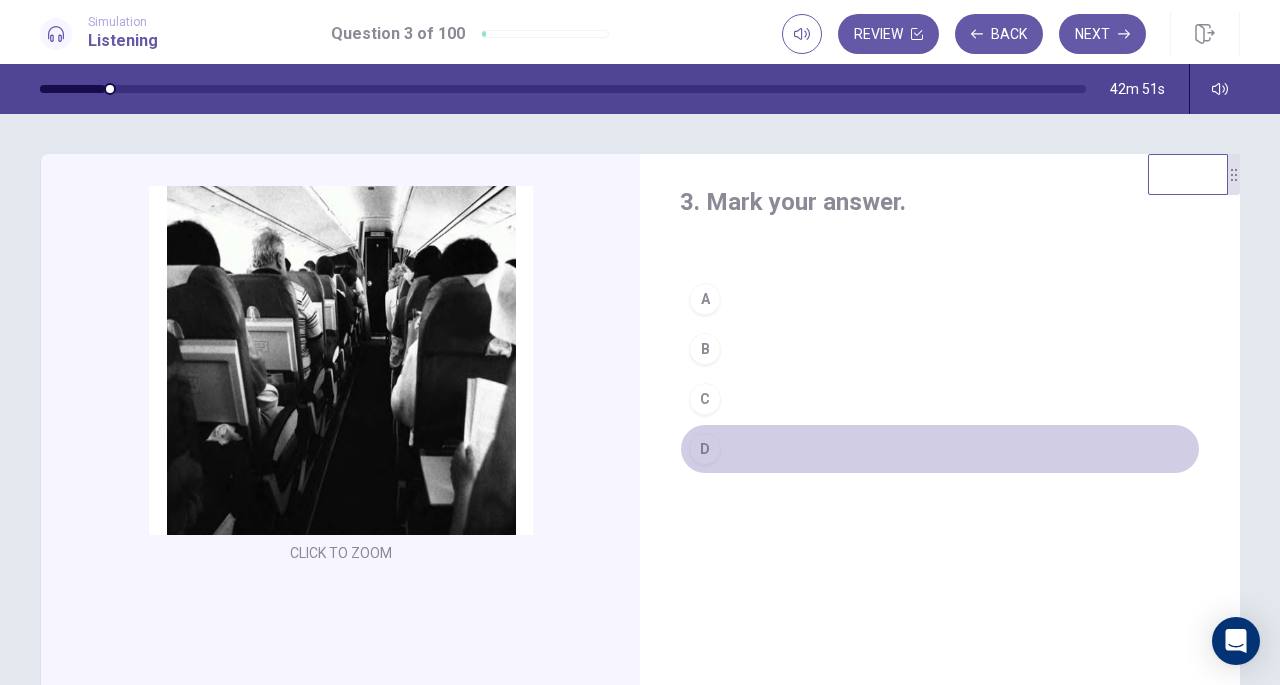 click on "D" at bounding box center (705, 449) 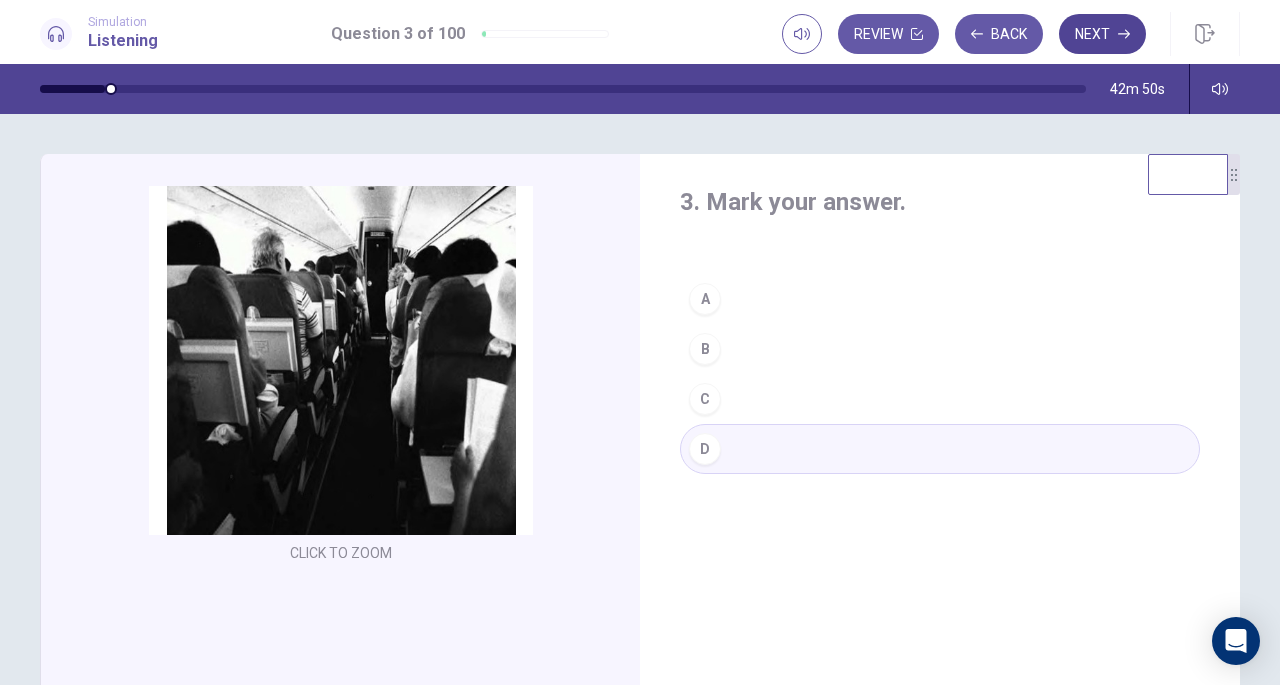 click on "Next" at bounding box center (1102, 34) 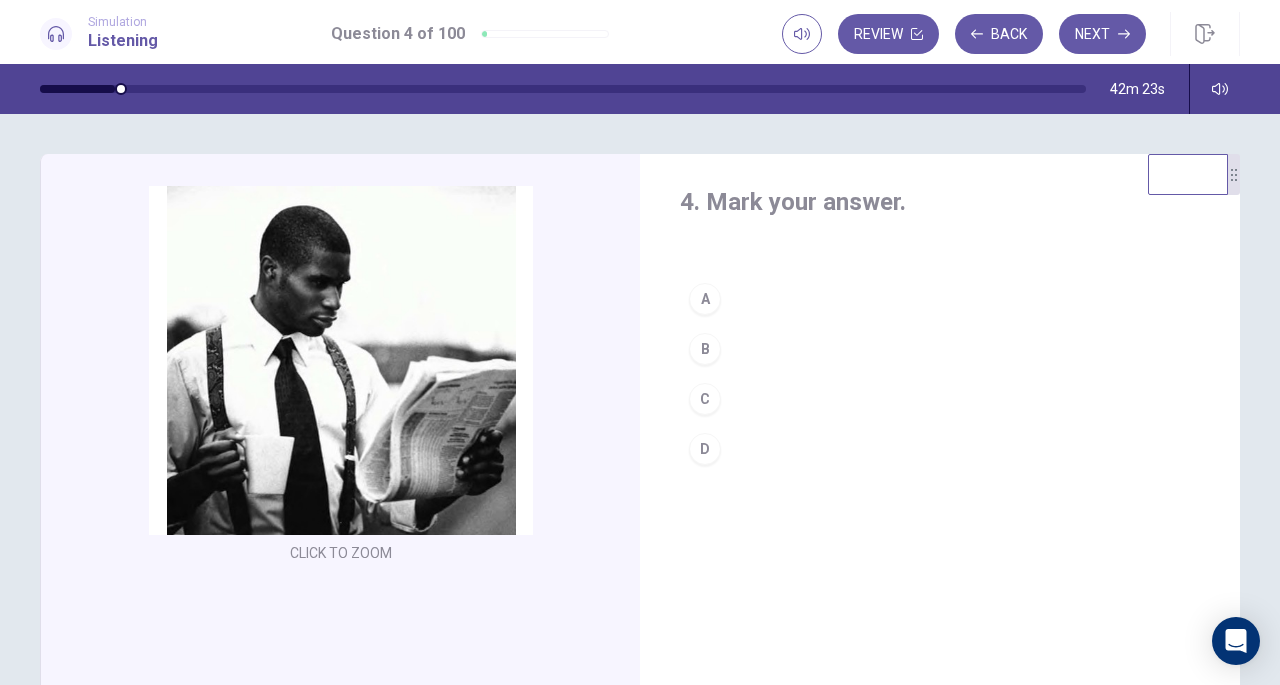 click on "D" at bounding box center [705, 449] 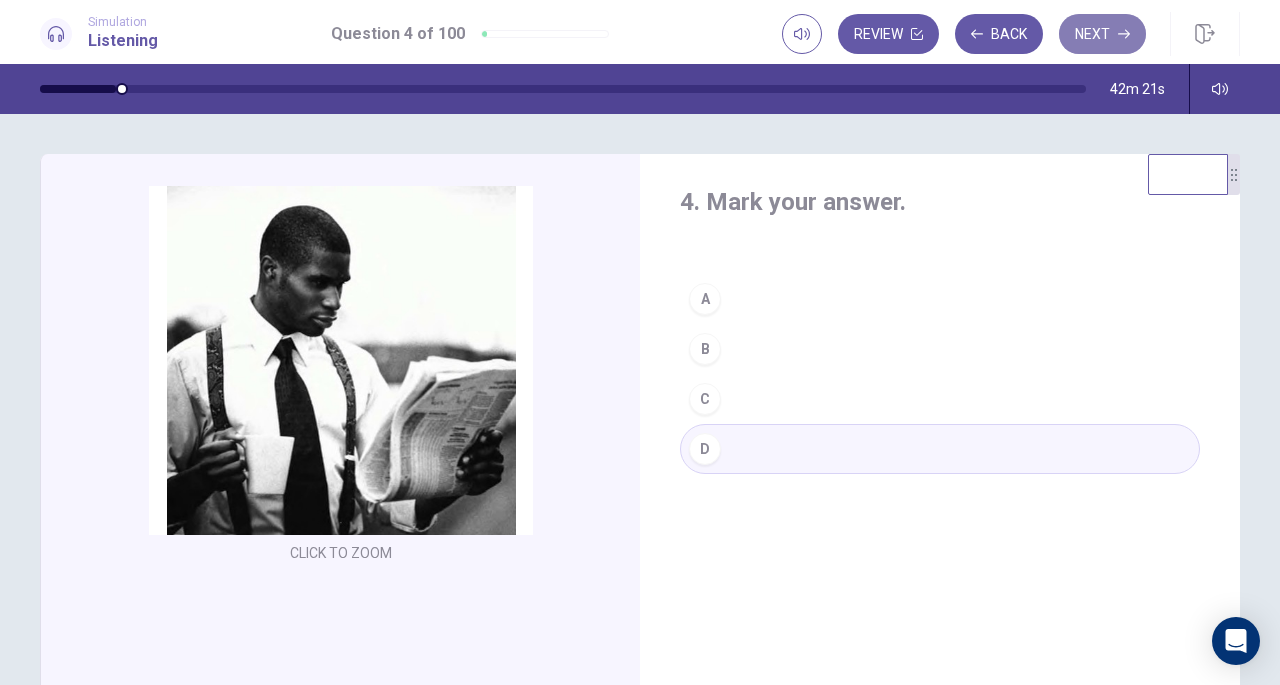 click on "Next" at bounding box center (1102, 34) 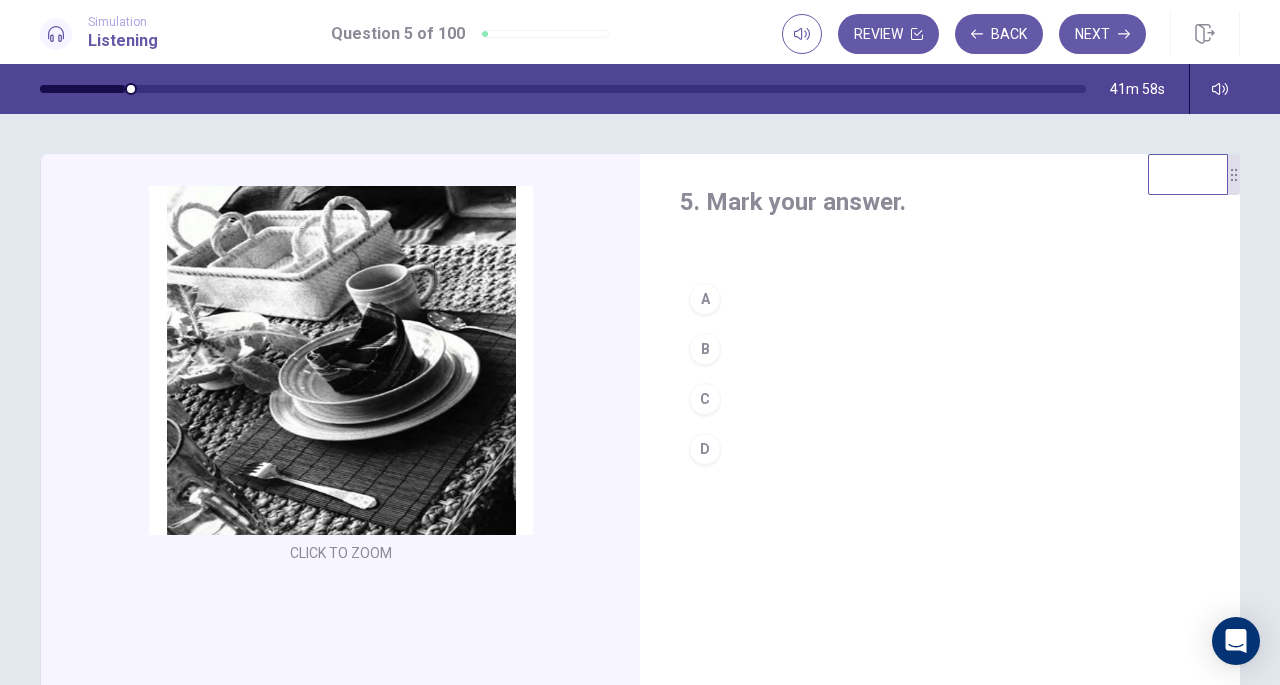 click on "A" at bounding box center [705, 299] 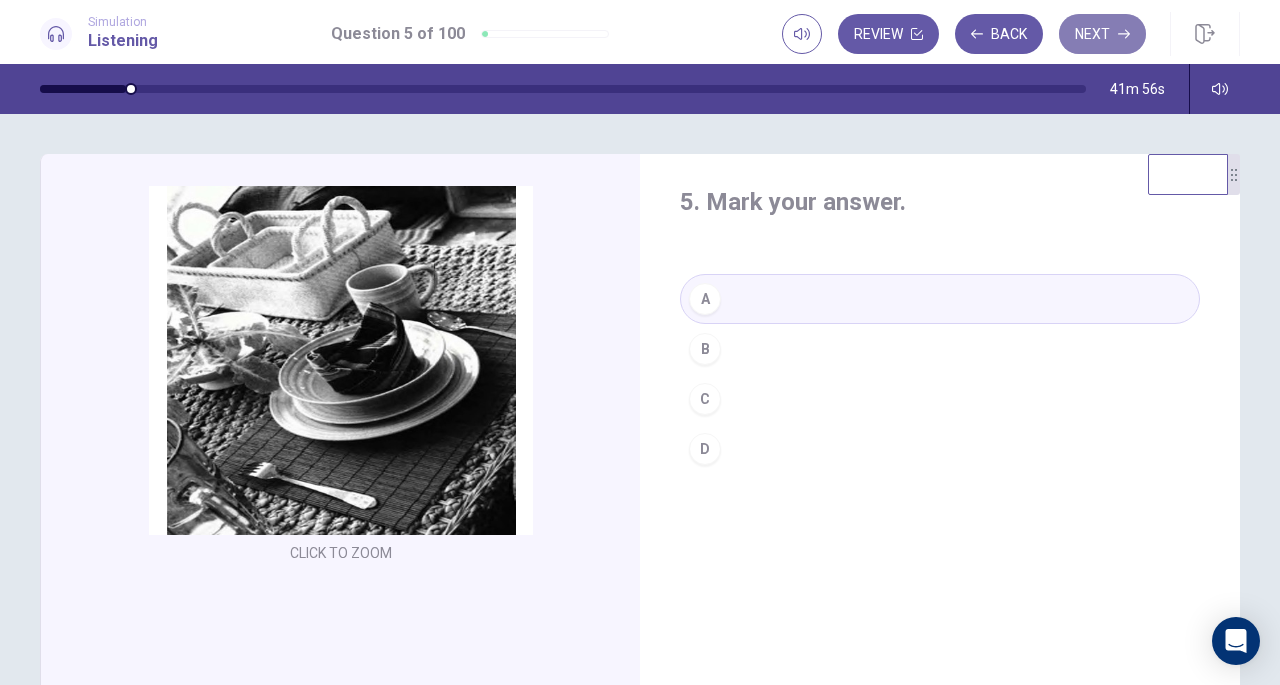 click on "Next" at bounding box center [1102, 34] 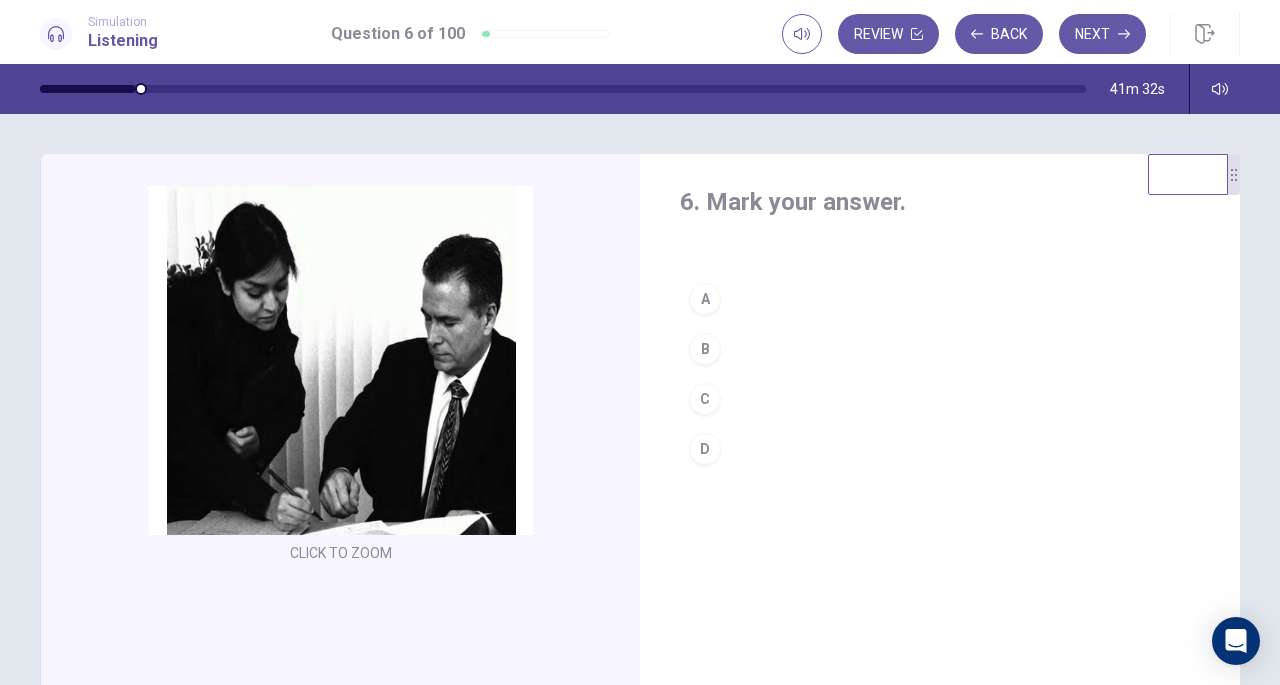 click on "C" at bounding box center [705, 399] 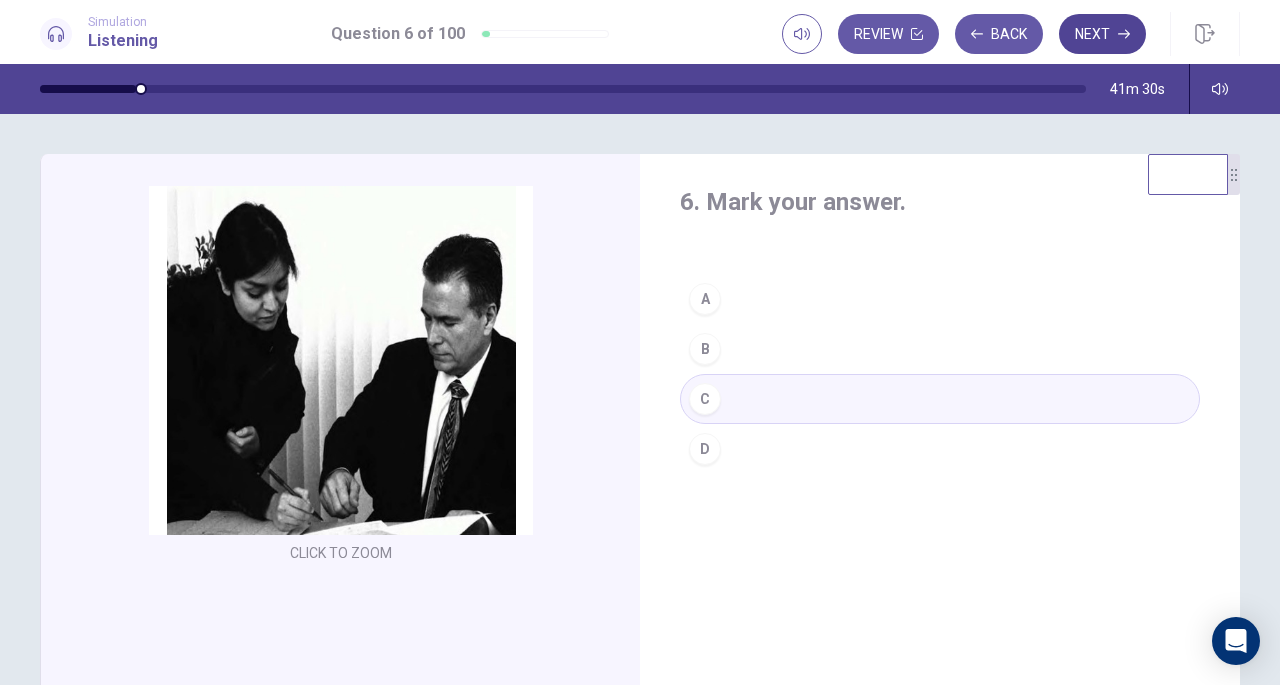 click on "Next" at bounding box center [1102, 34] 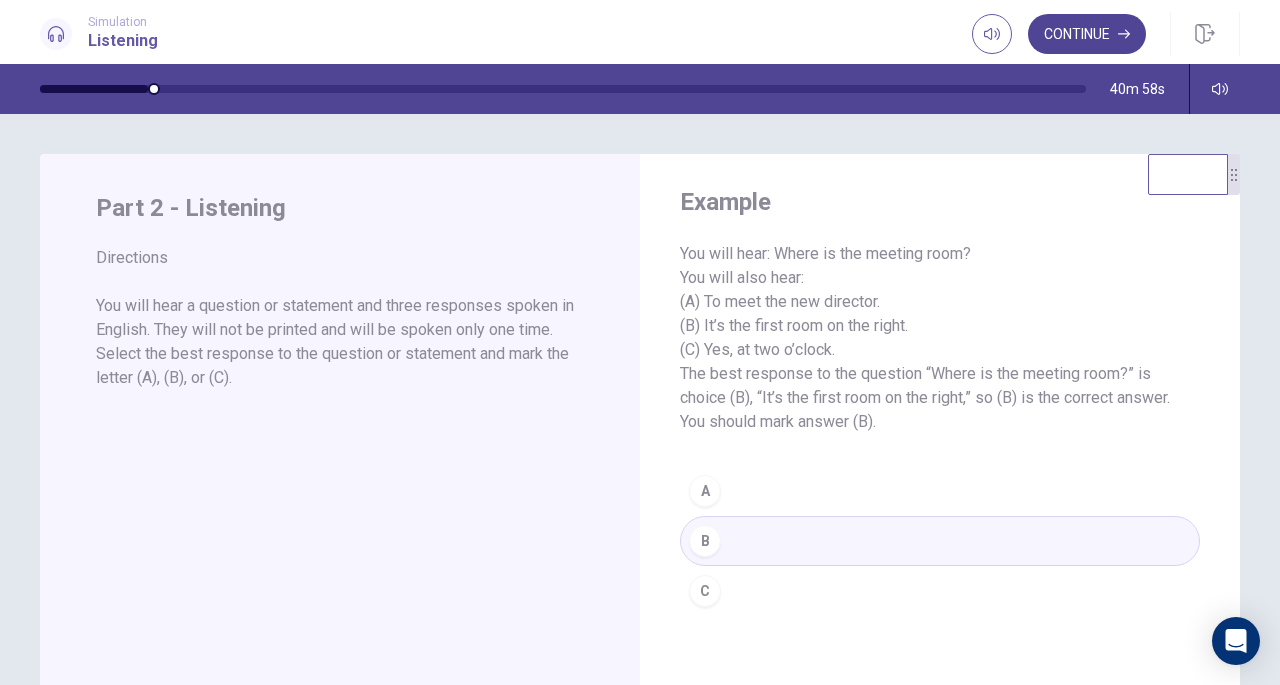 click on "Continue" at bounding box center (1087, 34) 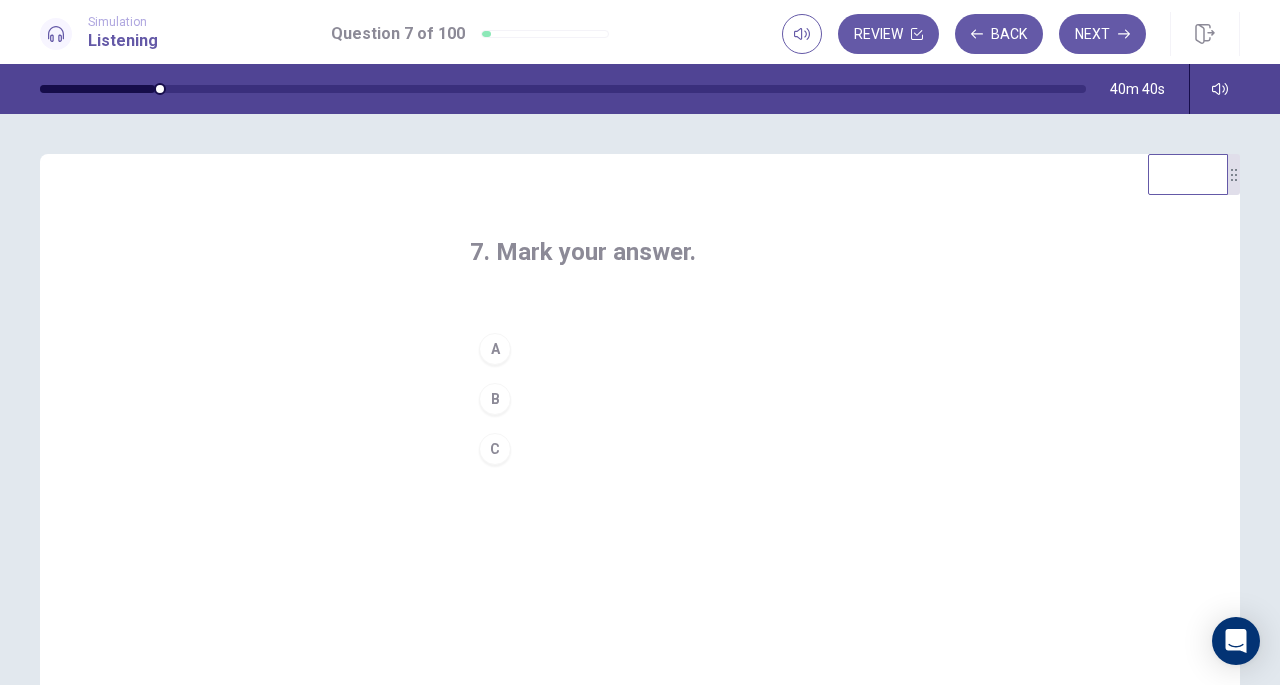 click on "C" at bounding box center (495, 449) 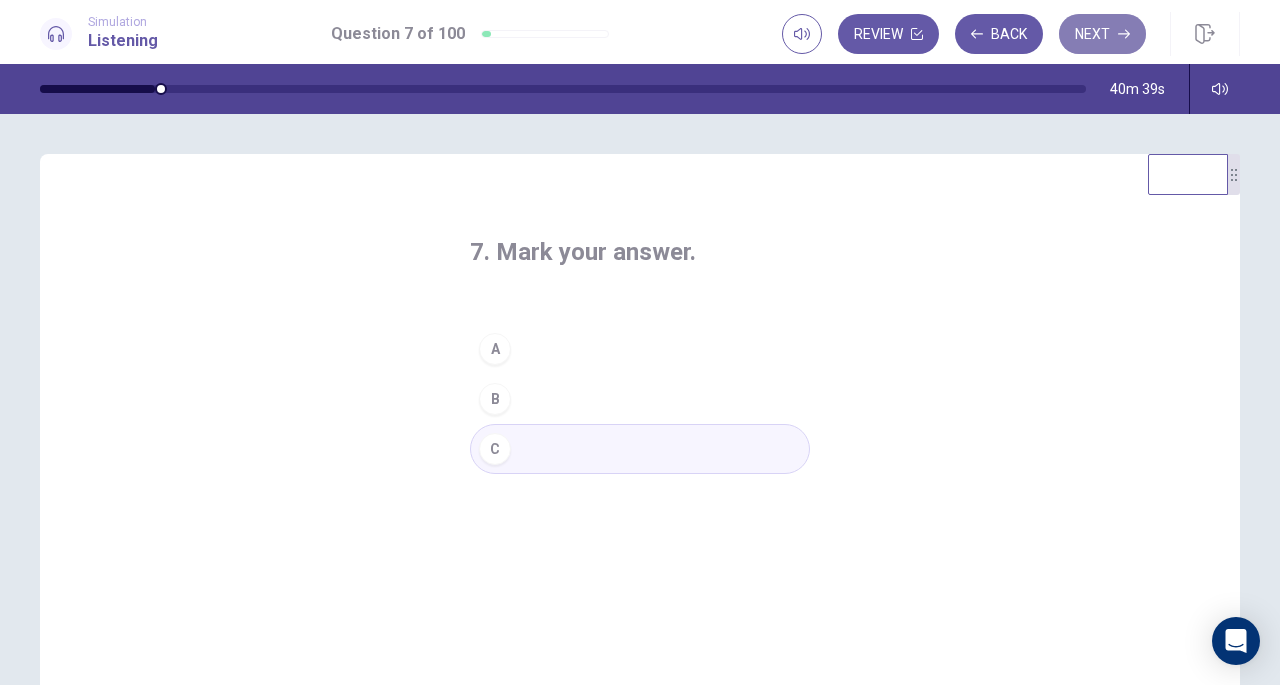 click on "Next" at bounding box center (1102, 34) 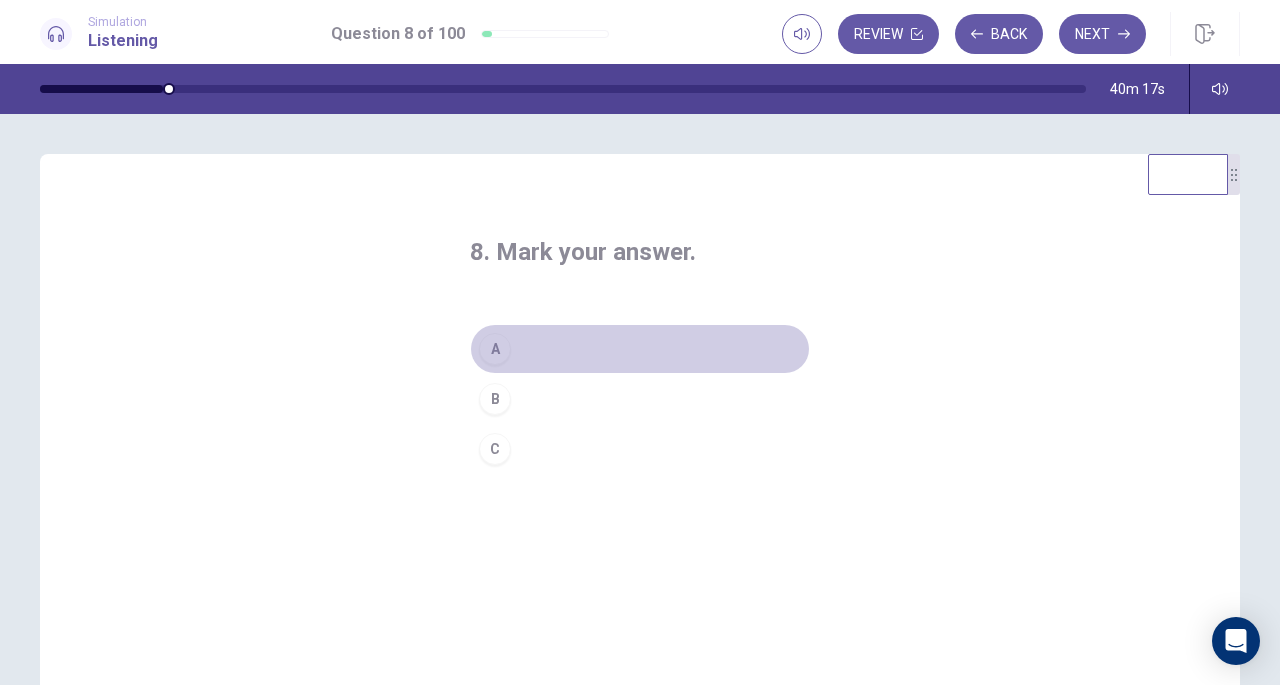click on "A" at bounding box center (495, 349) 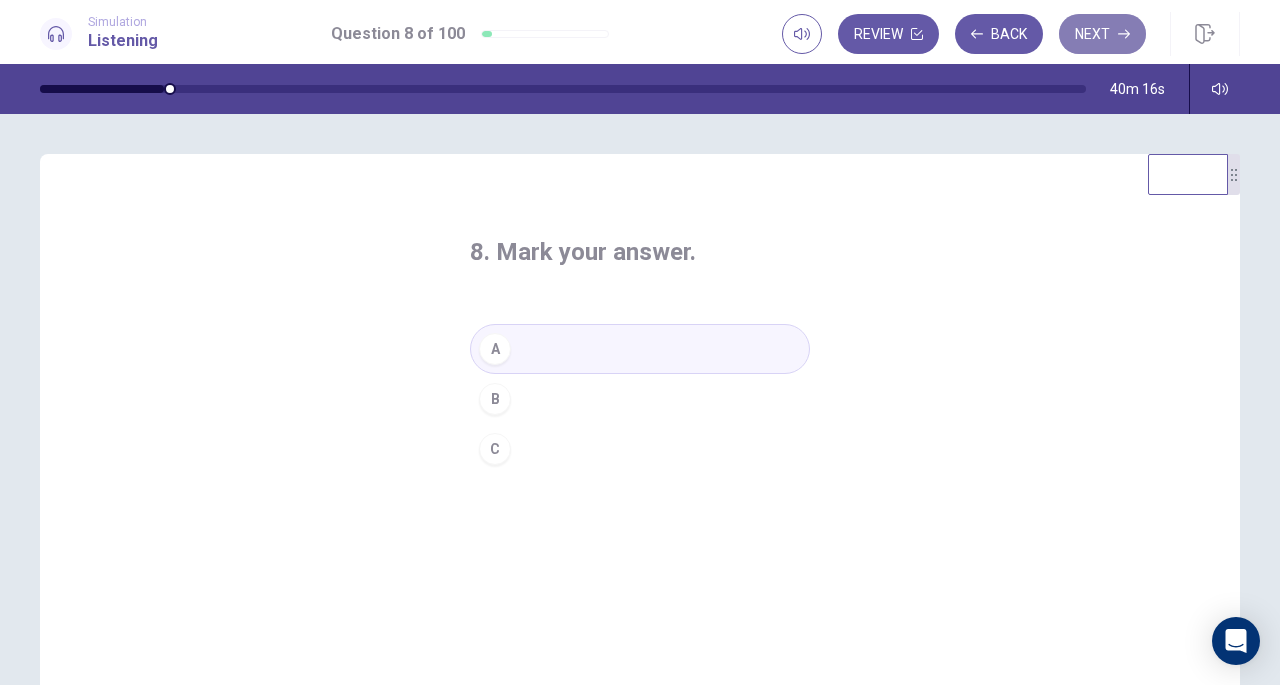 click on "Next" at bounding box center [1102, 34] 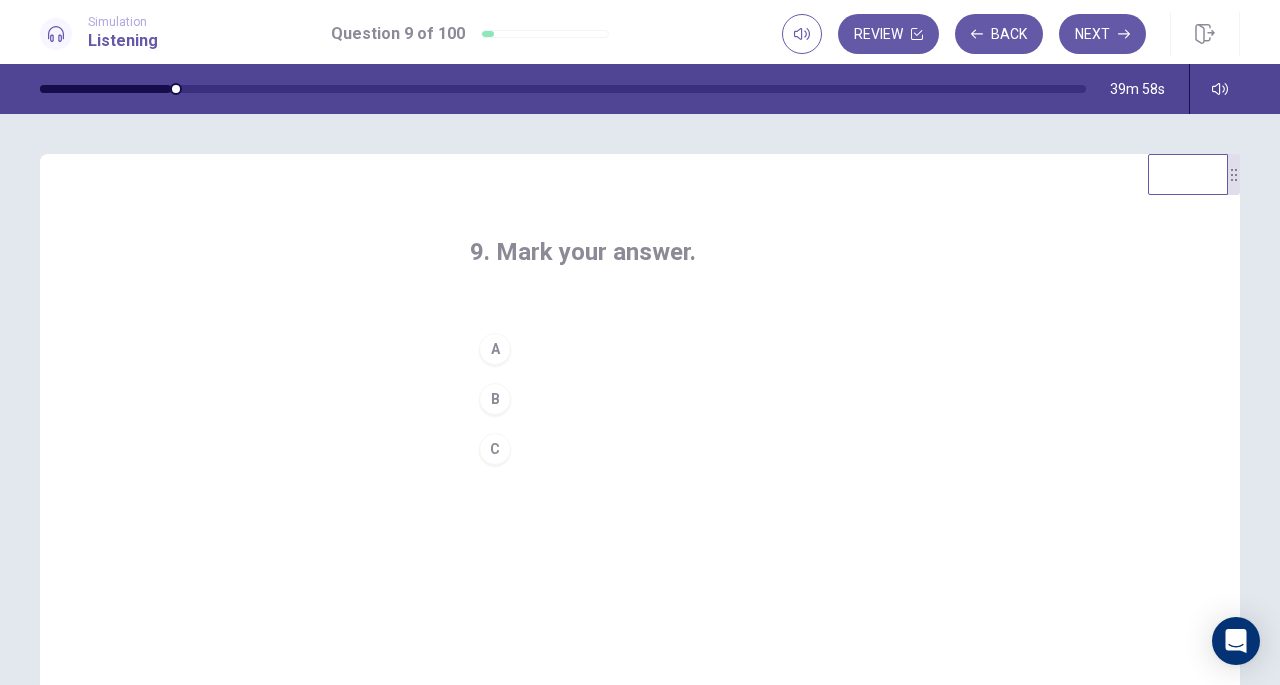 click on "A" at bounding box center (495, 349) 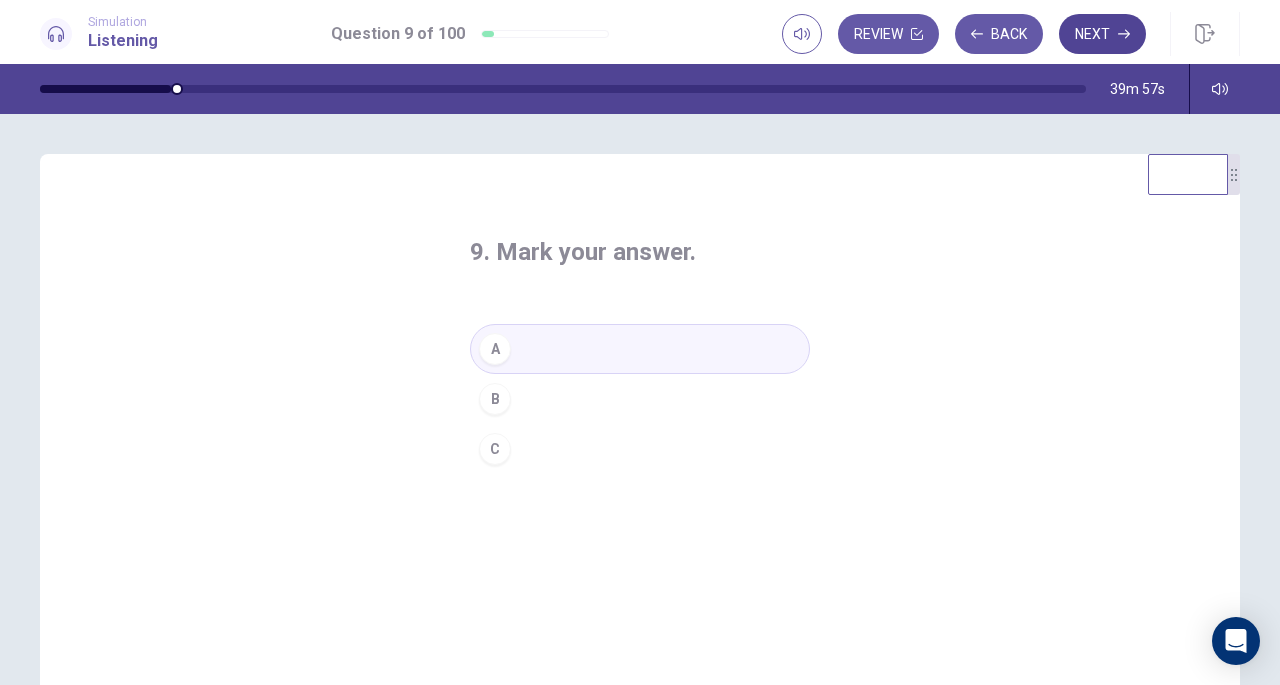 click on "Next" at bounding box center [1102, 34] 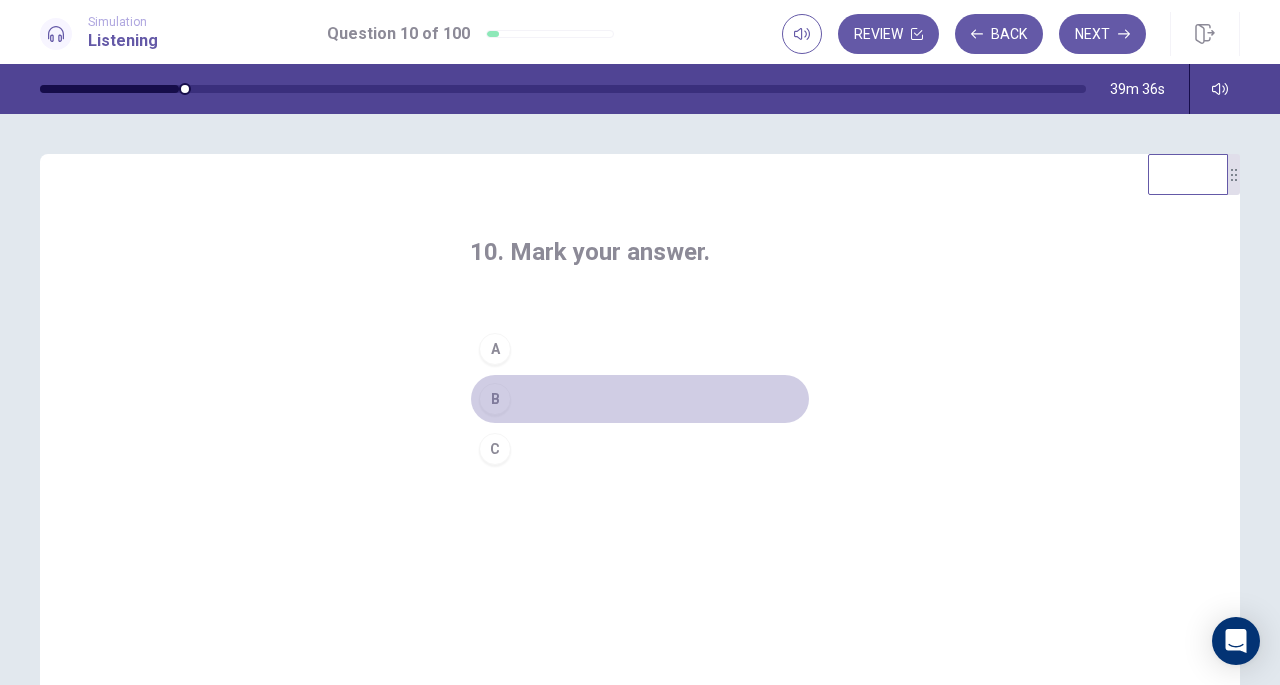 click on "B" at bounding box center [495, 399] 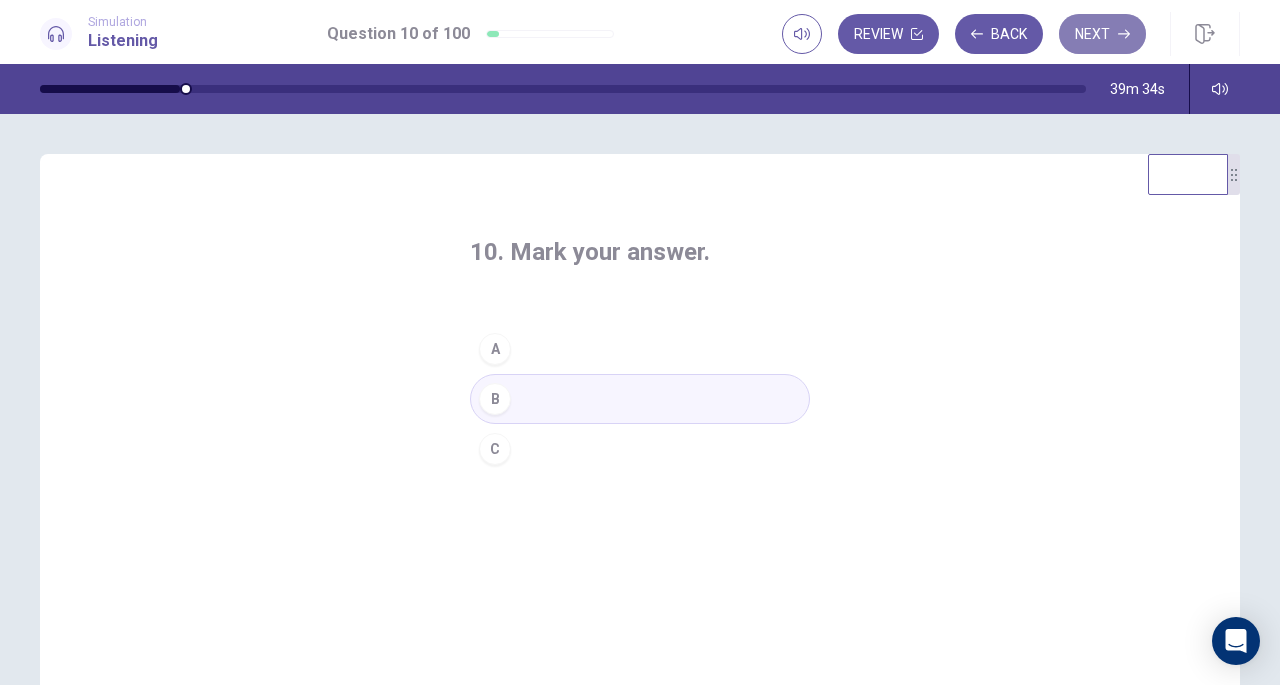 click on "Next" at bounding box center (1102, 34) 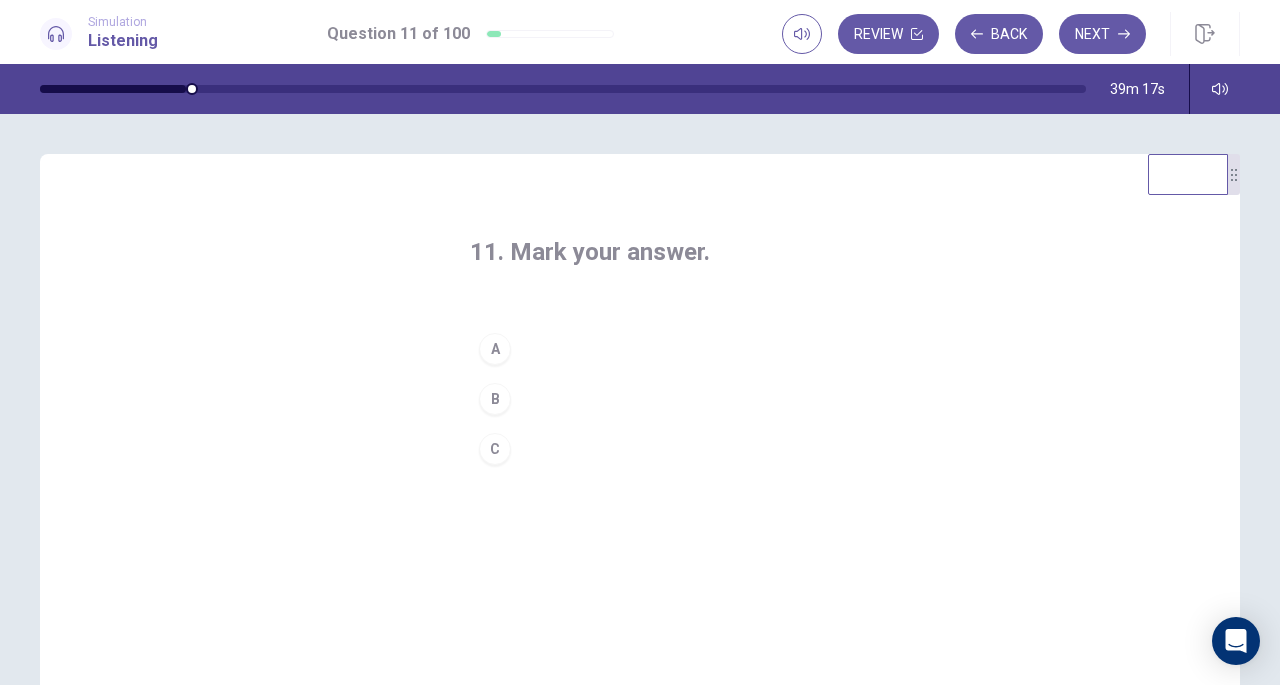 click on "B" at bounding box center [495, 399] 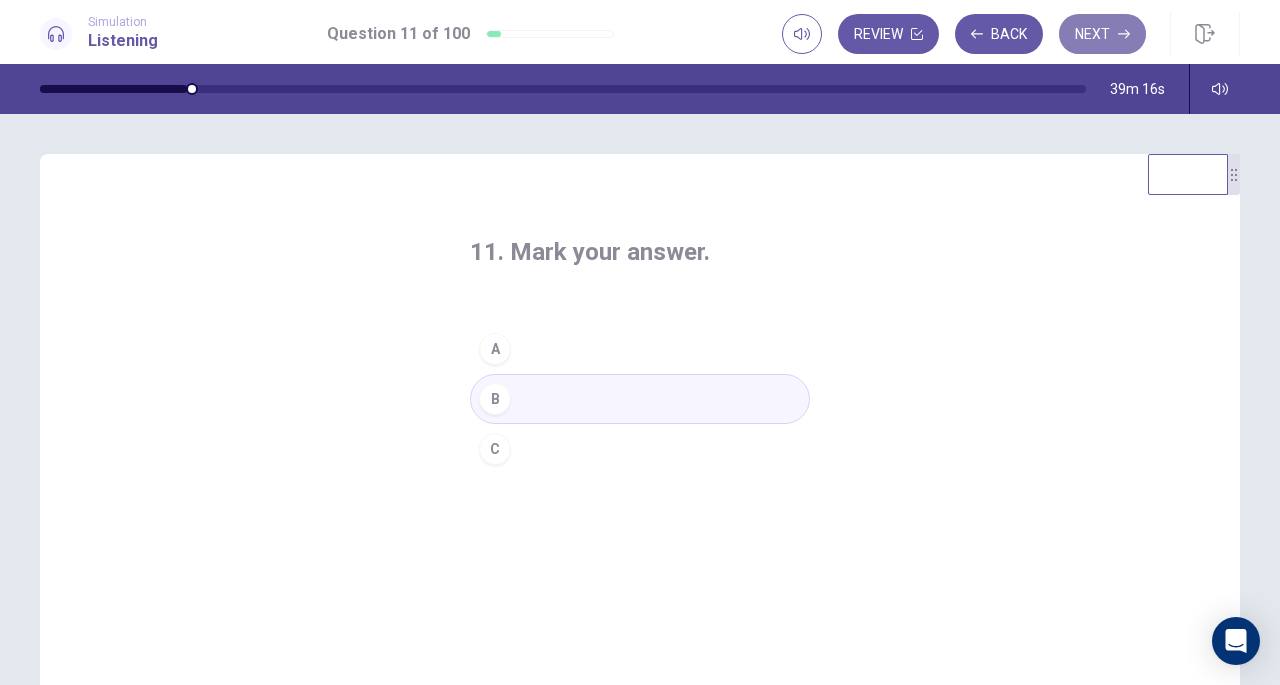 click on "Next" at bounding box center (1102, 34) 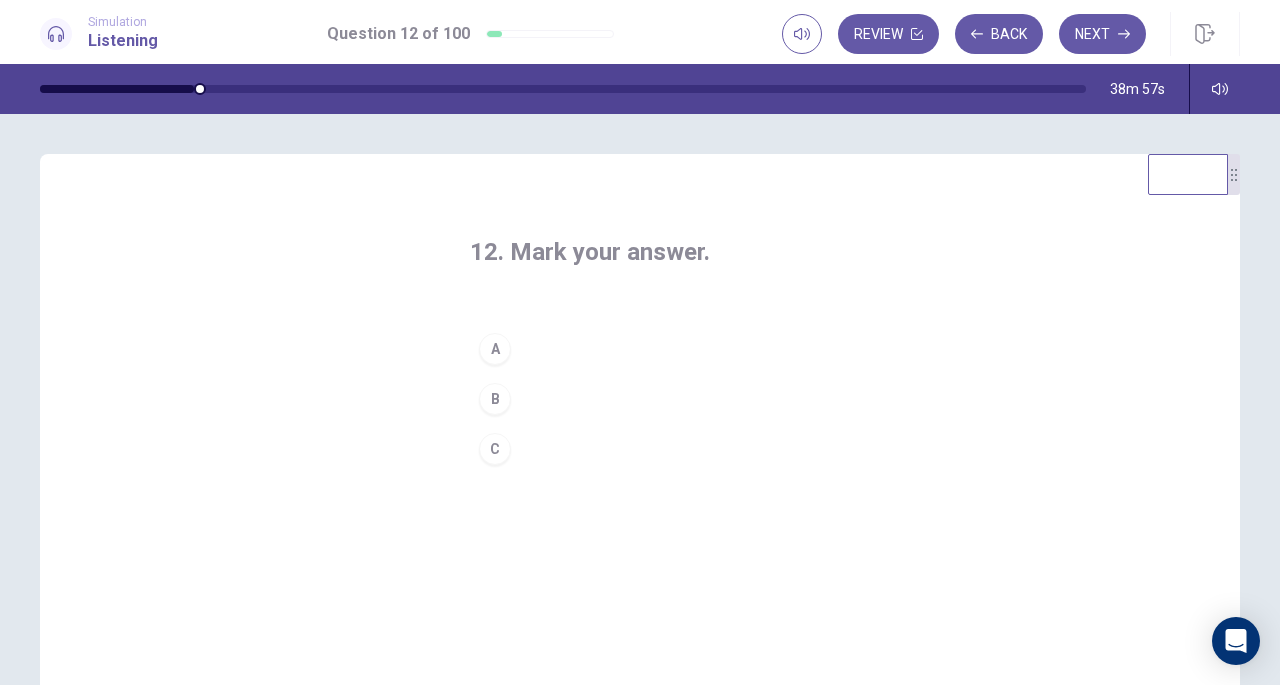 click on "C" at bounding box center (495, 449) 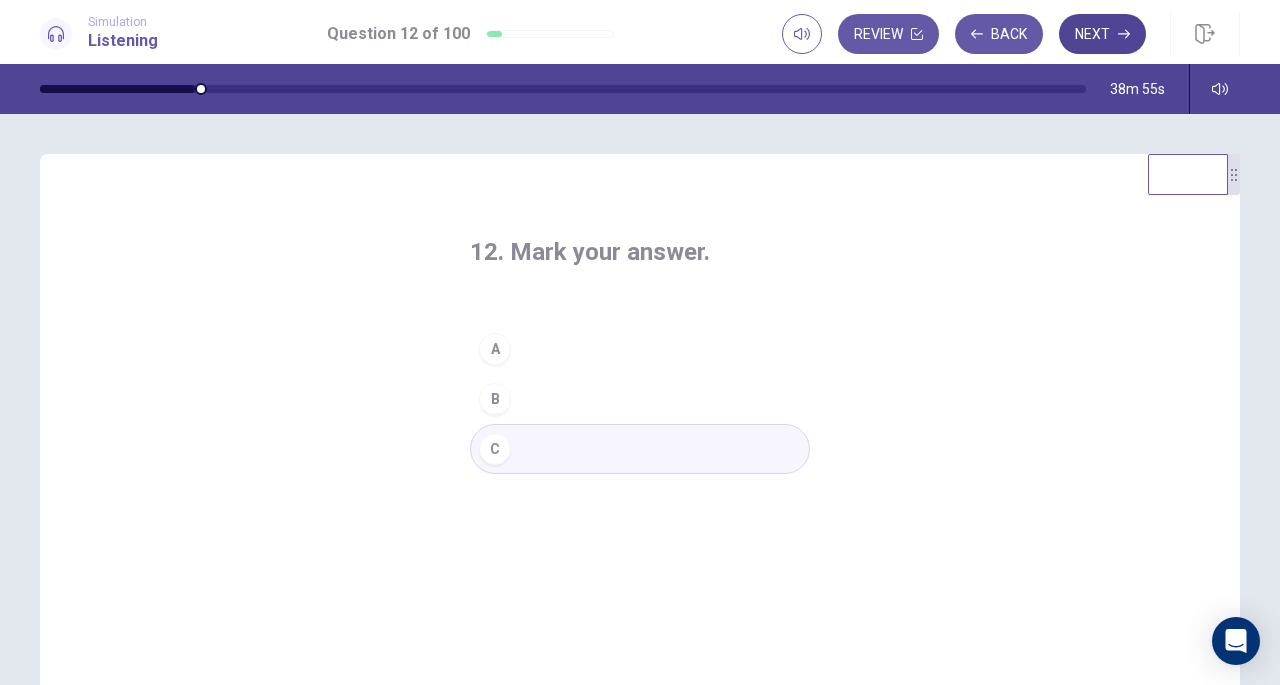 click on "Next" at bounding box center (1102, 34) 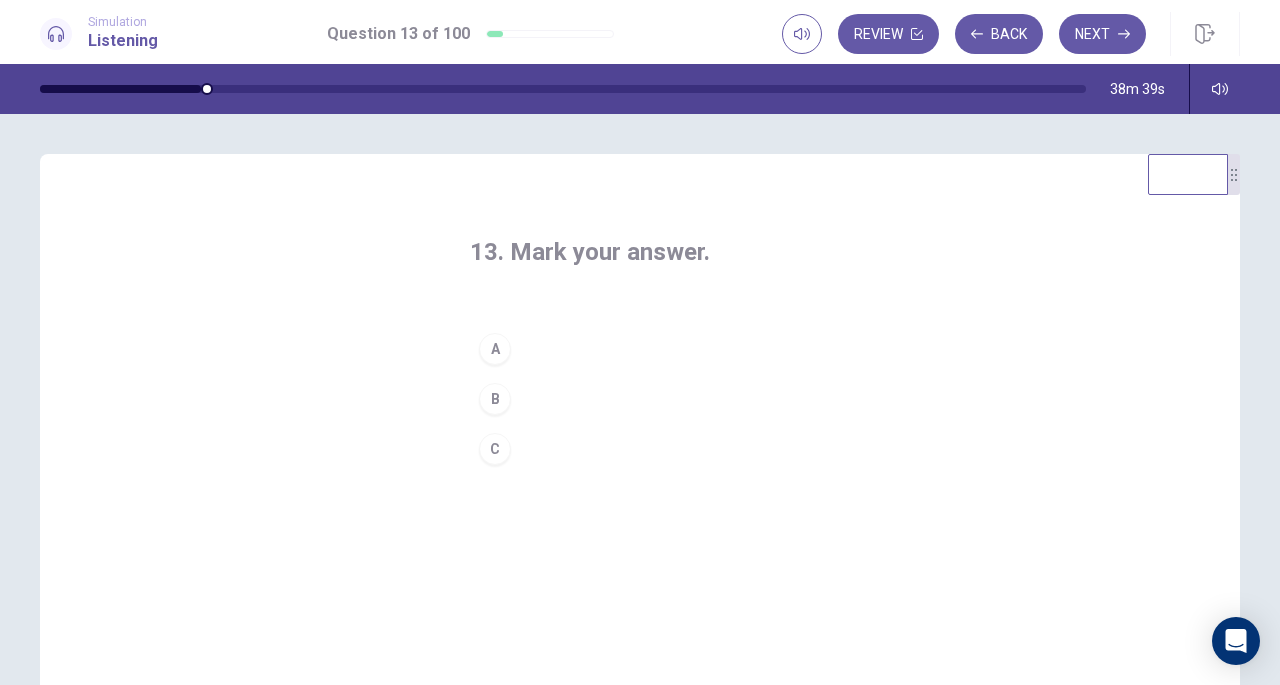 click on "A" at bounding box center (495, 349) 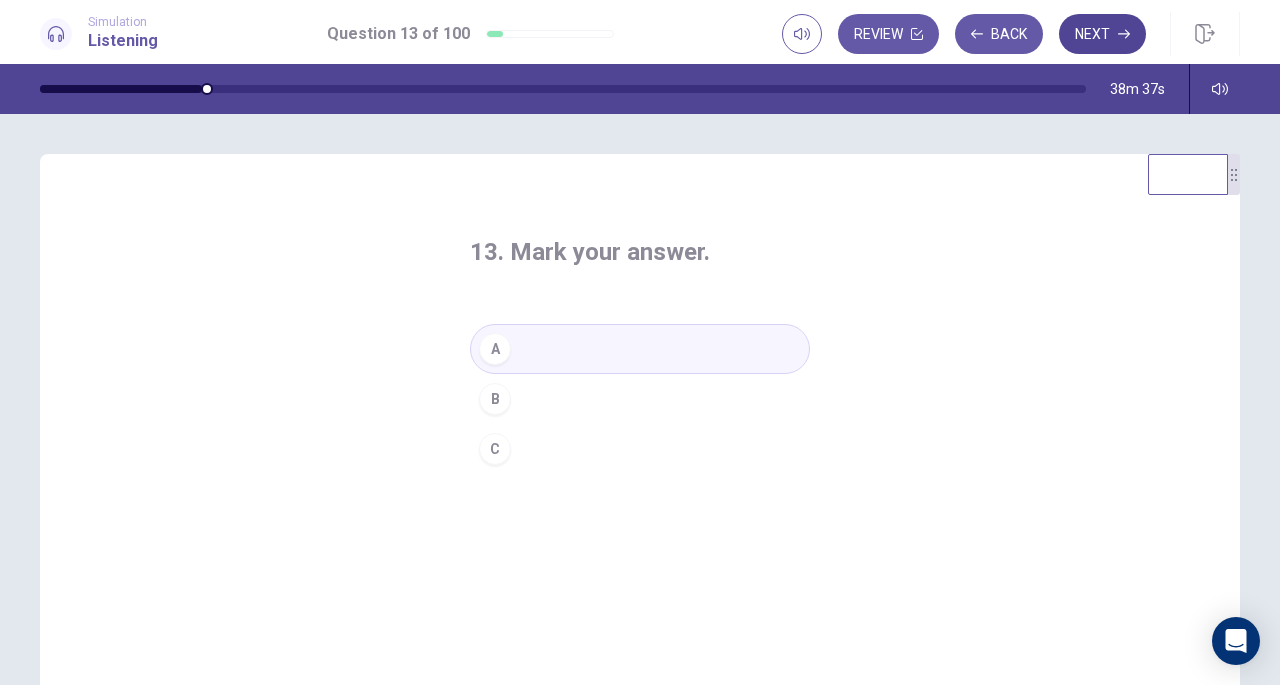 click on "Next" at bounding box center [1102, 34] 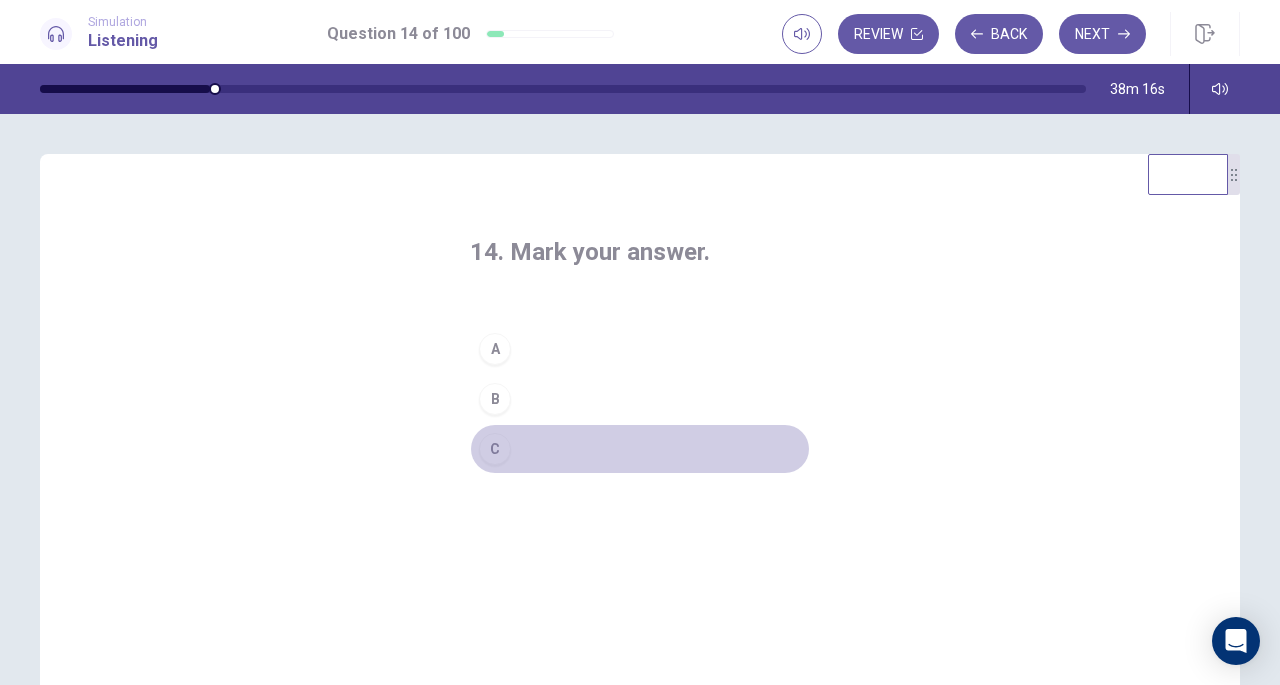 click on "C" at bounding box center [495, 449] 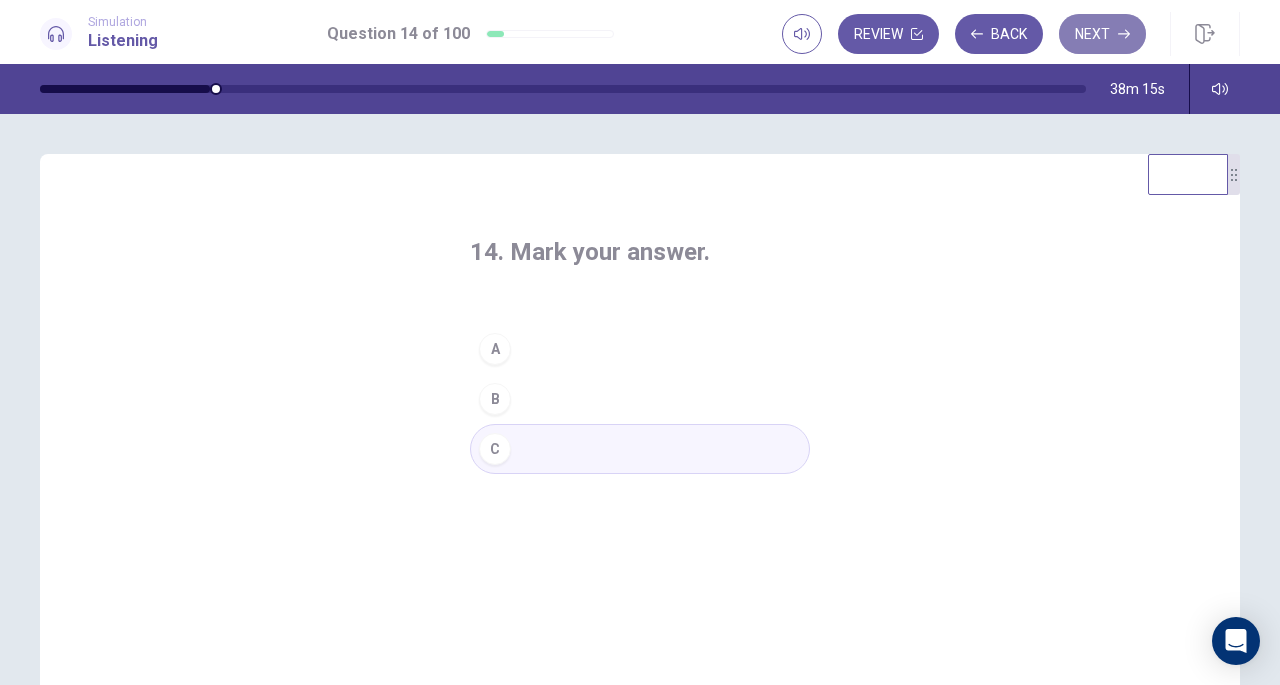 click on "Next" at bounding box center [1102, 34] 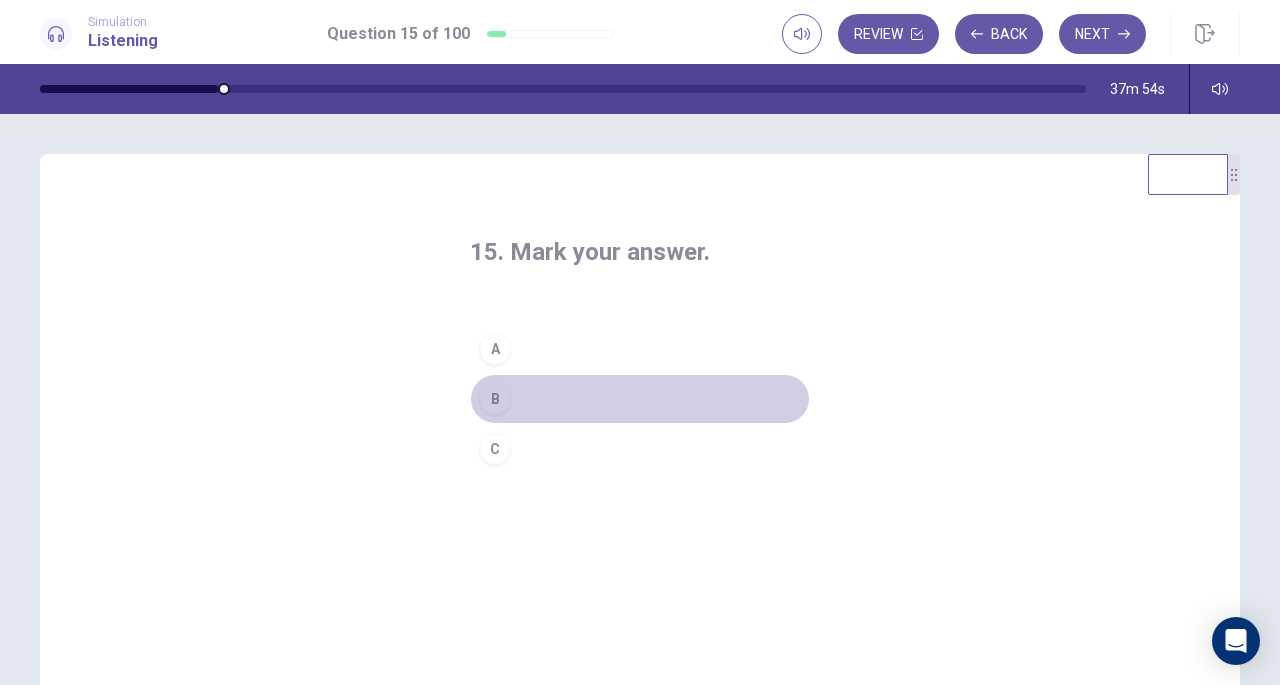 click on "B" at bounding box center [495, 399] 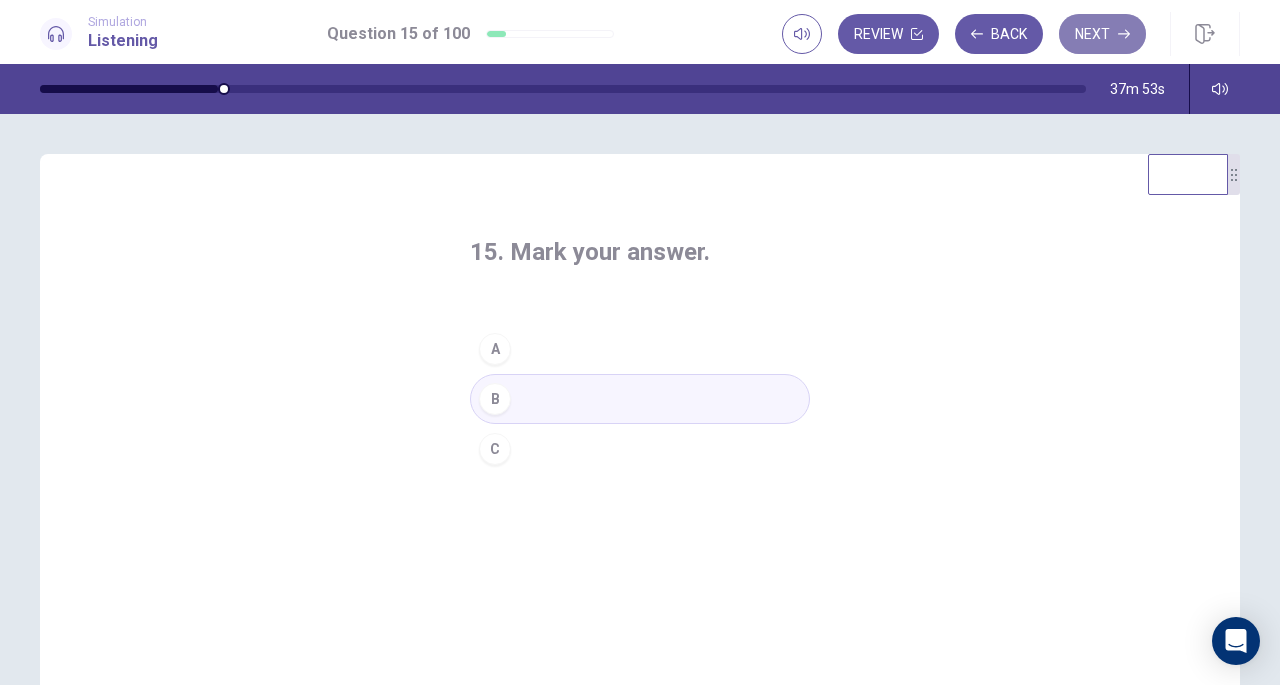 click on "Next" at bounding box center (1102, 34) 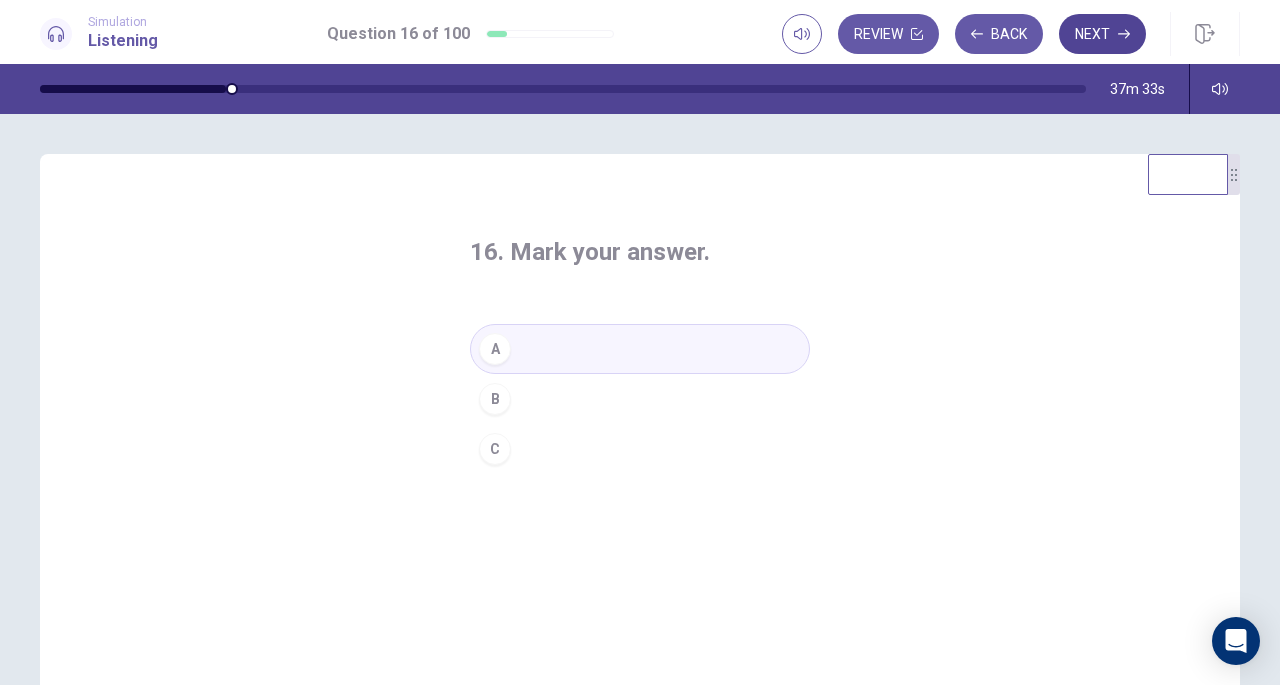 click on "Next" at bounding box center (1102, 34) 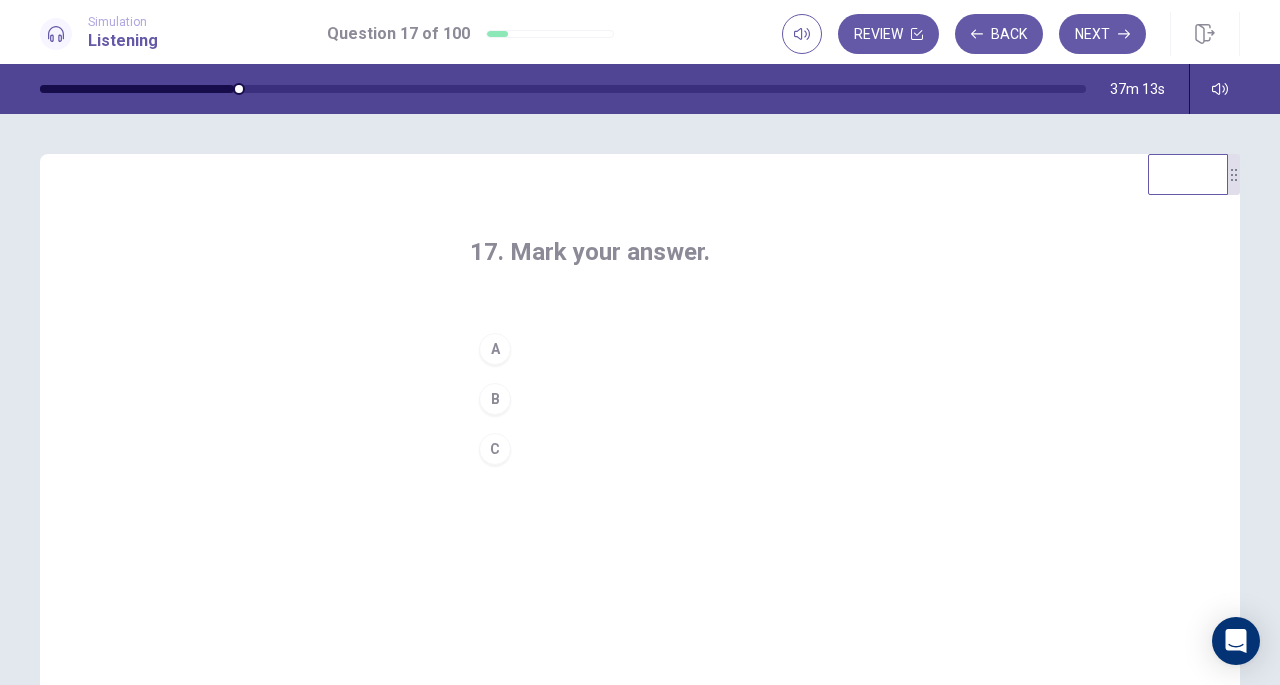 click on "B" at bounding box center [495, 399] 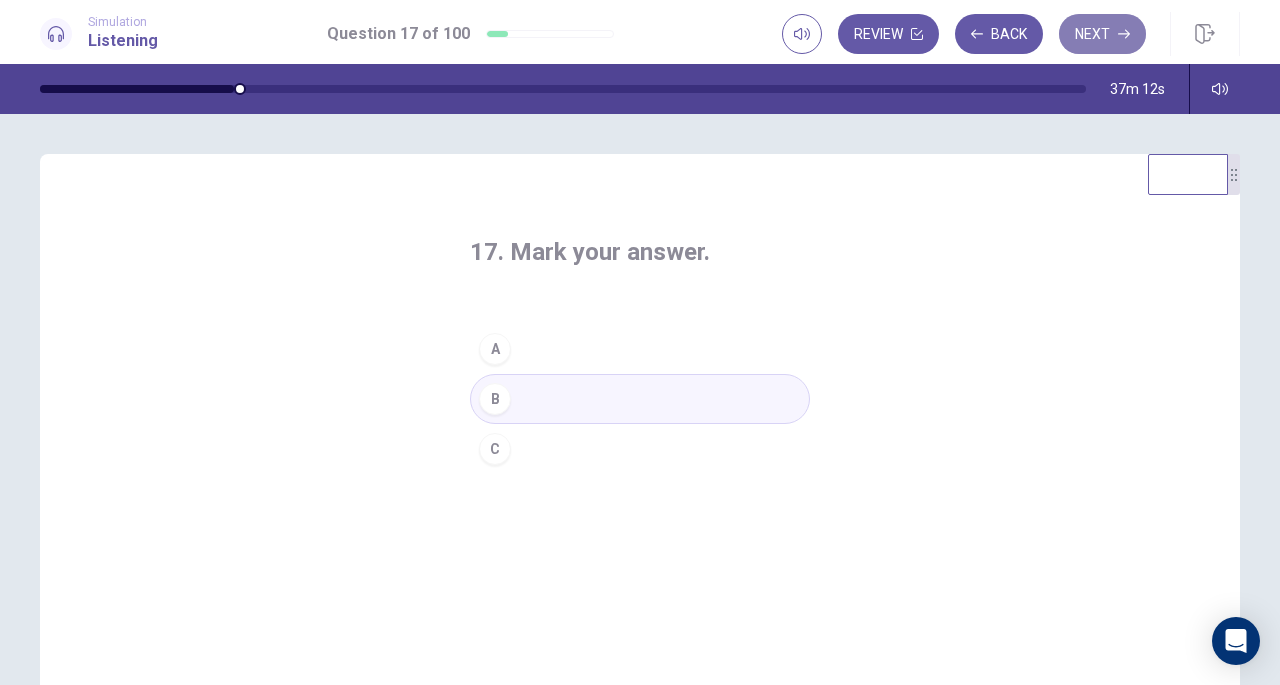 click on "Next" at bounding box center [1102, 34] 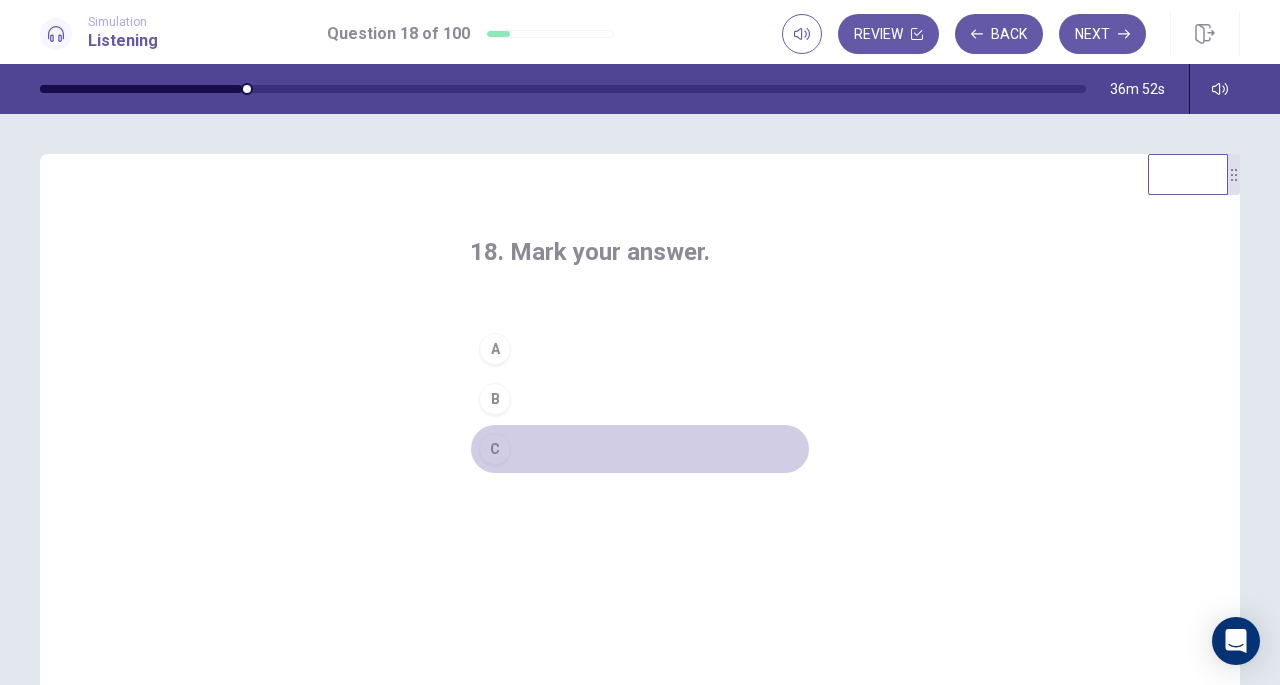 click on "C" at bounding box center (495, 449) 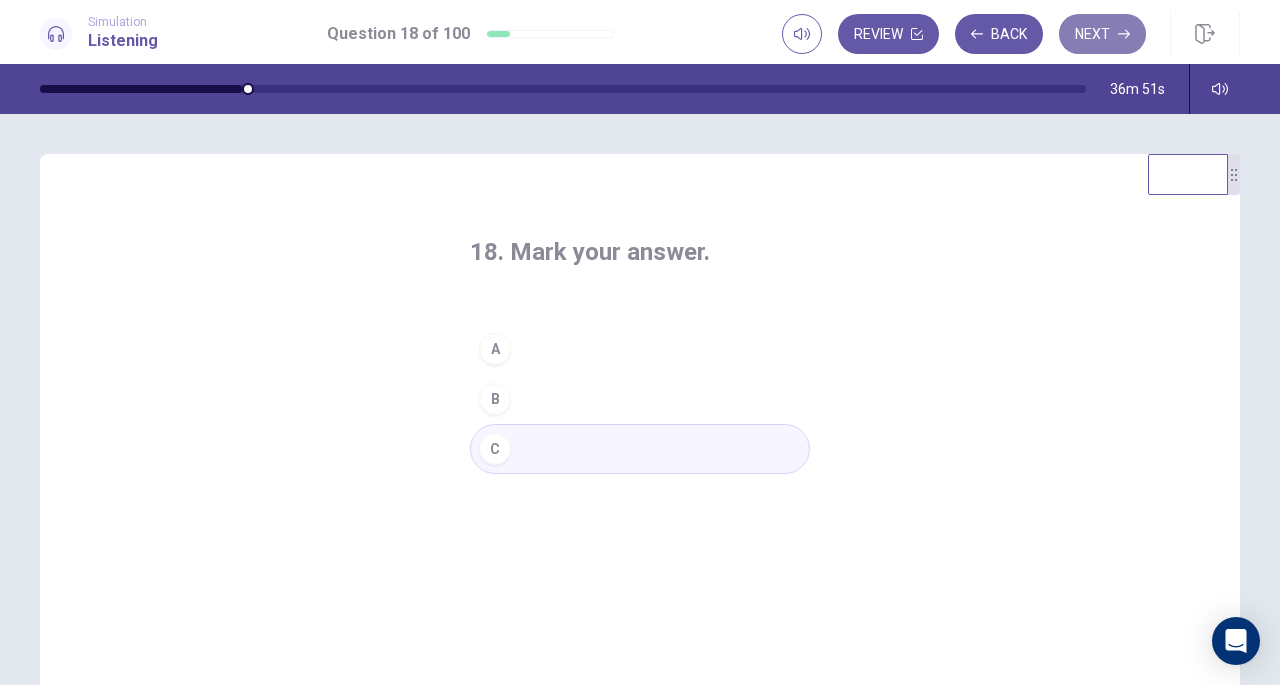 click on "Next" at bounding box center [1102, 34] 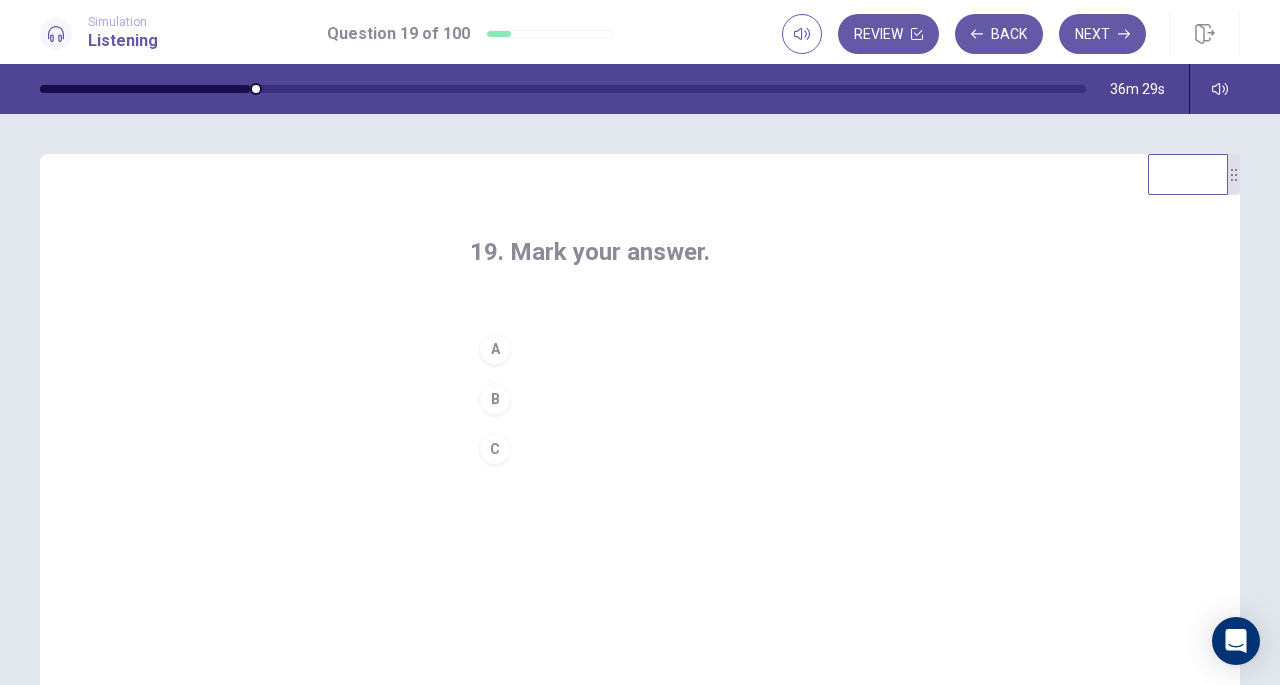 click on "C" at bounding box center (495, 449) 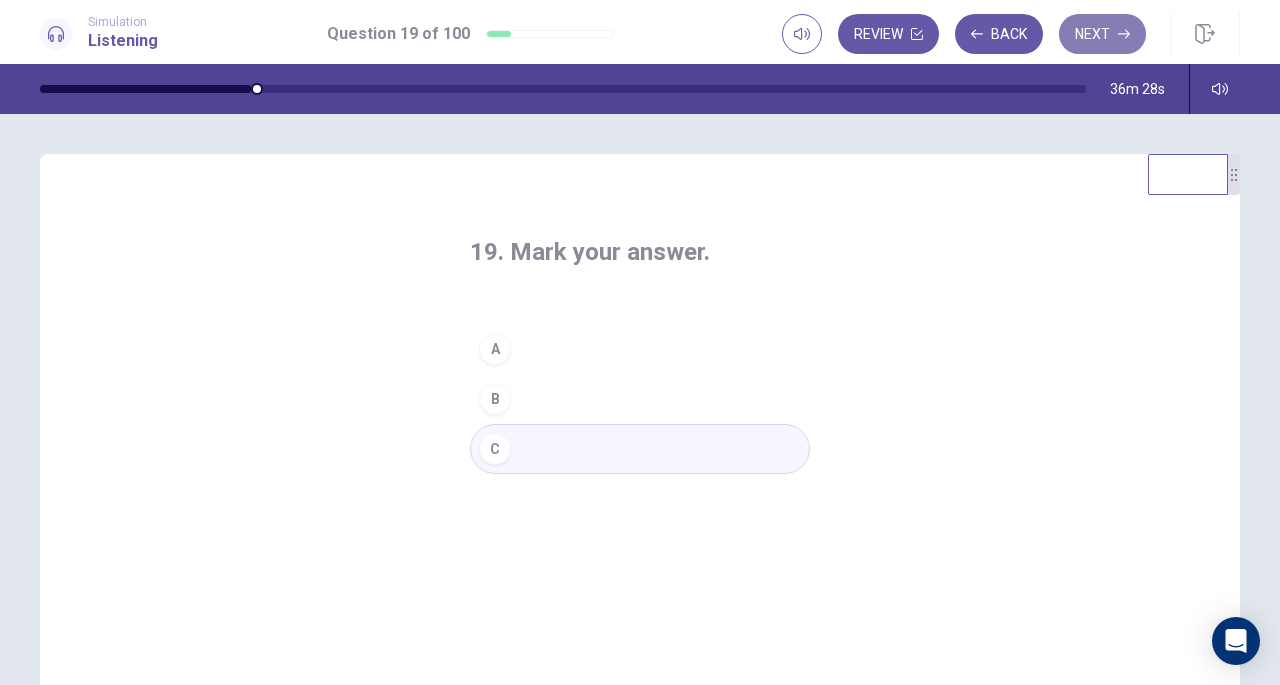 click on "Next" at bounding box center (1102, 34) 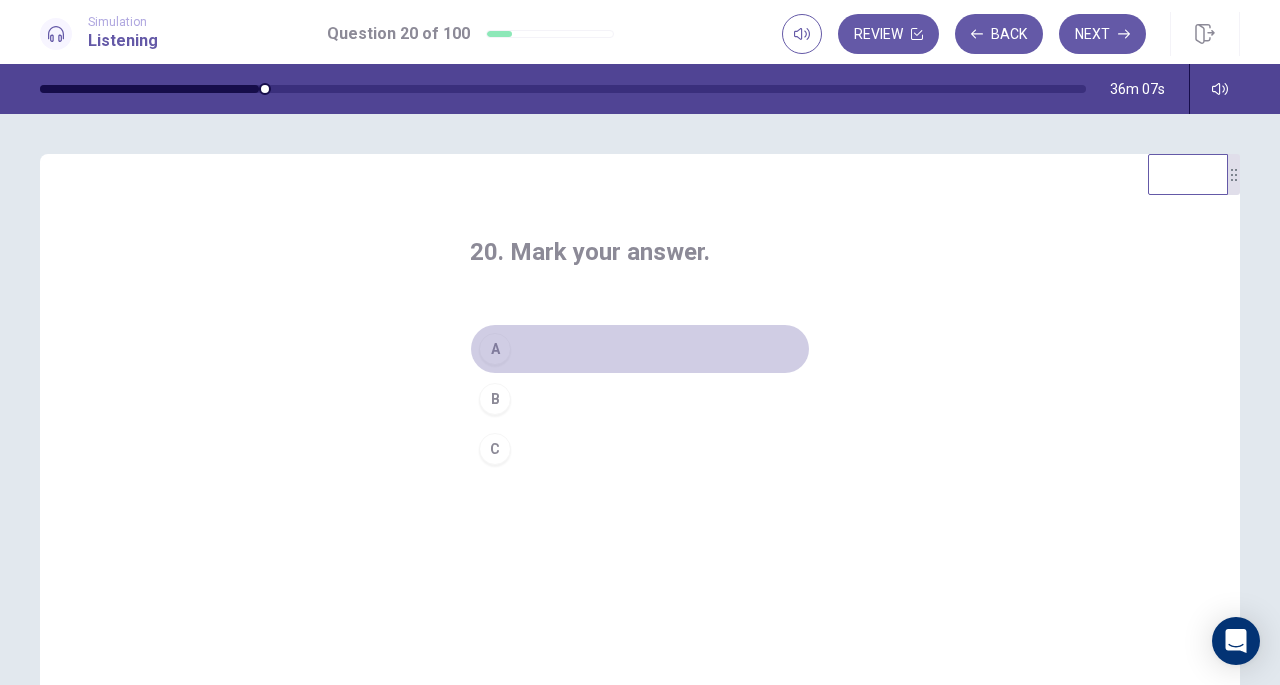 click on "A" at bounding box center (495, 349) 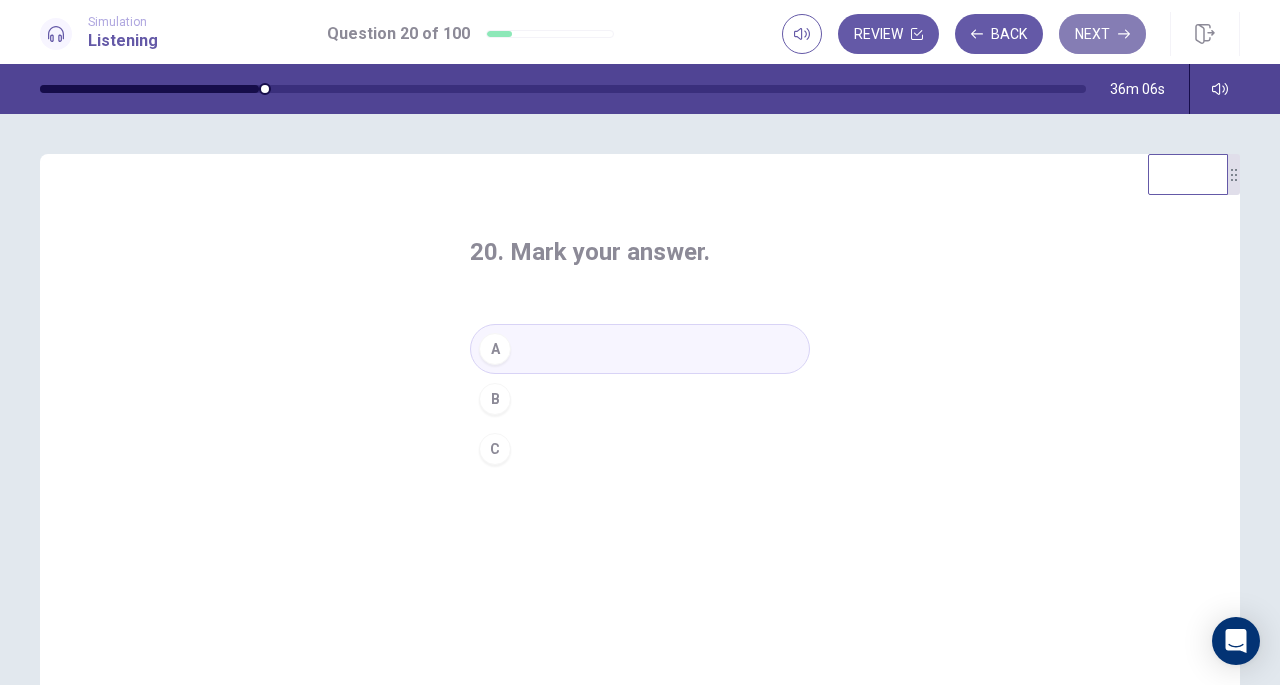 click on "Next" at bounding box center (1102, 34) 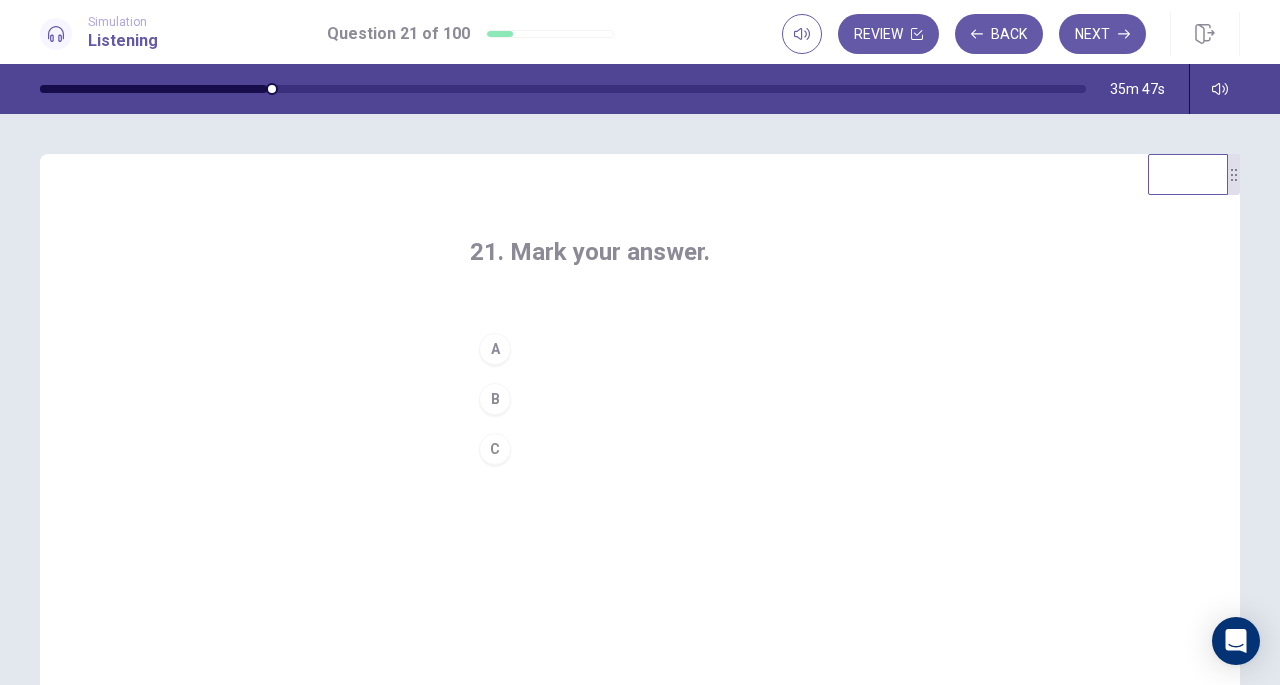 click on "B" at bounding box center [495, 399] 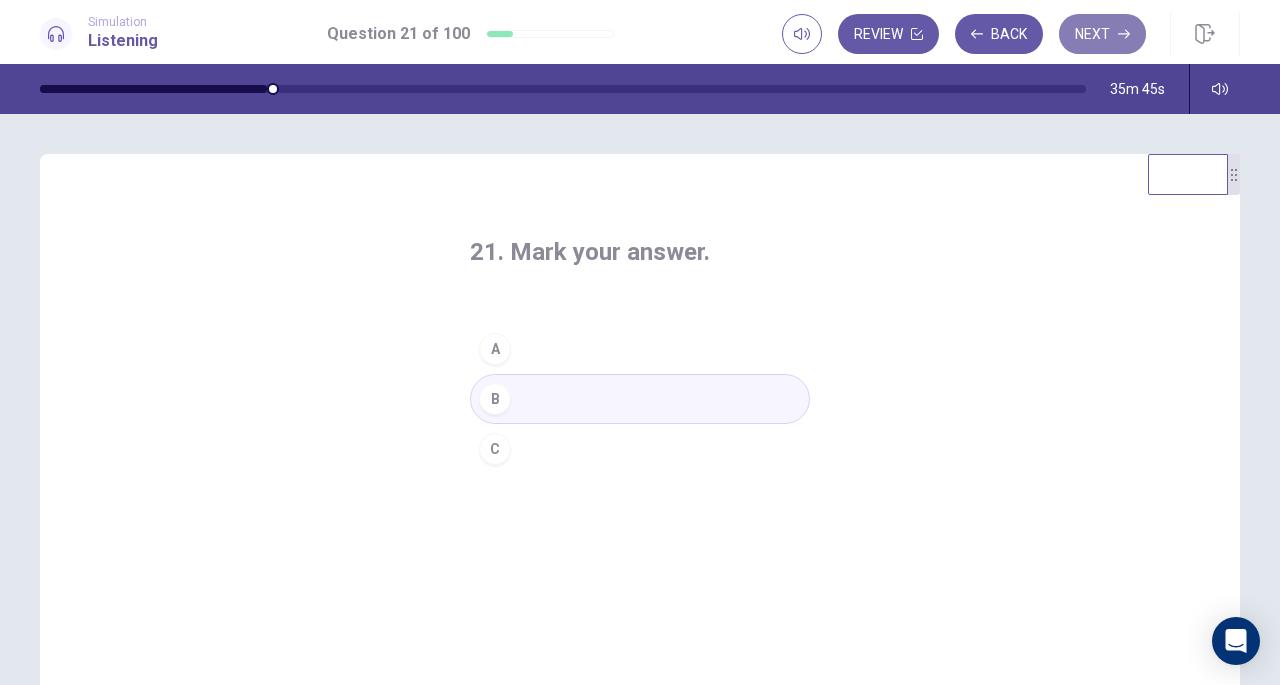 click on "Next" at bounding box center [1102, 34] 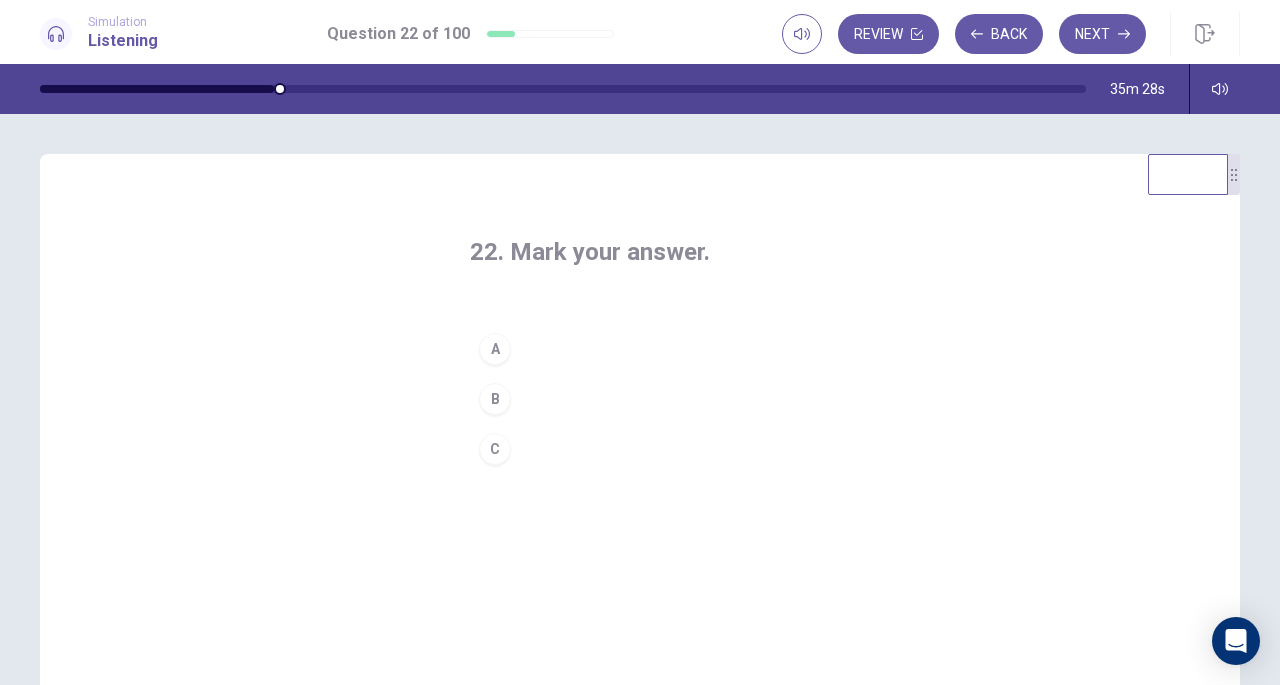 click on "B" at bounding box center (495, 399) 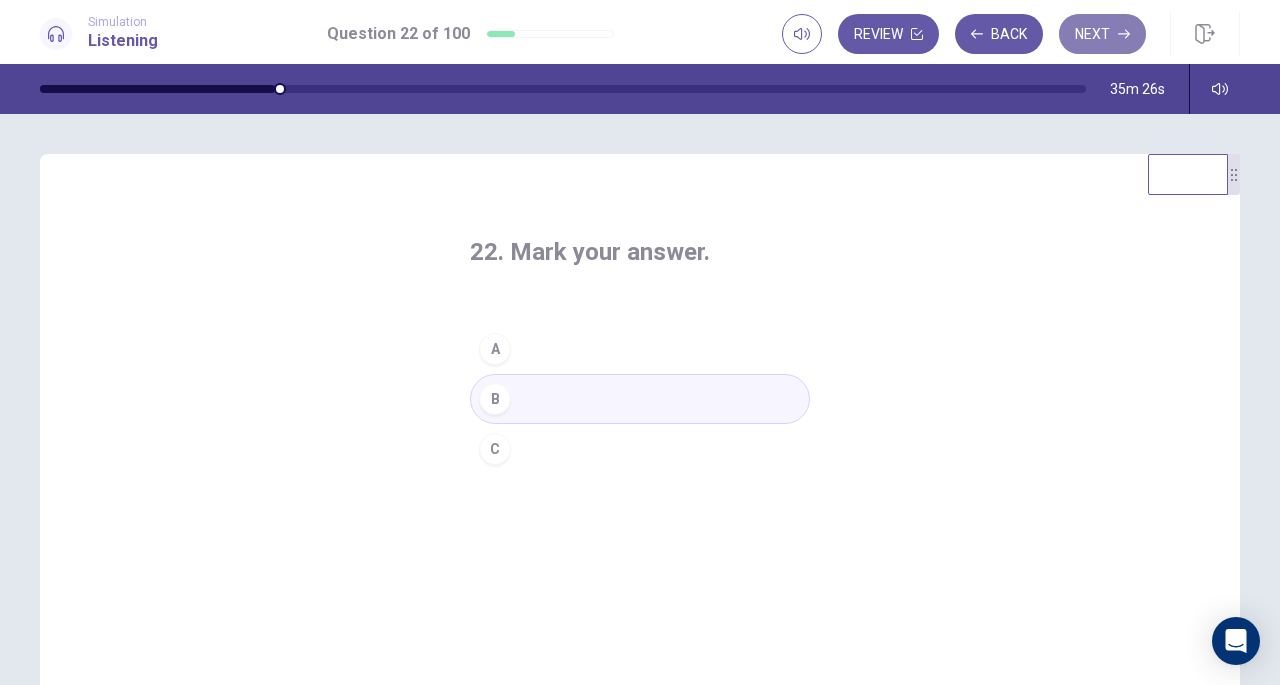 click on "Next" at bounding box center (1102, 34) 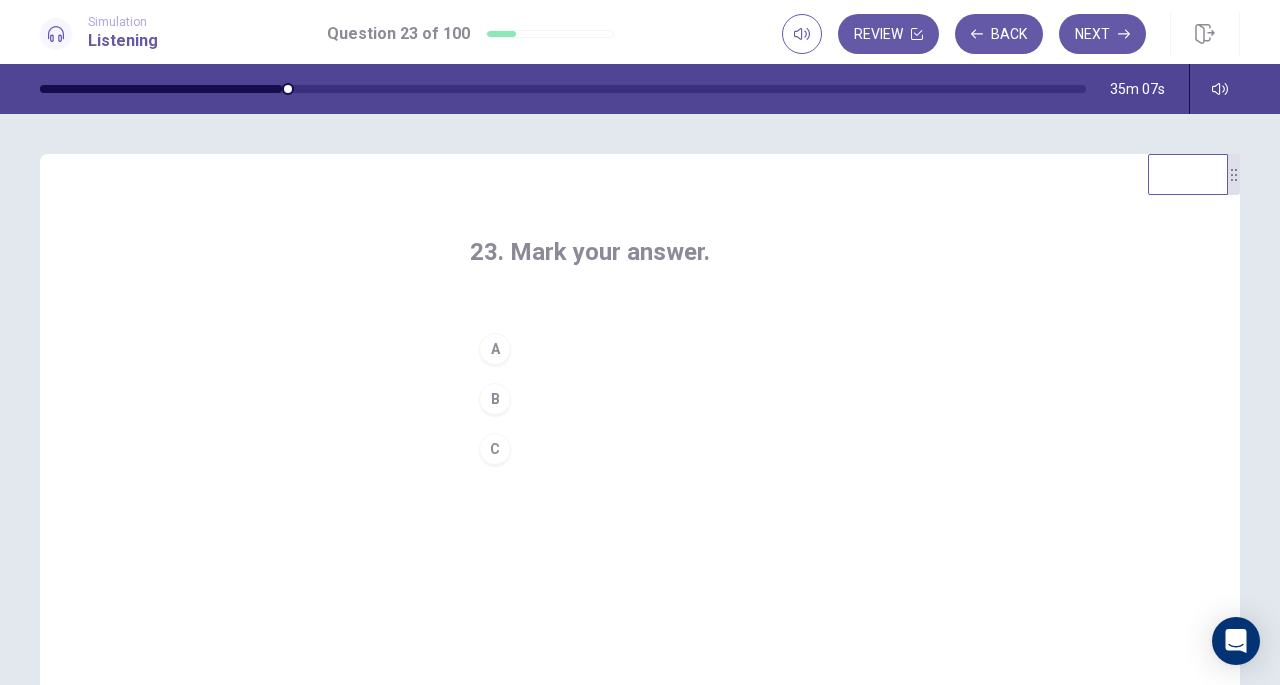 click on "C" at bounding box center (495, 449) 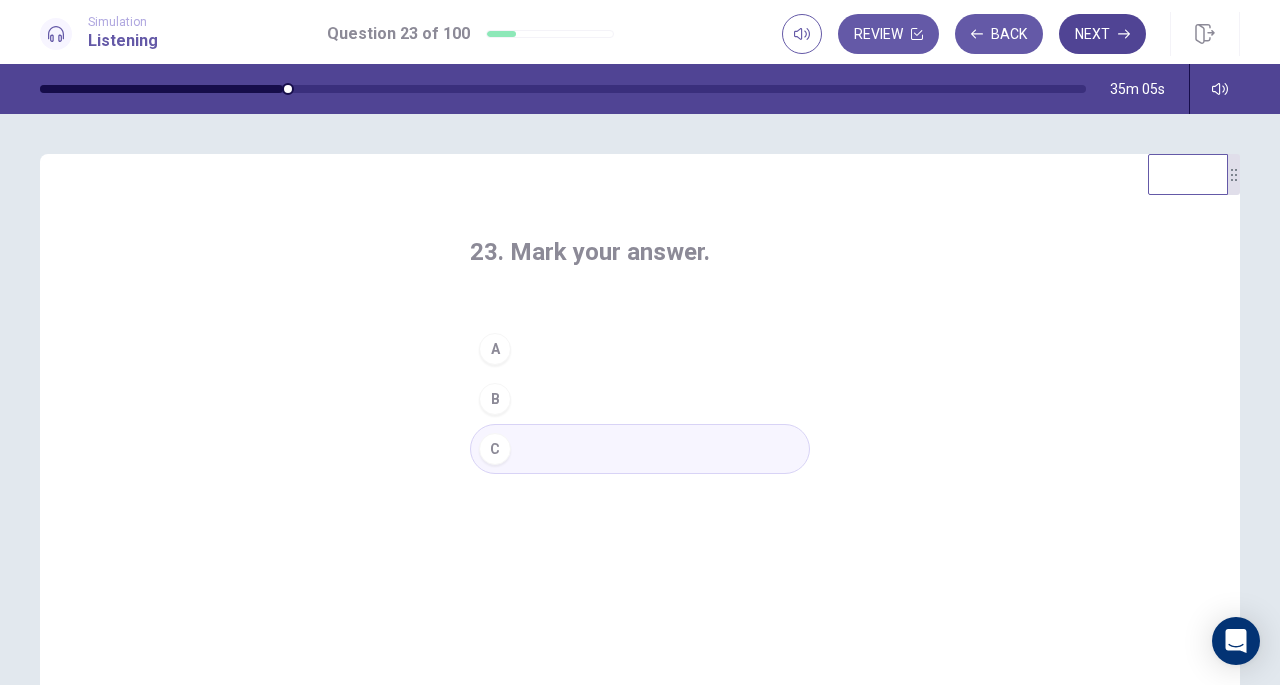 click on "Next" at bounding box center [1102, 34] 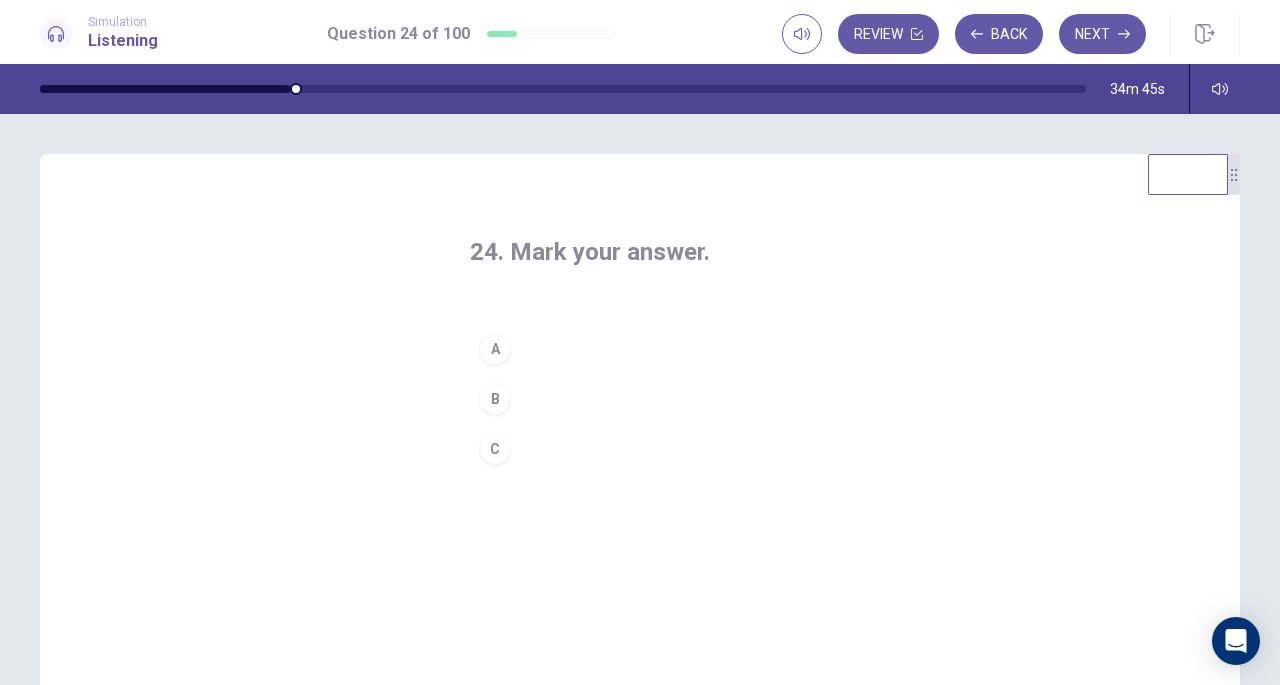 click on "B" at bounding box center [495, 399] 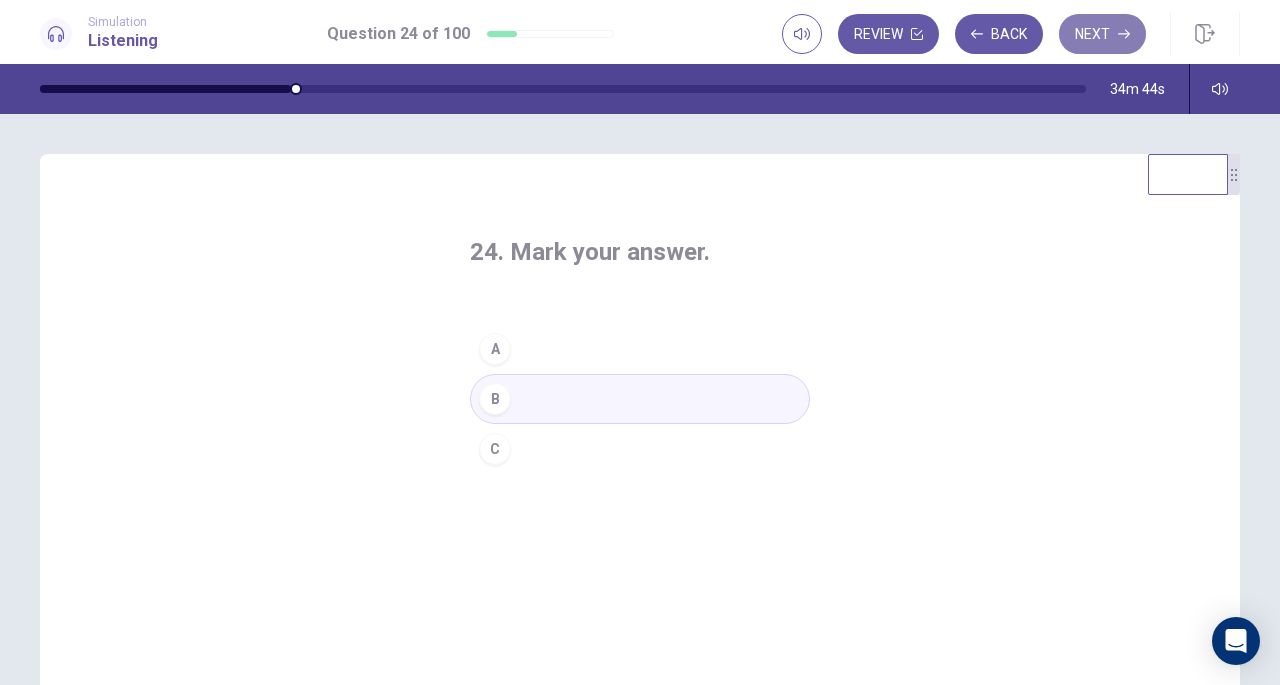 click on "Next" at bounding box center [1102, 34] 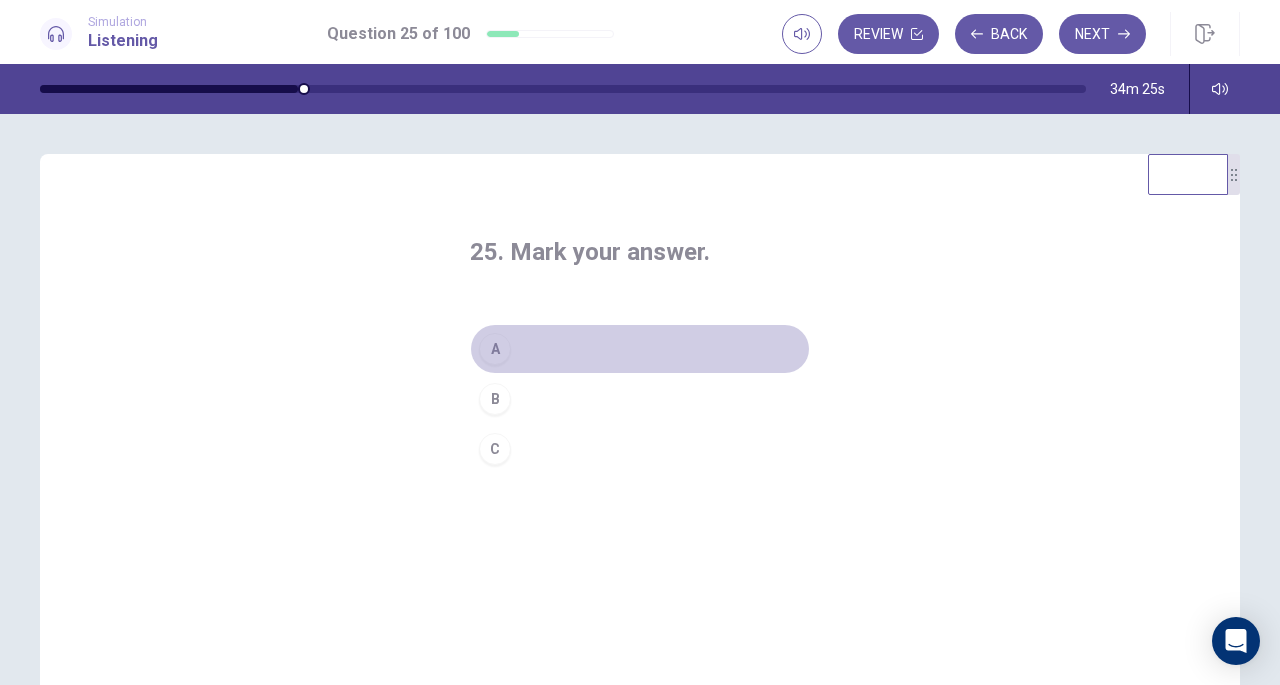 click on "A" at bounding box center [495, 349] 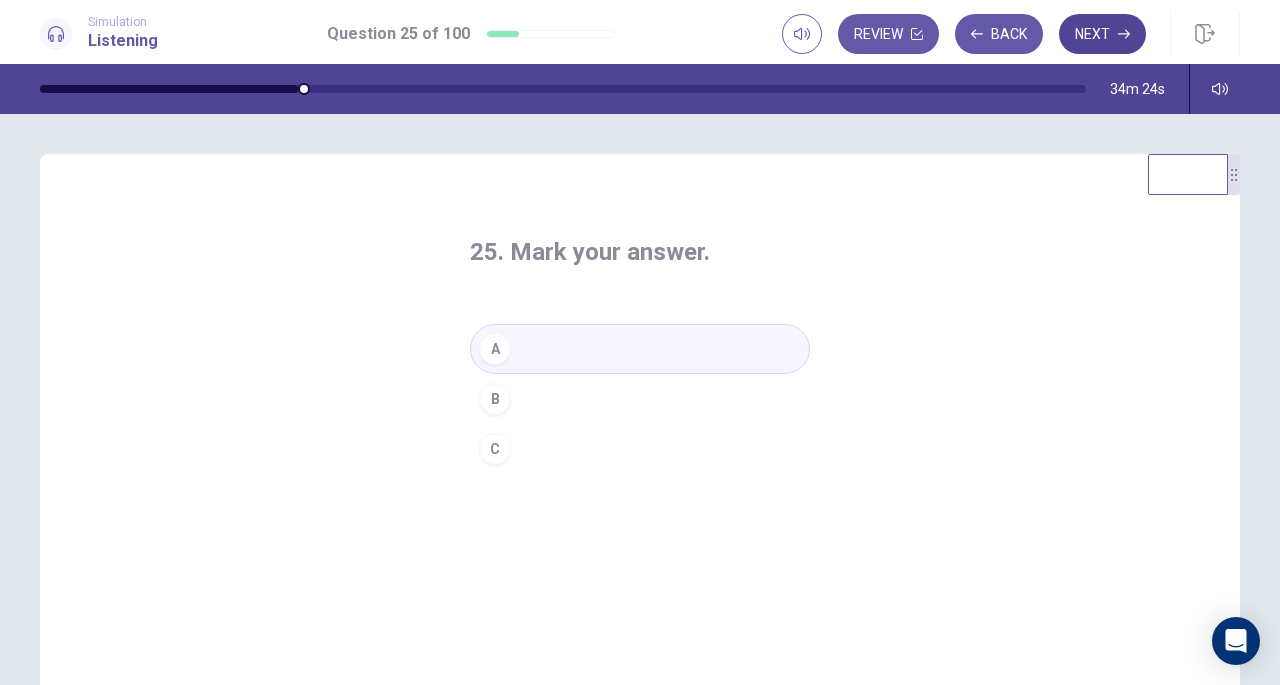 click on "Next" at bounding box center [1102, 34] 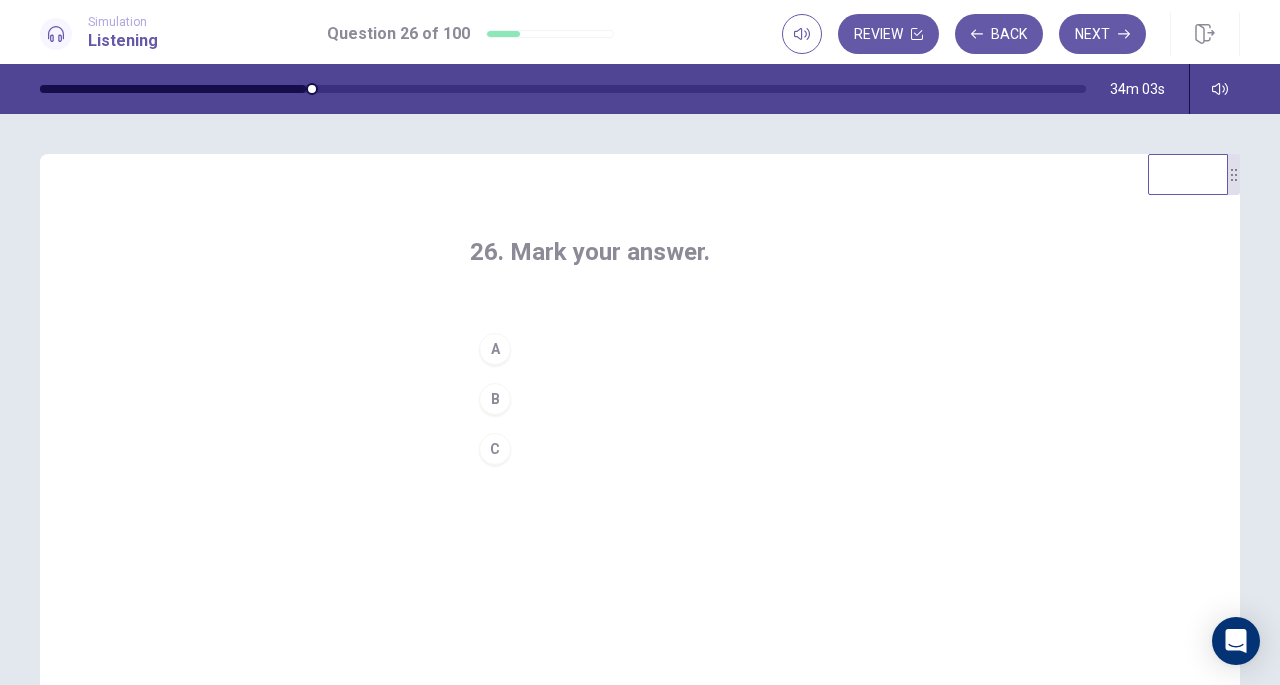 click on "C" at bounding box center [495, 449] 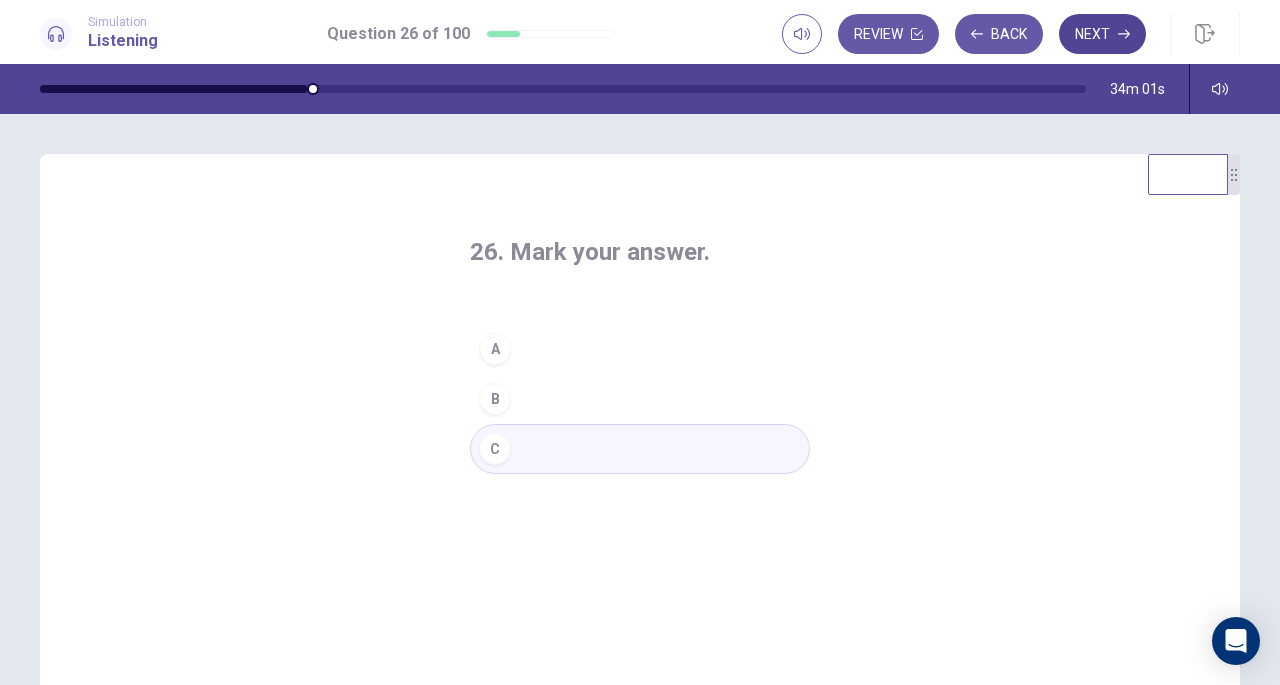 click on "Next" at bounding box center [1102, 34] 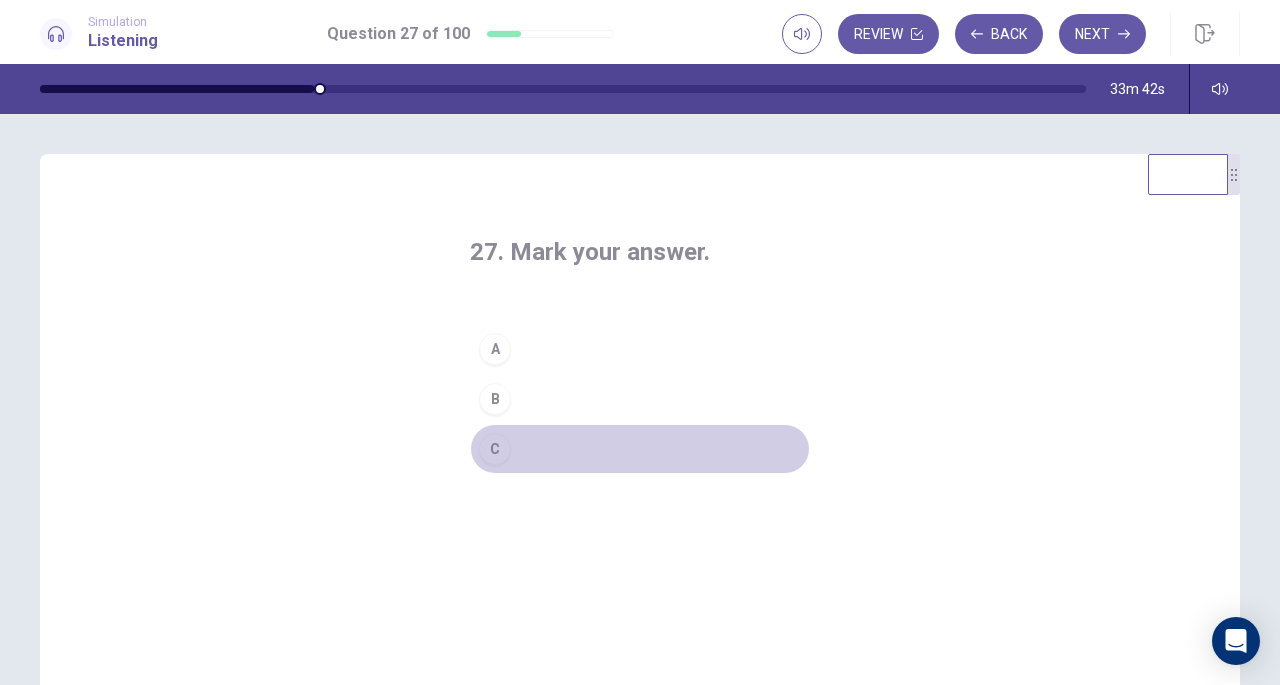 click on "C" at bounding box center [495, 449] 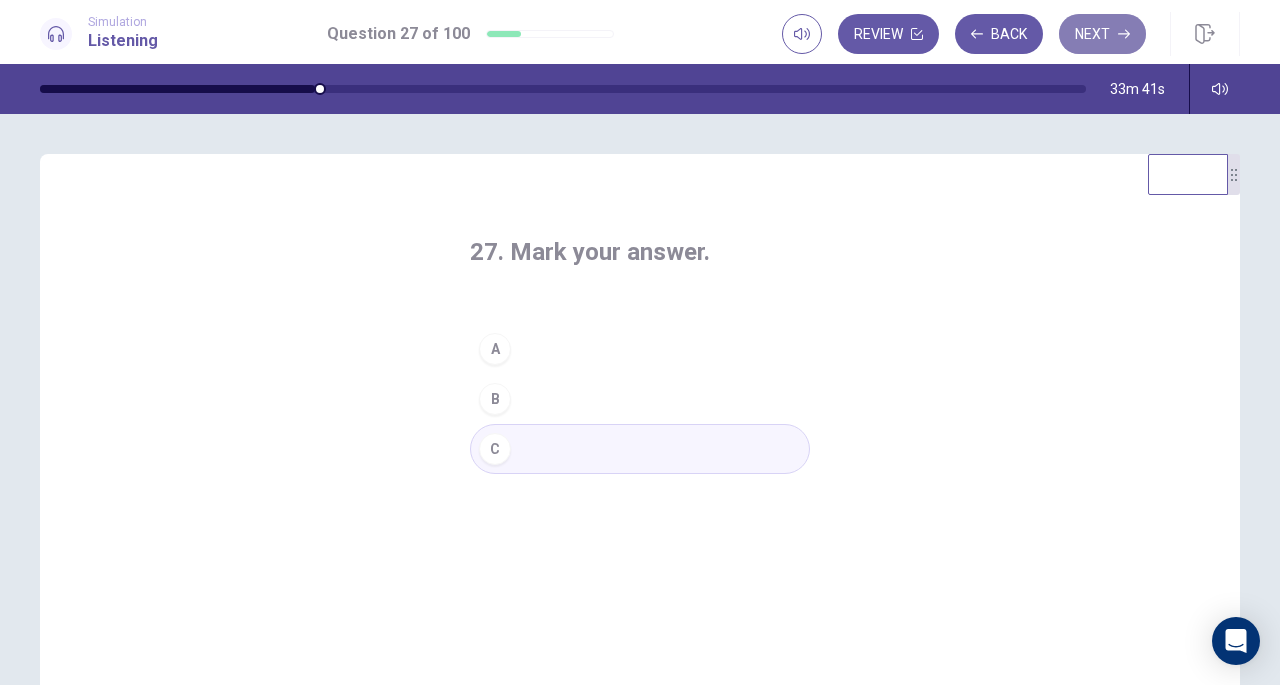 click on "Next" at bounding box center [1102, 34] 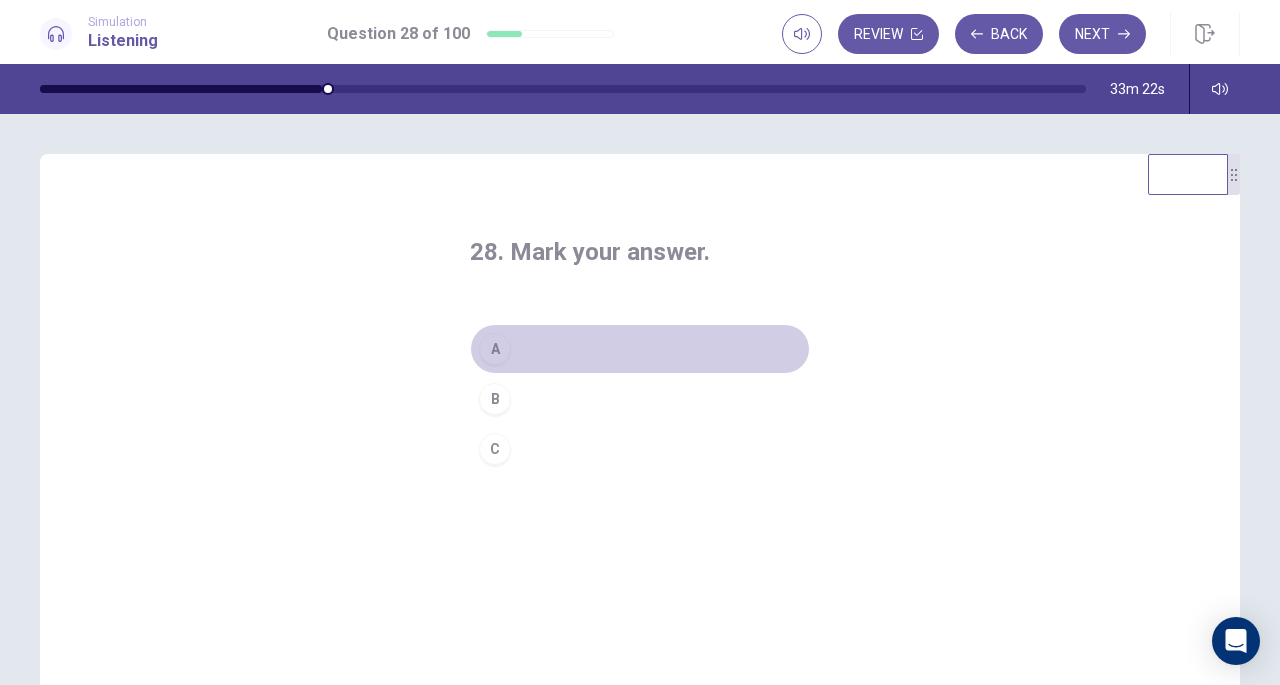 click on "A" at bounding box center (495, 349) 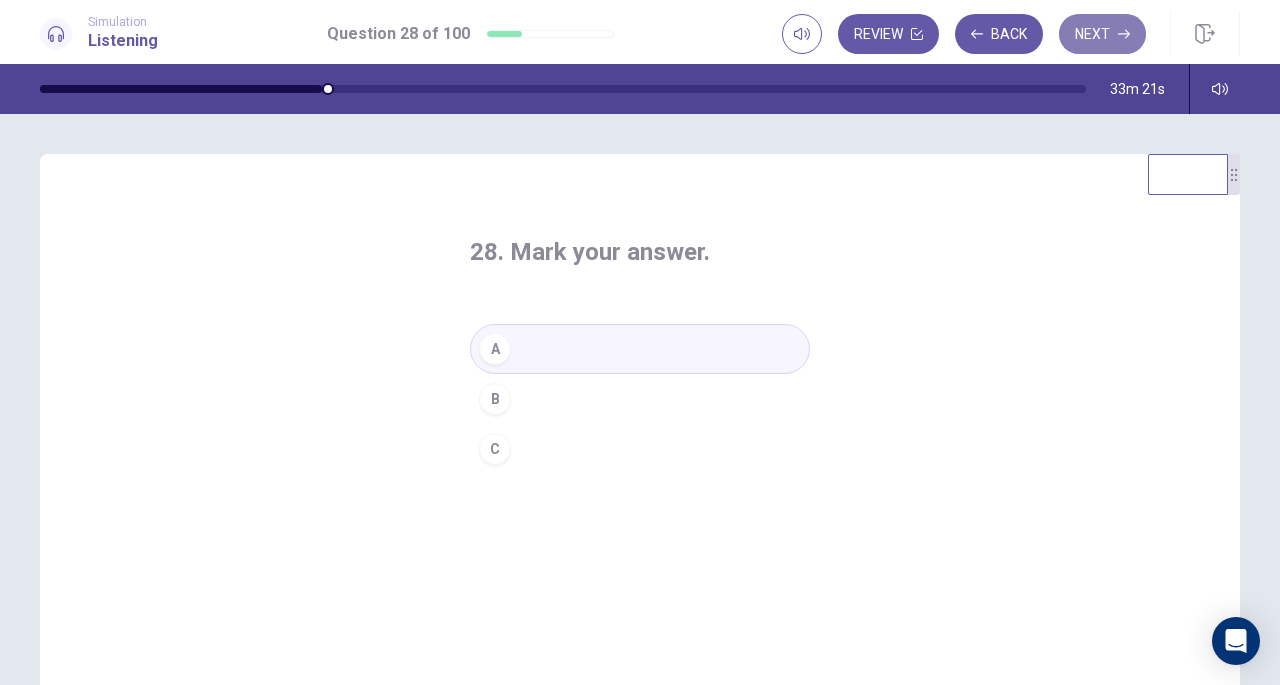 click on "Next" at bounding box center (1102, 34) 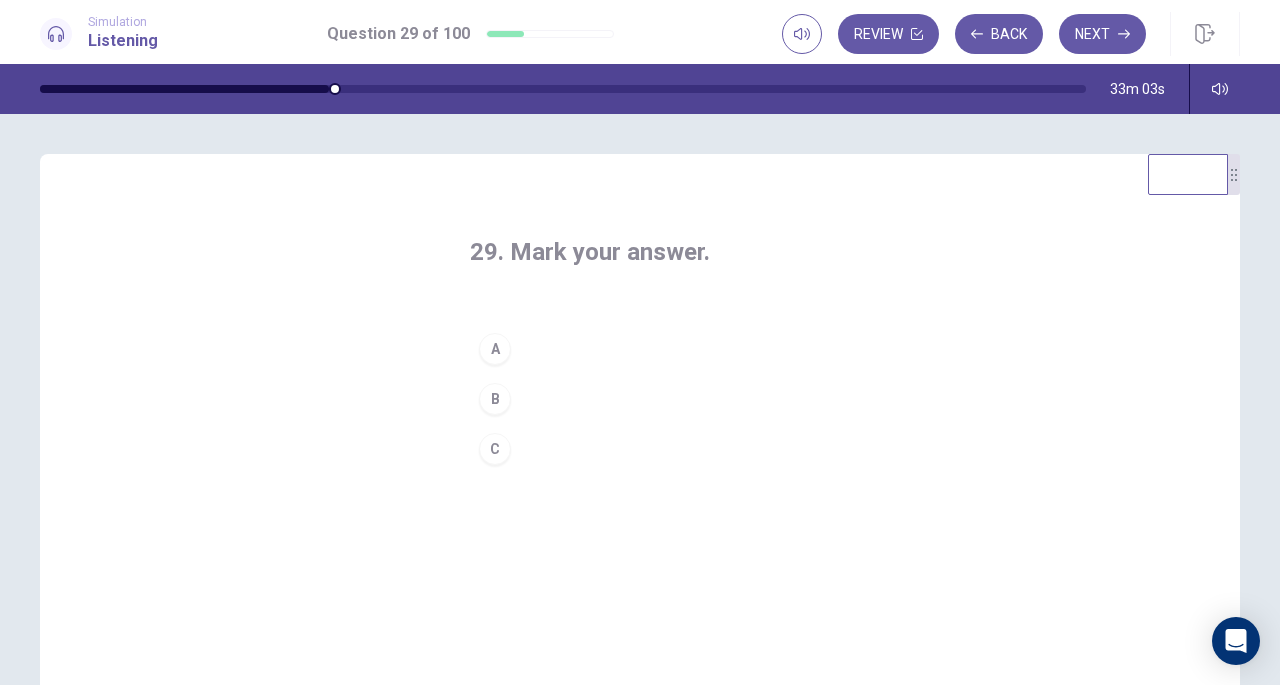 click on "B" at bounding box center (495, 399) 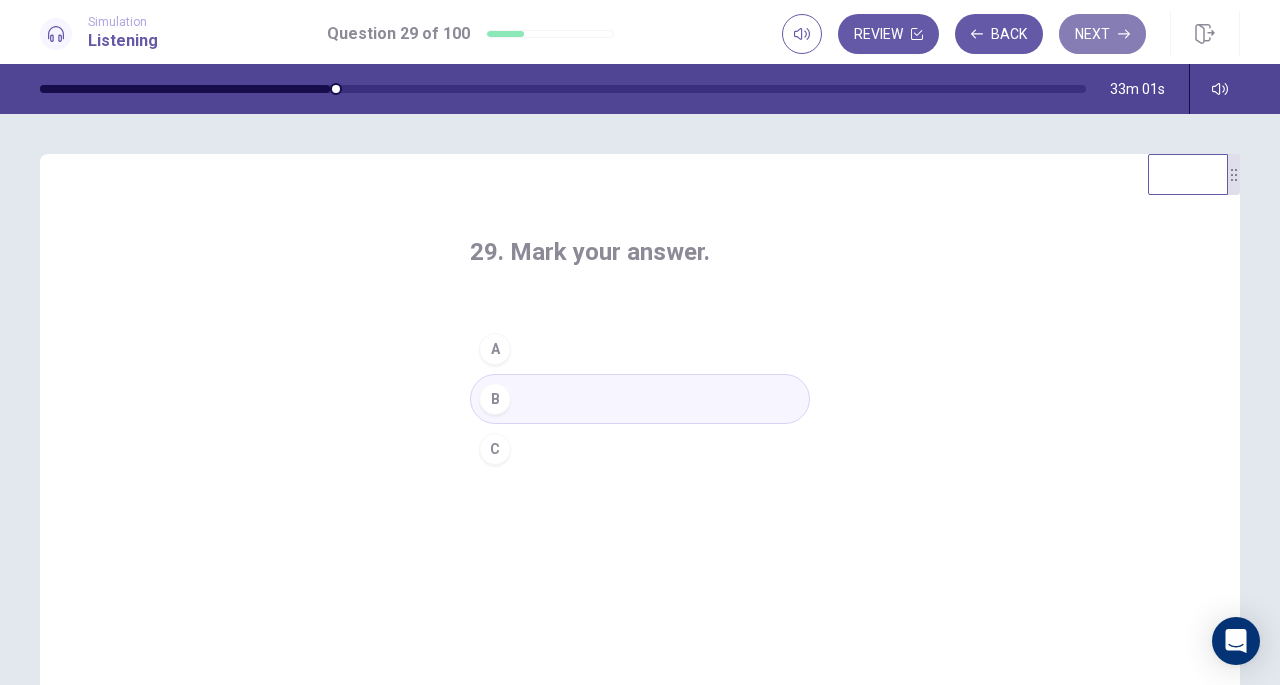 click on "Next" at bounding box center (1102, 34) 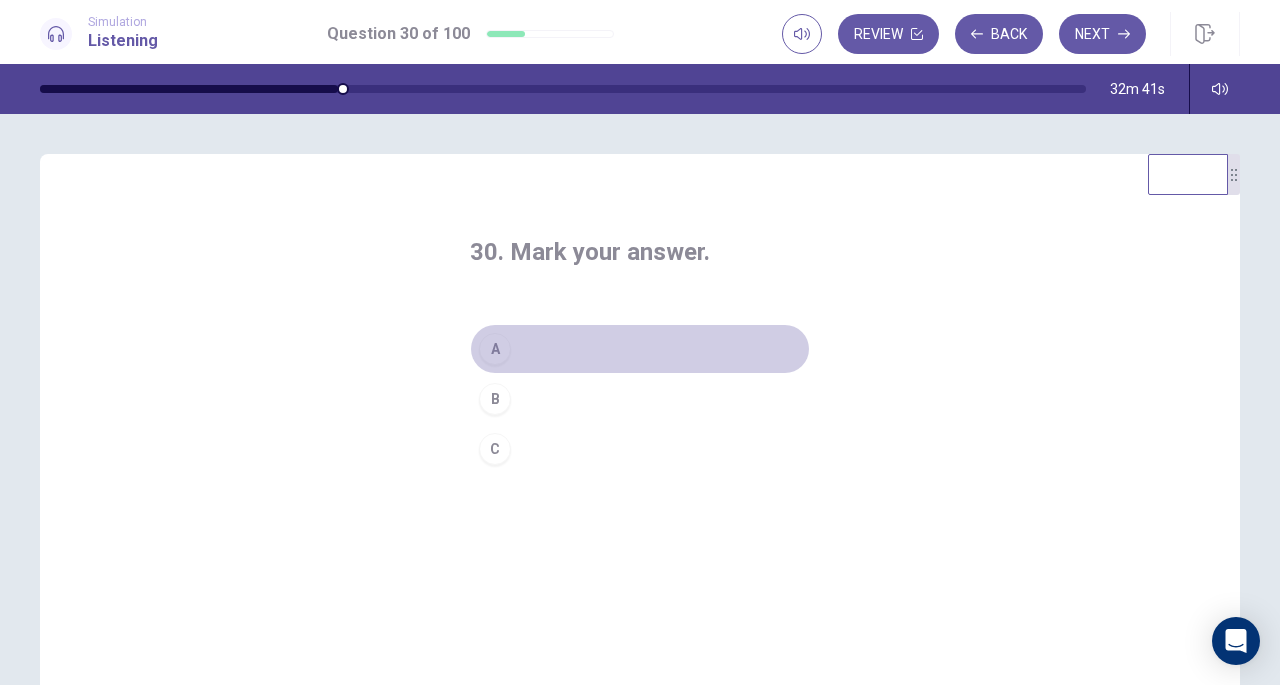 click on "A" at bounding box center (495, 349) 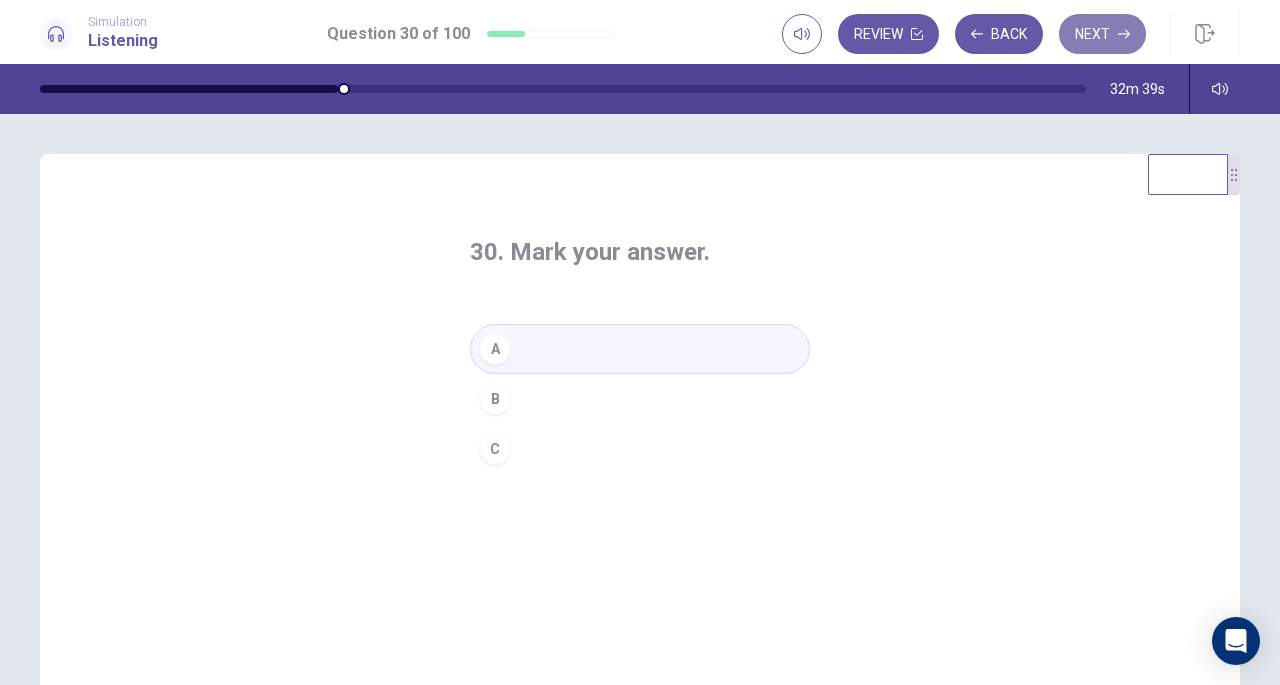 click on "Next" at bounding box center (1102, 34) 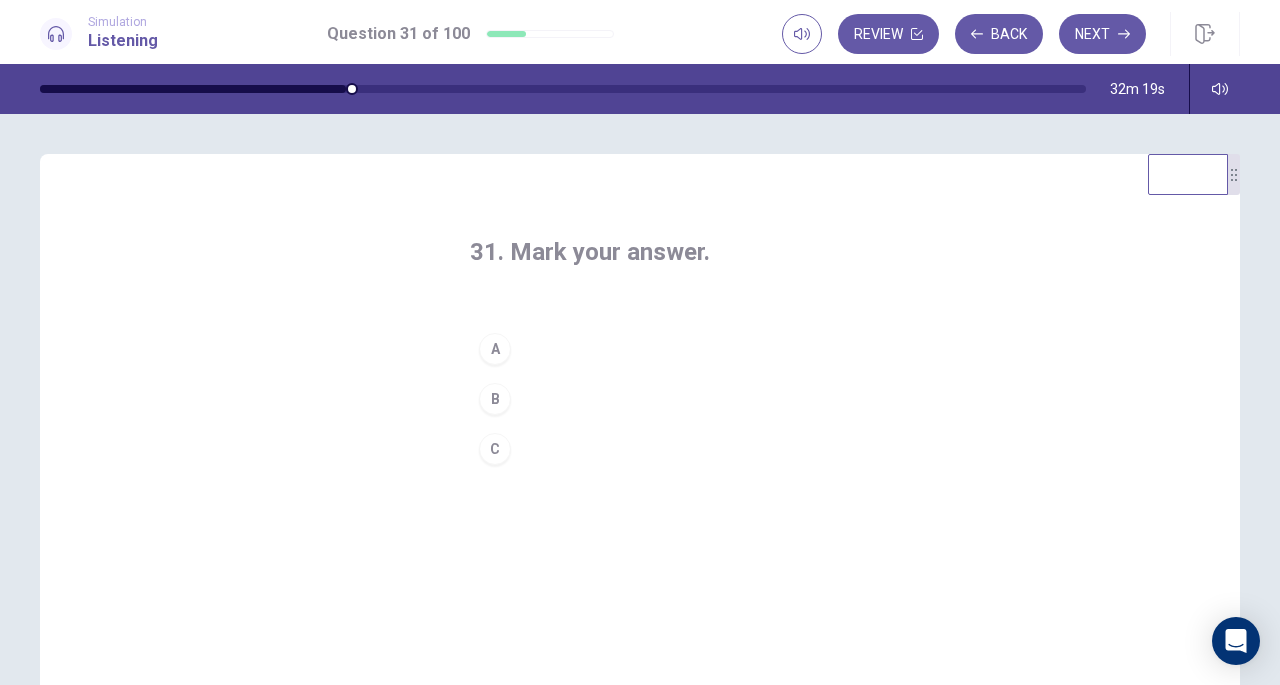 click on "C" at bounding box center [495, 449] 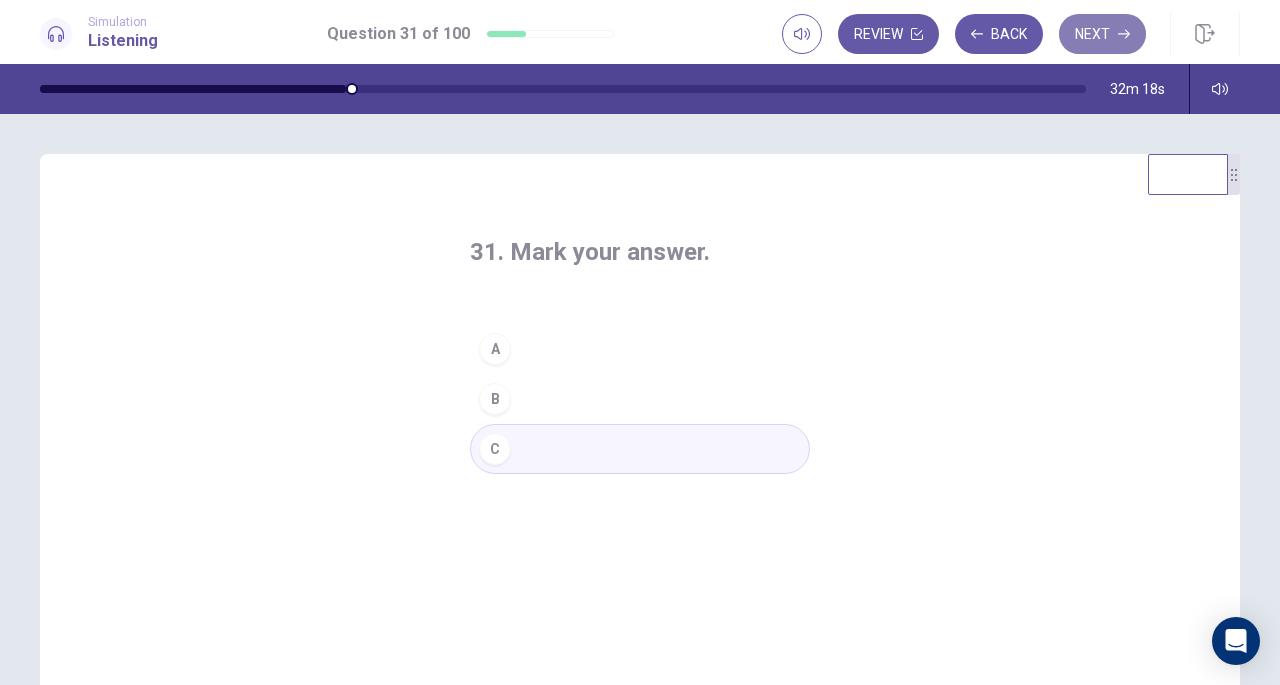 click on "Next" at bounding box center (1102, 34) 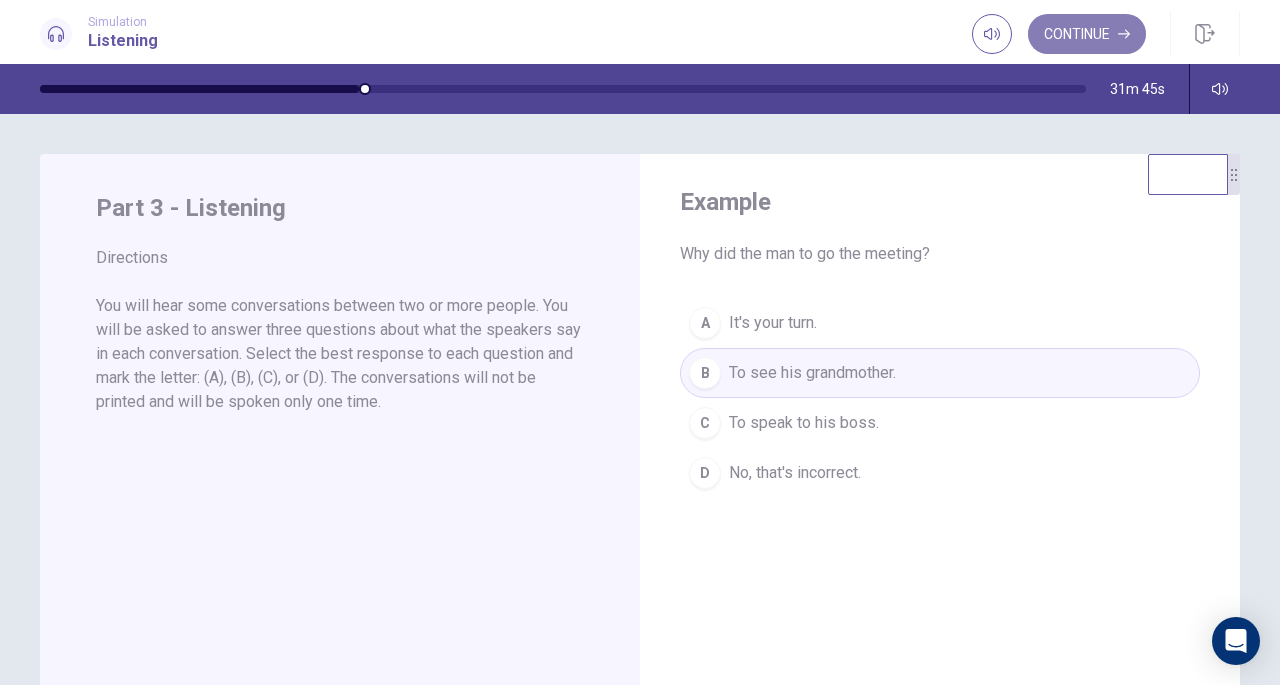 click on "Continue" at bounding box center [1087, 34] 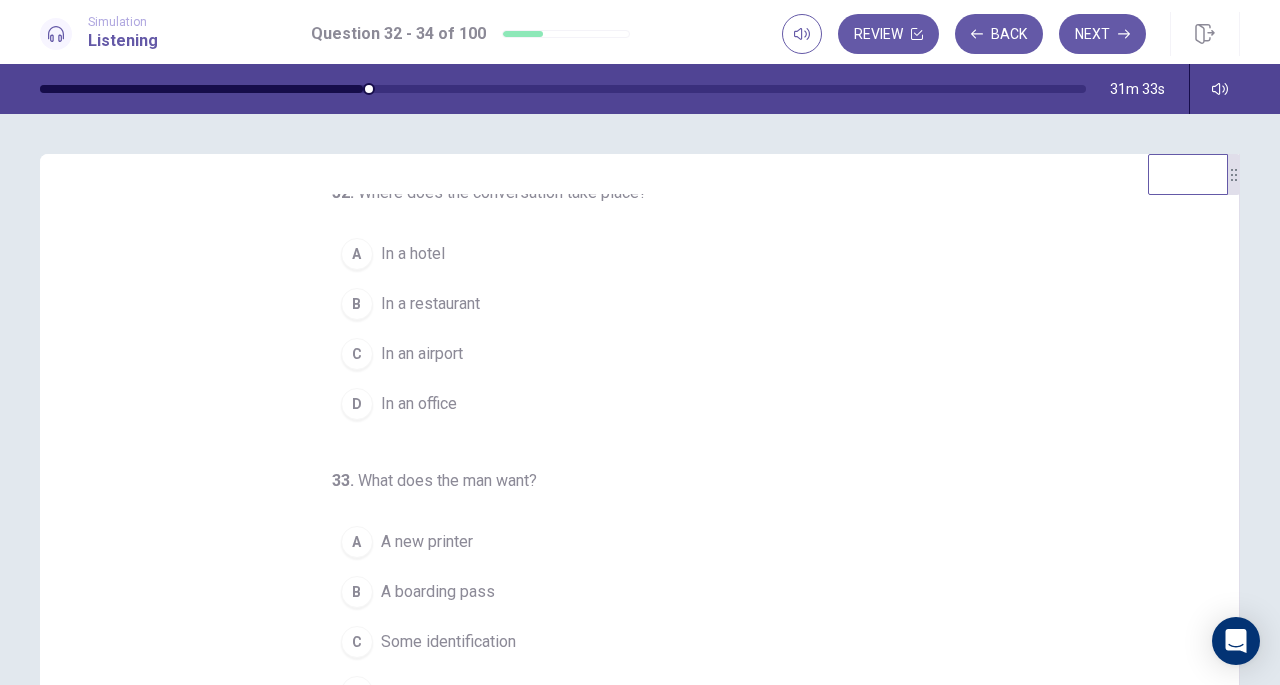 scroll, scrollTop: 0, scrollLeft: 0, axis: both 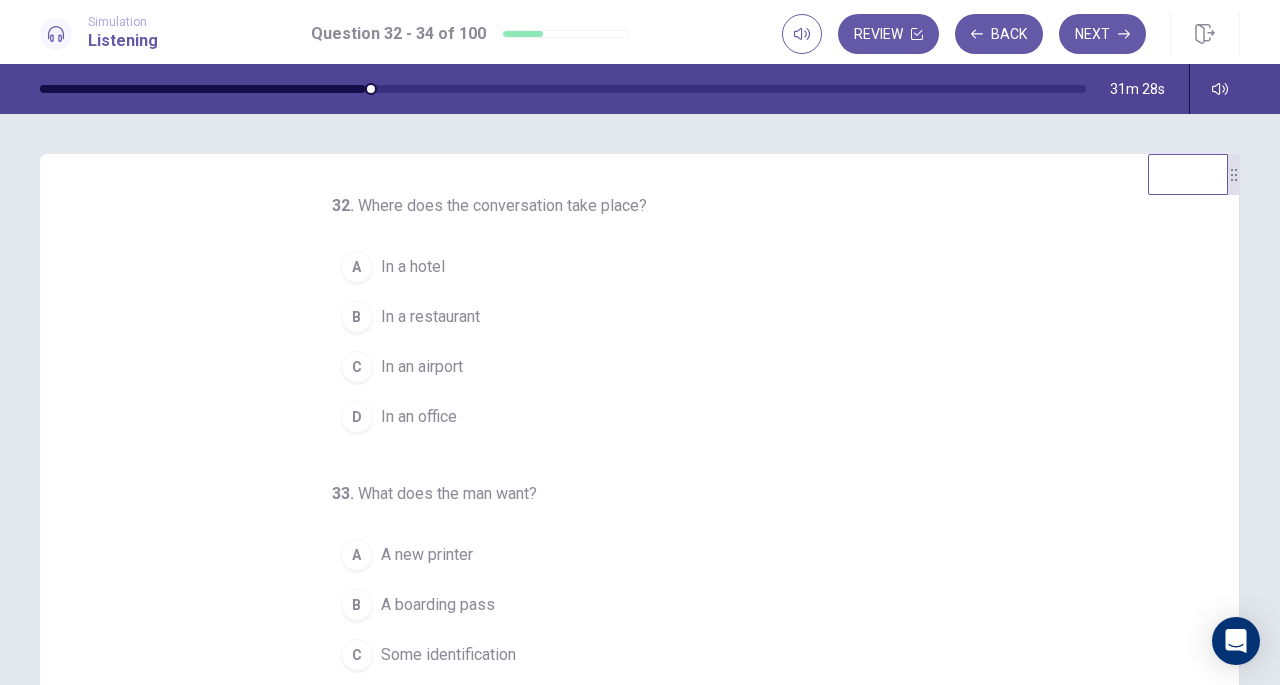 click on "C" at bounding box center [357, 367] 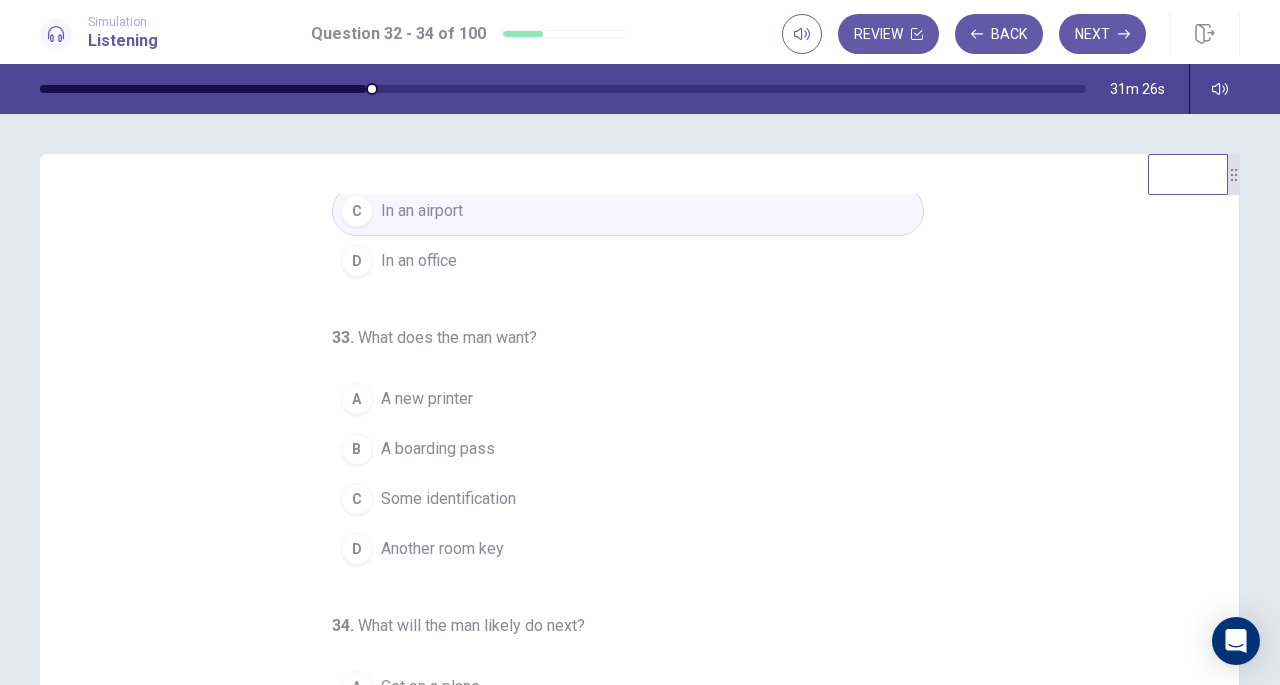 scroll, scrollTop: 200, scrollLeft: 0, axis: vertical 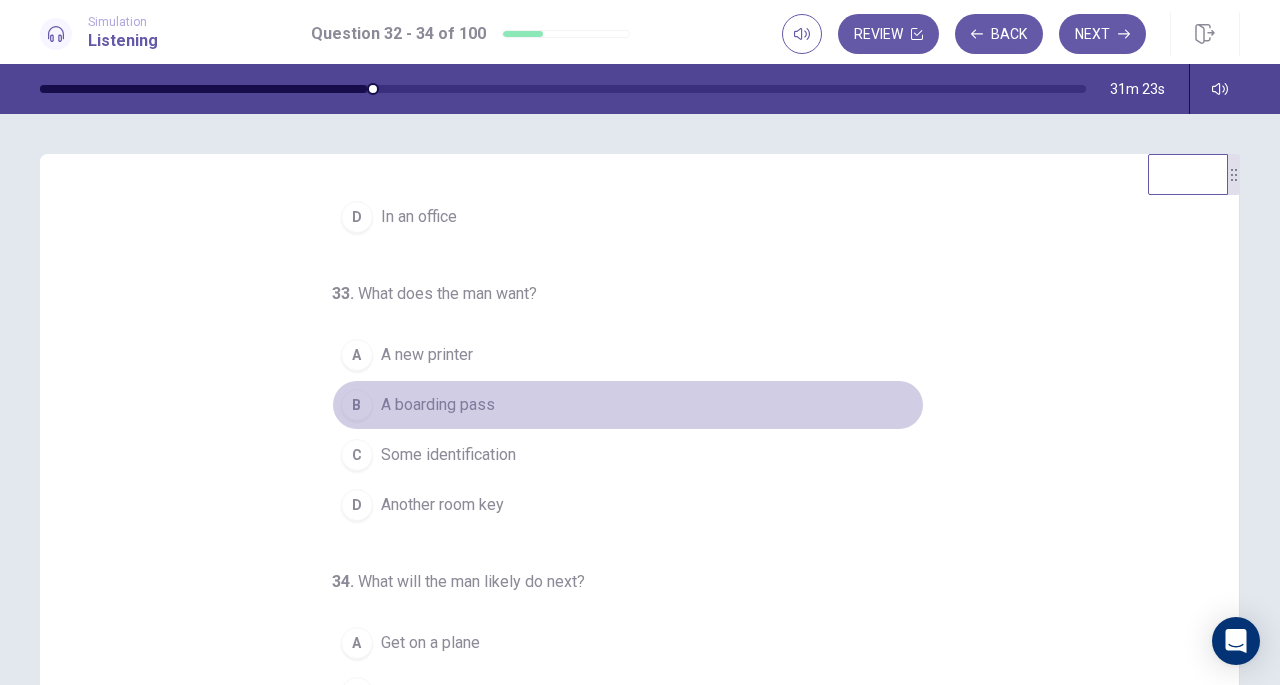 click on "A boarding pass" at bounding box center (438, 405) 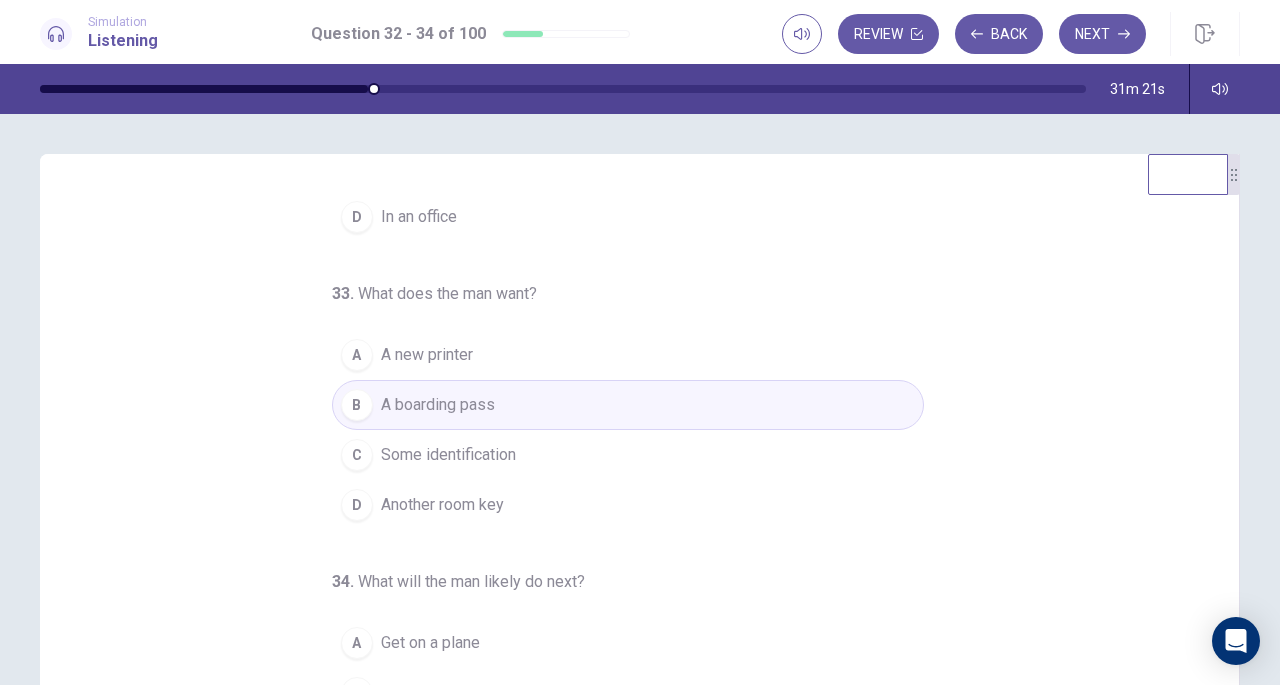 scroll, scrollTop: 200, scrollLeft: 0, axis: vertical 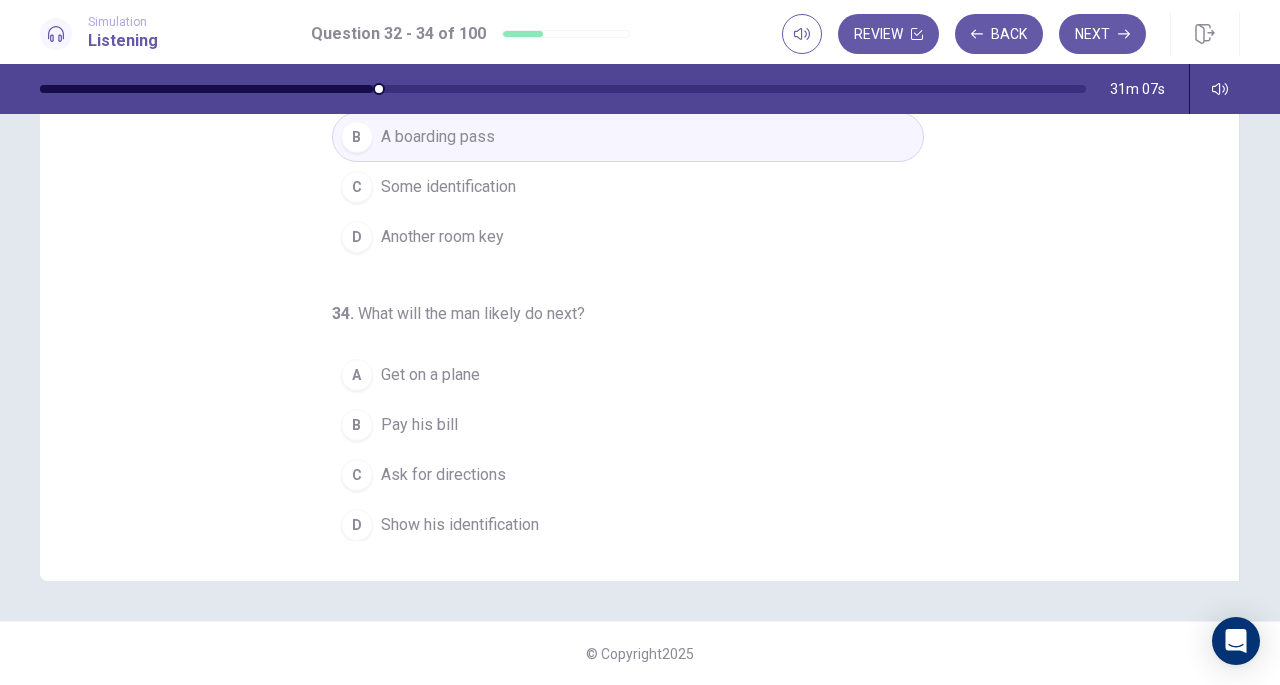 click on "Show his identification" at bounding box center (460, 525) 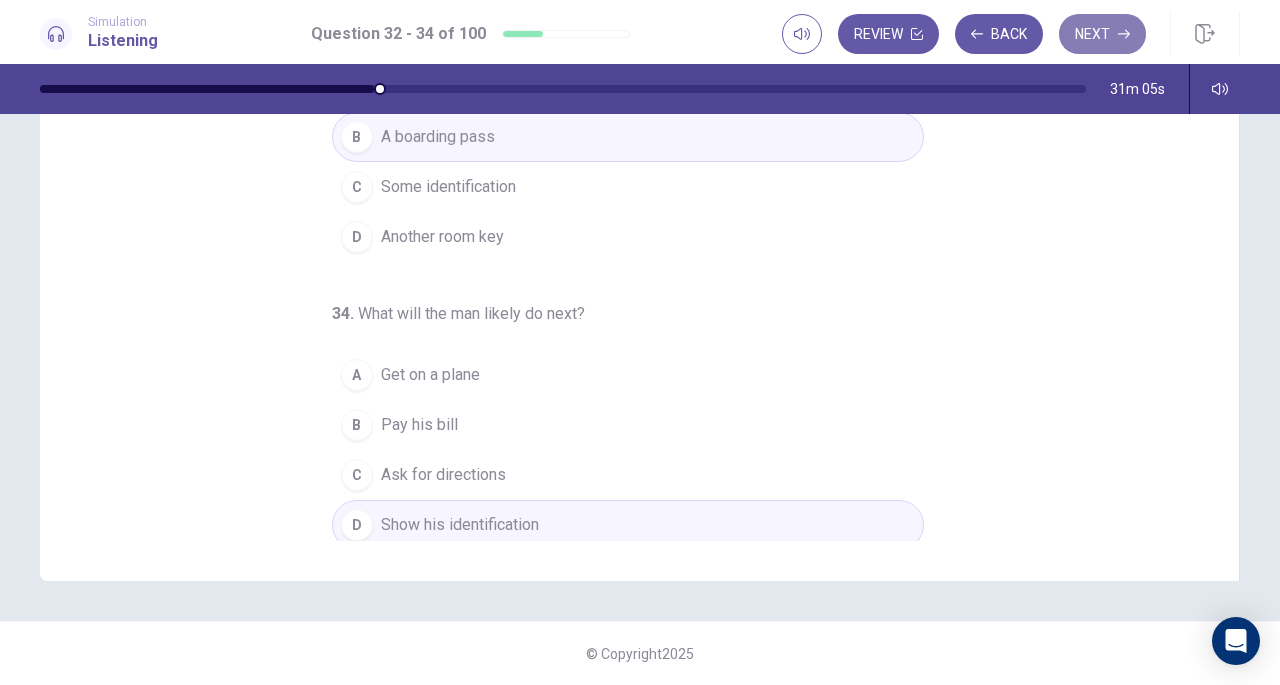 click on "Next" at bounding box center [1102, 34] 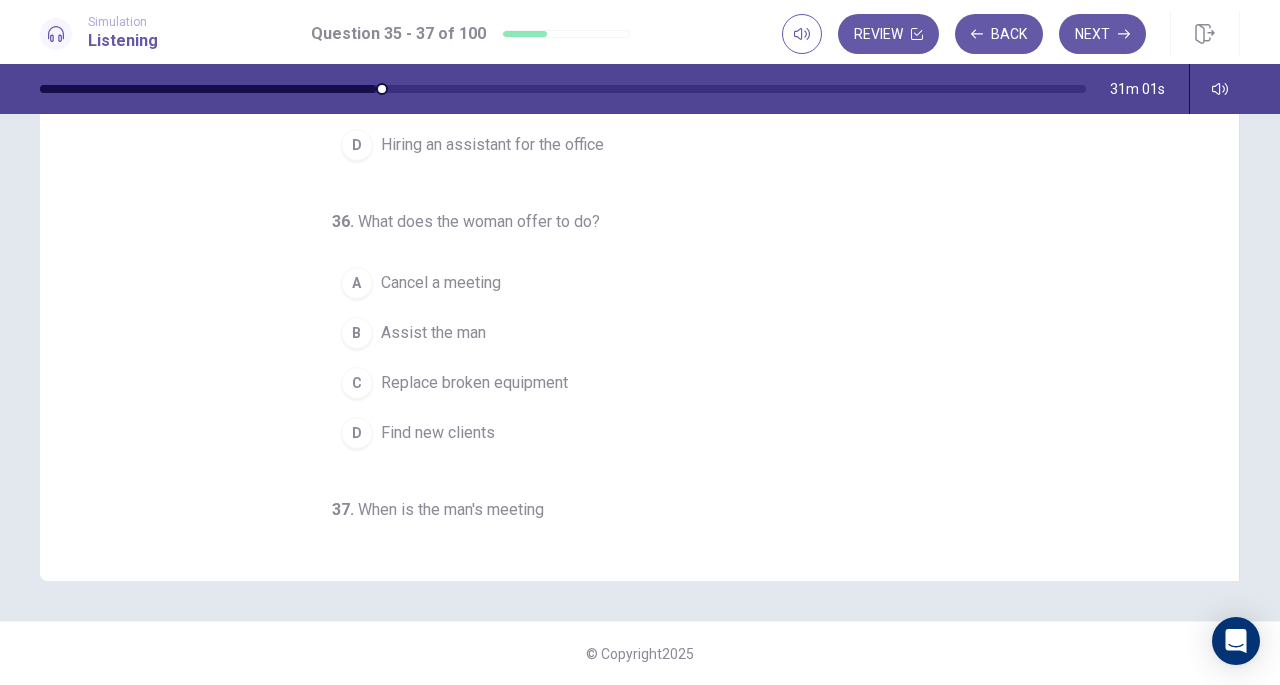 scroll, scrollTop: 0, scrollLeft: 0, axis: both 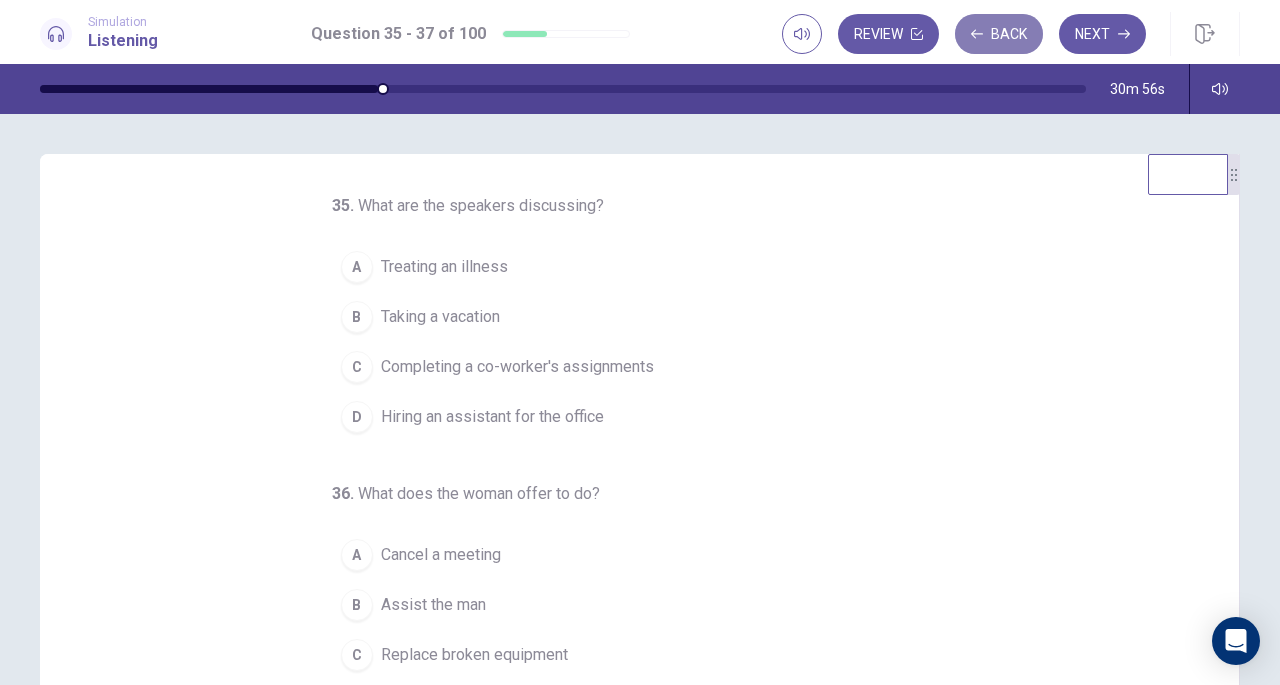 click on "Back" at bounding box center [999, 34] 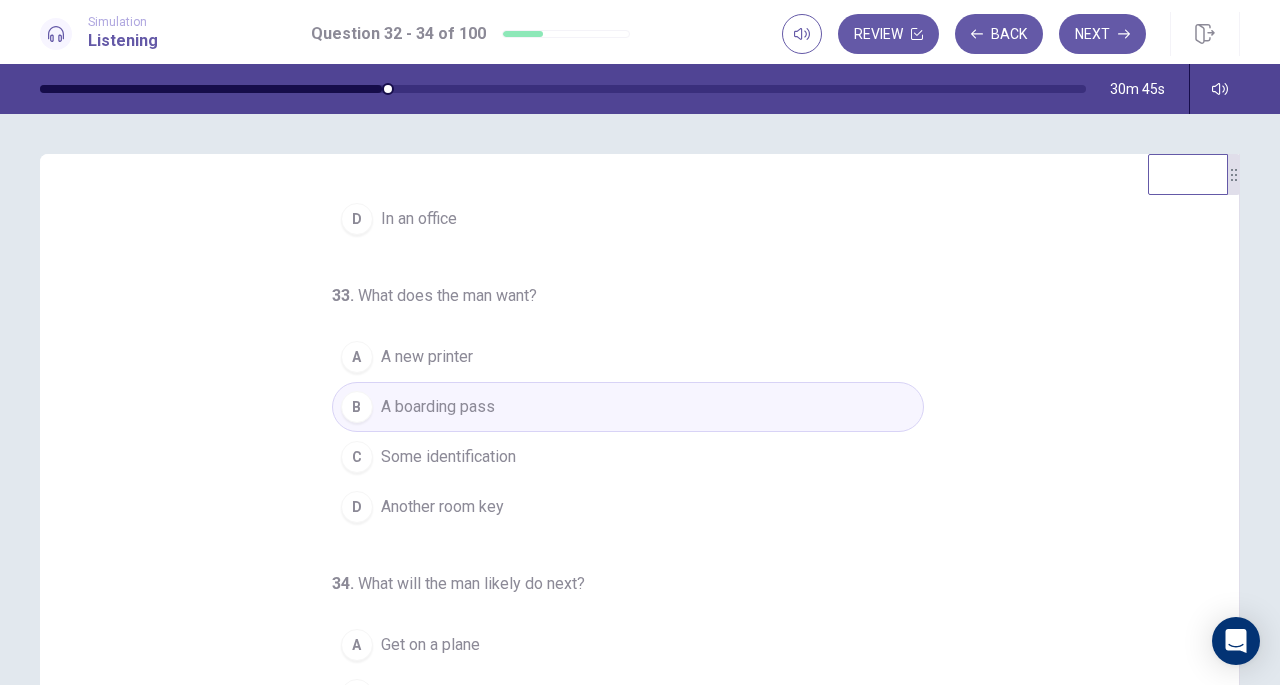 scroll, scrollTop: 200, scrollLeft: 0, axis: vertical 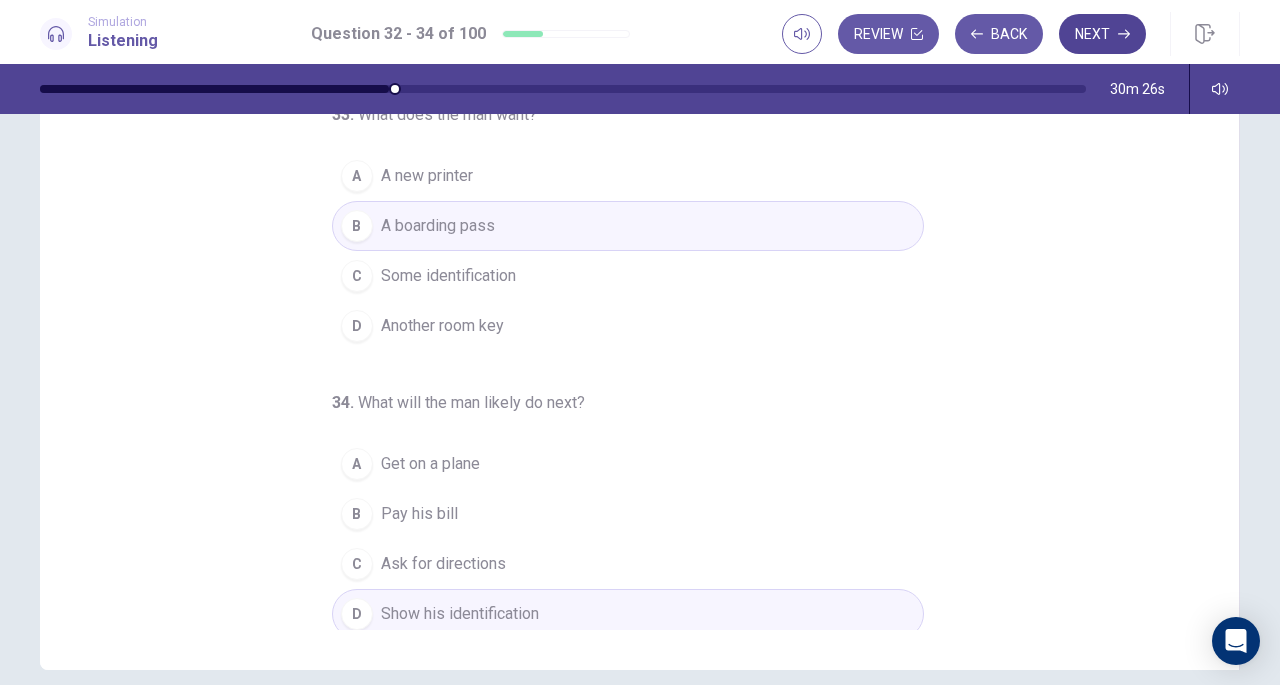 click on "Next" at bounding box center (1102, 34) 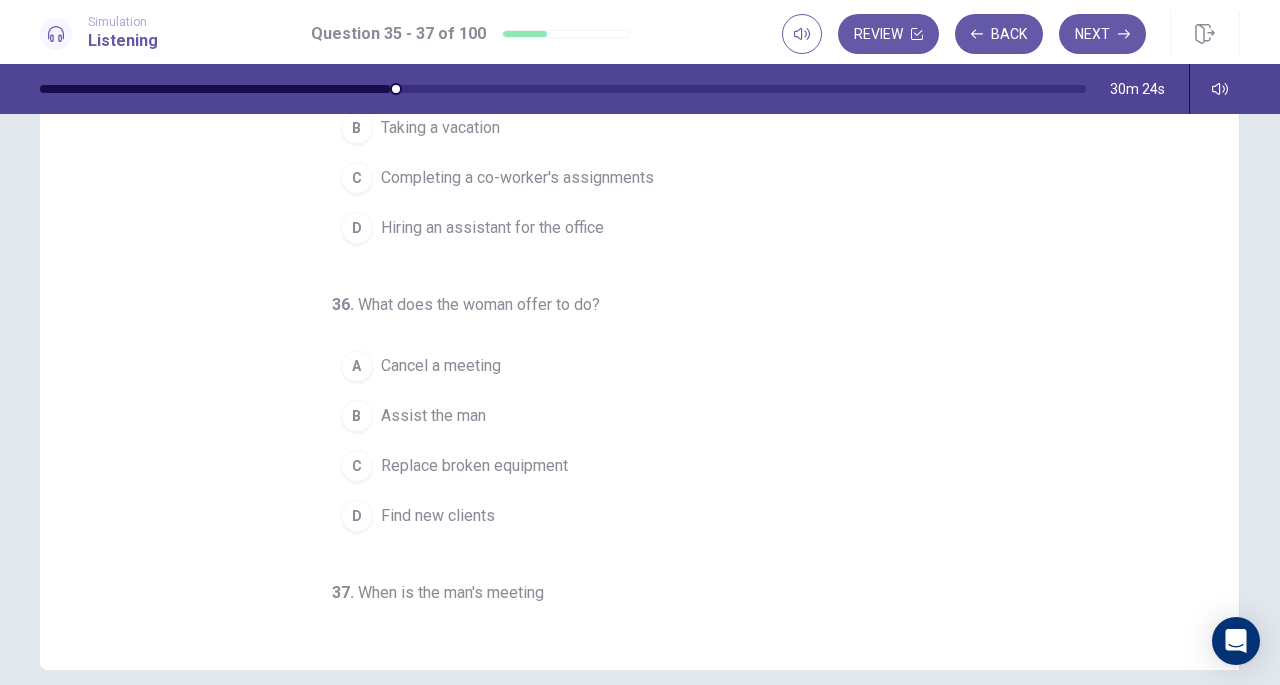 scroll, scrollTop: 0, scrollLeft: 0, axis: both 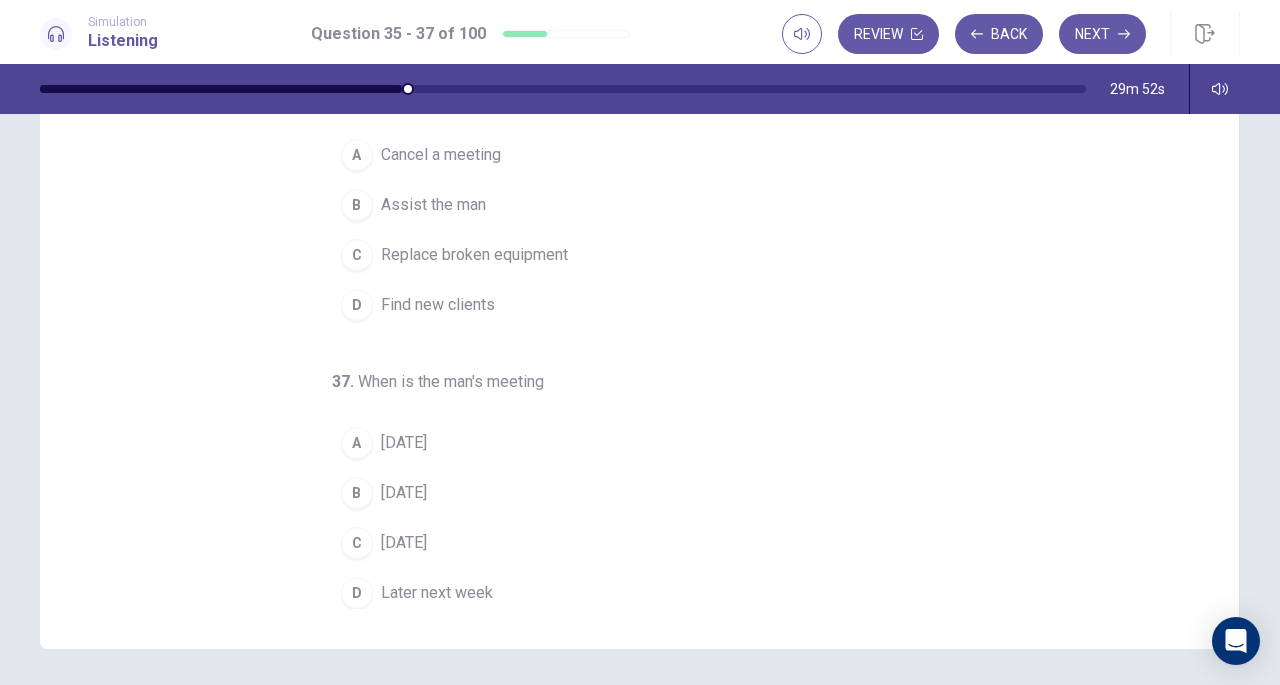 click on "[DATE]" at bounding box center (404, 493) 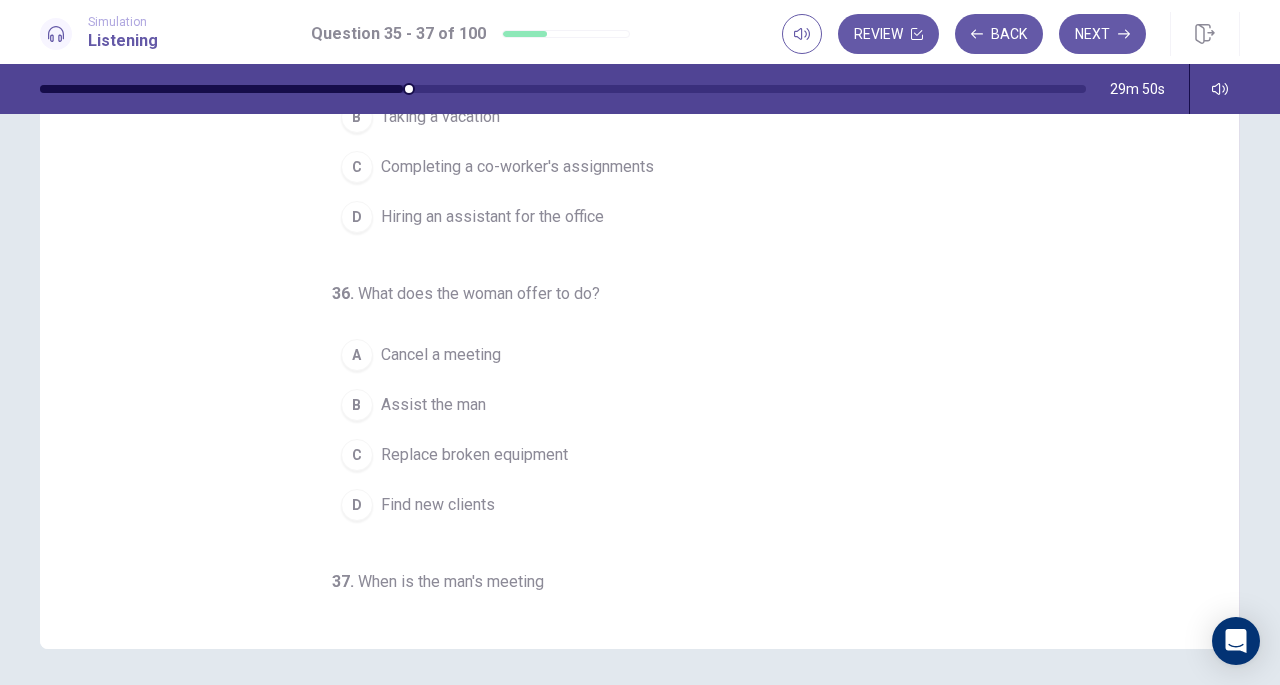 scroll, scrollTop: 0, scrollLeft: 0, axis: both 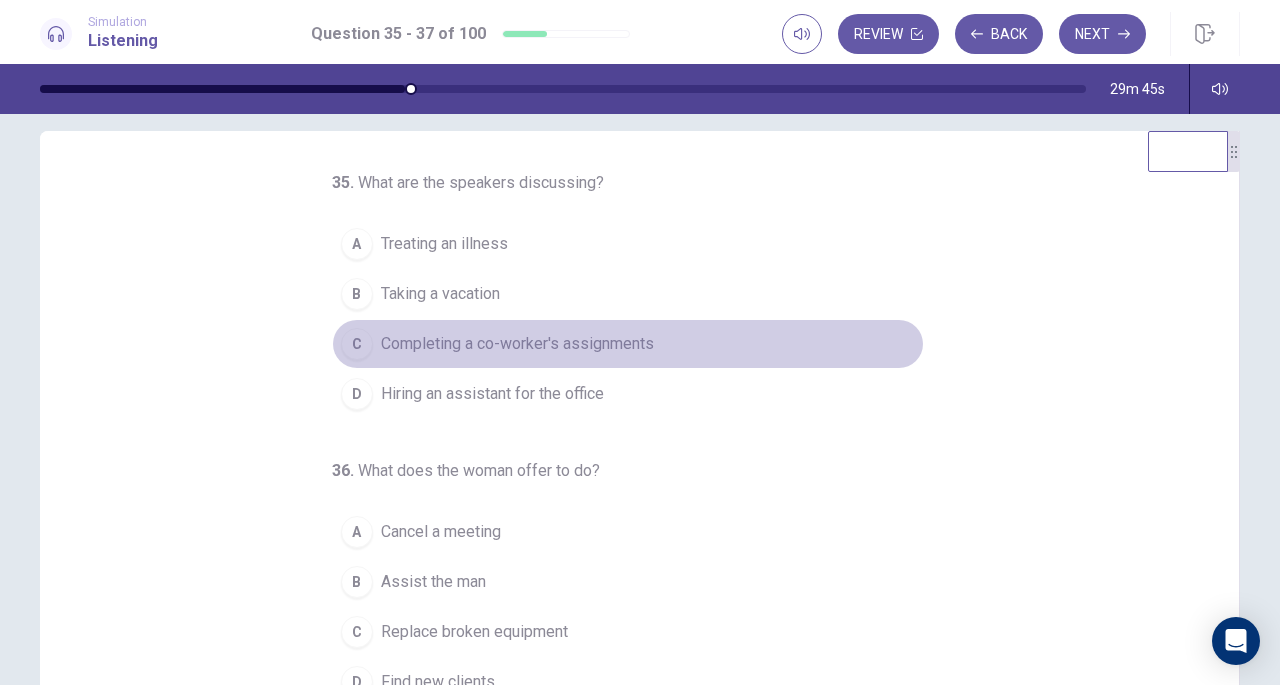 click on "Completing a co-worker's assignments" at bounding box center (517, 344) 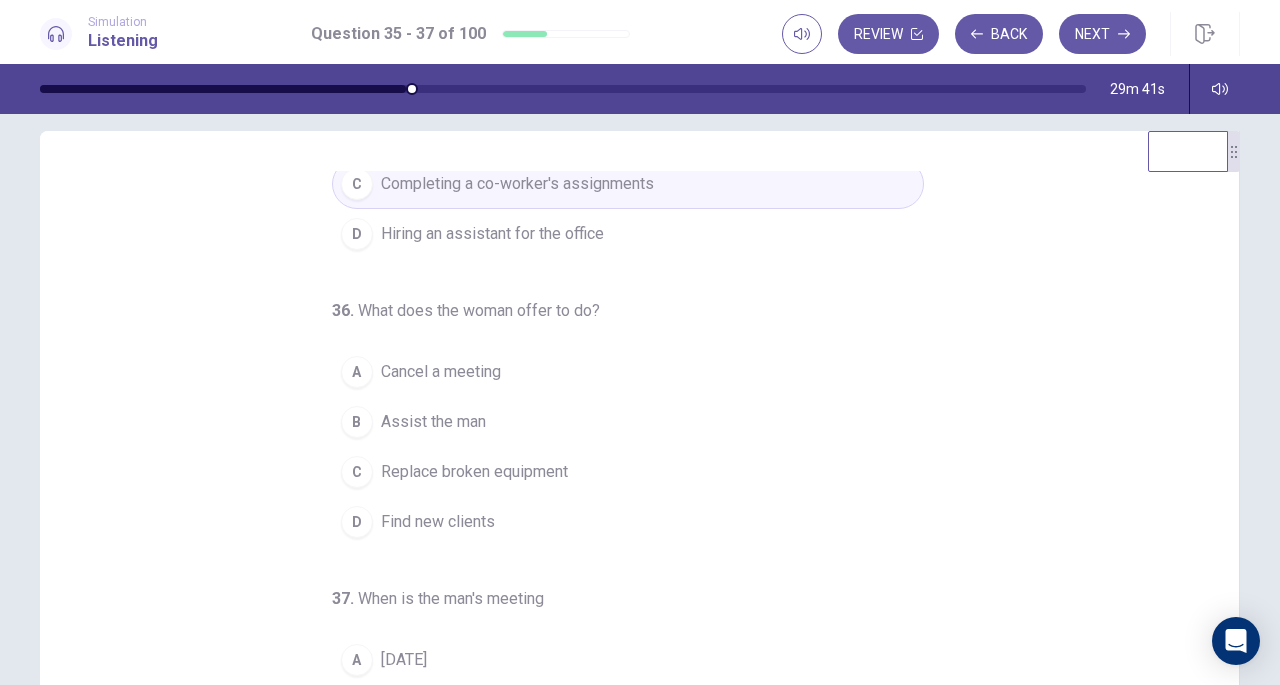 scroll, scrollTop: 162, scrollLeft: 0, axis: vertical 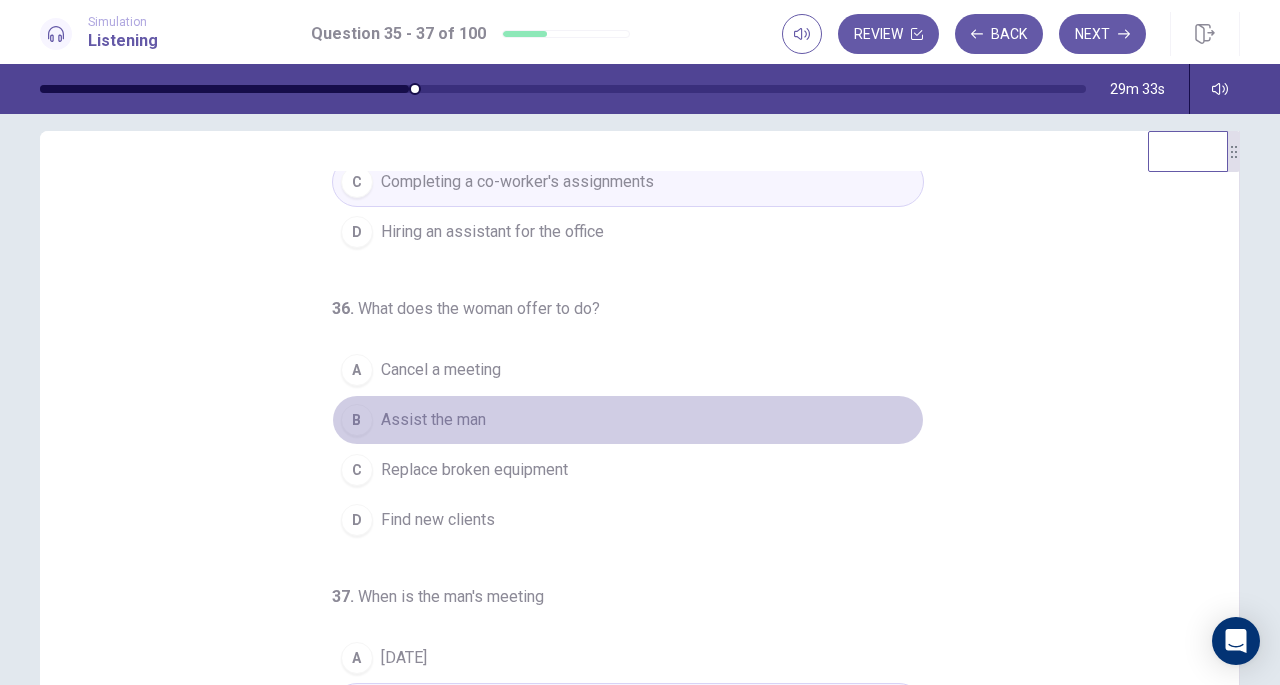 click on "Assist the man" at bounding box center [433, 420] 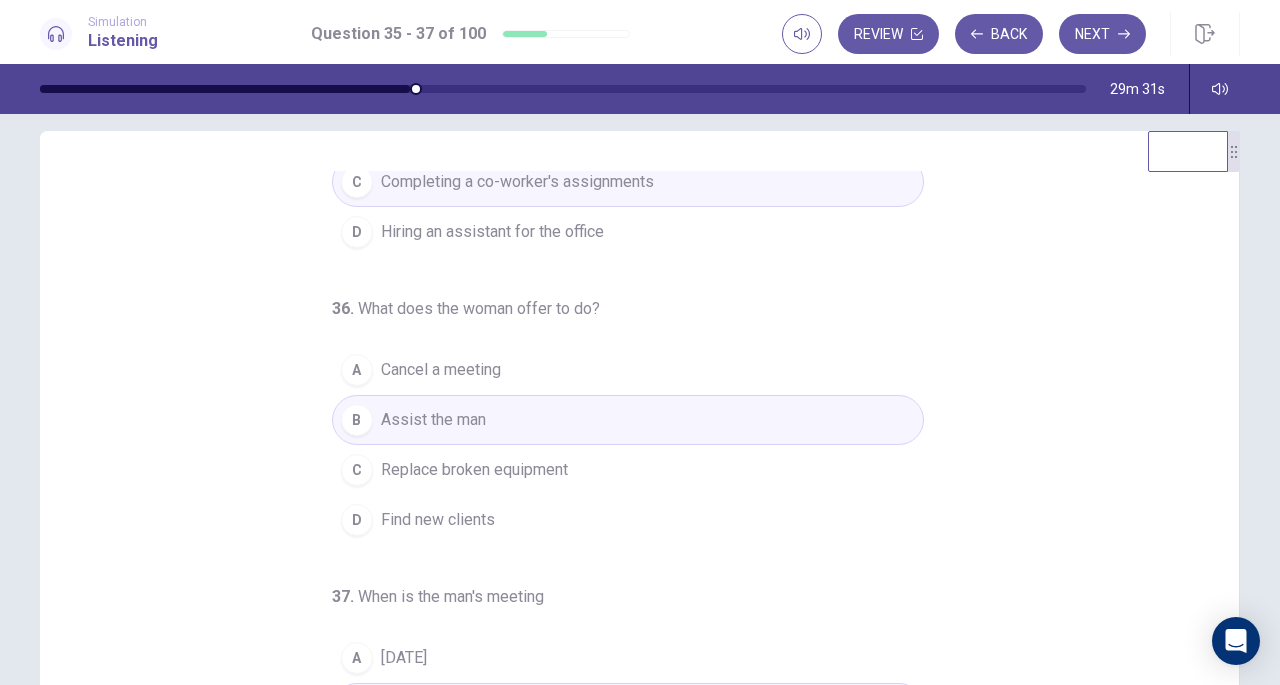 scroll, scrollTop: 200, scrollLeft: 0, axis: vertical 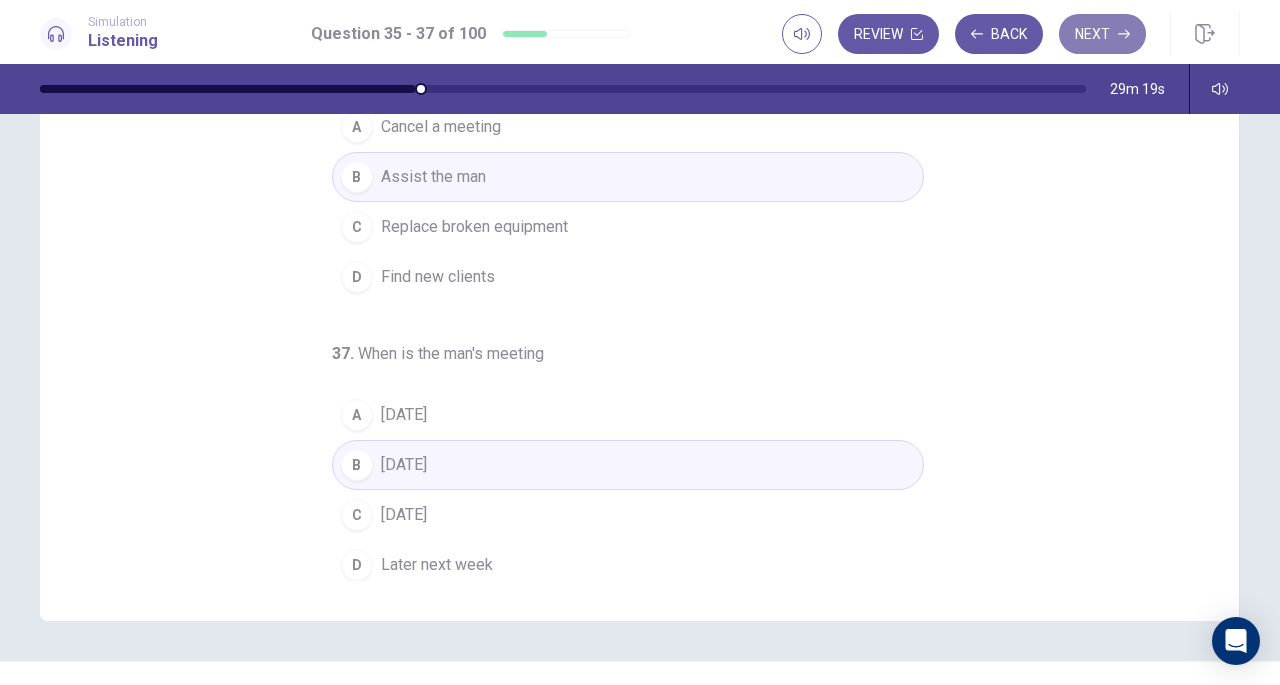 click on "Next" at bounding box center (1102, 34) 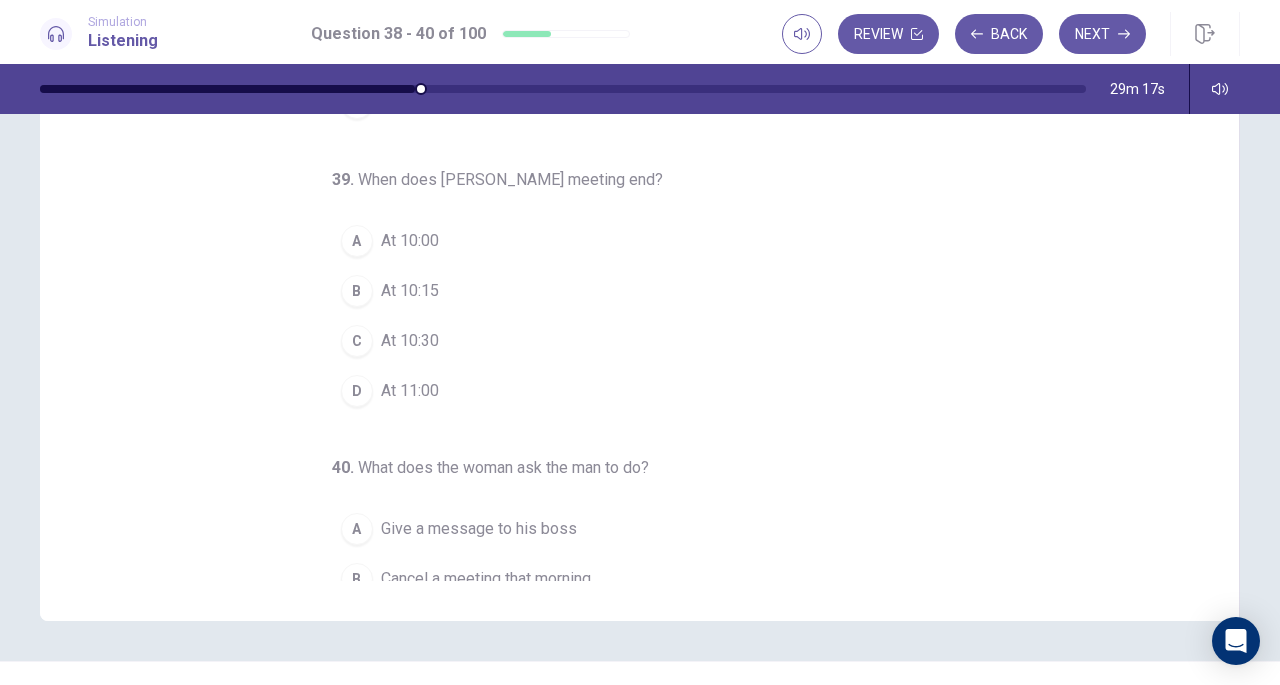 scroll, scrollTop: 83, scrollLeft: 0, axis: vertical 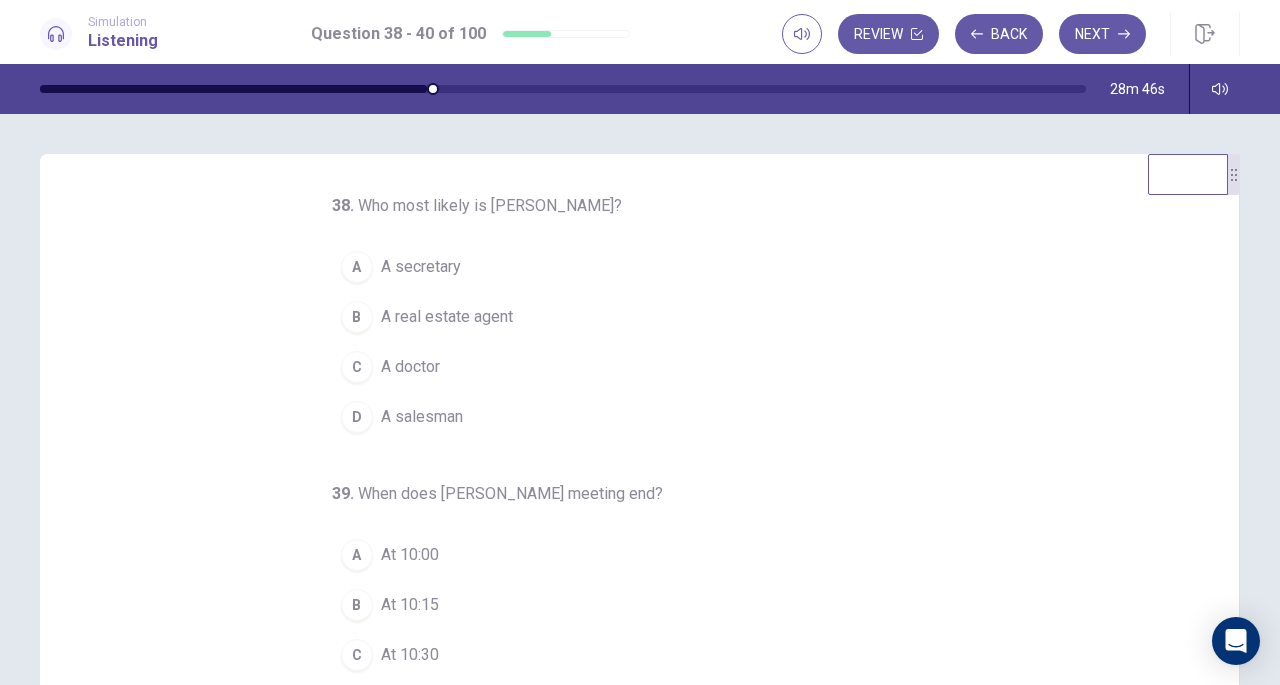 click on "A secretary" at bounding box center (421, 267) 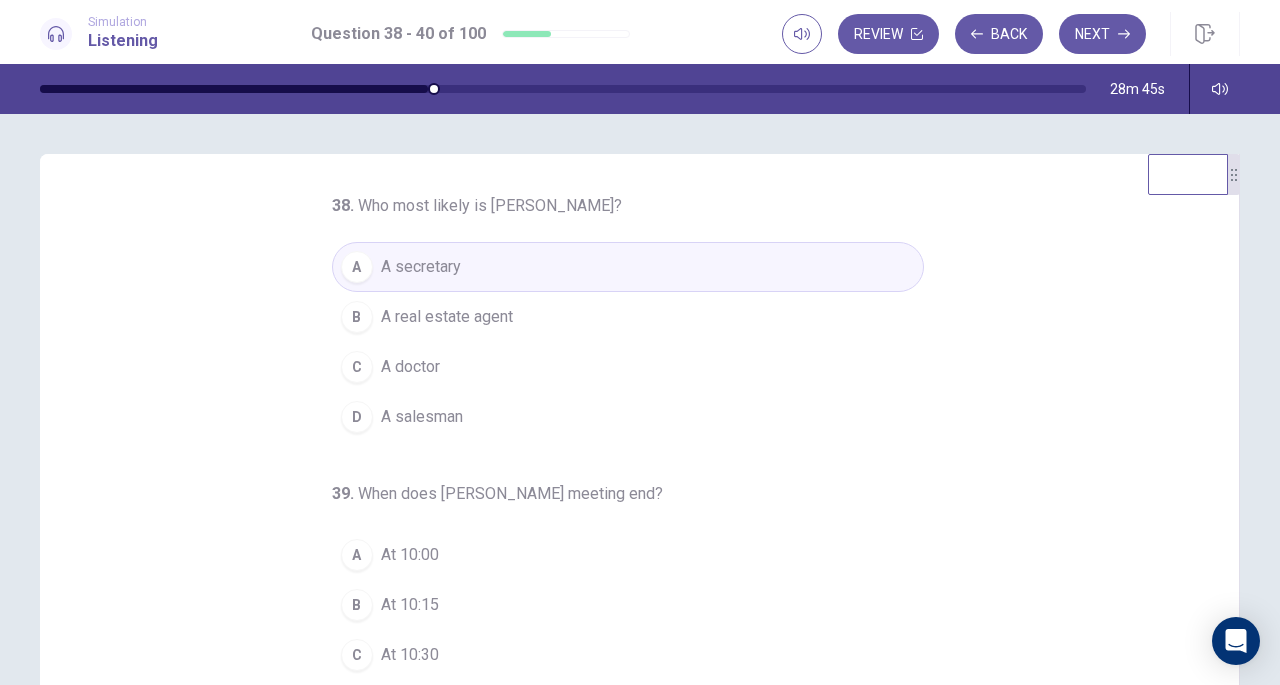 scroll, scrollTop: 200, scrollLeft: 0, axis: vertical 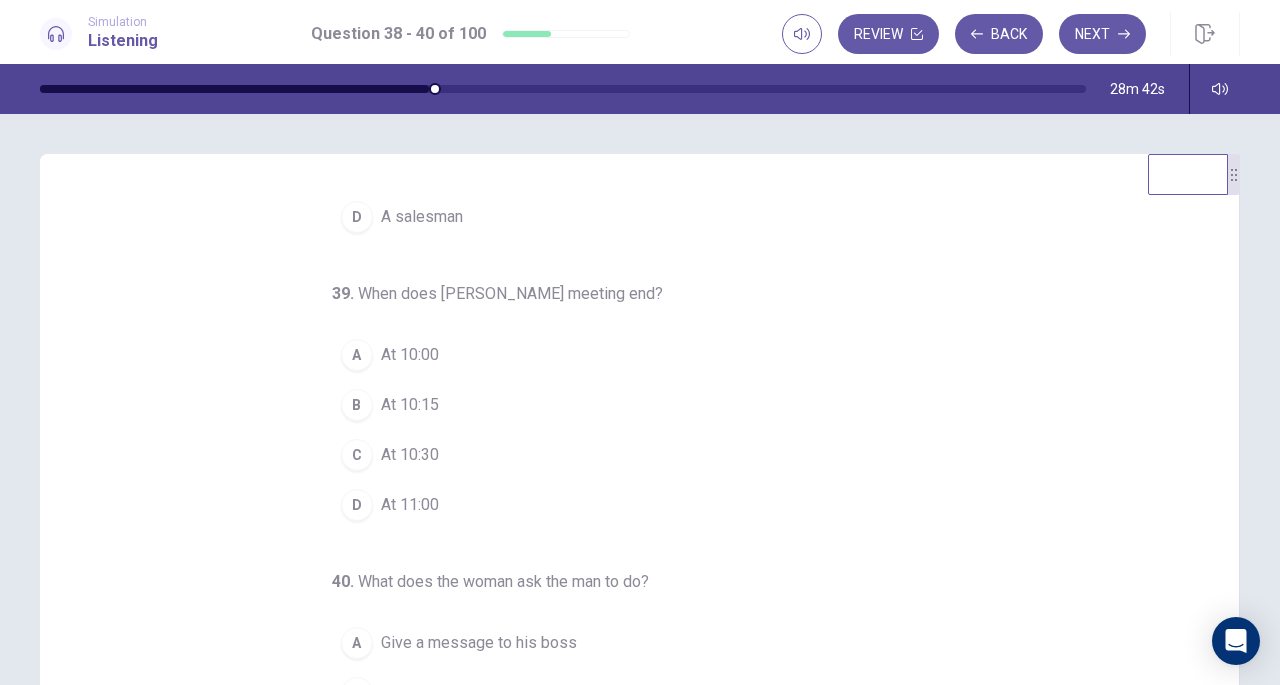 click on "At 10:15" at bounding box center [410, 405] 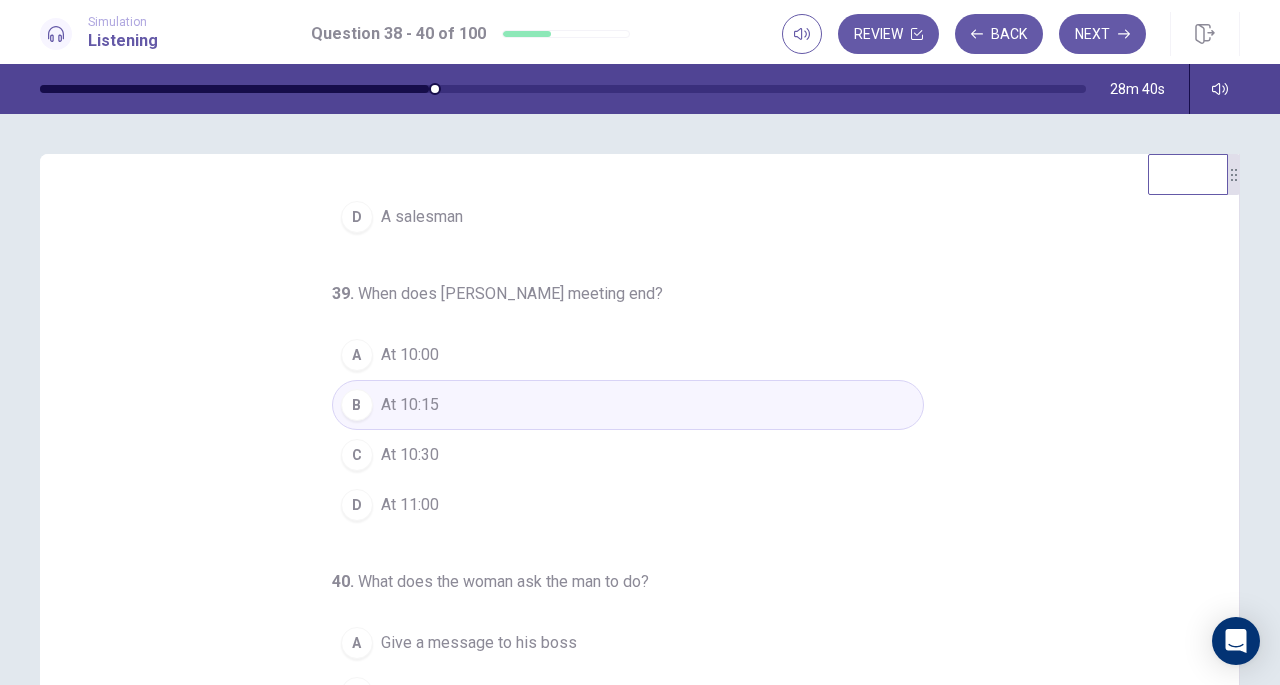 scroll, scrollTop: 200, scrollLeft: 0, axis: vertical 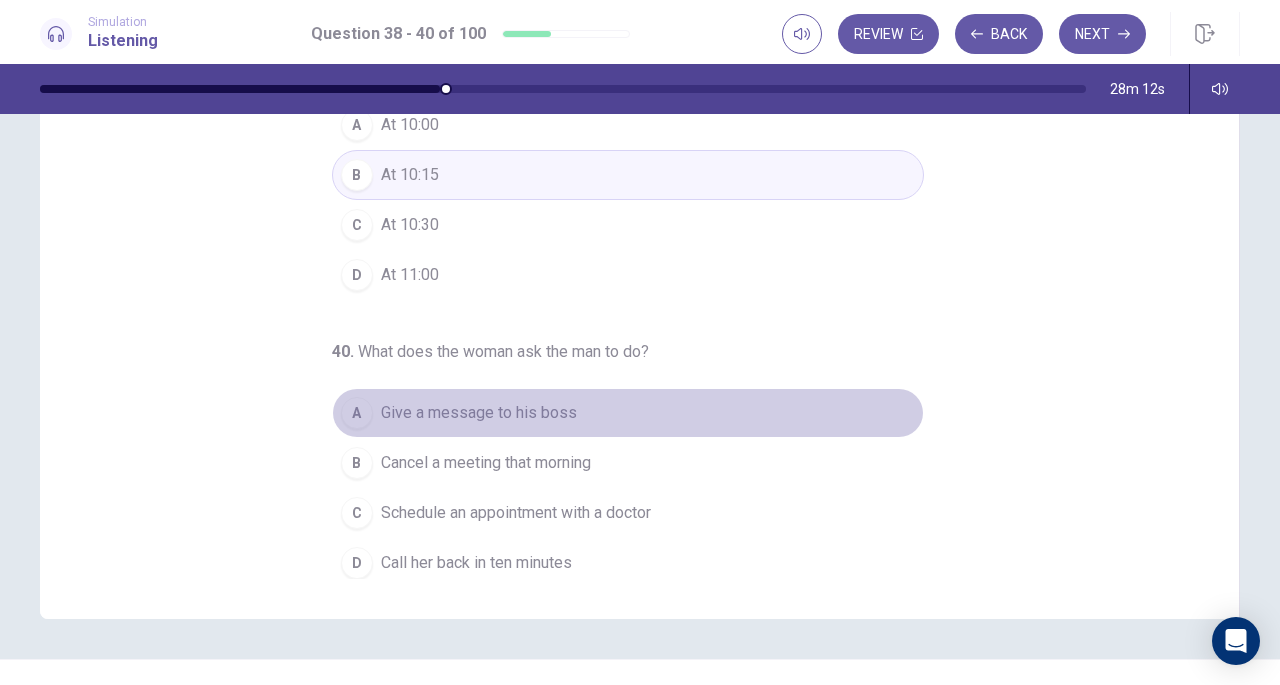 click on "Give a message to his boss" at bounding box center (479, 413) 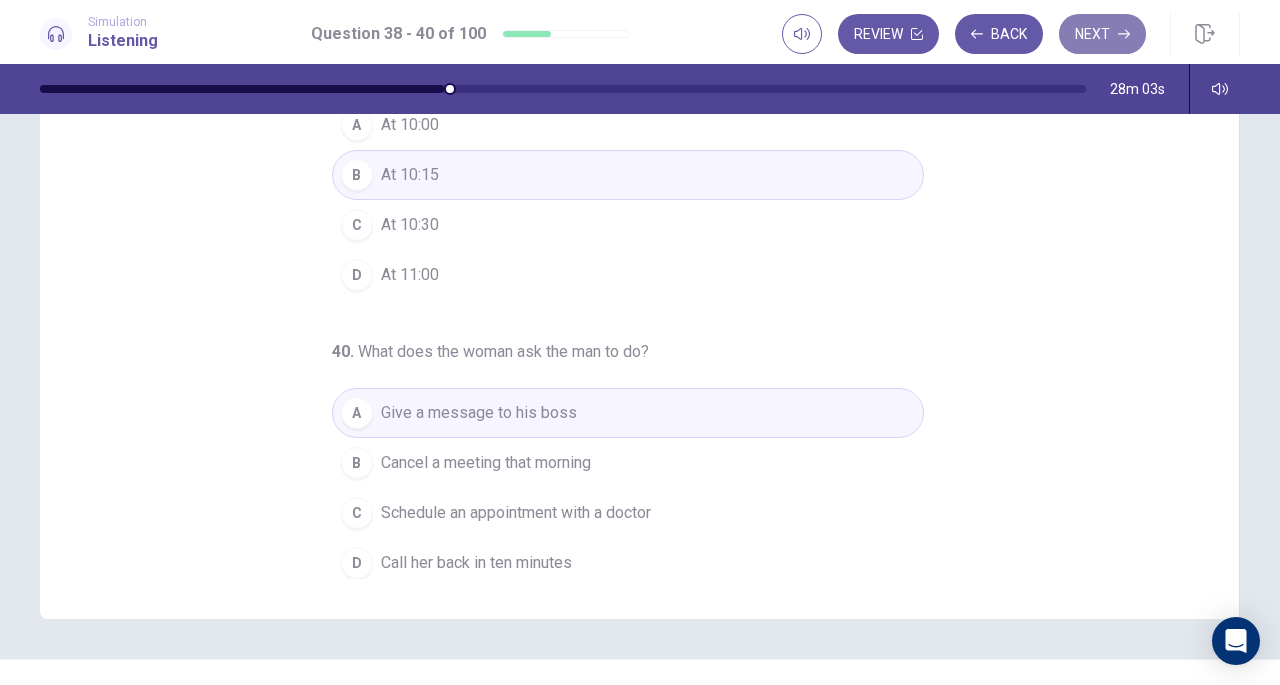 click on "Next" at bounding box center (1102, 34) 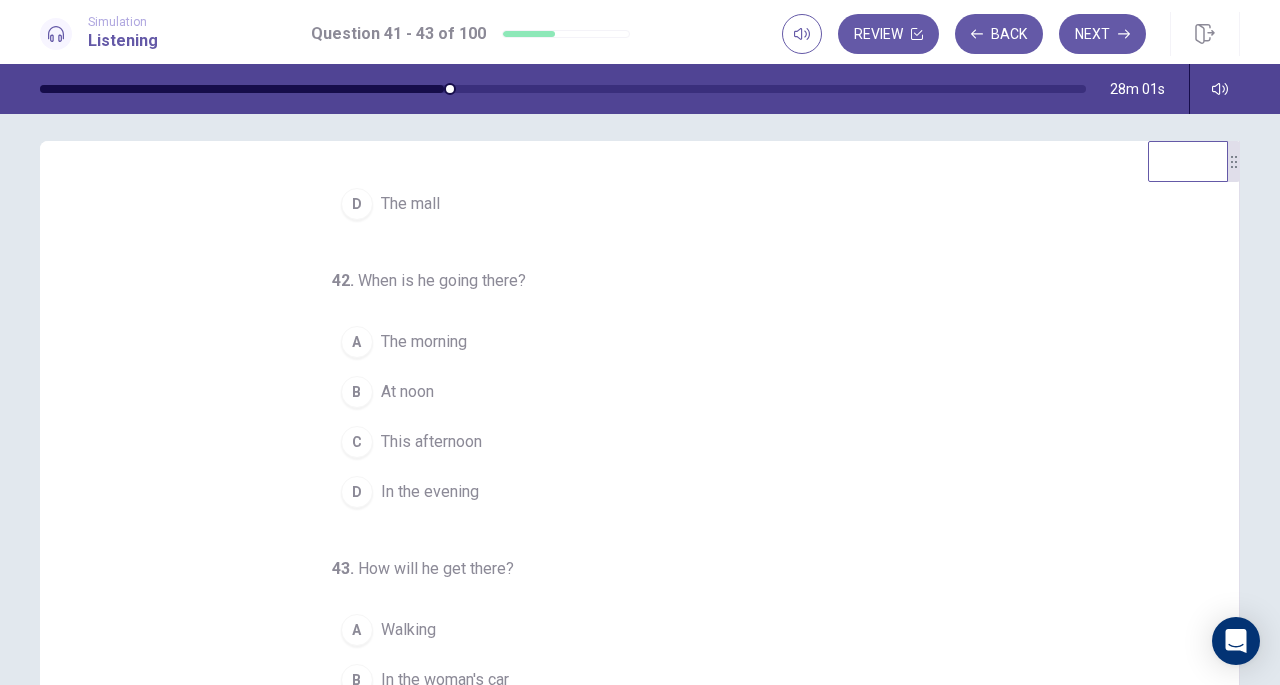 scroll, scrollTop: 0, scrollLeft: 0, axis: both 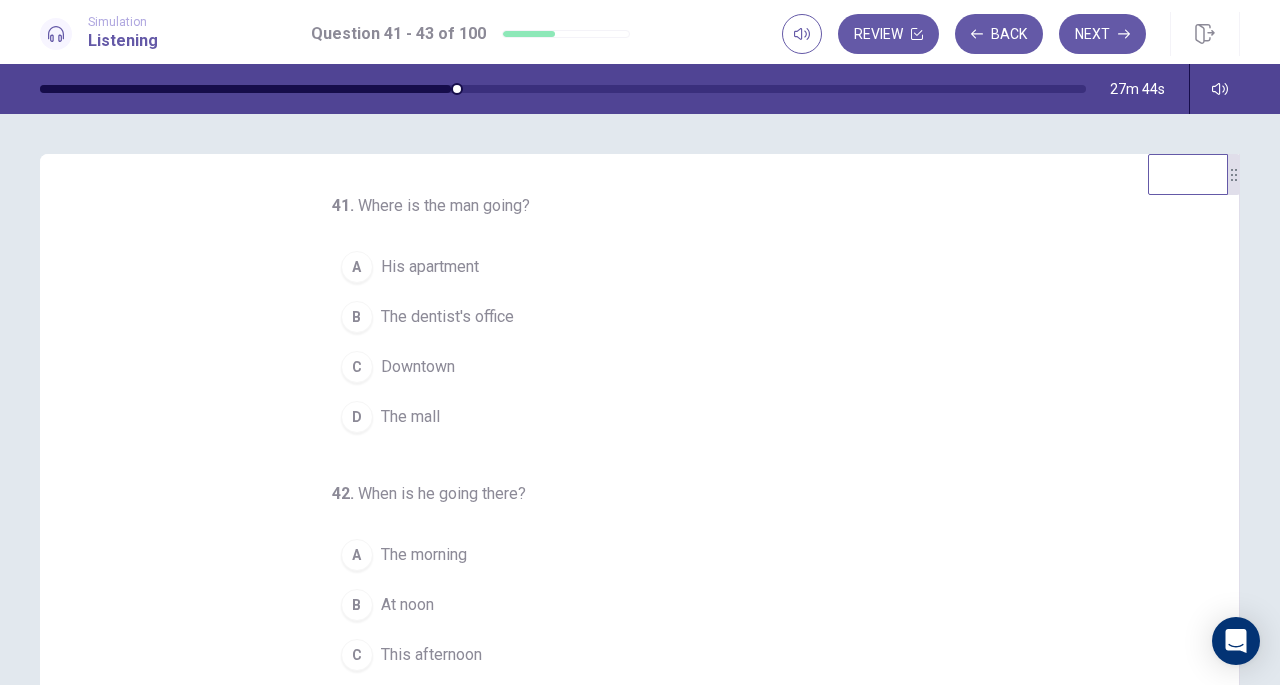 click on "This afternoon" at bounding box center [431, 655] 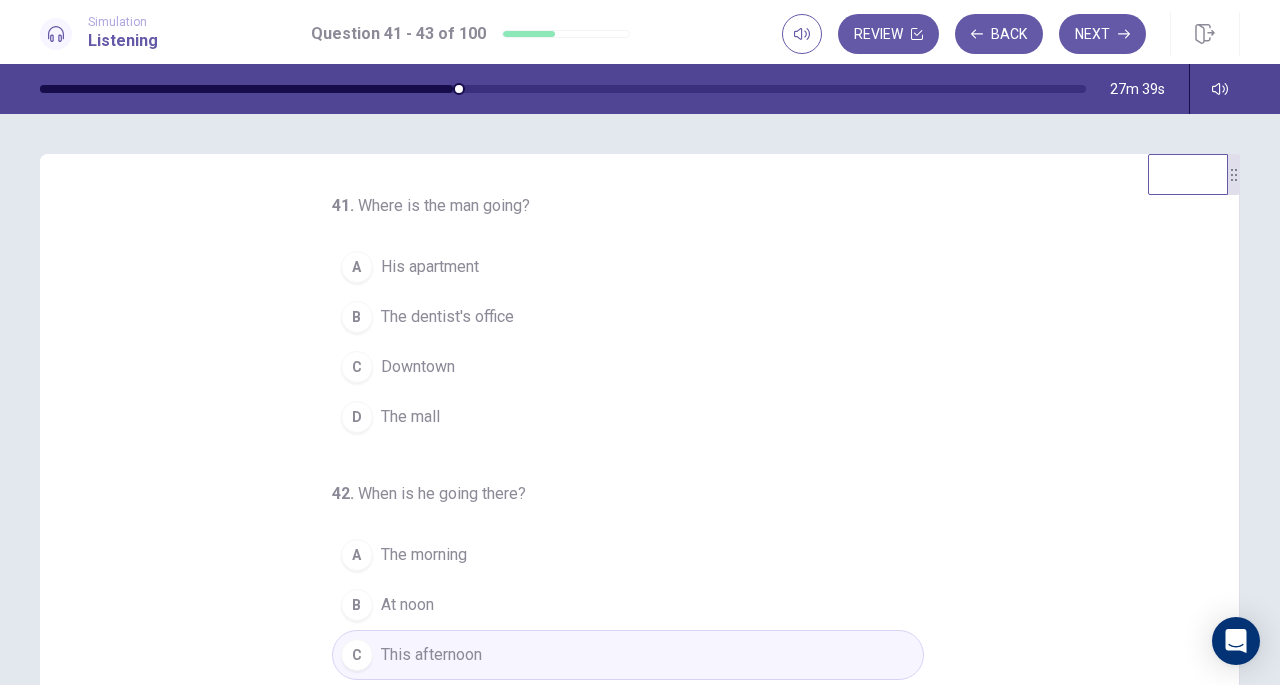 click on "The dentist's office" at bounding box center (447, 317) 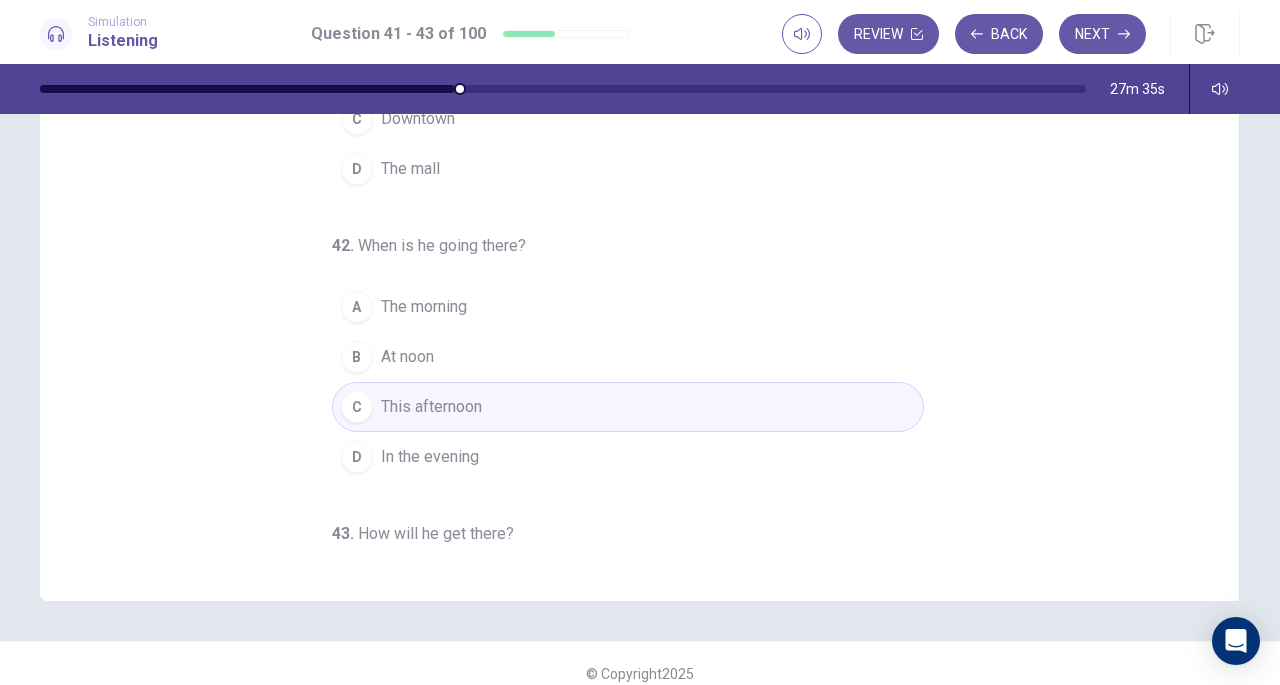 scroll, scrollTop: 268, scrollLeft: 0, axis: vertical 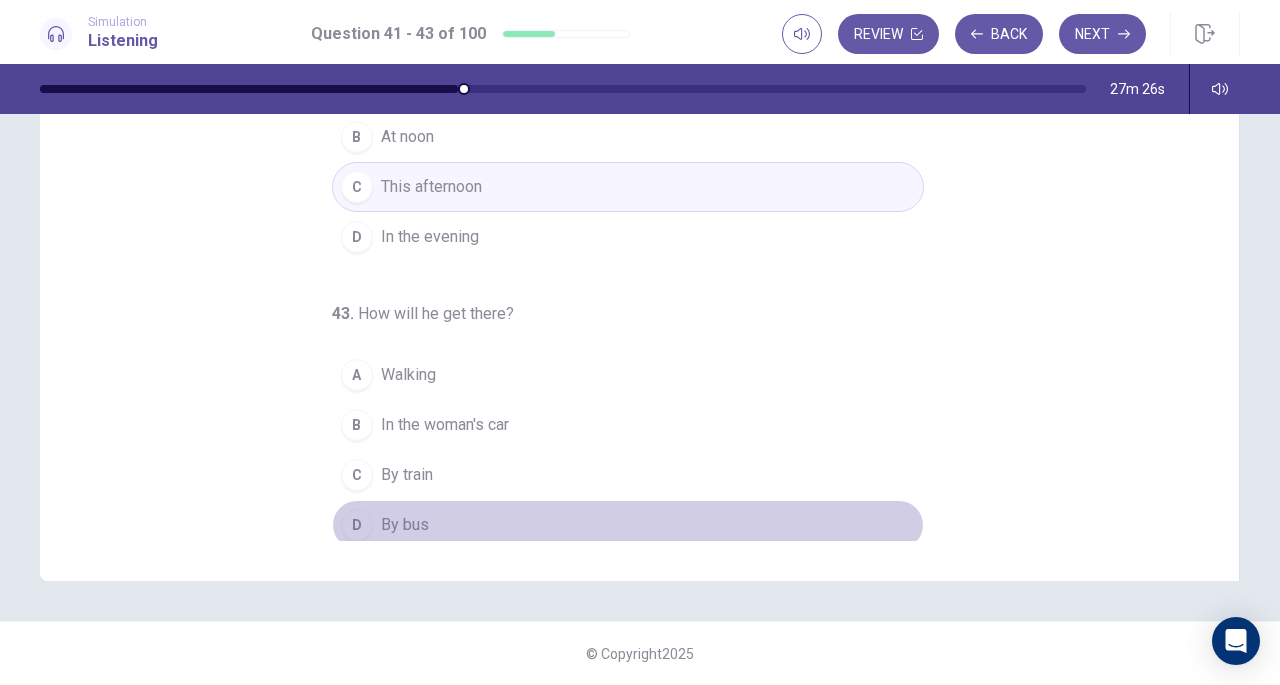 click on "D" at bounding box center (357, 525) 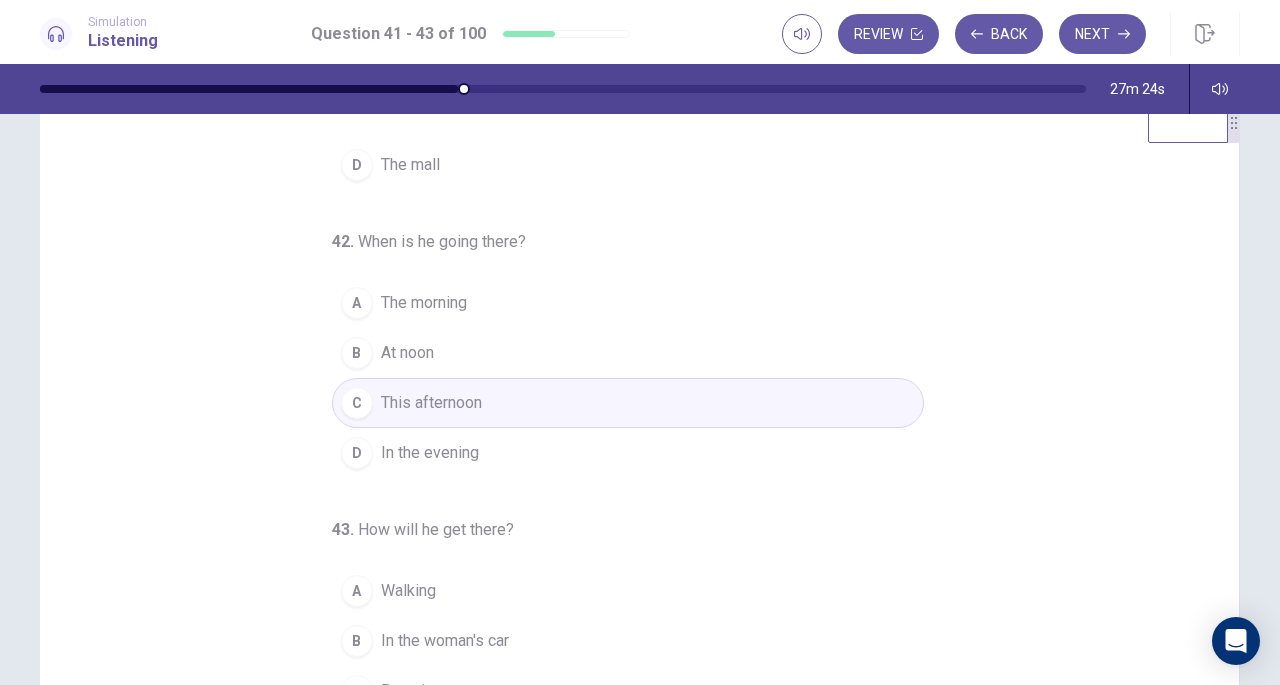 scroll, scrollTop: 0, scrollLeft: 0, axis: both 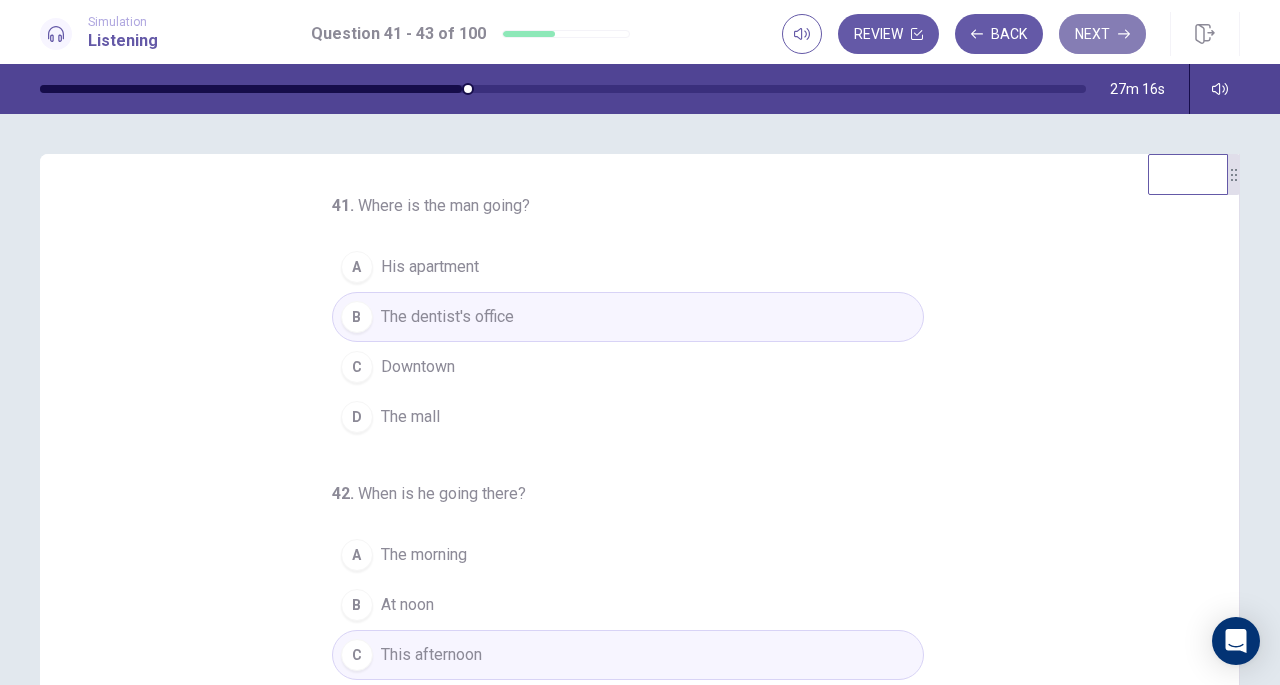 click on "Next" at bounding box center (1102, 34) 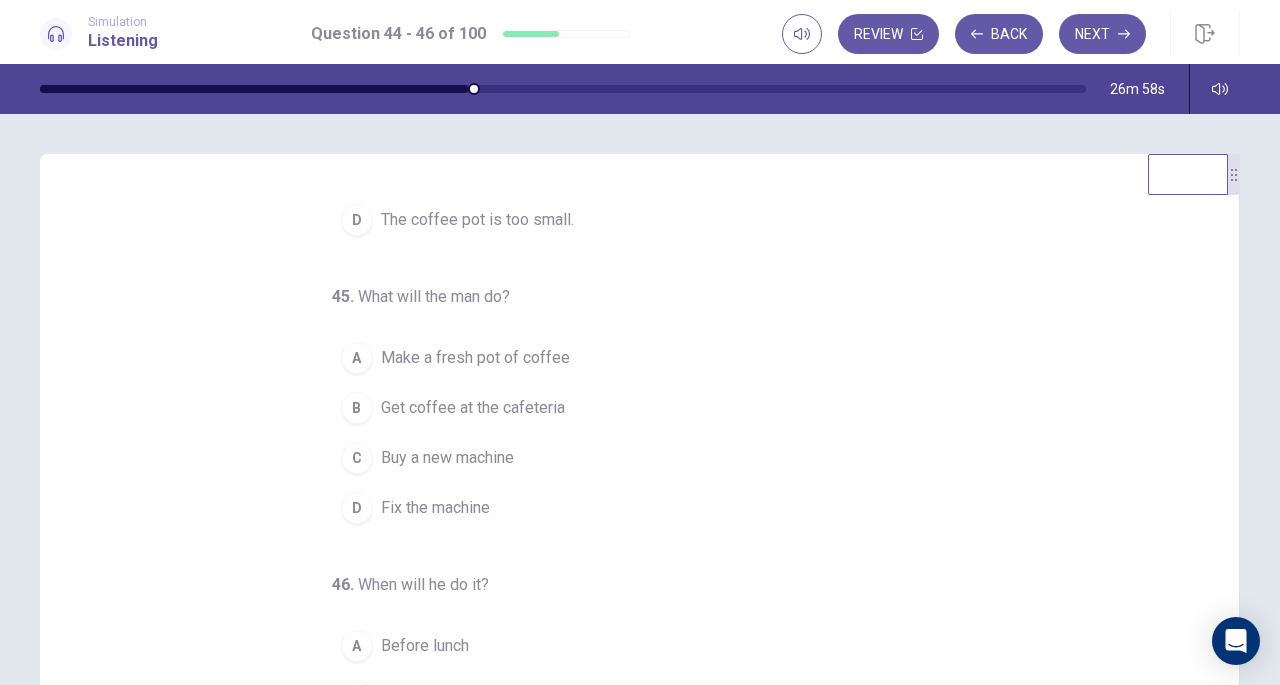 scroll, scrollTop: 200, scrollLeft: 0, axis: vertical 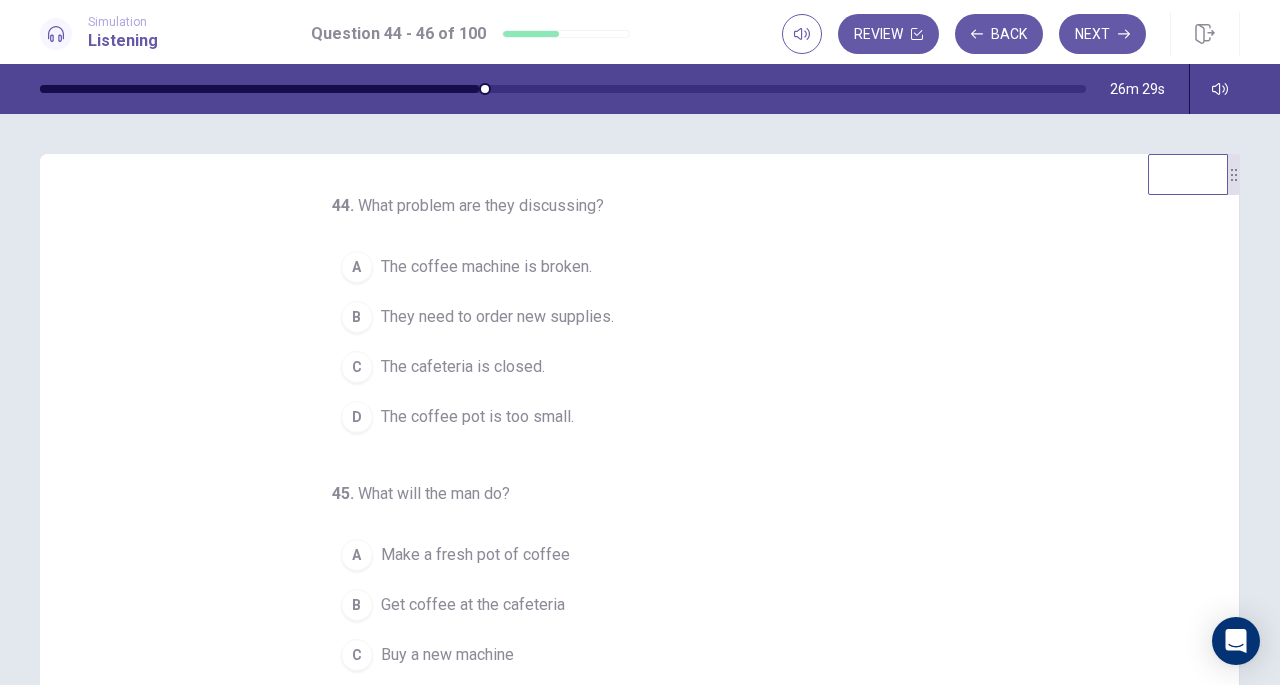 click on "A" at bounding box center [357, 267] 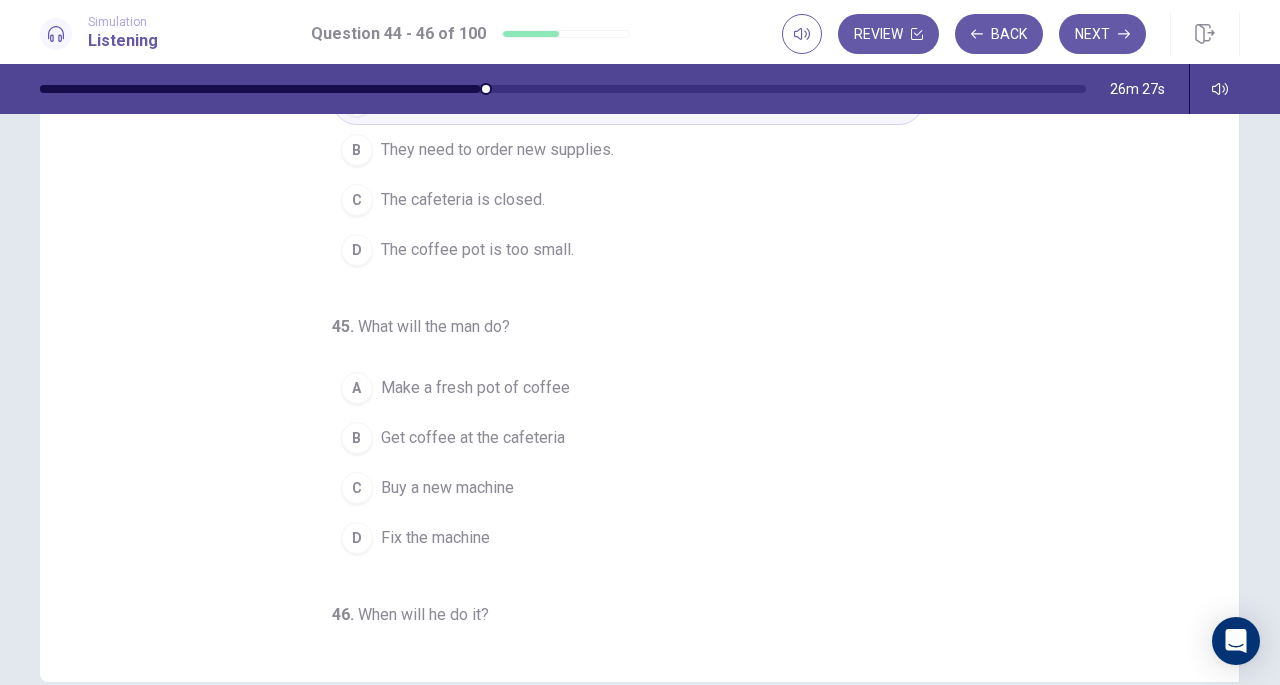 scroll, scrollTop: 175, scrollLeft: 0, axis: vertical 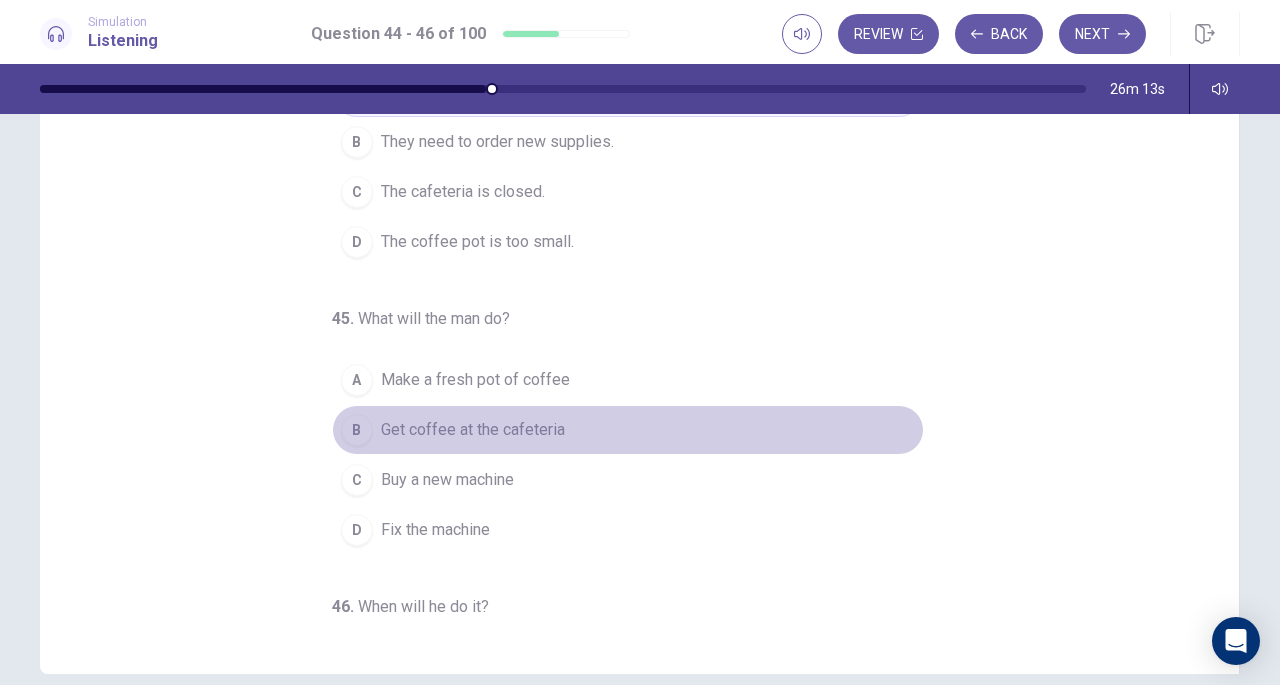 click on "B" at bounding box center [357, 430] 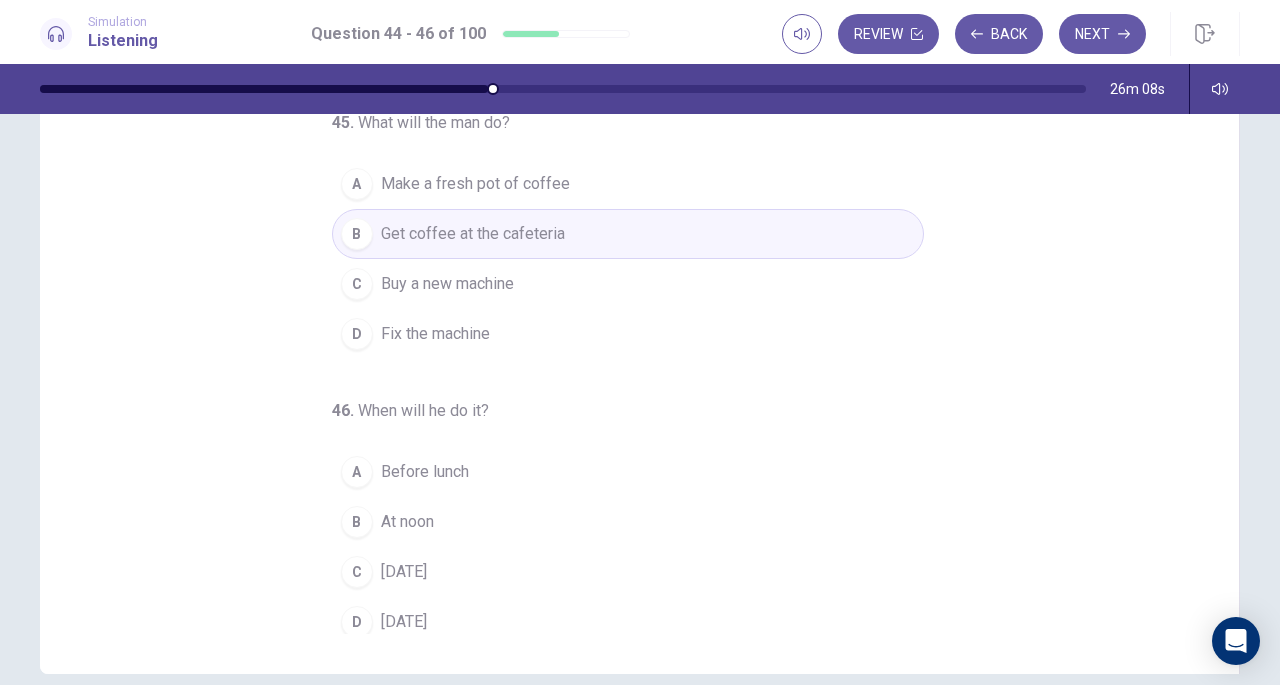 scroll, scrollTop: 200, scrollLeft: 0, axis: vertical 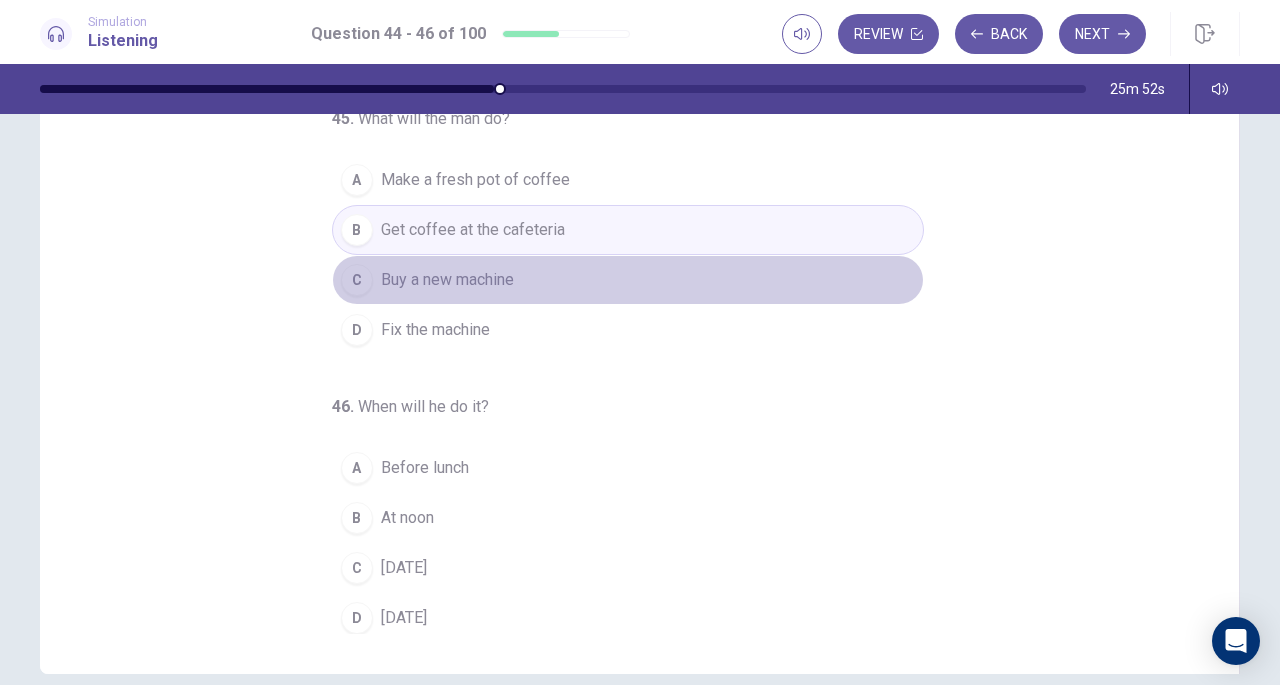 click on "Buy a new machine" at bounding box center [447, 280] 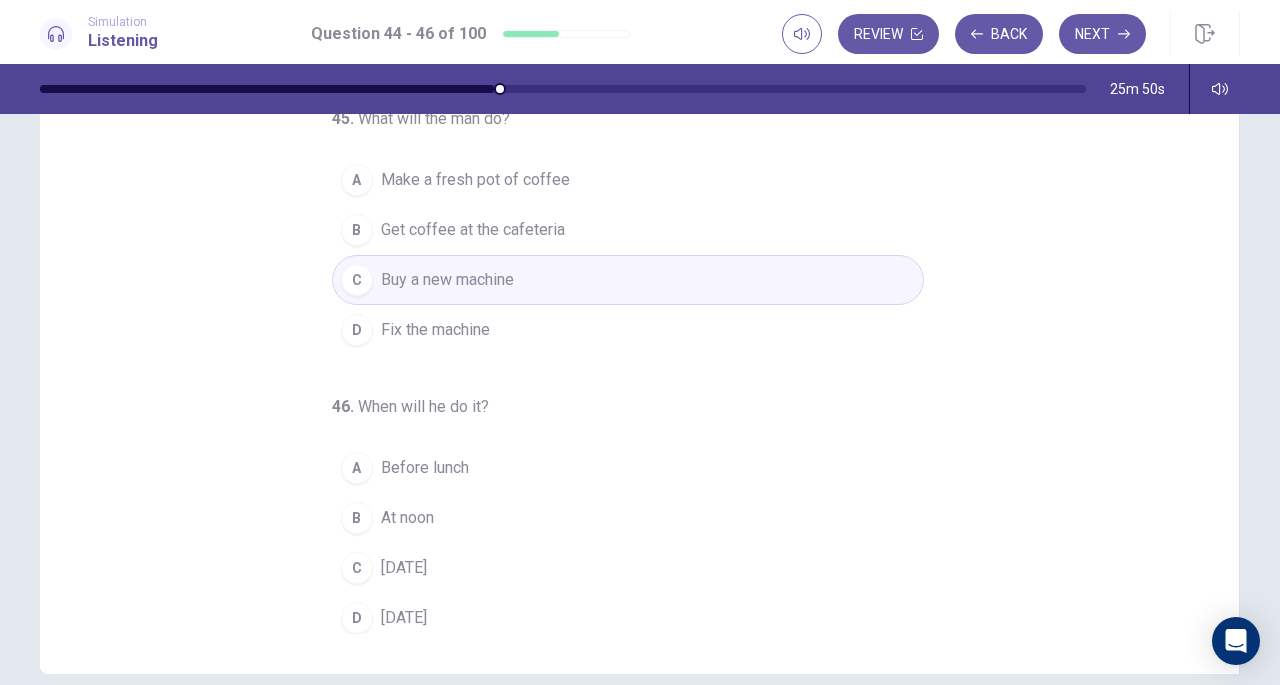 click on "On Sunday" at bounding box center (404, 568) 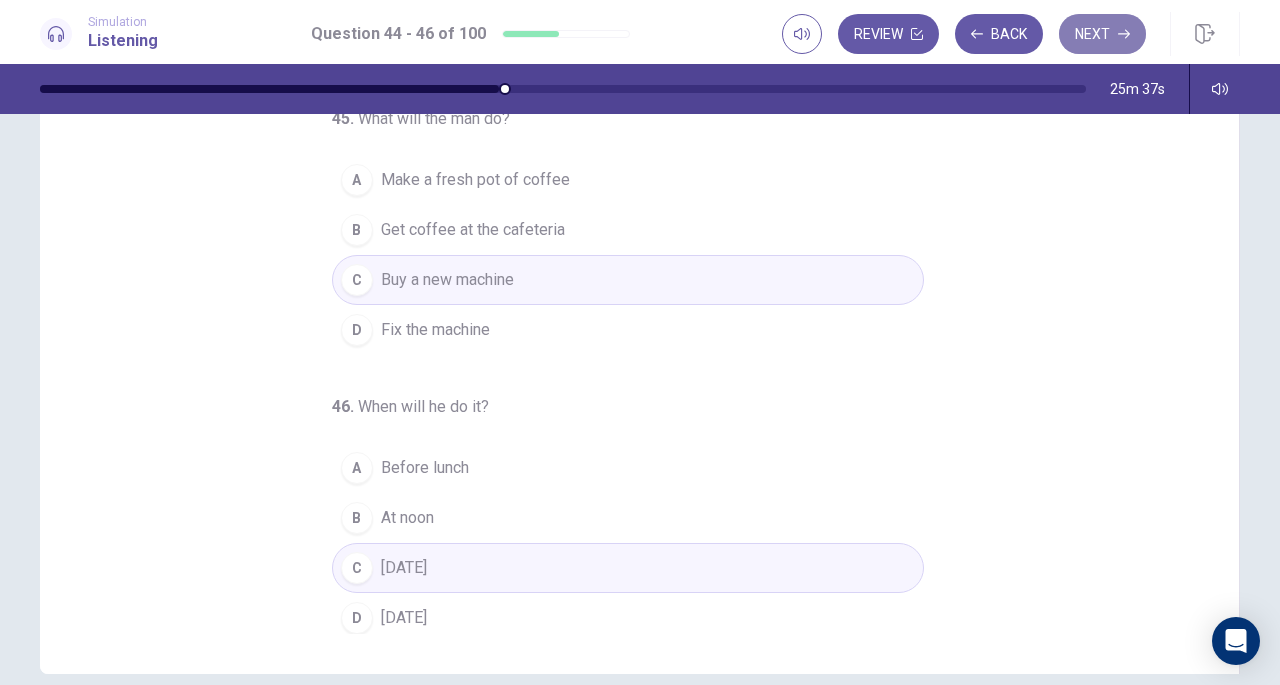 click on "Next" at bounding box center (1102, 34) 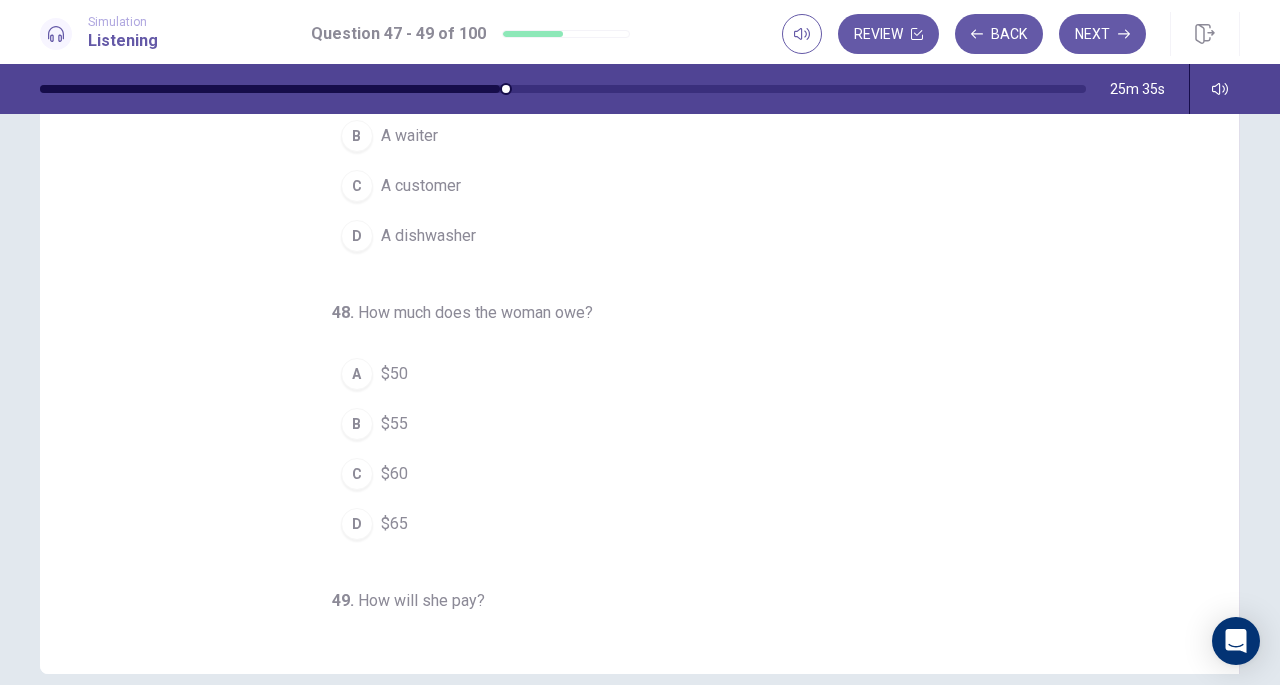 scroll, scrollTop: 0, scrollLeft: 0, axis: both 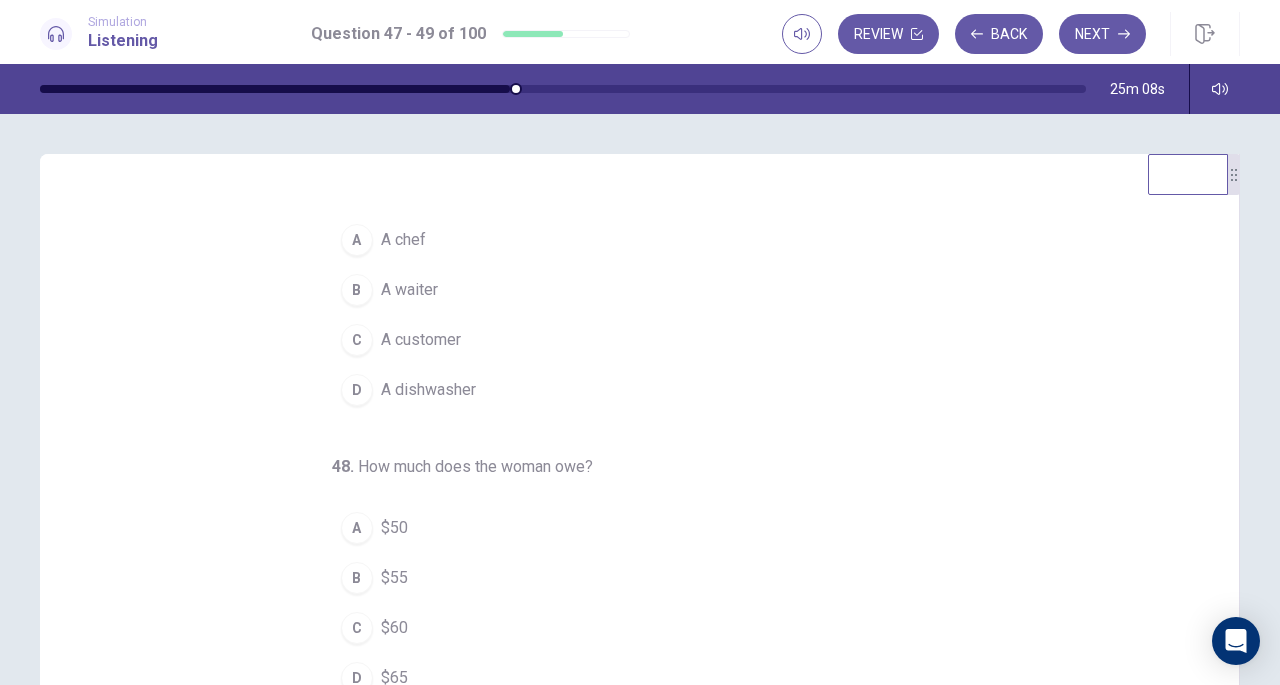 click on "B" at bounding box center [357, 290] 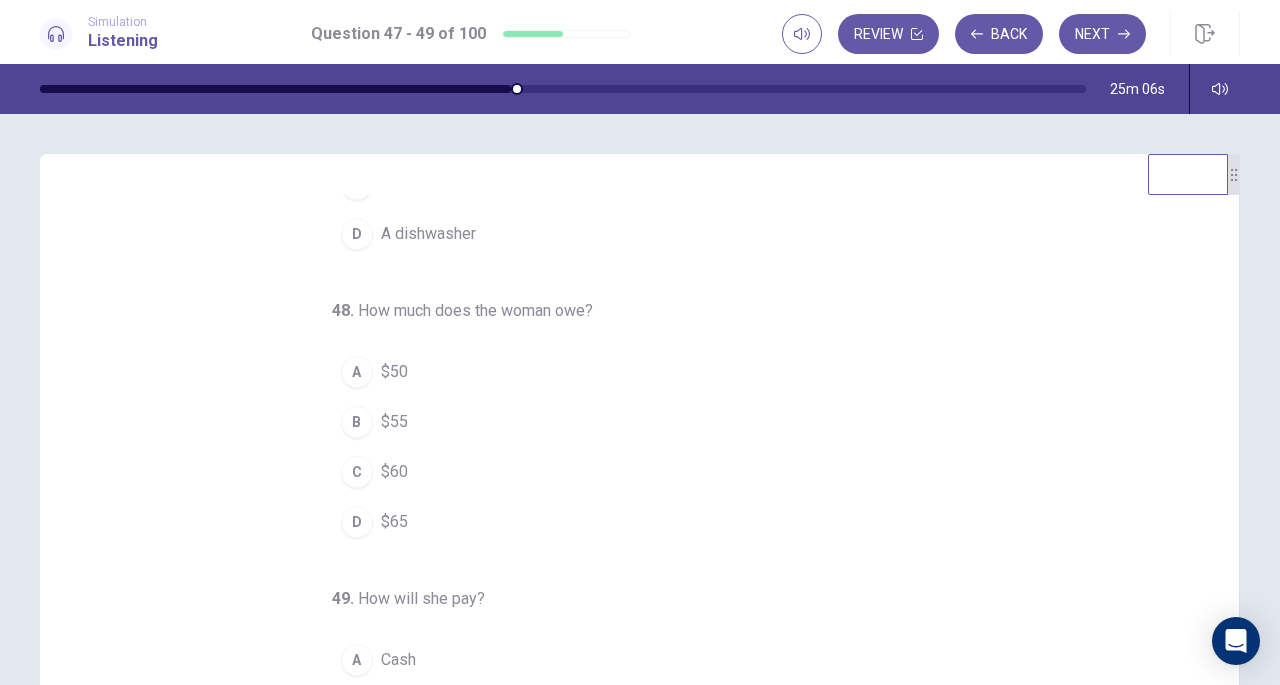 scroll, scrollTop: 200, scrollLeft: 0, axis: vertical 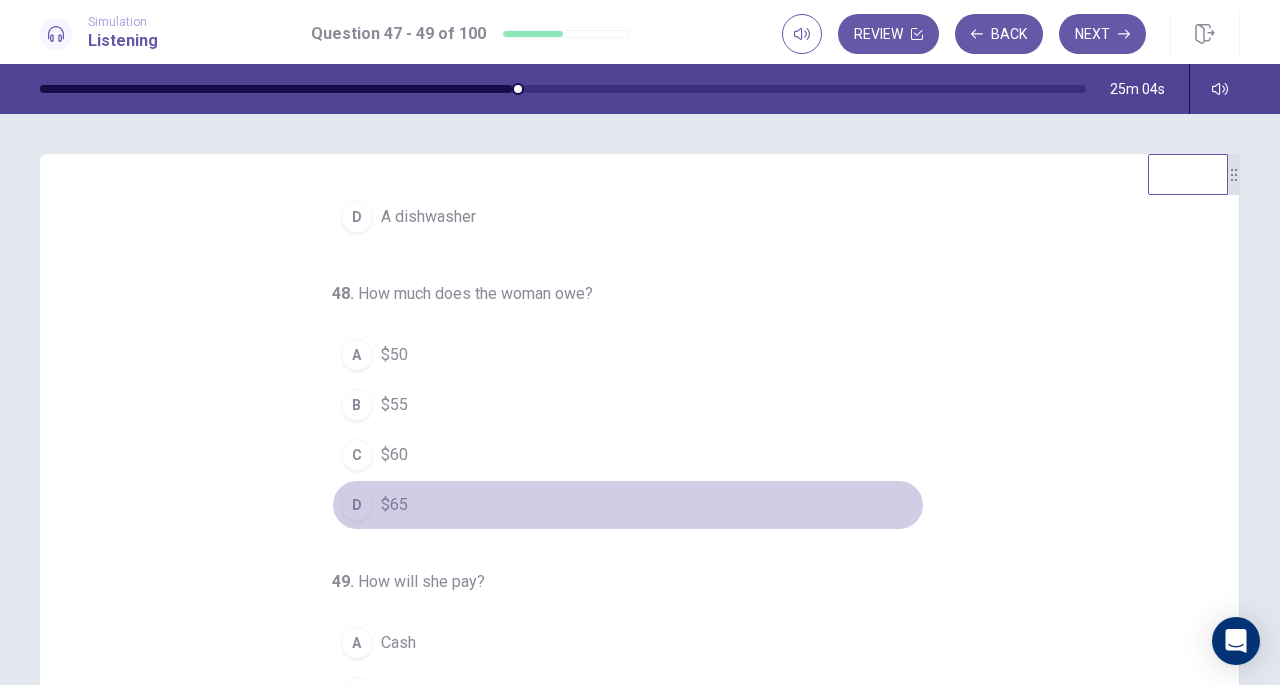 click on "D" at bounding box center (357, 505) 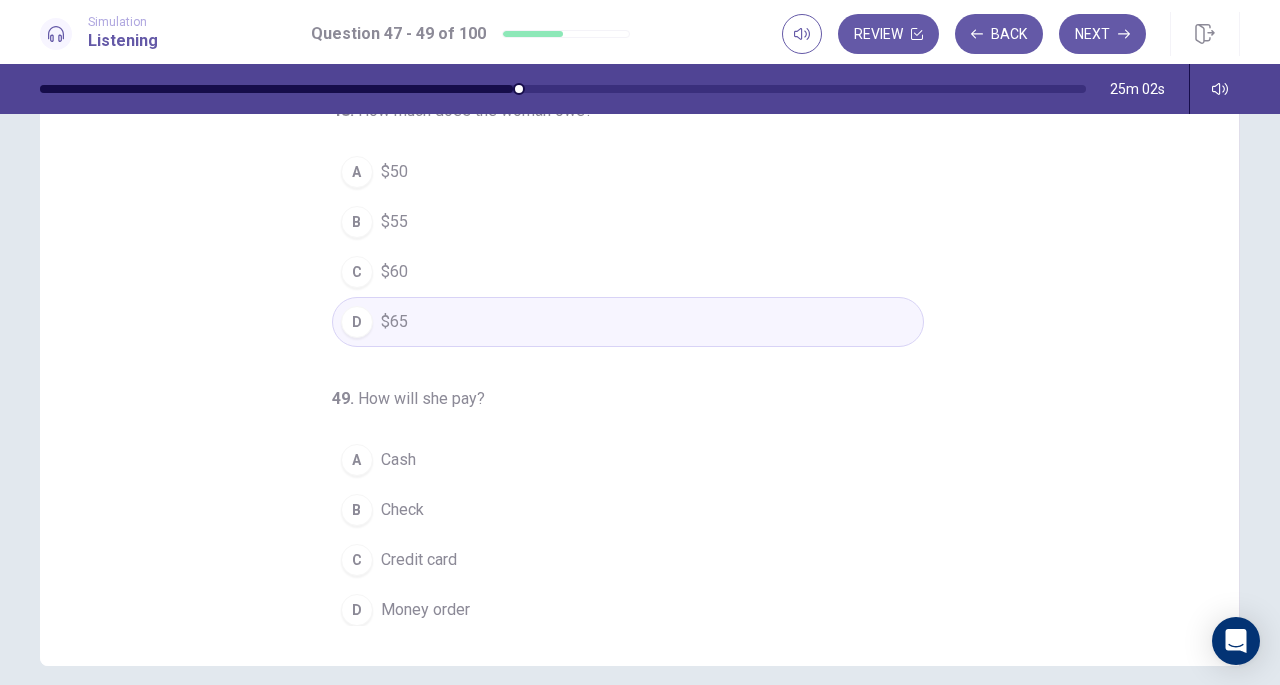 scroll, scrollTop: 192, scrollLeft: 0, axis: vertical 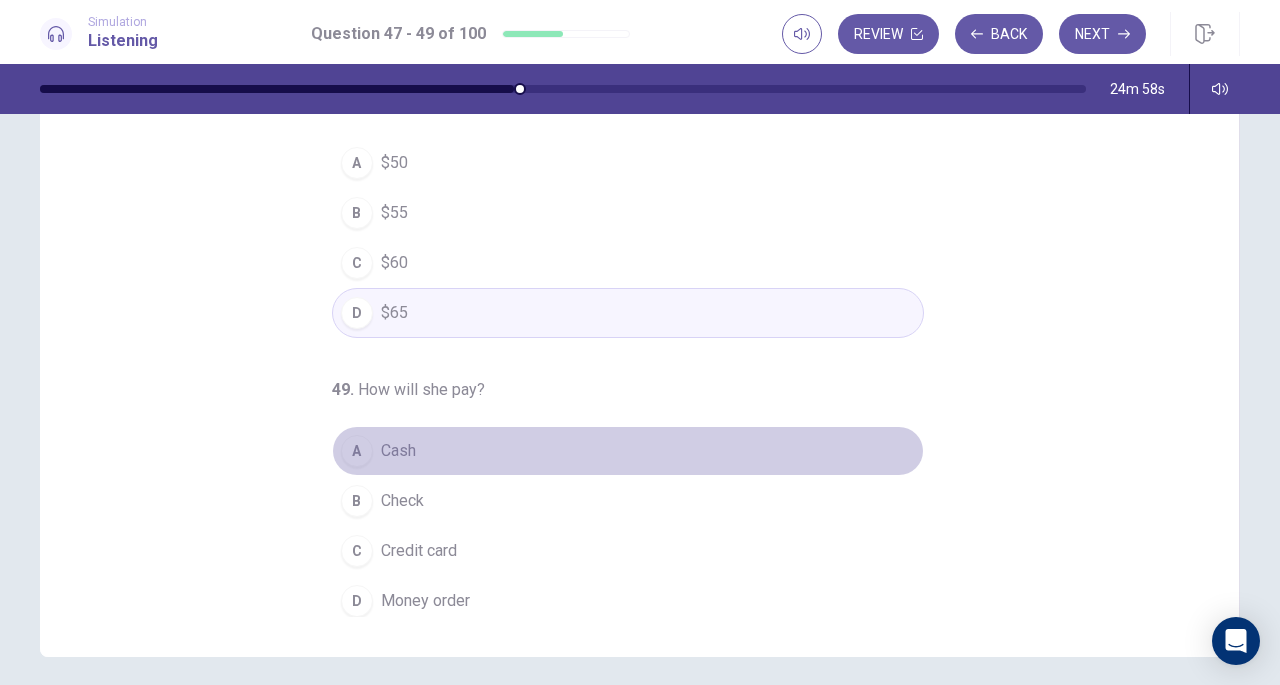 click on "A" at bounding box center (357, 451) 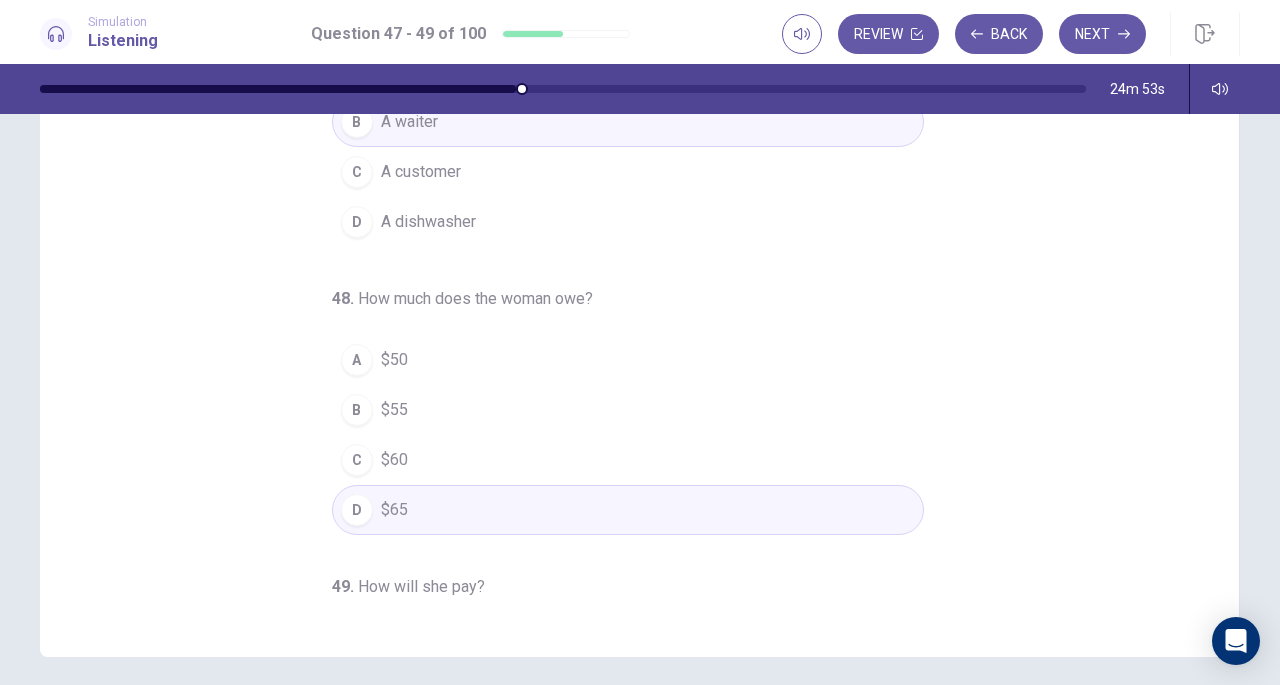 scroll, scrollTop: 0, scrollLeft: 0, axis: both 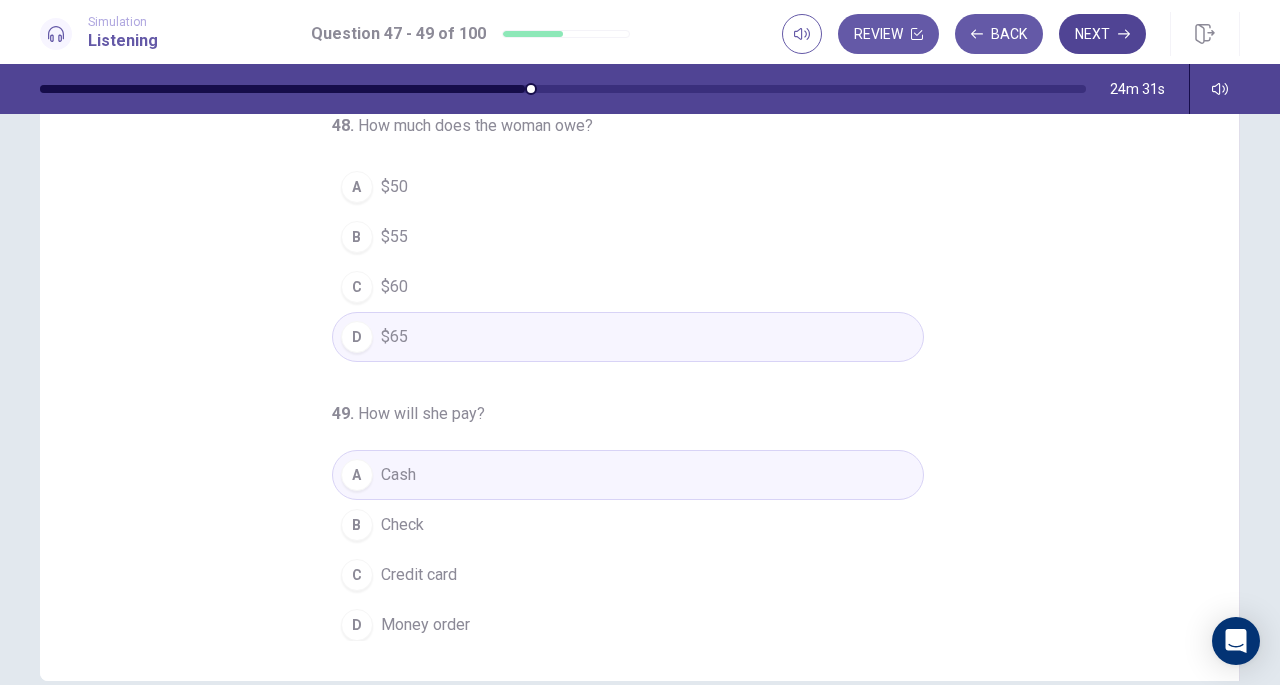 click on "Next" at bounding box center [1102, 34] 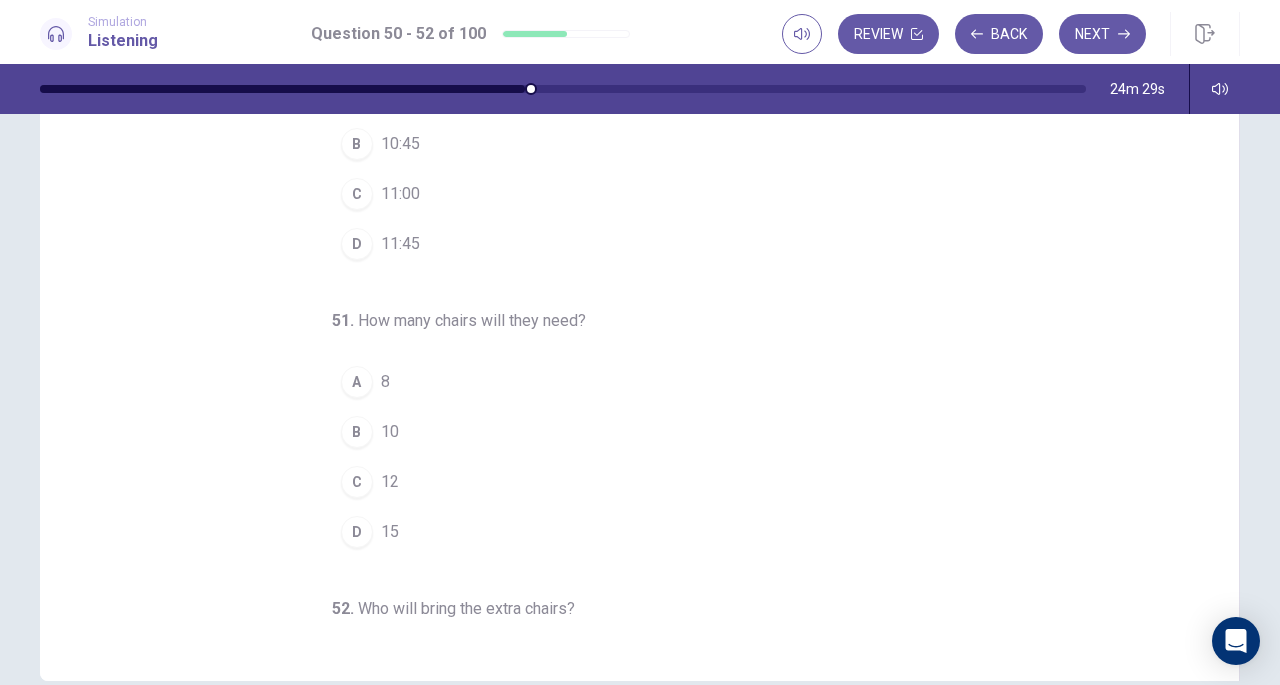 scroll, scrollTop: 0, scrollLeft: 0, axis: both 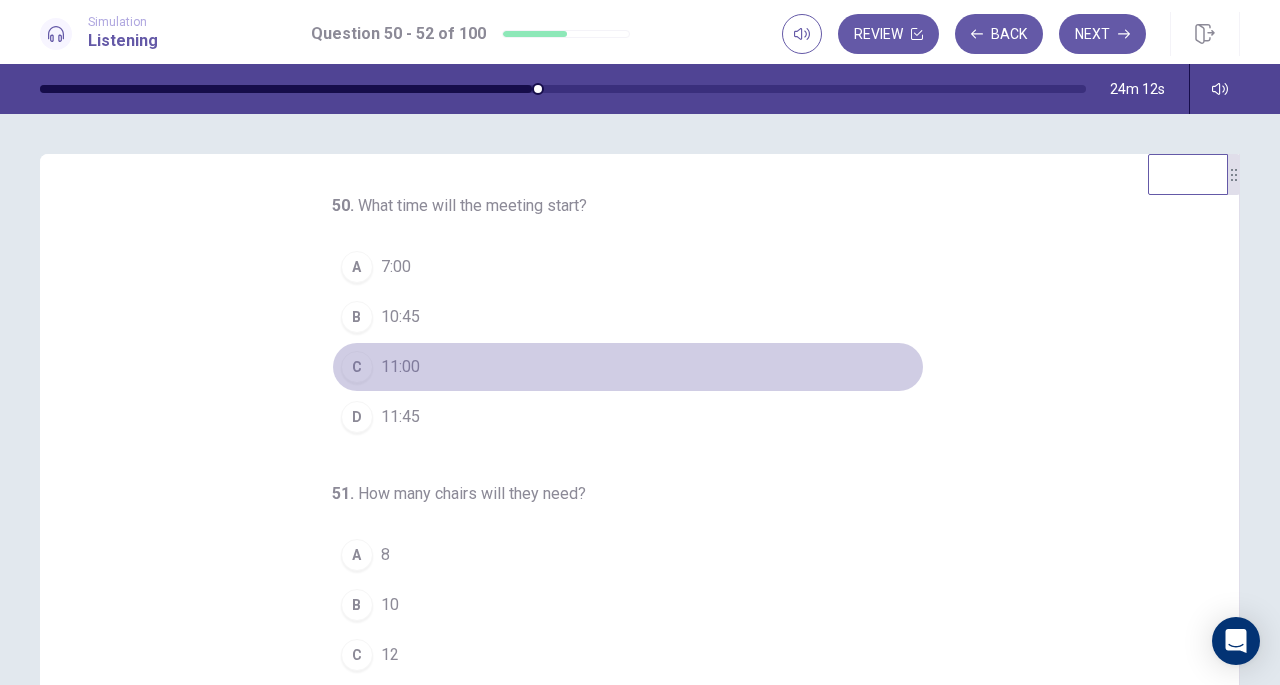 click on "C" at bounding box center (357, 367) 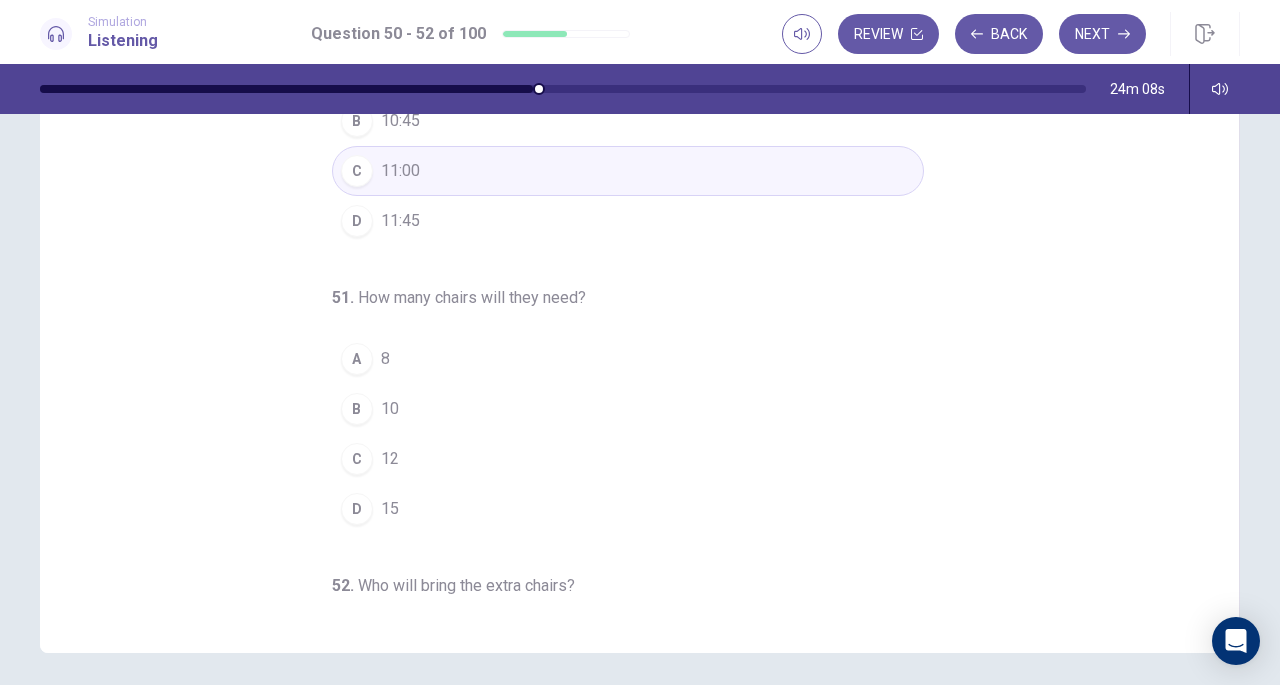 scroll, scrollTop: 207, scrollLeft: 0, axis: vertical 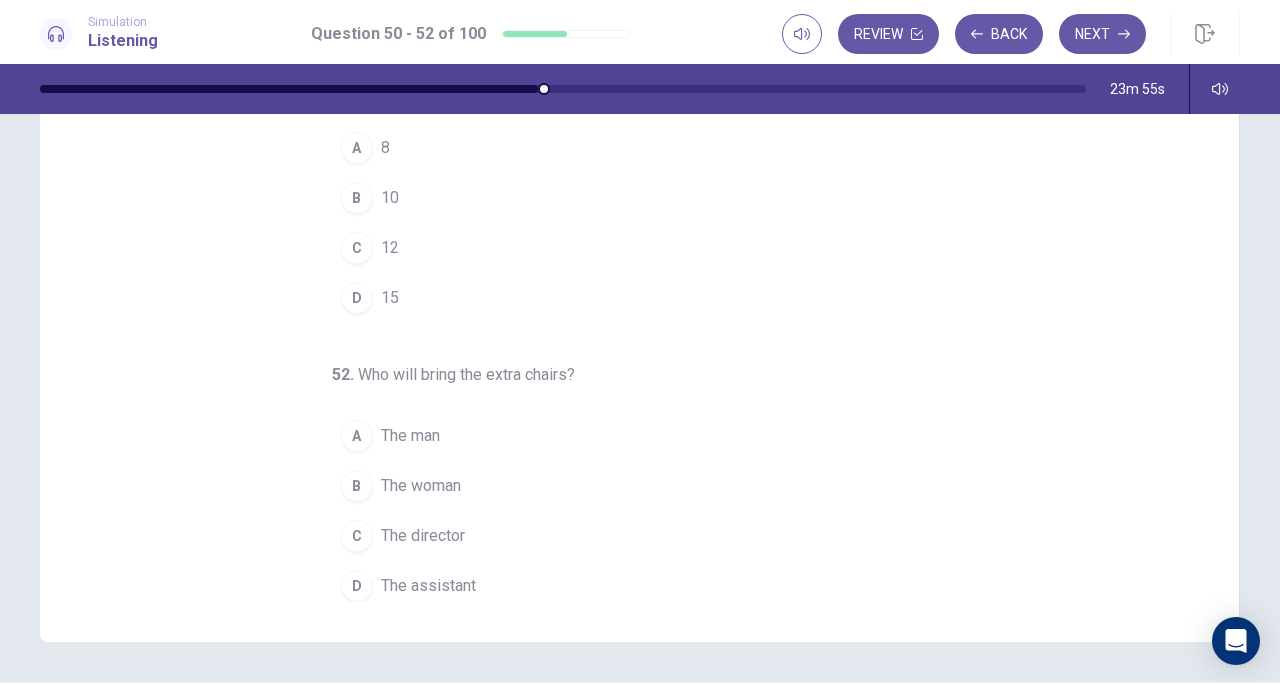 click on "D" at bounding box center (357, 298) 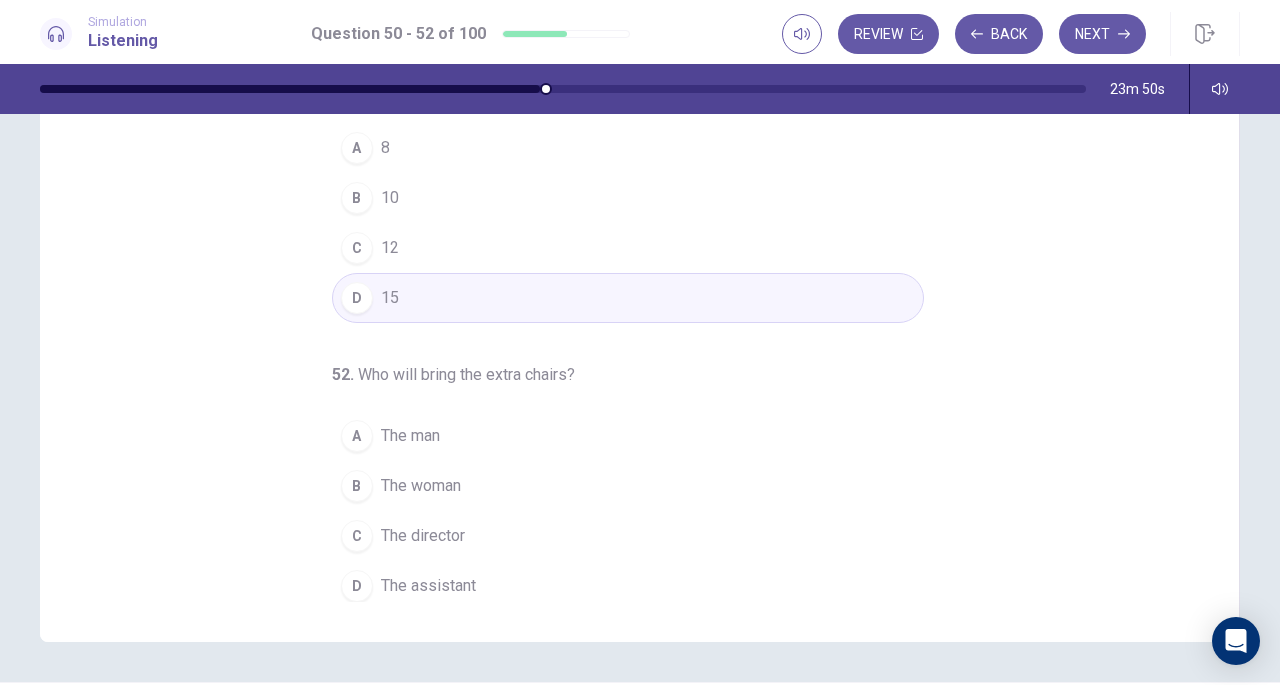click on "D" at bounding box center (357, 586) 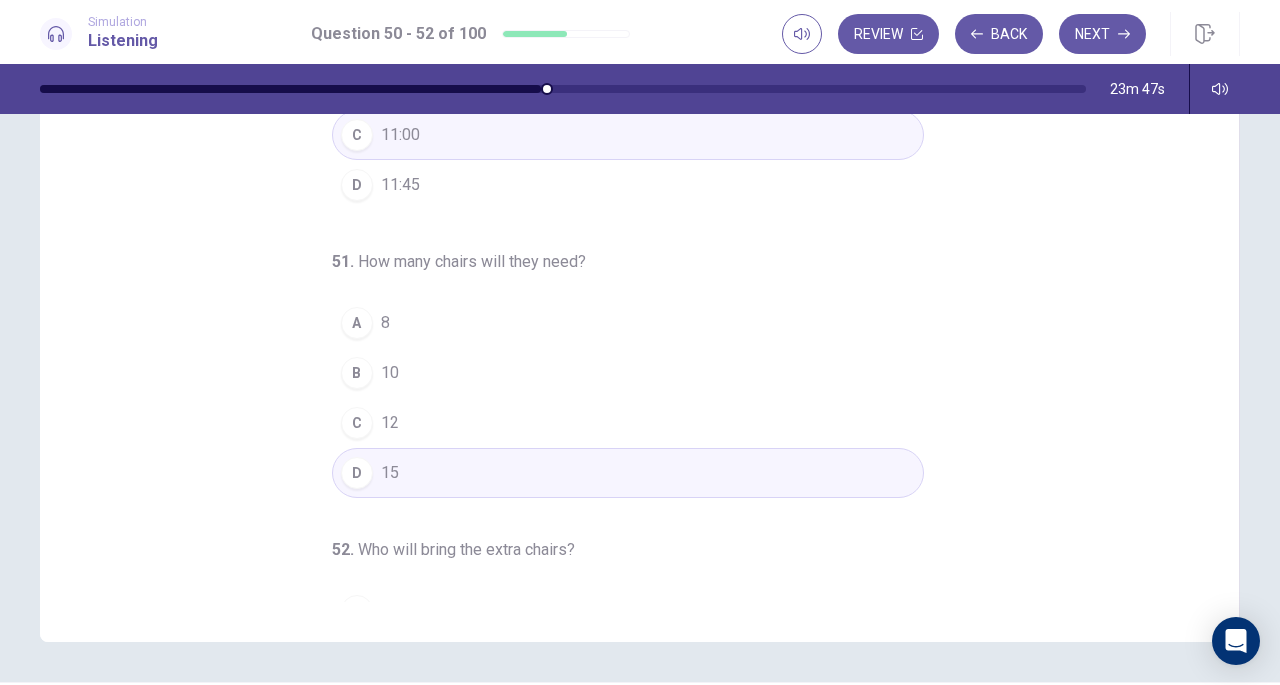 scroll, scrollTop: 6, scrollLeft: 0, axis: vertical 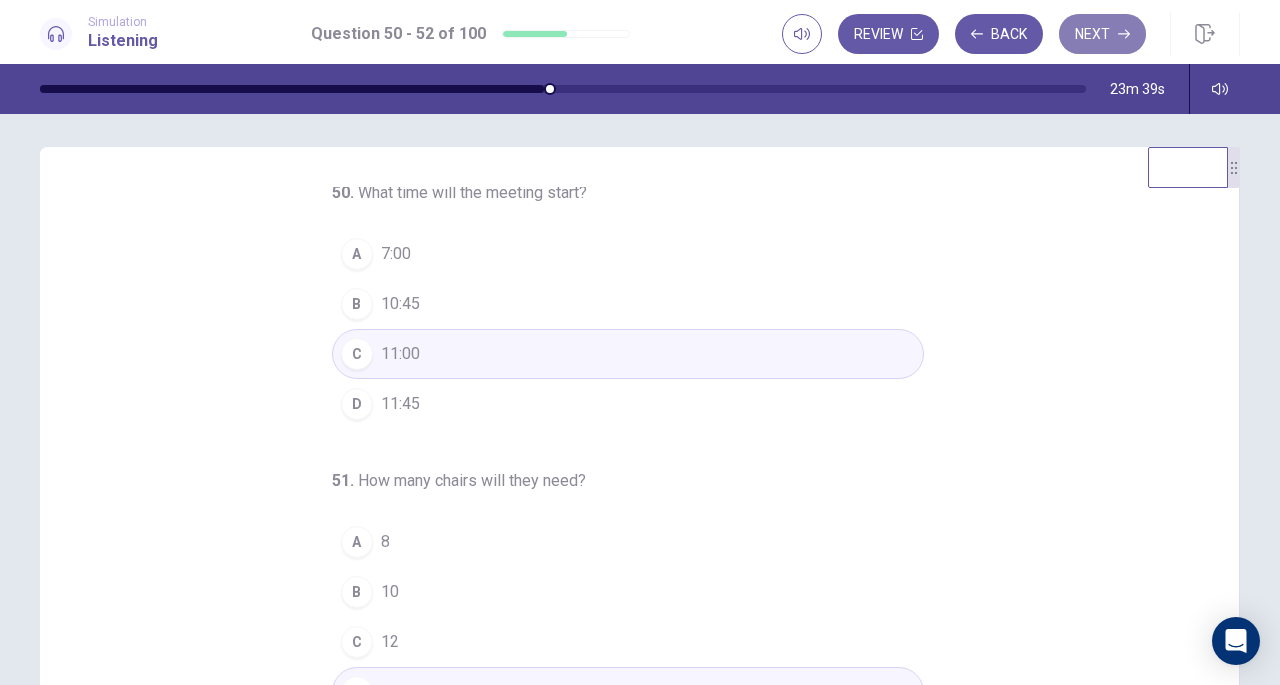 click on "Next" at bounding box center [1102, 34] 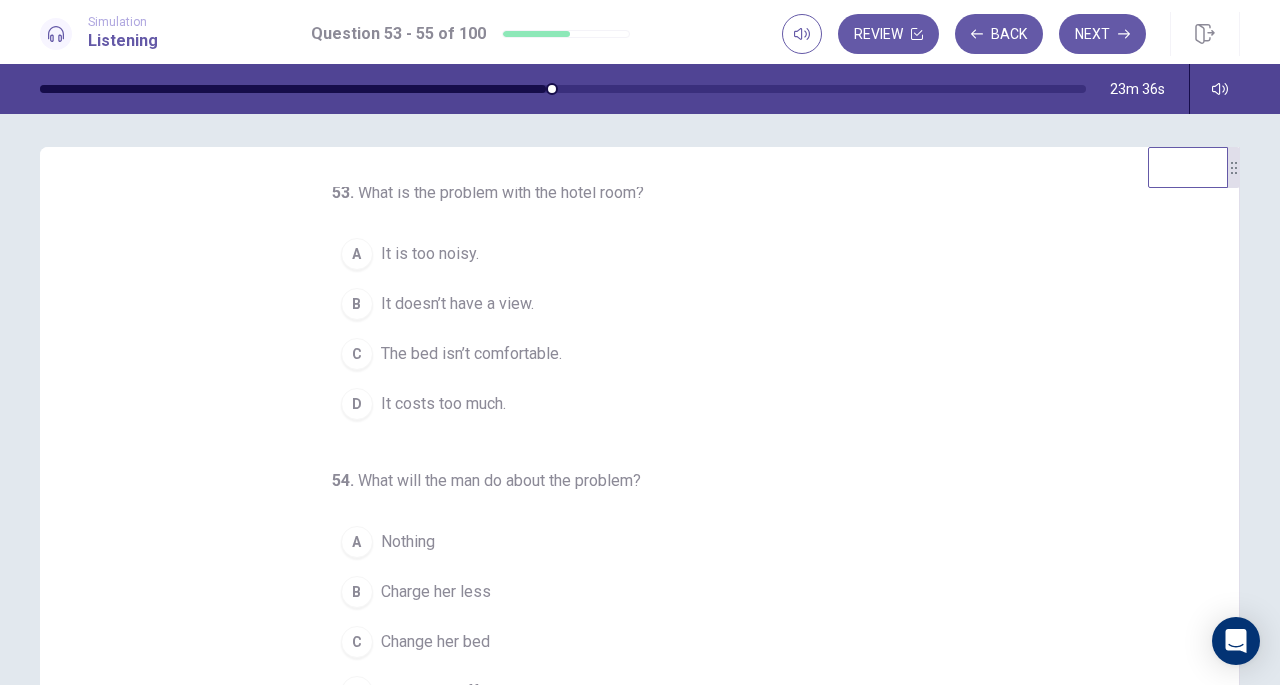 scroll, scrollTop: 0, scrollLeft: 0, axis: both 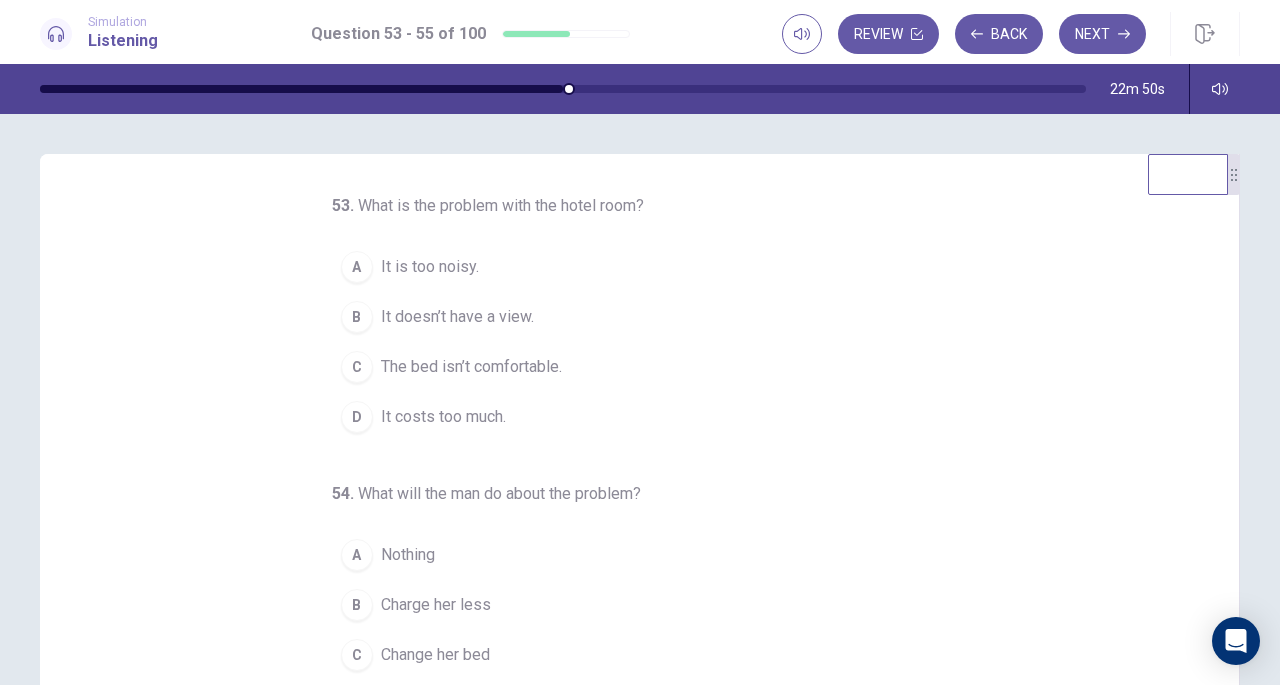 click on "A" at bounding box center (357, 267) 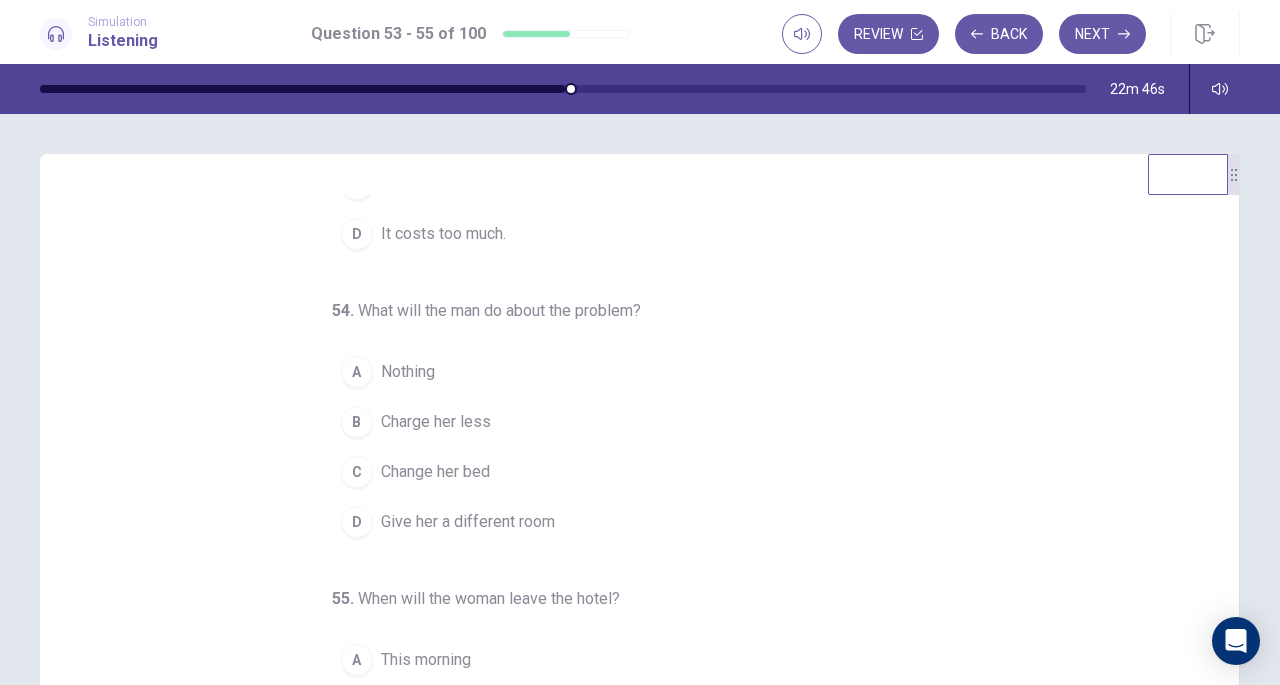scroll, scrollTop: 200, scrollLeft: 0, axis: vertical 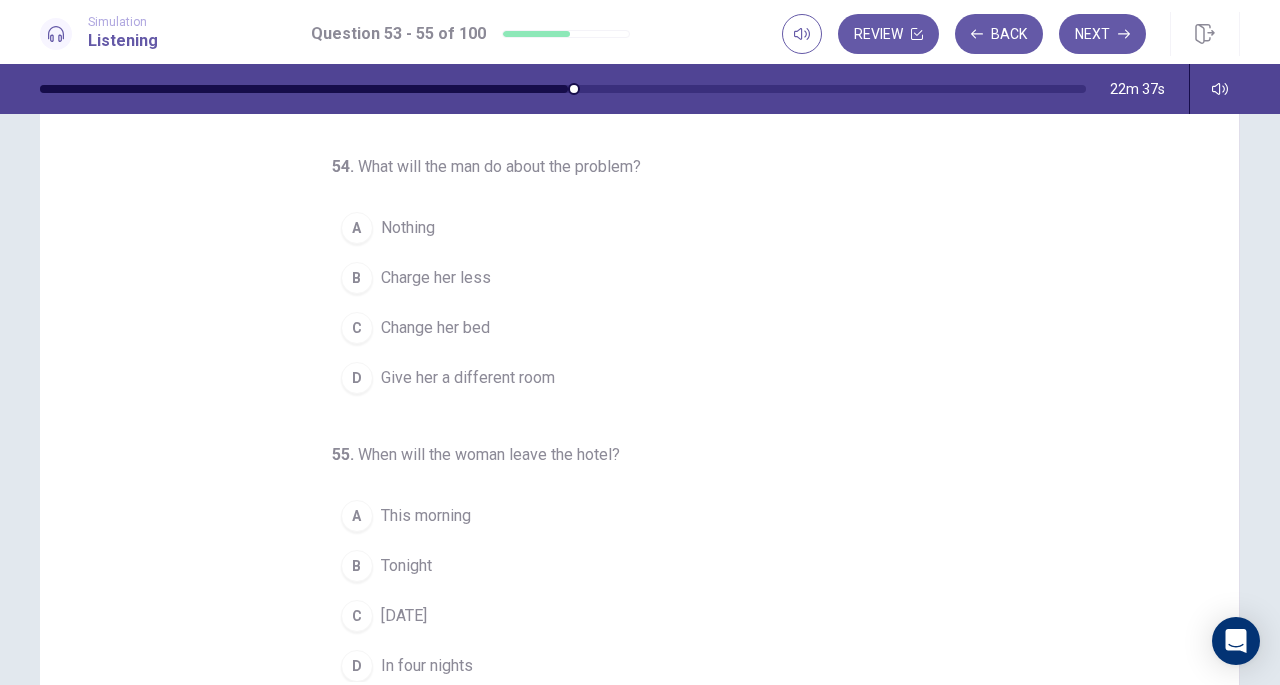 click on "Charge her less" at bounding box center (436, 278) 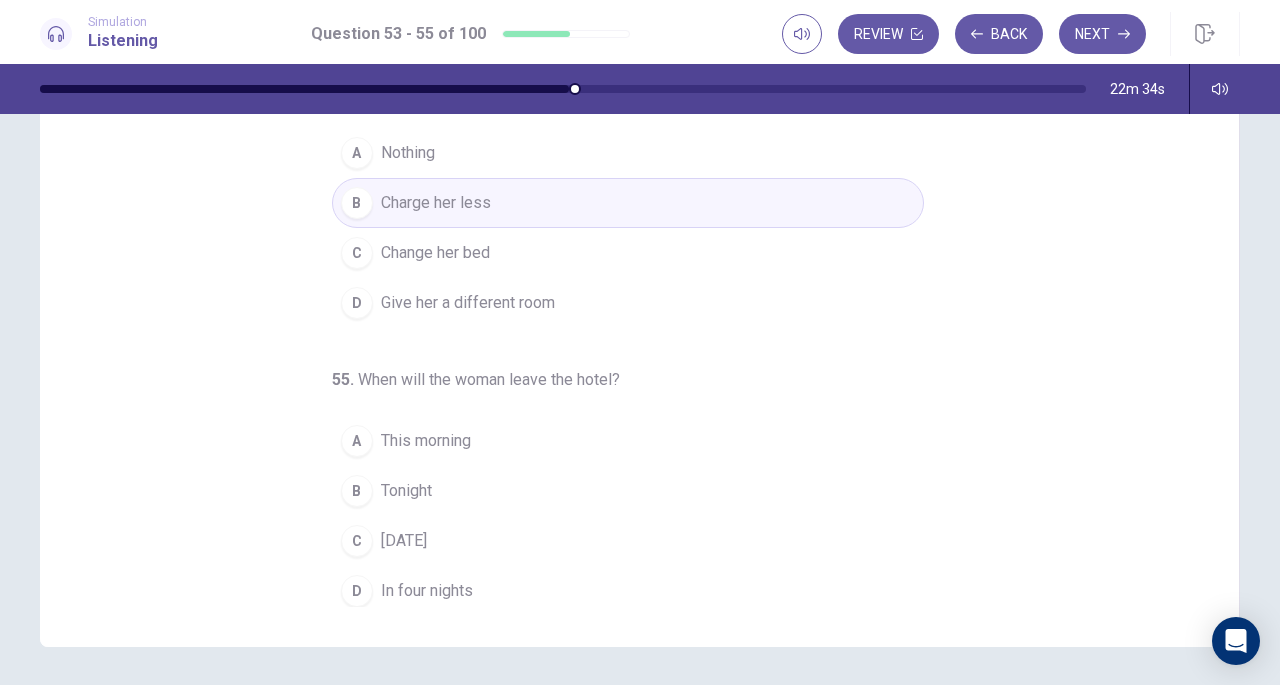 scroll, scrollTop: 204, scrollLeft: 0, axis: vertical 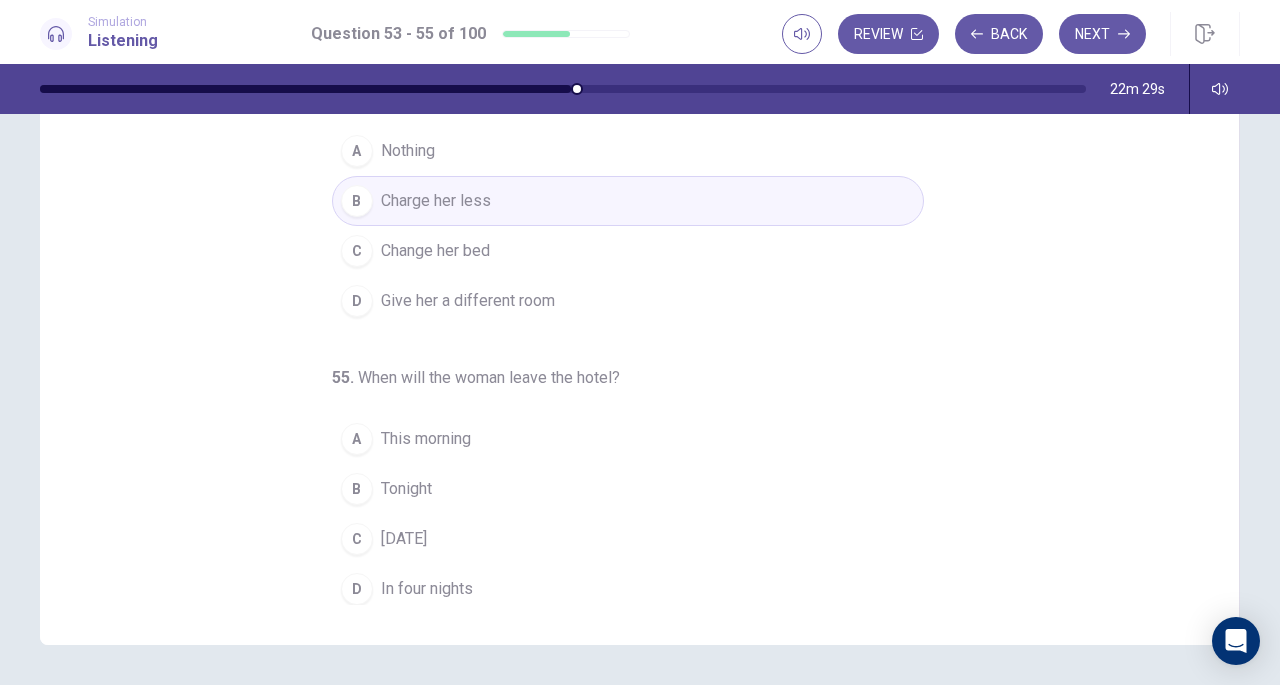 click on "C" at bounding box center (357, 539) 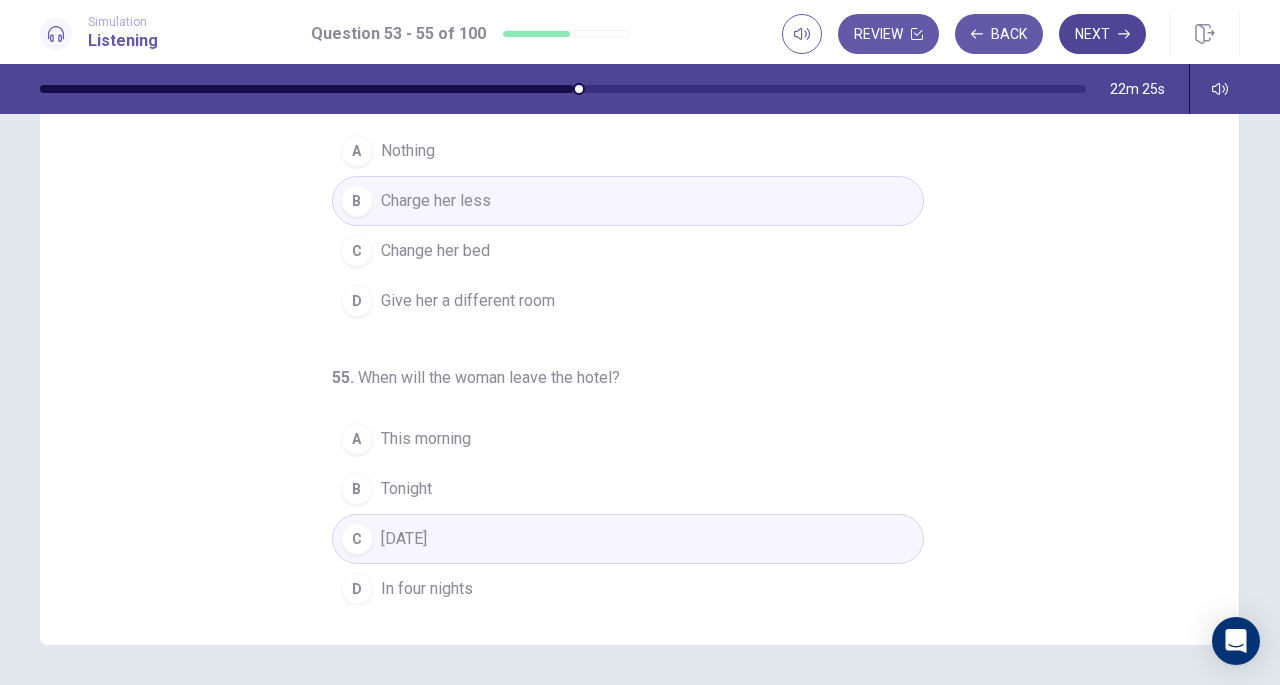 click on "Next" at bounding box center (1102, 34) 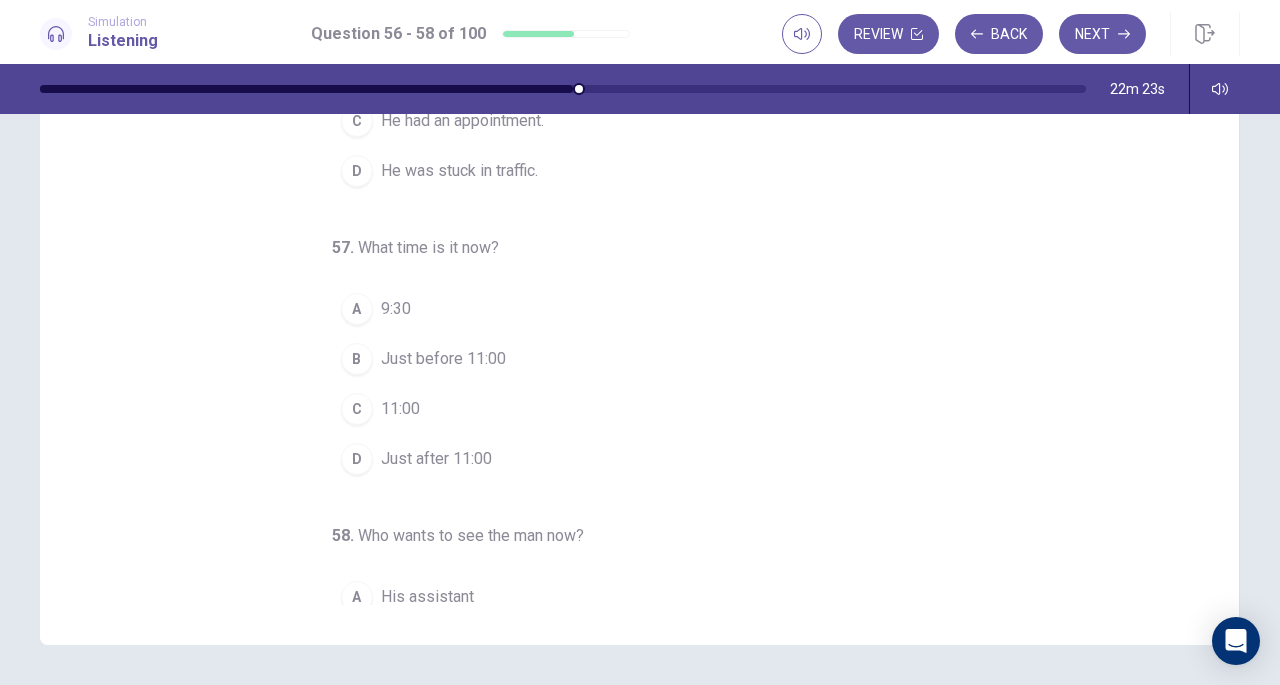 scroll, scrollTop: 30, scrollLeft: 0, axis: vertical 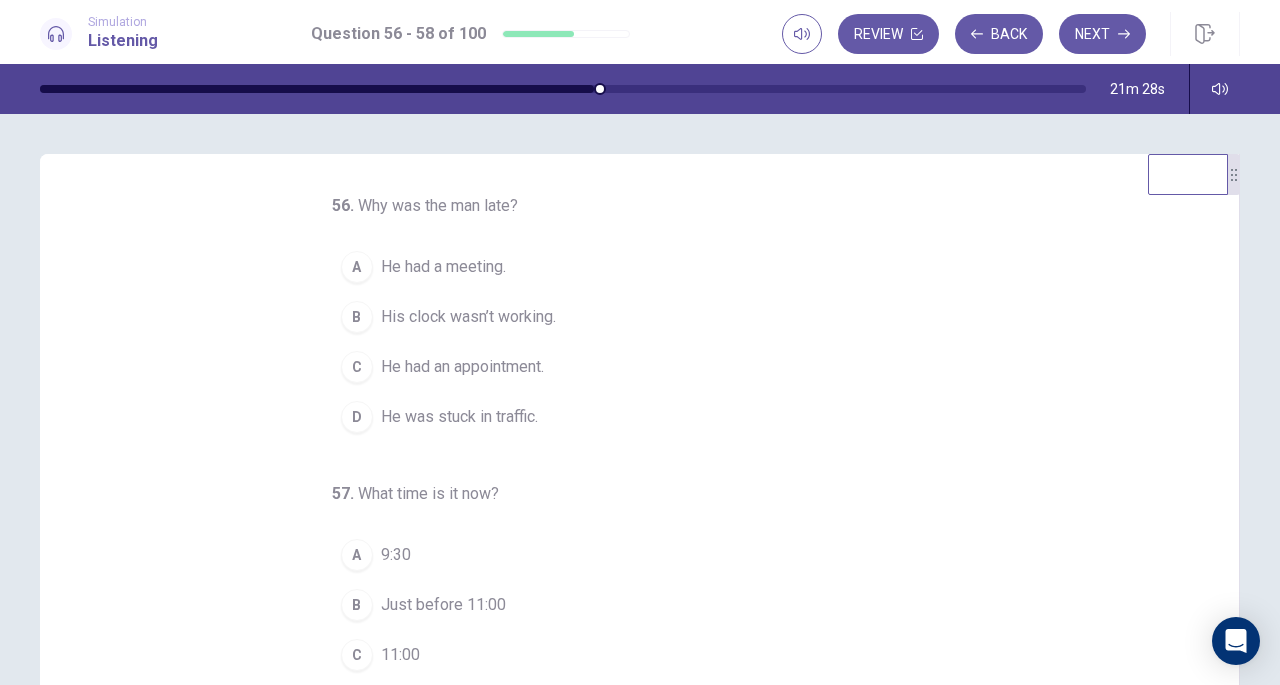 click on "B" at bounding box center (357, 317) 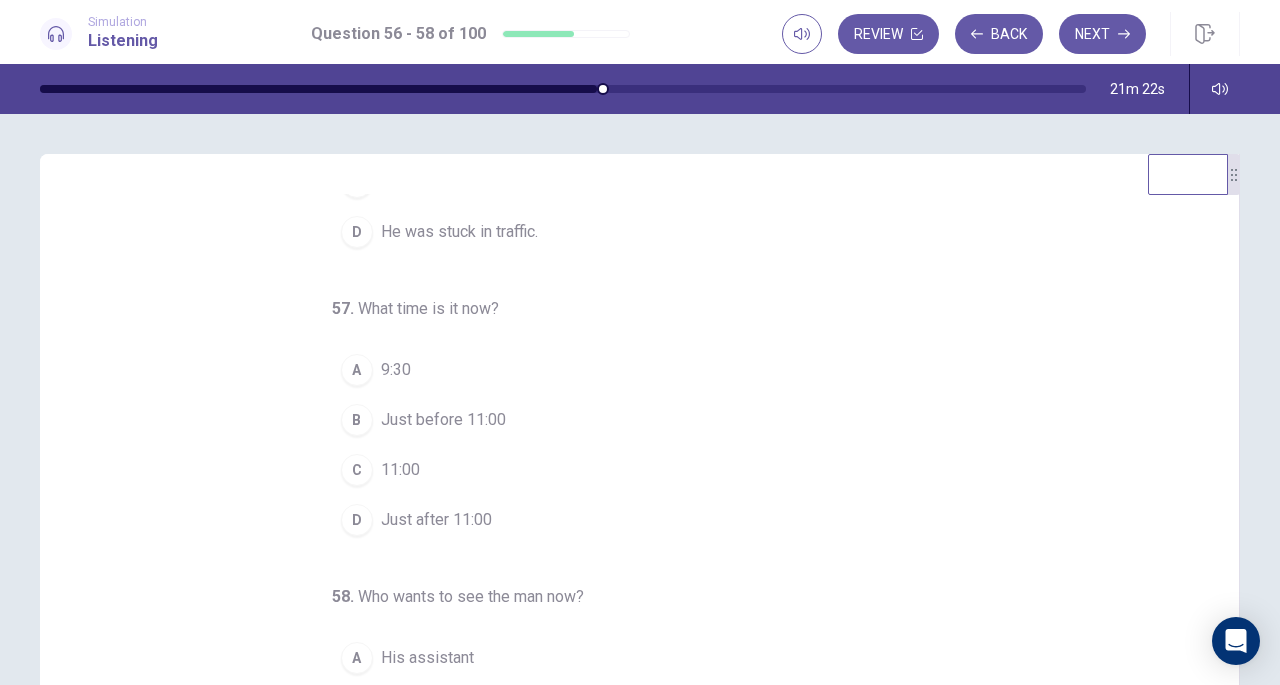 scroll, scrollTop: 199, scrollLeft: 0, axis: vertical 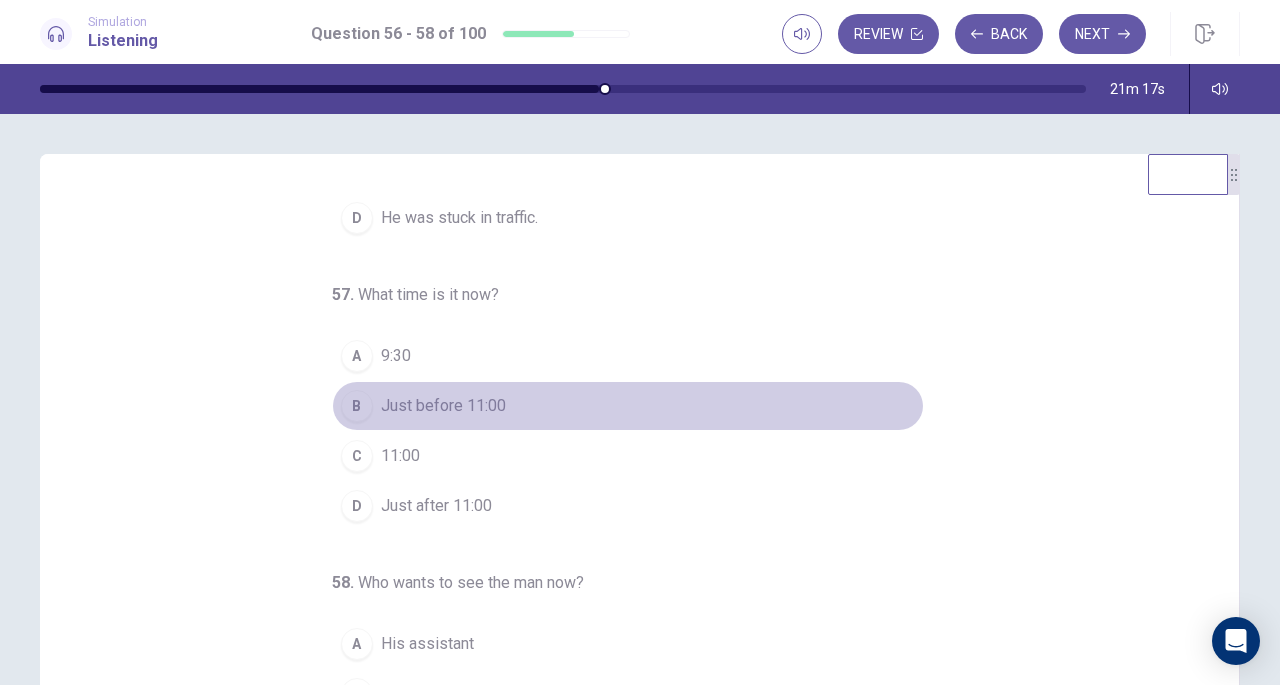 click on "B" at bounding box center [357, 406] 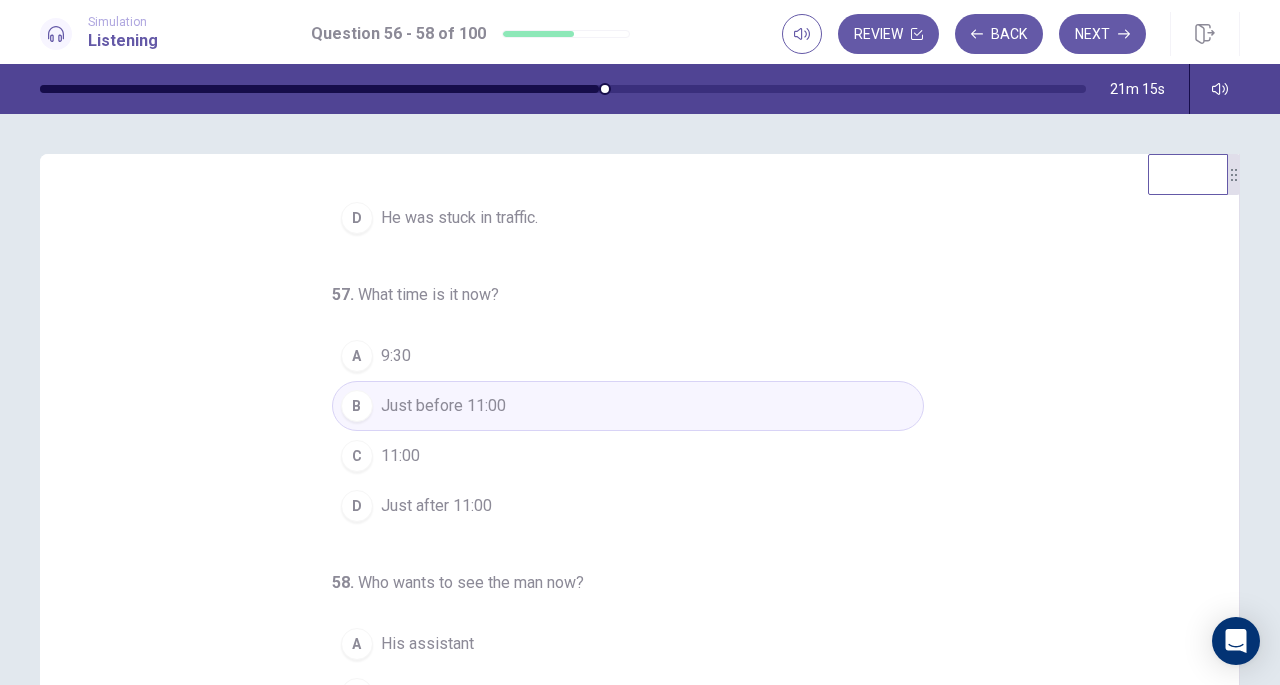 scroll, scrollTop: 200, scrollLeft: 0, axis: vertical 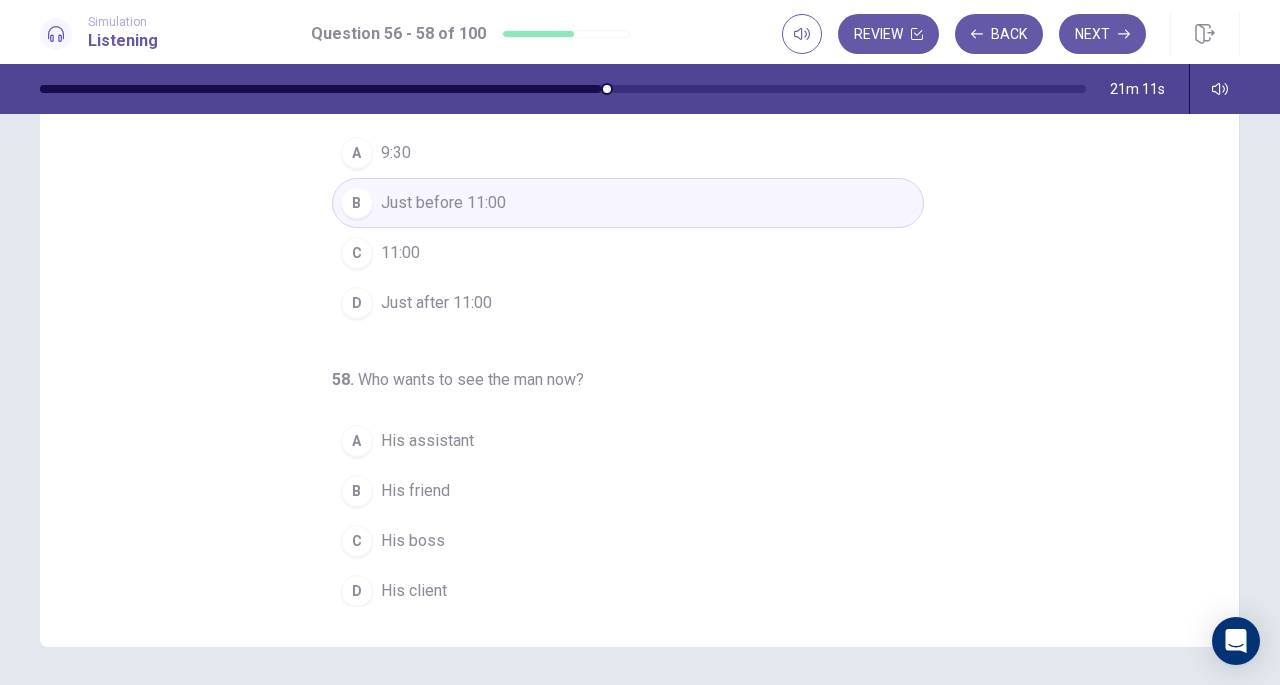click on "His assistant" at bounding box center [427, 441] 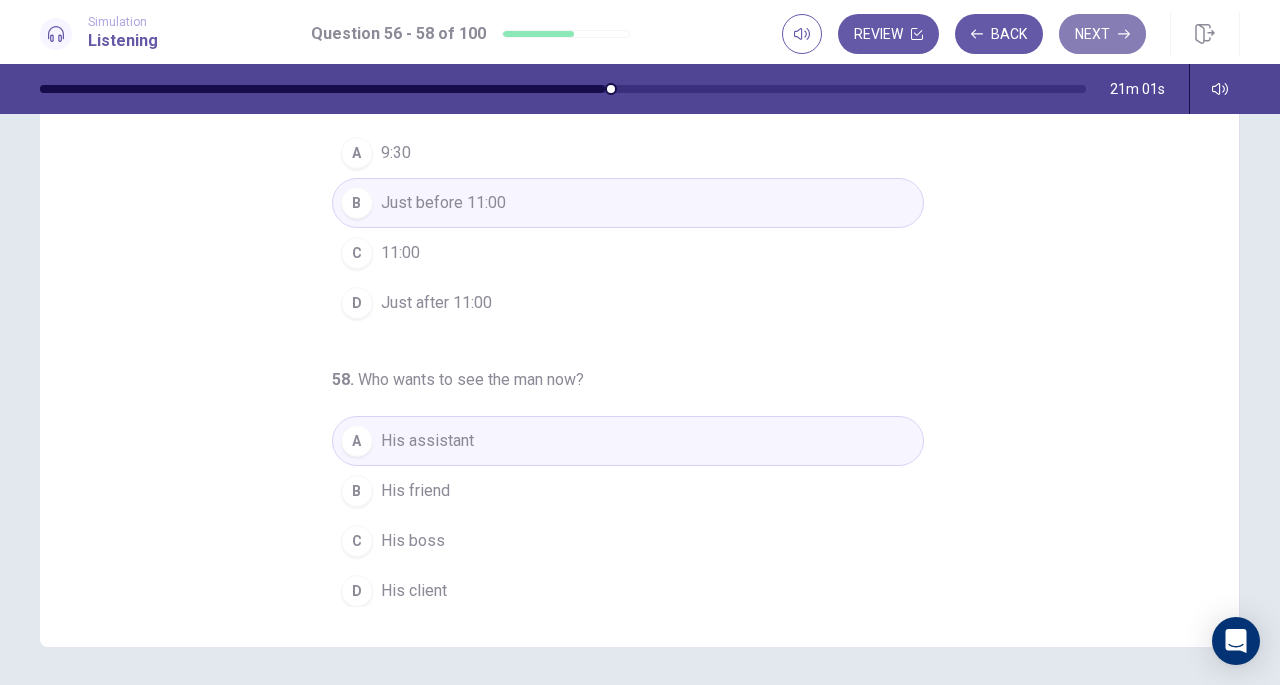 click on "Next" at bounding box center [1102, 34] 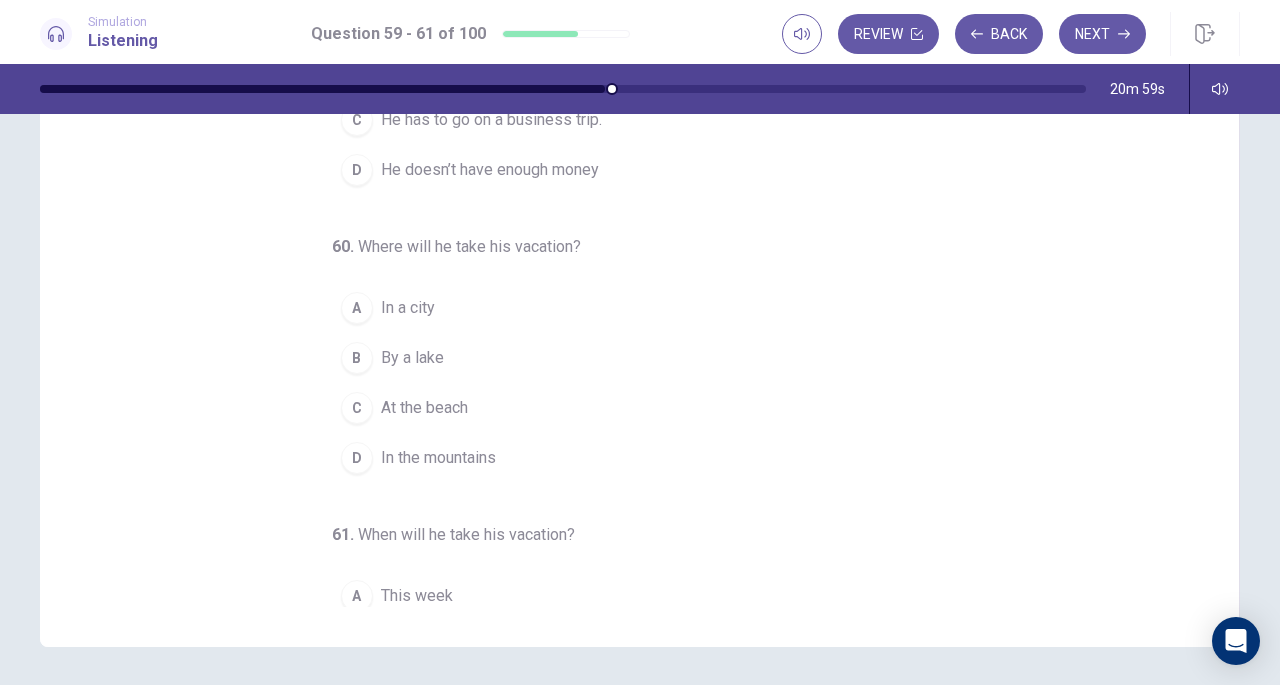 scroll, scrollTop: 42, scrollLeft: 0, axis: vertical 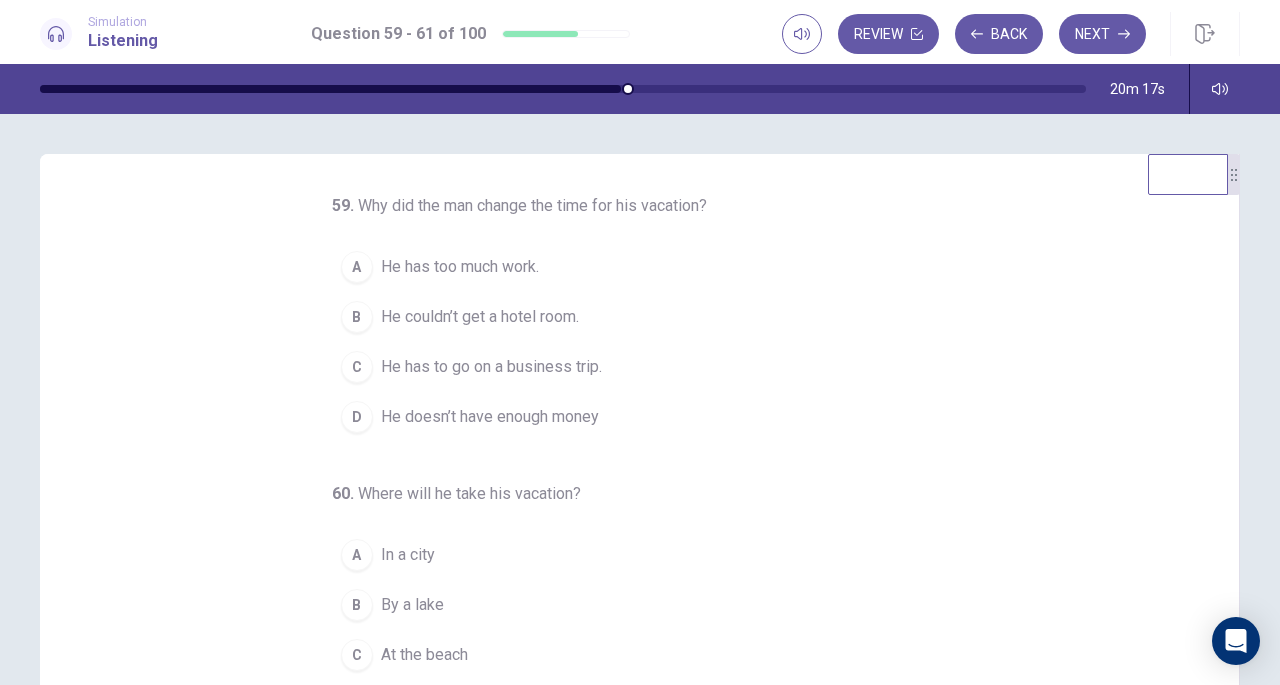 click on "B" at bounding box center (357, 317) 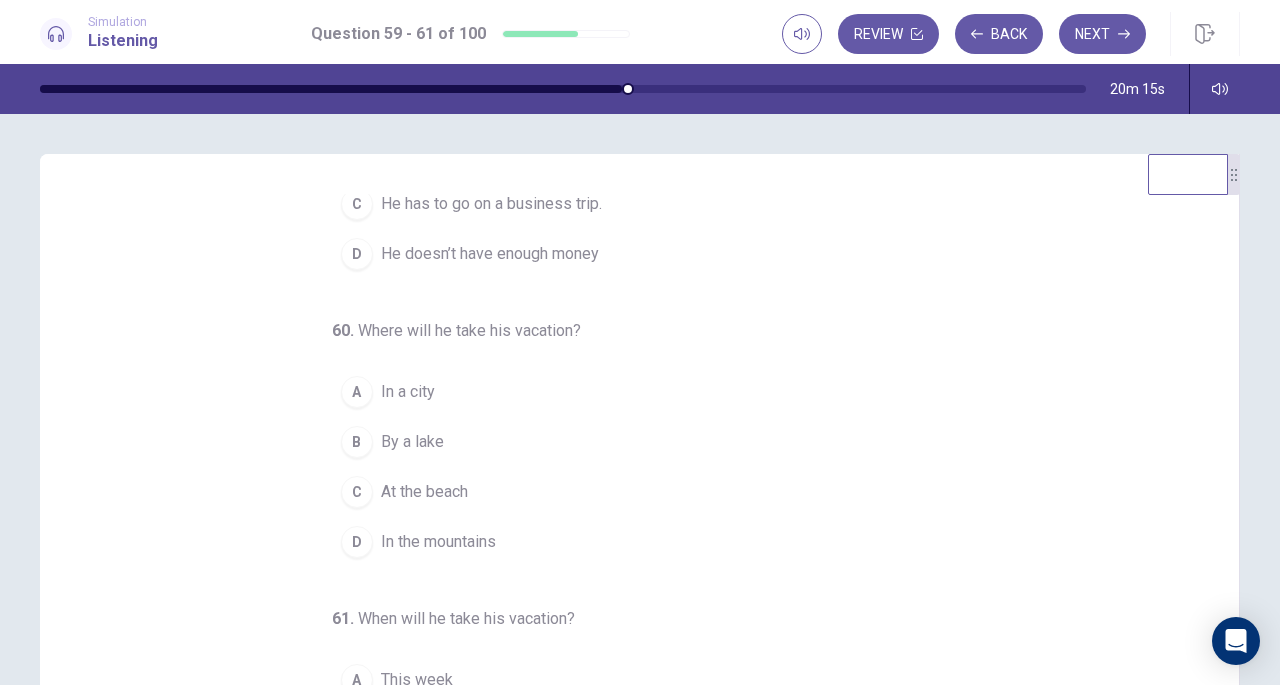 scroll, scrollTop: 165, scrollLeft: 0, axis: vertical 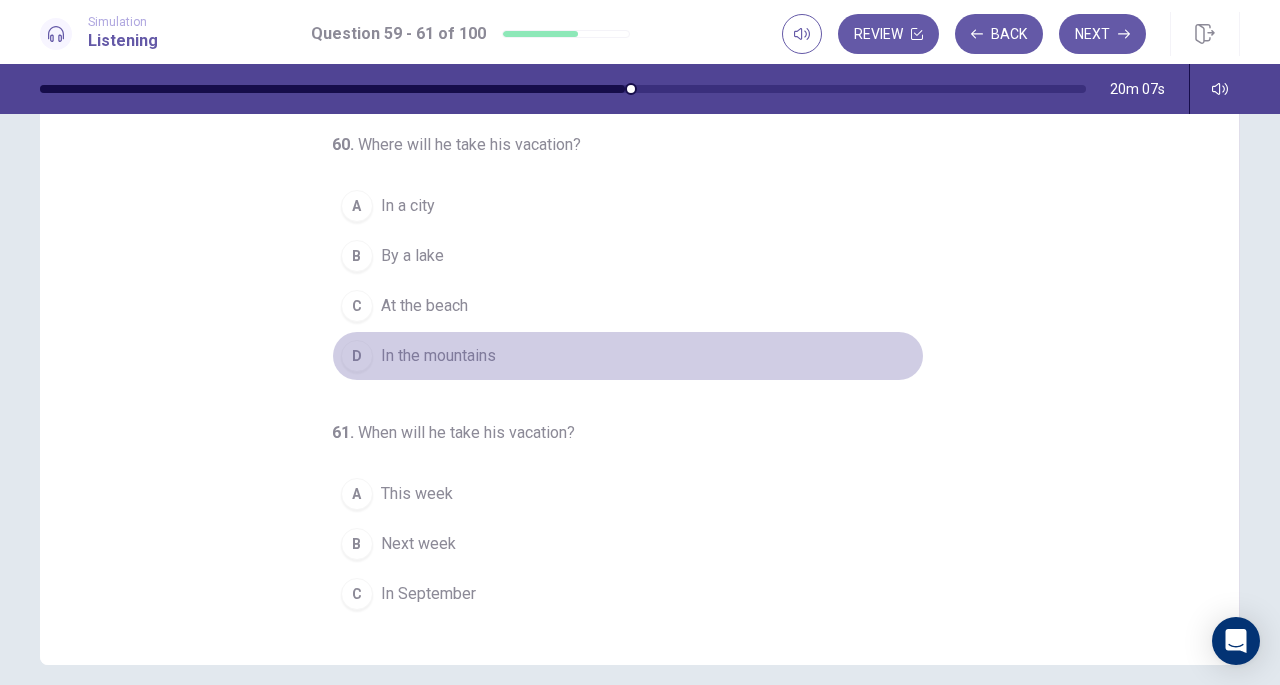 click on "D" at bounding box center [357, 356] 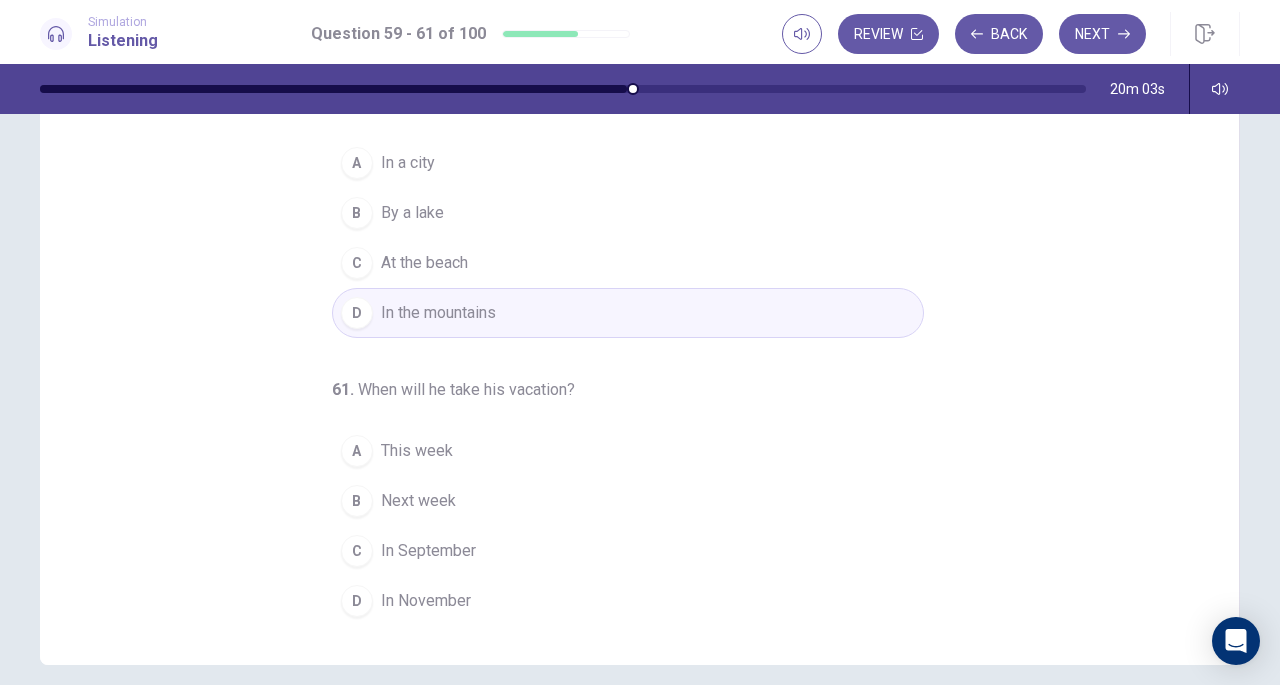 scroll, scrollTop: 224, scrollLeft: 0, axis: vertical 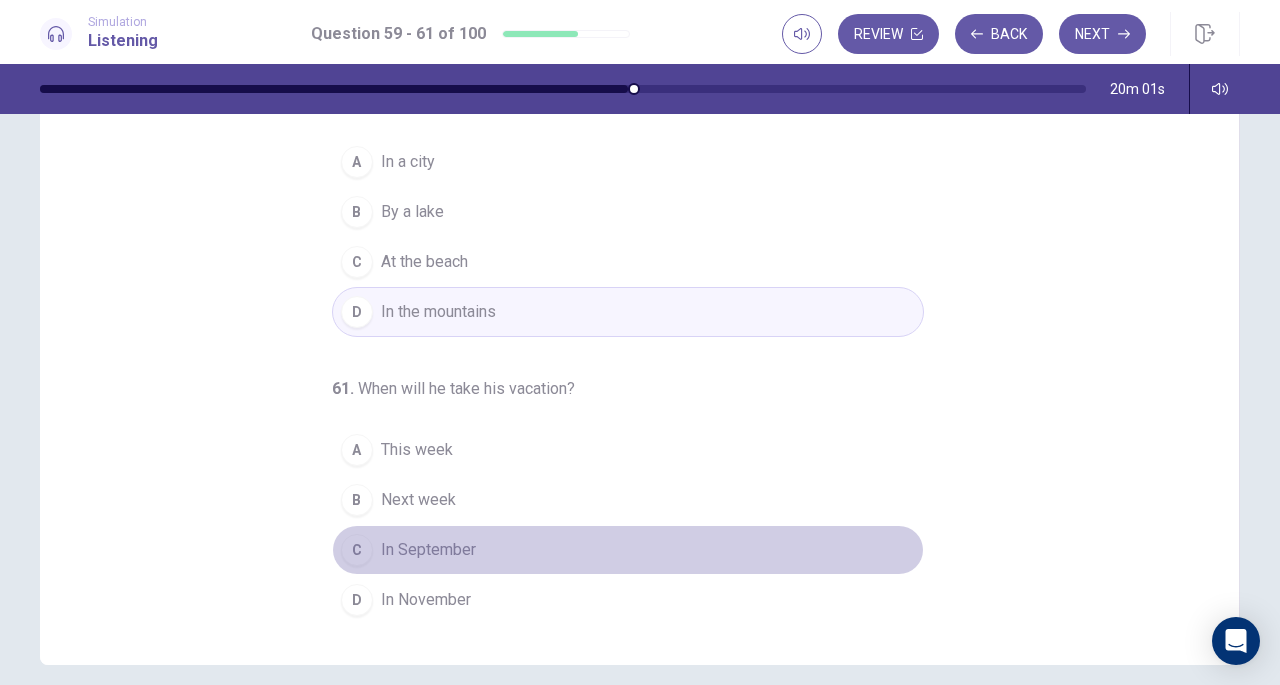 click on "C" at bounding box center [357, 550] 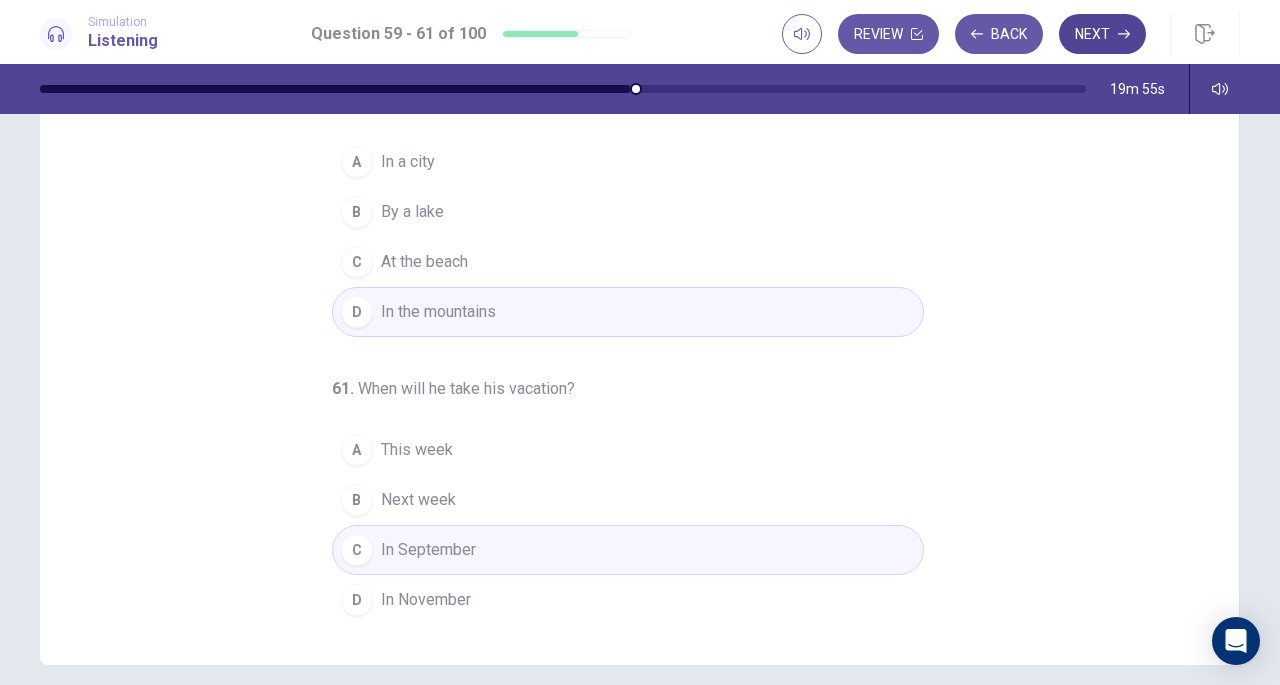 click on "Next" at bounding box center (1102, 34) 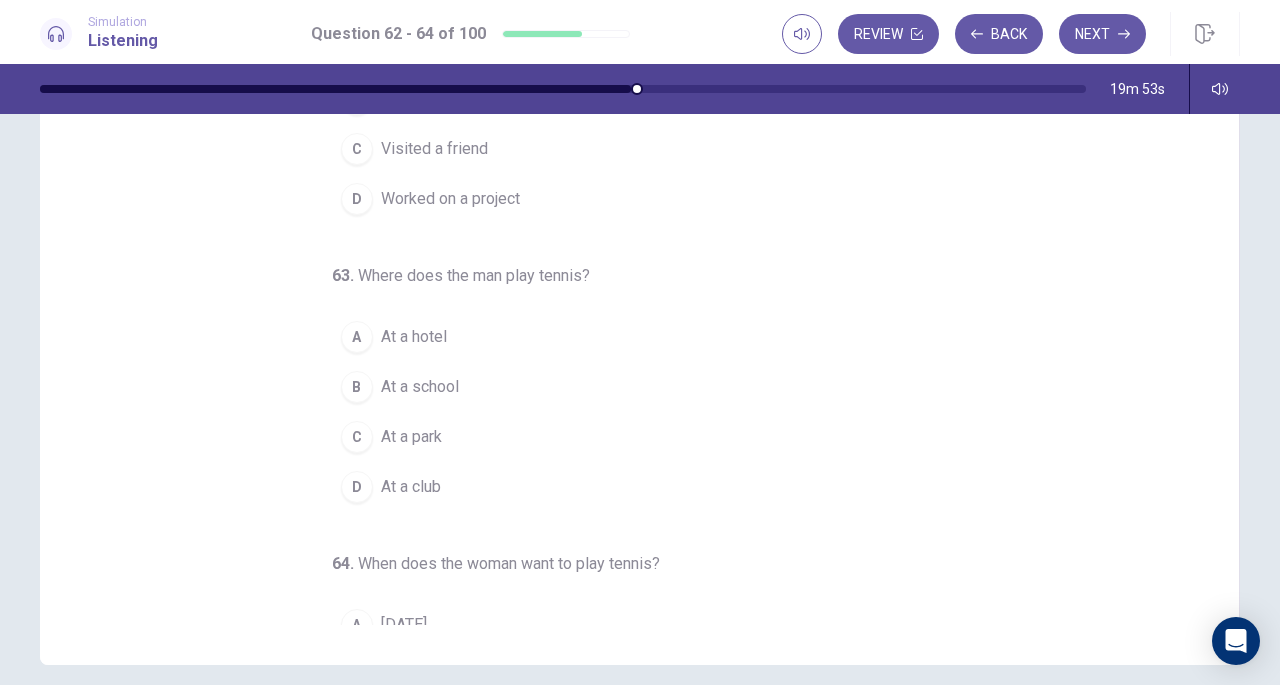 scroll, scrollTop: 0, scrollLeft: 0, axis: both 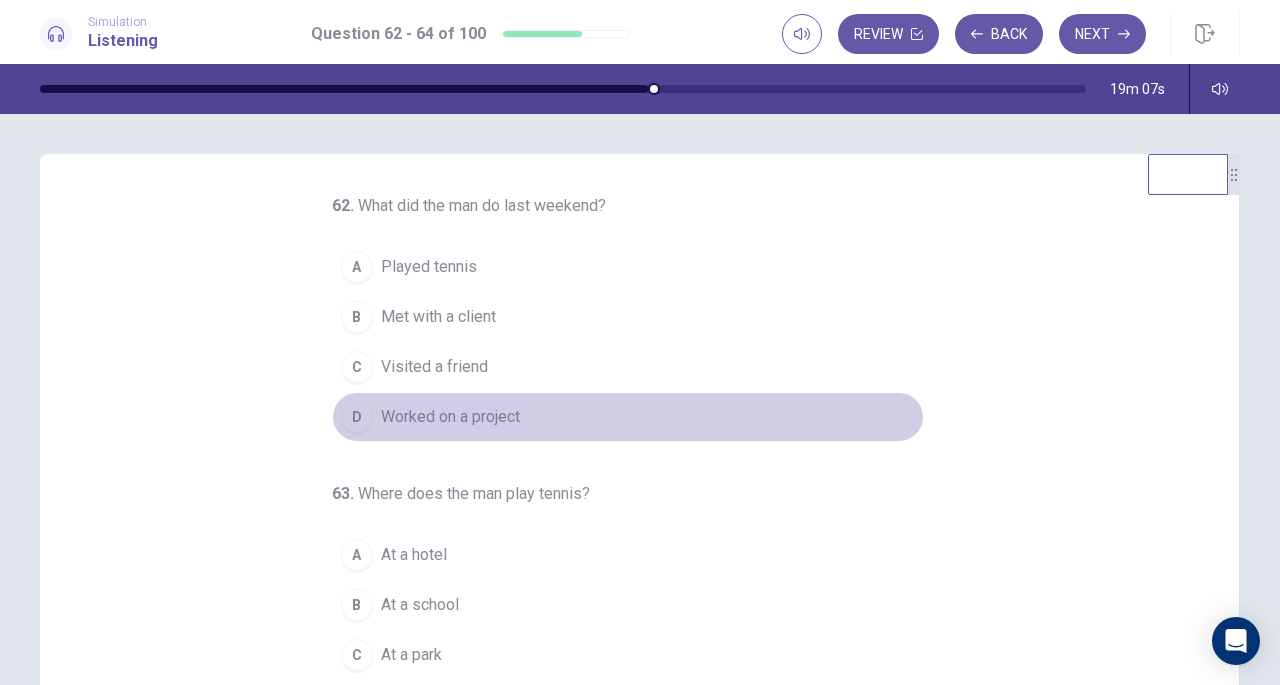 click on "D" at bounding box center [357, 417] 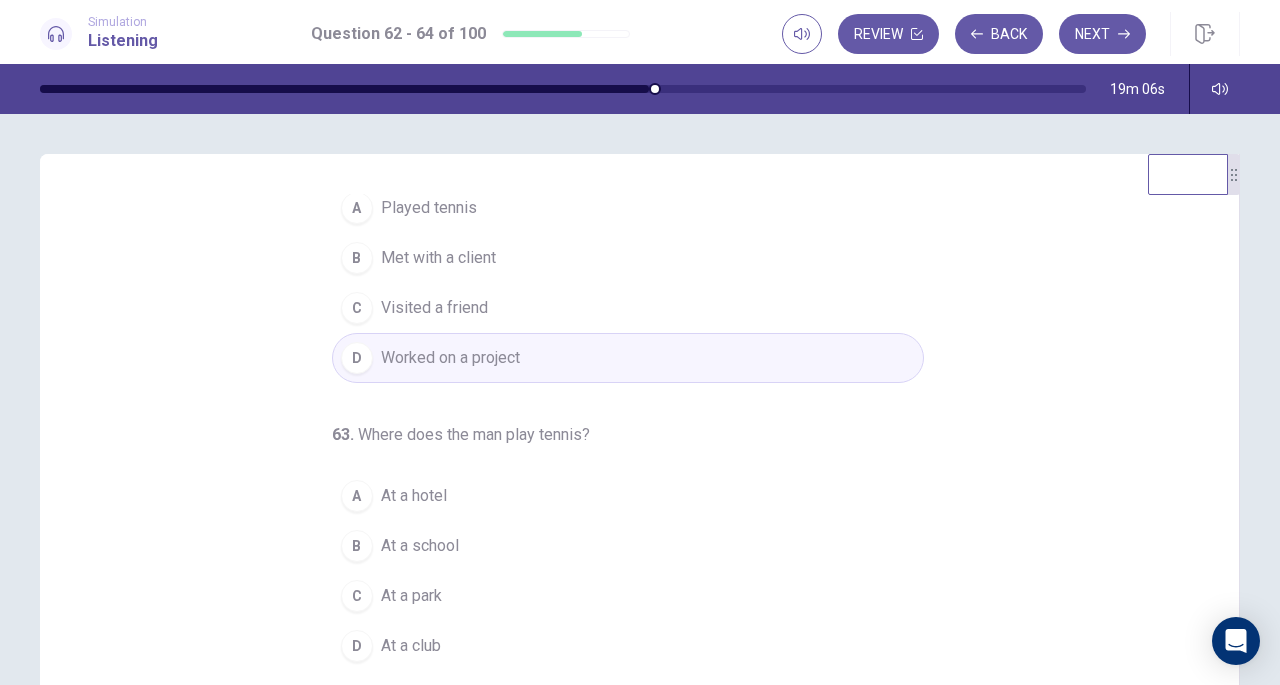 scroll, scrollTop: 100, scrollLeft: 0, axis: vertical 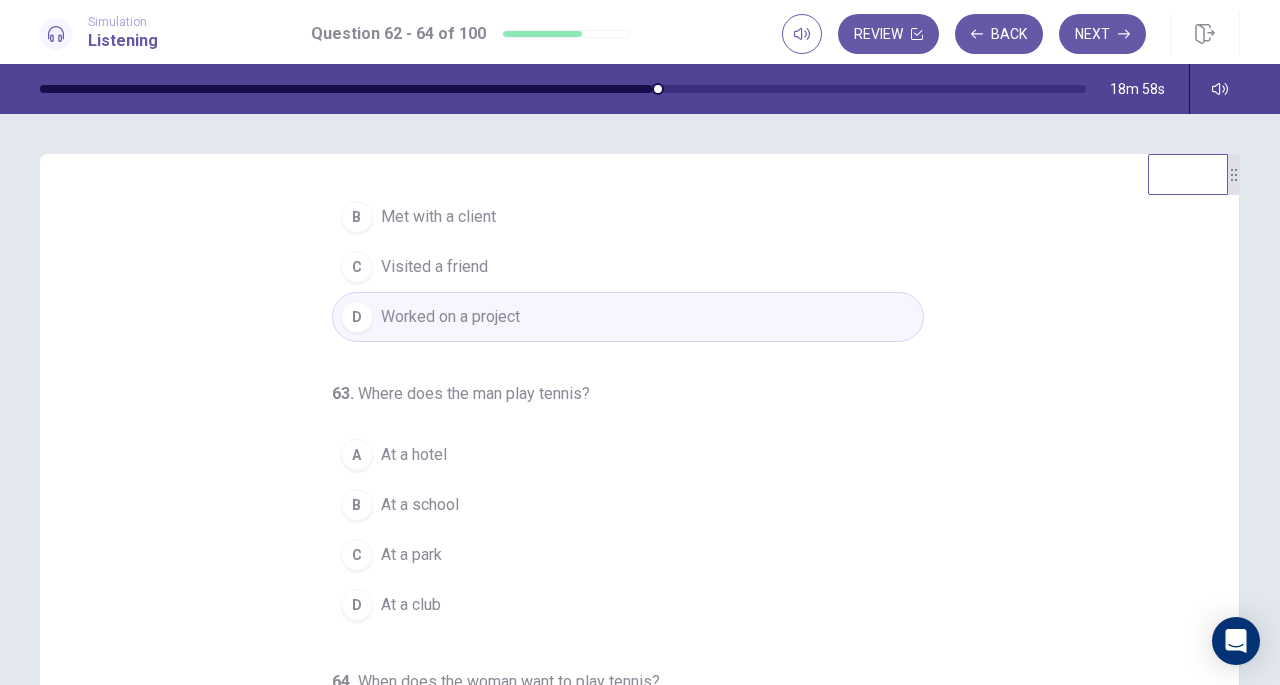 click on "A" at bounding box center (357, 455) 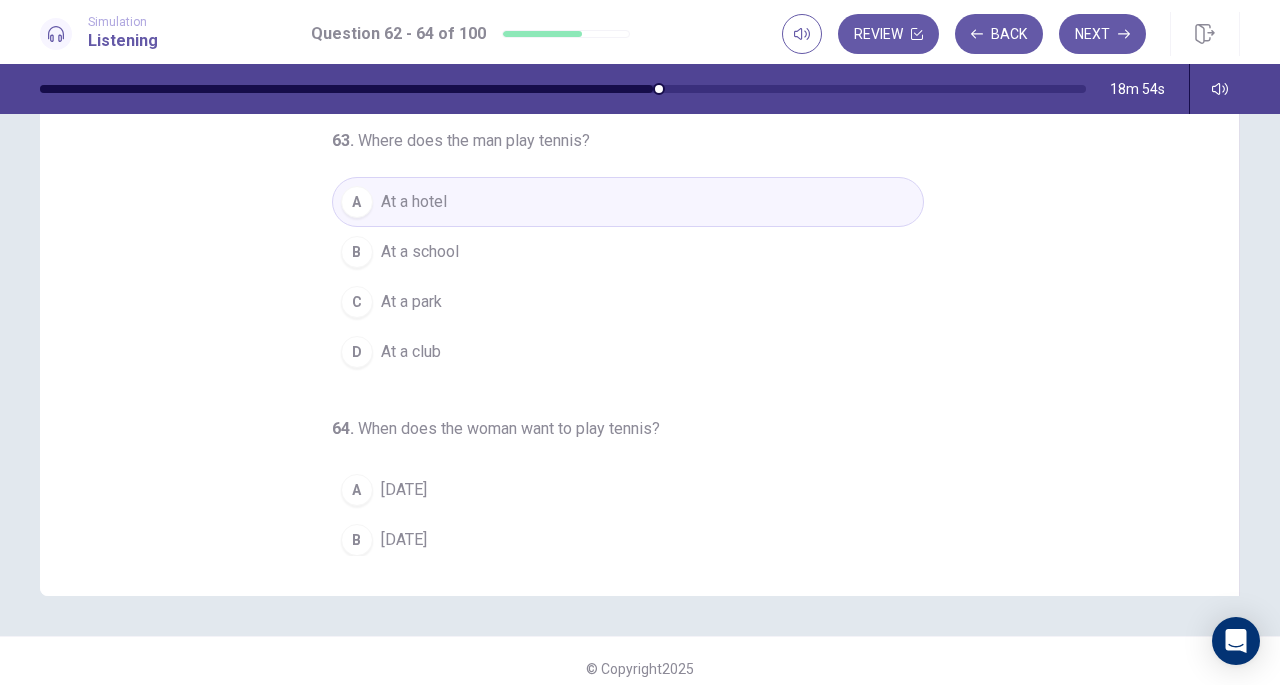 scroll, scrollTop: 254, scrollLeft: 0, axis: vertical 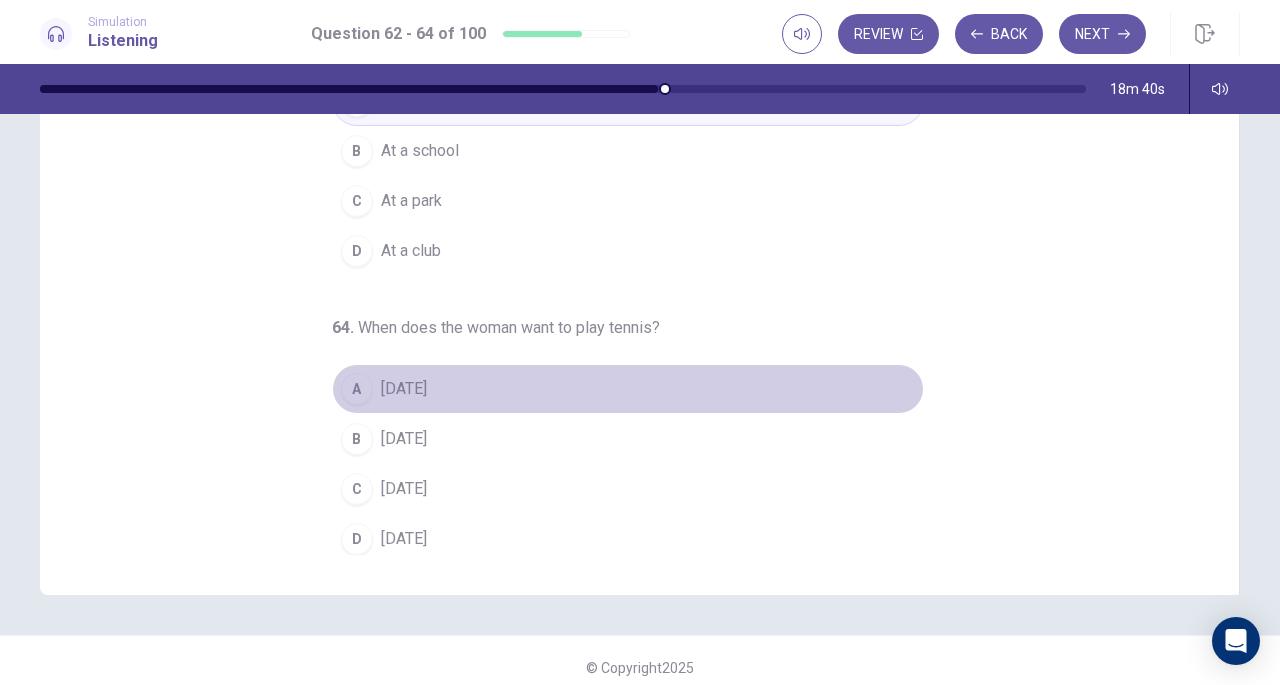 click on "[DATE]" at bounding box center (404, 389) 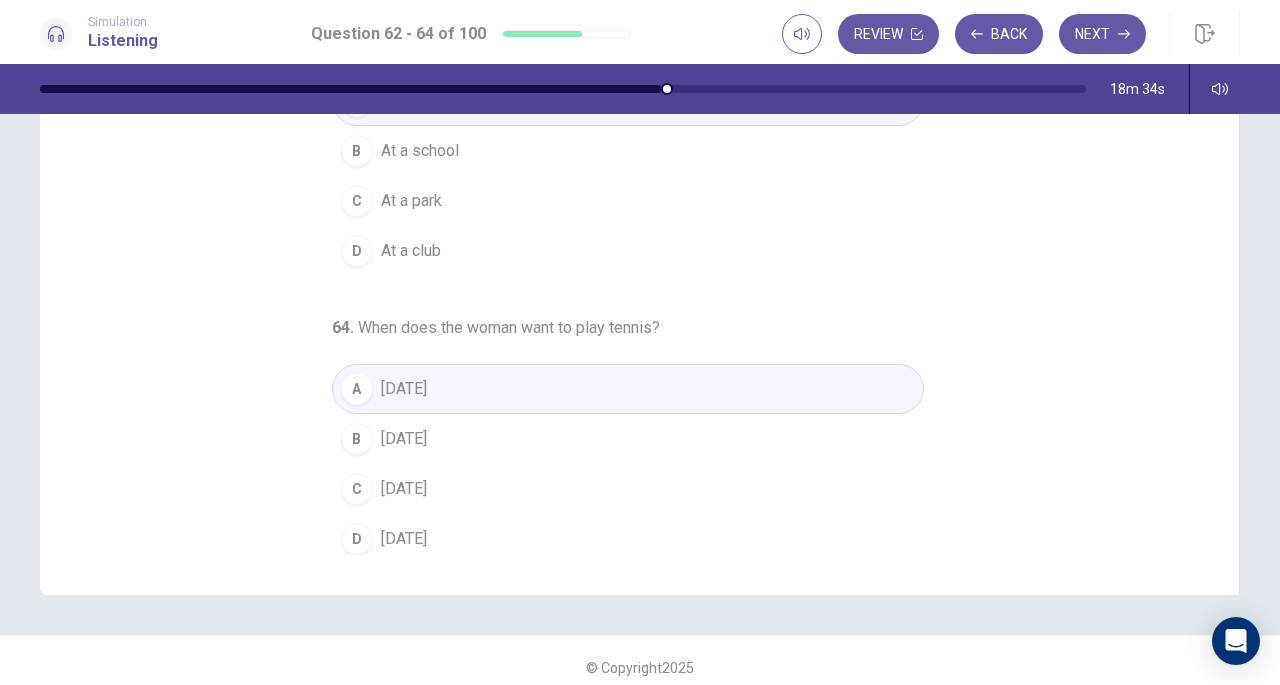click on "Saturday" at bounding box center [404, 539] 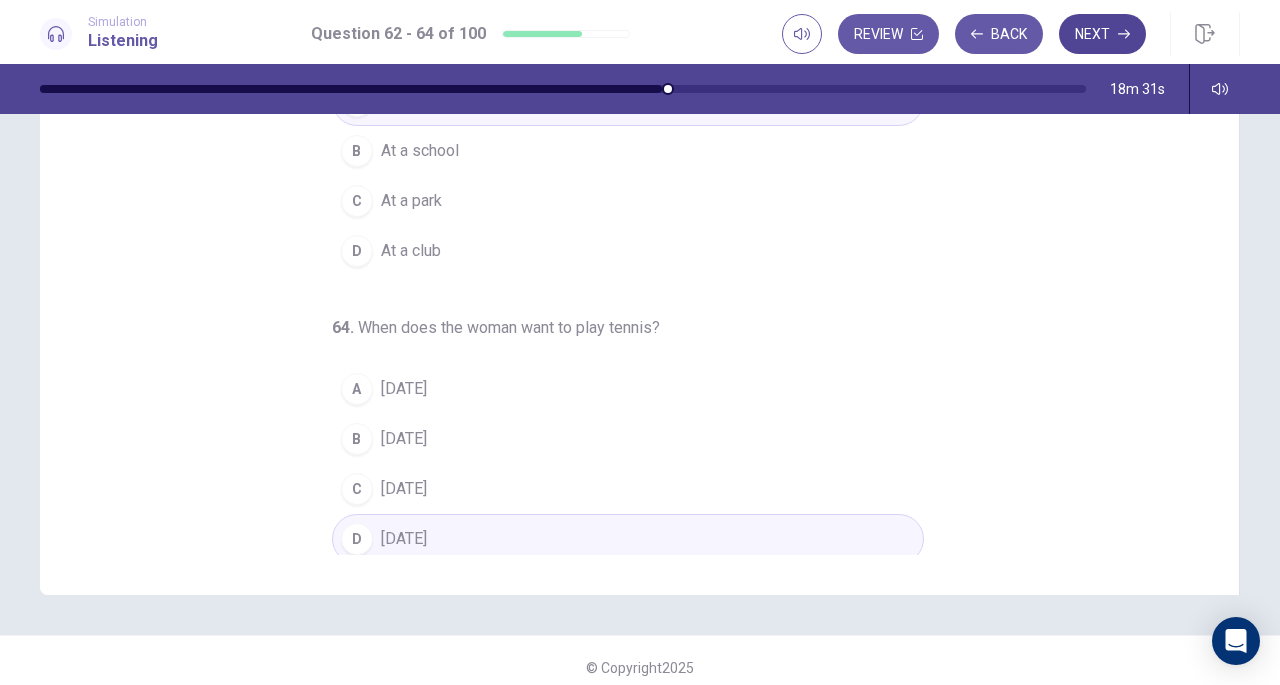 click 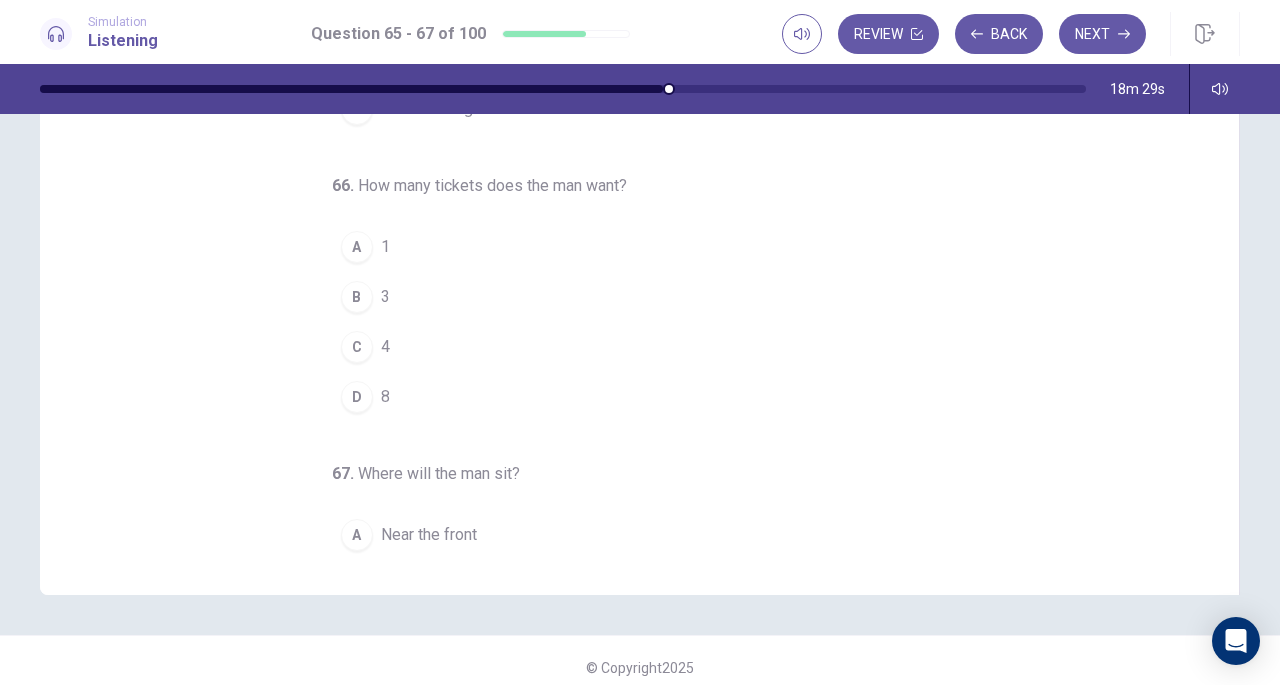 scroll, scrollTop: 0, scrollLeft: 0, axis: both 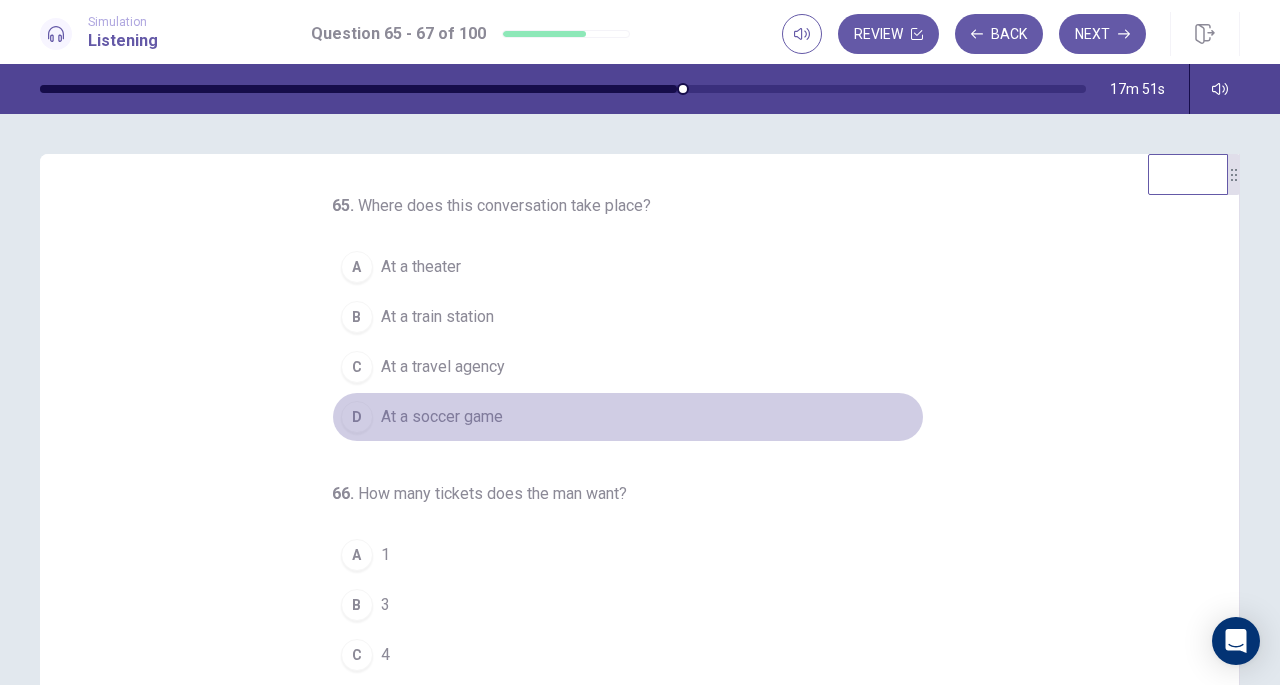 click on "D" at bounding box center [357, 417] 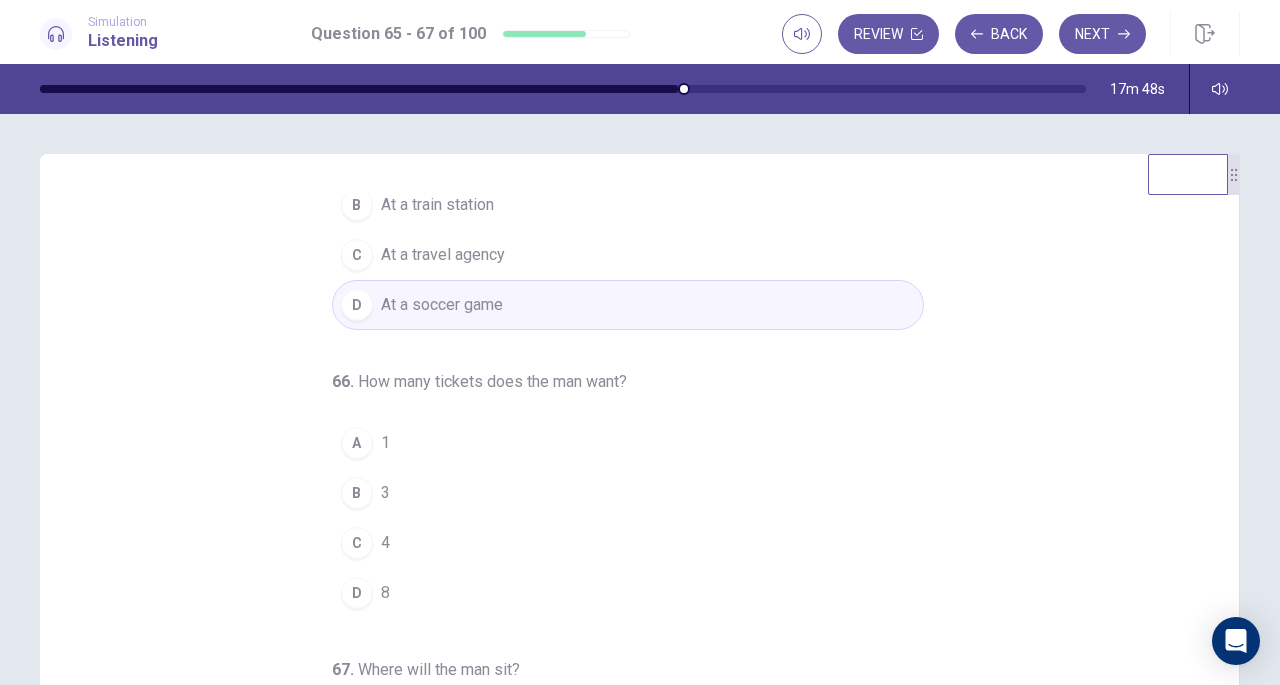 scroll, scrollTop: 121, scrollLeft: 0, axis: vertical 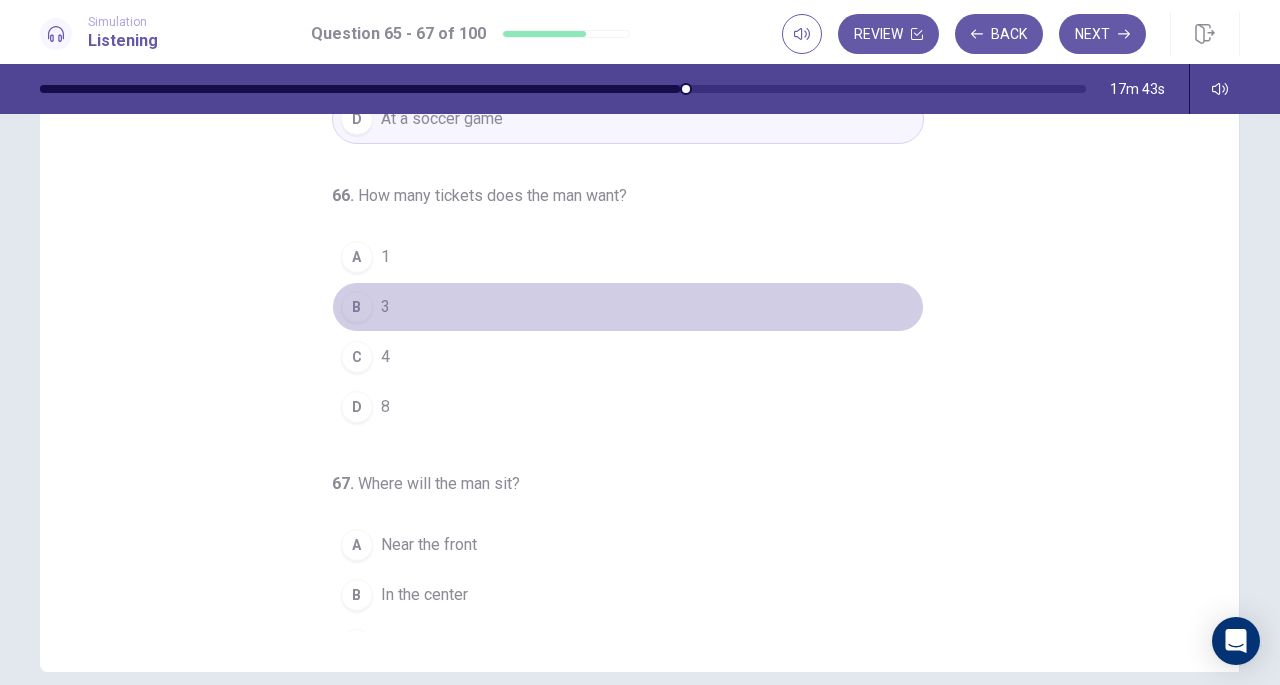 click on "B" at bounding box center (357, 307) 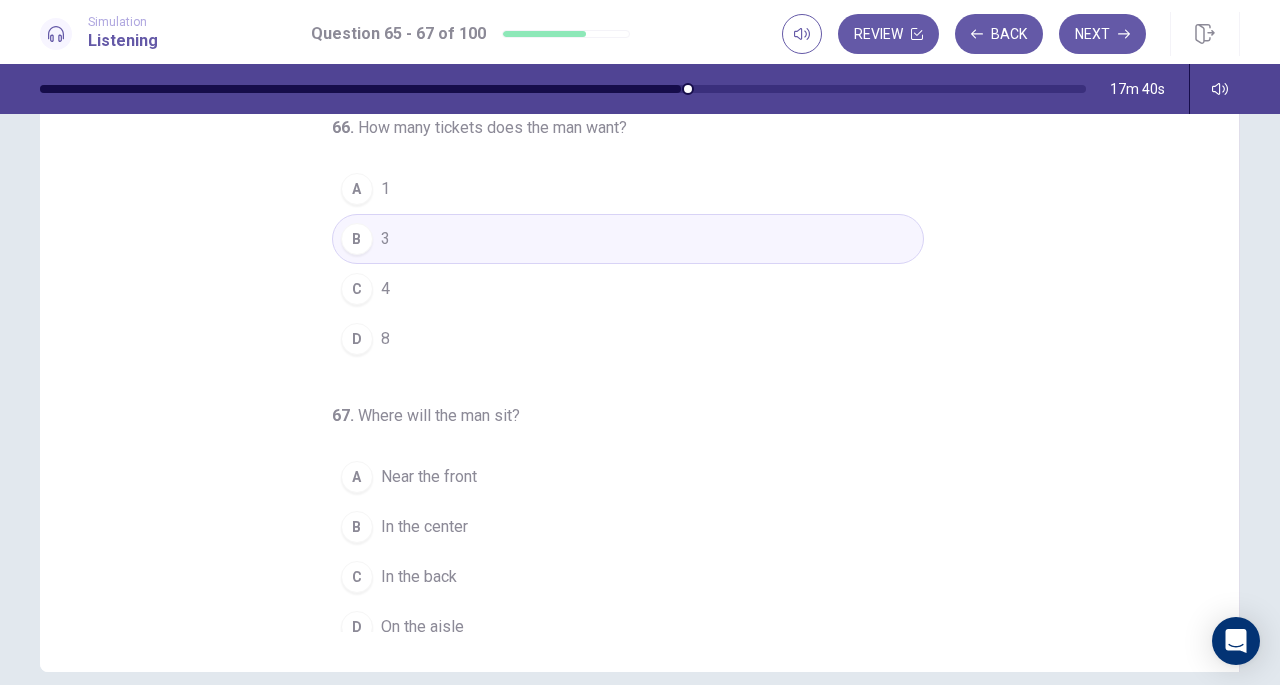 scroll, scrollTop: 200, scrollLeft: 0, axis: vertical 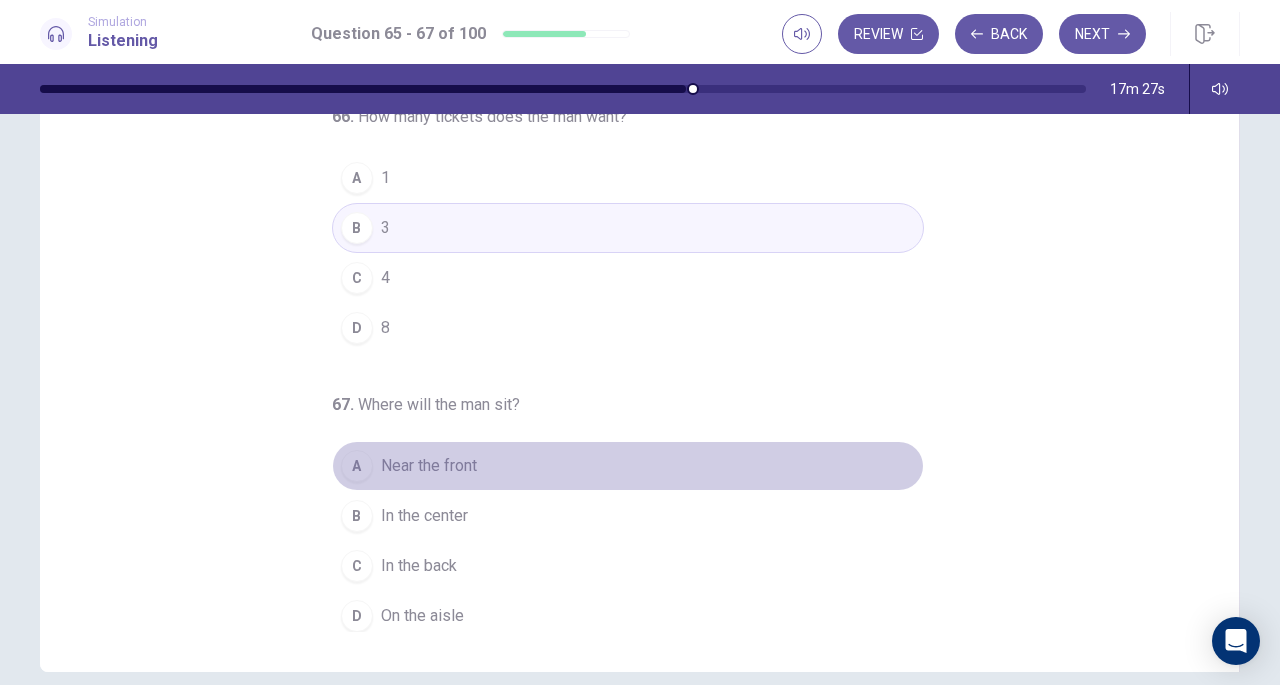 click on "A" at bounding box center [357, 466] 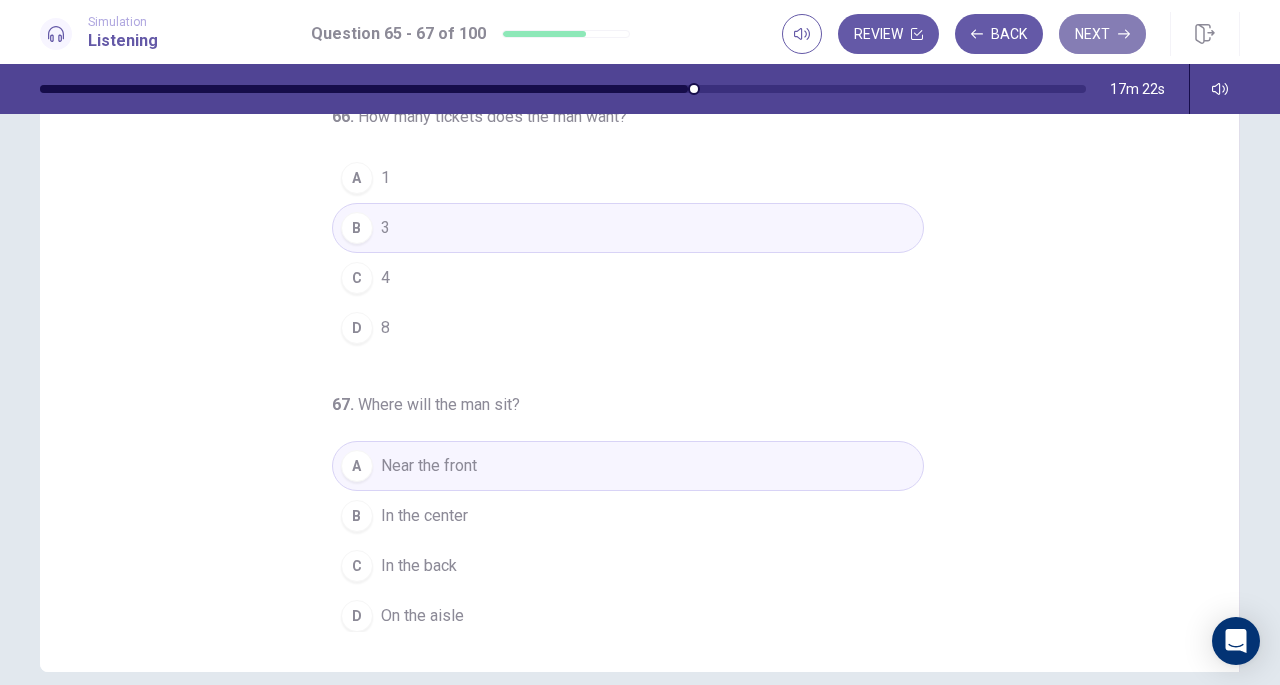 click on "Next" at bounding box center (1102, 34) 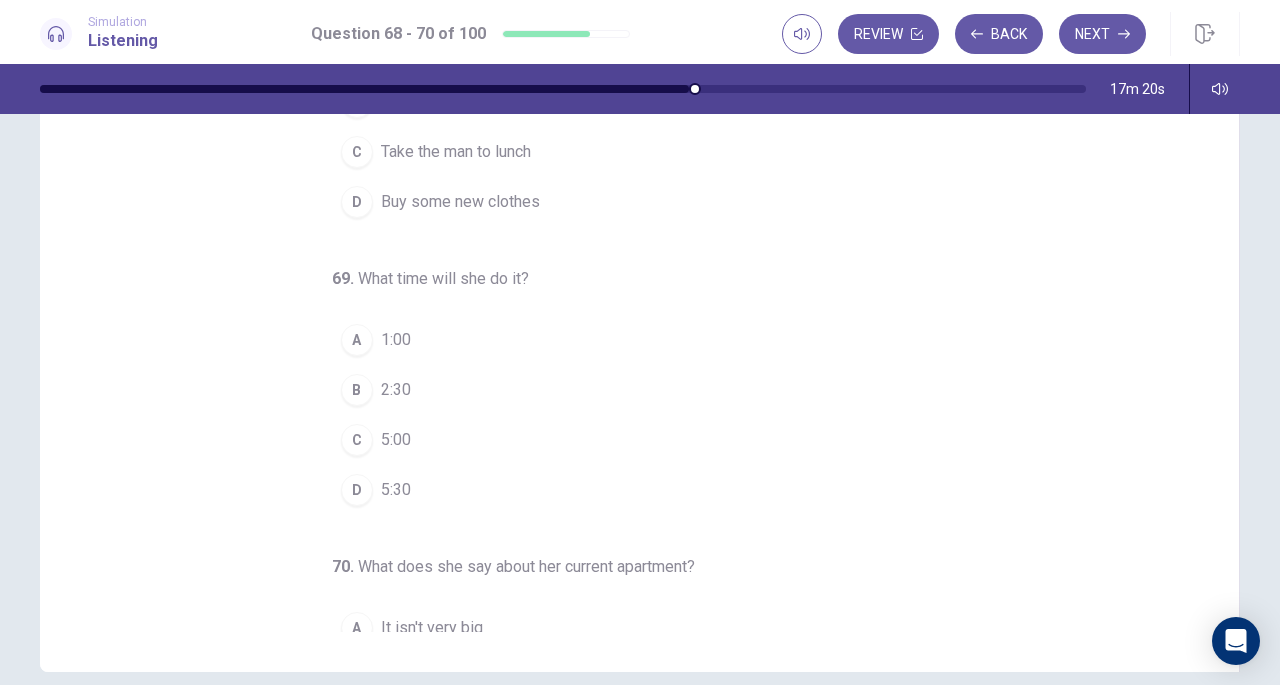scroll, scrollTop: 30, scrollLeft: 0, axis: vertical 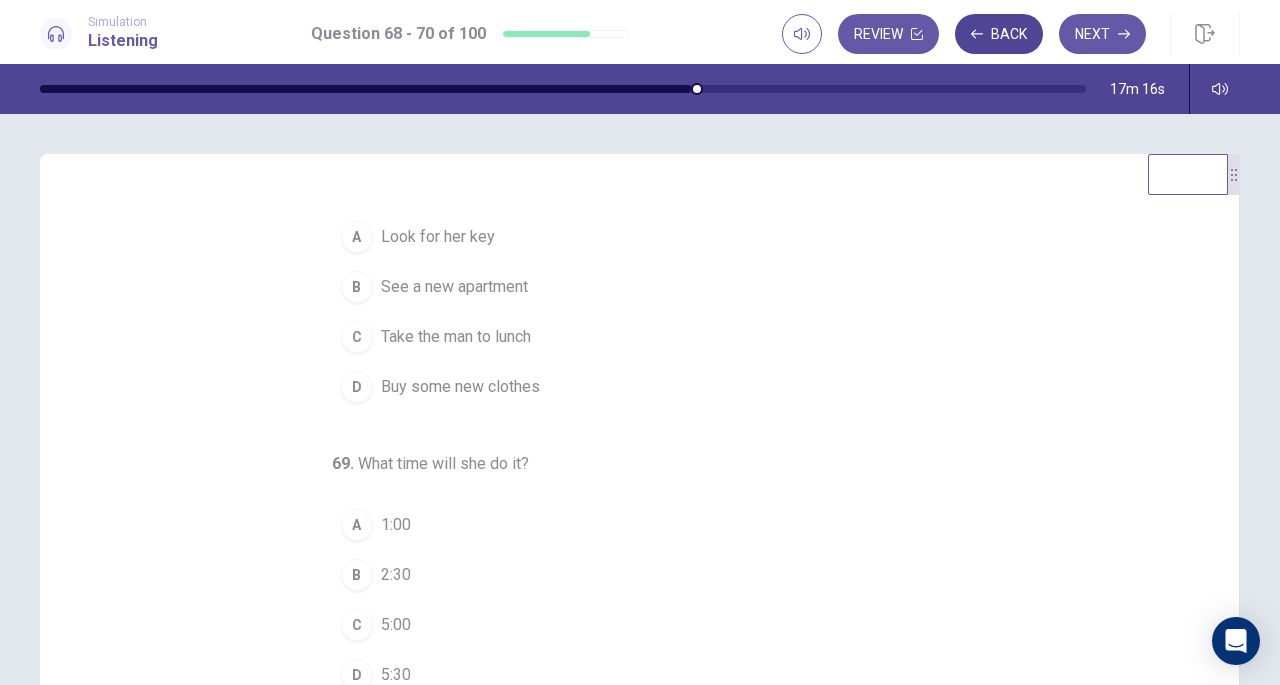 click on "Back" at bounding box center [999, 34] 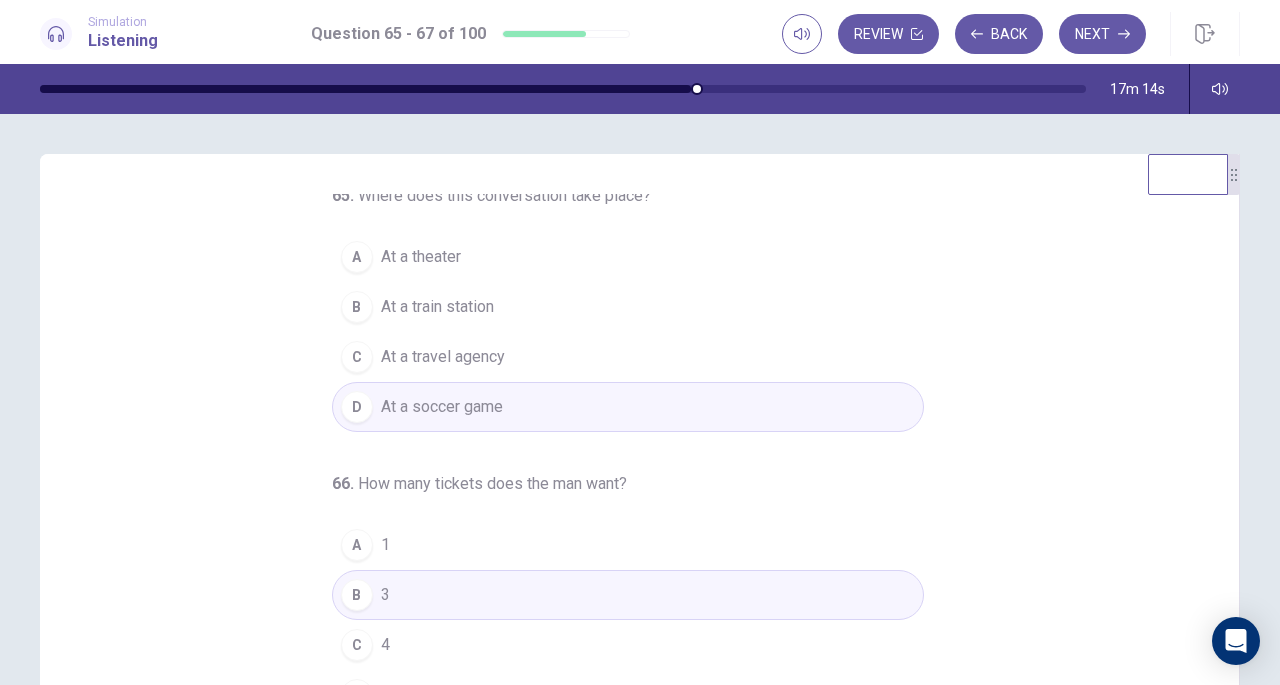 scroll, scrollTop: 0, scrollLeft: 0, axis: both 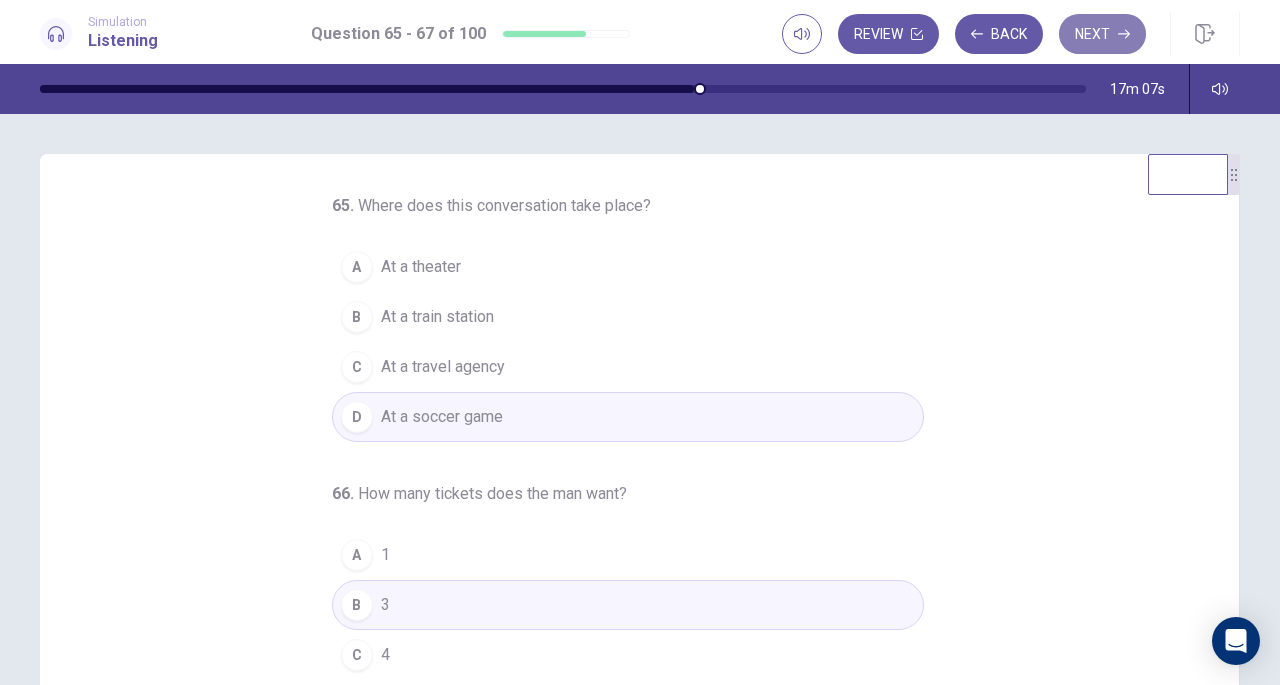 click on "Next" at bounding box center (1102, 34) 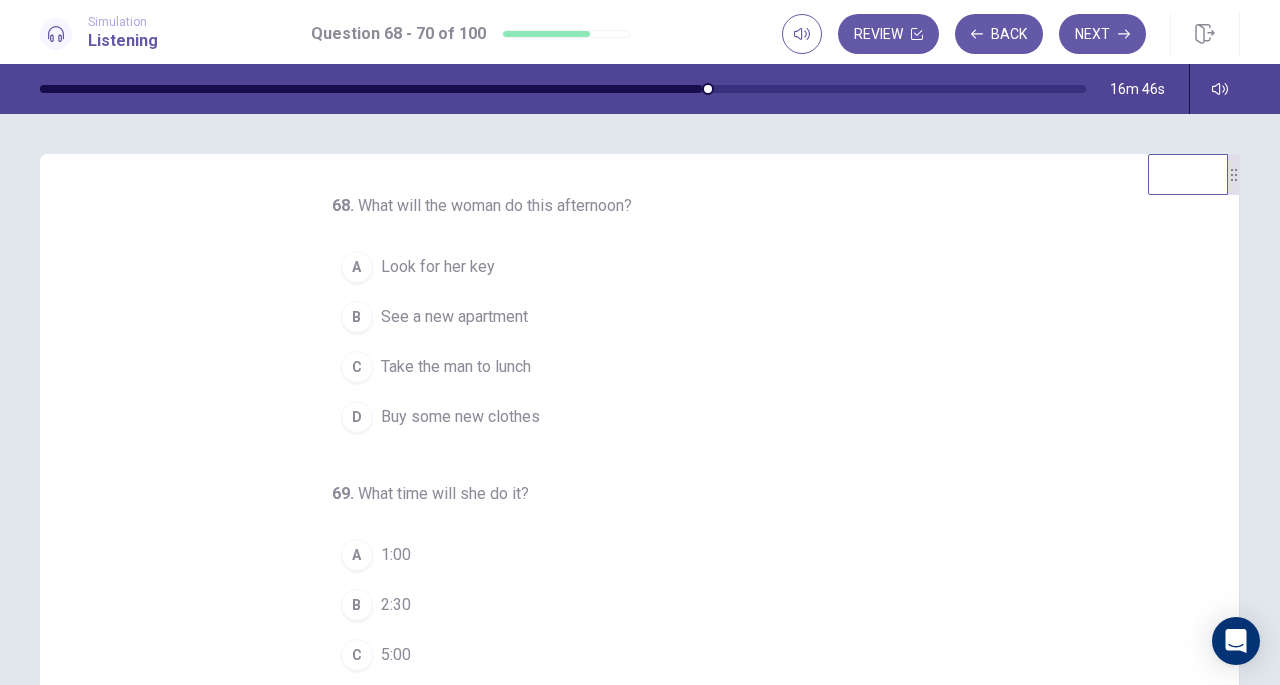 scroll, scrollTop: 0, scrollLeft: 0, axis: both 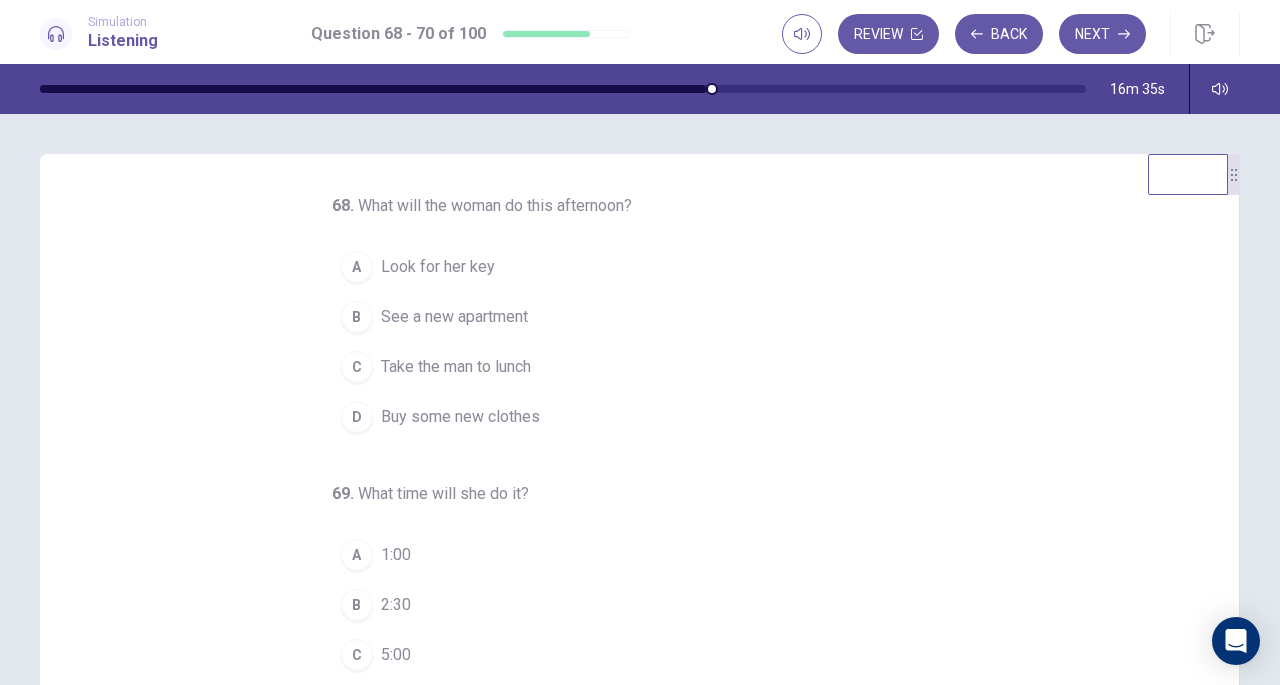click on "B" at bounding box center (357, 317) 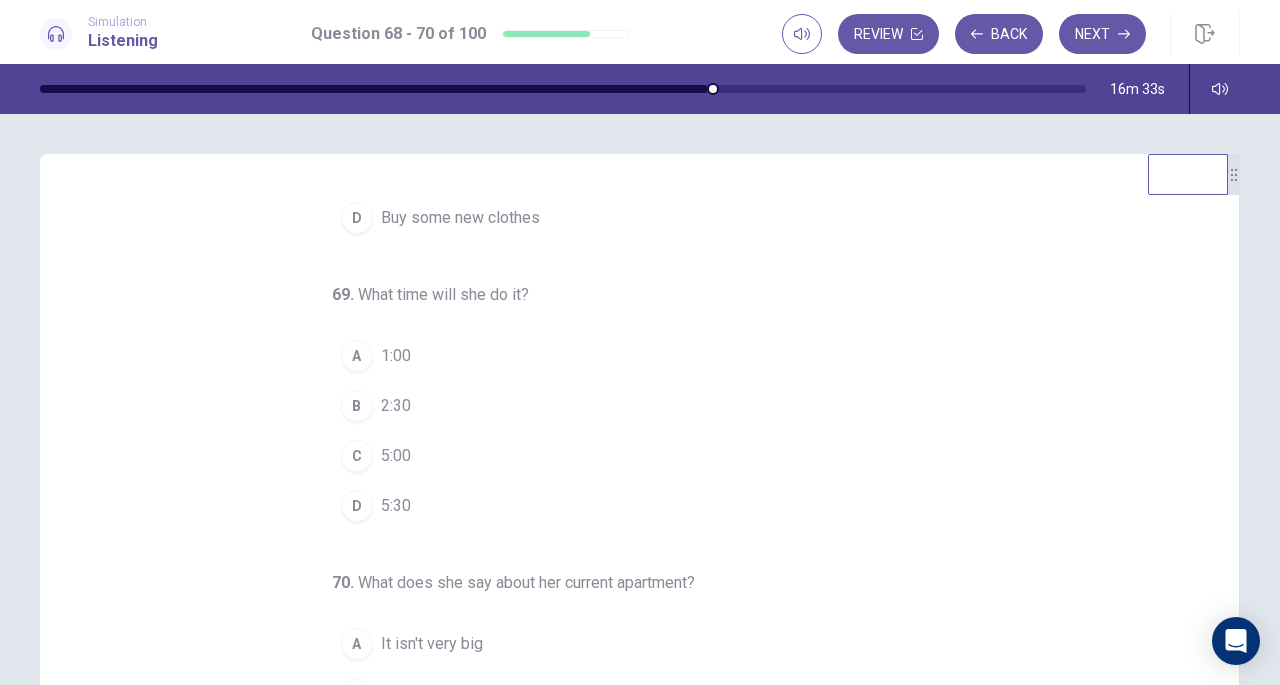 scroll, scrollTop: 200, scrollLeft: 0, axis: vertical 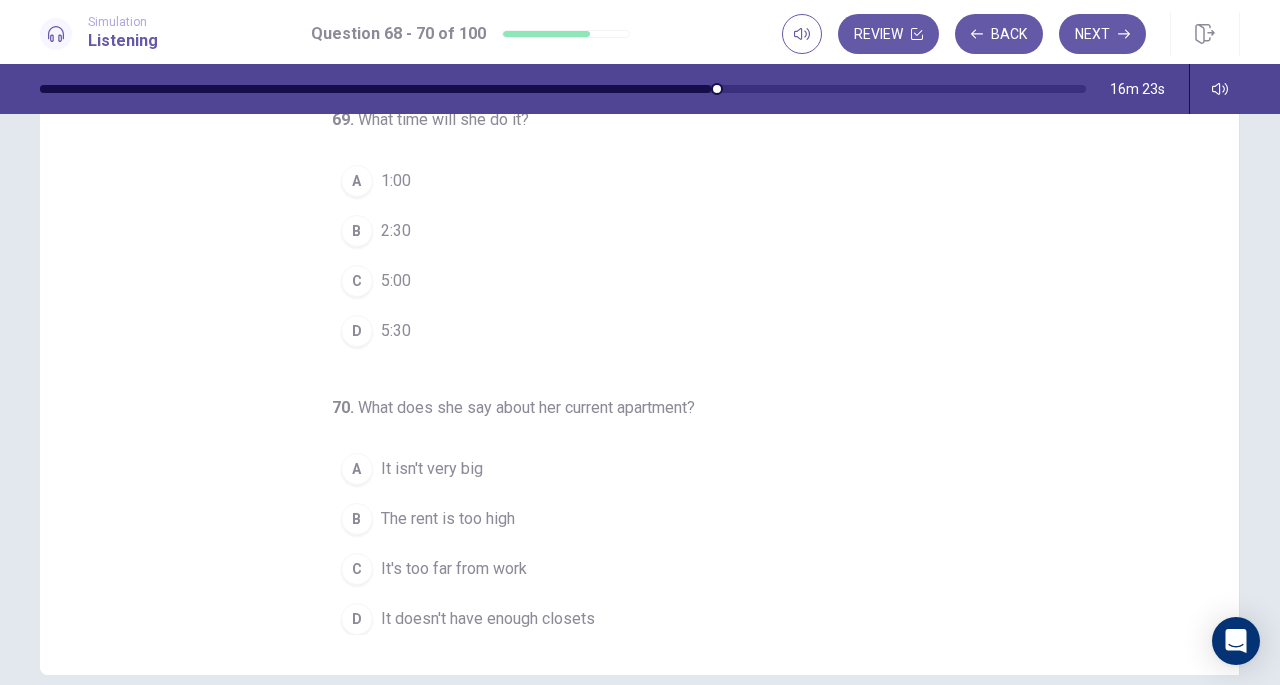 click on "C" at bounding box center (357, 569) 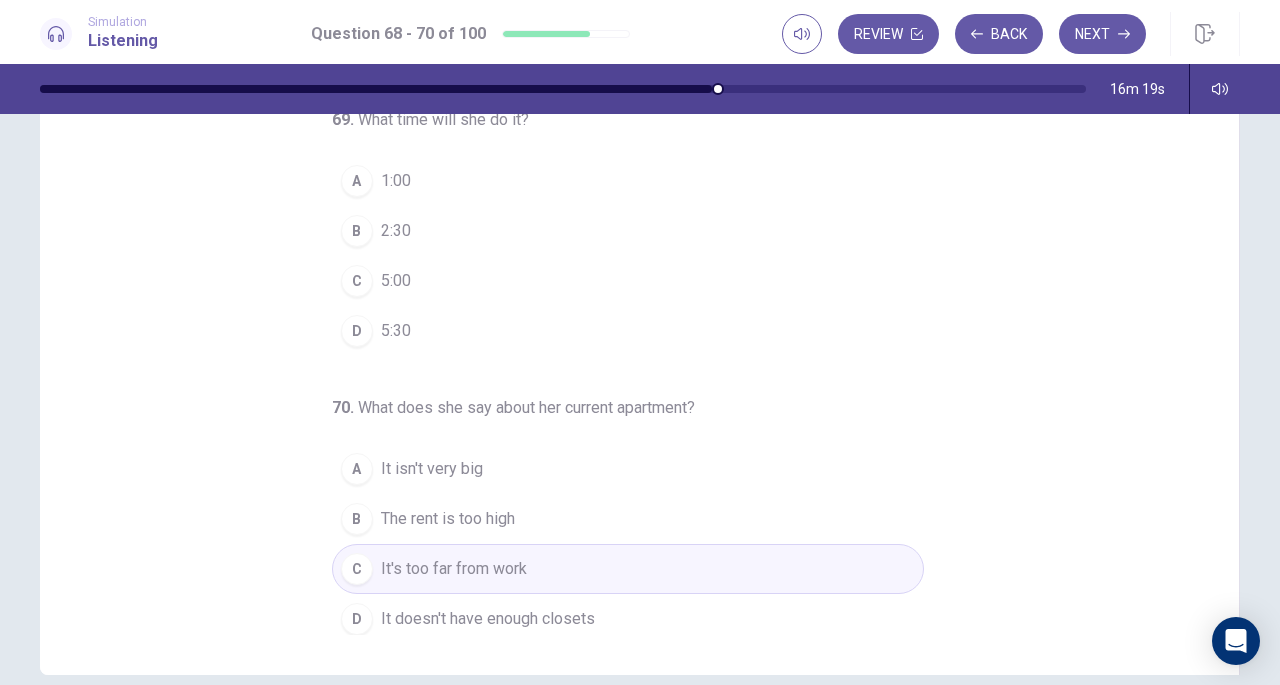 click on "B" at bounding box center [357, 231] 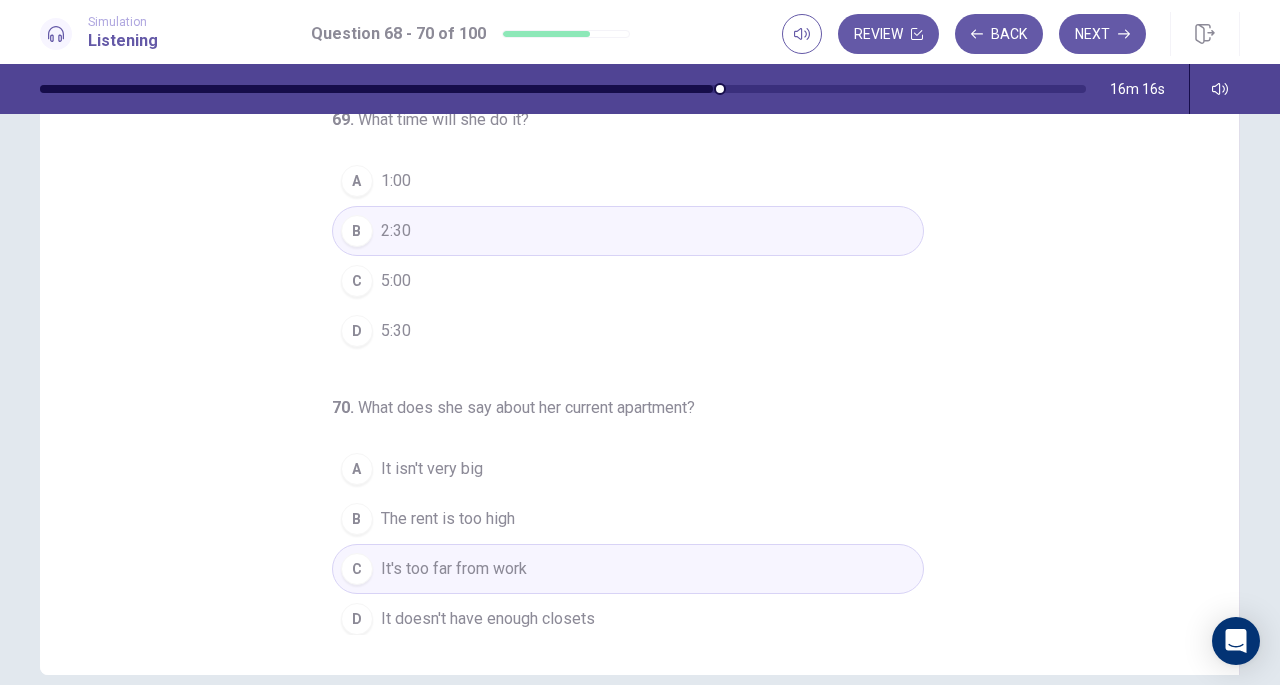 scroll, scrollTop: 0, scrollLeft: 0, axis: both 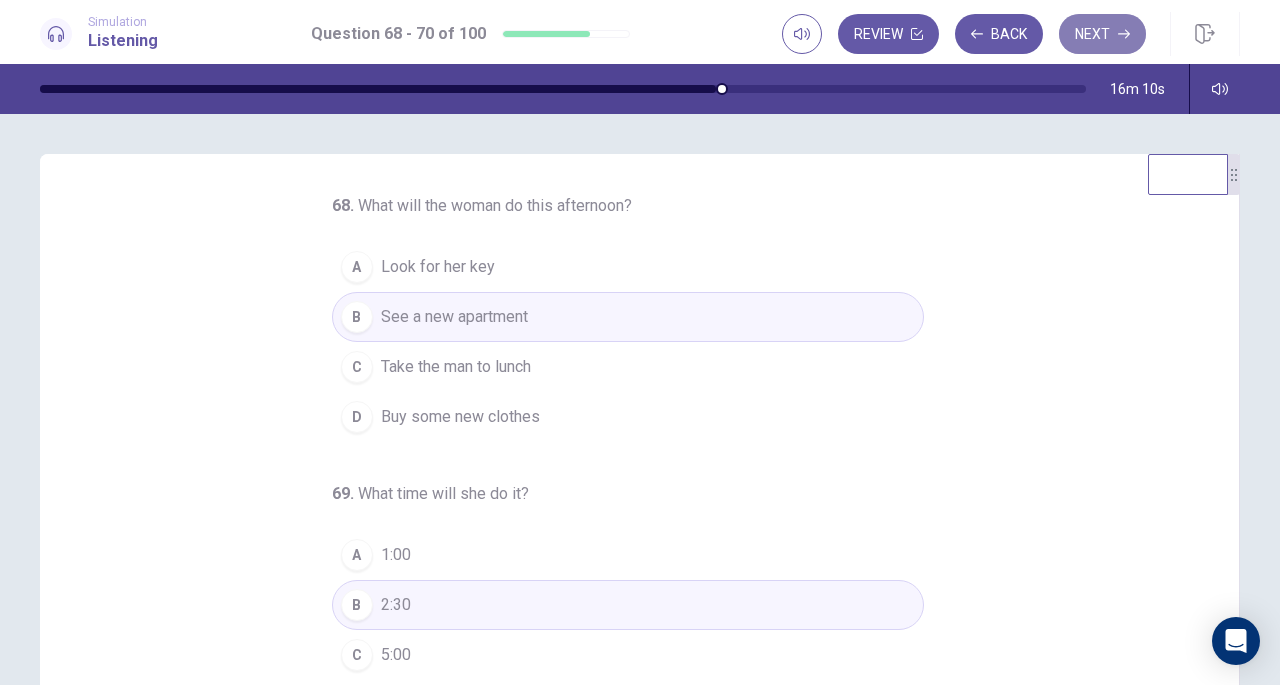 click on "Next" at bounding box center (1102, 34) 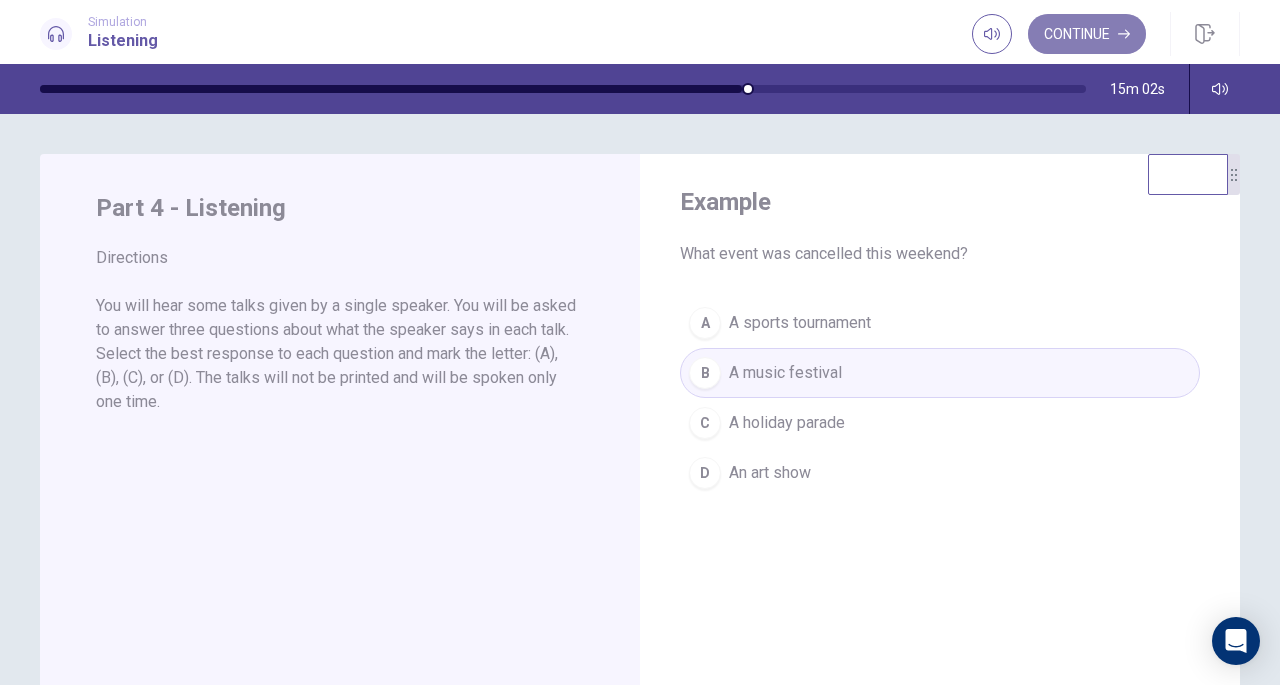click on "Continue" at bounding box center [1087, 34] 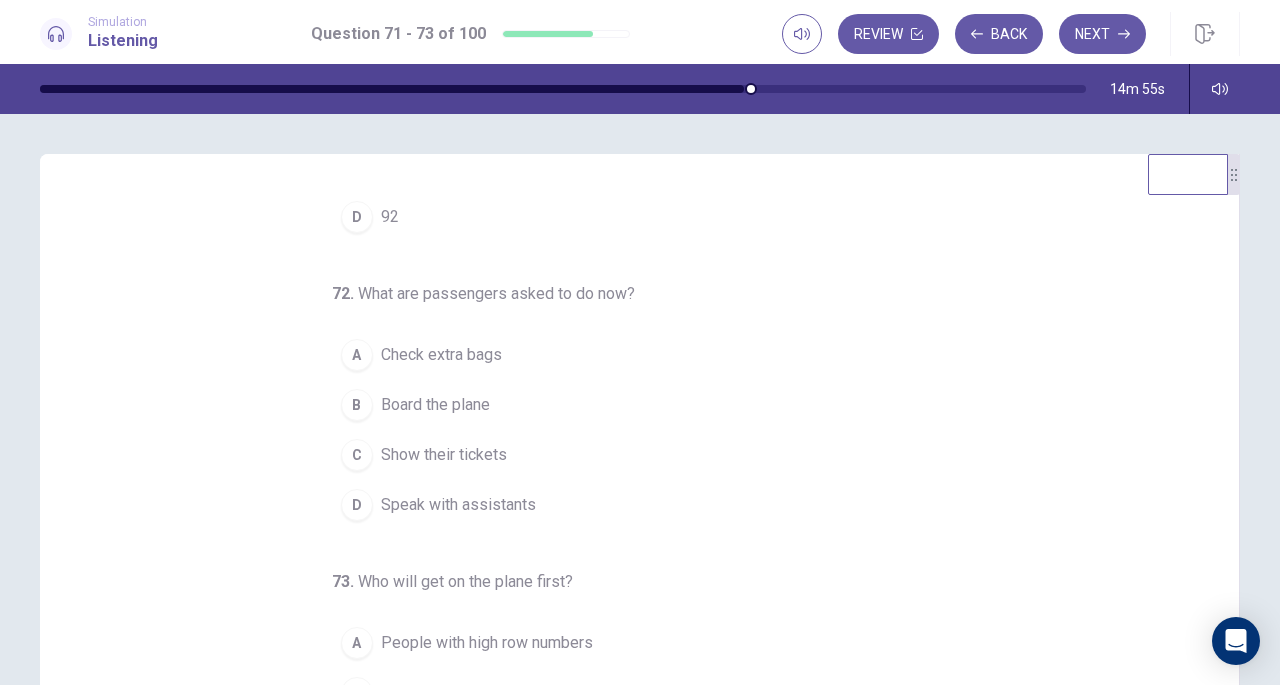 scroll, scrollTop: 0, scrollLeft: 0, axis: both 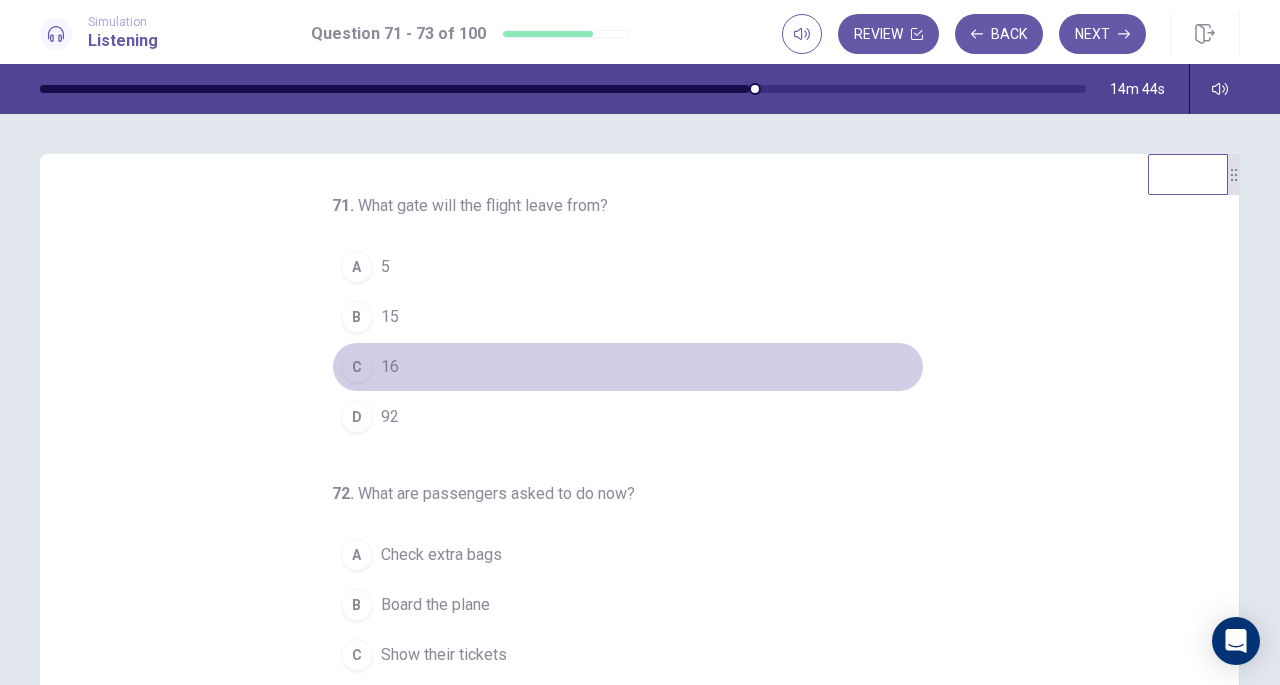 click on "C" at bounding box center [357, 367] 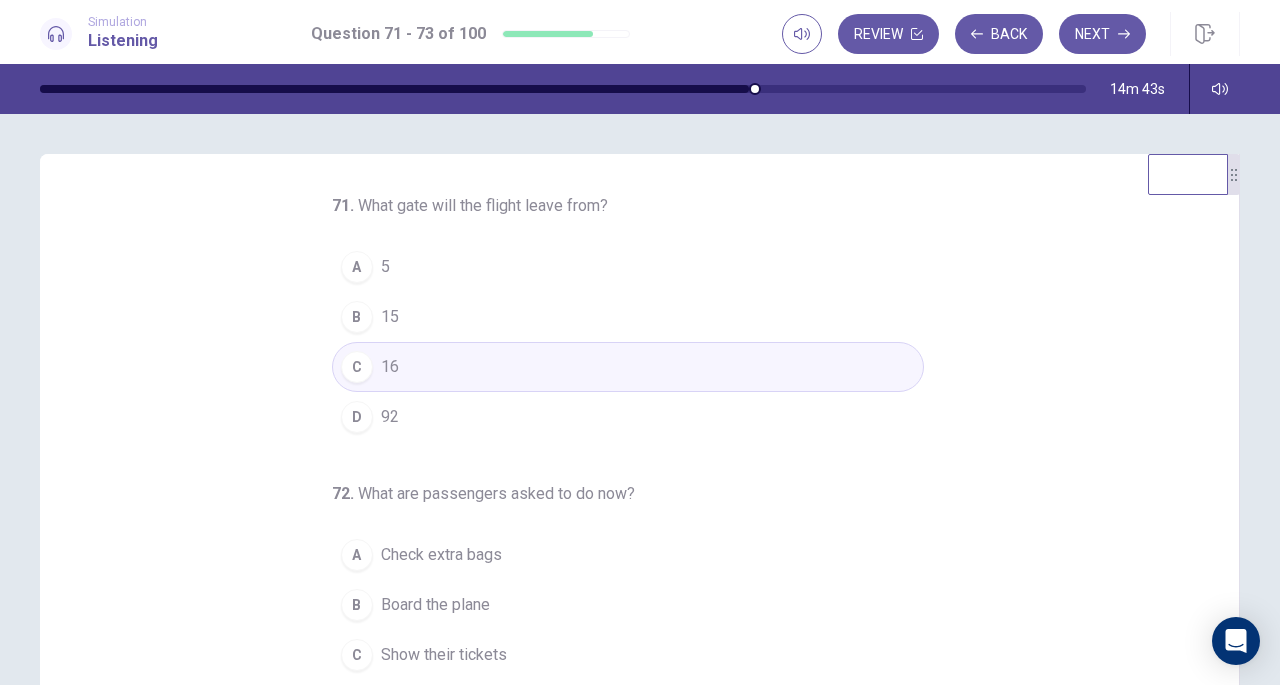 scroll, scrollTop: 100, scrollLeft: 0, axis: vertical 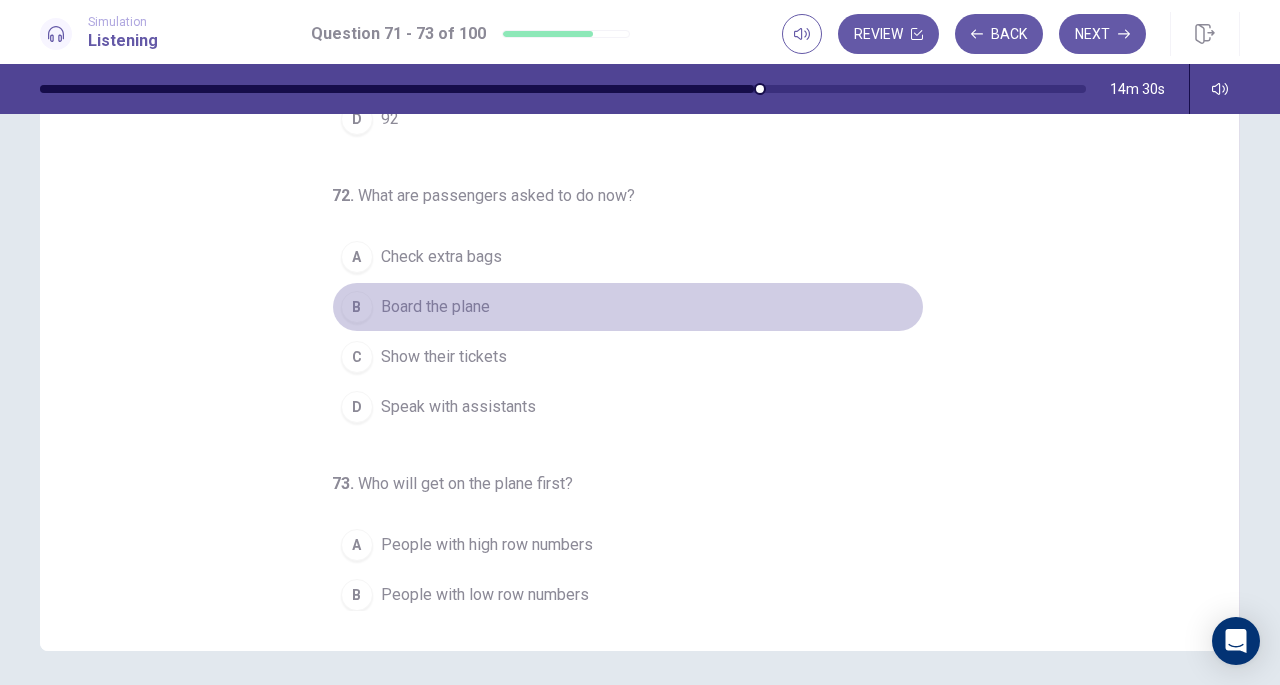 click on "B" at bounding box center [357, 307] 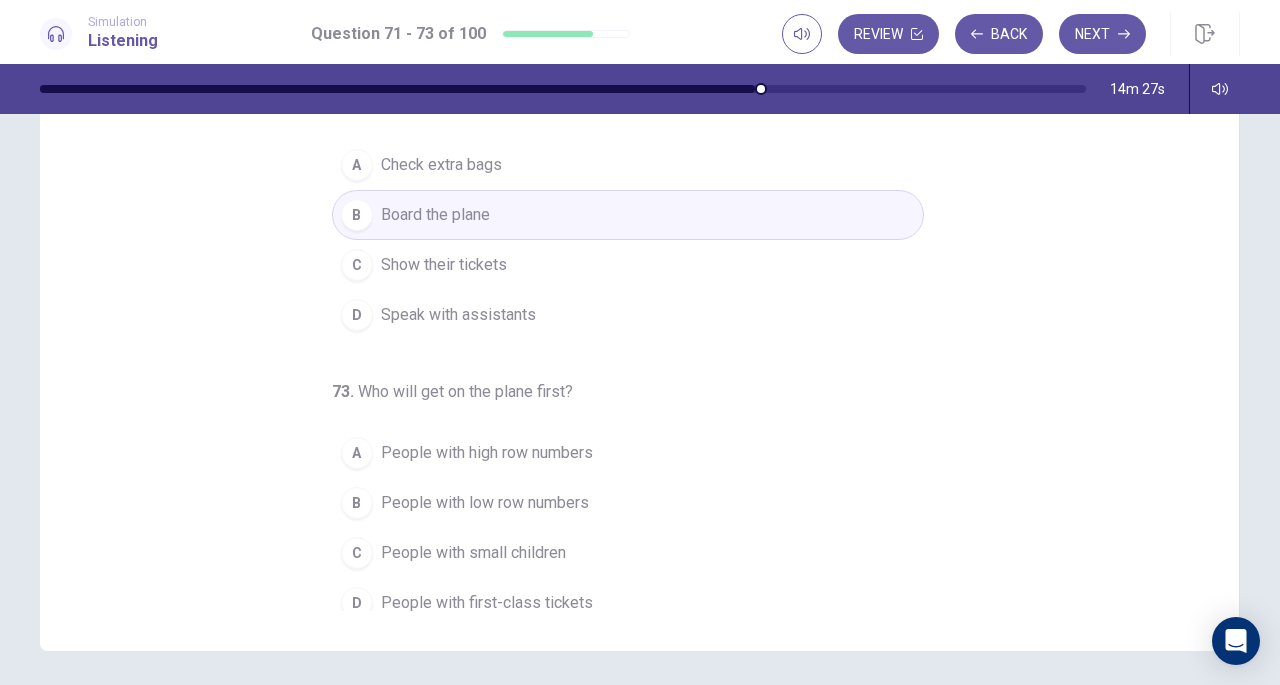 scroll, scrollTop: 200, scrollLeft: 0, axis: vertical 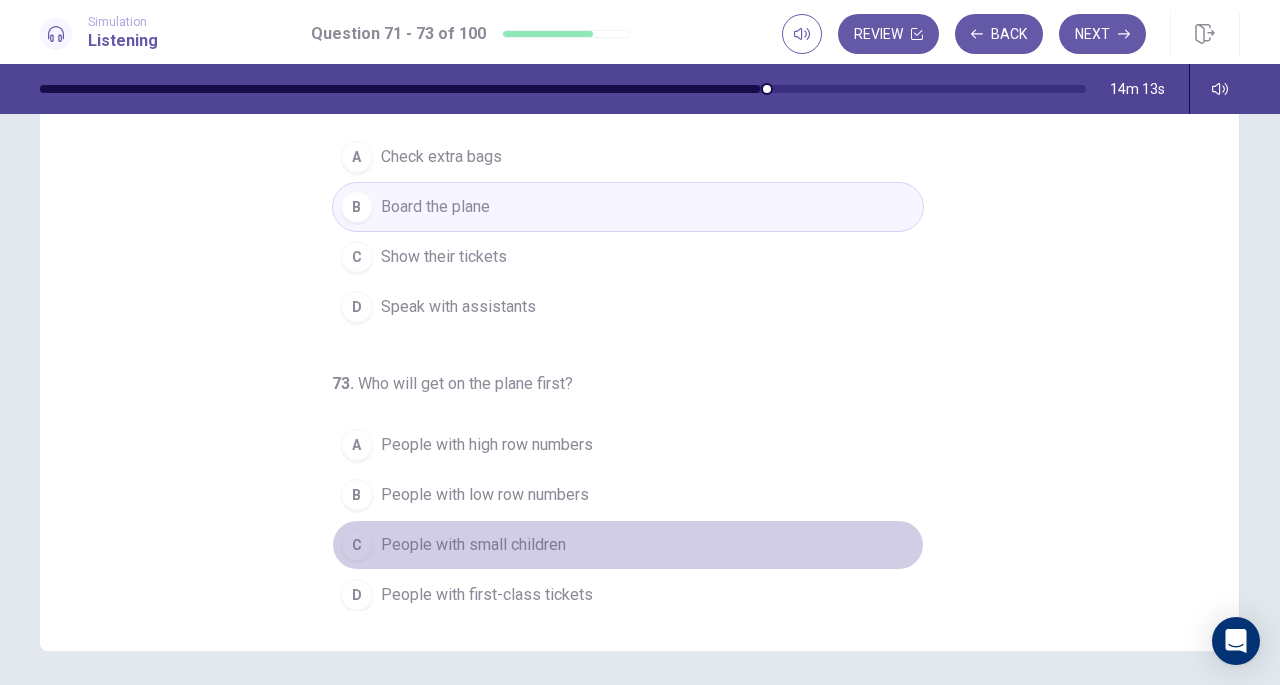 click on "People with small children" at bounding box center [473, 545] 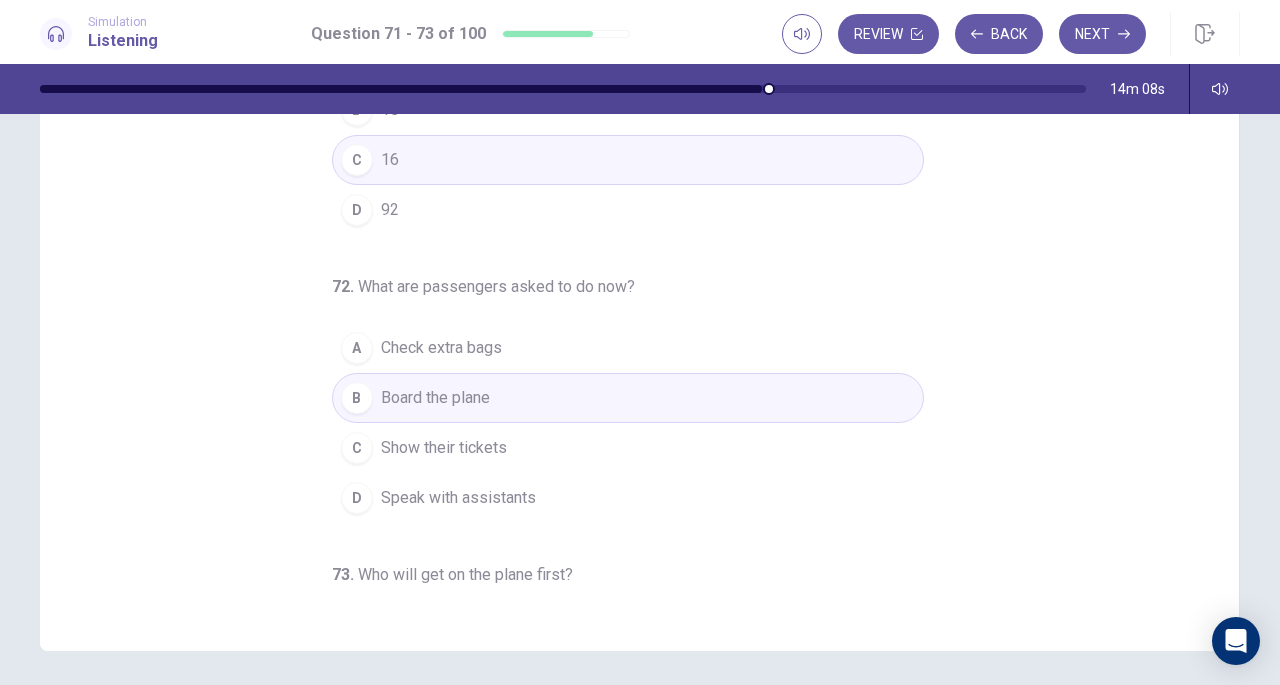 scroll, scrollTop: 0, scrollLeft: 0, axis: both 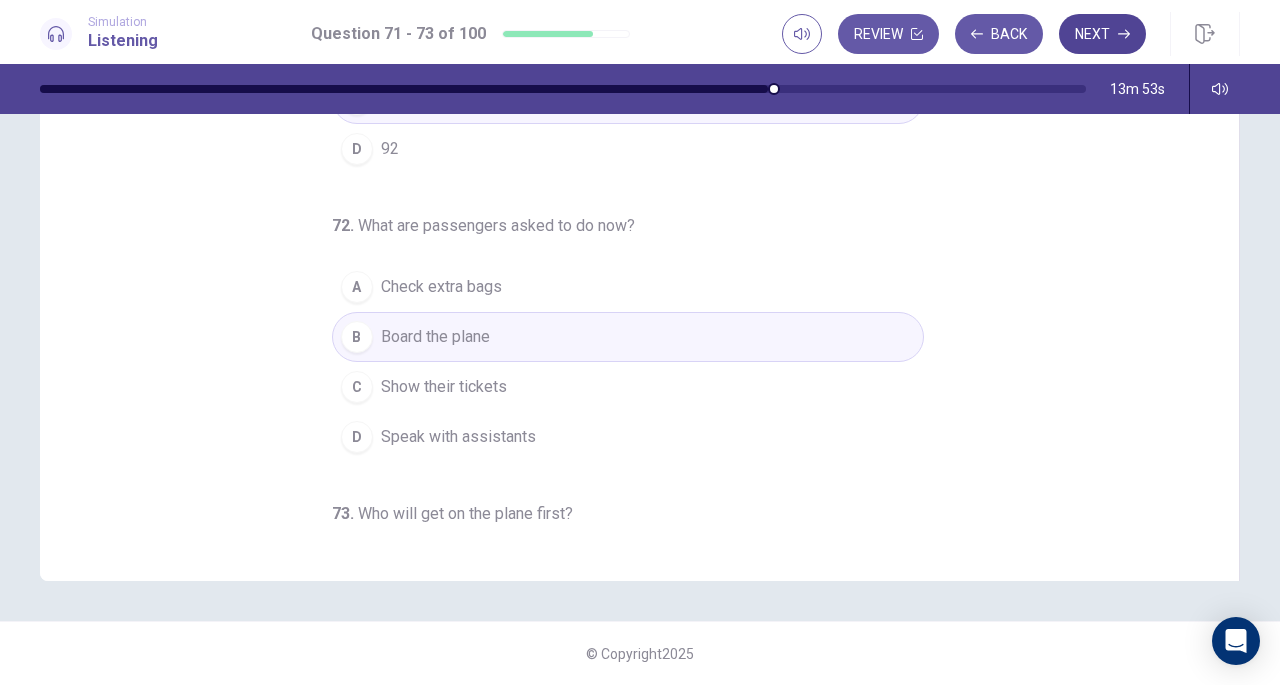 click on "Next" at bounding box center [1102, 34] 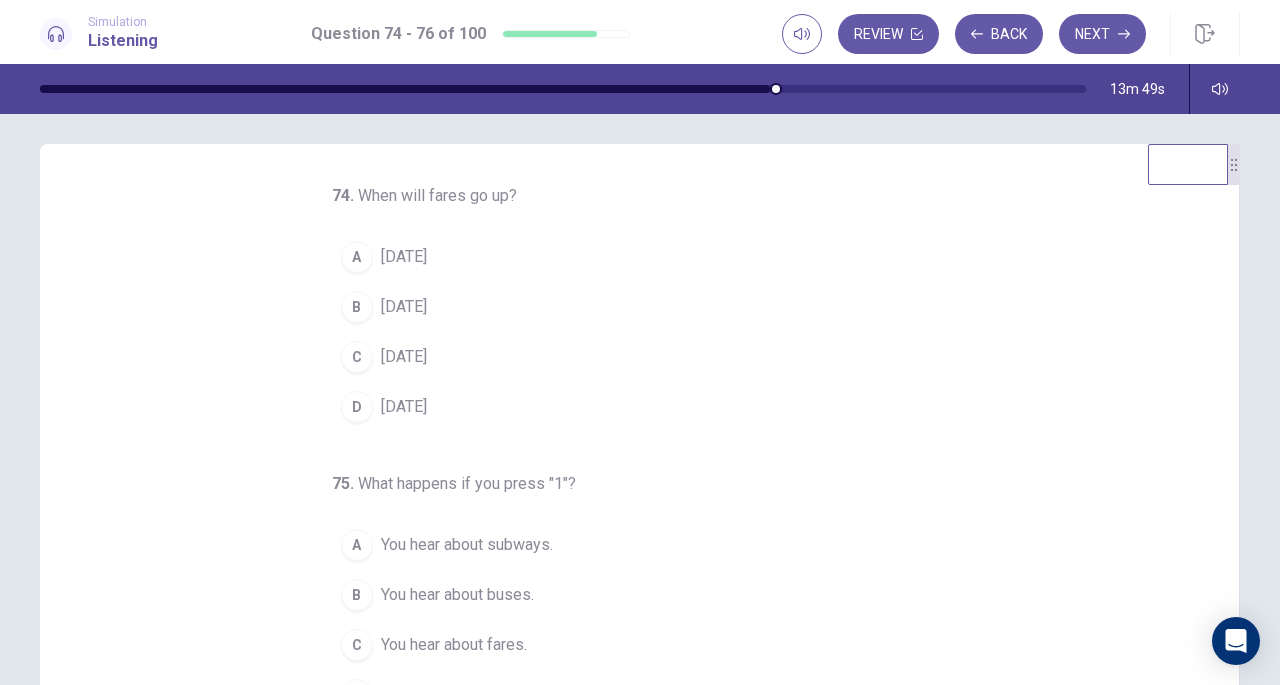scroll, scrollTop: 1, scrollLeft: 0, axis: vertical 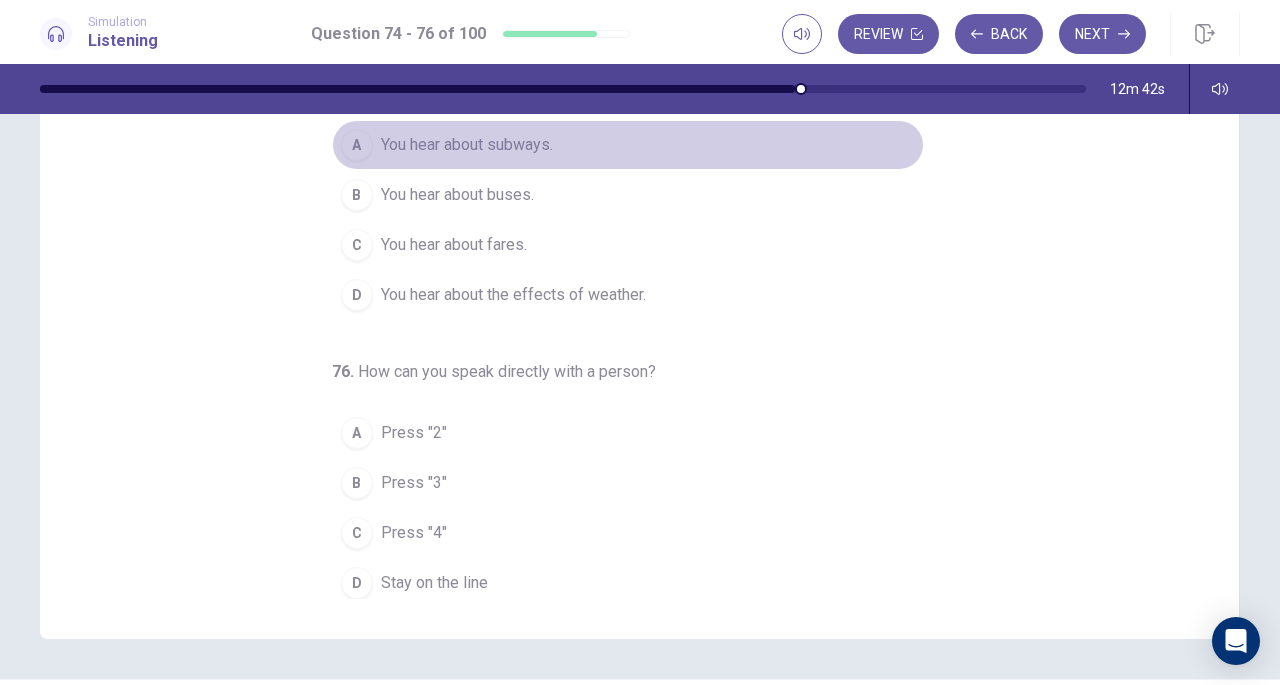 click on "You hear about subways." at bounding box center [467, 145] 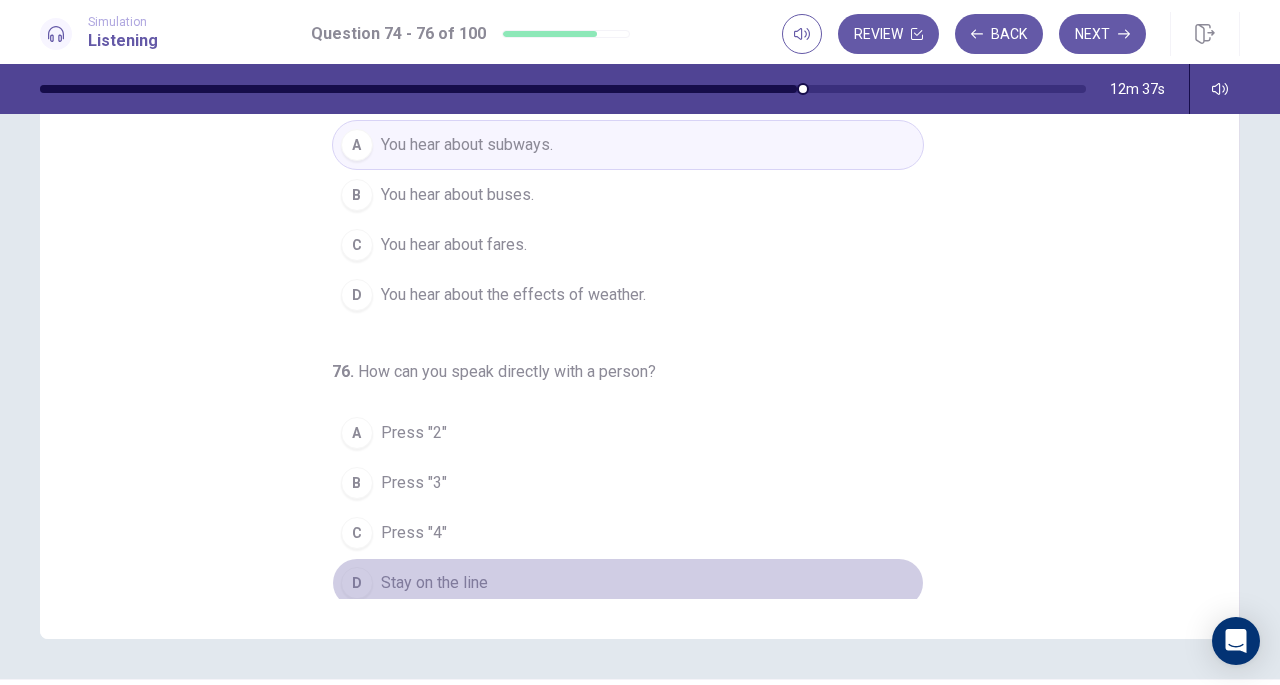 click on "D" at bounding box center [357, 583] 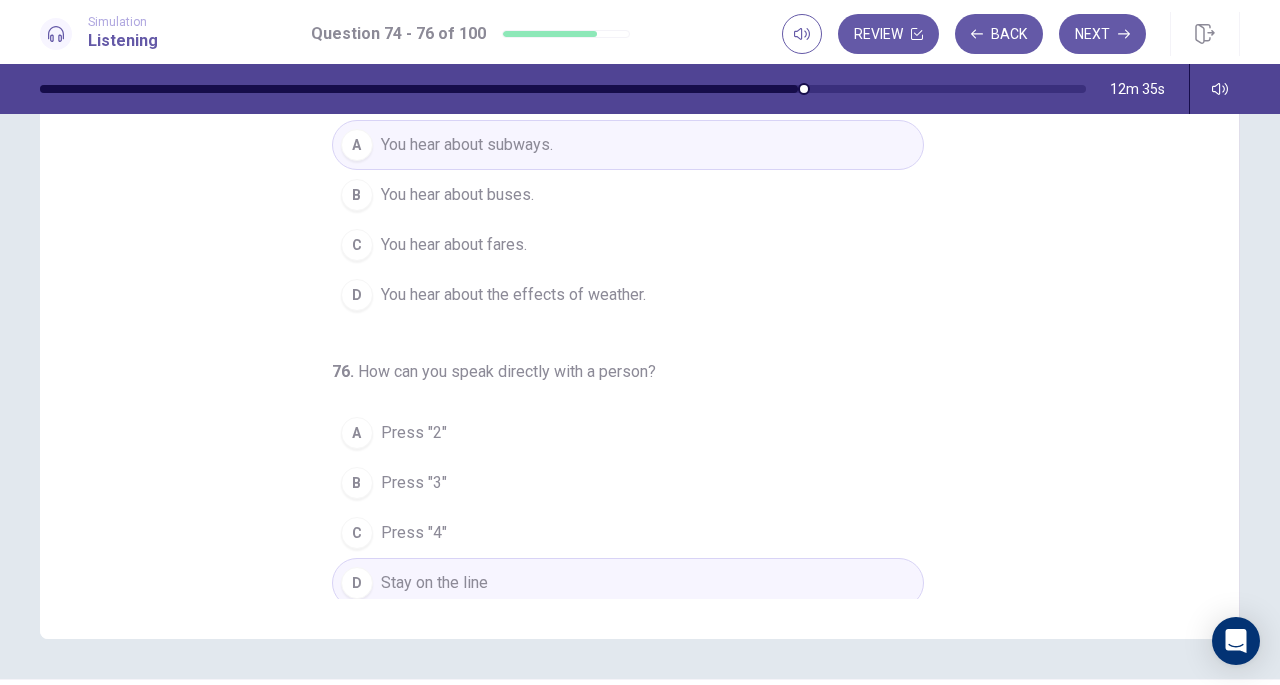 scroll, scrollTop: 0, scrollLeft: 0, axis: both 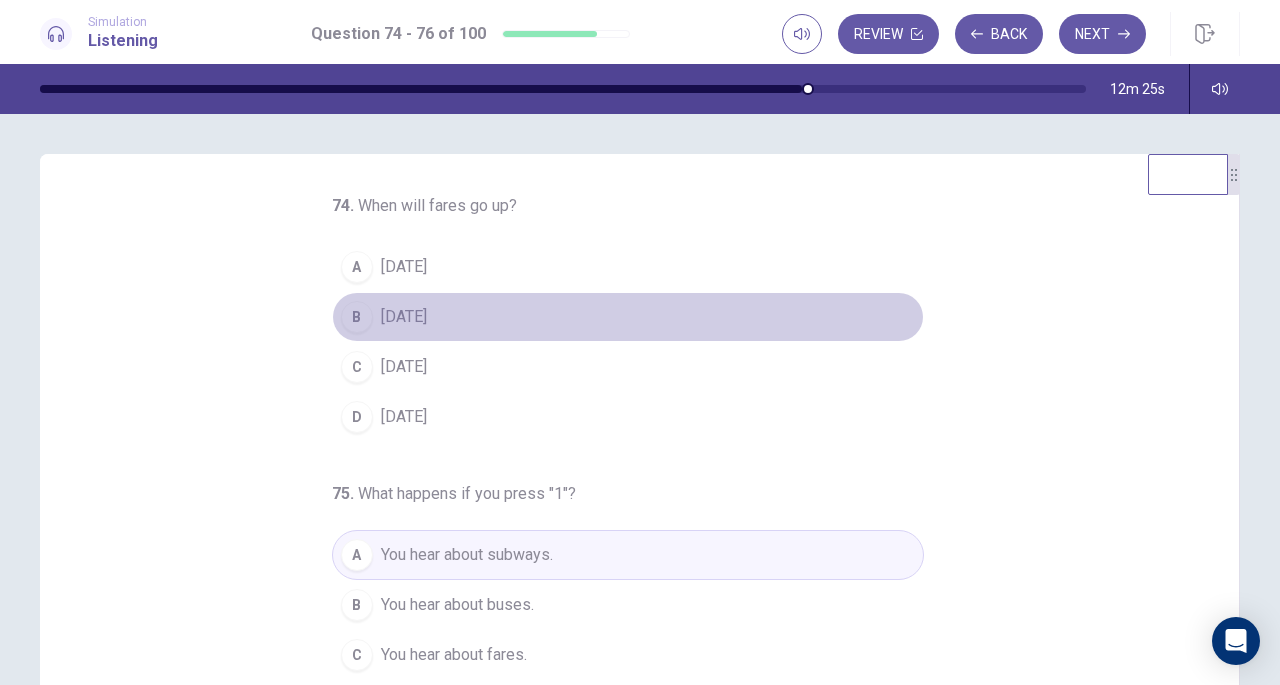 click on "September 15" at bounding box center [404, 317] 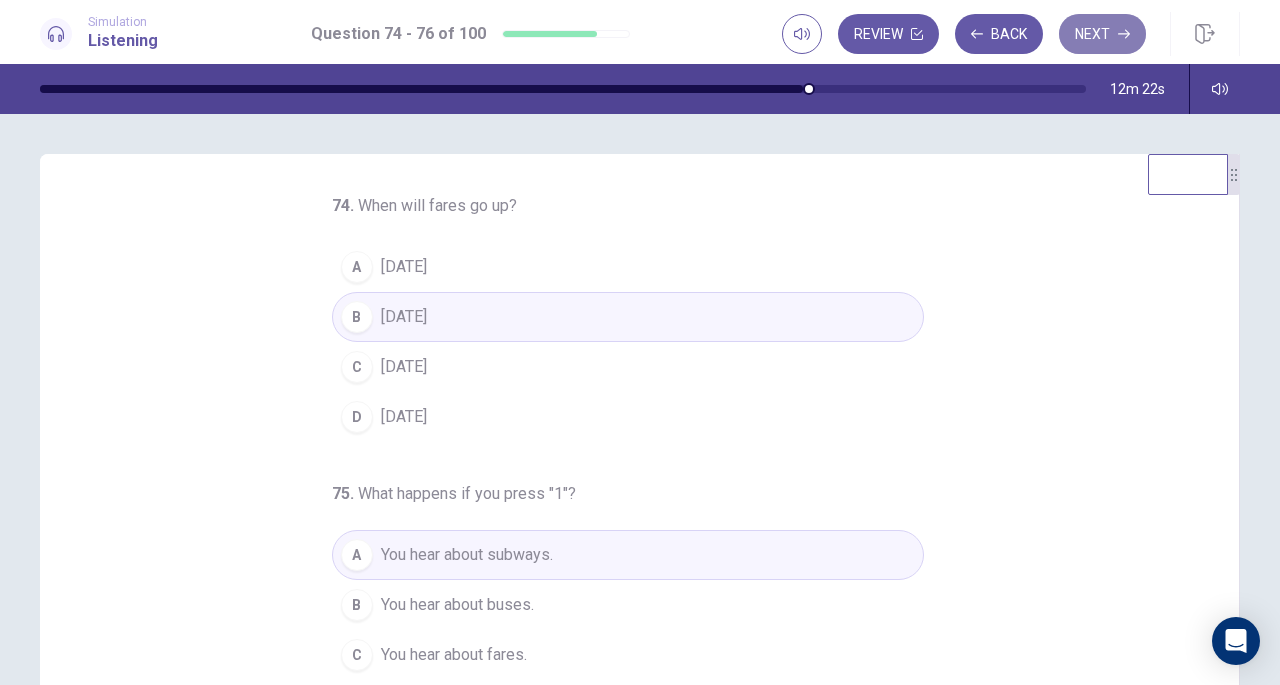 click on "Next" at bounding box center [1102, 34] 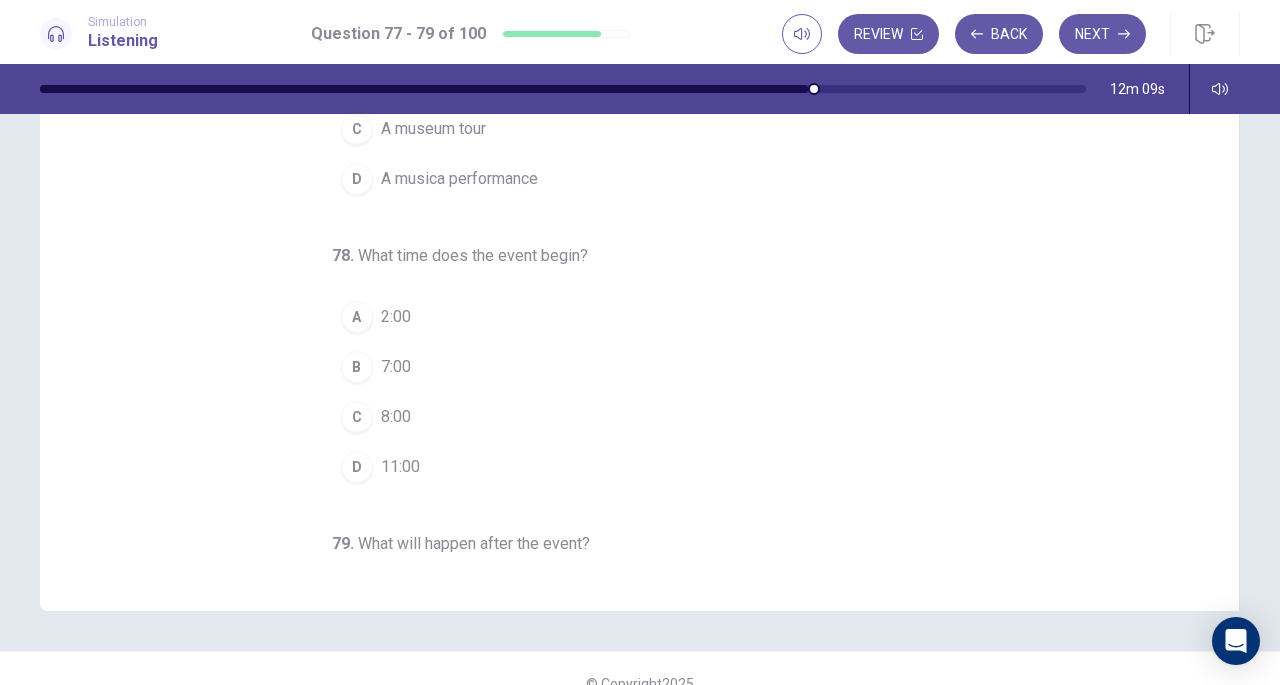 scroll, scrollTop: 247, scrollLeft: 0, axis: vertical 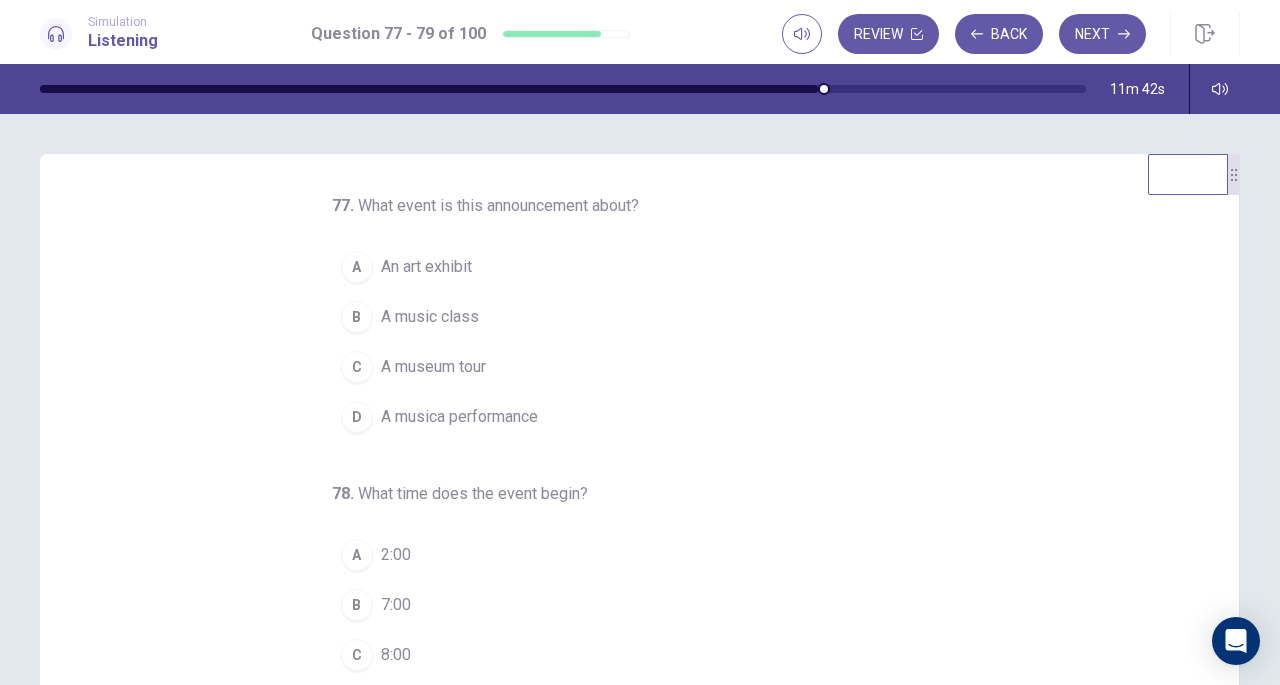 click on "A musica performance" at bounding box center [459, 417] 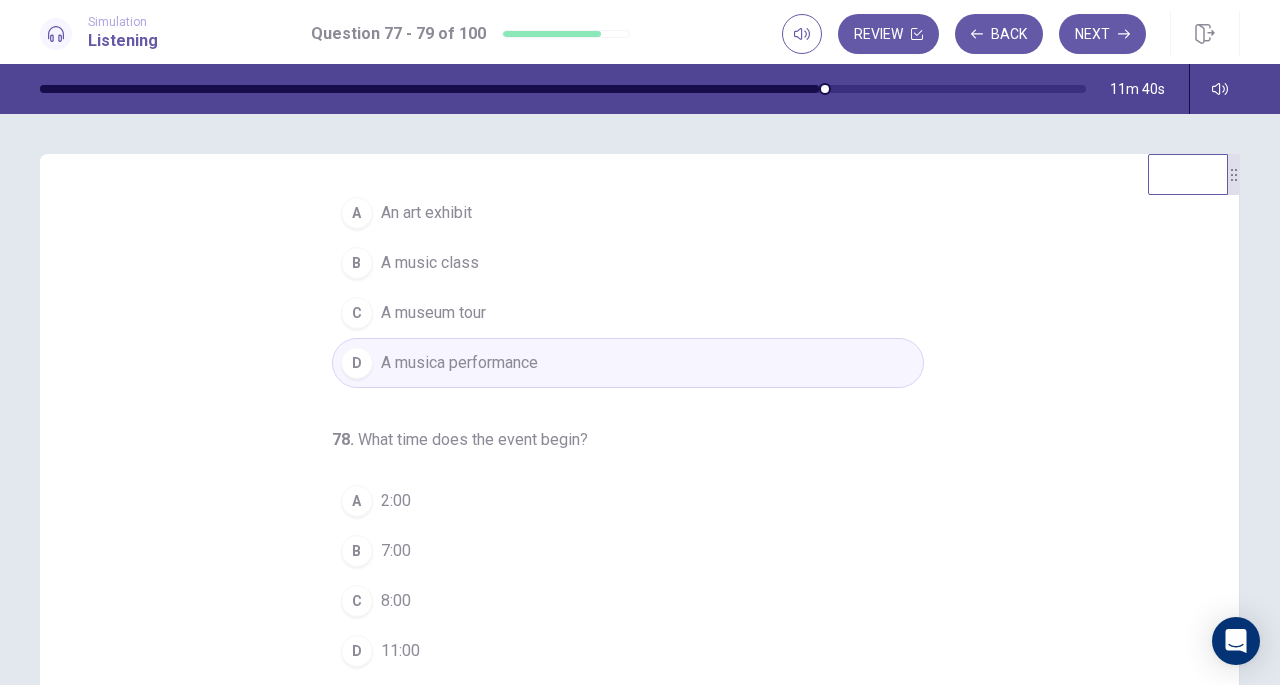 scroll, scrollTop: 100, scrollLeft: 0, axis: vertical 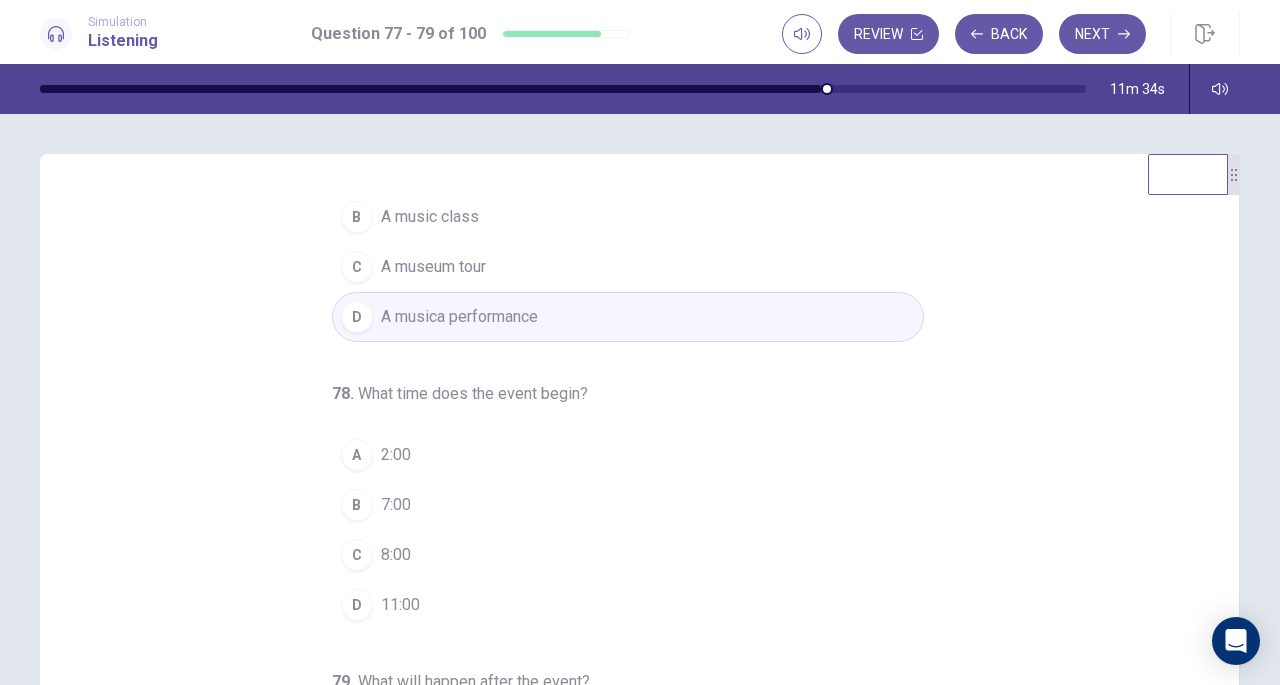 click on "C" at bounding box center (357, 555) 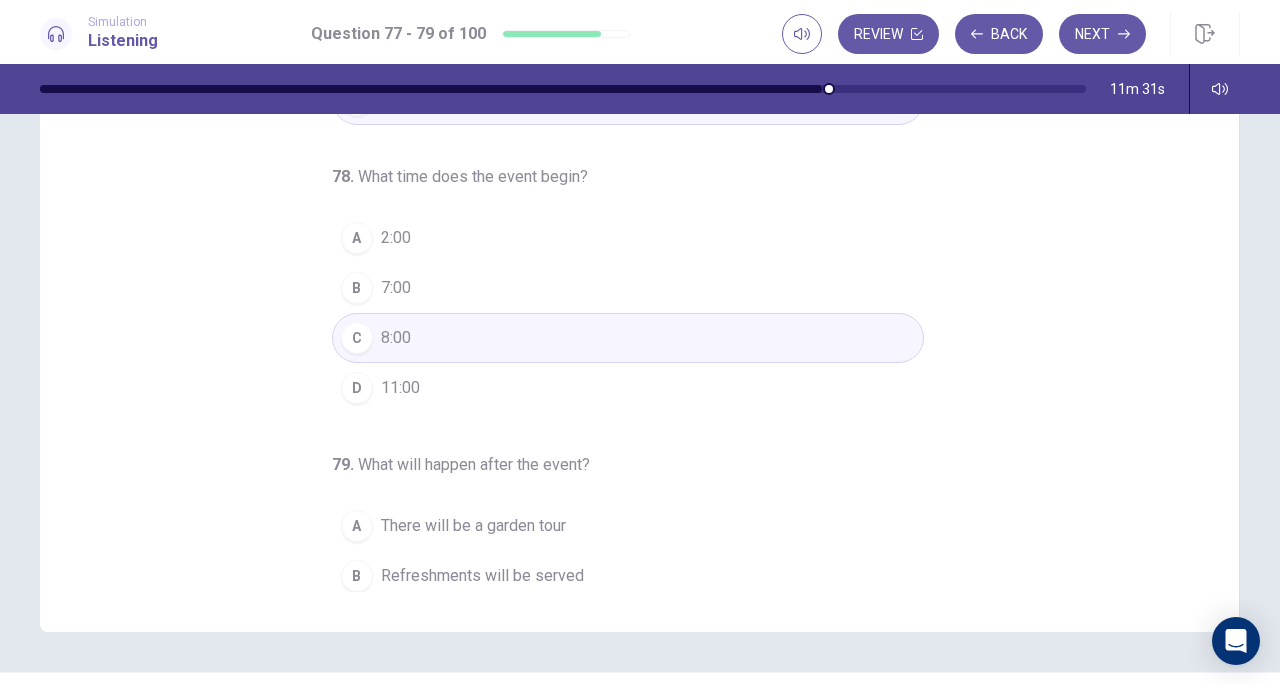 scroll, scrollTop: 218, scrollLeft: 0, axis: vertical 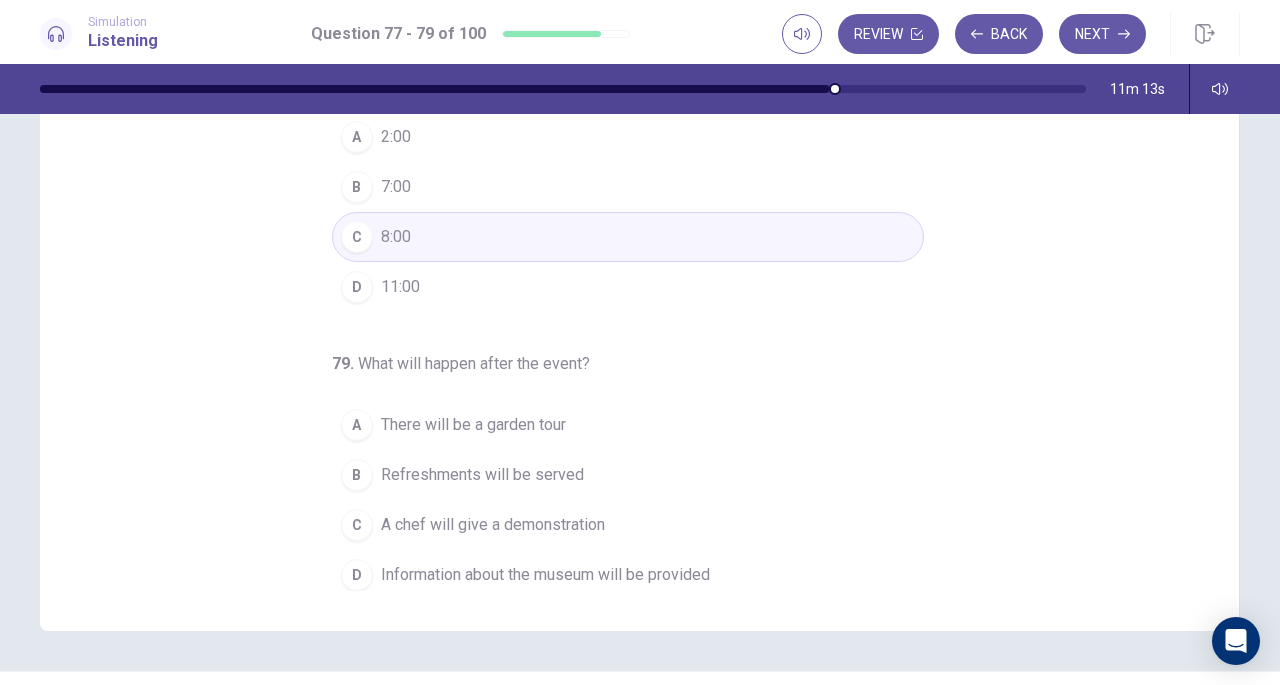 click on "A chef will give a demonstration" at bounding box center (493, 525) 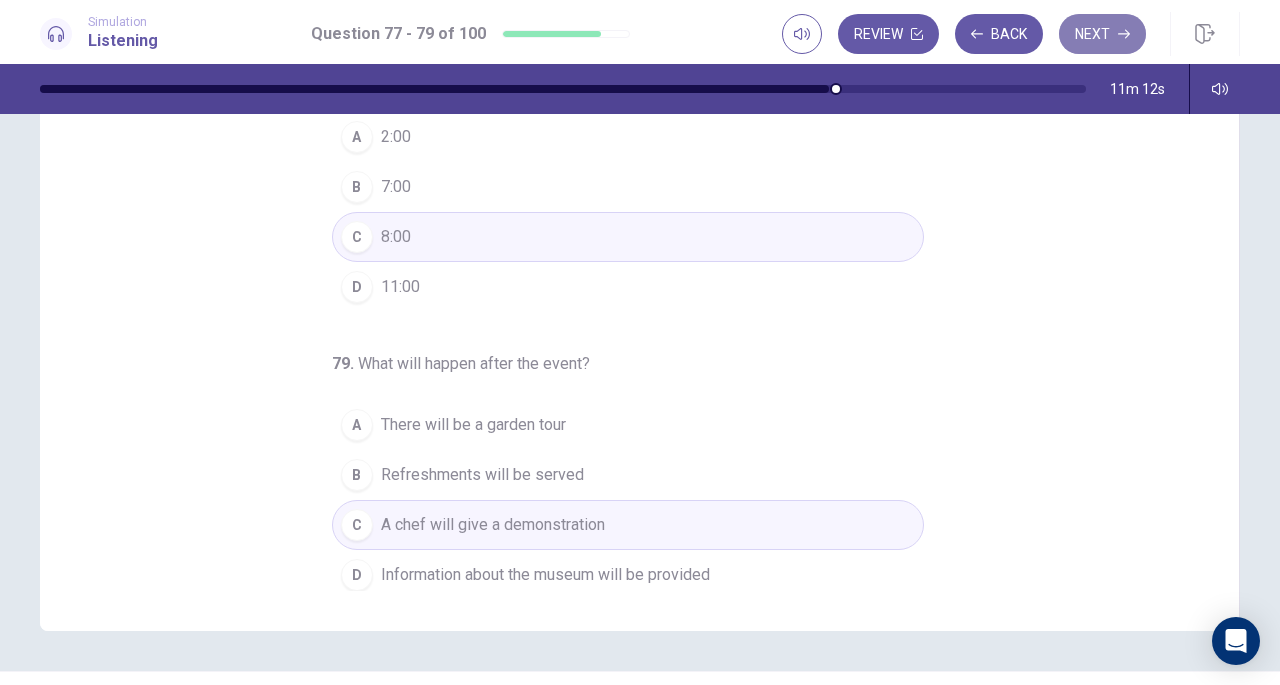 click on "Next" at bounding box center [1102, 34] 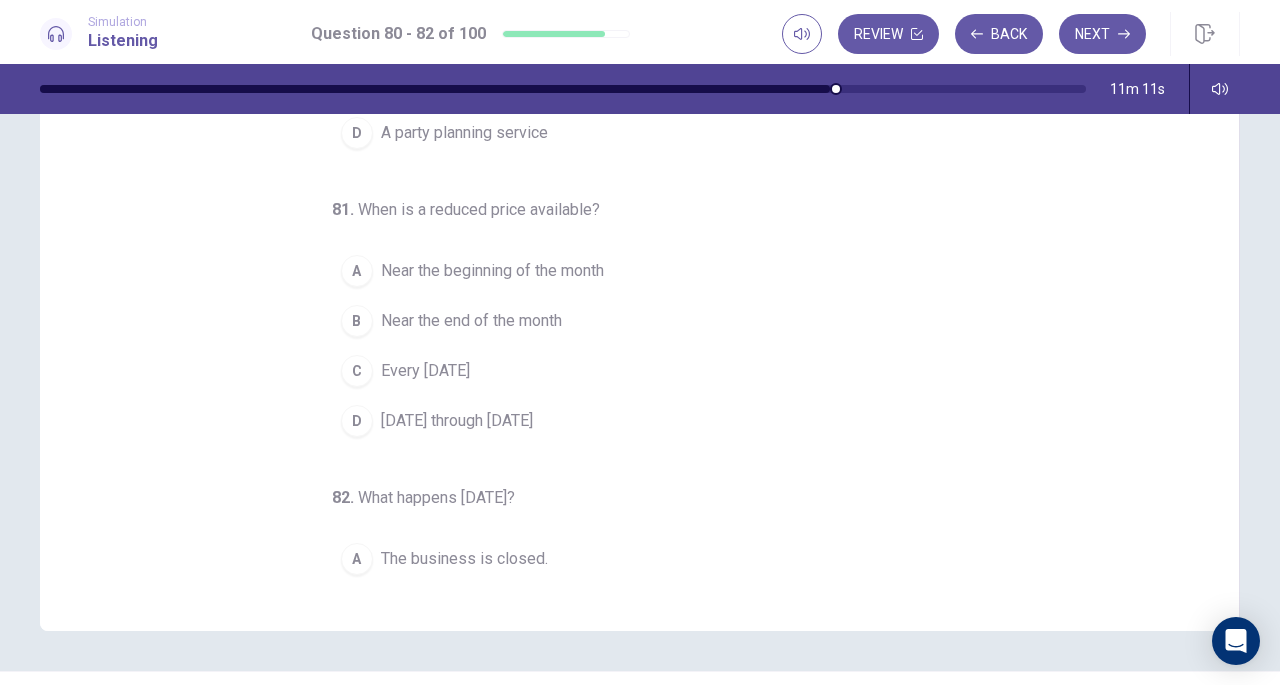scroll, scrollTop: 0, scrollLeft: 0, axis: both 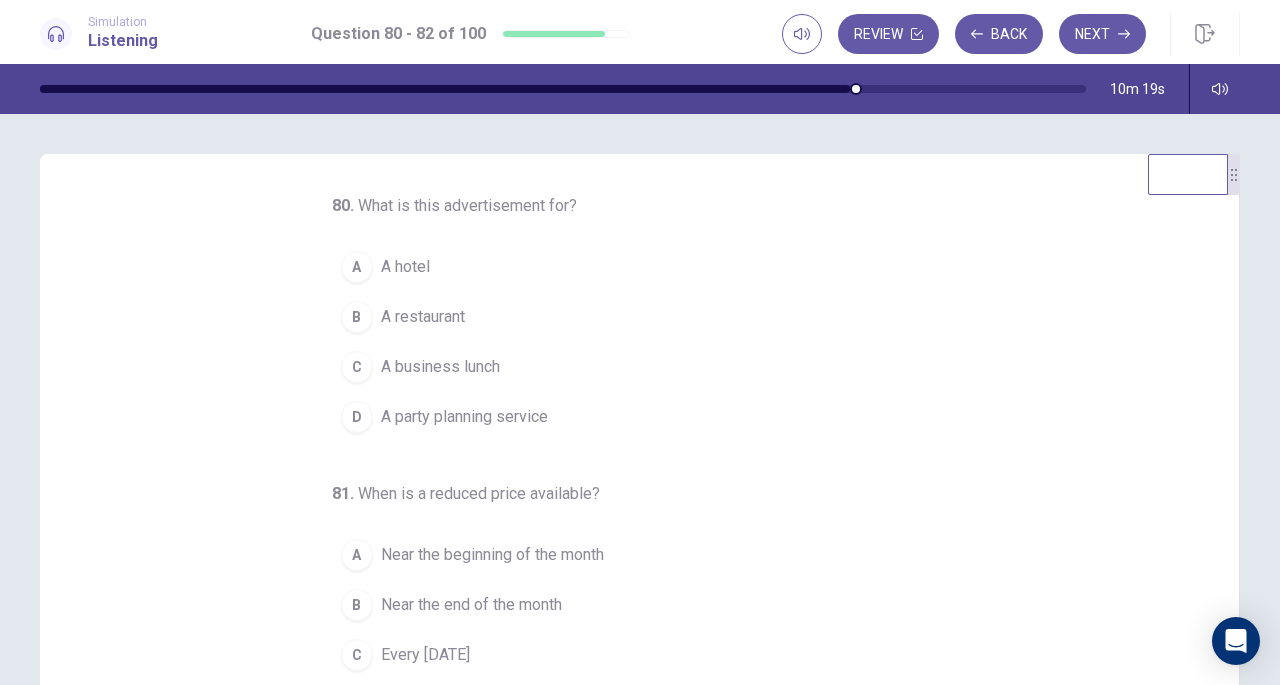 click on "A business lunch" at bounding box center [440, 367] 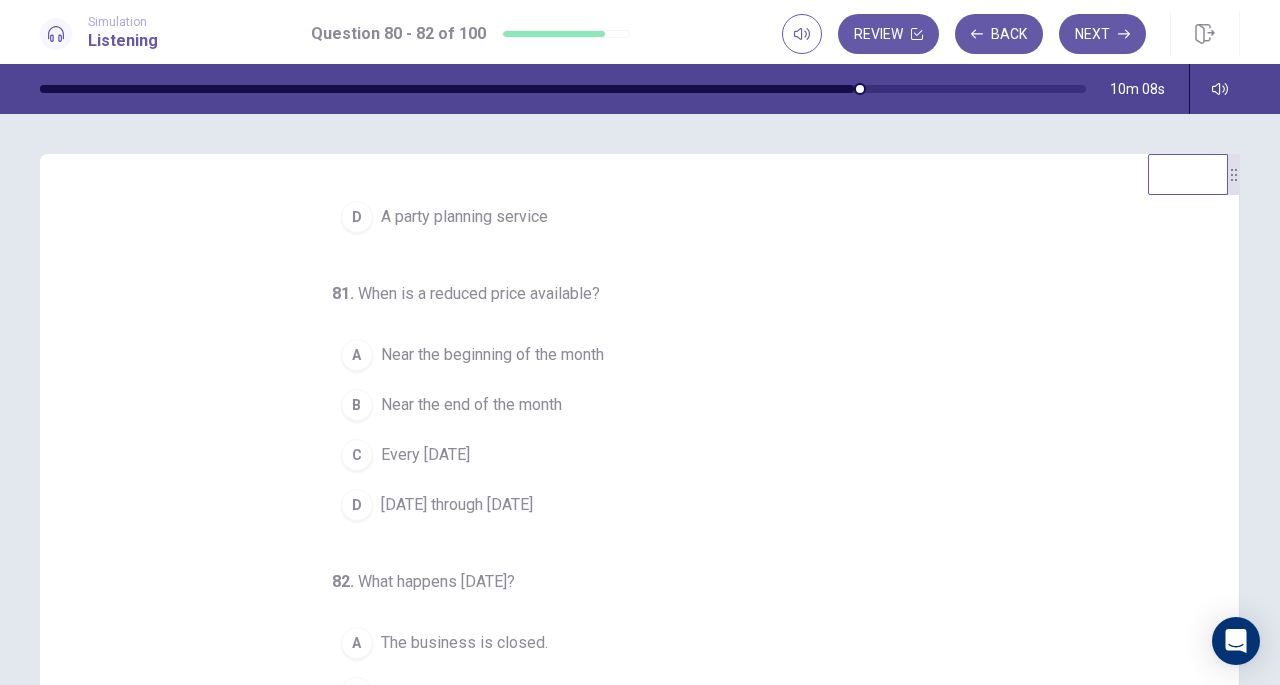 scroll, scrollTop: 200, scrollLeft: 0, axis: vertical 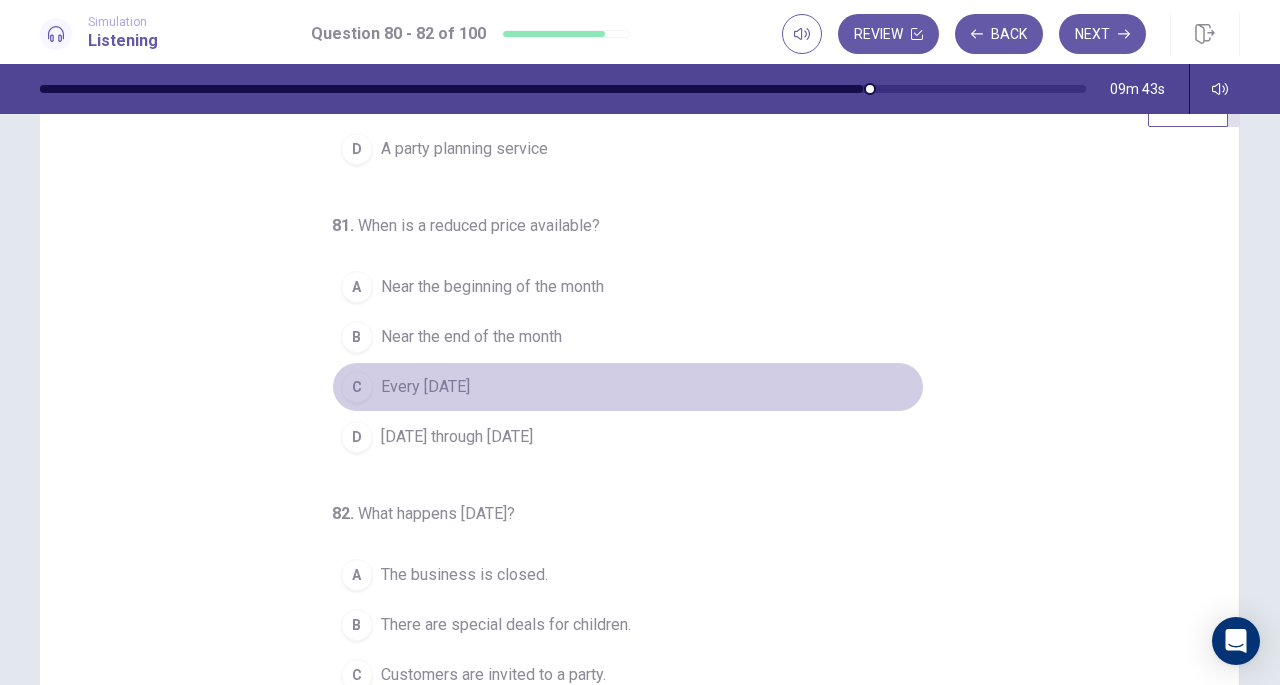 click on "C" at bounding box center [357, 387] 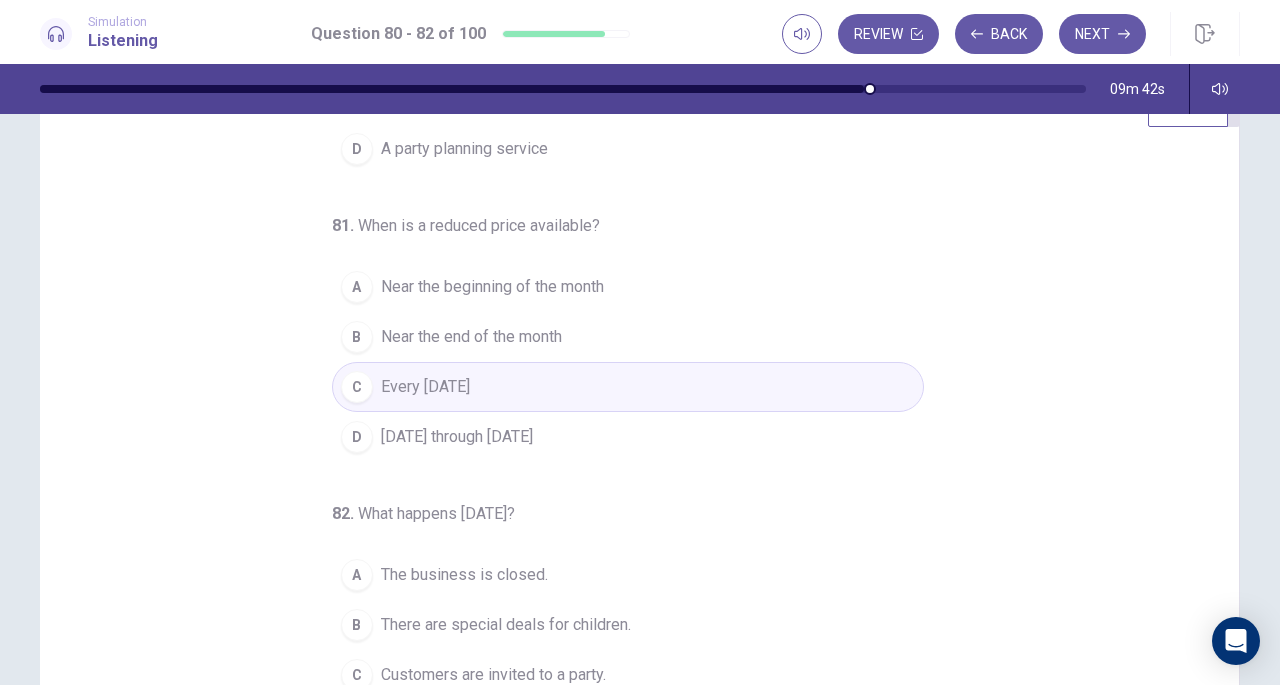 scroll, scrollTop: 268, scrollLeft: 0, axis: vertical 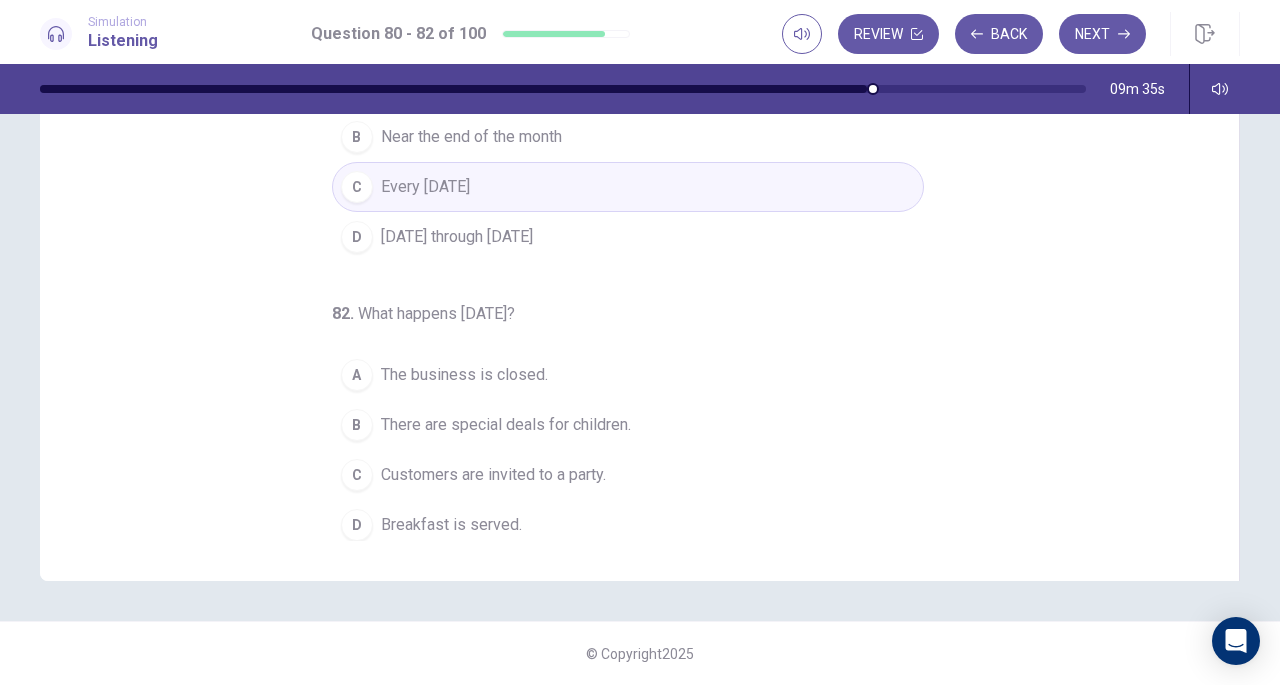 click on "Breakfast is served." at bounding box center (451, 525) 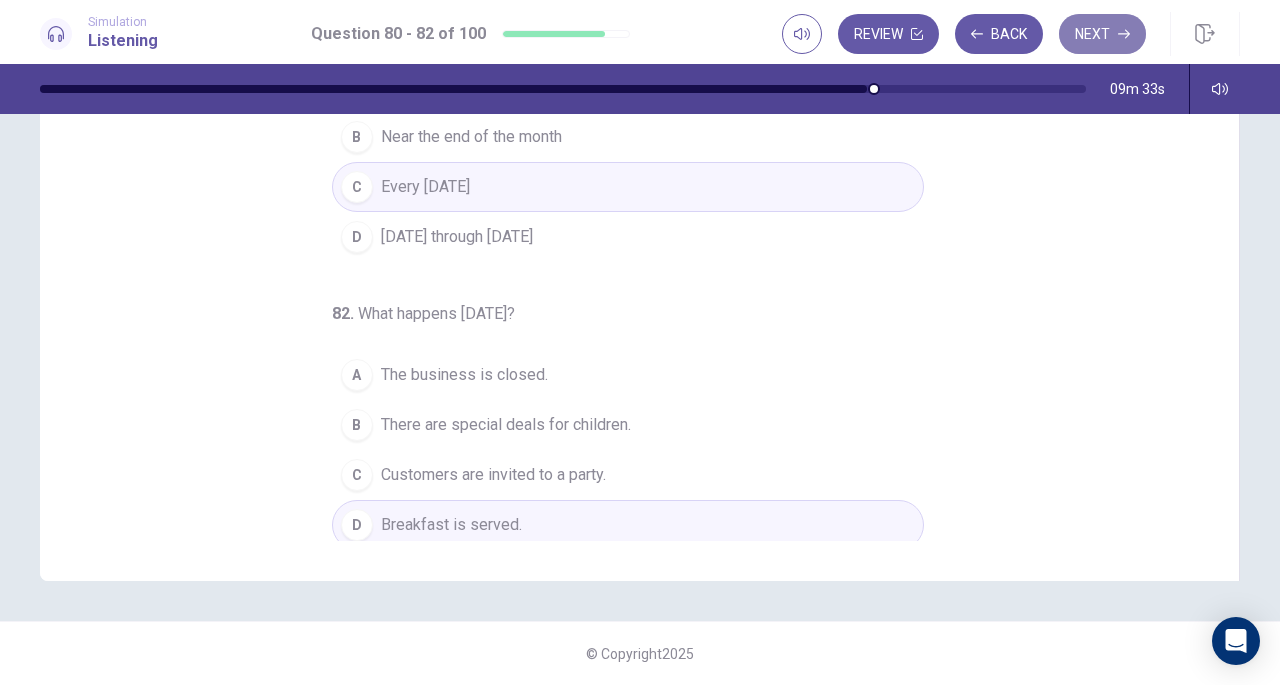 click on "Next" at bounding box center (1102, 34) 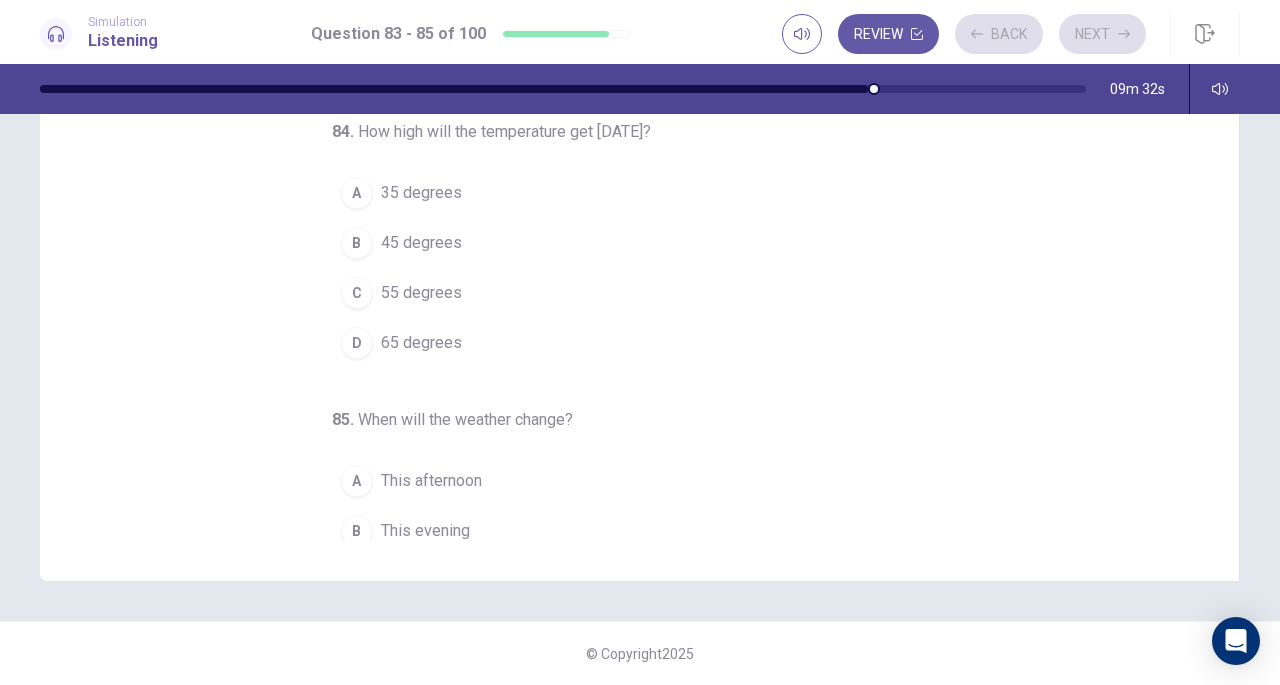 scroll, scrollTop: 0, scrollLeft: 0, axis: both 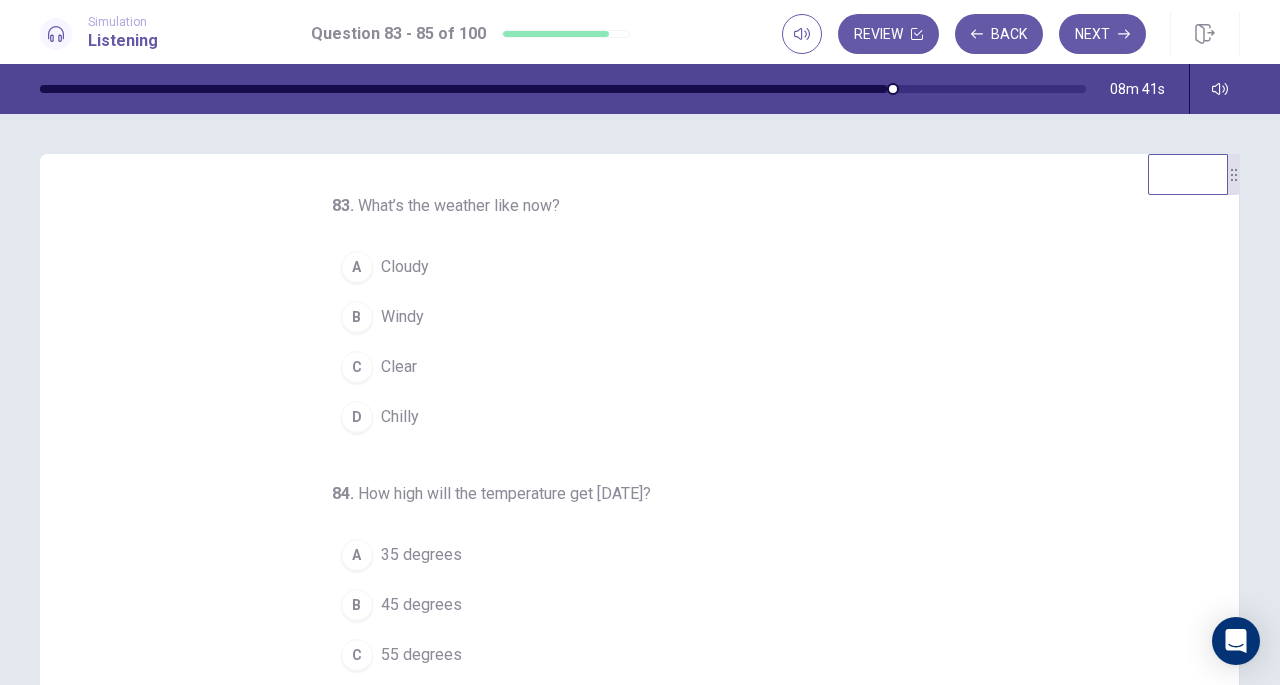 click on "C" at bounding box center [357, 367] 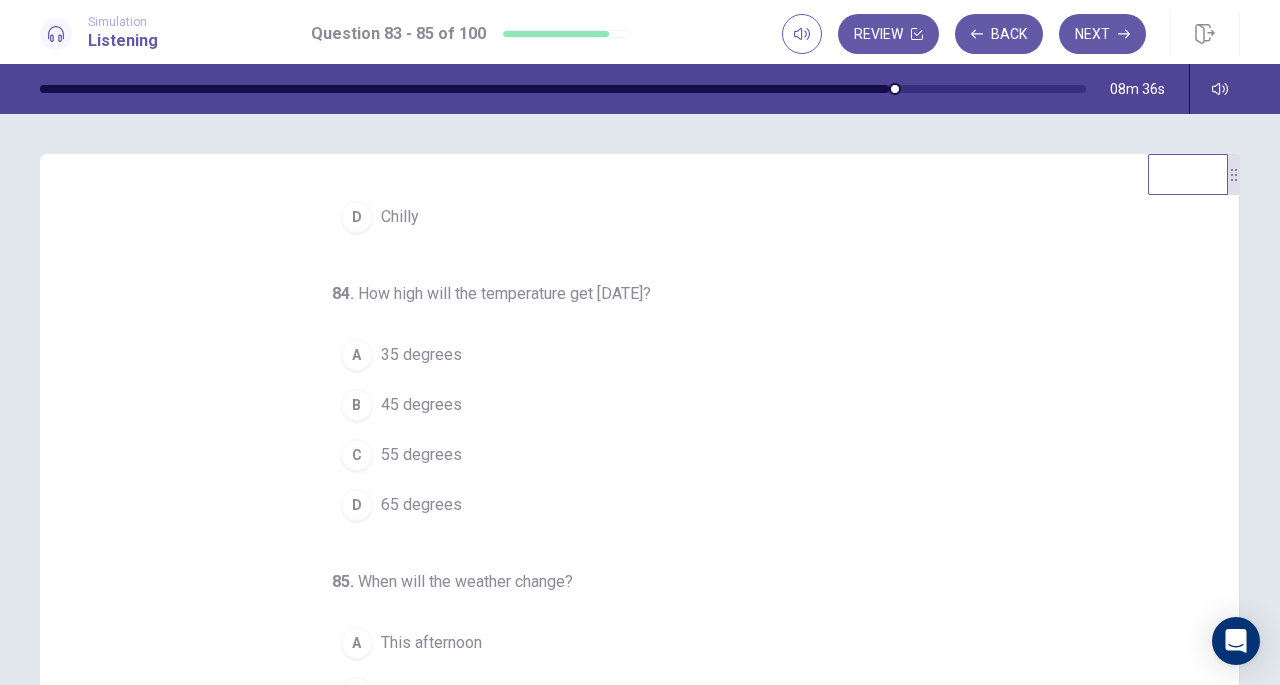 scroll, scrollTop: 200, scrollLeft: 0, axis: vertical 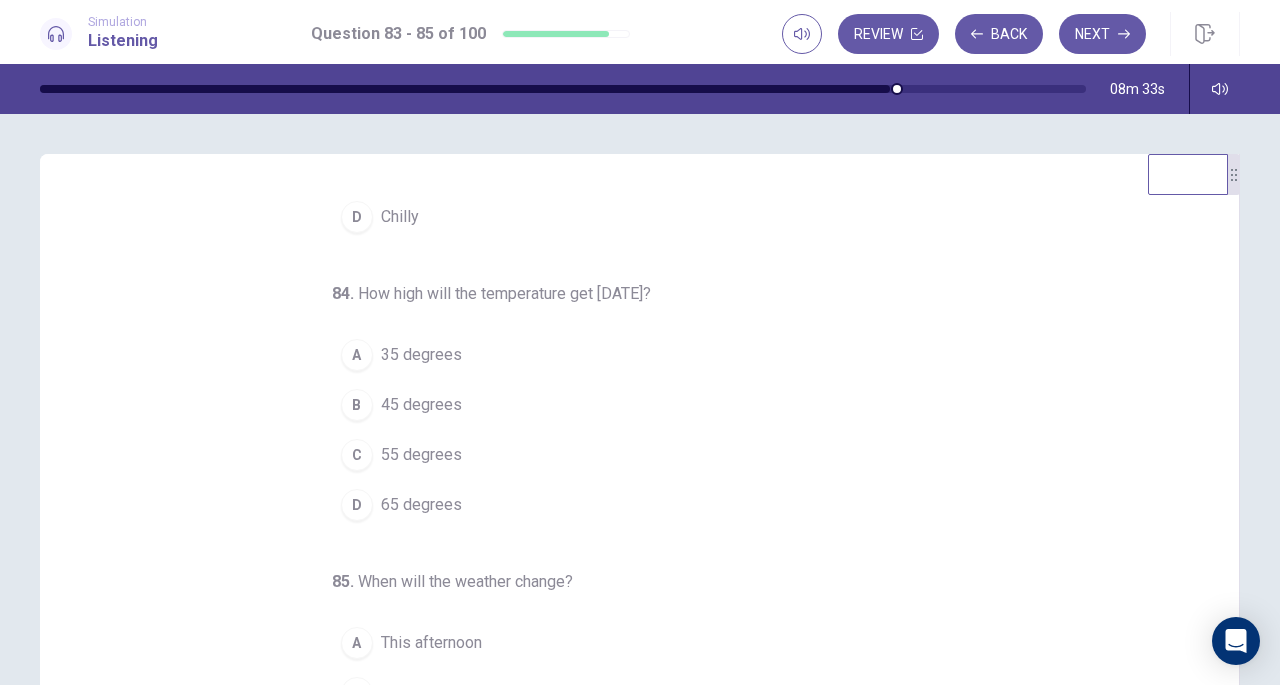 click on "C" at bounding box center [357, 455] 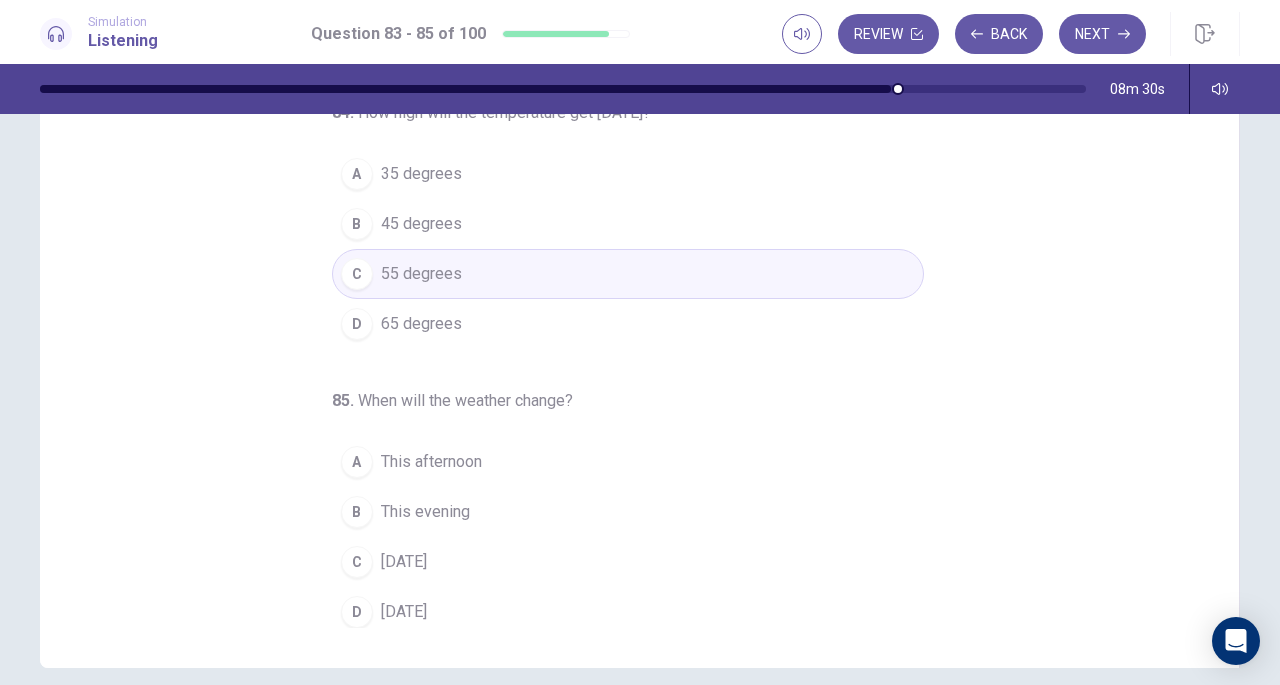 scroll, scrollTop: 188, scrollLeft: 0, axis: vertical 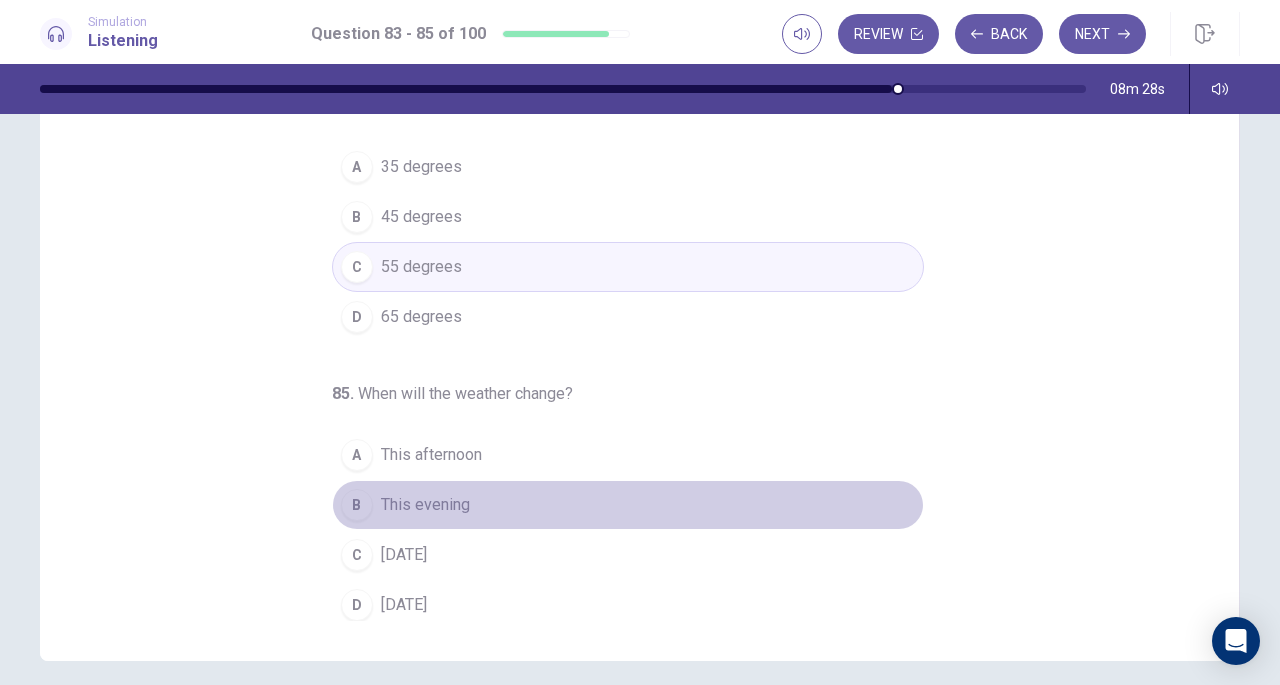 click on "B" at bounding box center (357, 505) 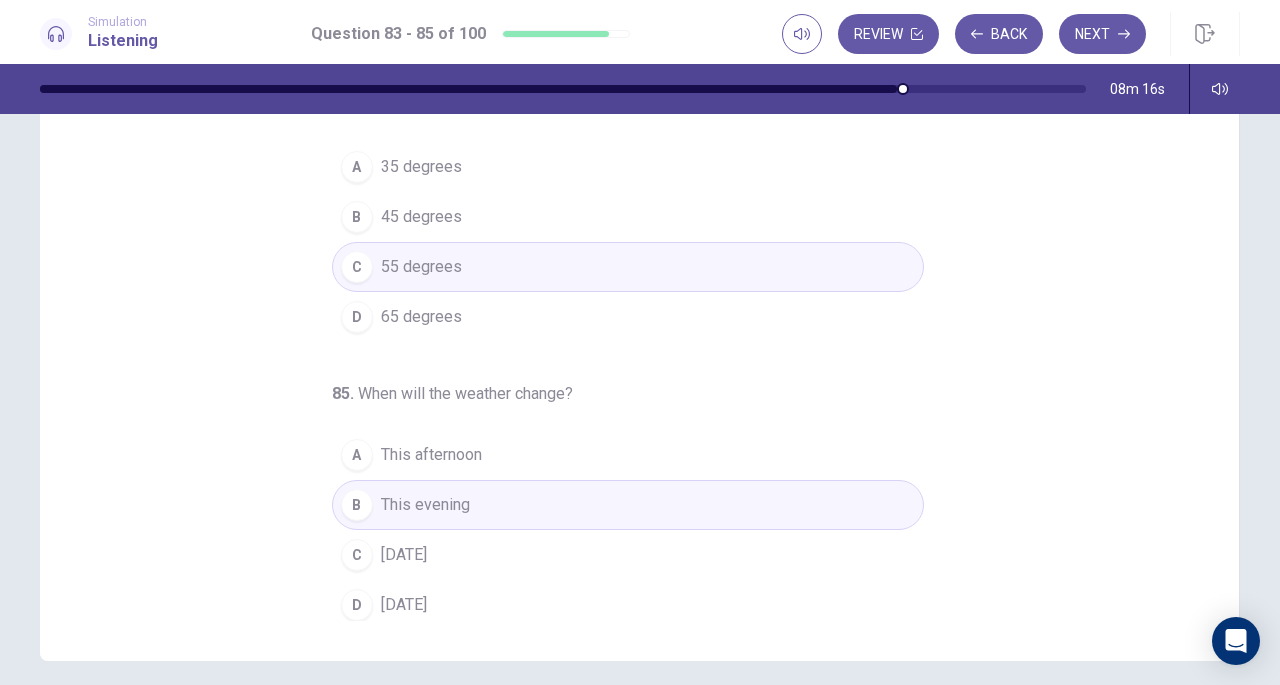 scroll, scrollTop: 268, scrollLeft: 0, axis: vertical 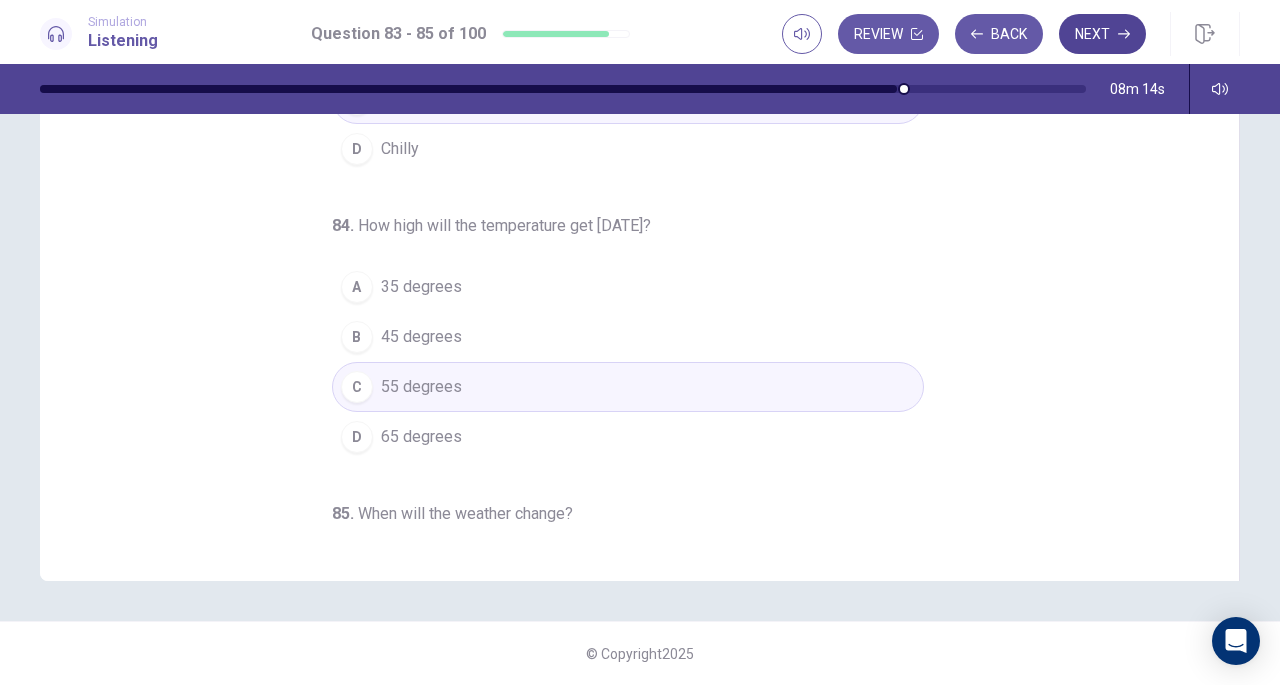 click on "Next" at bounding box center (1102, 34) 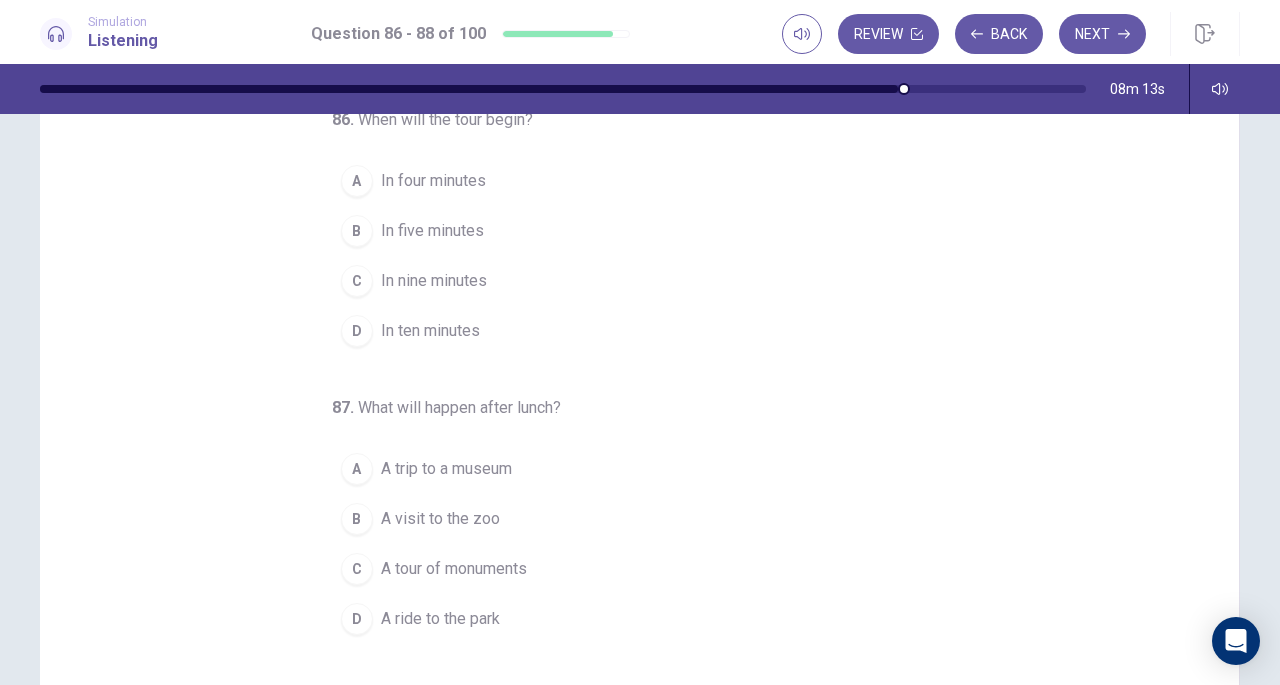 scroll, scrollTop: 0, scrollLeft: 0, axis: both 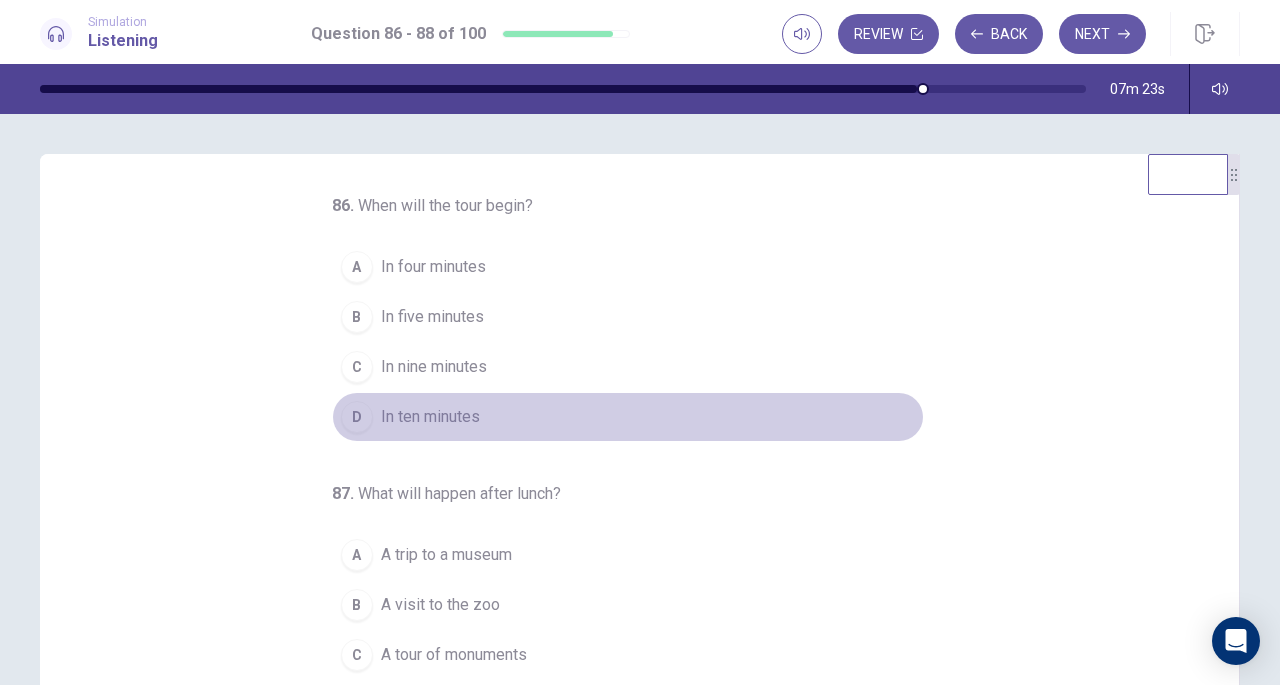 click on "D" at bounding box center [357, 417] 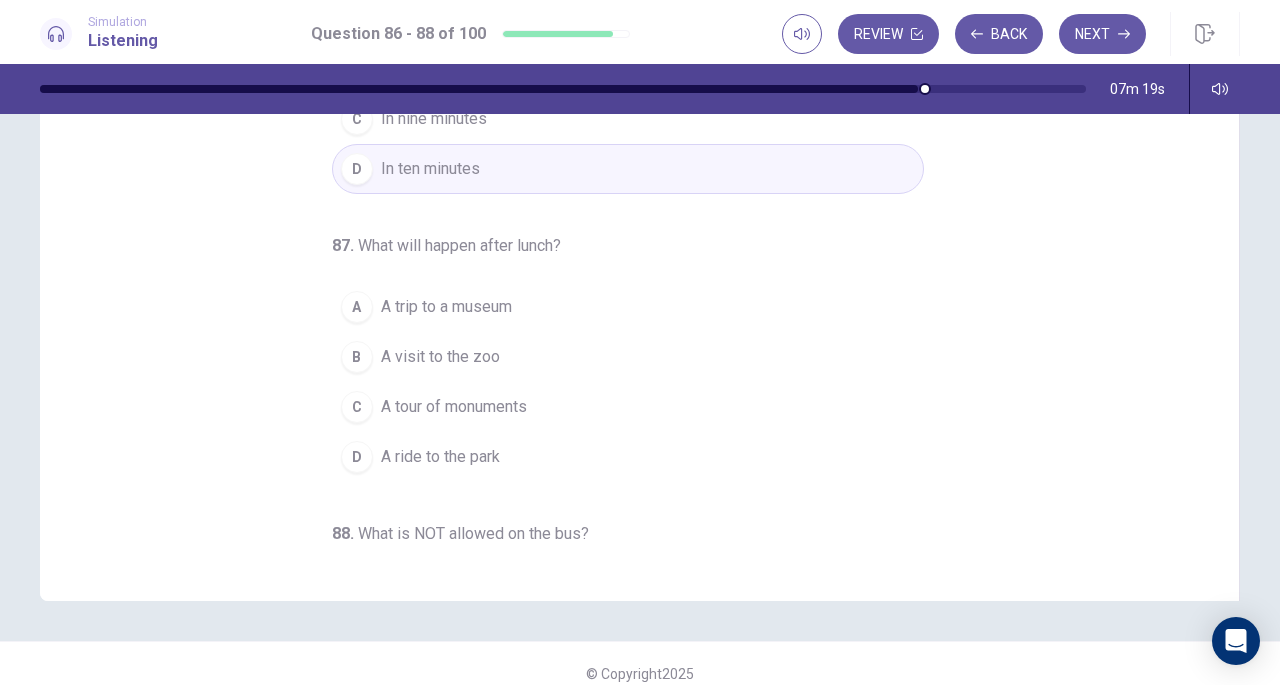 scroll, scrollTop: 250, scrollLeft: 0, axis: vertical 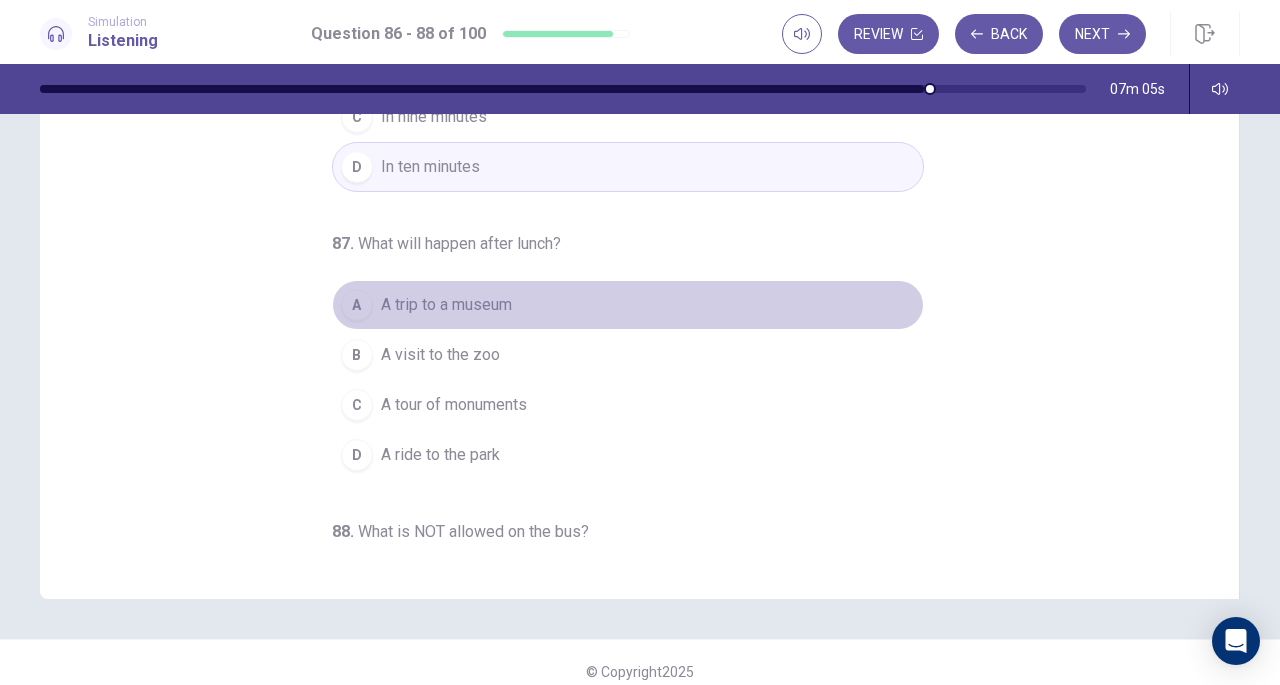 click on "A" at bounding box center [357, 305] 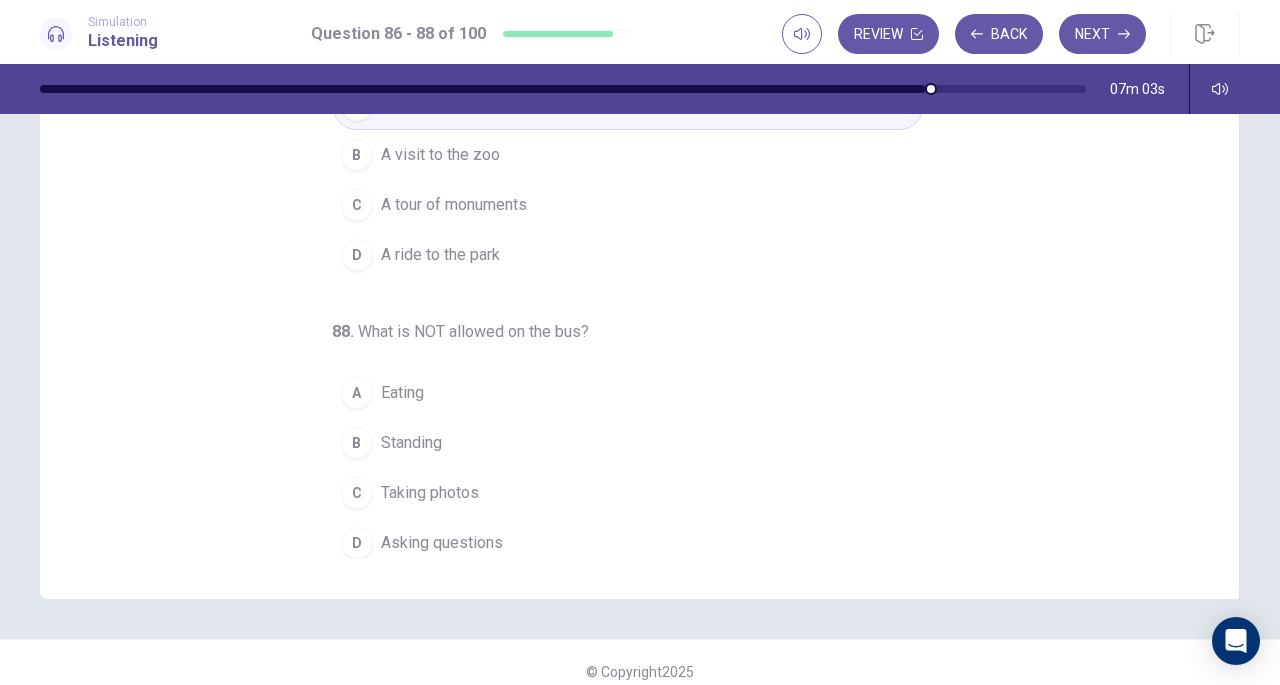 scroll, scrollTop: 200, scrollLeft: 0, axis: vertical 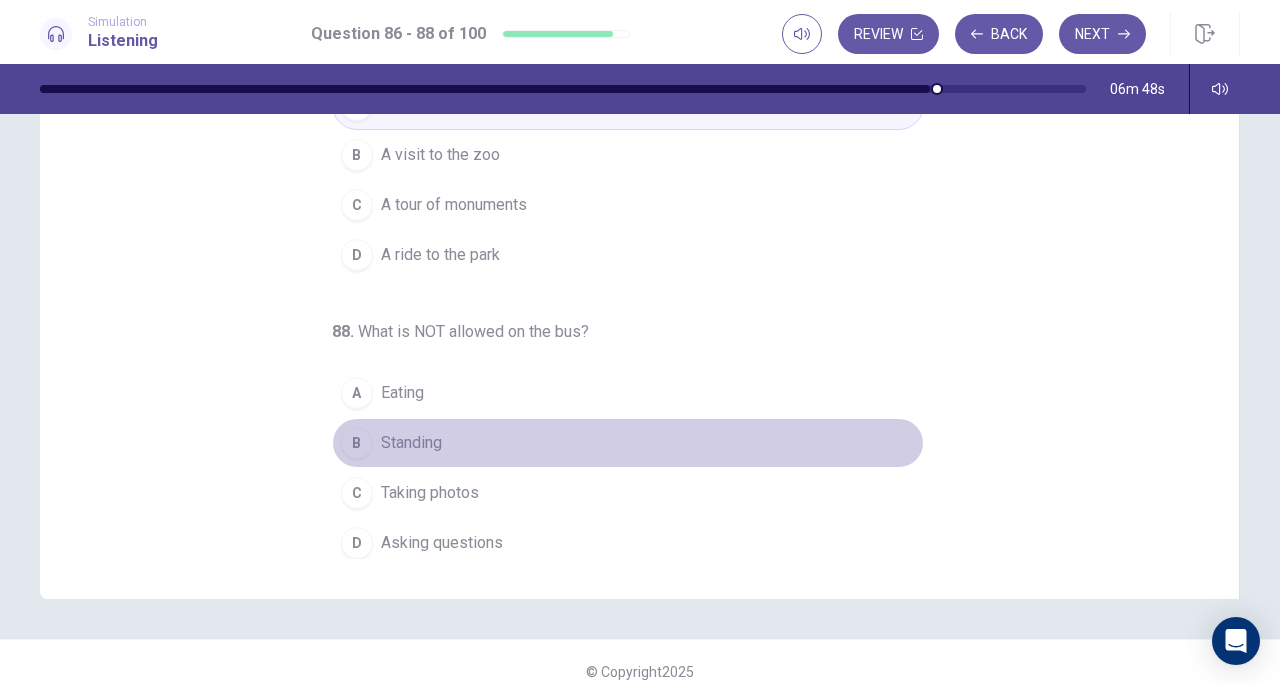click on "B" at bounding box center [357, 443] 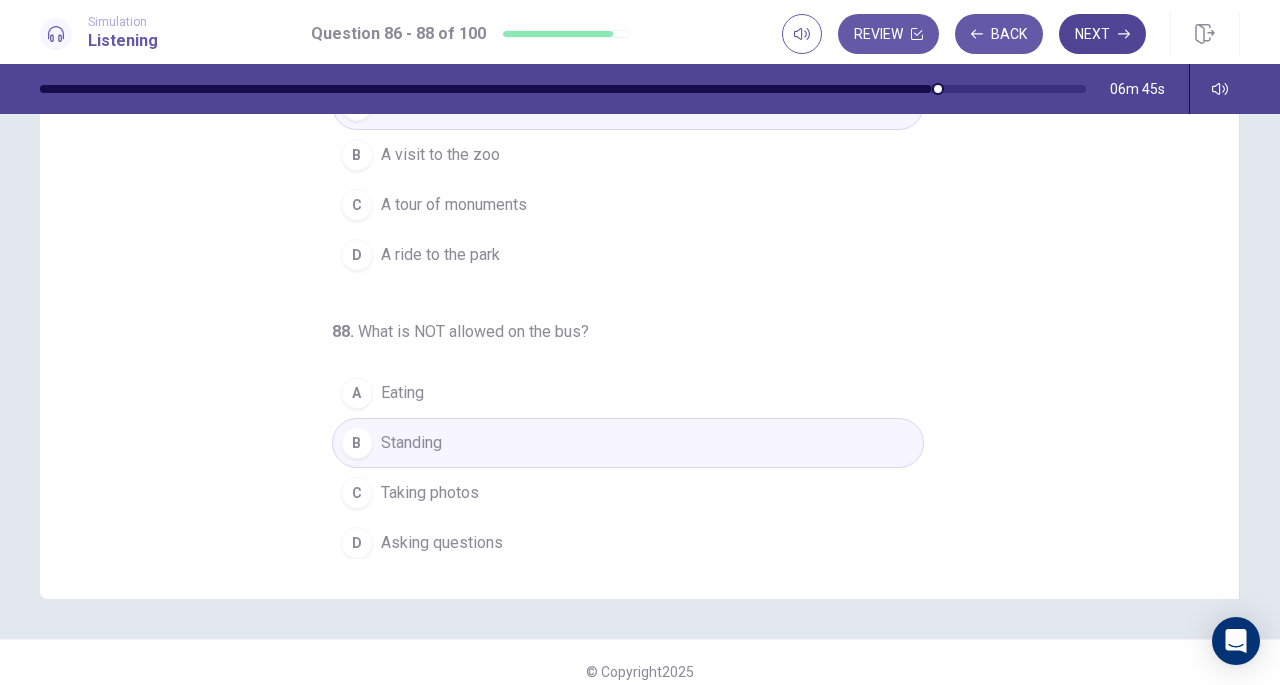click on "Next" at bounding box center [1102, 34] 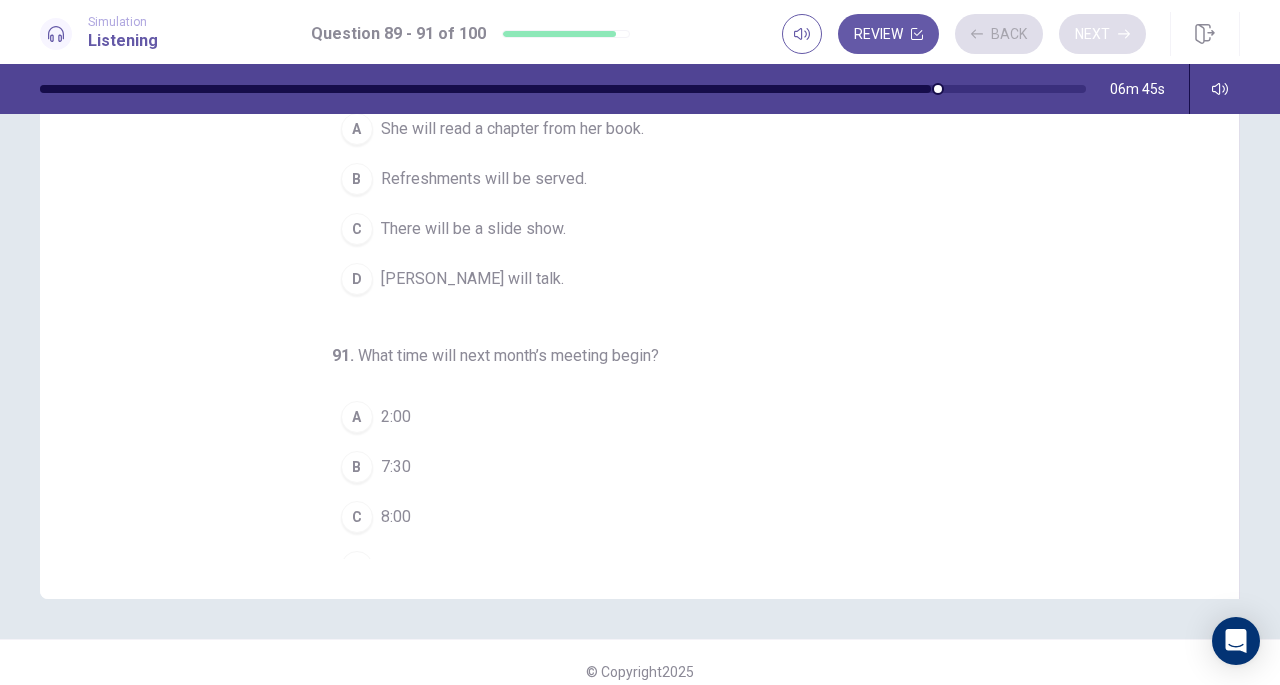 scroll, scrollTop: 268, scrollLeft: 0, axis: vertical 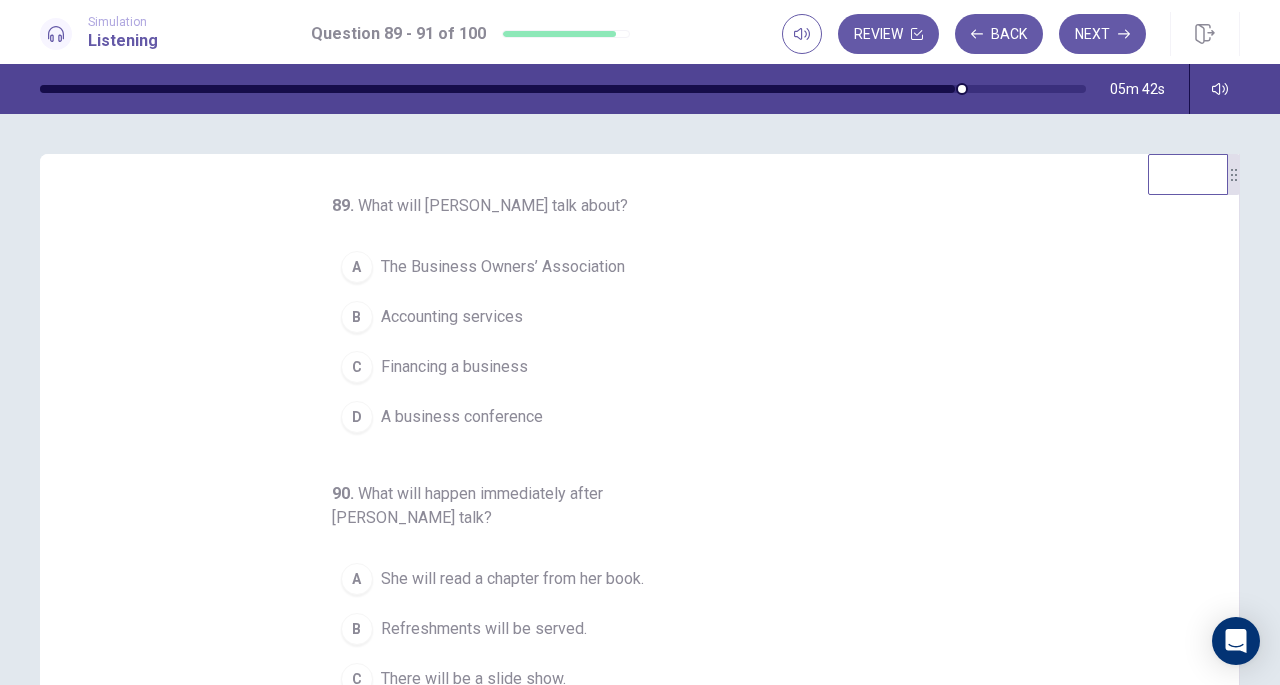 click on "C" at bounding box center [357, 367] 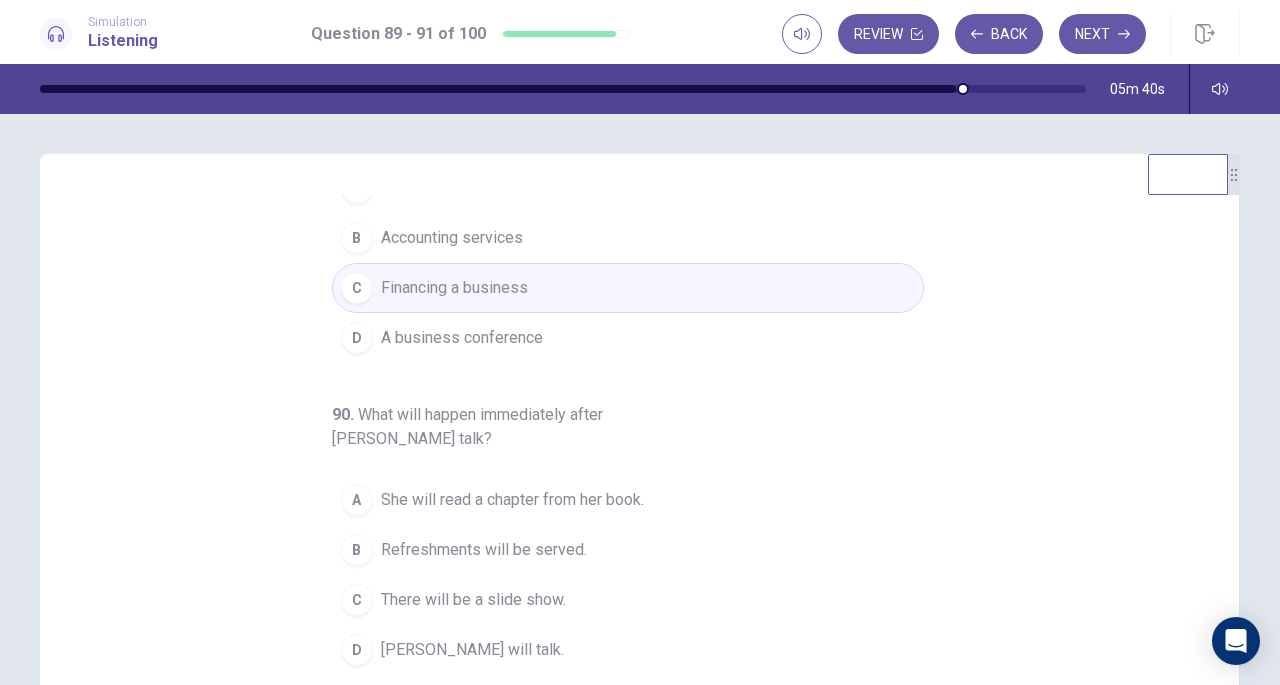 scroll, scrollTop: 200, scrollLeft: 0, axis: vertical 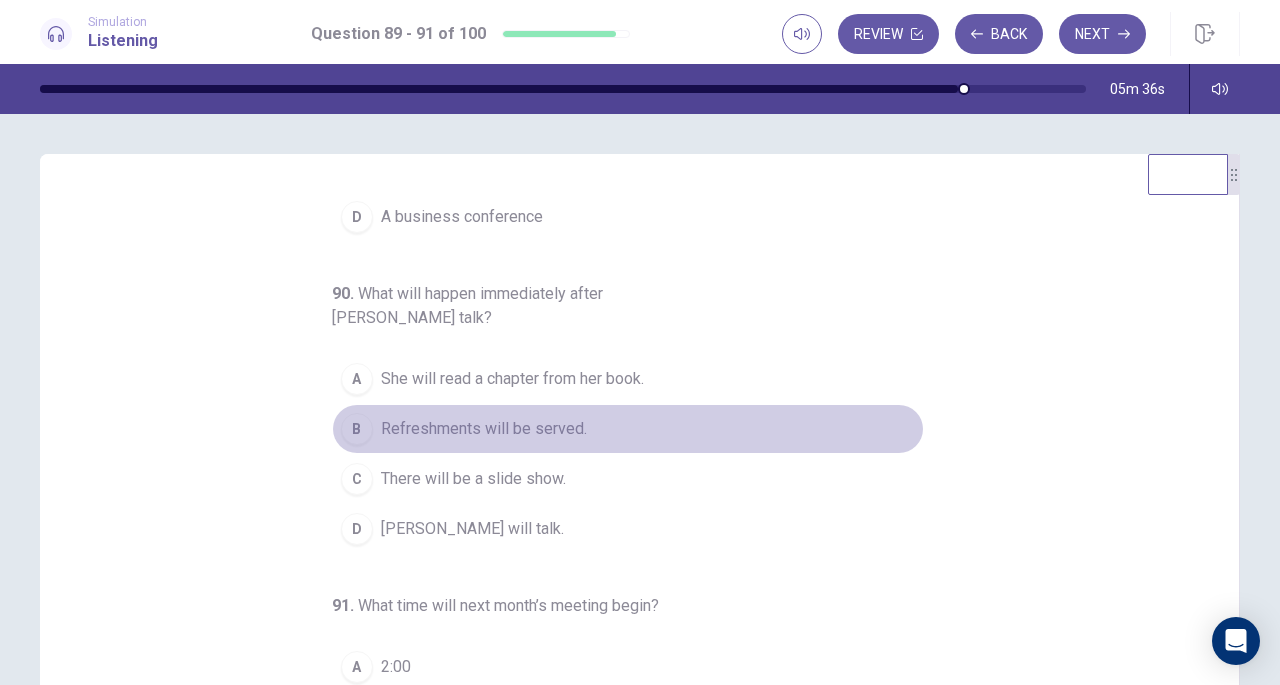 click on "Refreshments will be served." at bounding box center [484, 429] 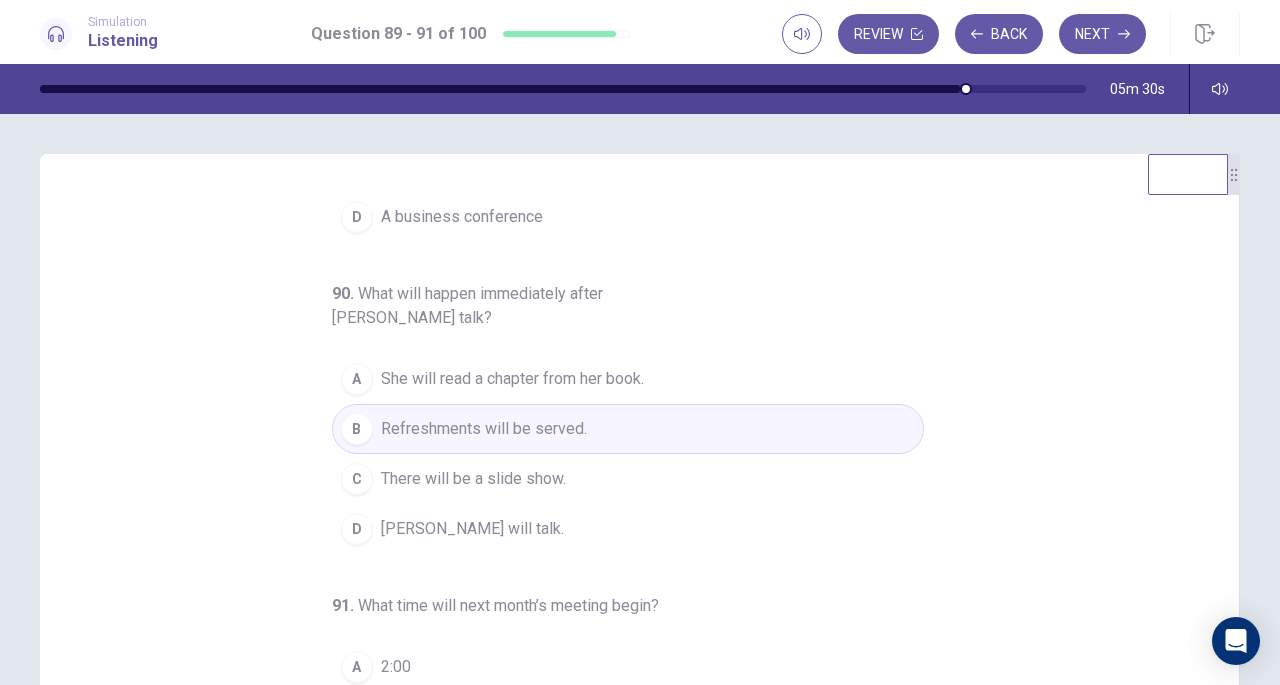 scroll, scrollTop: 224, scrollLeft: 0, axis: vertical 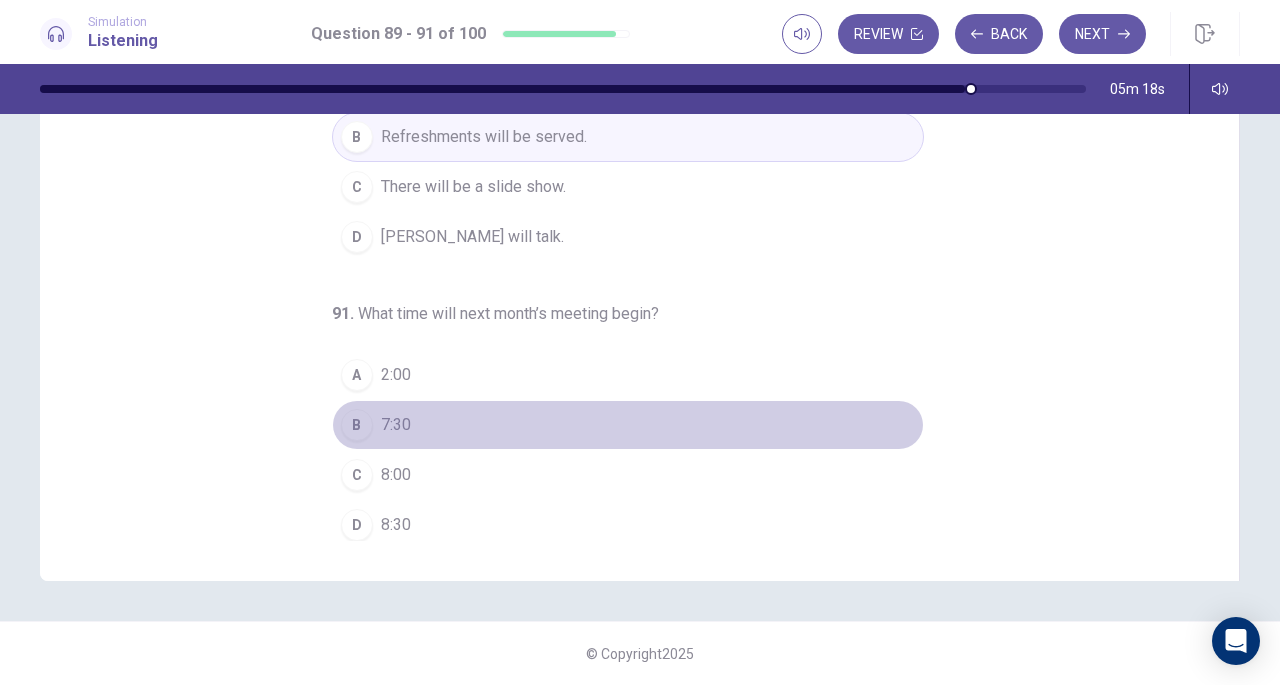 click on "B" at bounding box center [357, 425] 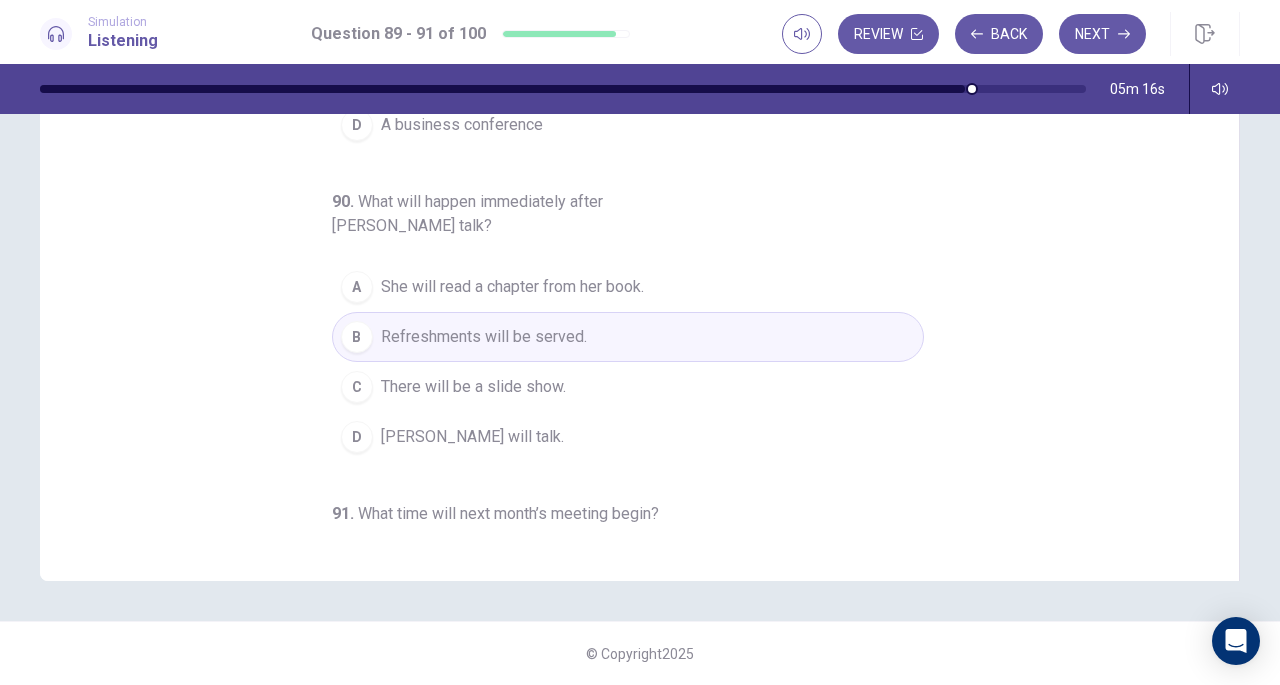 scroll, scrollTop: 0, scrollLeft: 0, axis: both 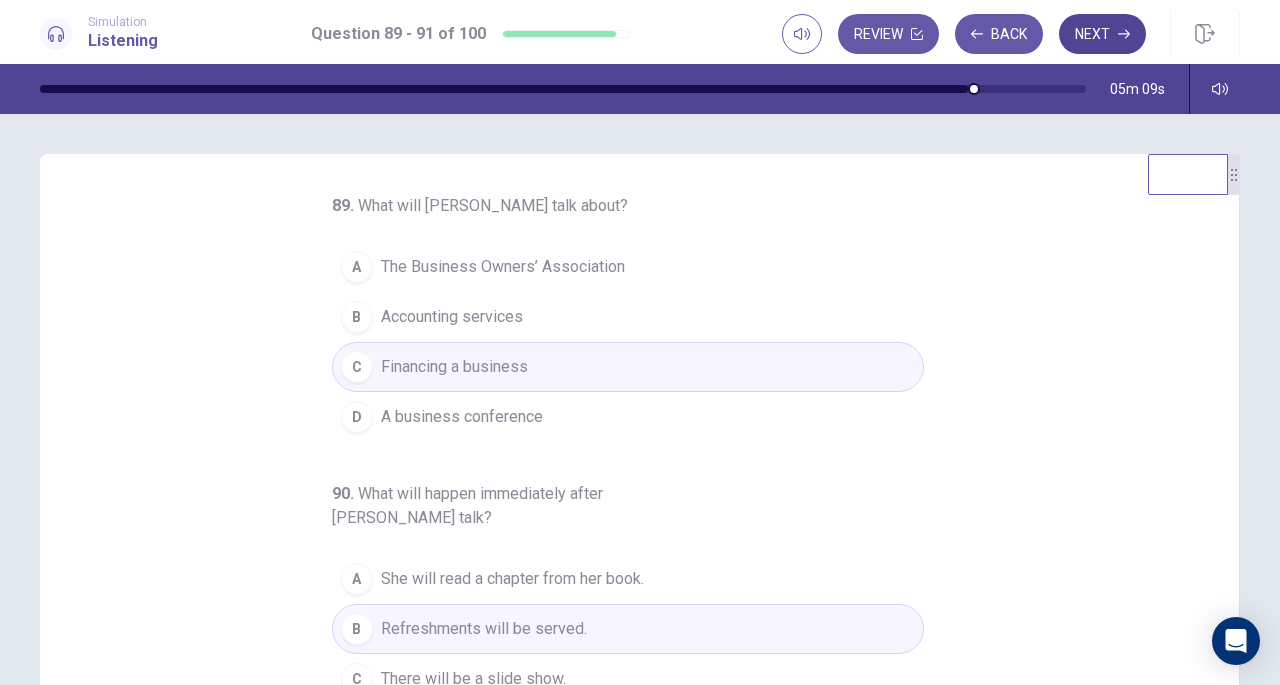 click on "Next" at bounding box center [1102, 34] 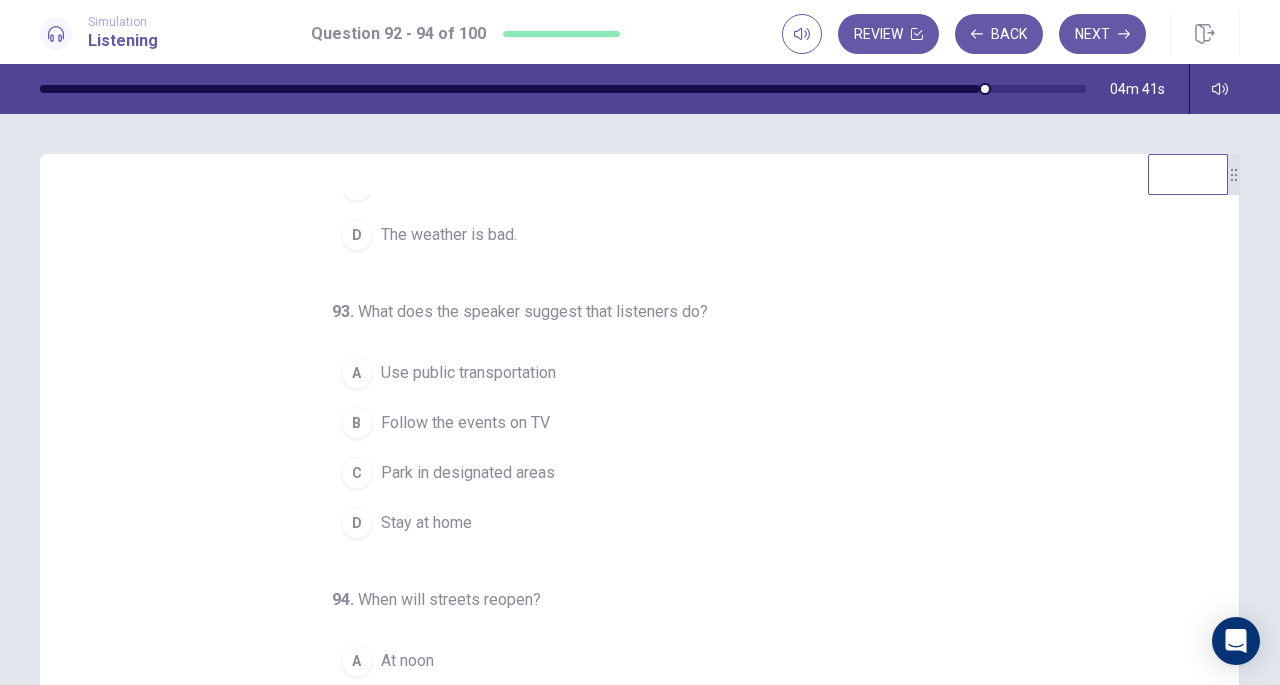 scroll, scrollTop: 200, scrollLeft: 0, axis: vertical 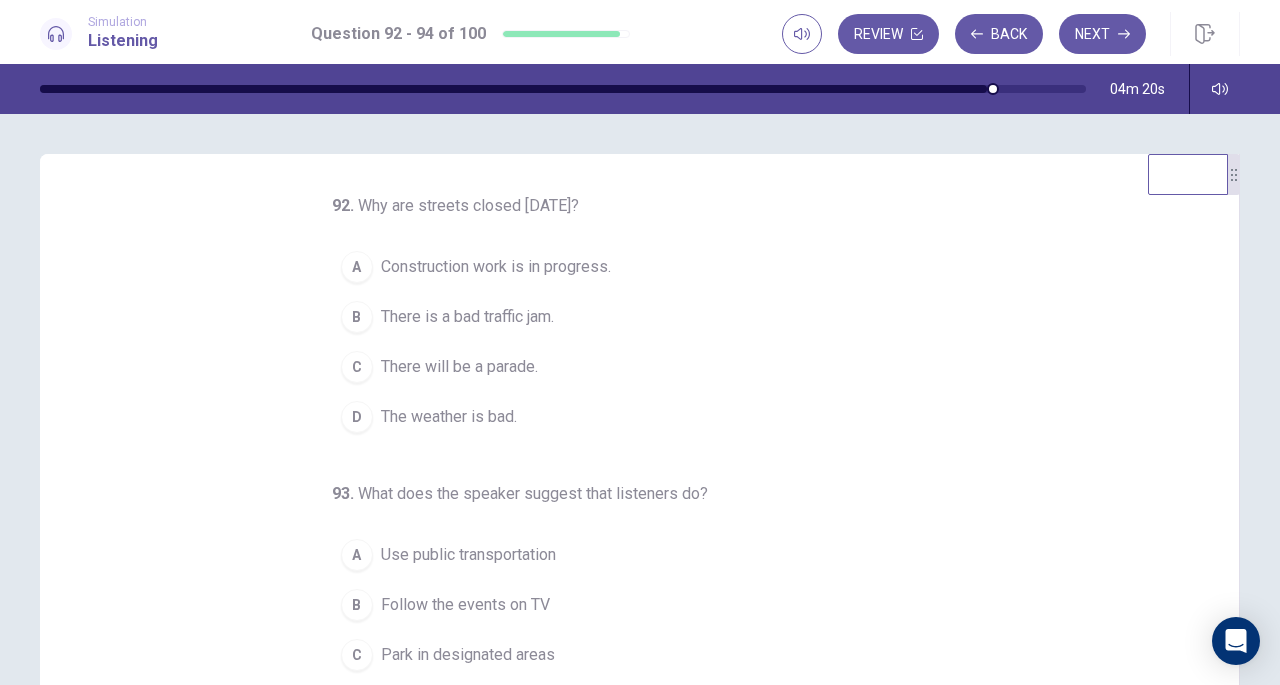 click on "There will be a parade." at bounding box center (459, 367) 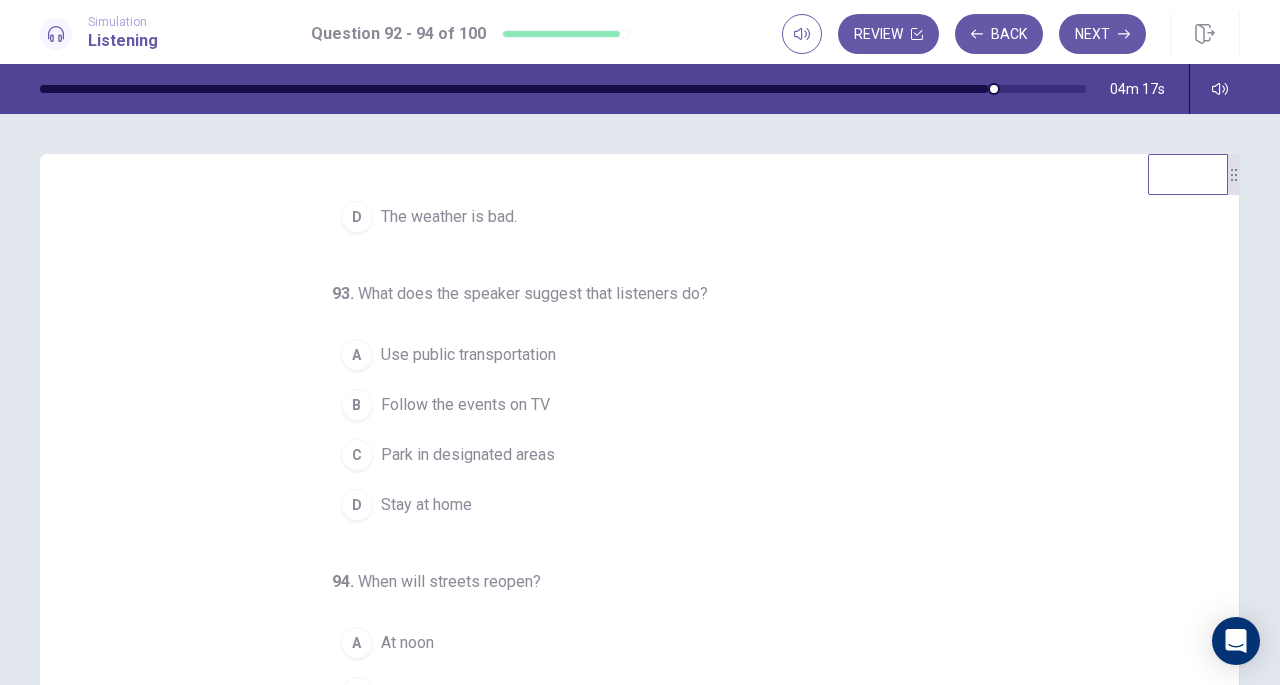 scroll, scrollTop: 200, scrollLeft: 0, axis: vertical 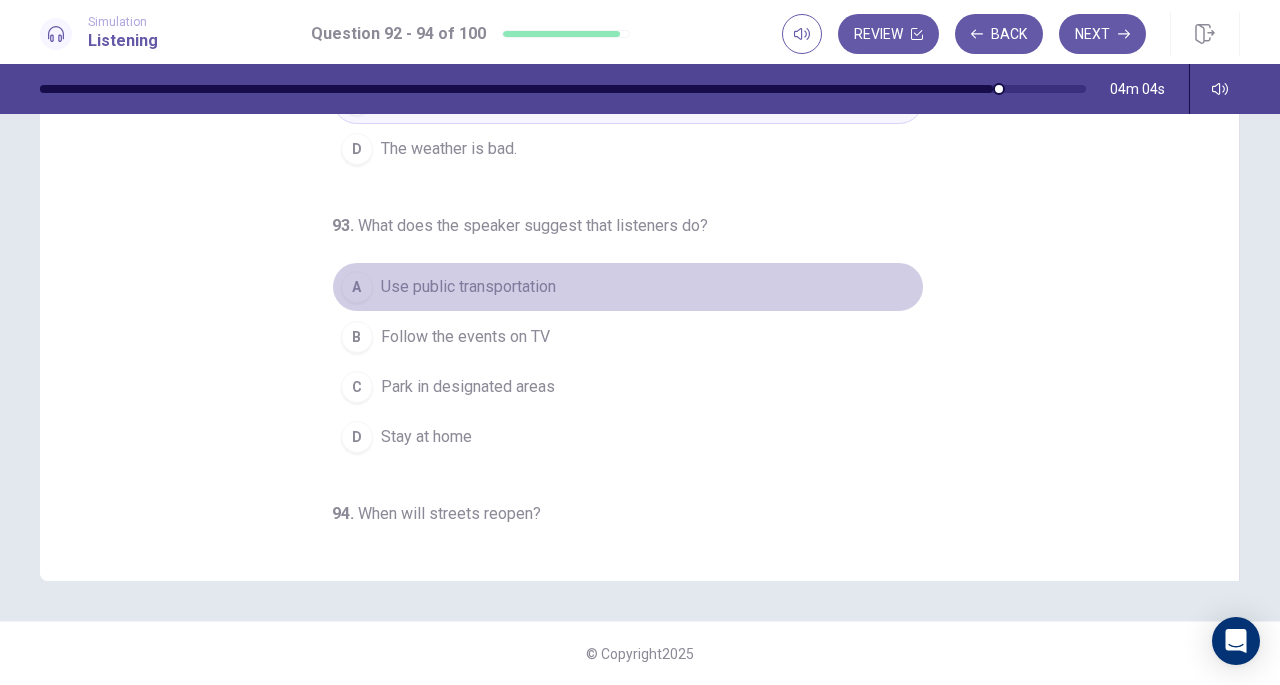 click on "Use public transportation" at bounding box center [468, 287] 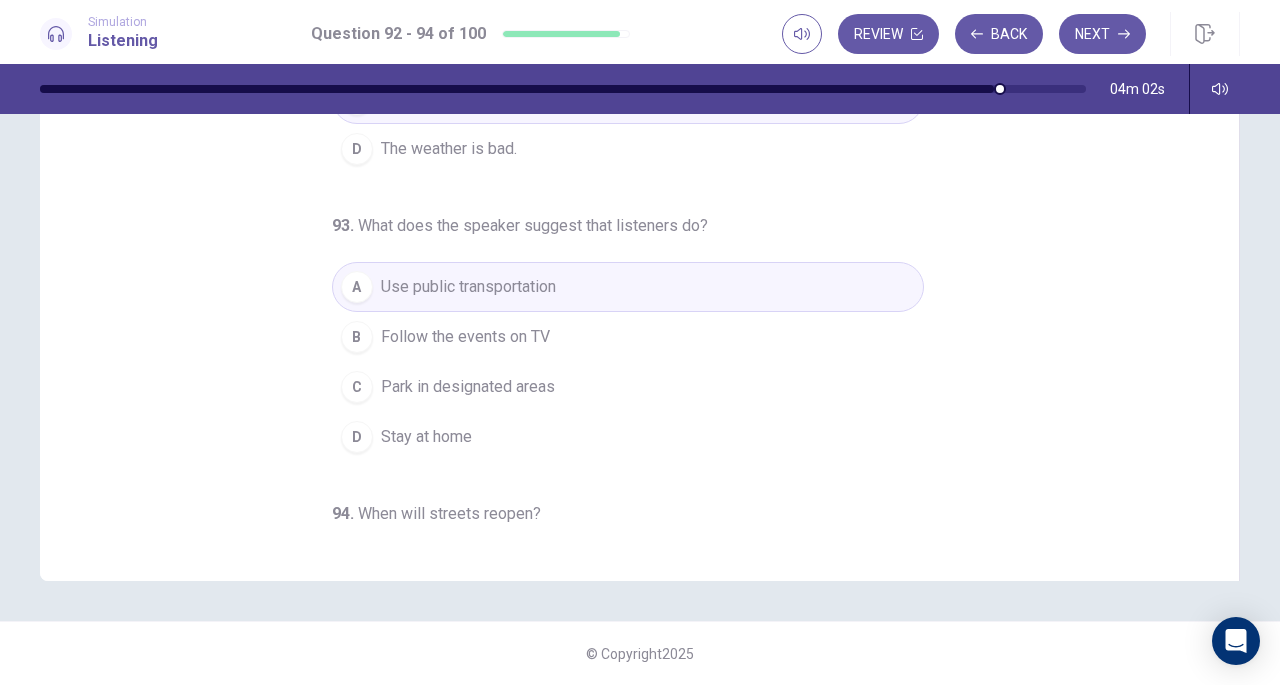 scroll, scrollTop: 200, scrollLeft: 0, axis: vertical 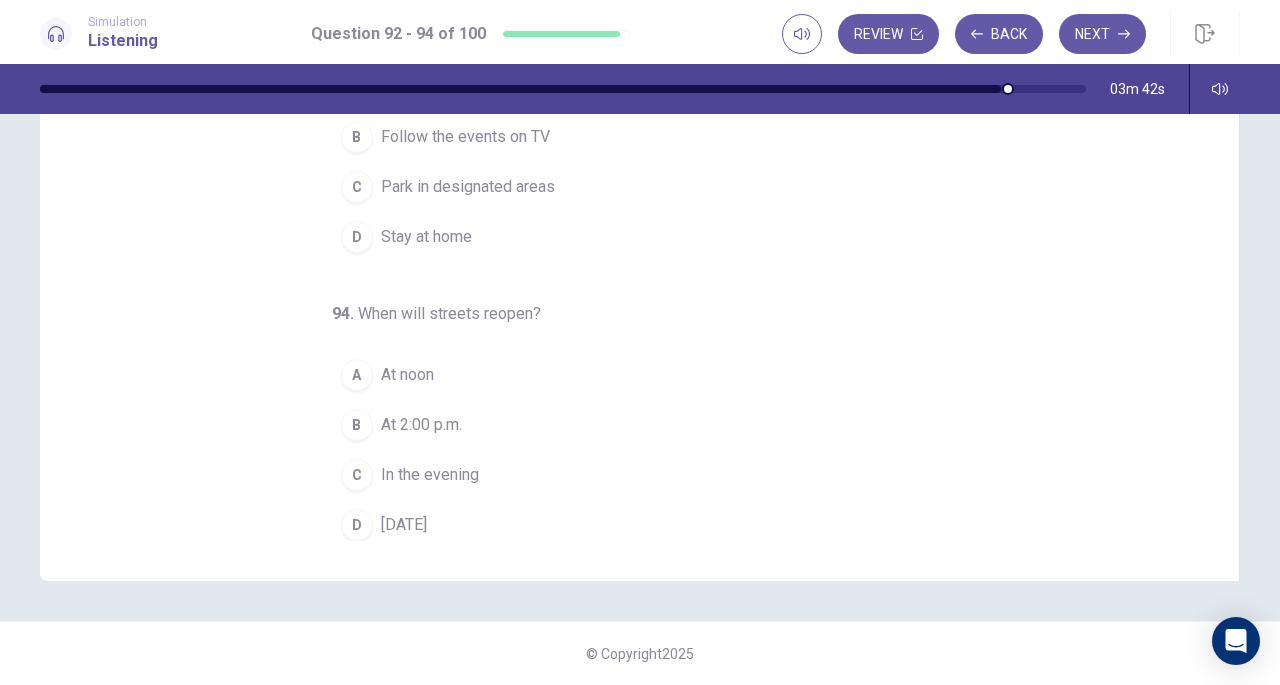 click on "Tomorrow" at bounding box center (404, 525) 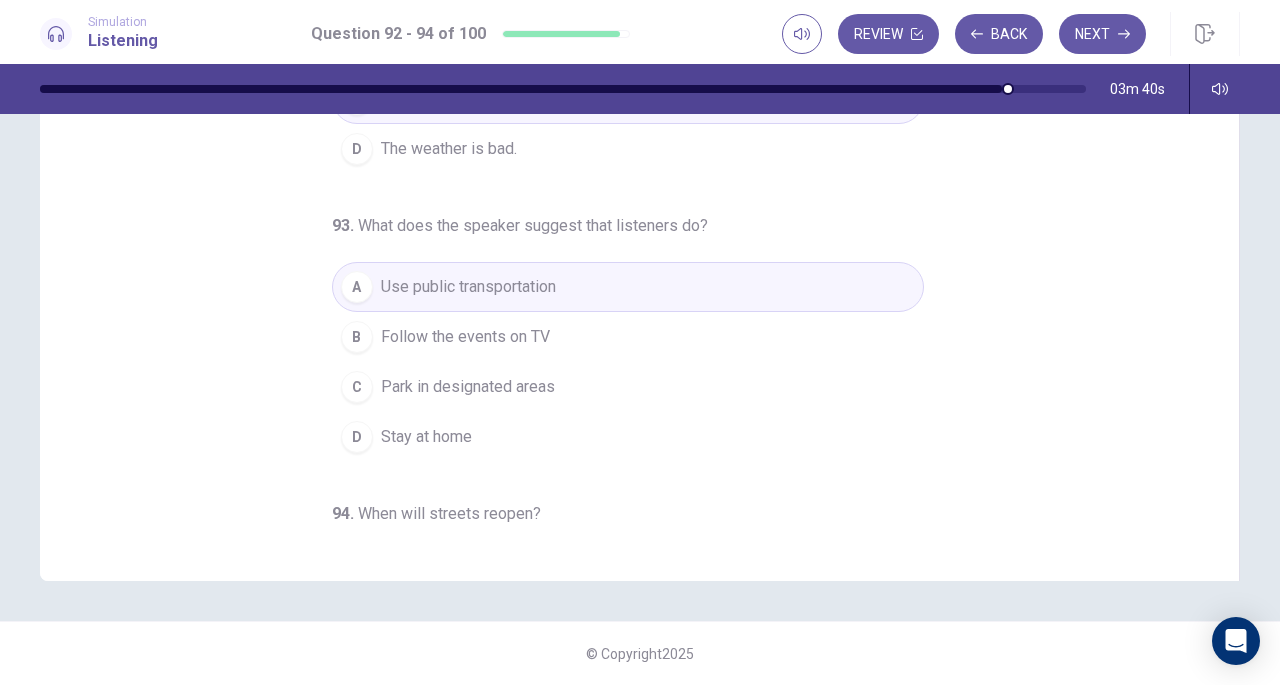 scroll, scrollTop: 0, scrollLeft: 0, axis: both 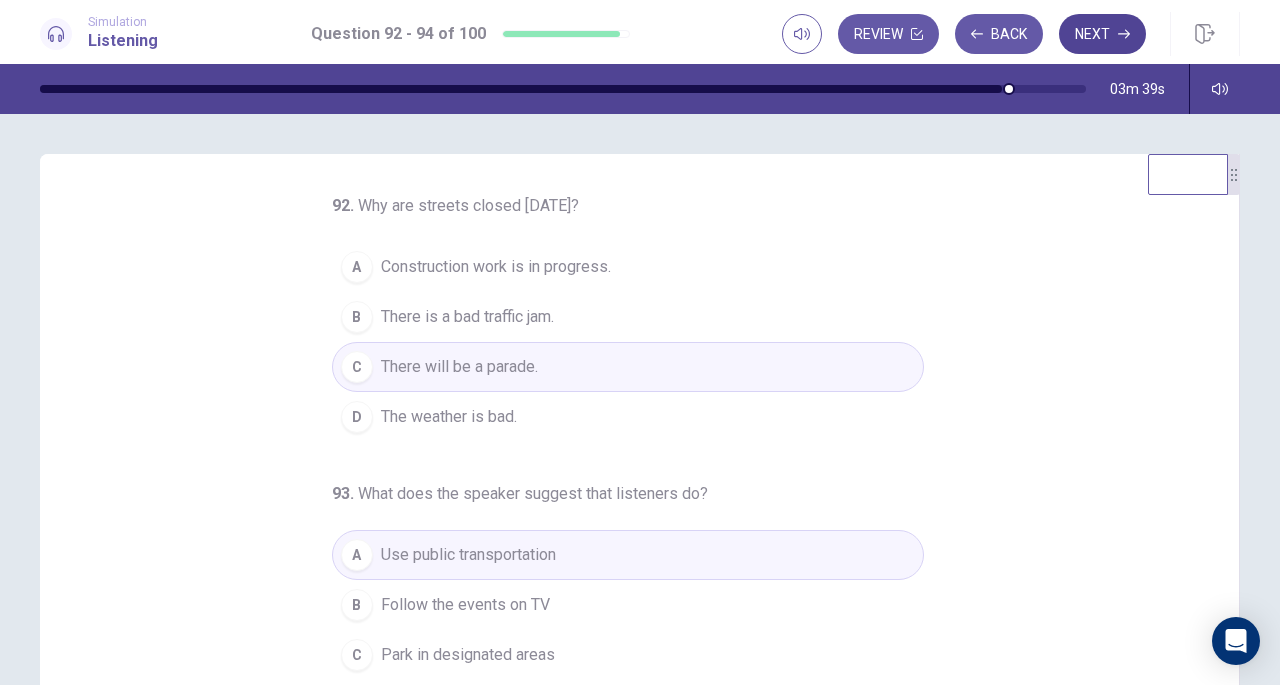 click on "Next" at bounding box center [1102, 34] 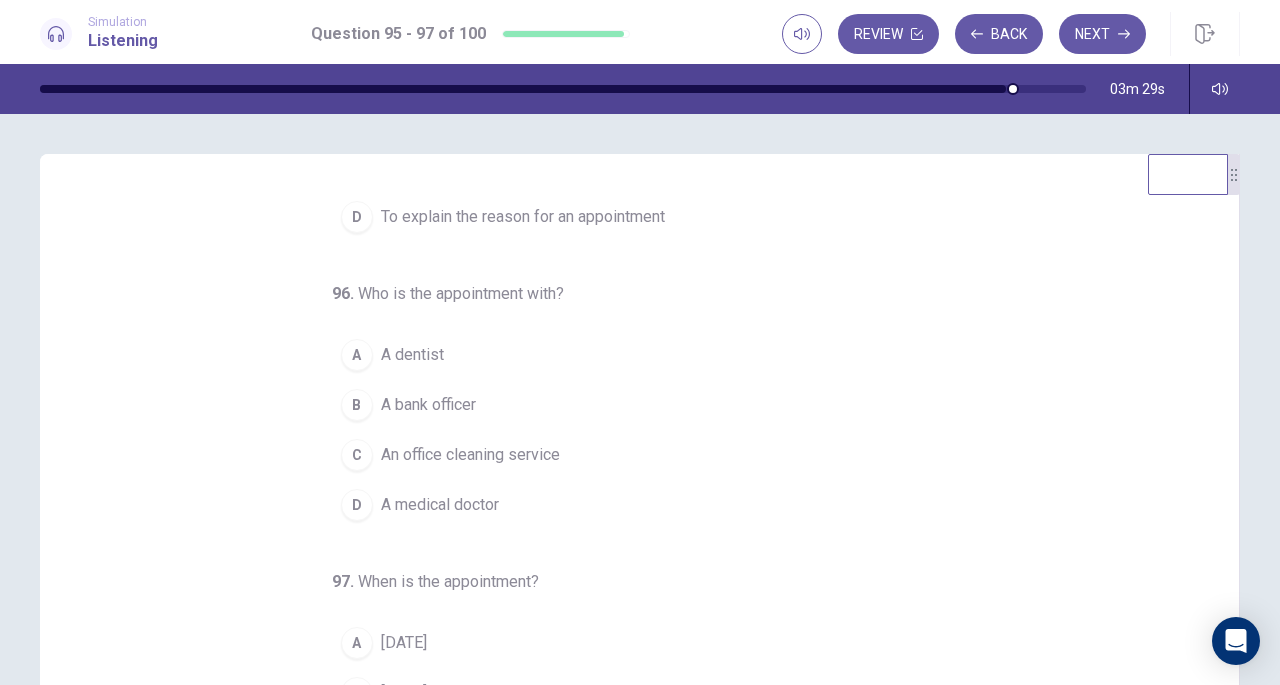 scroll, scrollTop: 200, scrollLeft: 0, axis: vertical 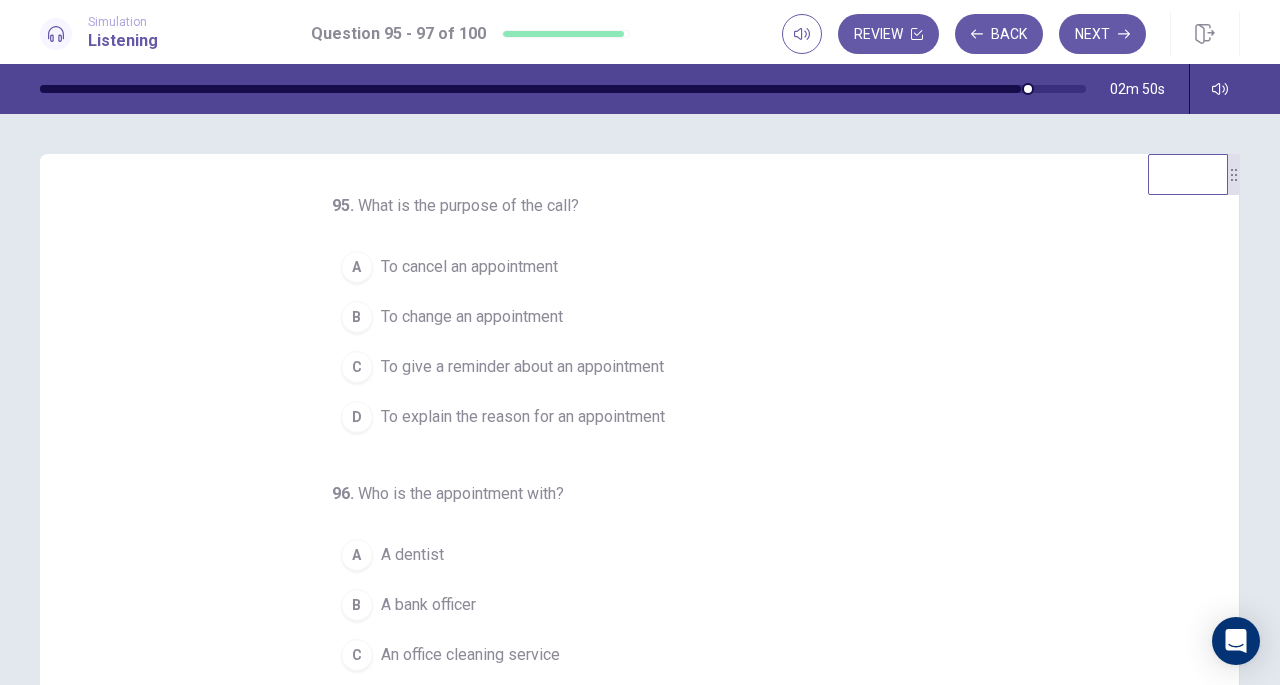 click on "To give a reminder about an appointment" at bounding box center (522, 367) 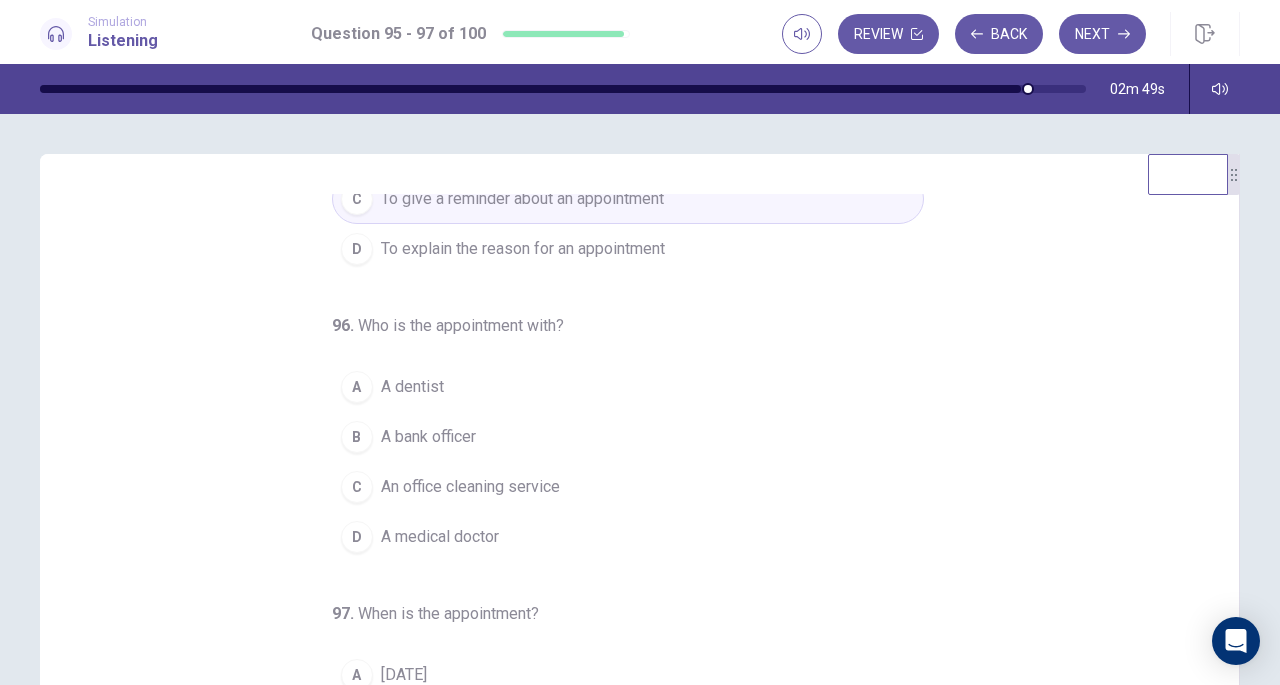 scroll, scrollTop: 200, scrollLeft: 0, axis: vertical 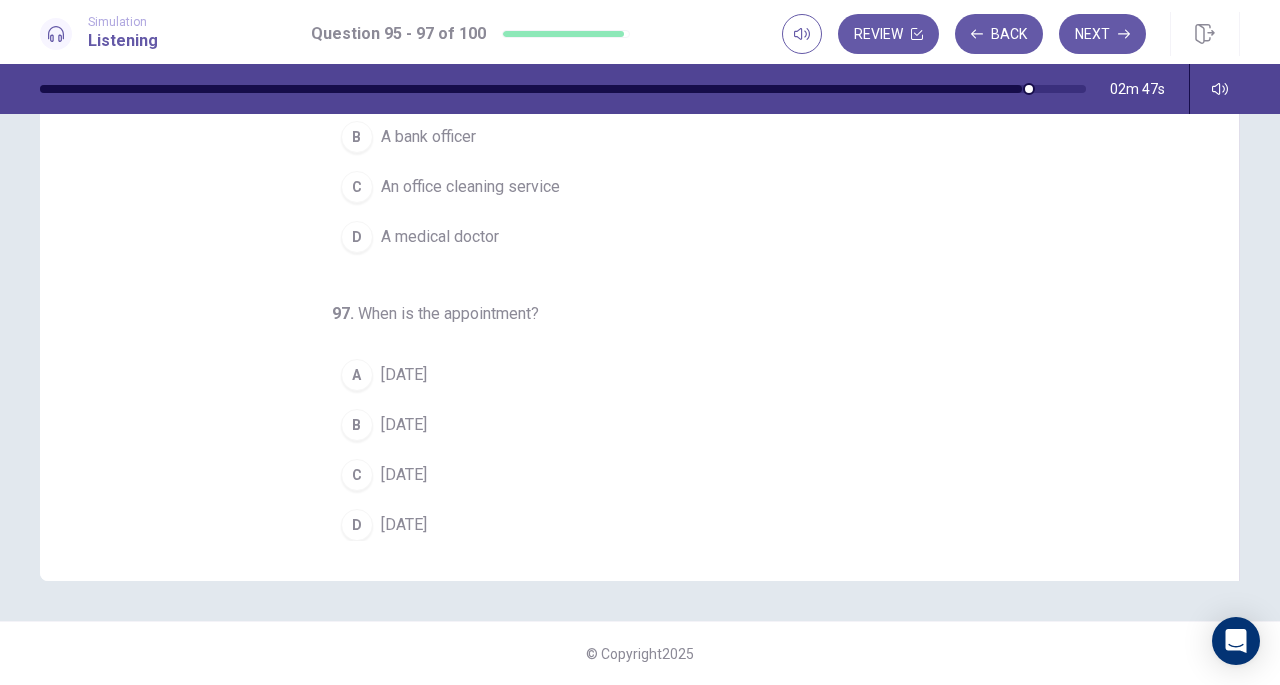 click on "[DATE]" at bounding box center (404, 425) 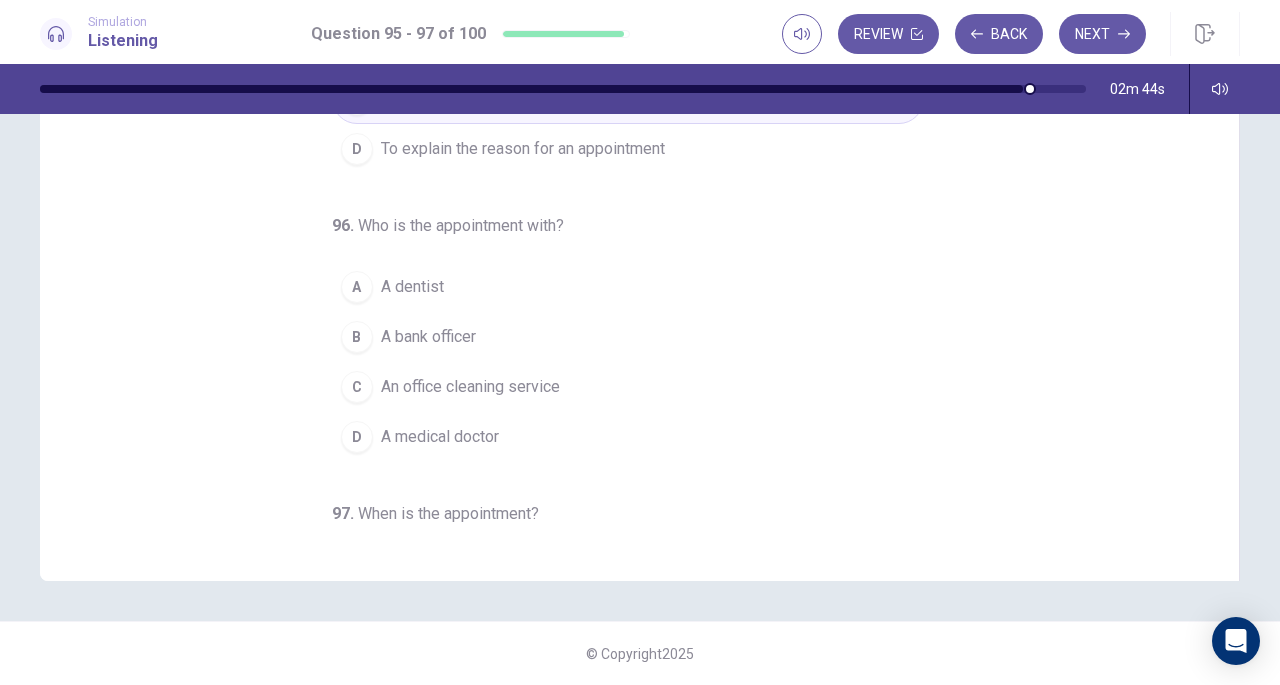 scroll, scrollTop: 0, scrollLeft: 0, axis: both 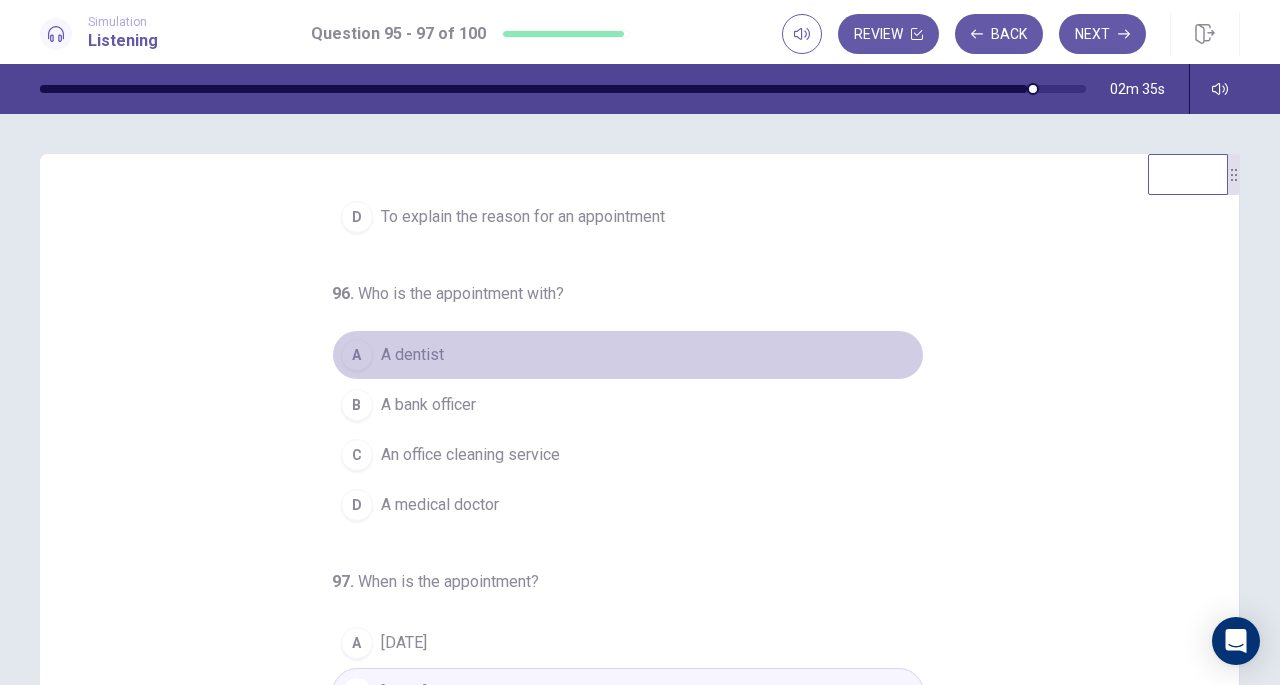 click on "A" at bounding box center (357, 355) 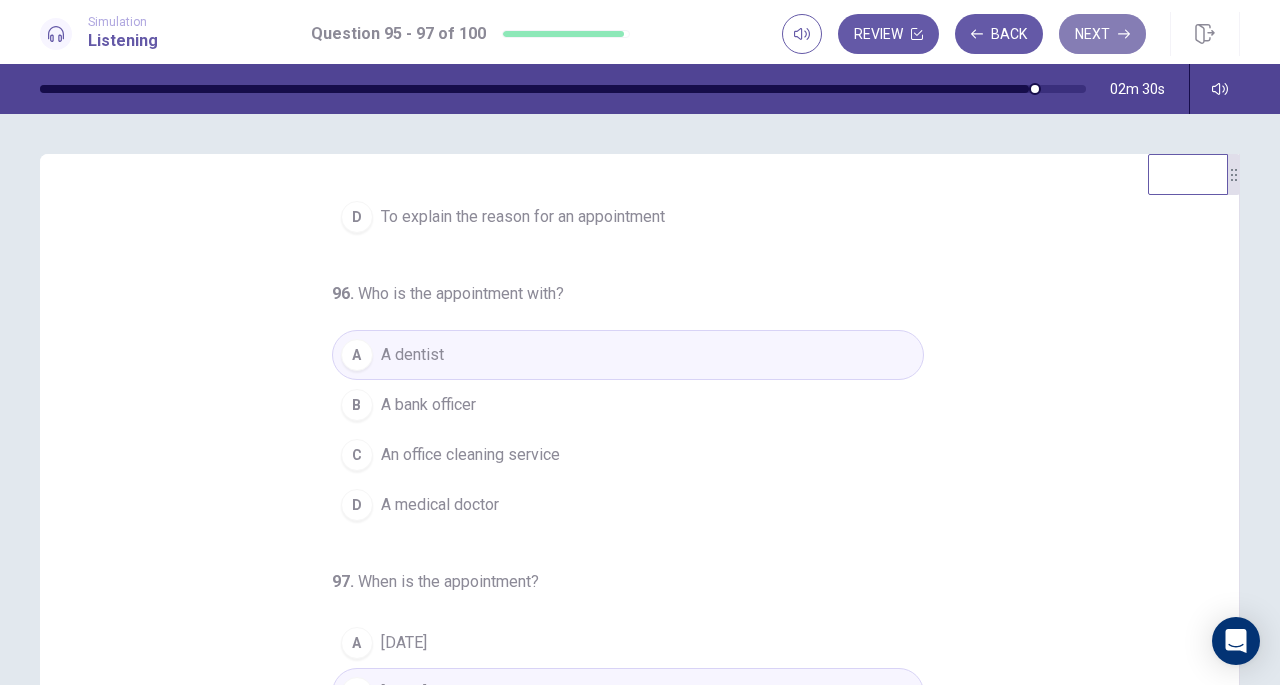 click on "Next" at bounding box center [1102, 34] 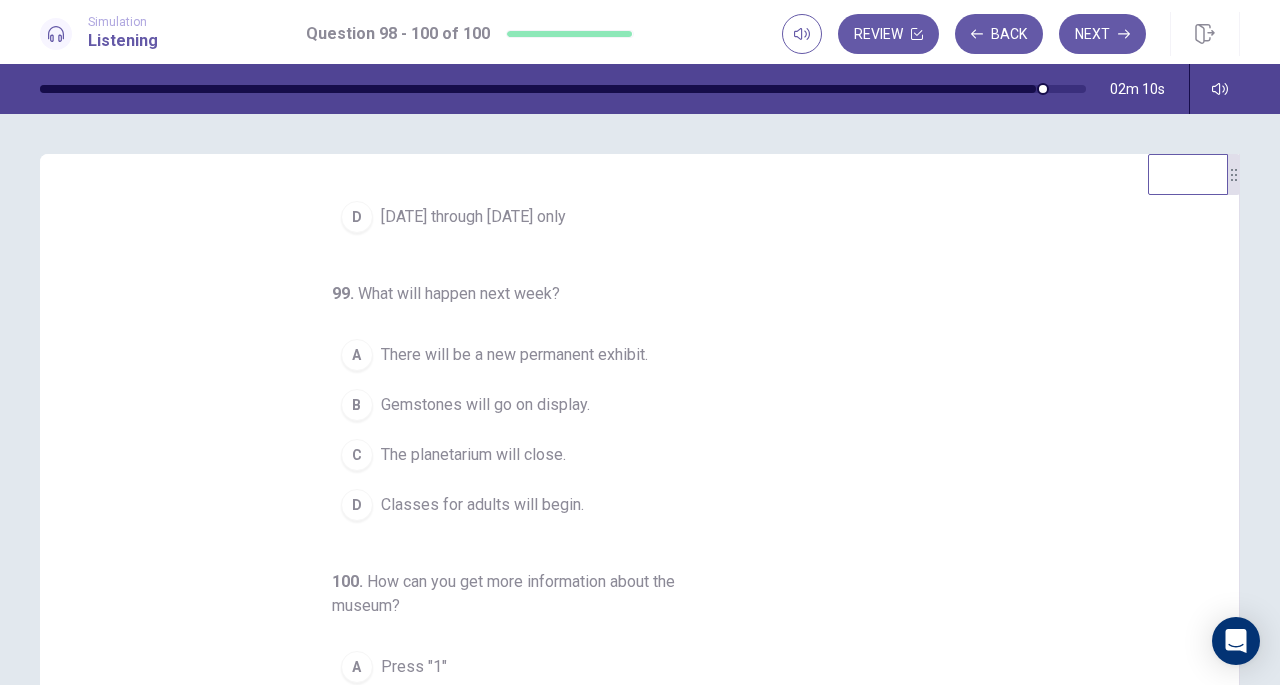 scroll, scrollTop: 224, scrollLeft: 0, axis: vertical 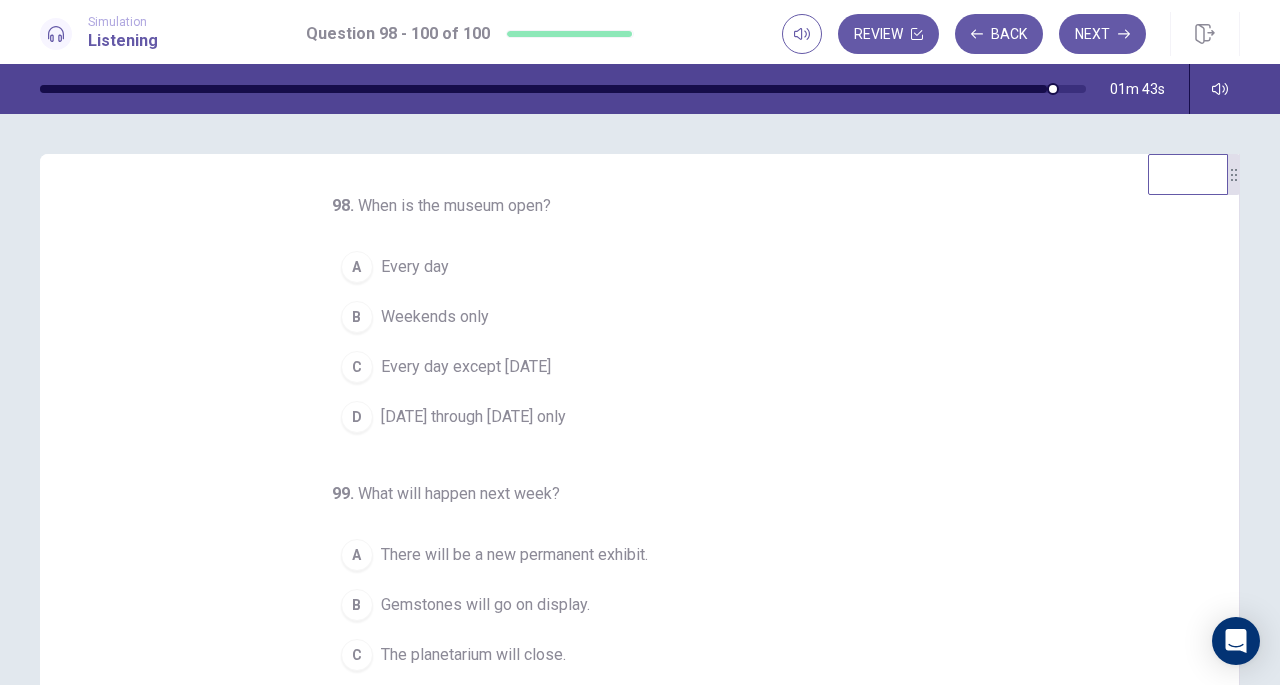 click on "Monday through Friday only" at bounding box center [473, 417] 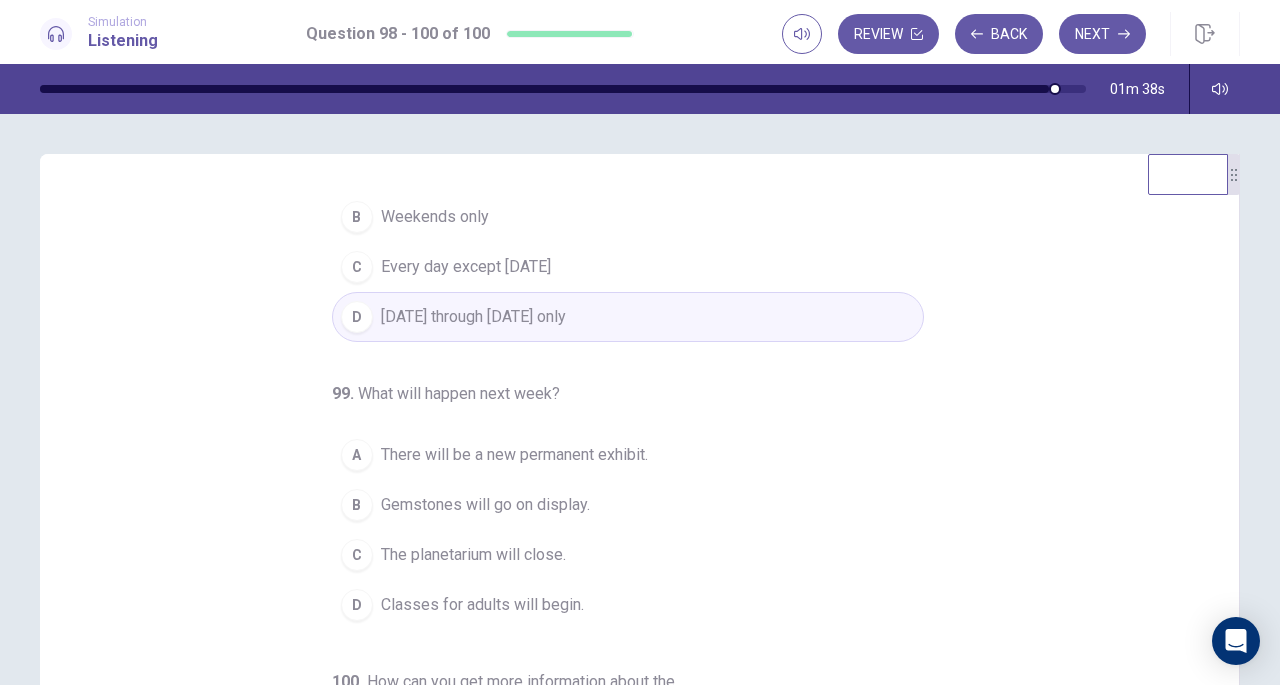 scroll, scrollTop: 0, scrollLeft: 0, axis: both 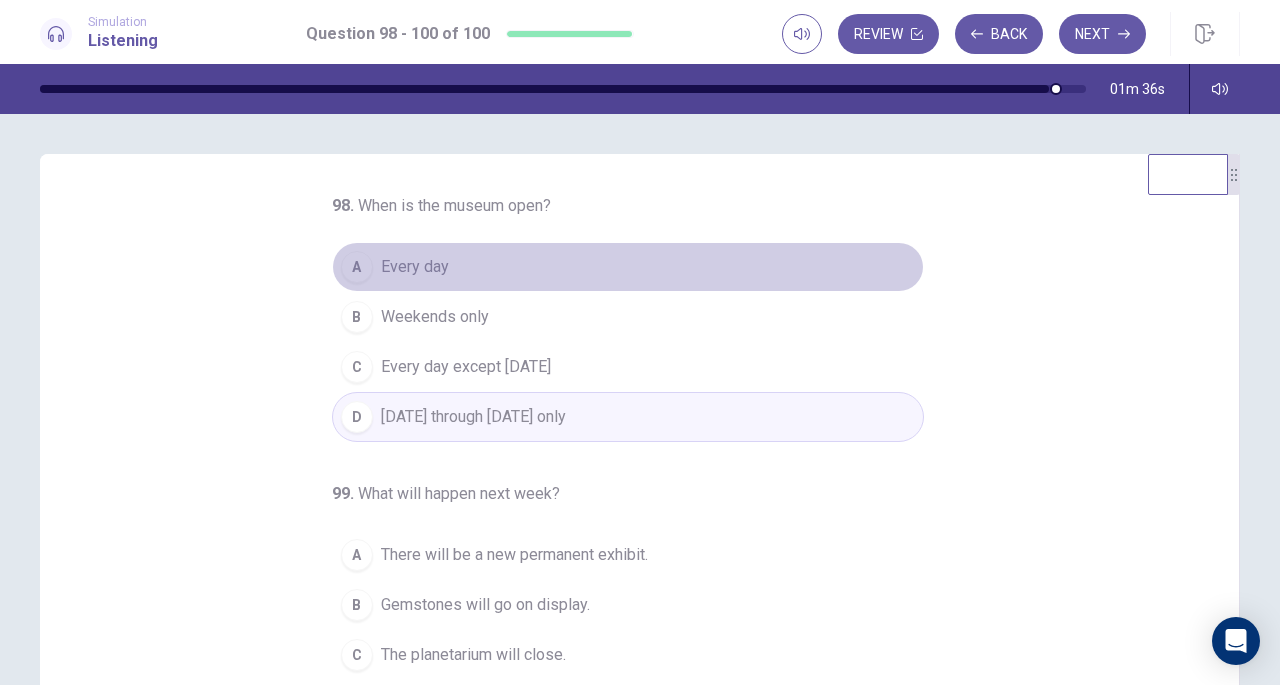 click on "A Every day" at bounding box center (628, 267) 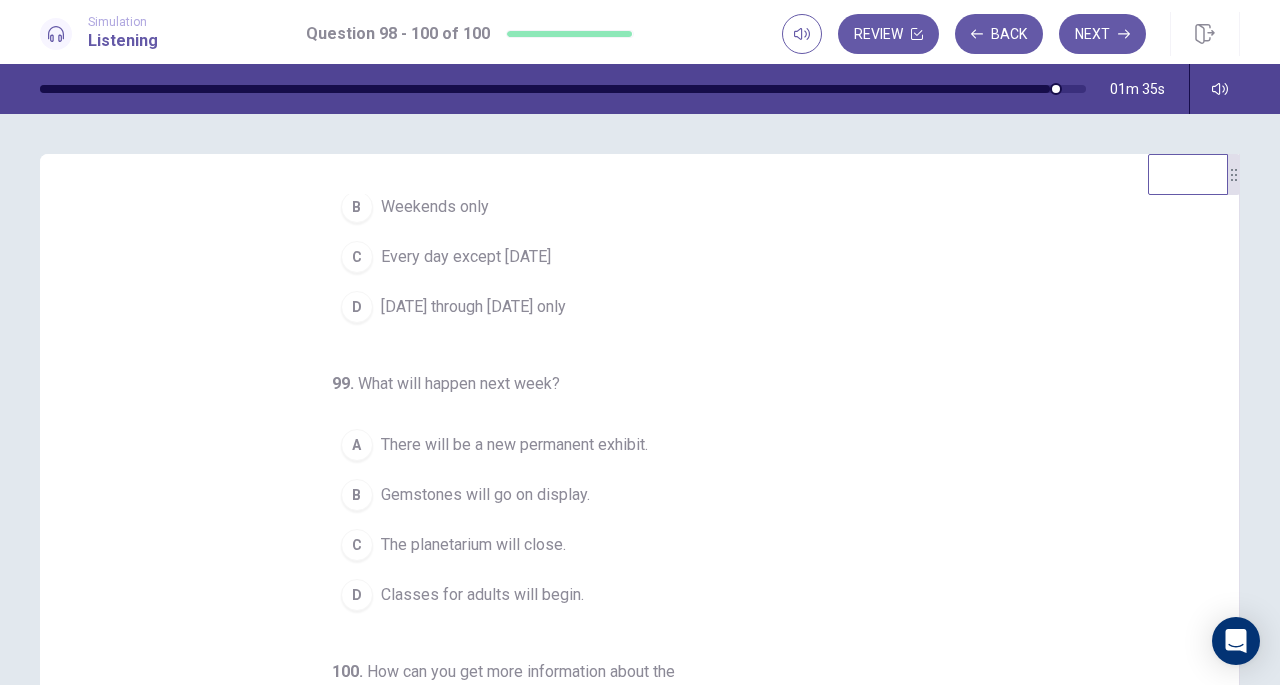 scroll, scrollTop: 200, scrollLeft: 0, axis: vertical 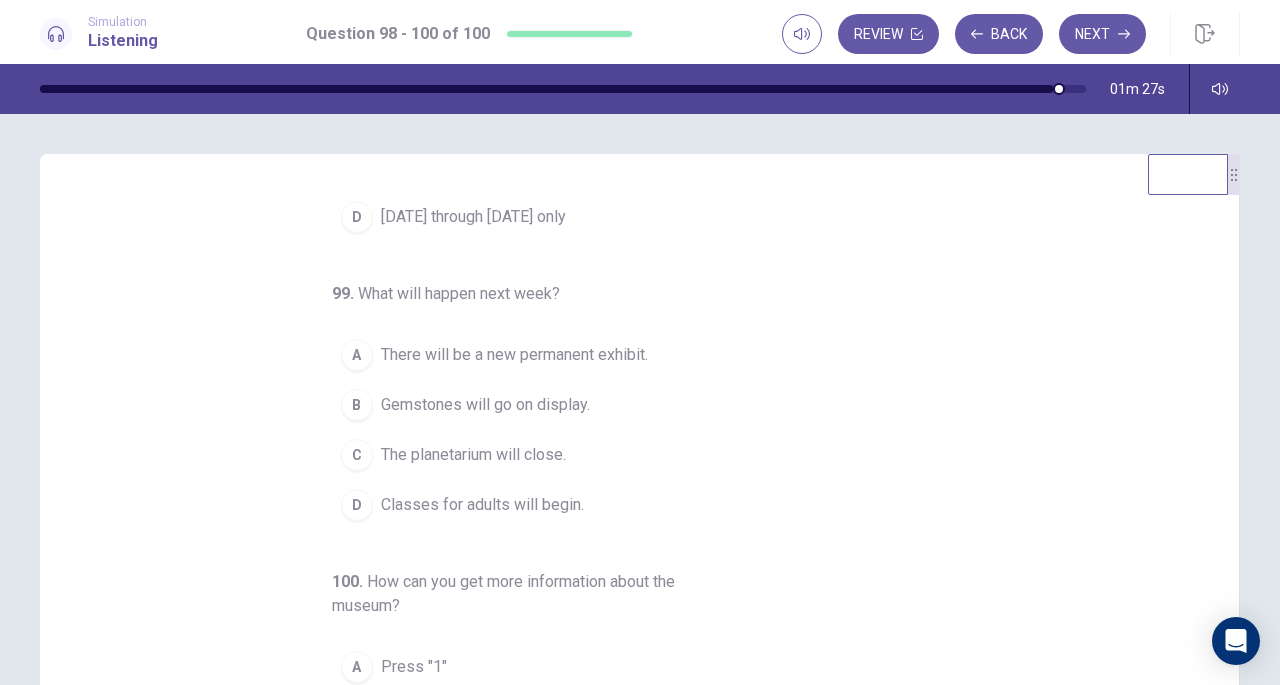 click on "Gemstones will go on display." at bounding box center [485, 405] 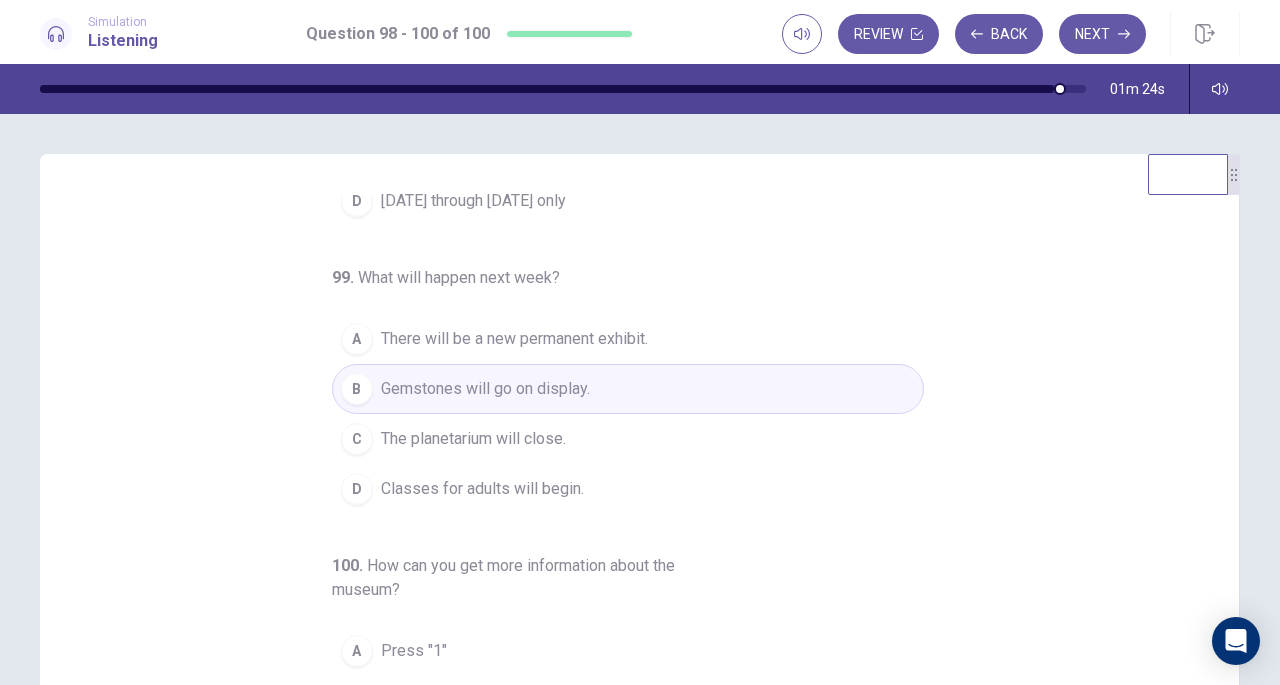 scroll, scrollTop: 224, scrollLeft: 0, axis: vertical 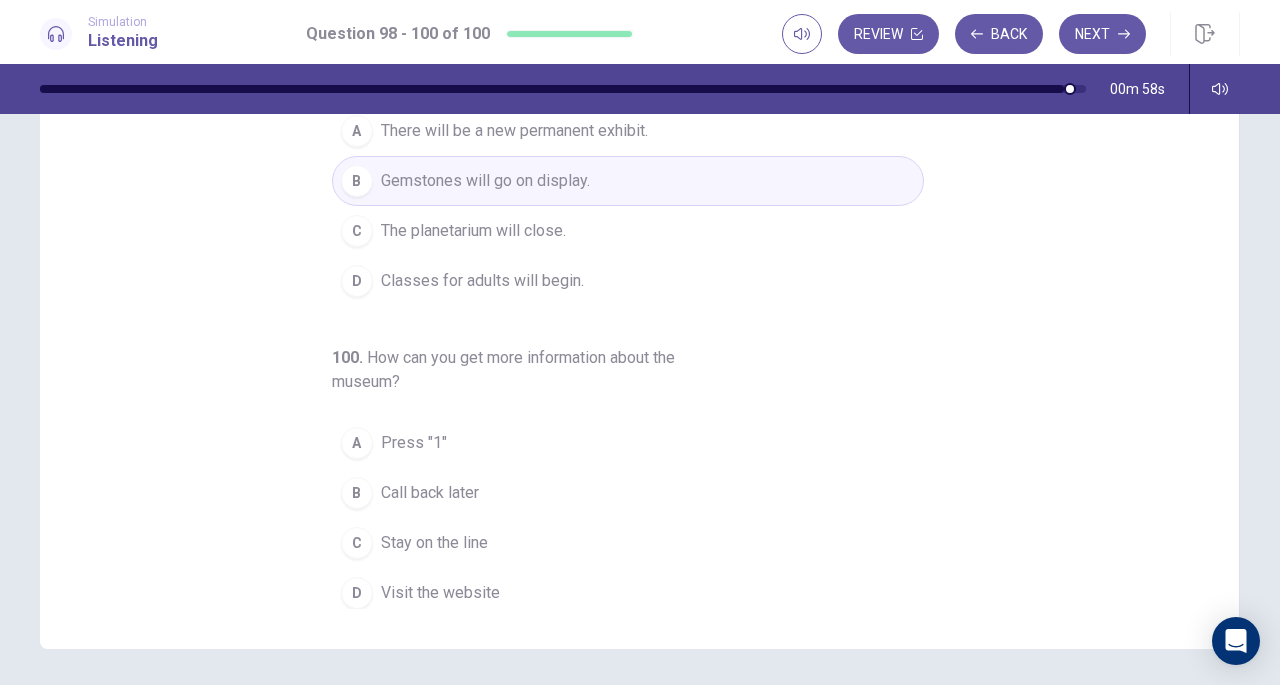 click on "Stay on the line" at bounding box center (434, 543) 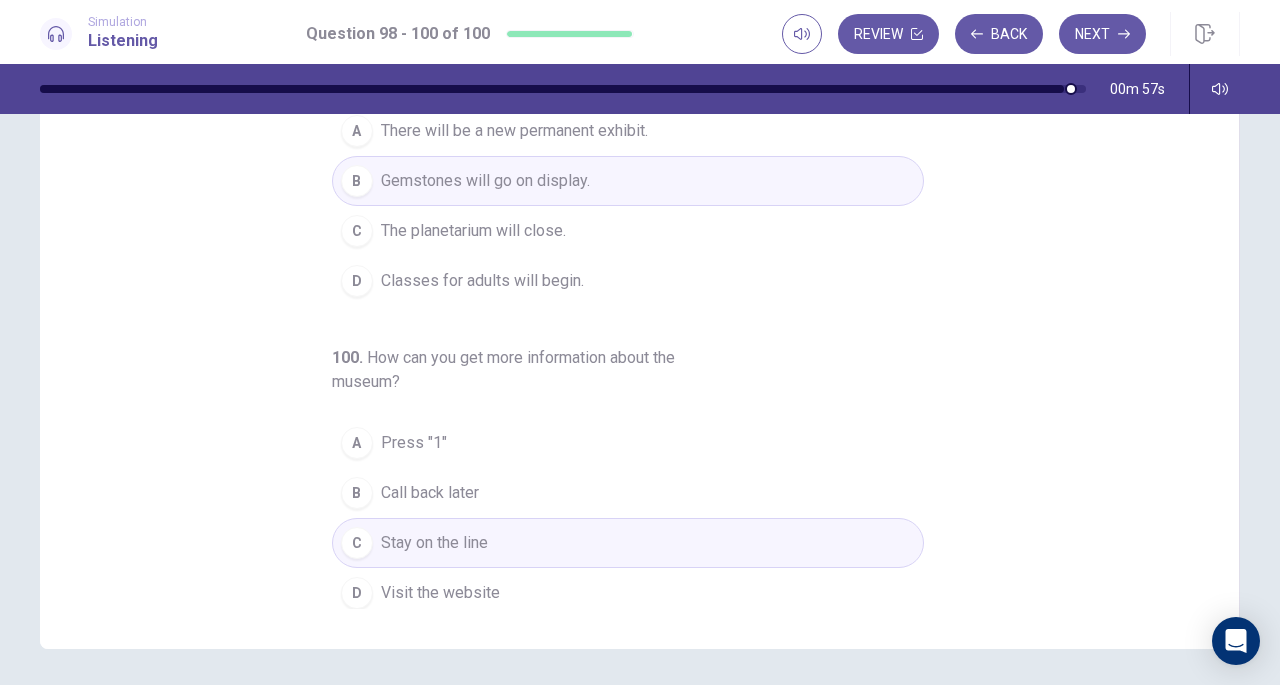 scroll, scrollTop: 0, scrollLeft: 0, axis: both 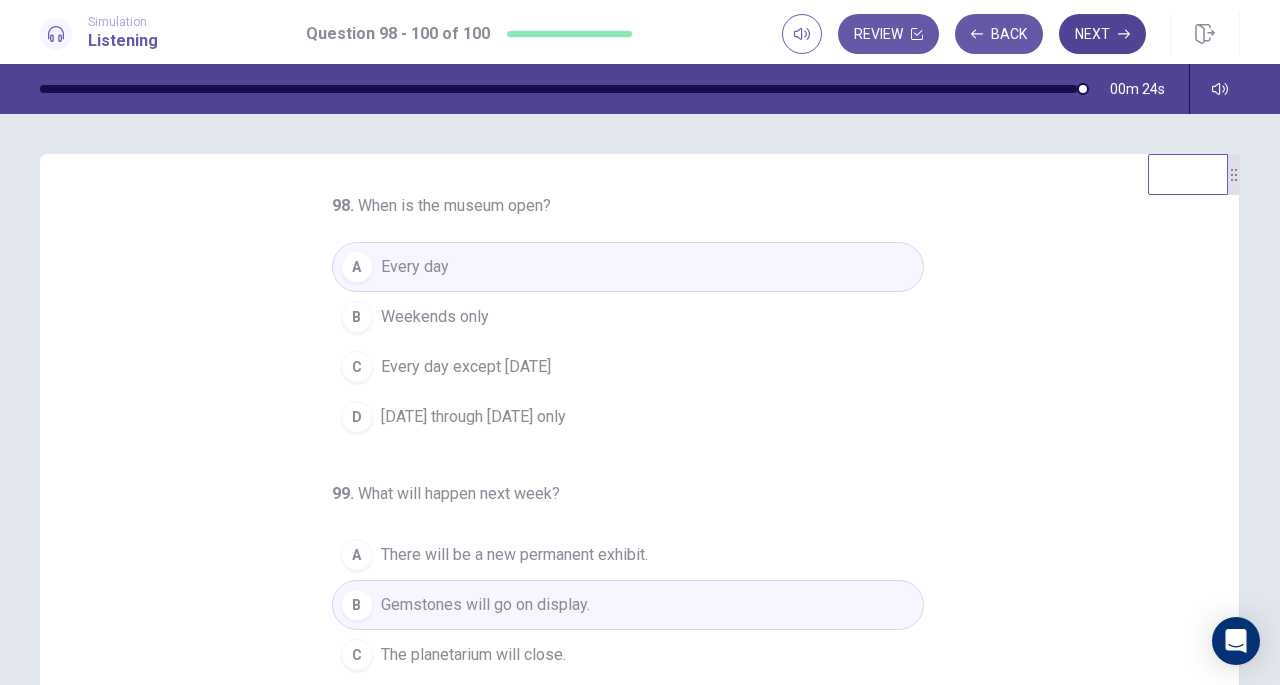 click on "Next" at bounding box center (1102, 34) 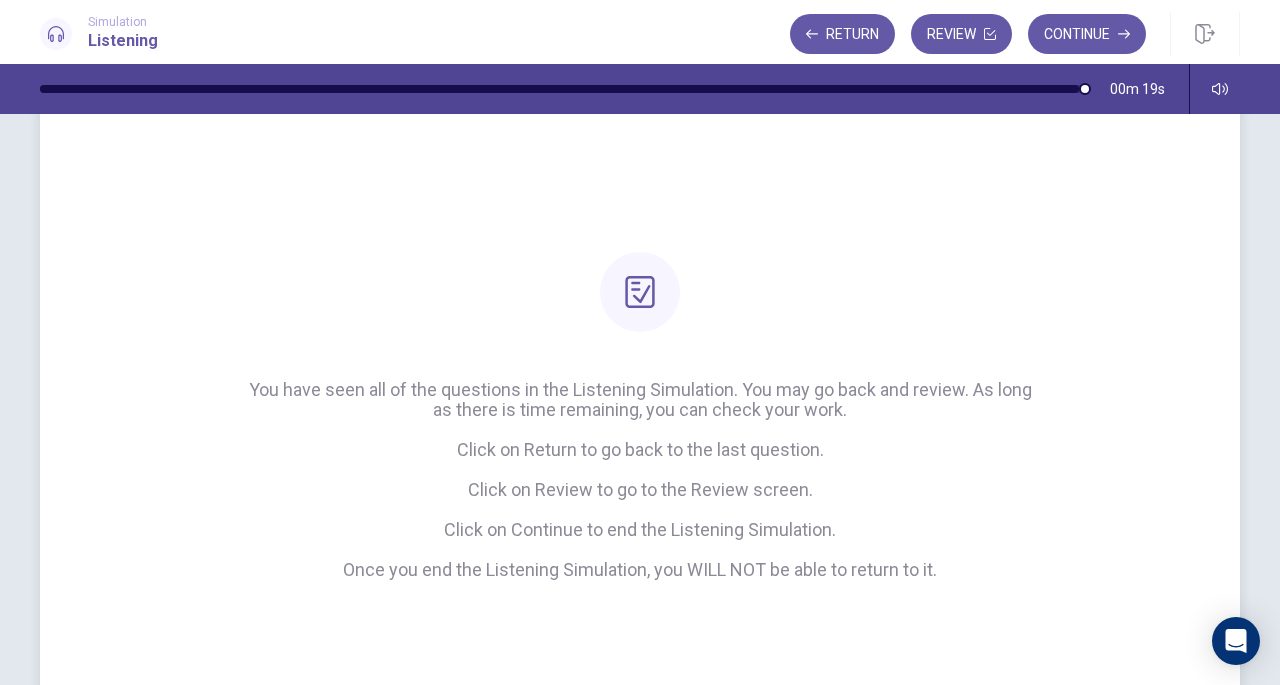 scroll, scrollTop: 100, scrollLeft: 0, axis: vertical 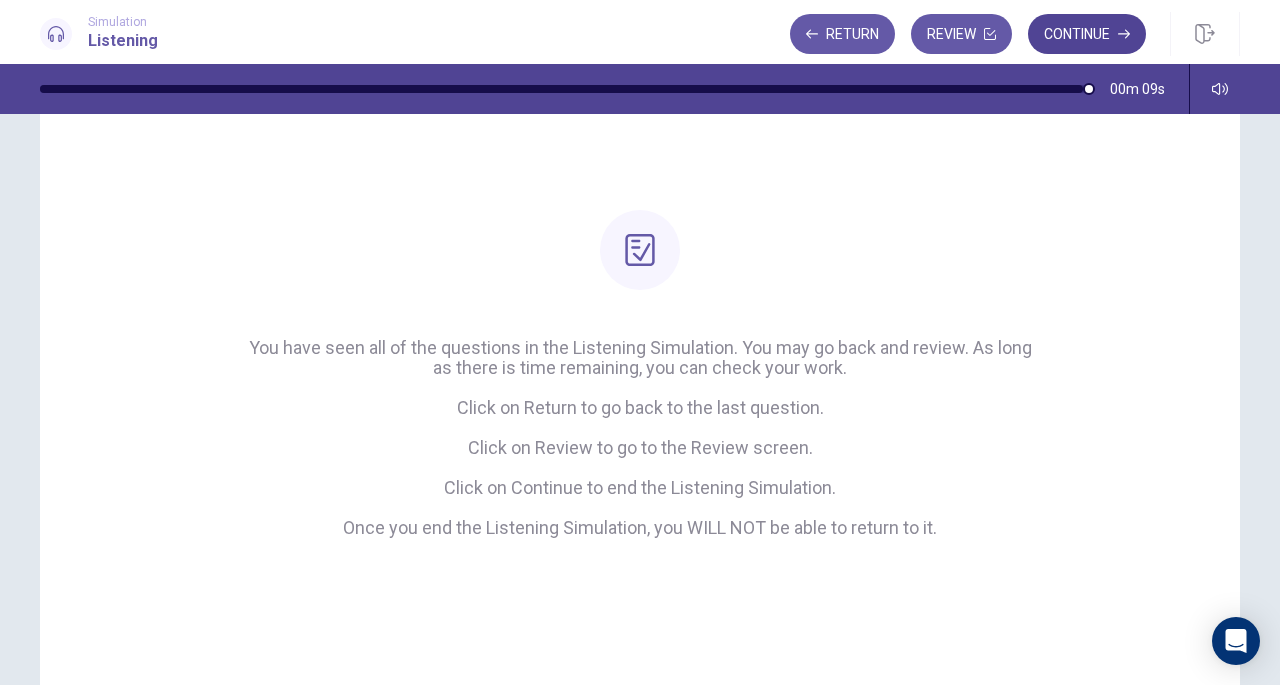 click on "Continue" at bounding box center (1087, 34) 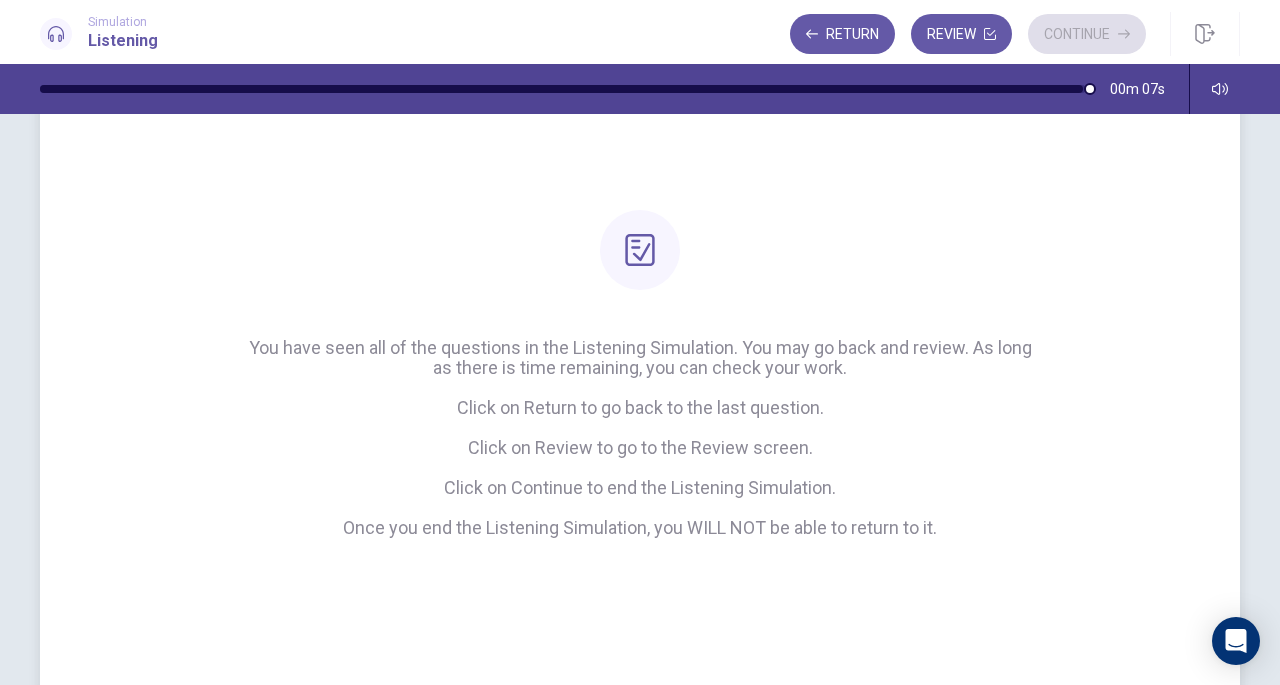 scroll, scrollTop: 92, scrollLeft: 0, axis: vertical 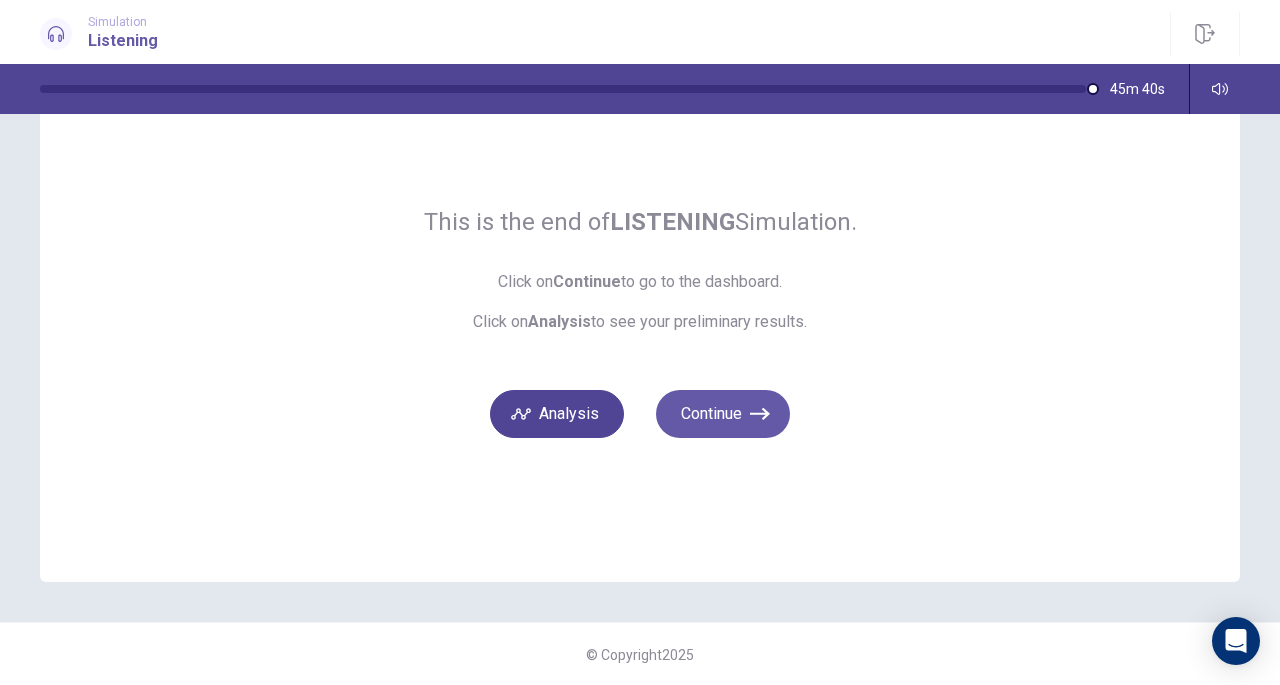 click on "Analysis" at bounding box center (557, 414) 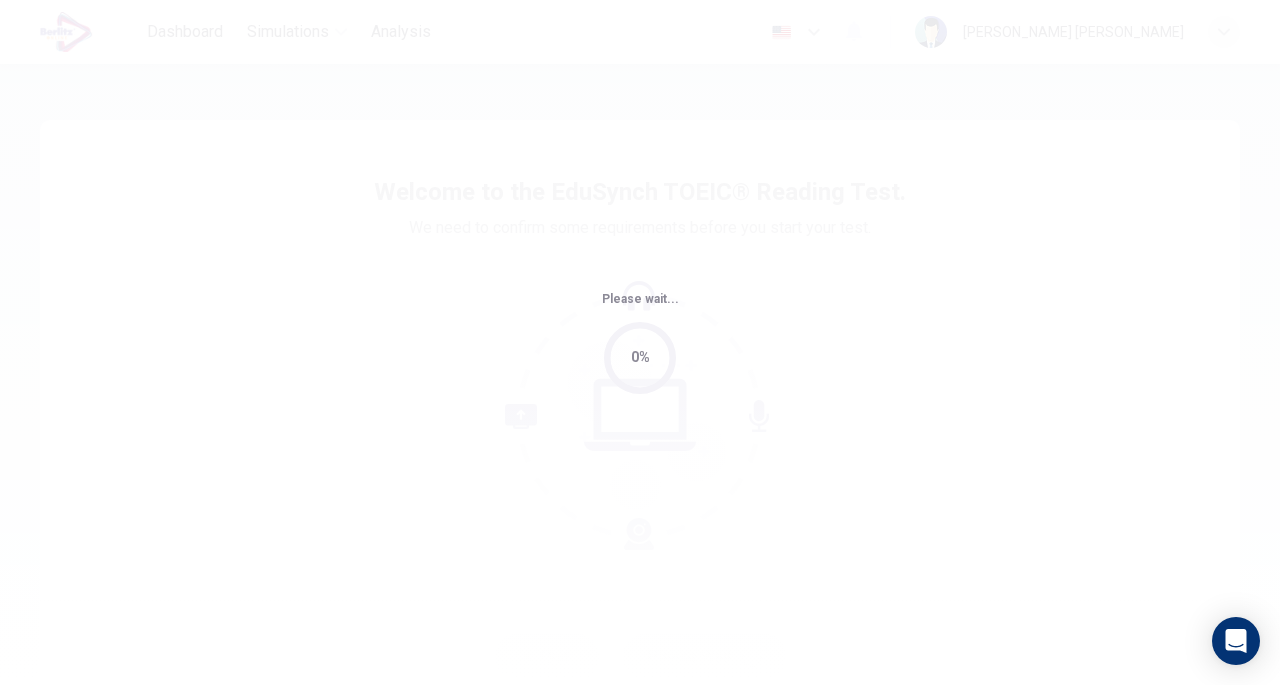 scroll, scrollTop: 0, scrollLeft: 0, axis: both 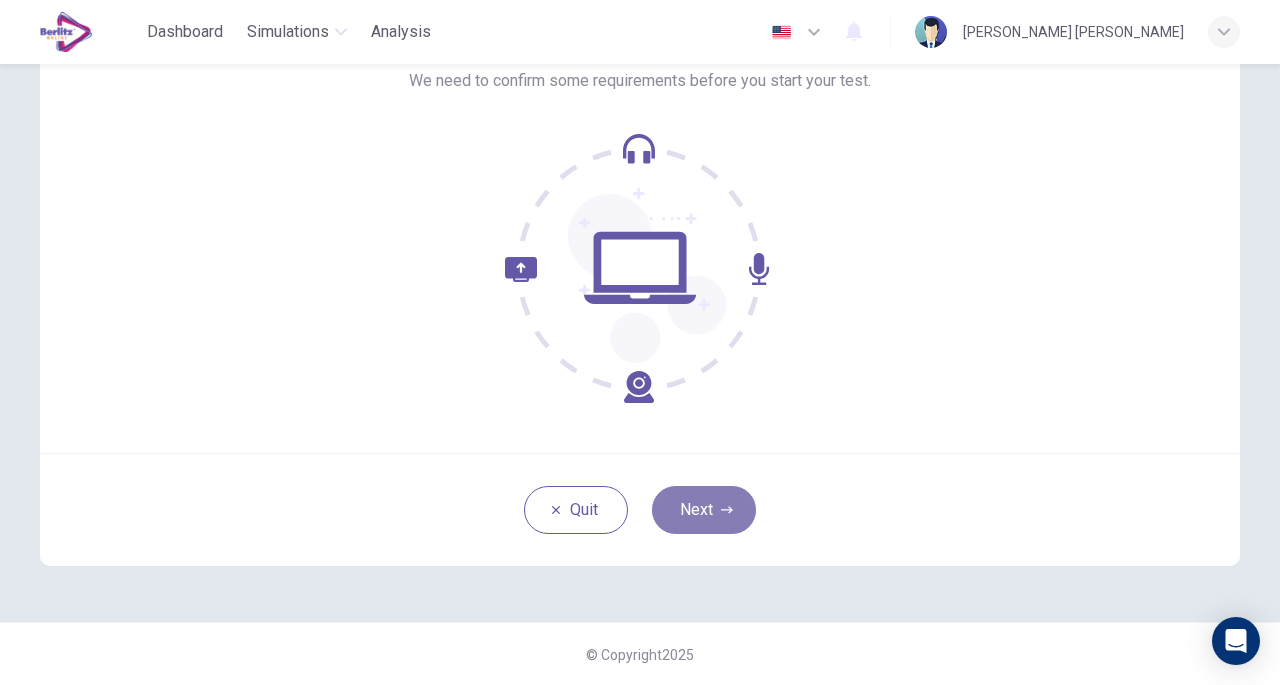 click on "Next" at bounding box center (704, 510) 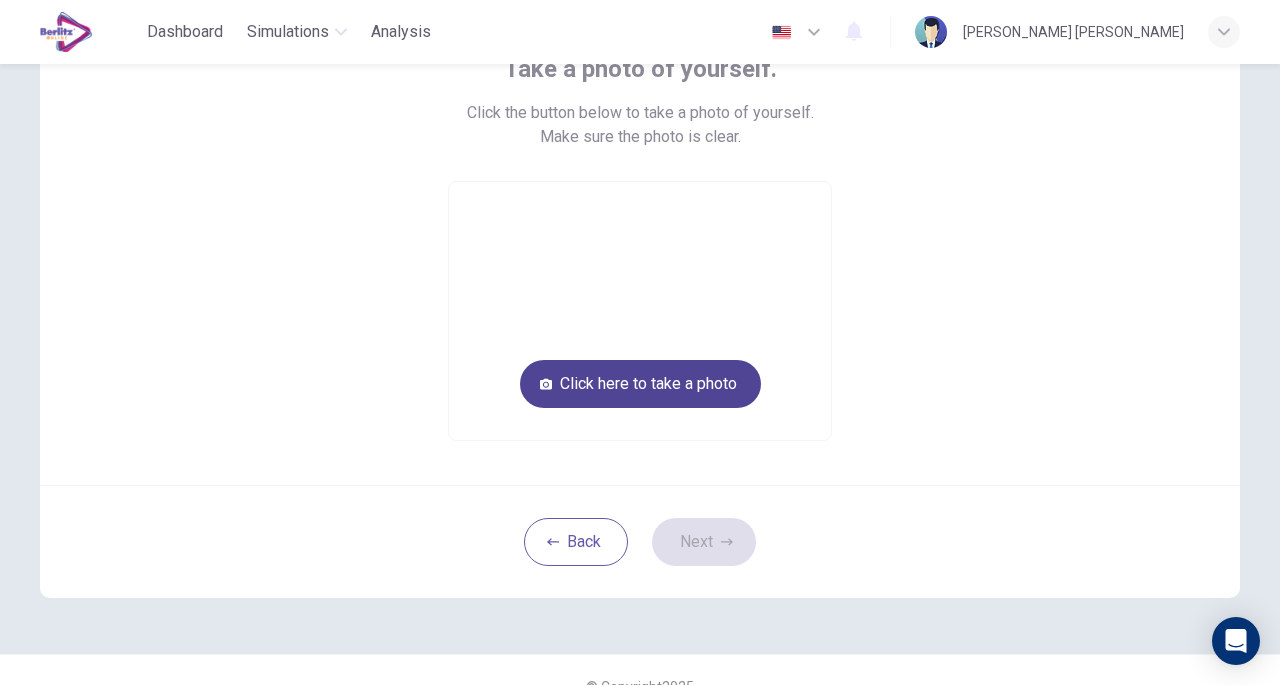 click on "Click here to take a photo" at bounding box center (640, 384) 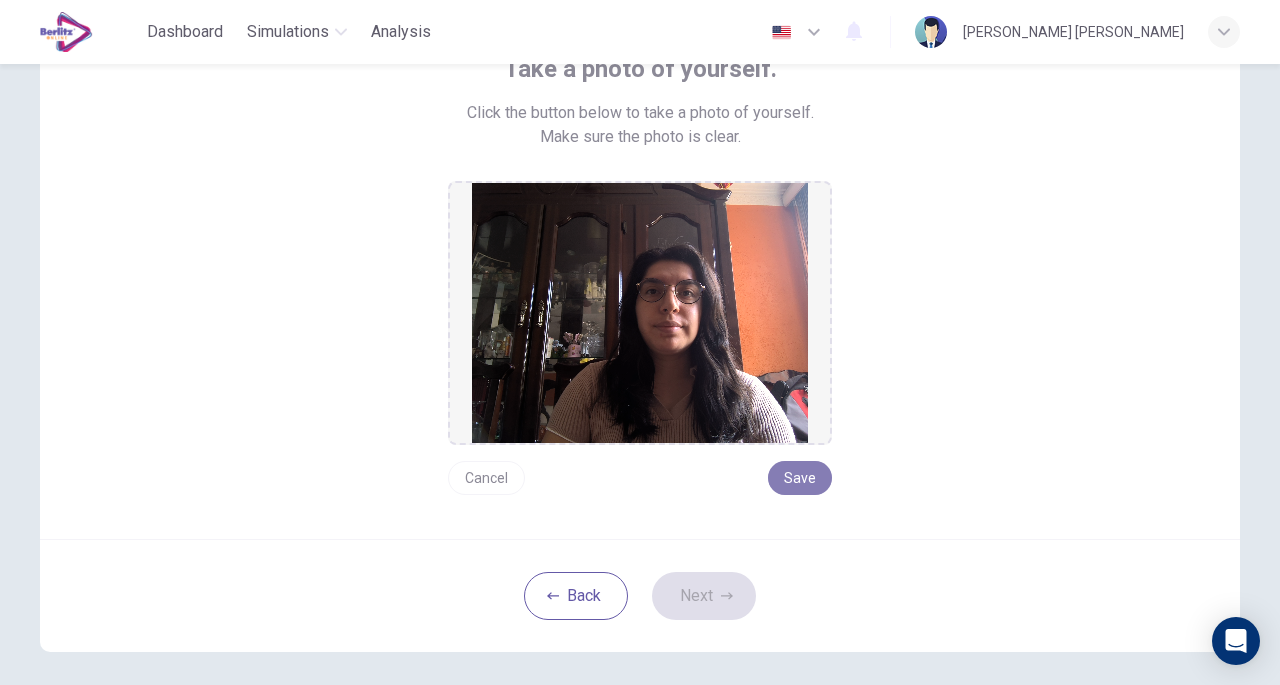 click on "Save" at bounding box center (800, 478) 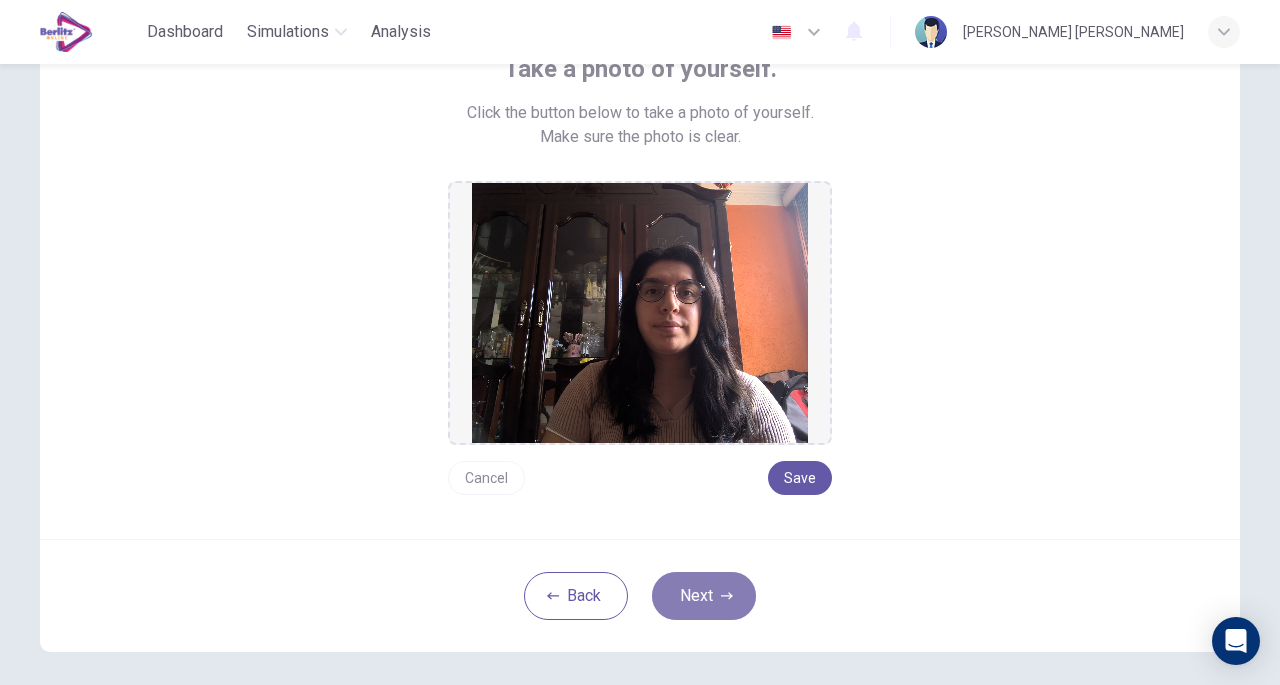 click on "Next" at bounding box center [704, 596] 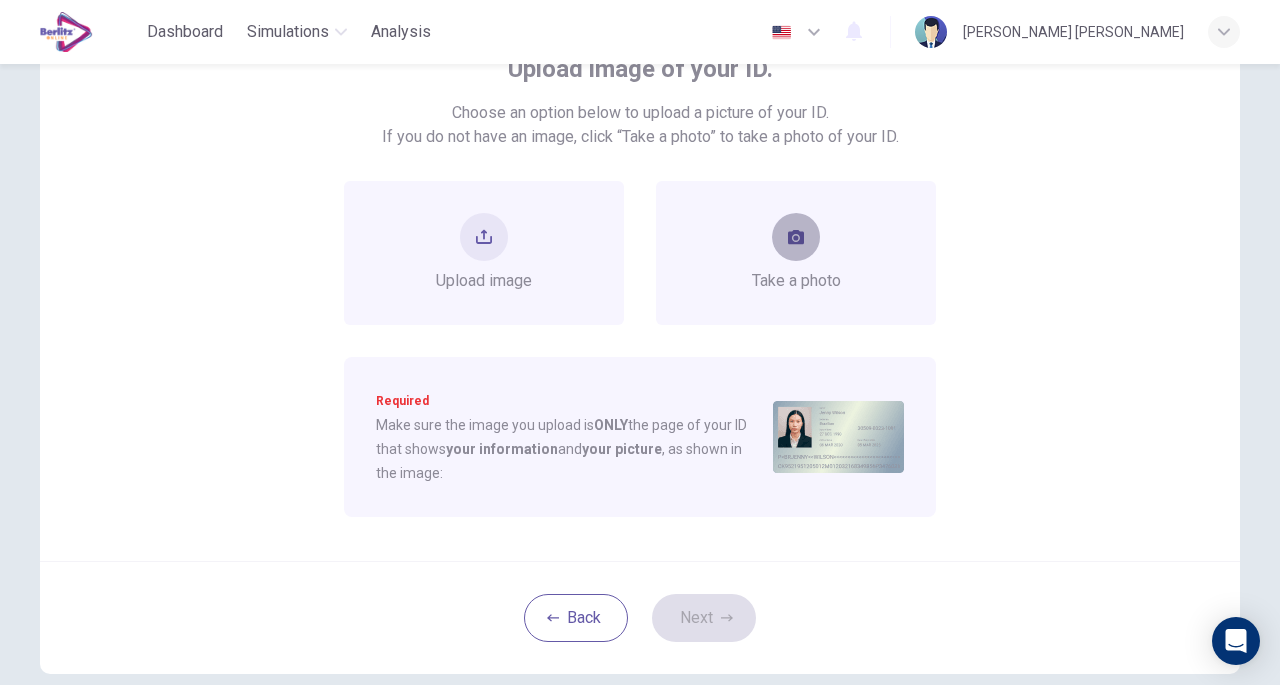 click 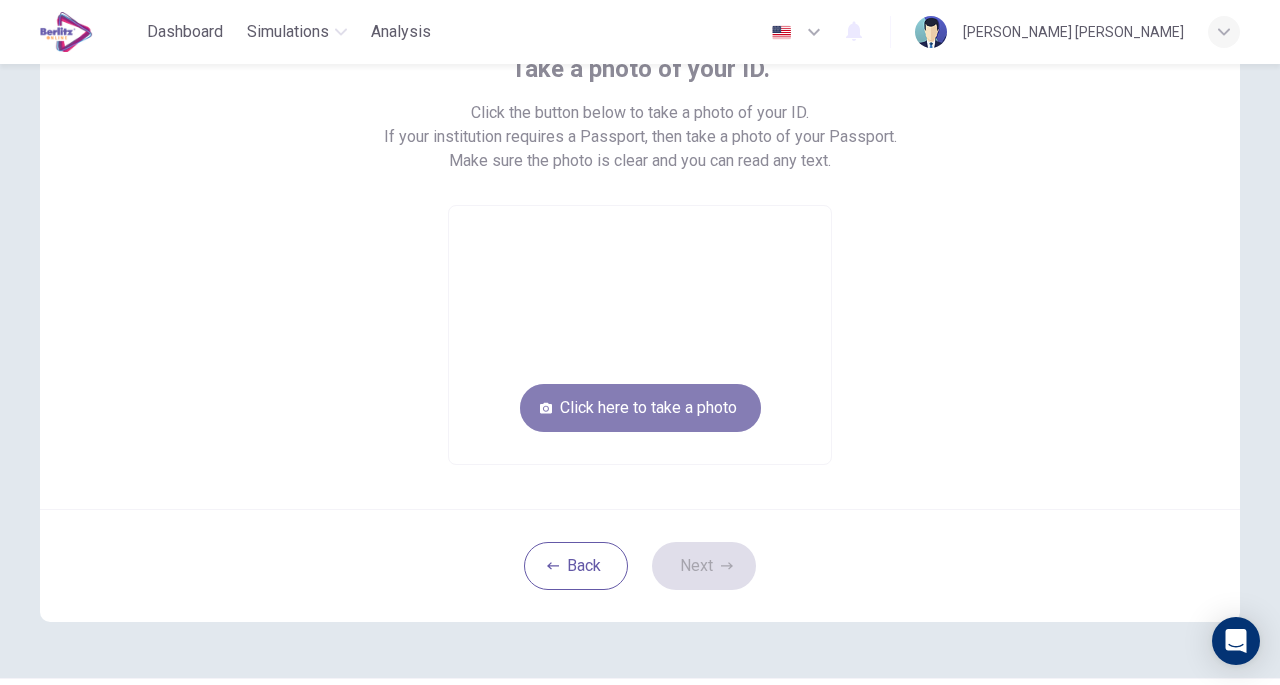 click on "Click here to take a photo" at bounding box center (640, 408) 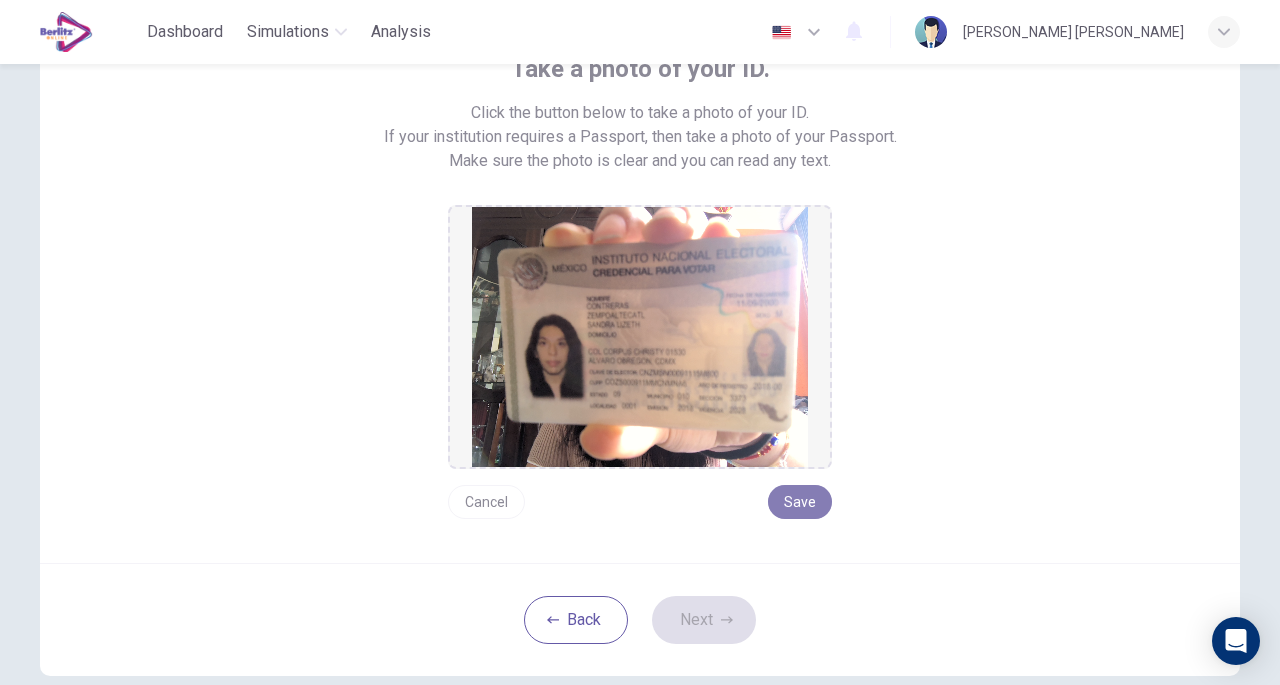 click on "Save" at bounding box center [800, 502] 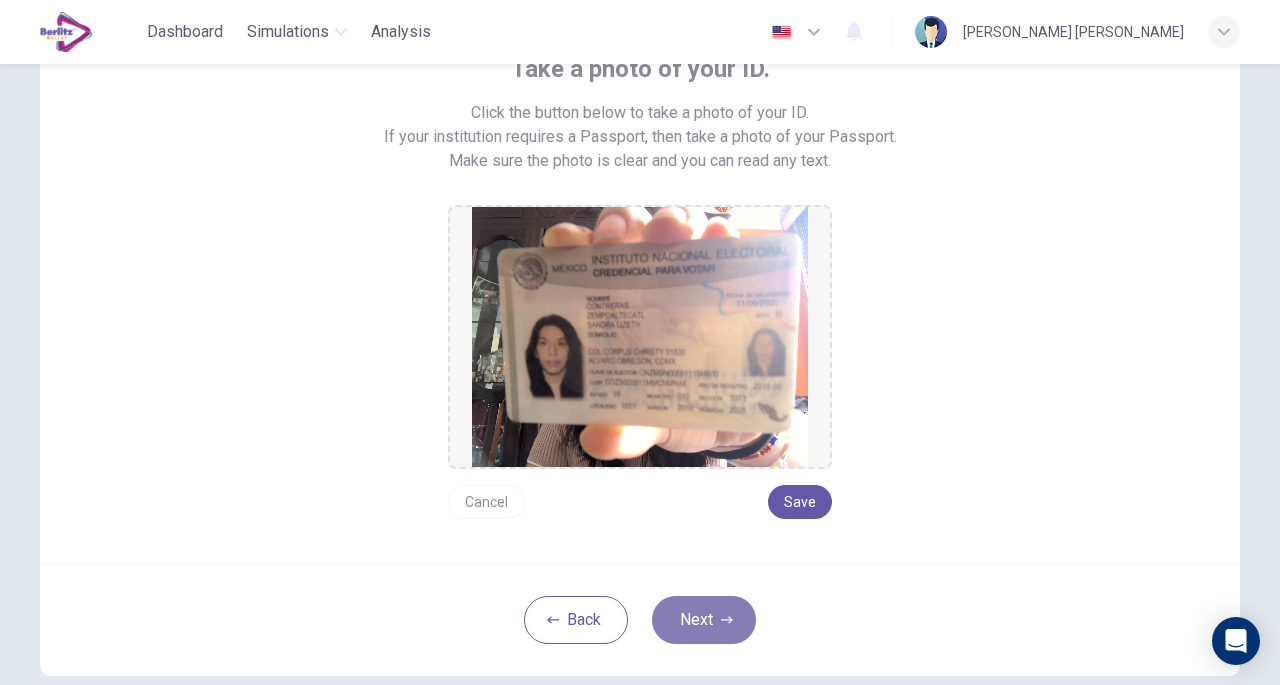 click on "Next" at bounding box center (704, 620) 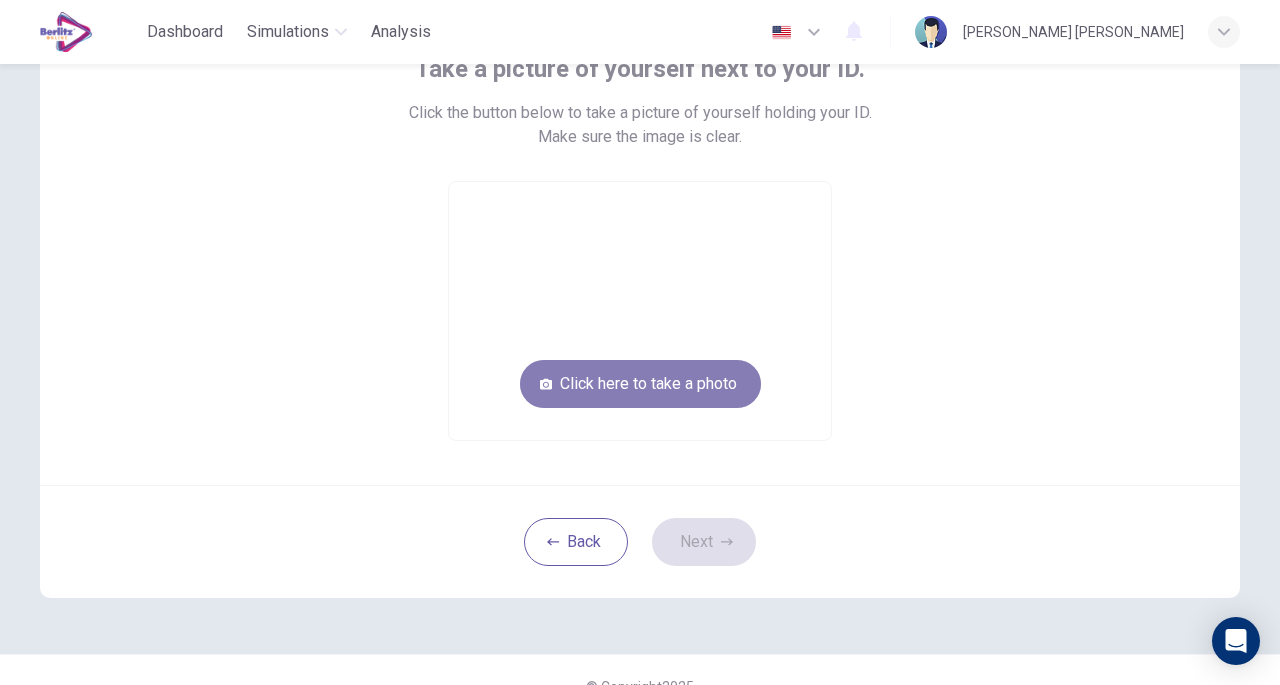 click on "Click here to take a photo" at bounding box center (640, 384) 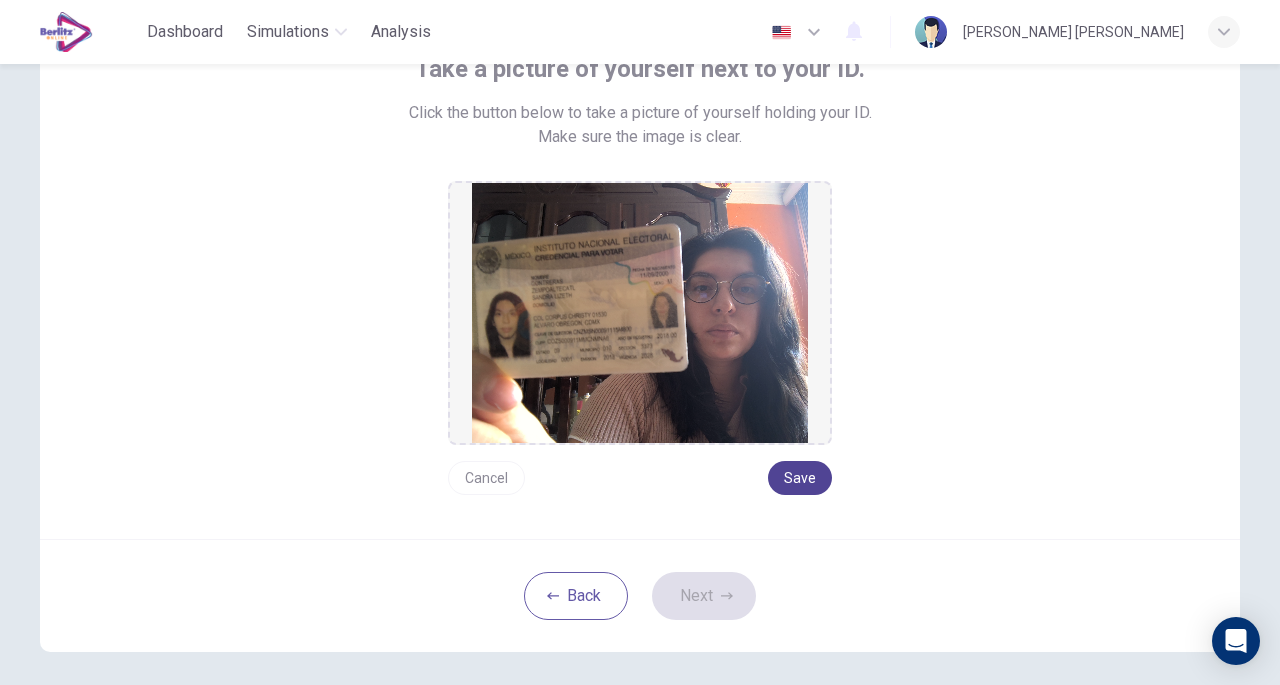 click on "Save" at bounding box center [800, 478] 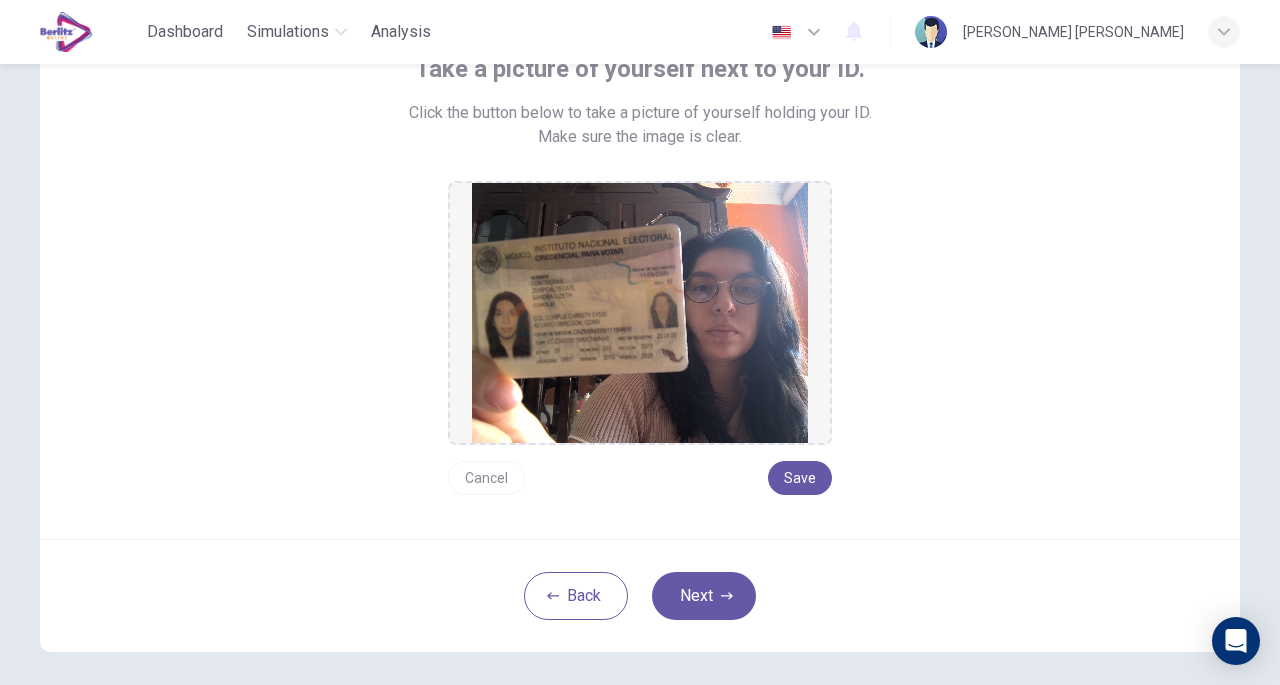 click on "Back Next" at bounding box center (640, 595) 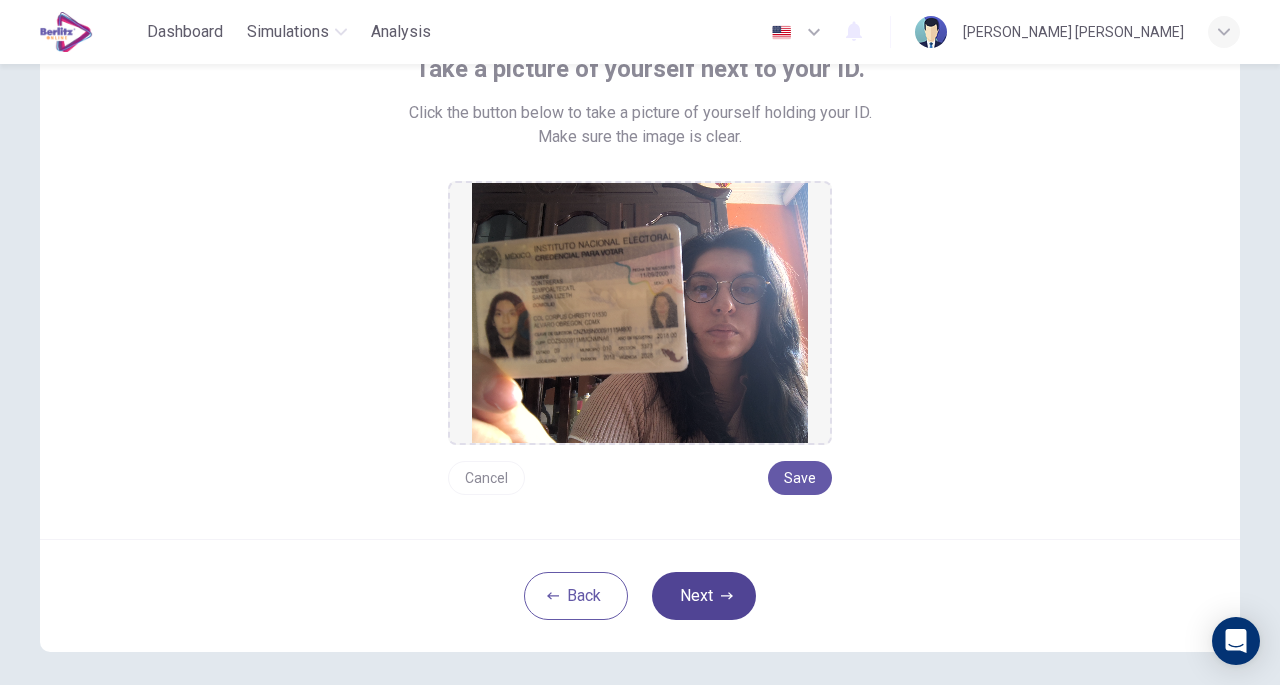 click on "Next" at bounding box center (704, 596) 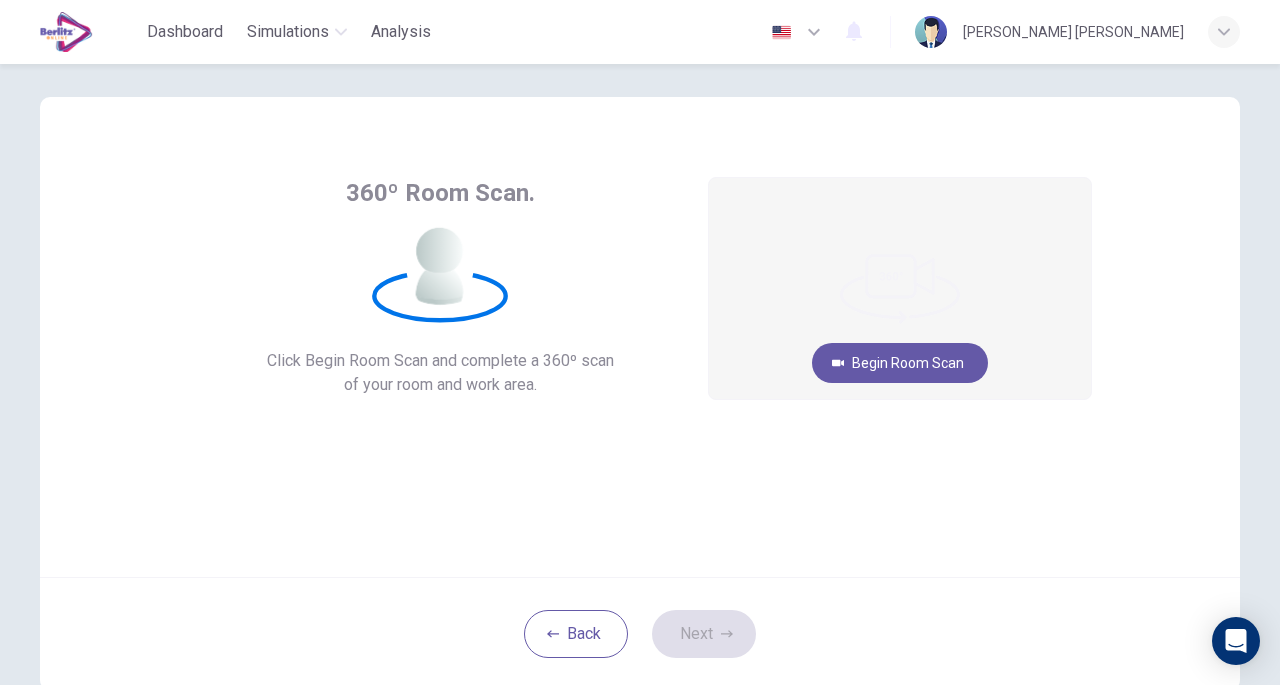 scroll, scrollTop: 0, scrollLeft: 0, axis: both 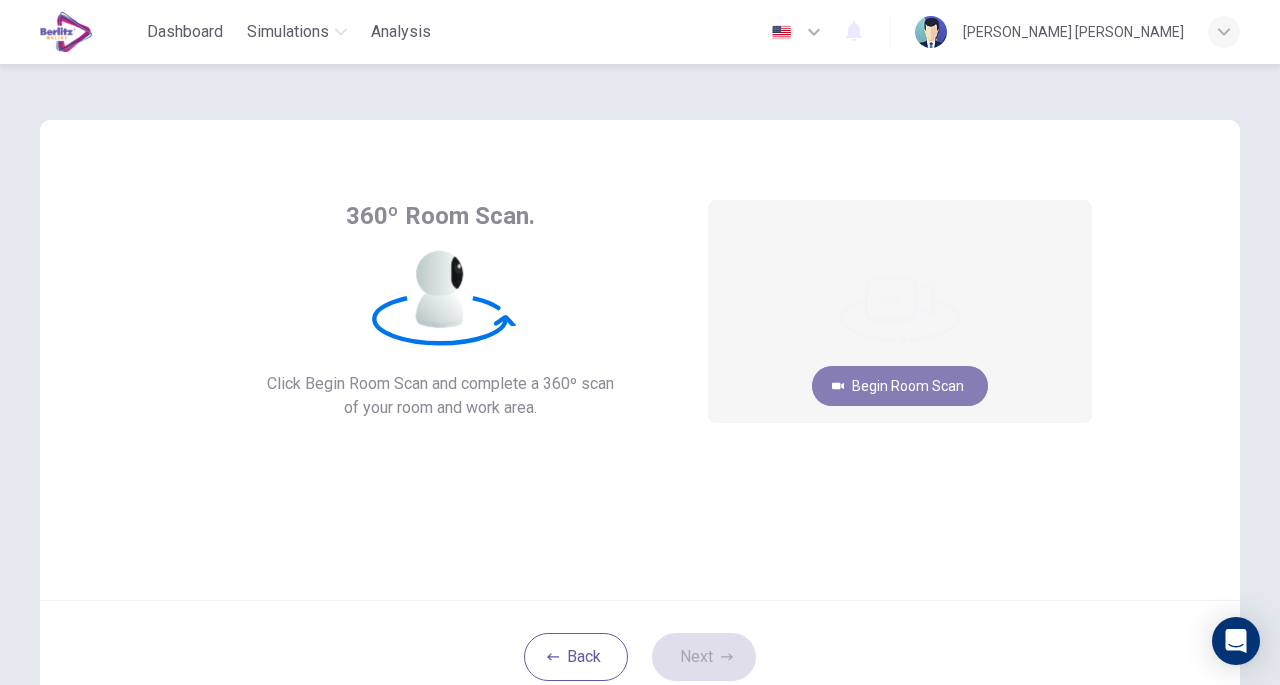 click on "Begin Room Scan" at bounding box center (900, 386) 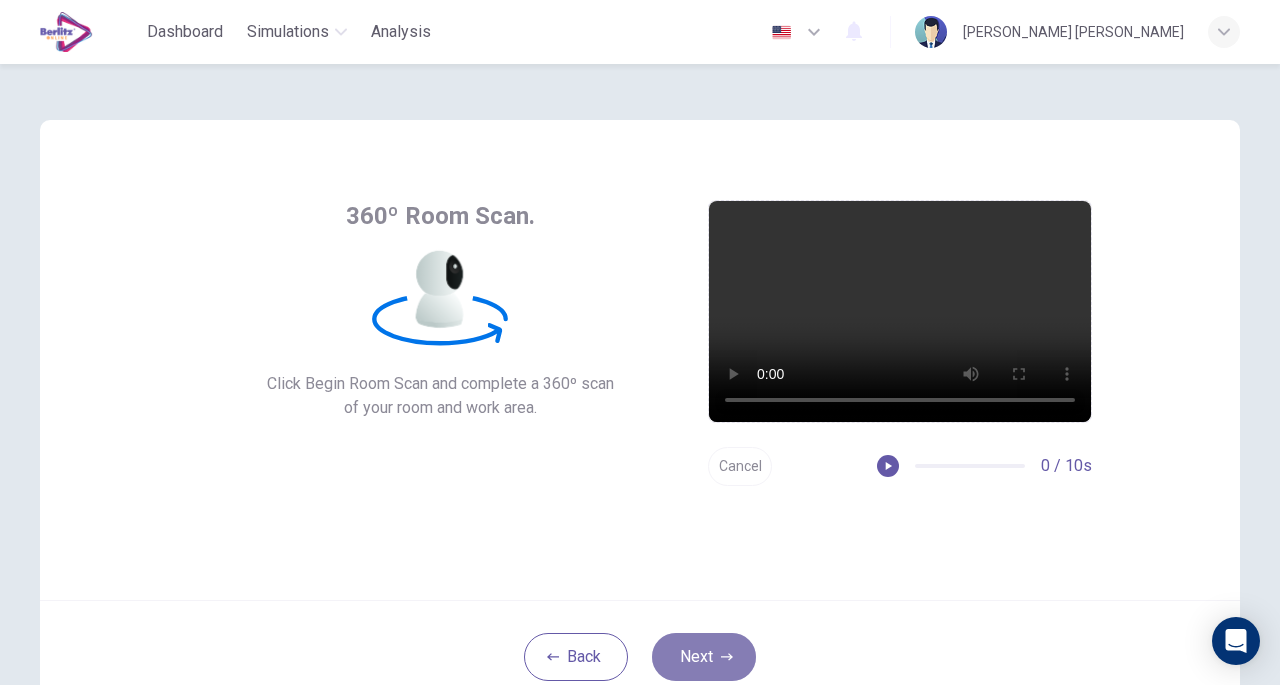 click on "Next" at bounding box center [704, 657] 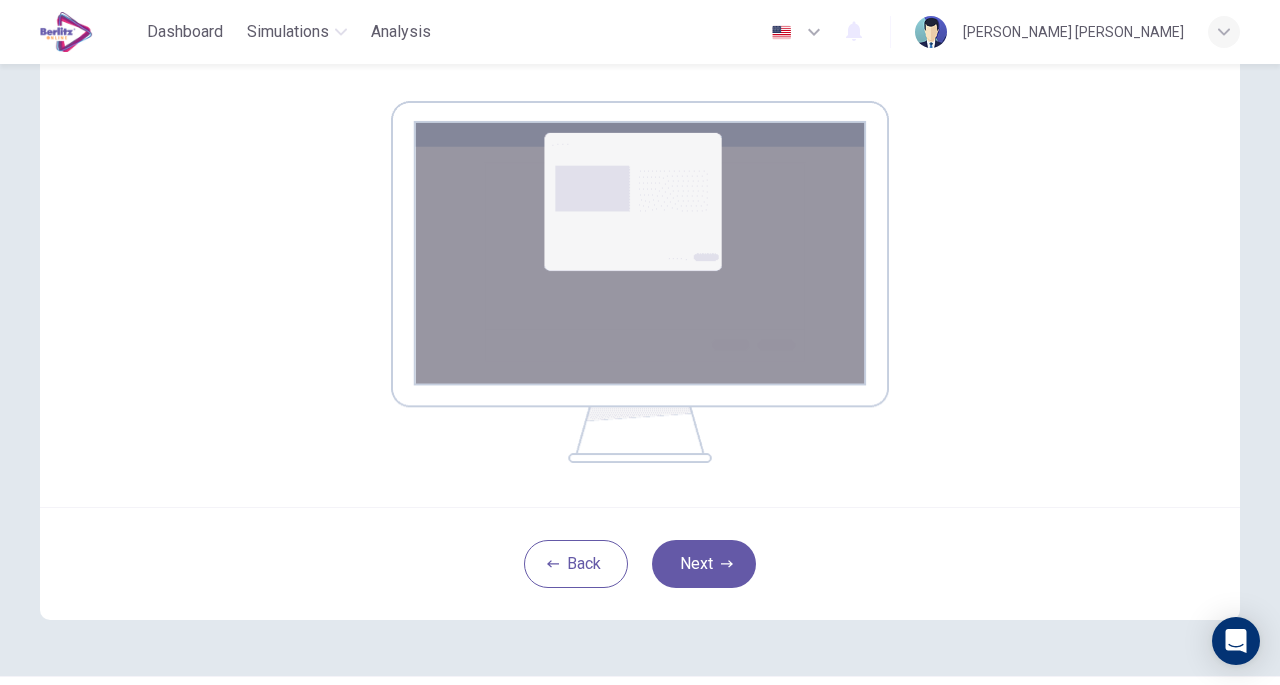 scroll, scrollTop: 253, scrollLeft: 0, axis: vertical 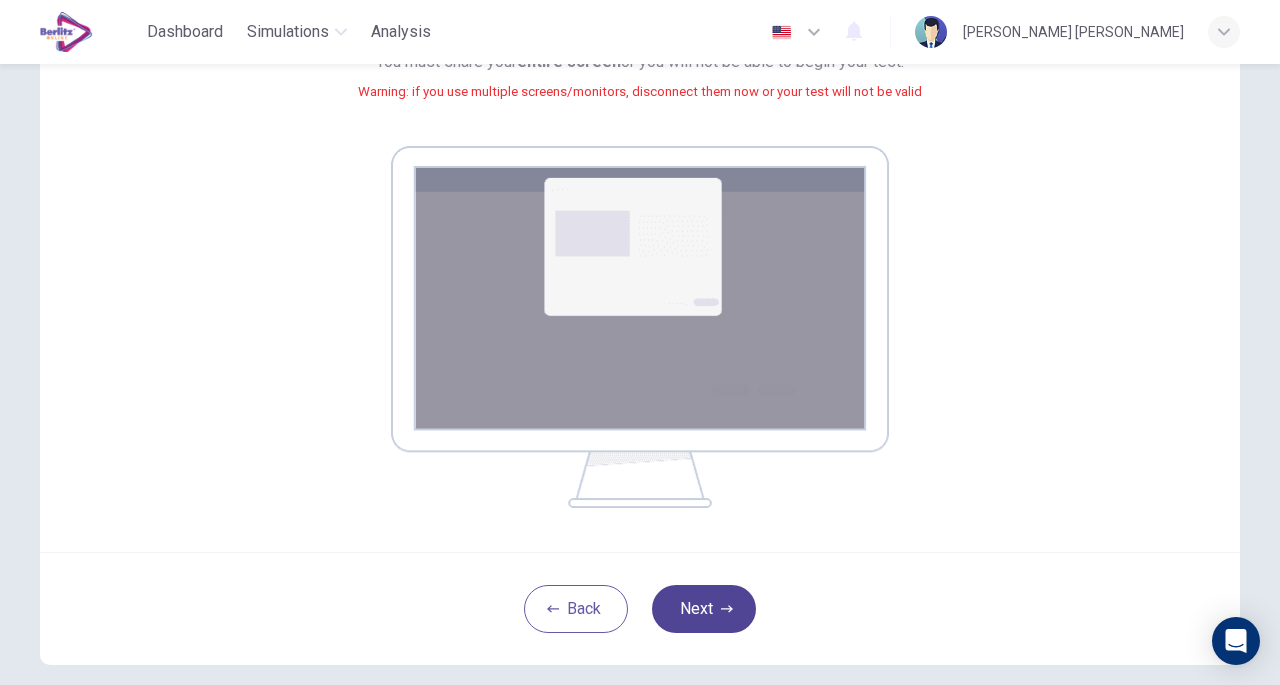 click on "Next" at bounding box center (704, 609) 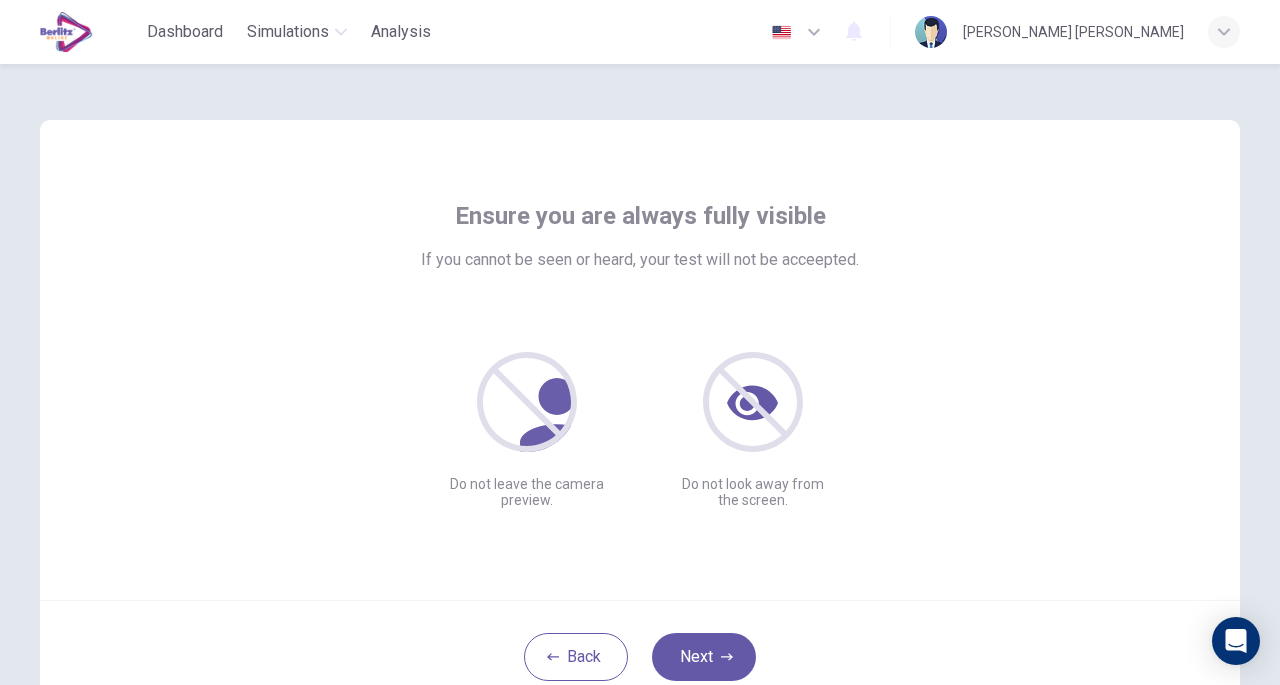 scroll, scrollTop: 100, scrollLeft: 0, axis: vertical 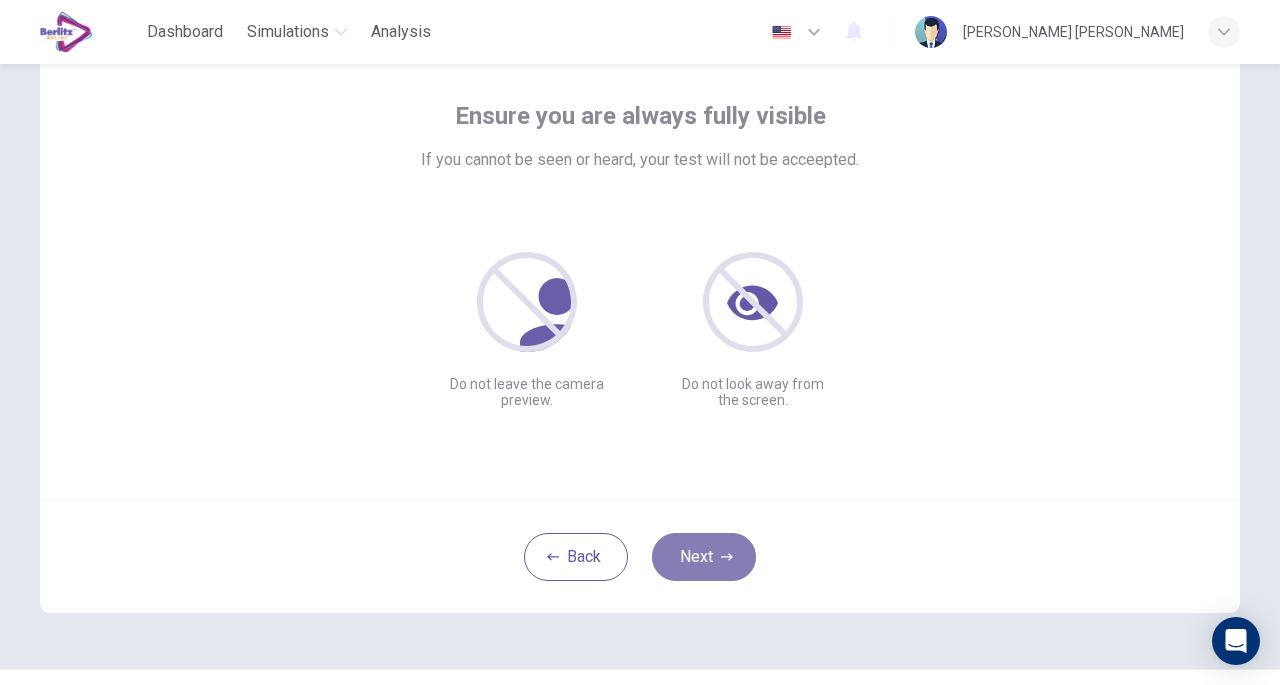 click on "Next" at bounding box center [704, 557] 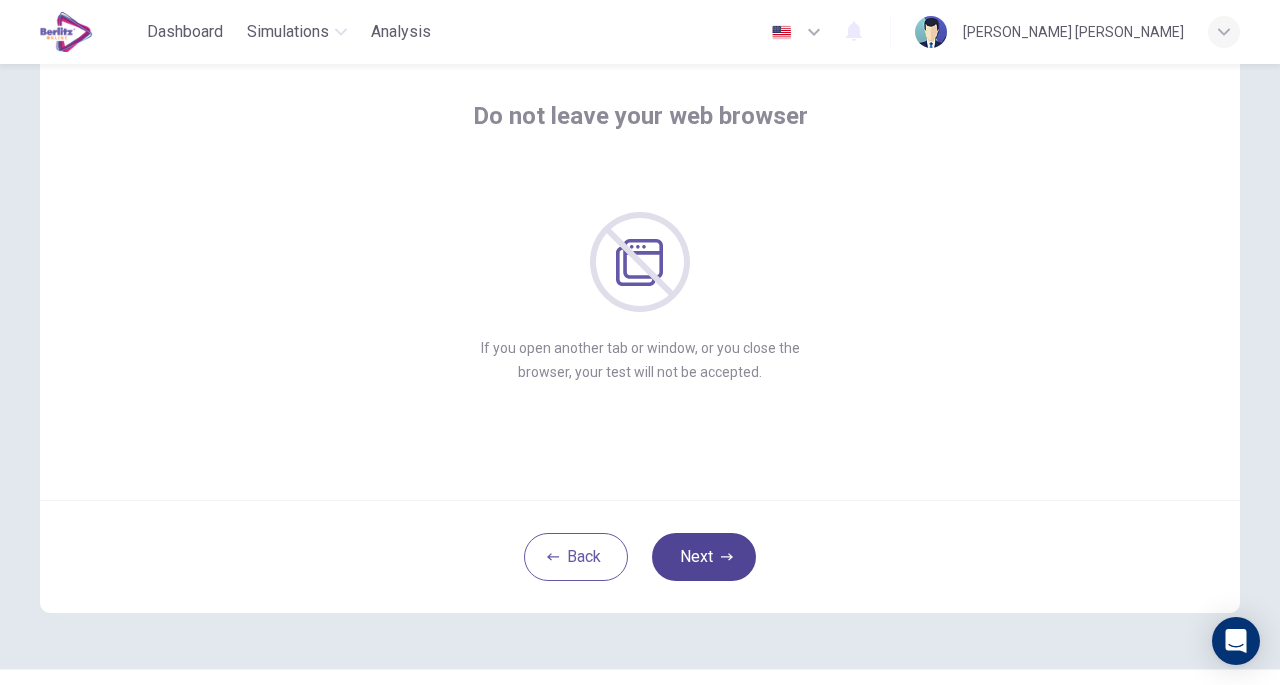 click on "Next" at bounding box center (704, 557) 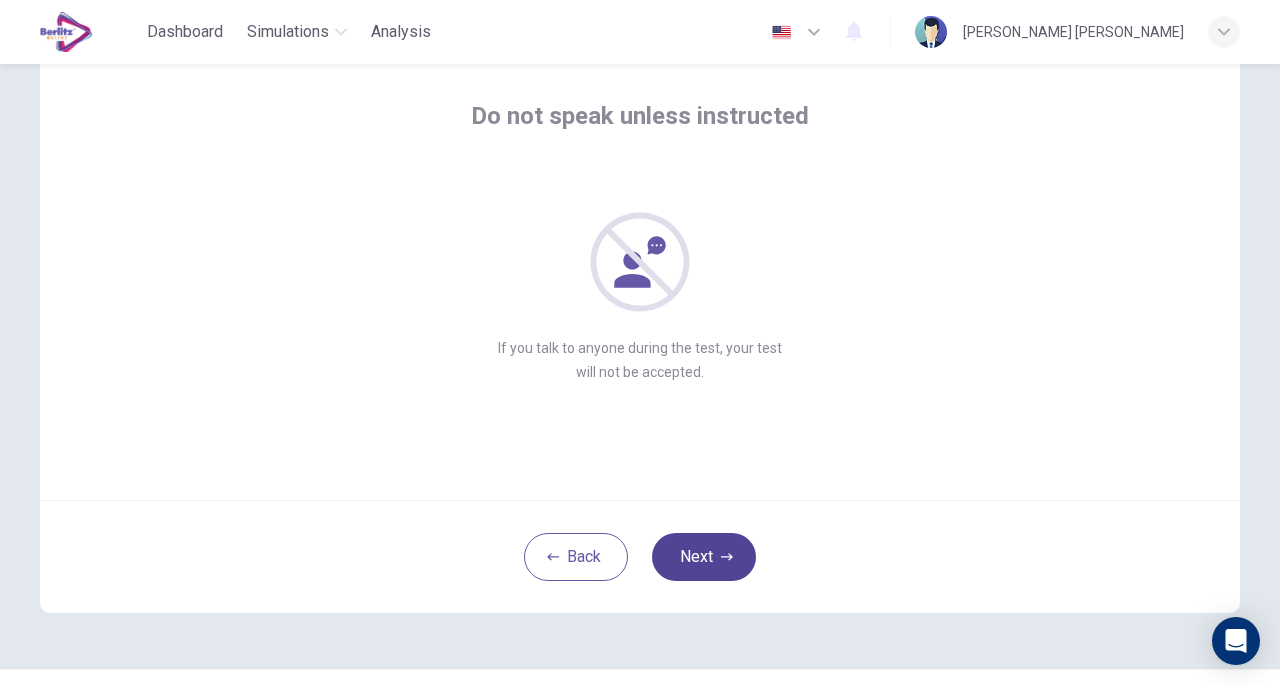 click on "Next" at bounding box center [704, 557] 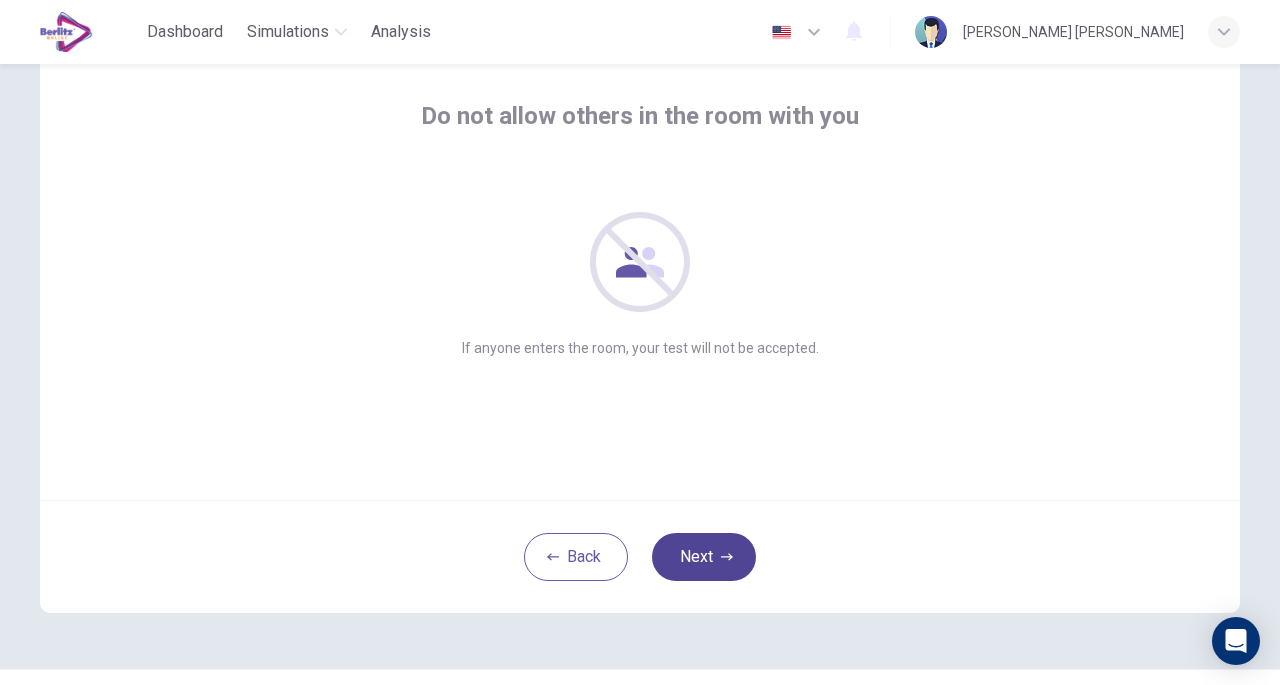 click on "Next" at bounding box center (704, 557) 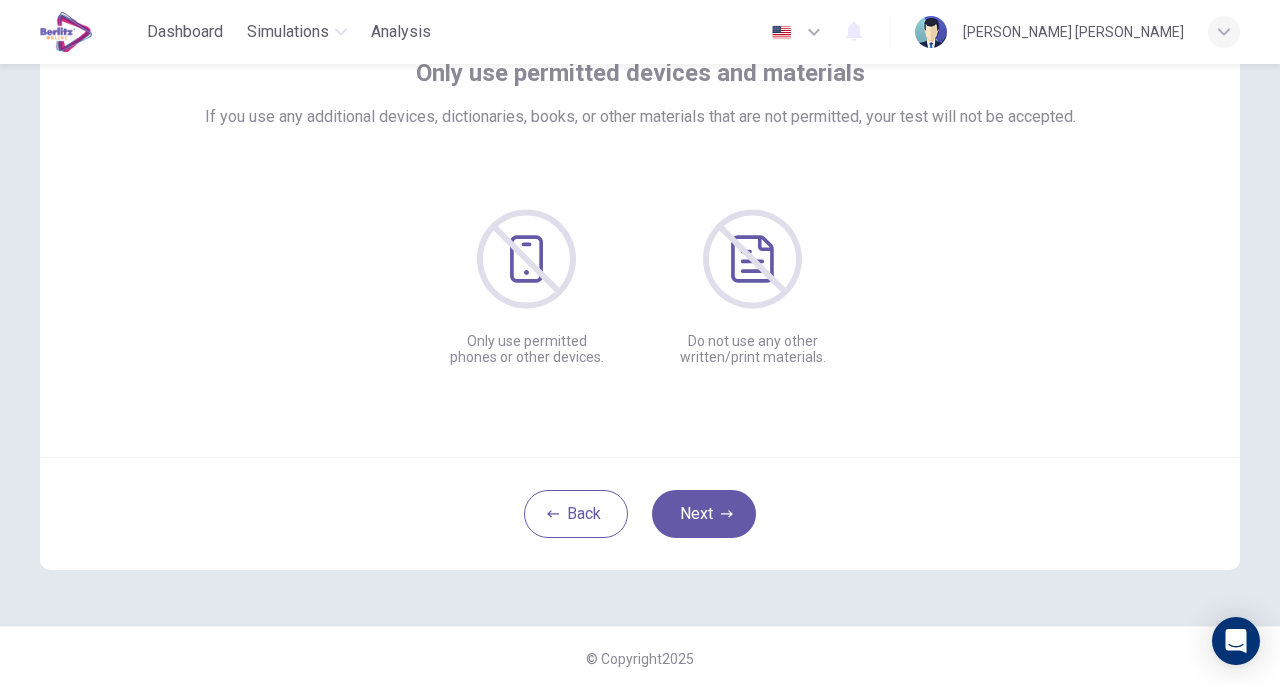 scroll, scrollTop: 147, scrollLeft: 0, axis: vertical 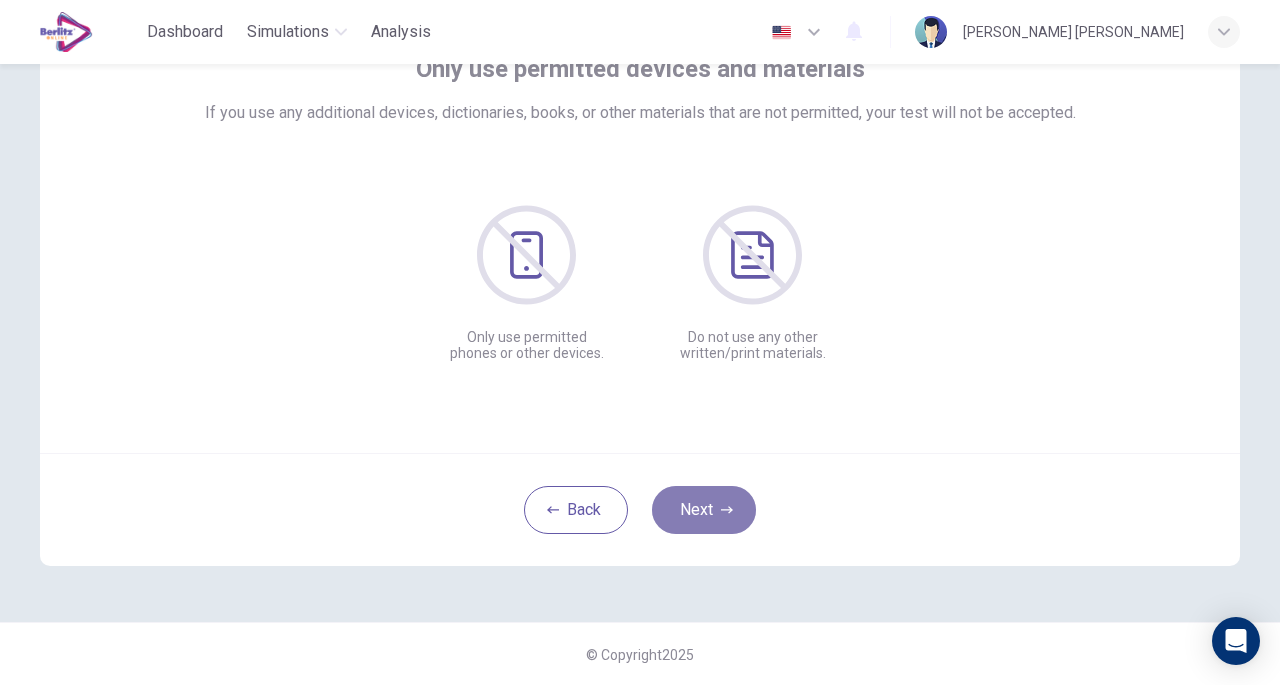 click on "Next" at bounding box center [704, 510] 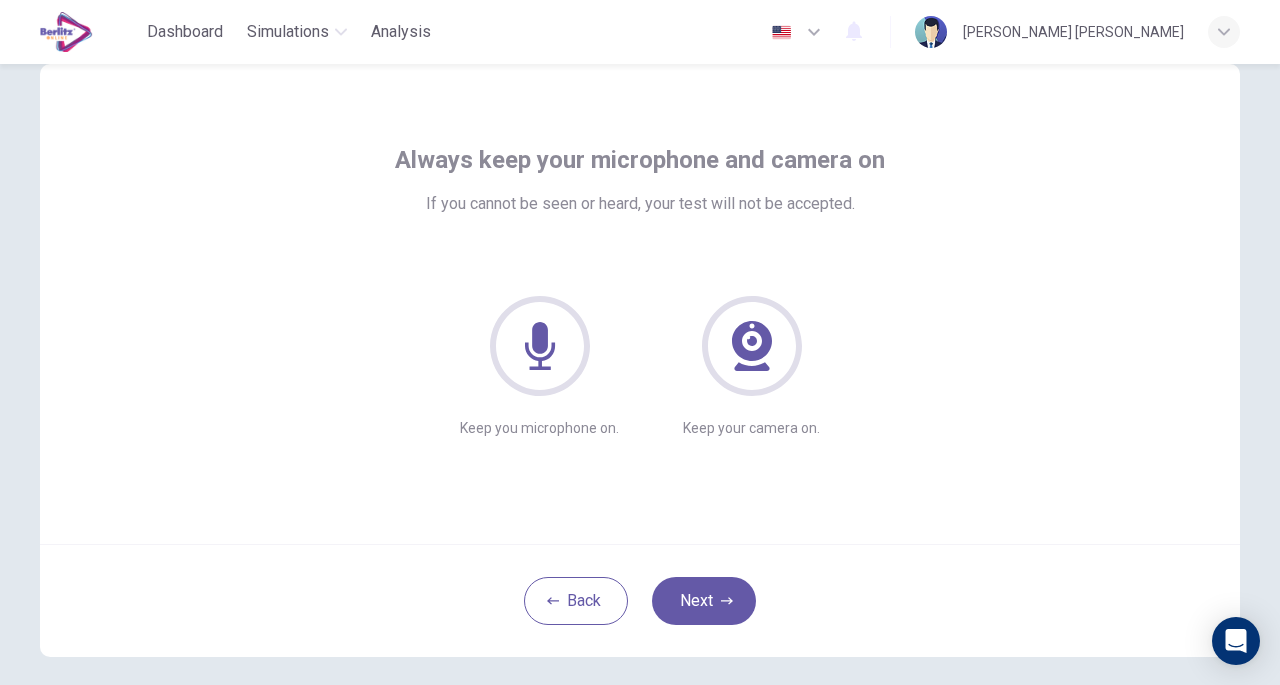 scroll, scrollTop: 100, scrollLeft: 0, axis: vertical 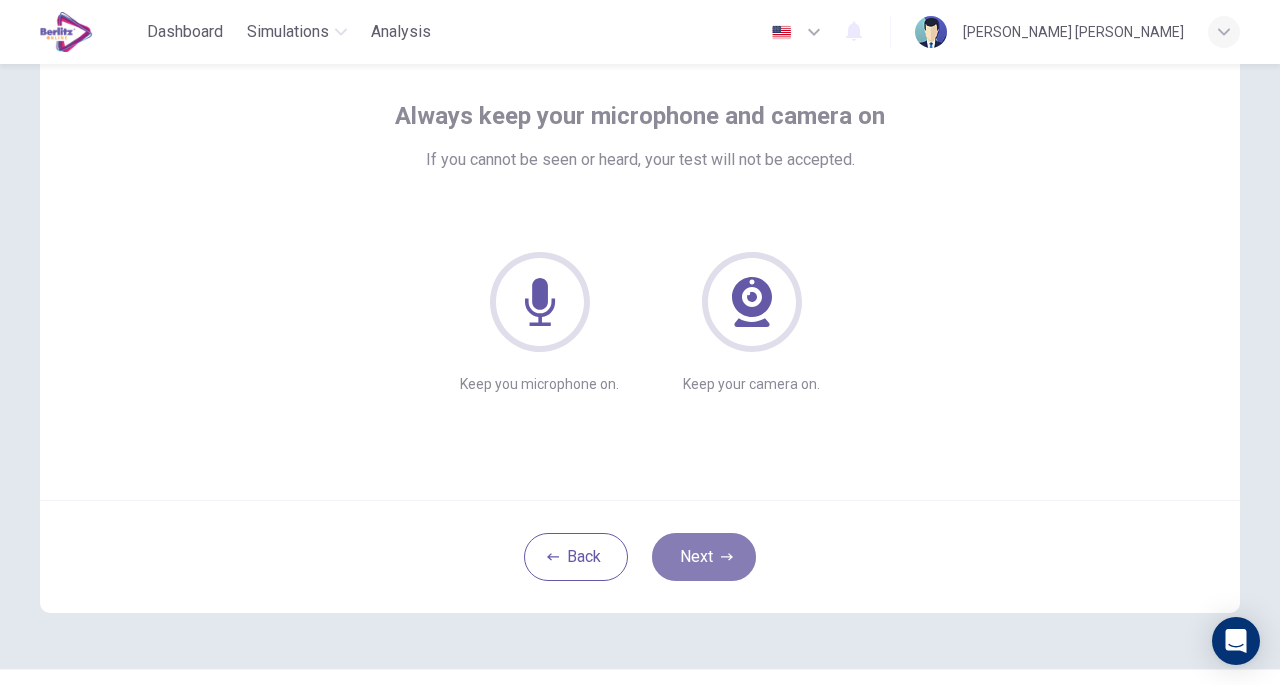 click on "Next" at bounding box center (704, 557) 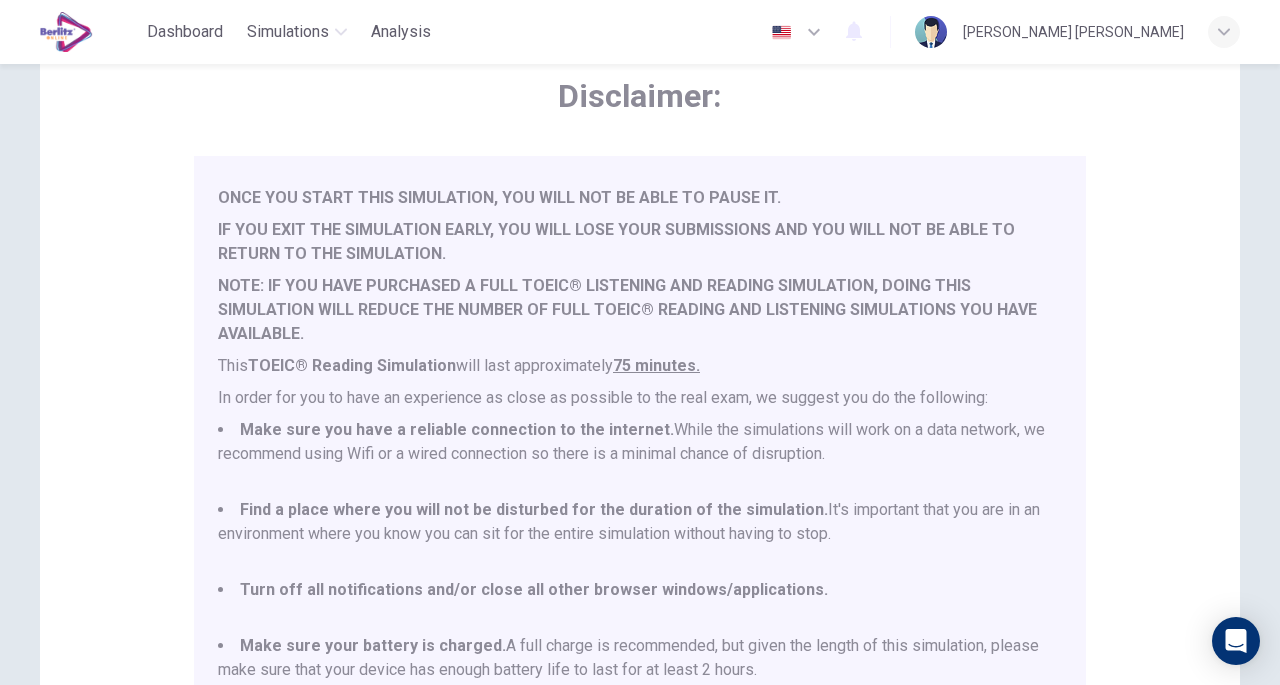 scroll, scrollTop: 52, scrollLeft: 0, axis: vertical 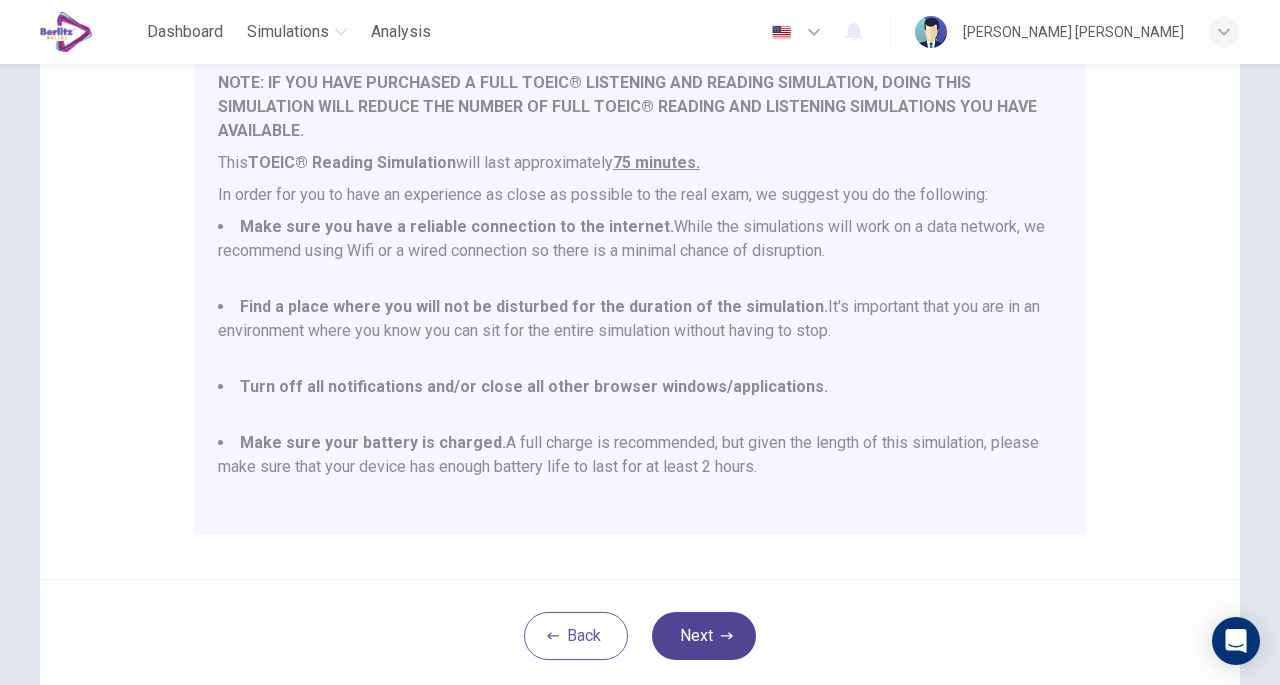 click on "Next" at bounding box center (704, 636) 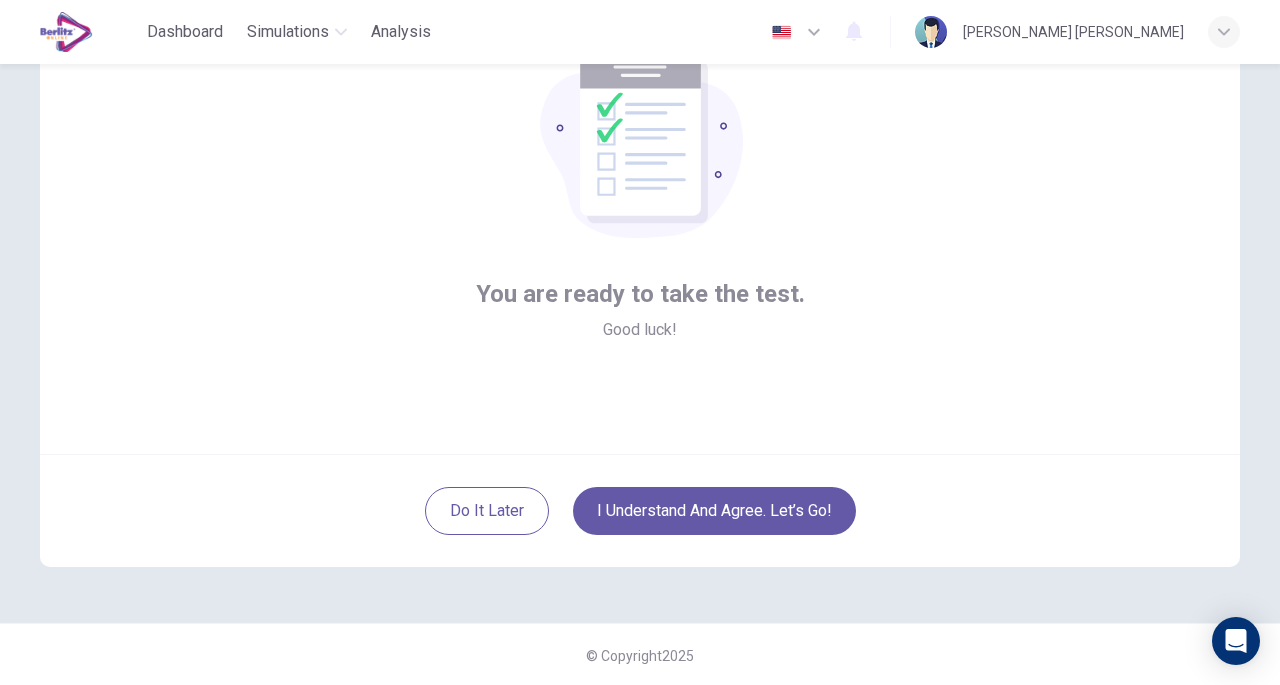 scroll, scrollTop: 147, scrollLeft: 0, axis: vertical 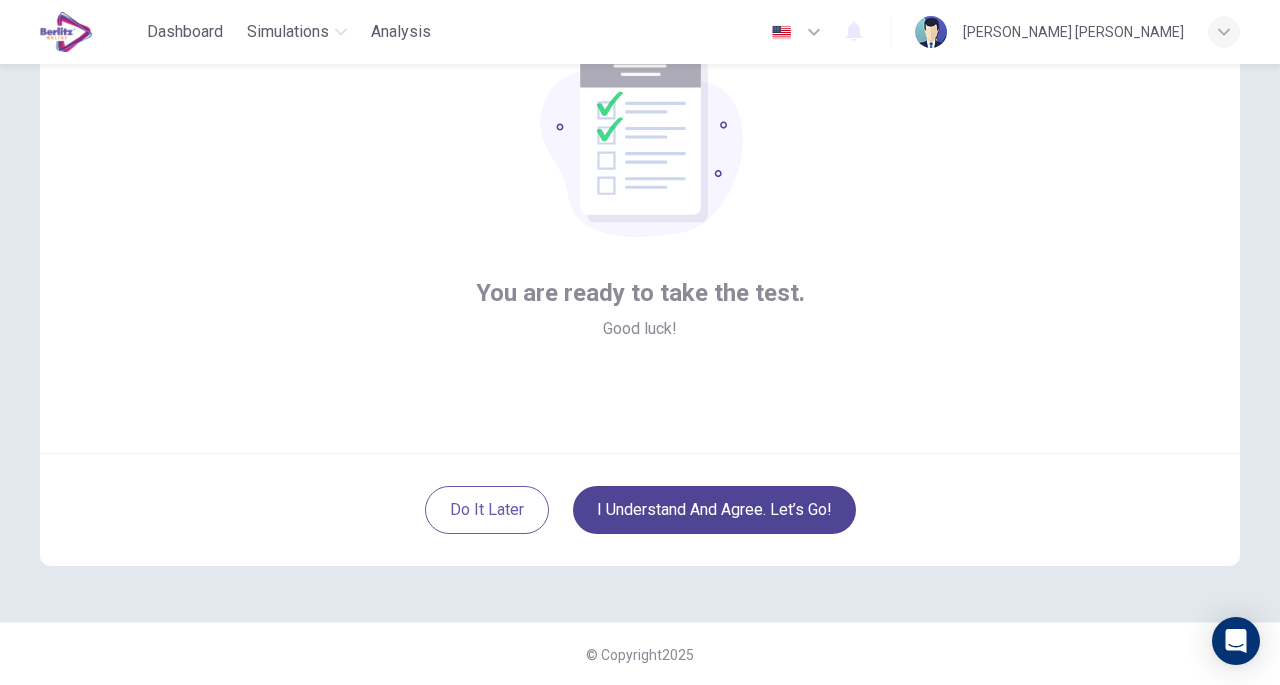 click on "I understand and agree. Let’s go!" at bounding box center (714, 510) 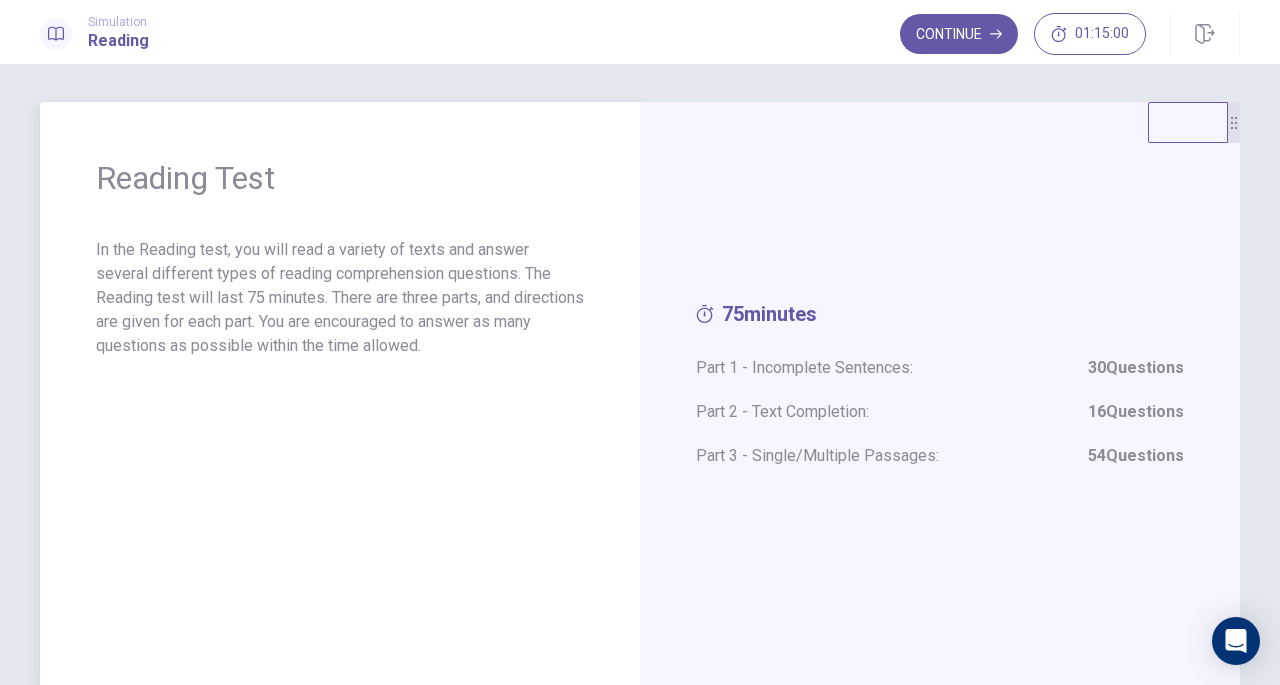 scroll, scrollTop: 0, scrollLeft: 0, axis: both 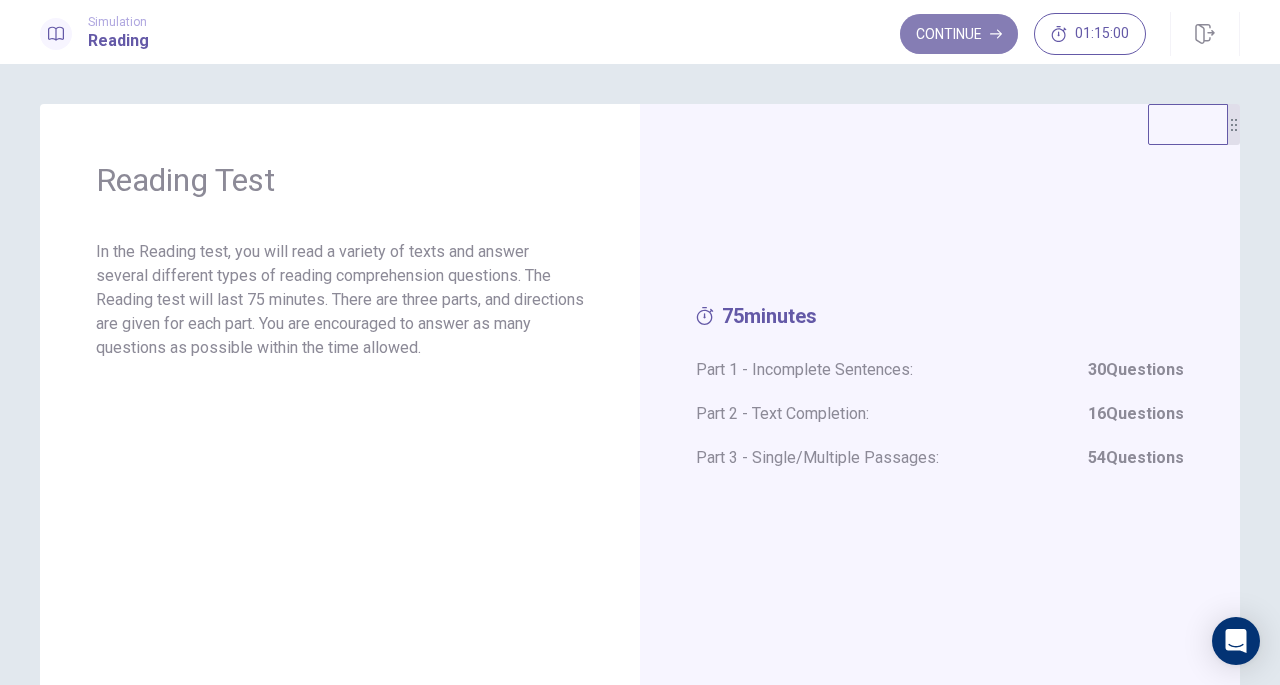 click on "Continue" at bounding box center (959, 34) 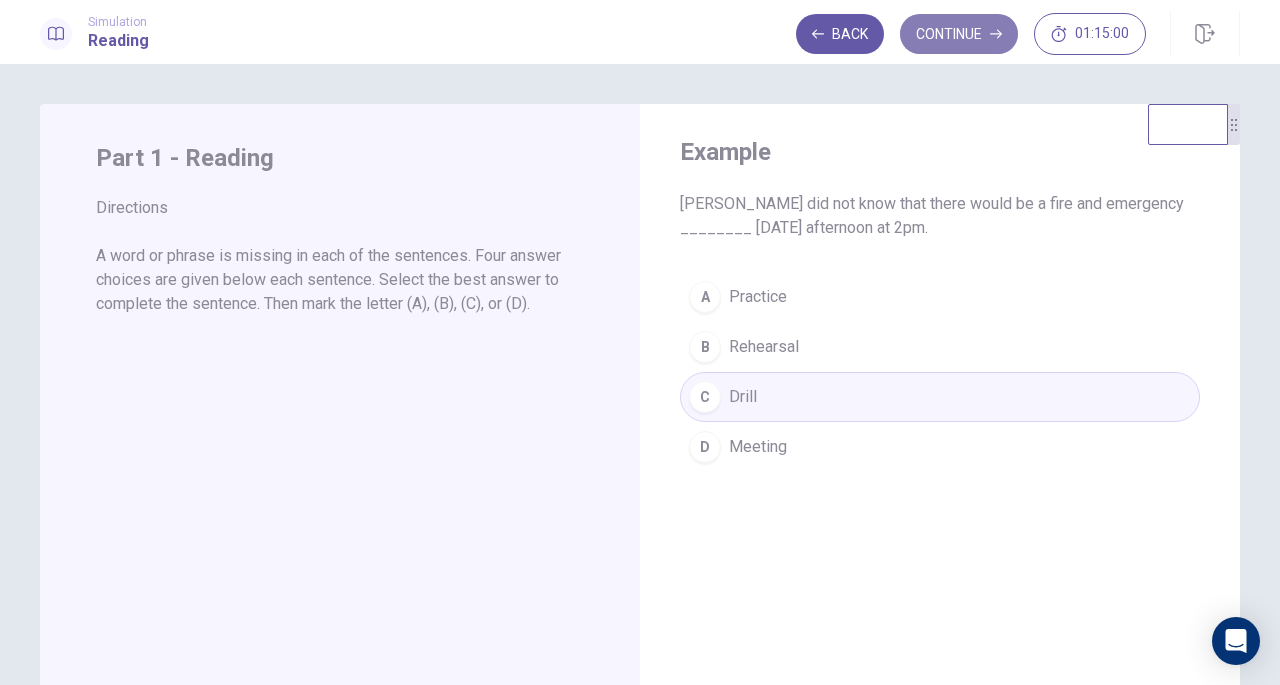 click on "Continue" at bounding box center (959, 34) 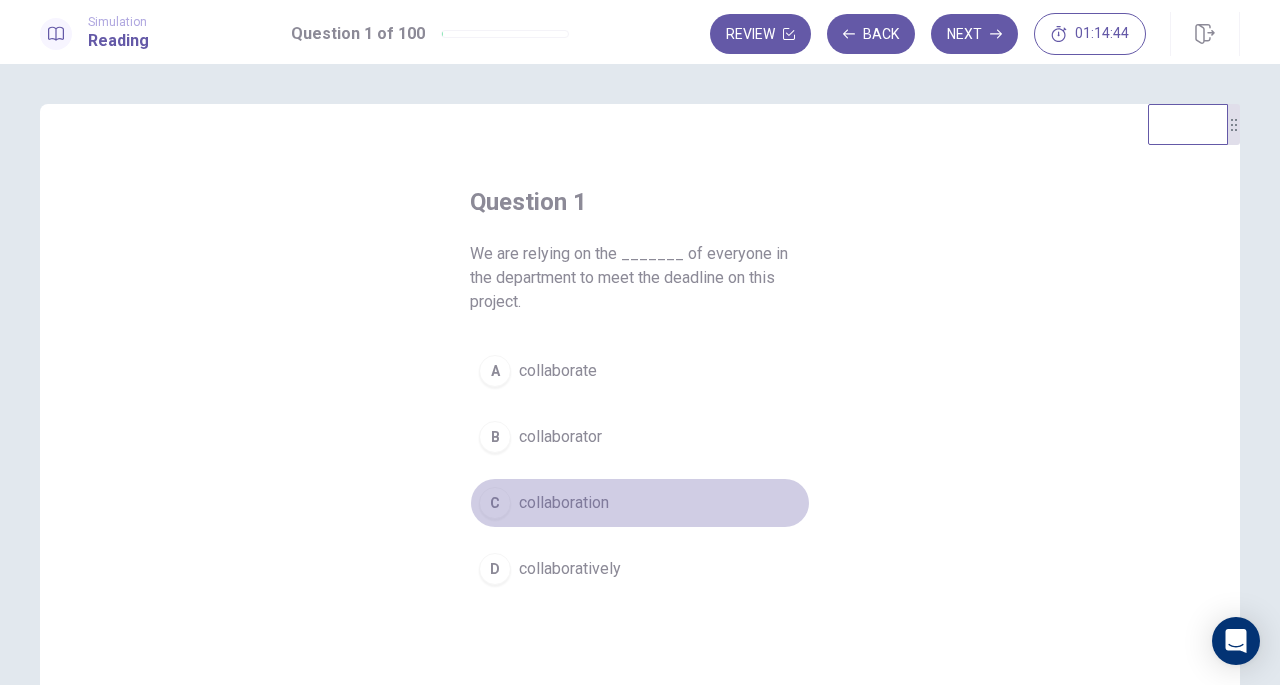 click on "collaboration" at bounding box center (564, 503) 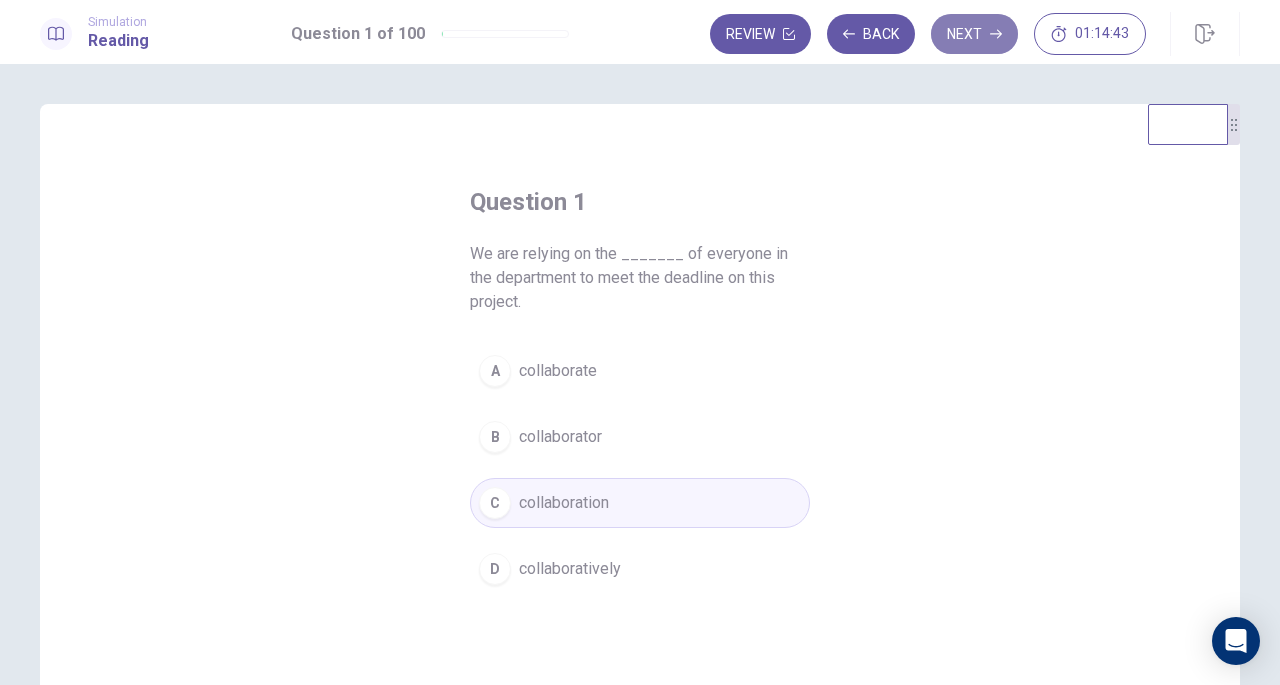 click on "Next" at bounding box center (974, 34) 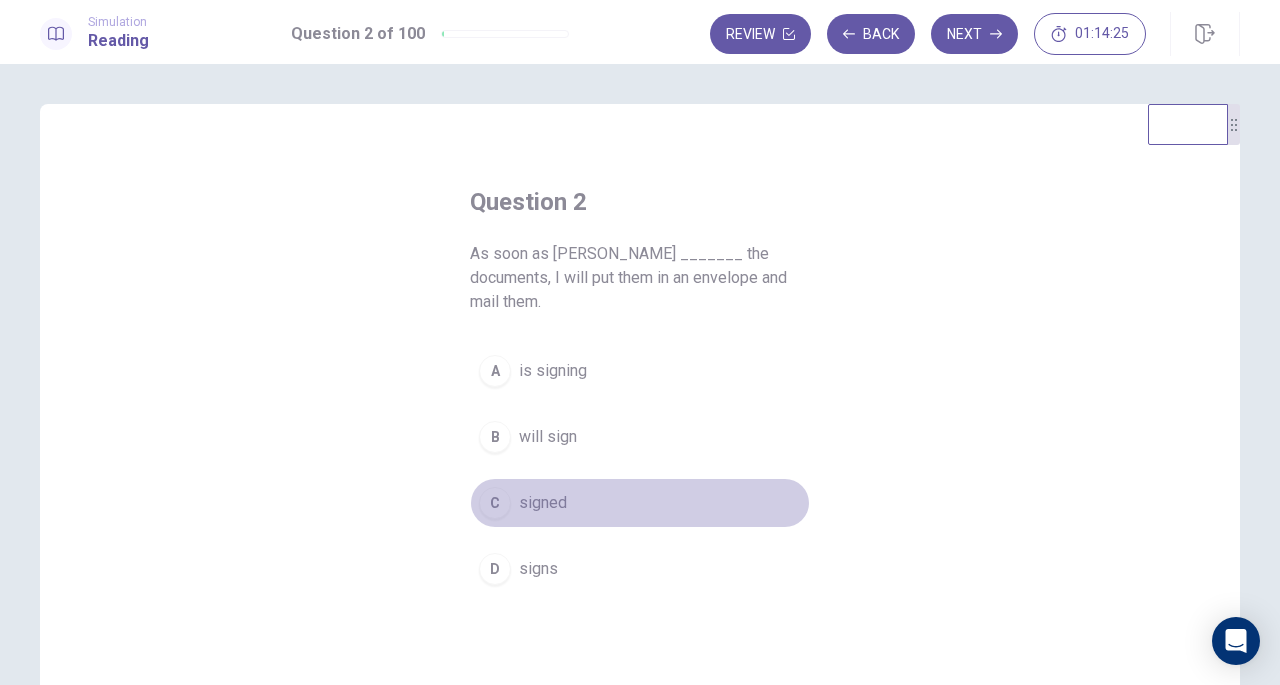 click on "signed" at bounding box center [543, 503] 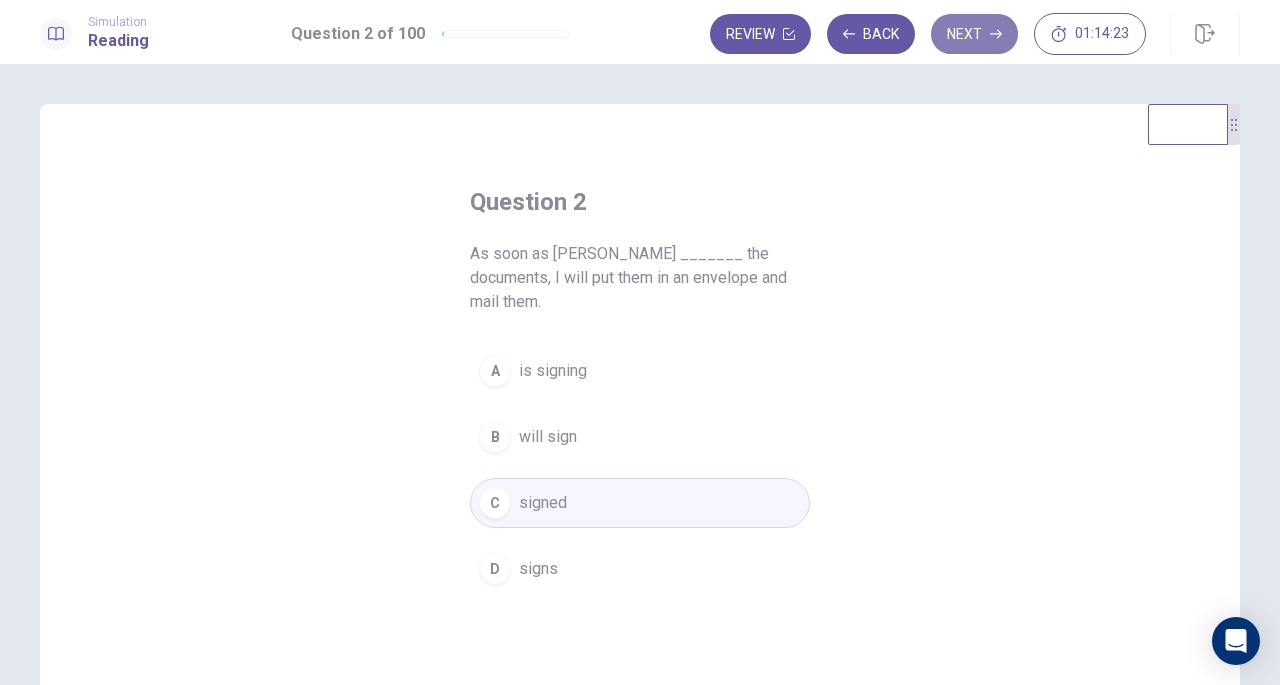 click on "Next" at bounding box center (974, 34) 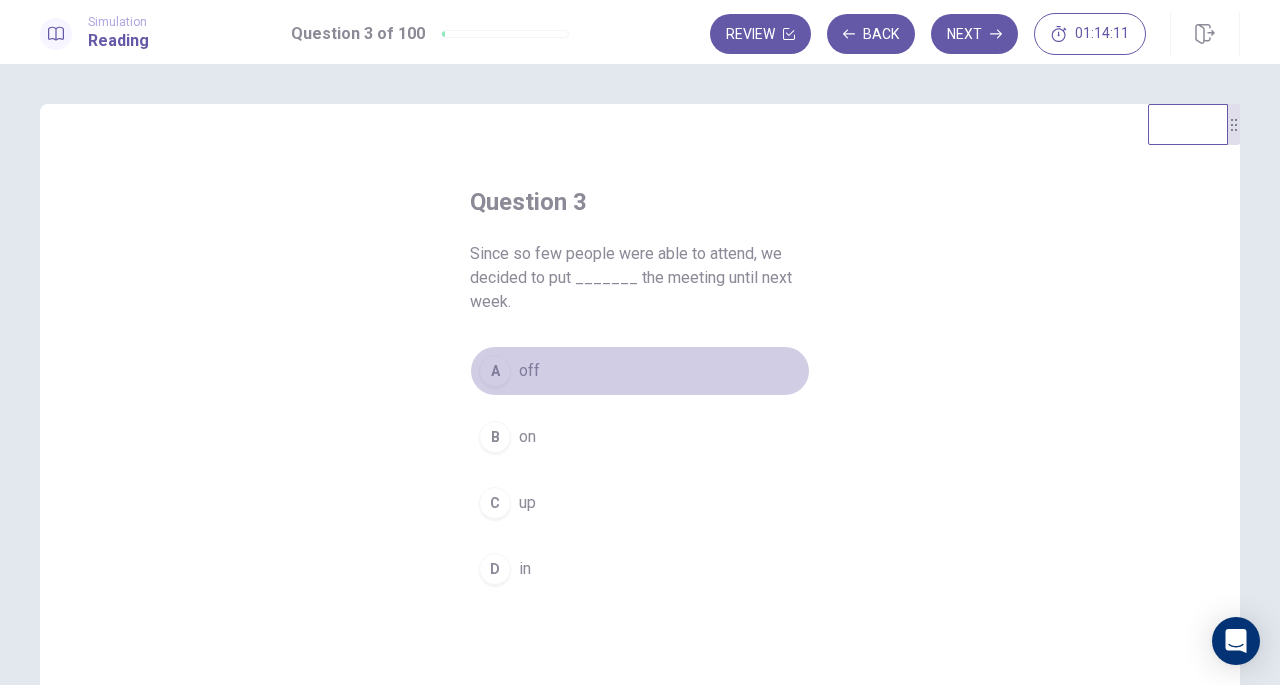 click on "A" at bounding box center (495, 371) 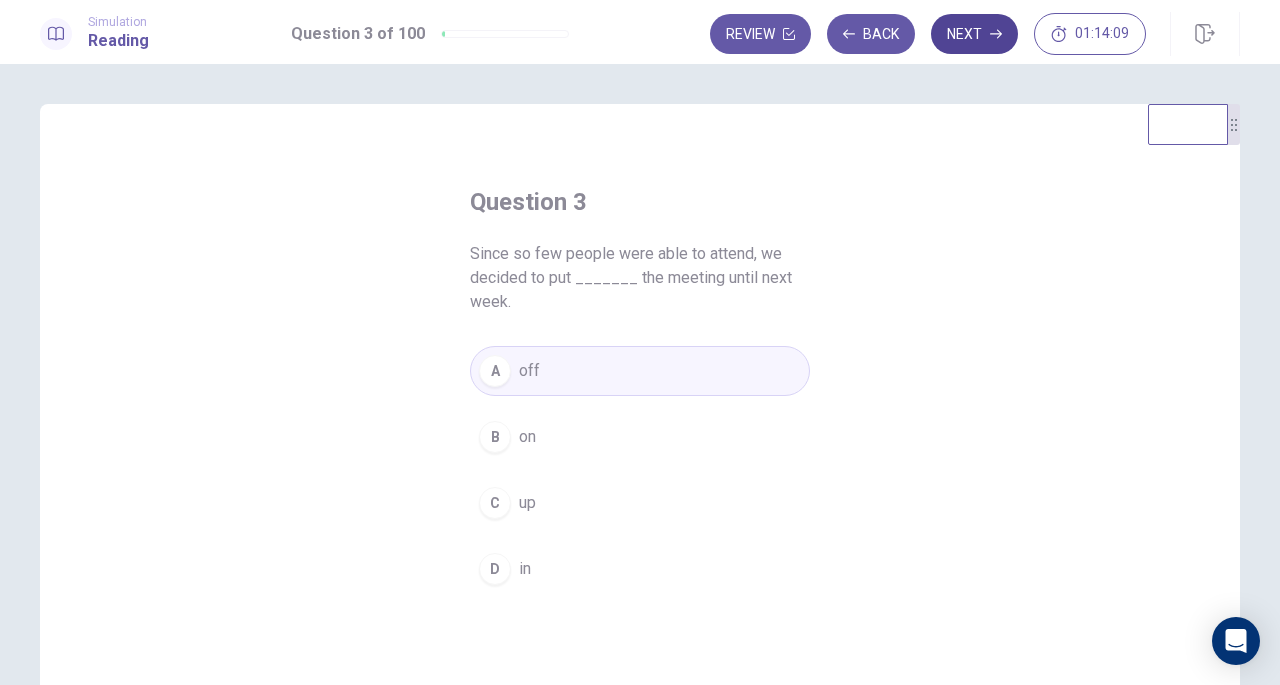 click on "Next" at bounding box center (974, 34) 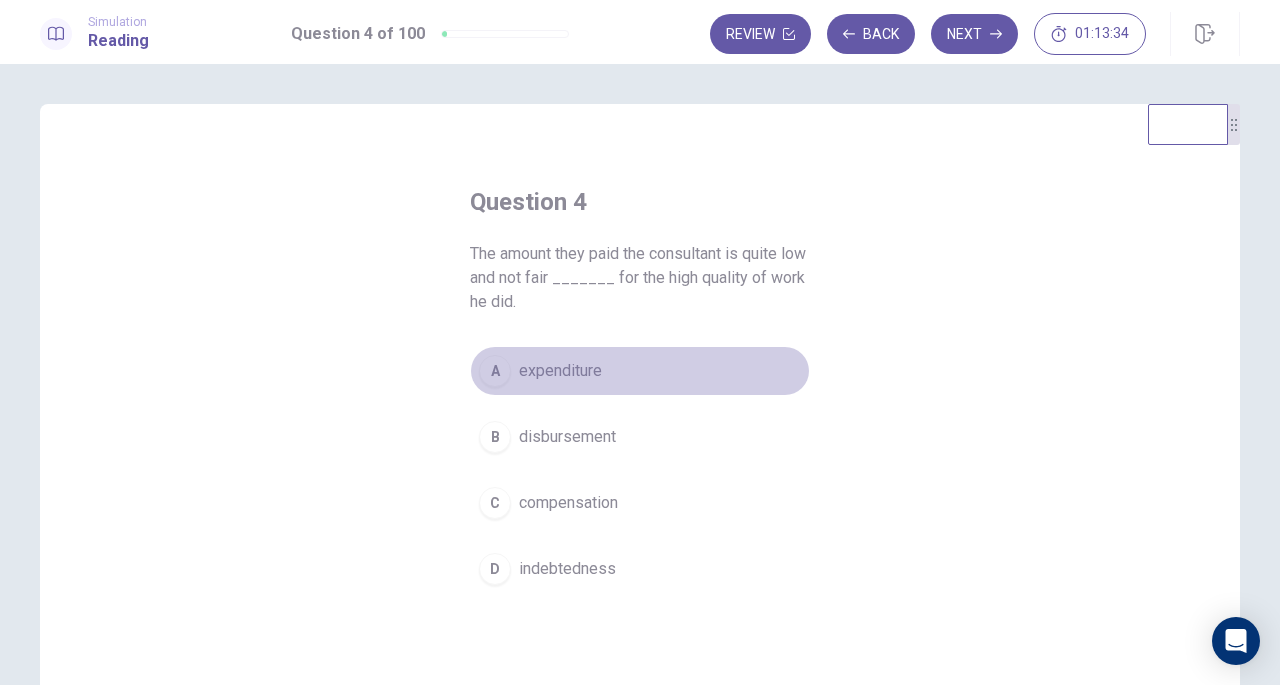 click on "expenditure" at bounding box center [560, 371] 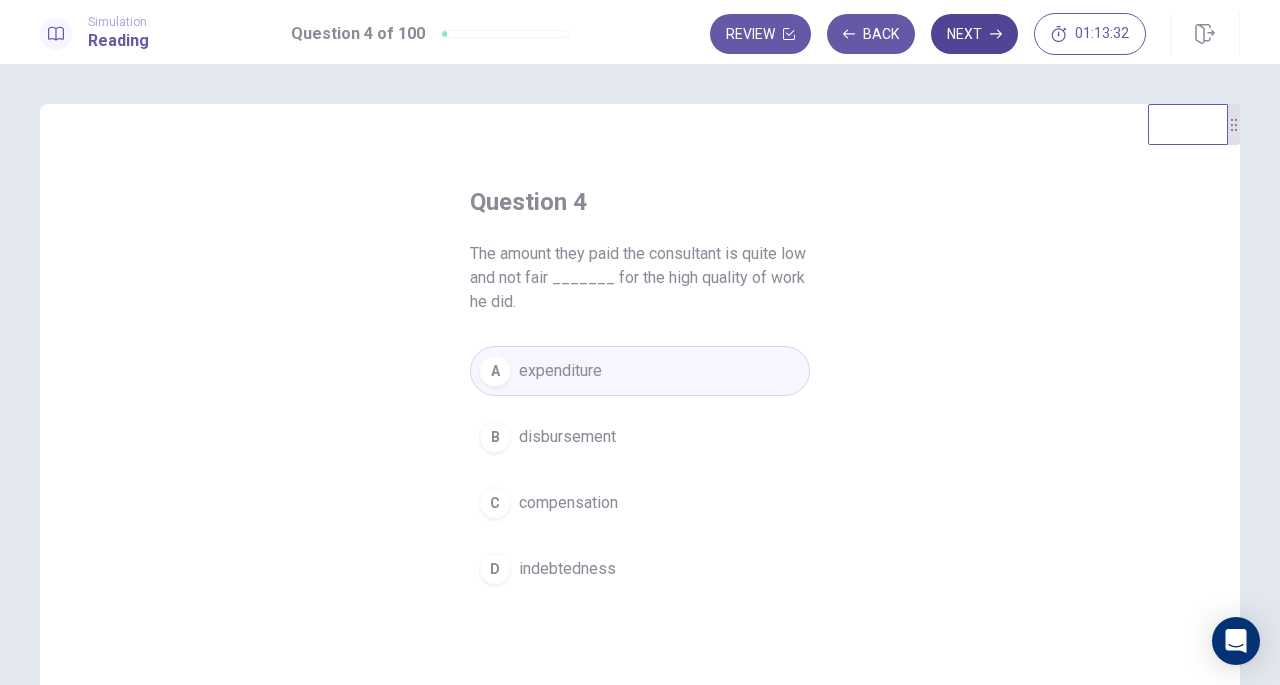 click on "Next" at bounding box center (974, 34) 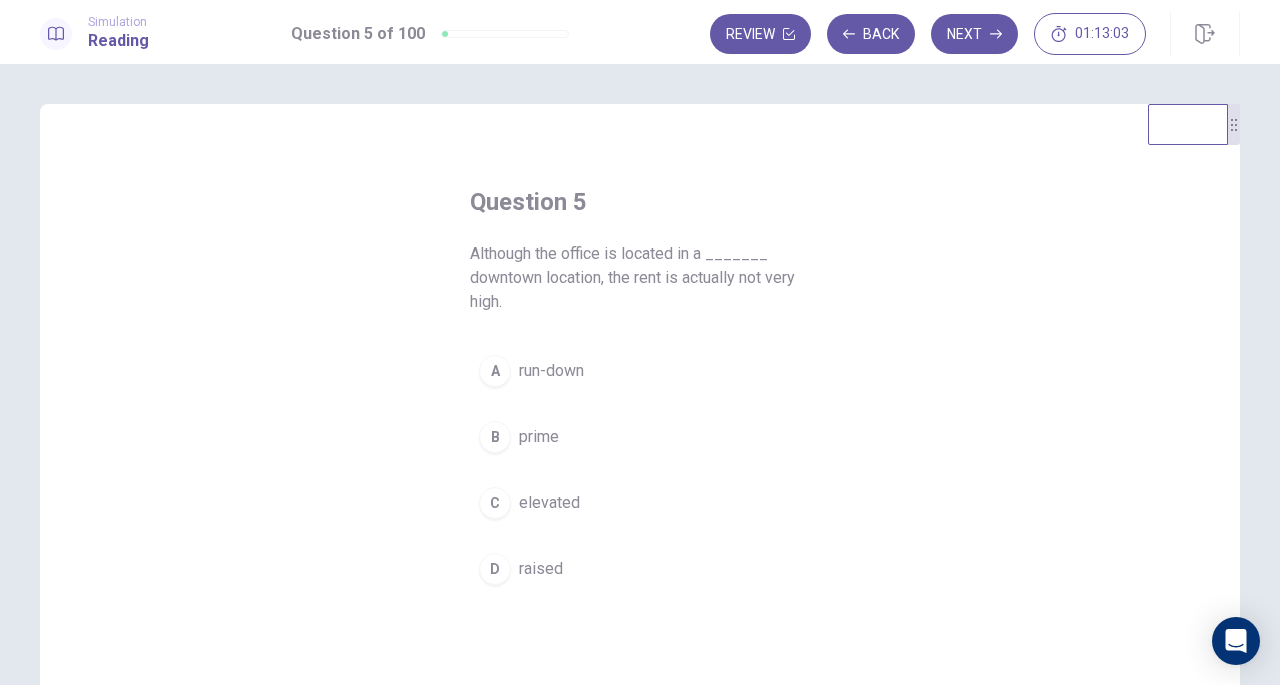 click on "prime" at bounding box center (539, 437) 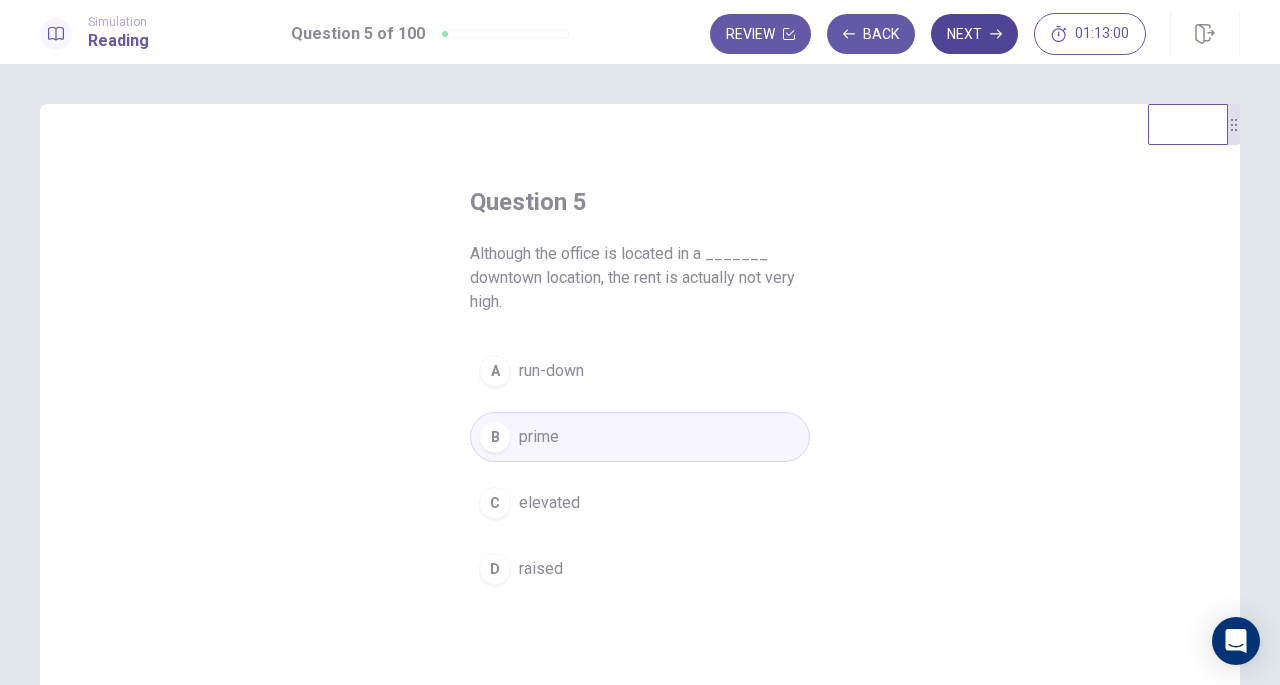 click on "Next" at bounding box center [974, 34] 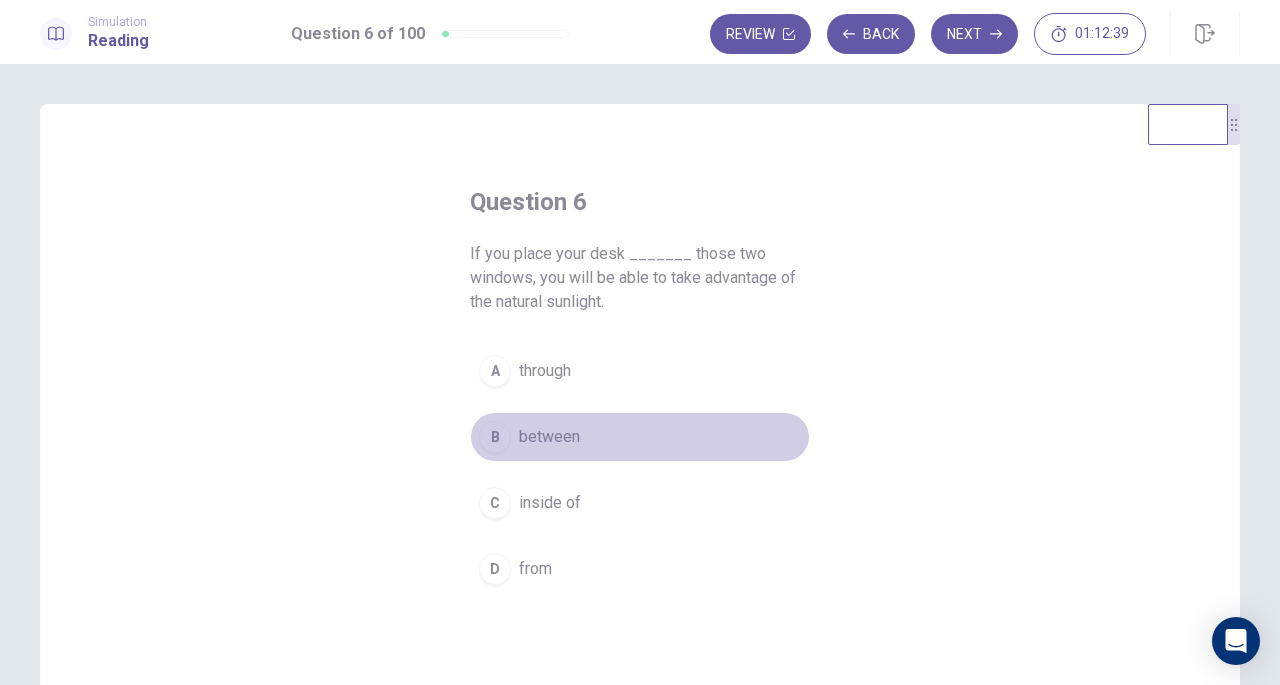 click on "B between" at bounding box center [640, 437] 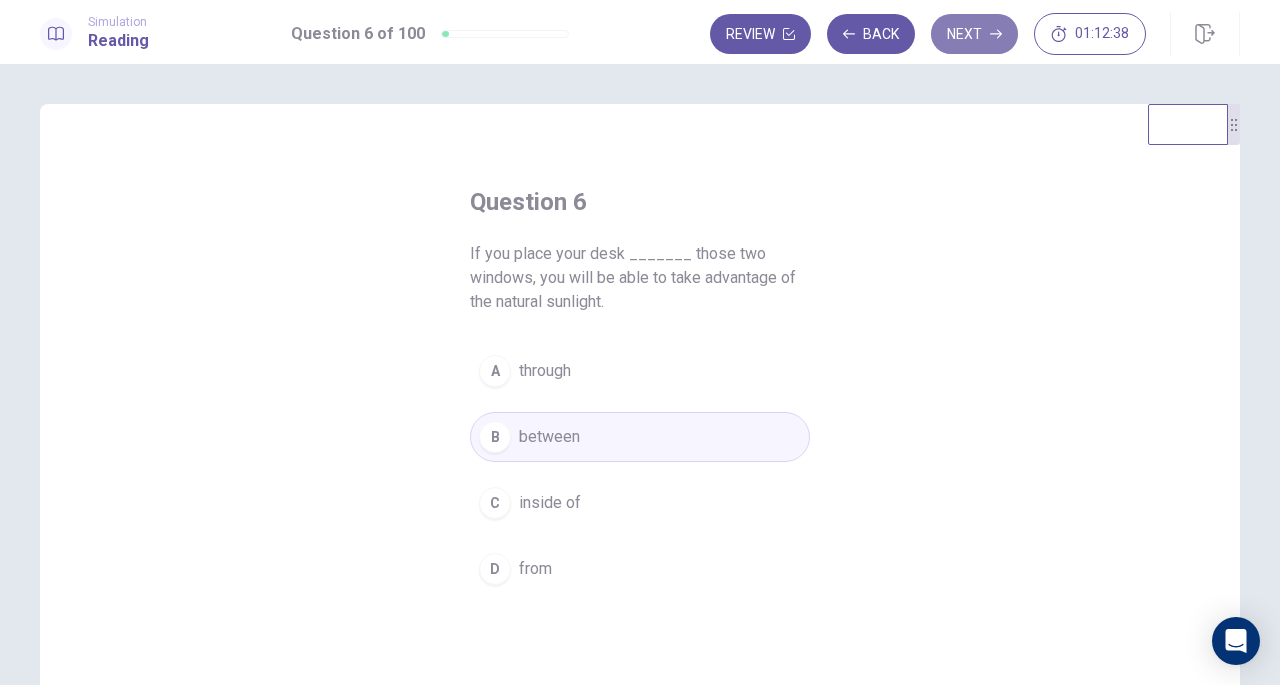 click on "Next" at bounding box center (974, 34) 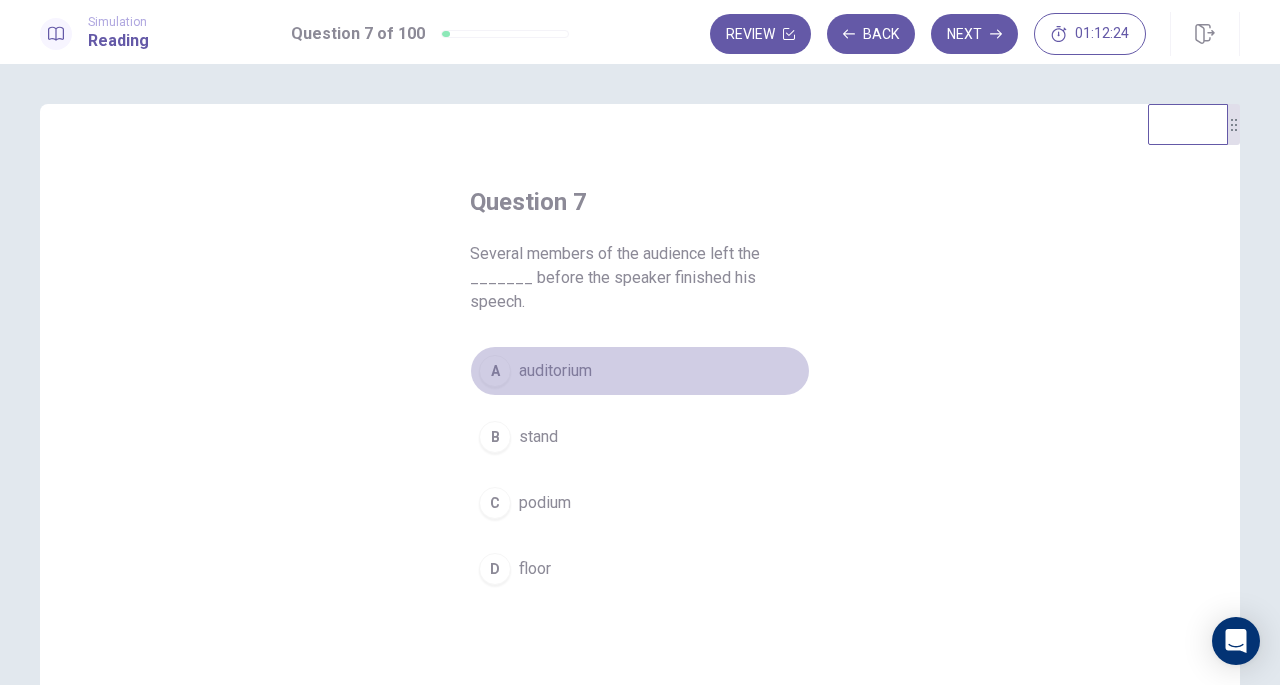 click on "auditorium" at bounding box center (555, 371) 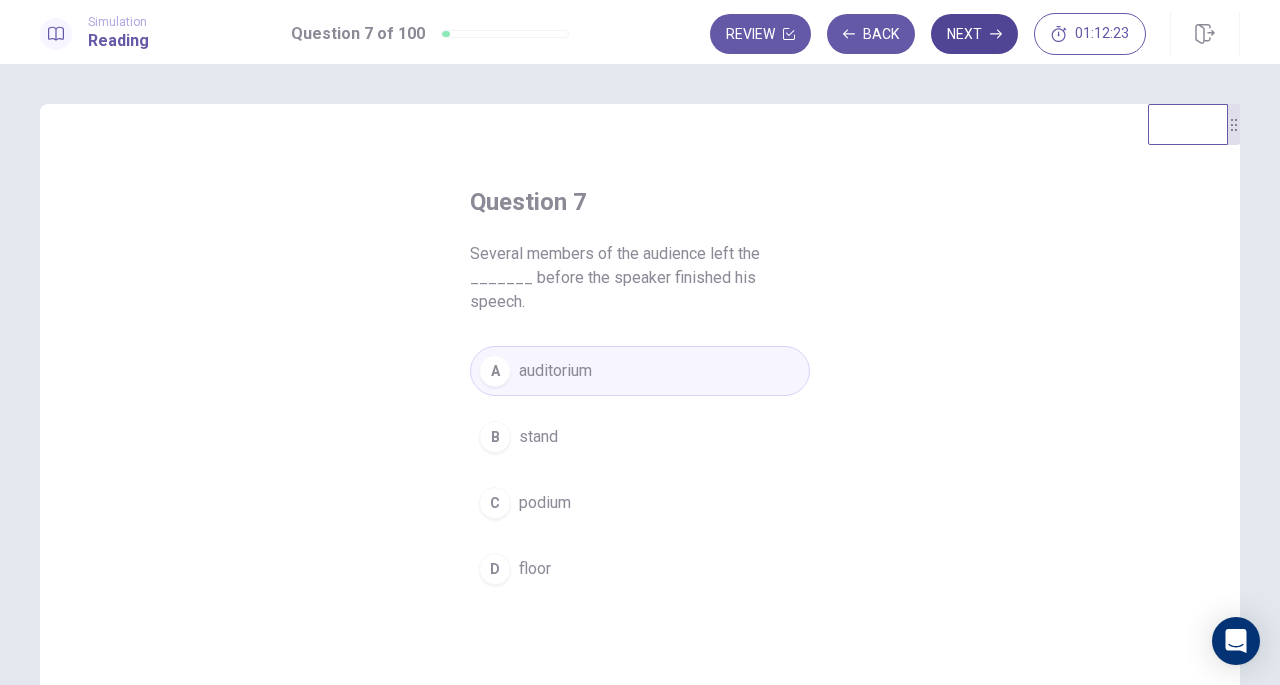 click on "Next" at bounding box center [974, 34] 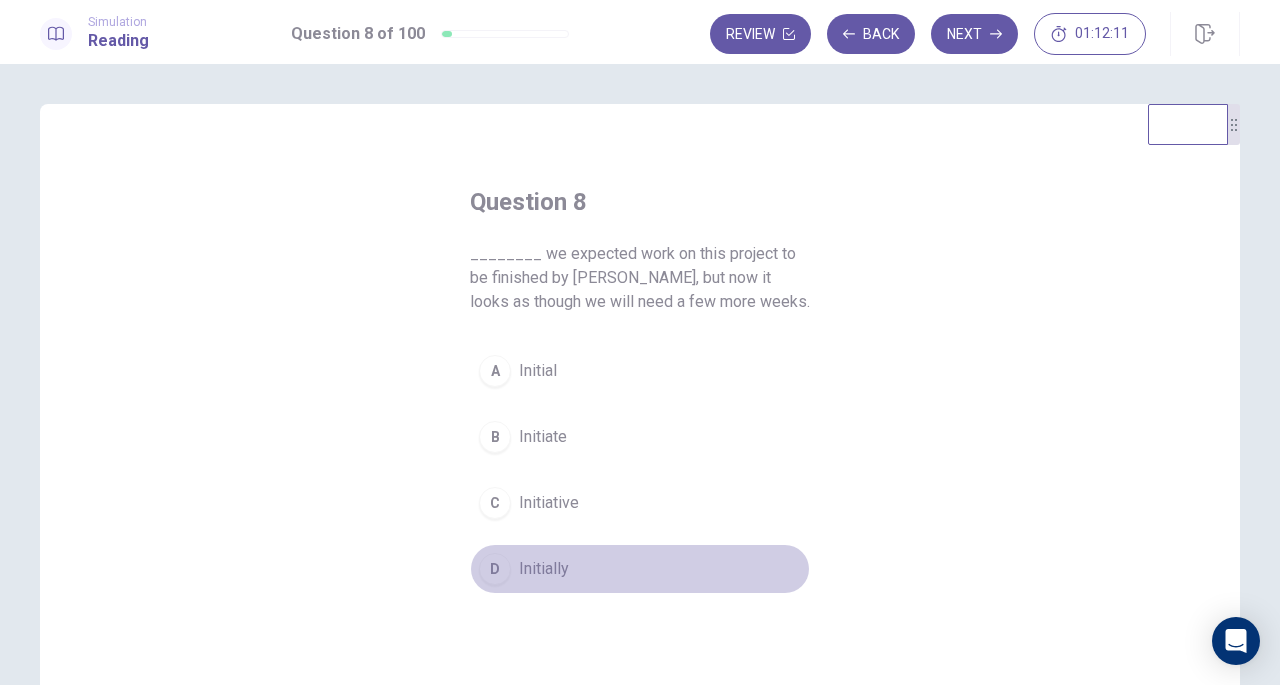 click on "Initially" at bounding box center (544, 569) 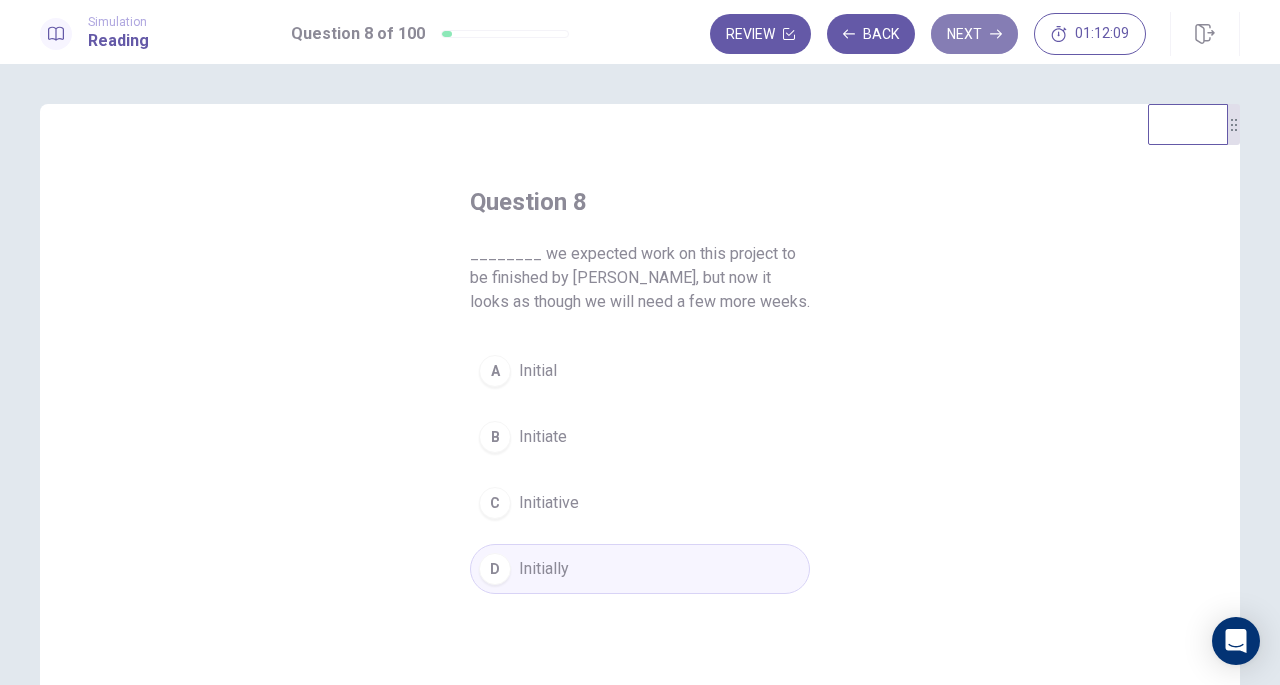 click on "Next" at bounding box center (974, 34) 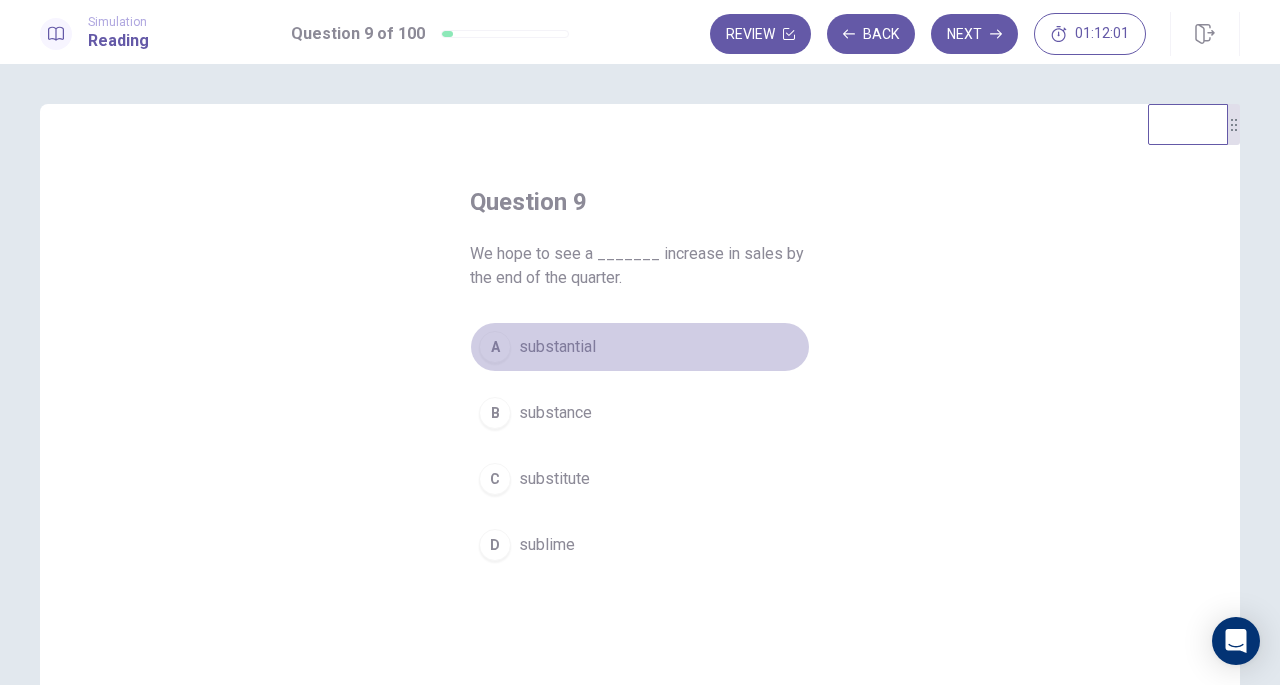 click on "A substantial" at bounding box center (640, 347) 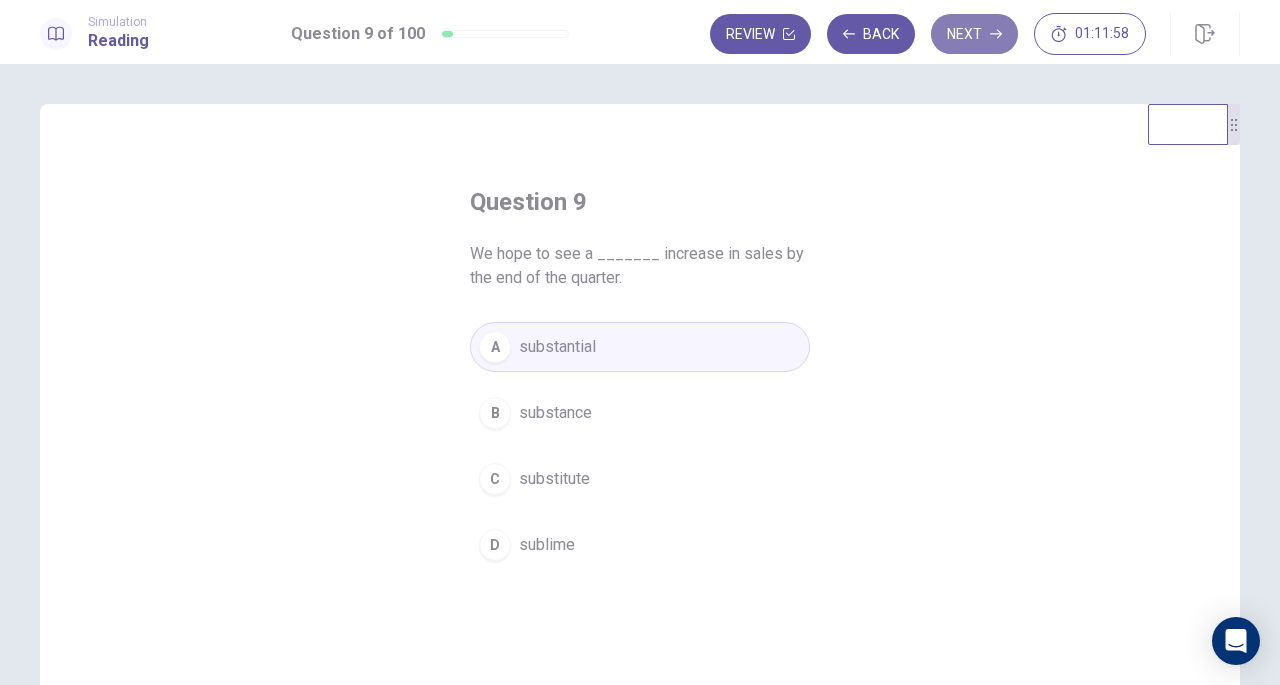 click 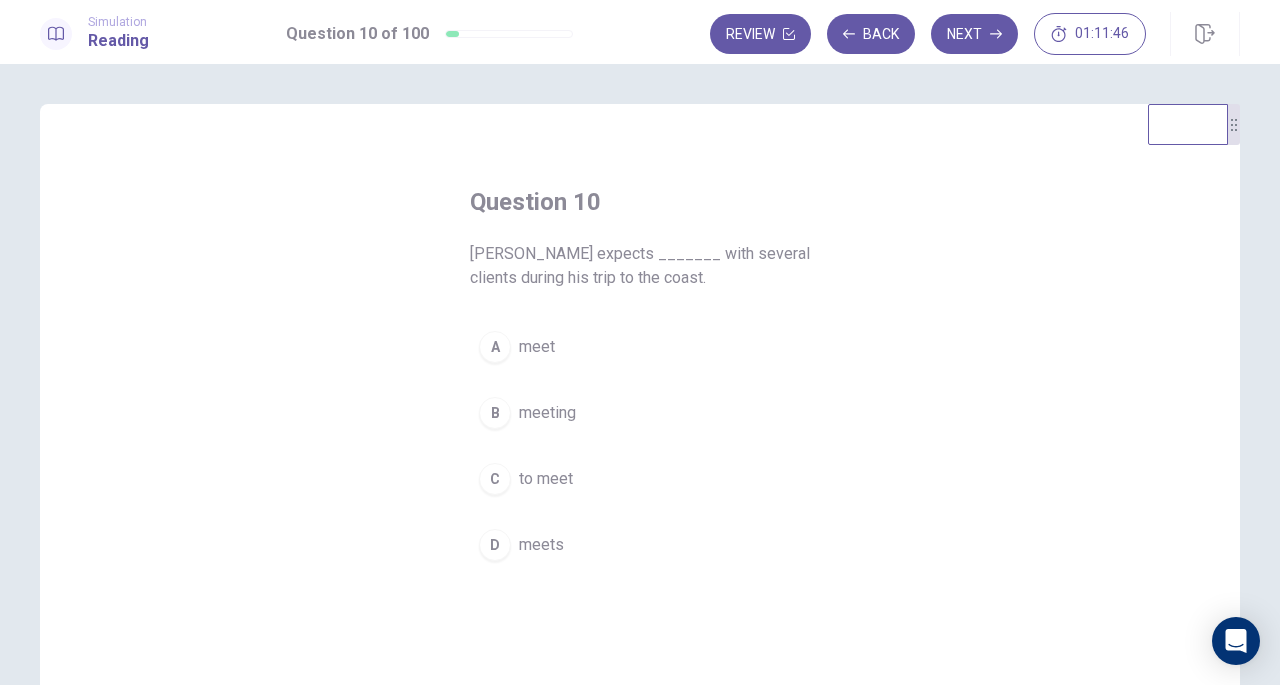 click on "to meet" at bounding box center (546, 479) 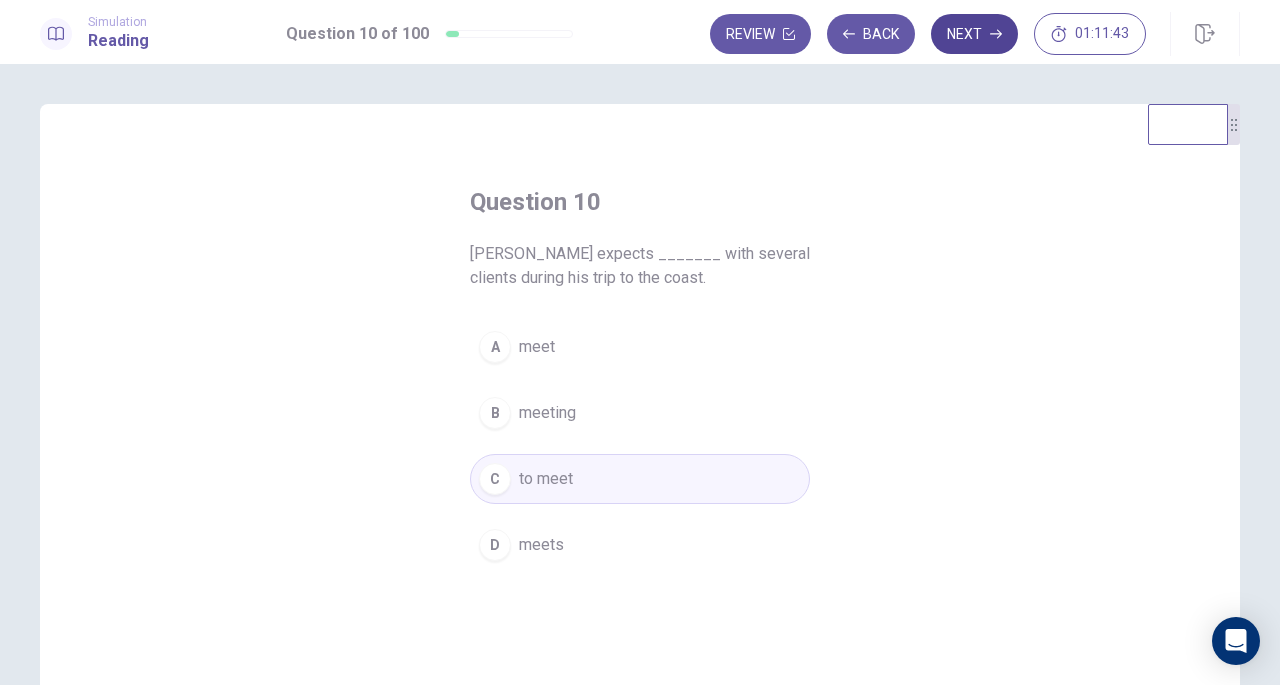 click on "Next" at bounding box center (974, 34) 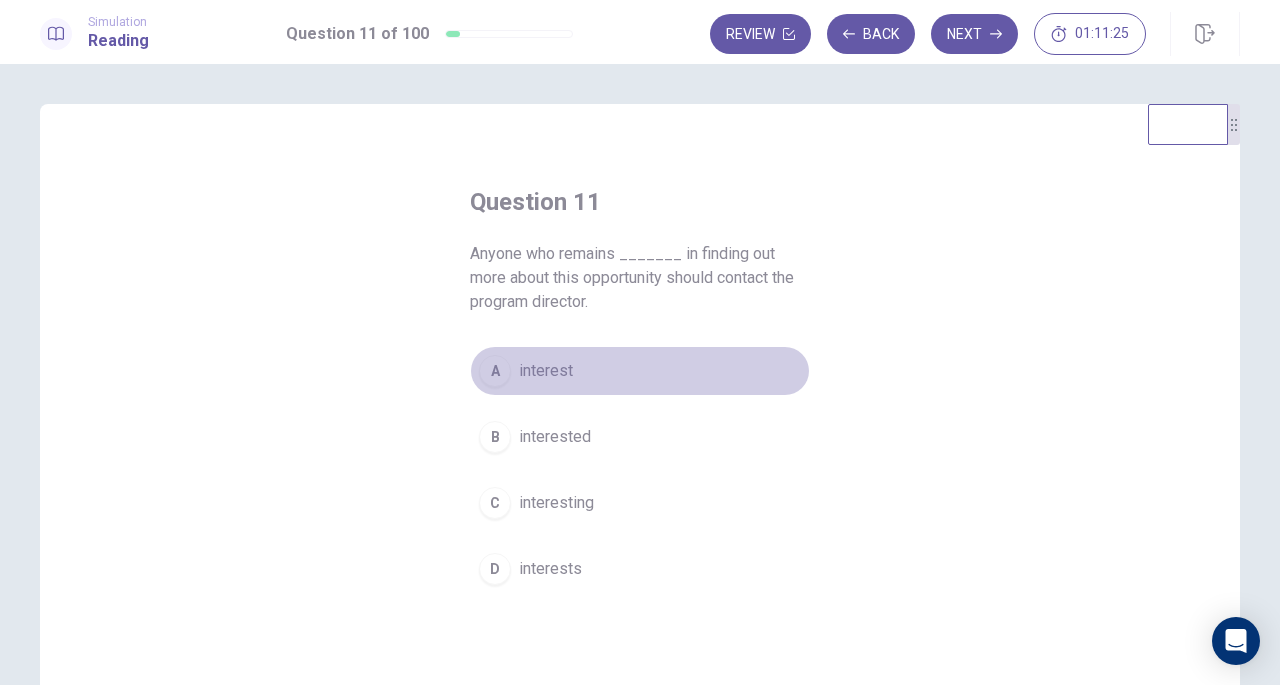 click on "A interest" at bounding box center [640, 371] 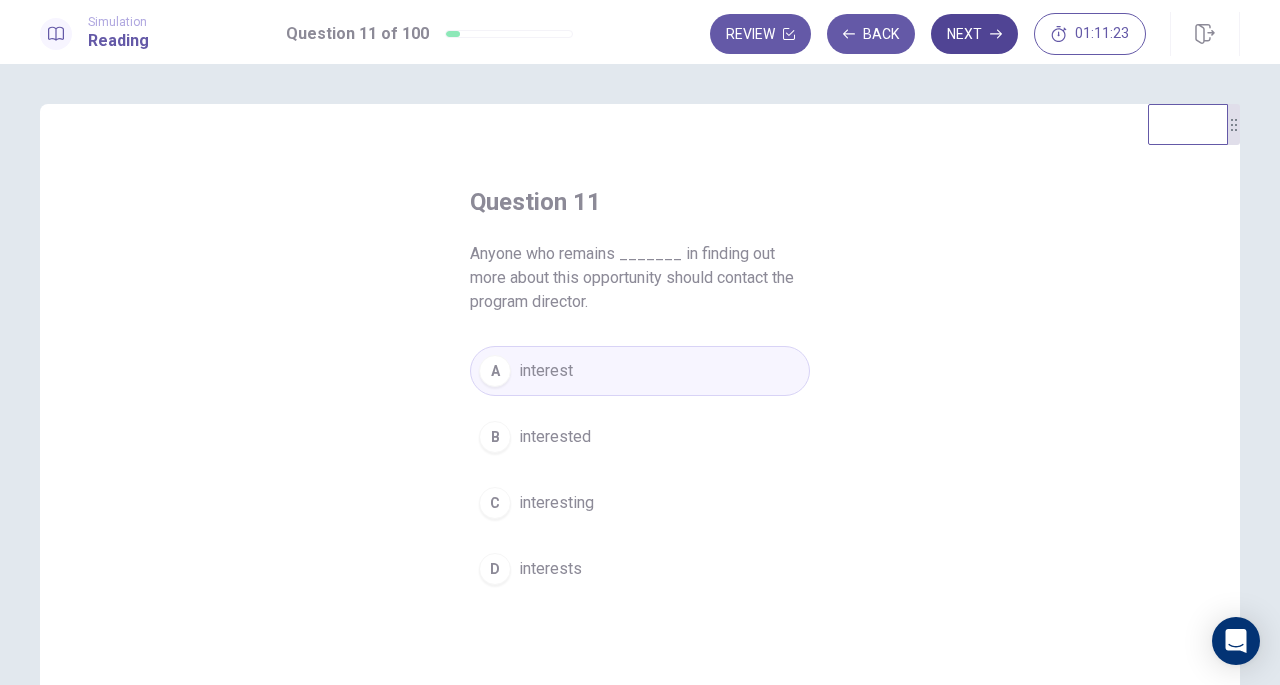 click on "Next" at bounding box center [974, 34] 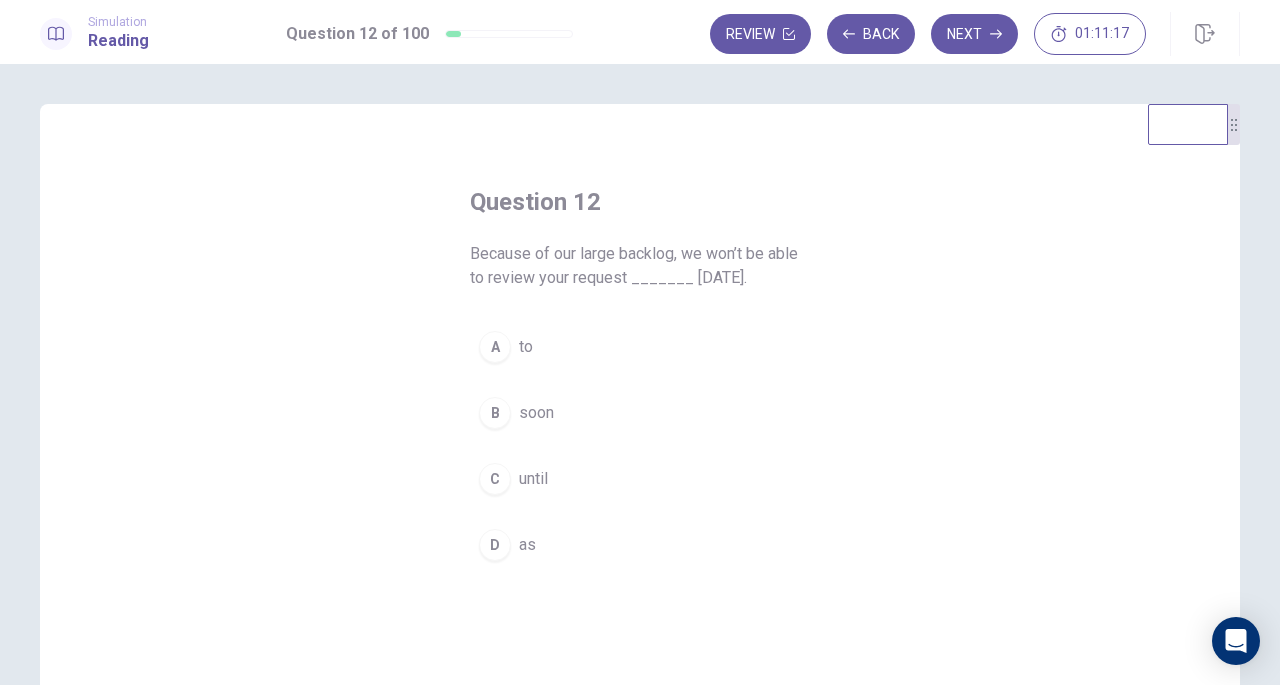 click on "C" at bounding box center [495, 479] 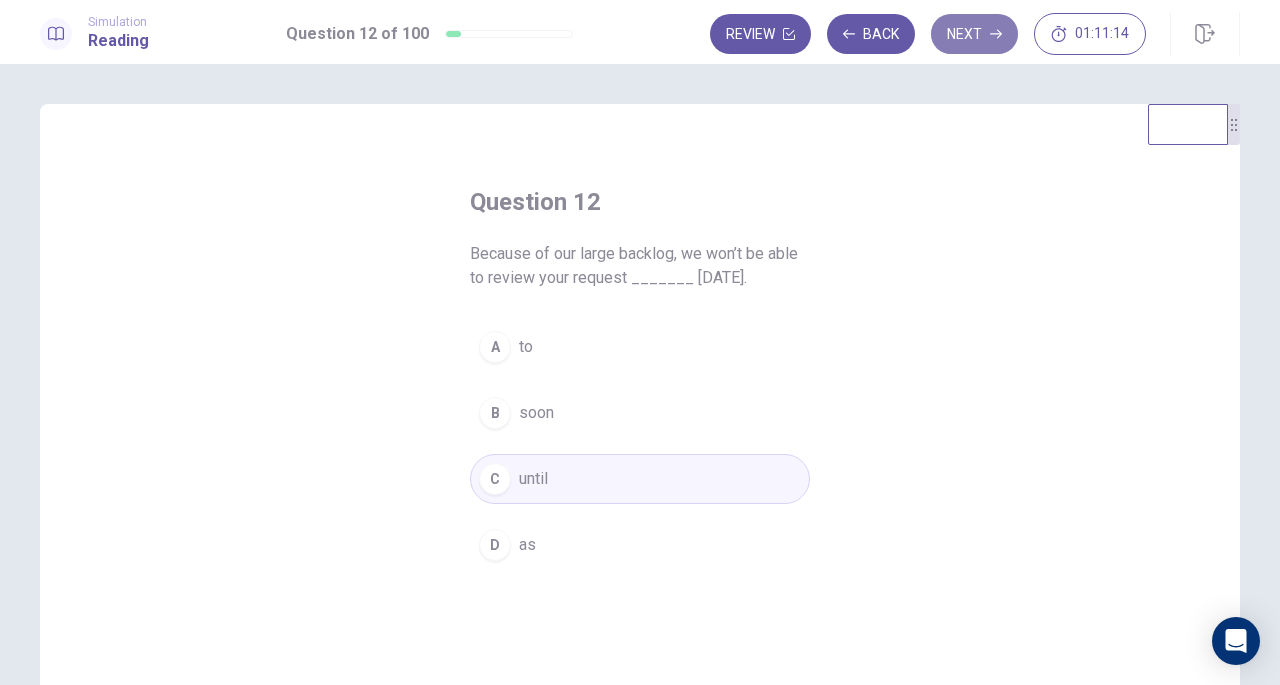 click on "Next" at bounding box center (974, 34) 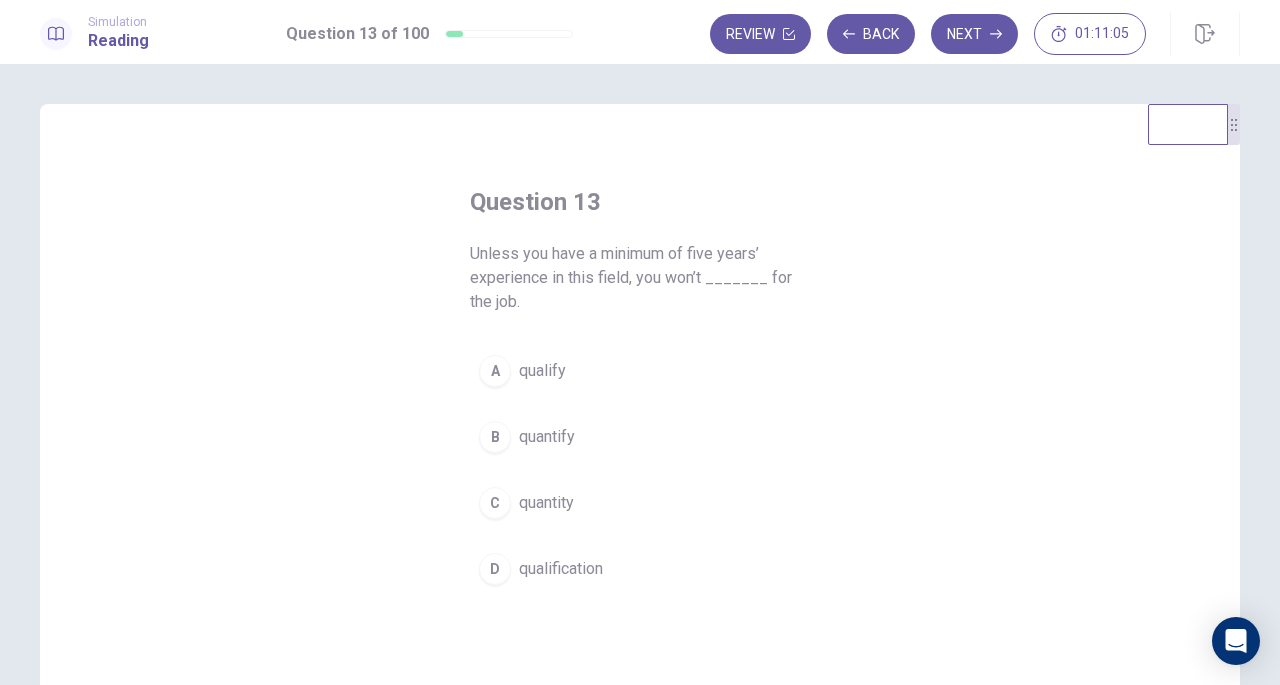 click on "qualify" at bounding box center (542, 371) 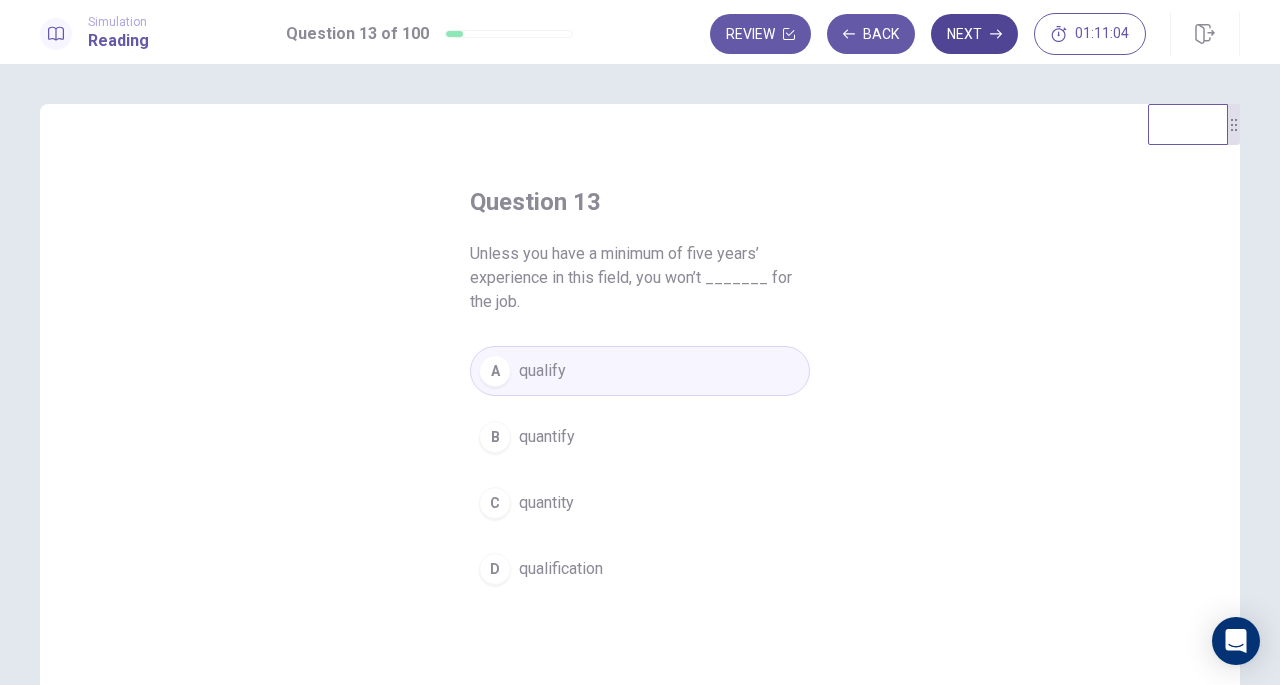 click on "Next" at bounding box center [974, 34] 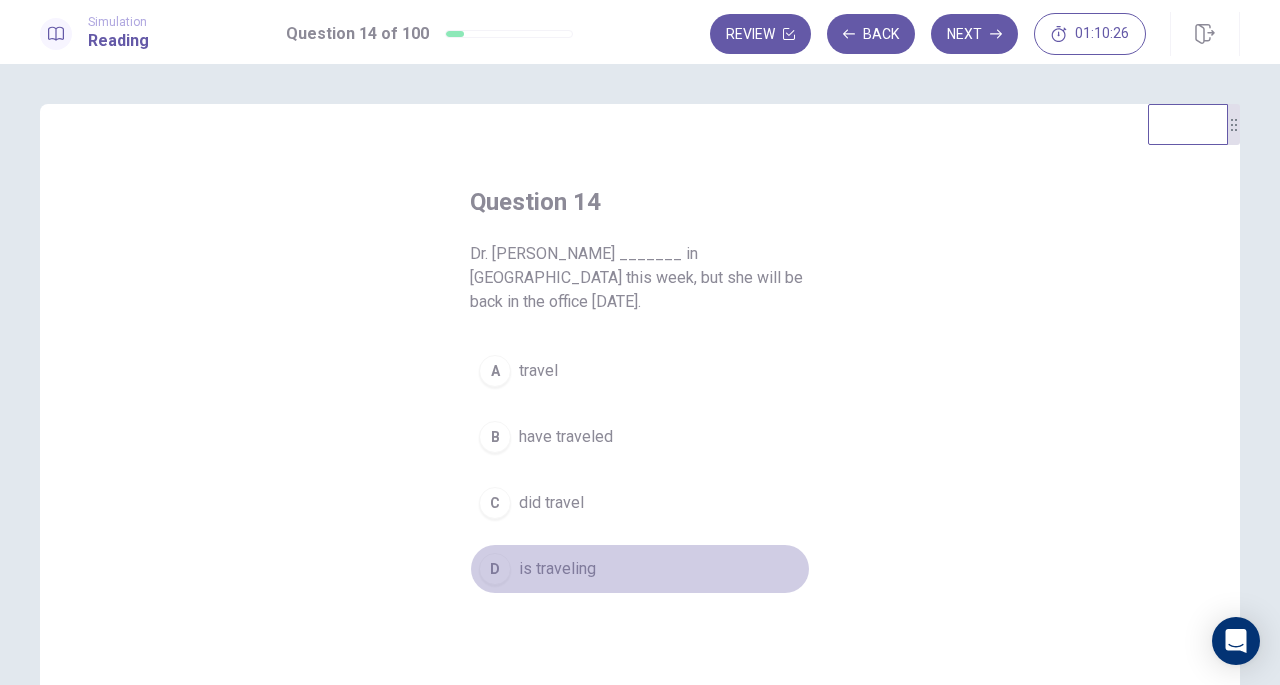 click on "is traveling" at bounding box center [557, 569] 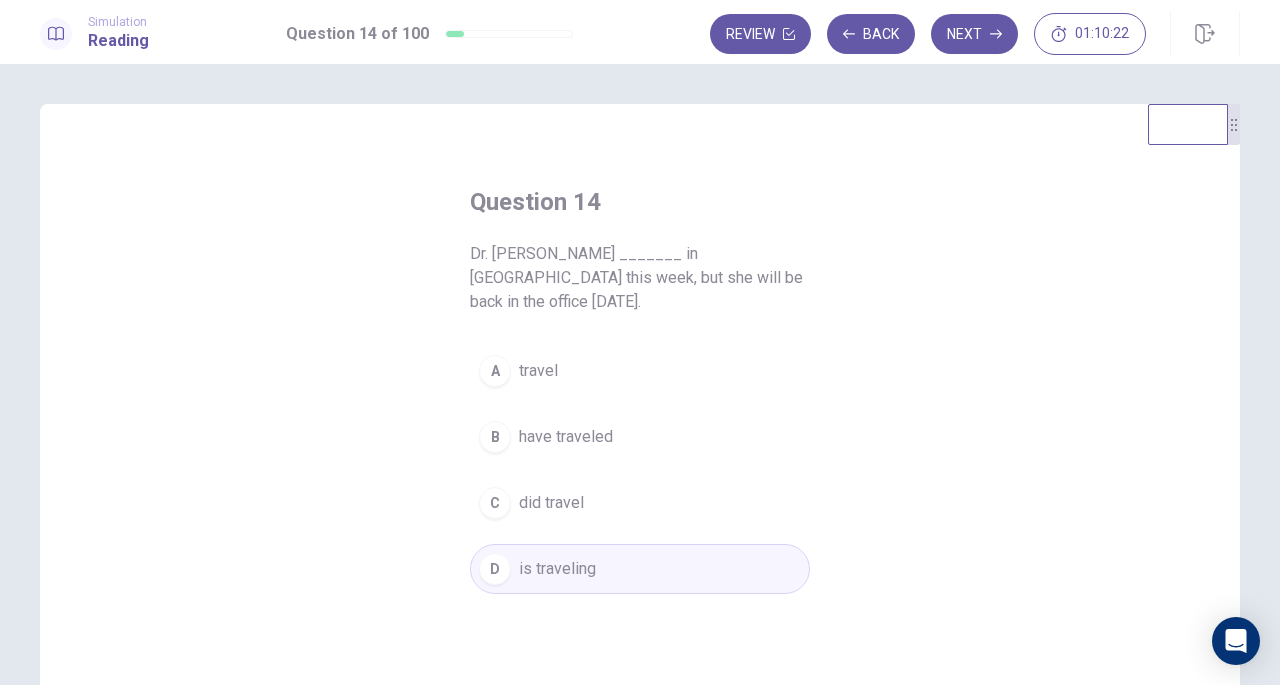 click on "Next" at bounding box center (974, 34) 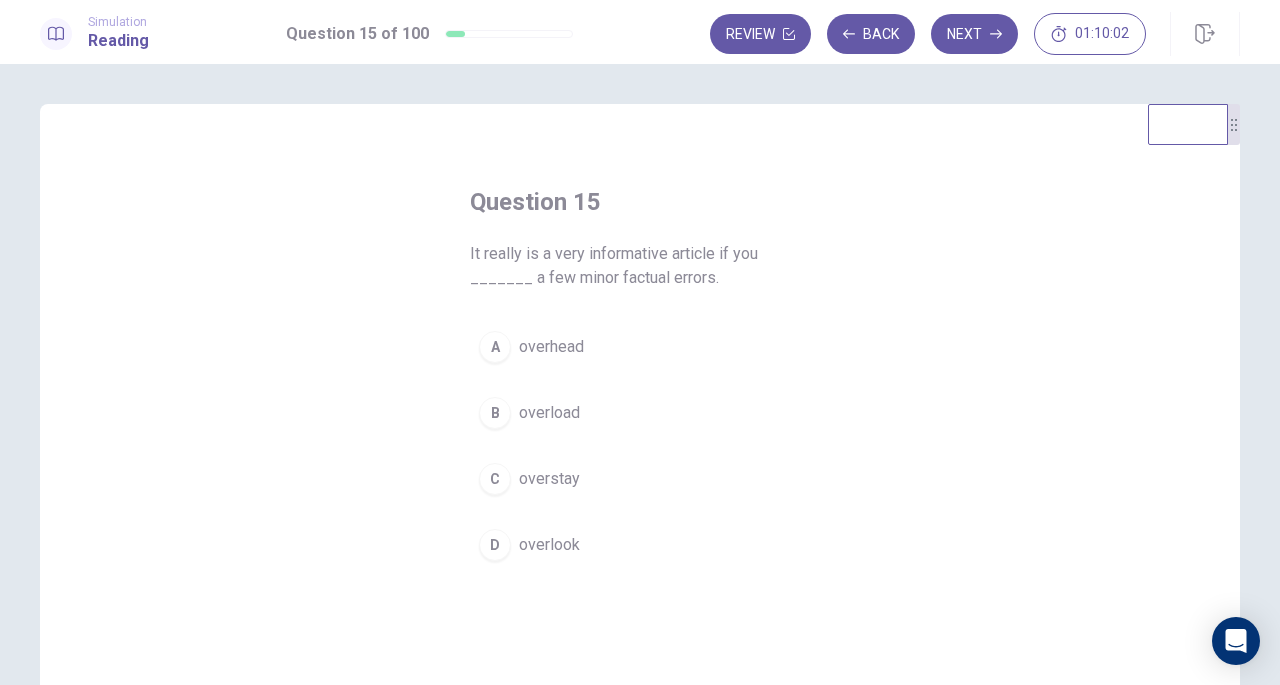 click on "overlook" at bounding box center [549, 545] 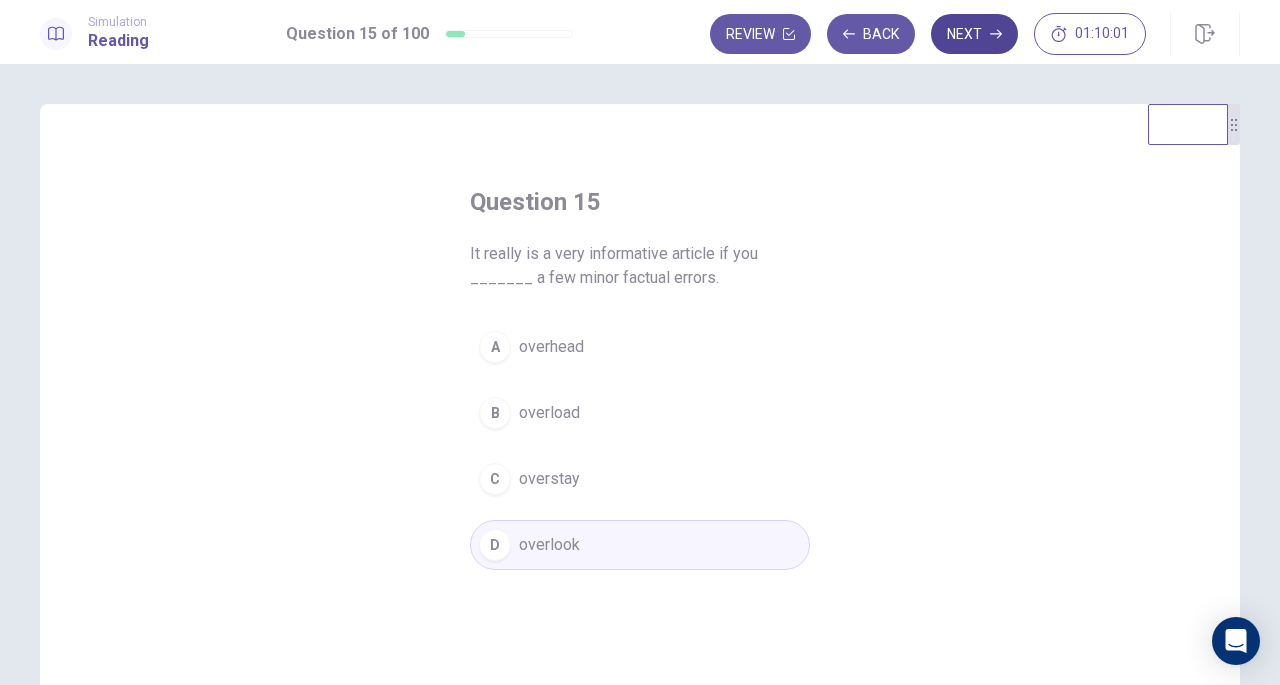 click on "Next" at bounding box center [974, 34] 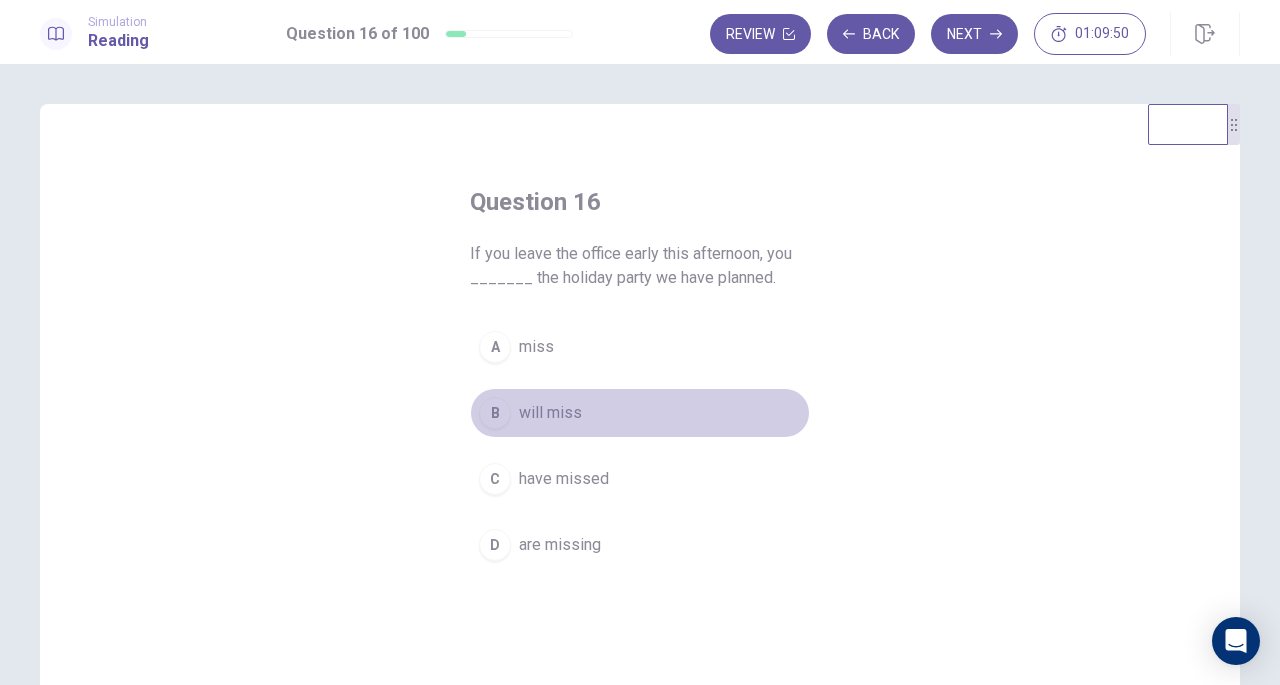 click on "will miss" at bounding box center [550, 413] 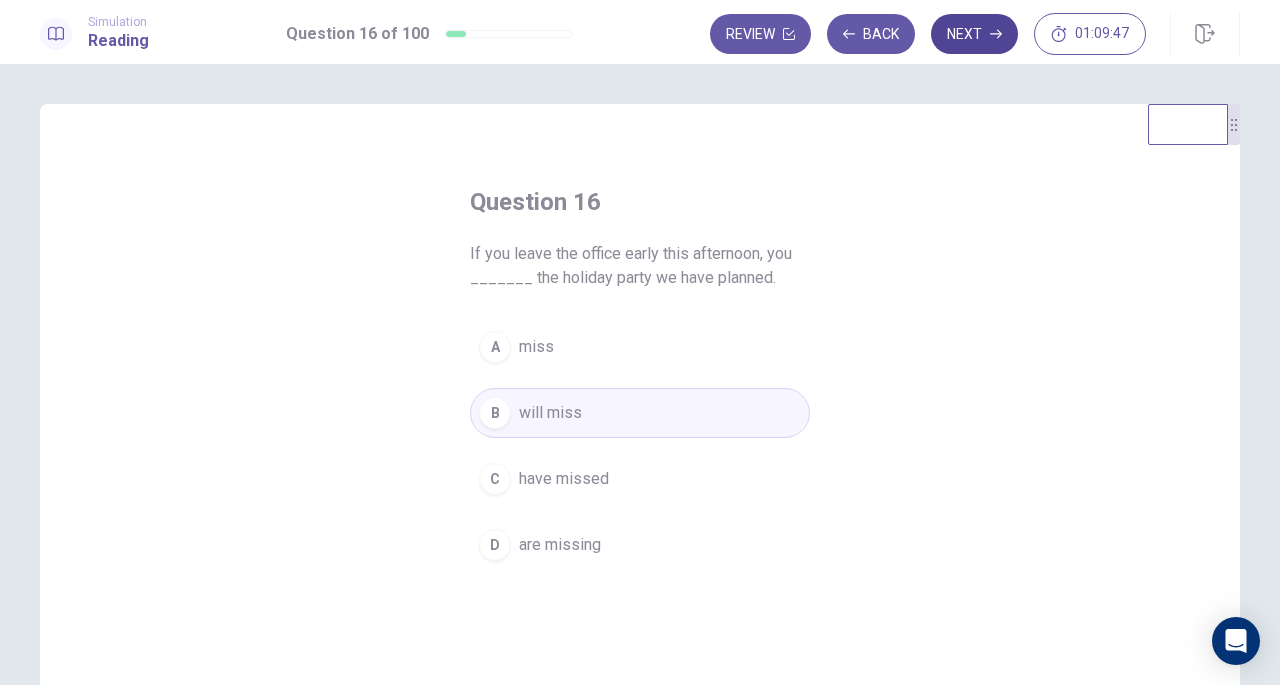 click on "Next" at bounding box center (974, 34) 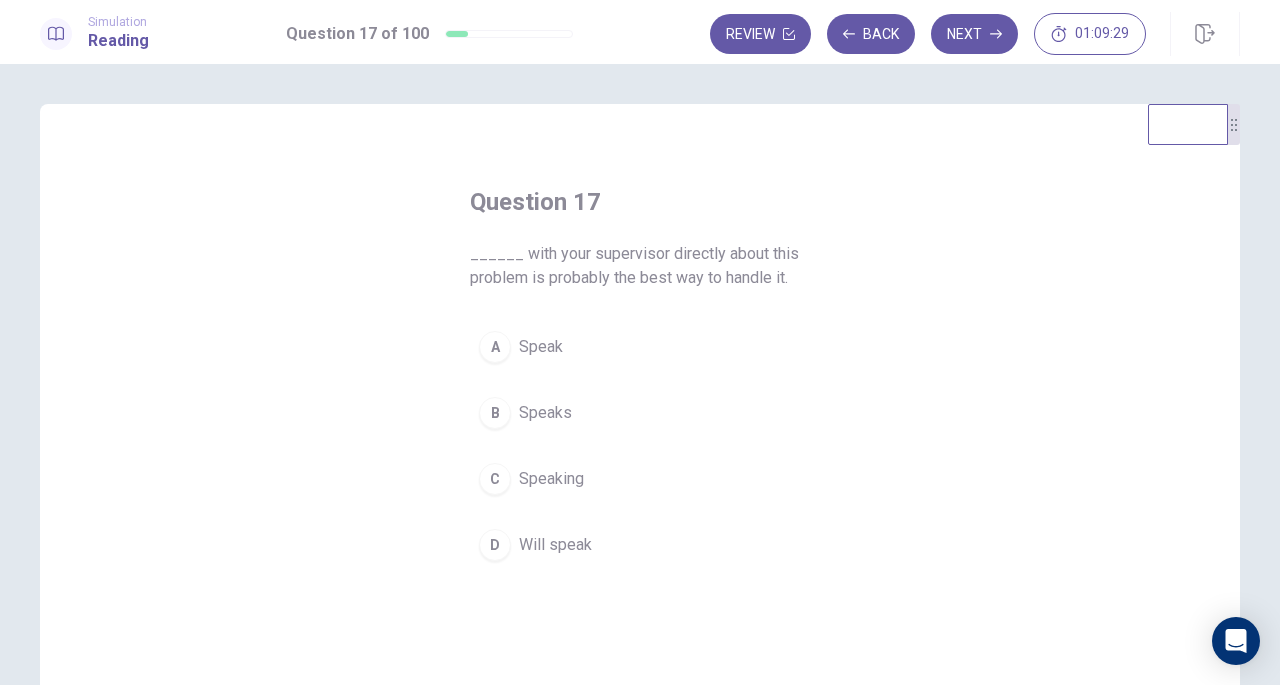 click on "A Speak" at bounding box center [640, 347] 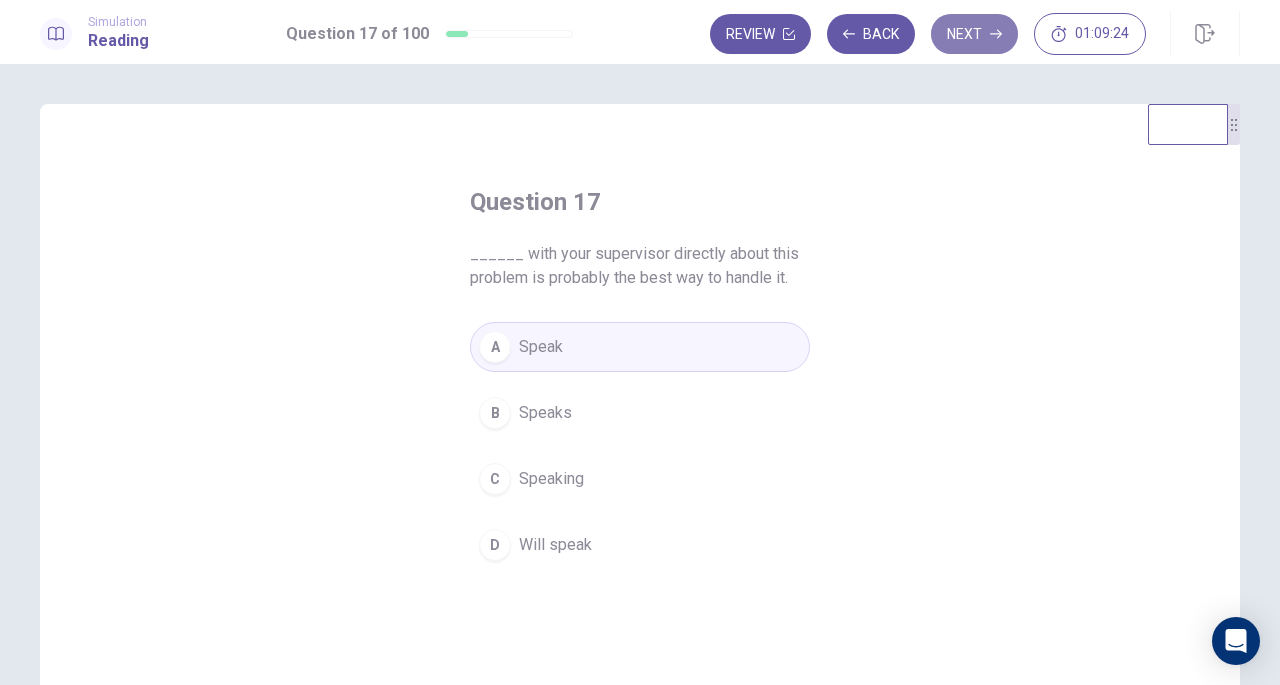 click on "Next" at bounding box center [974, 34] 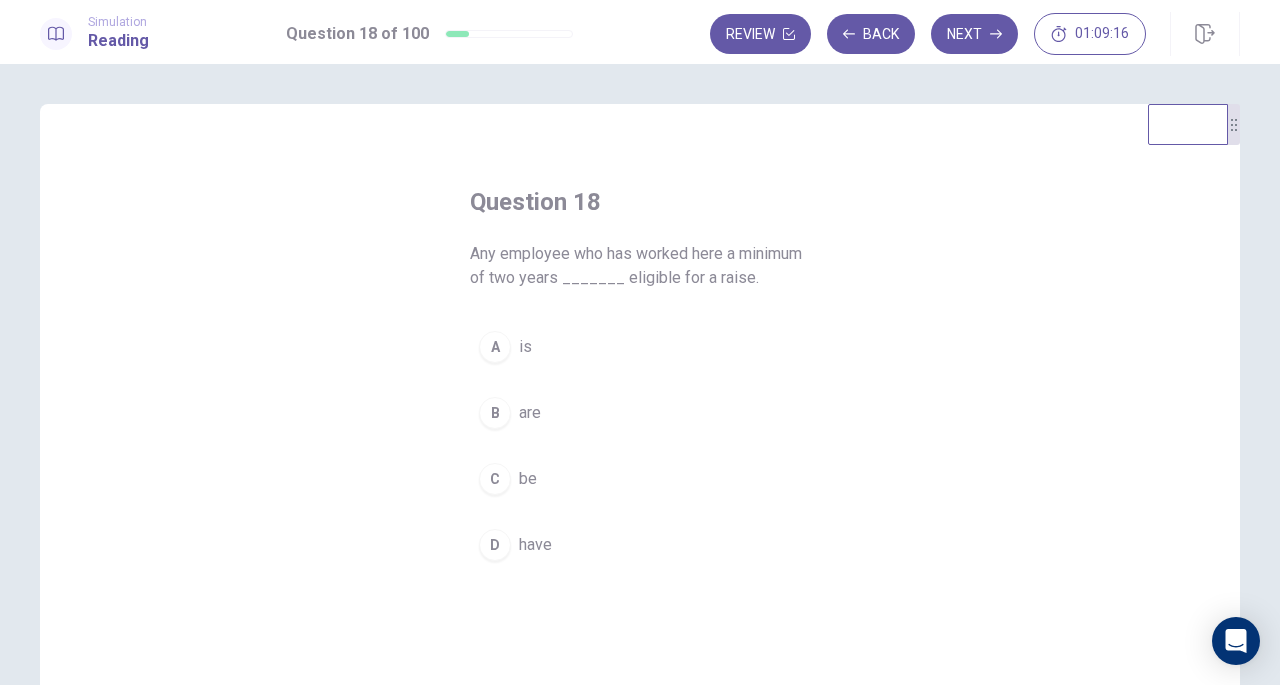 click on "A" at bounding box center (495, 347) 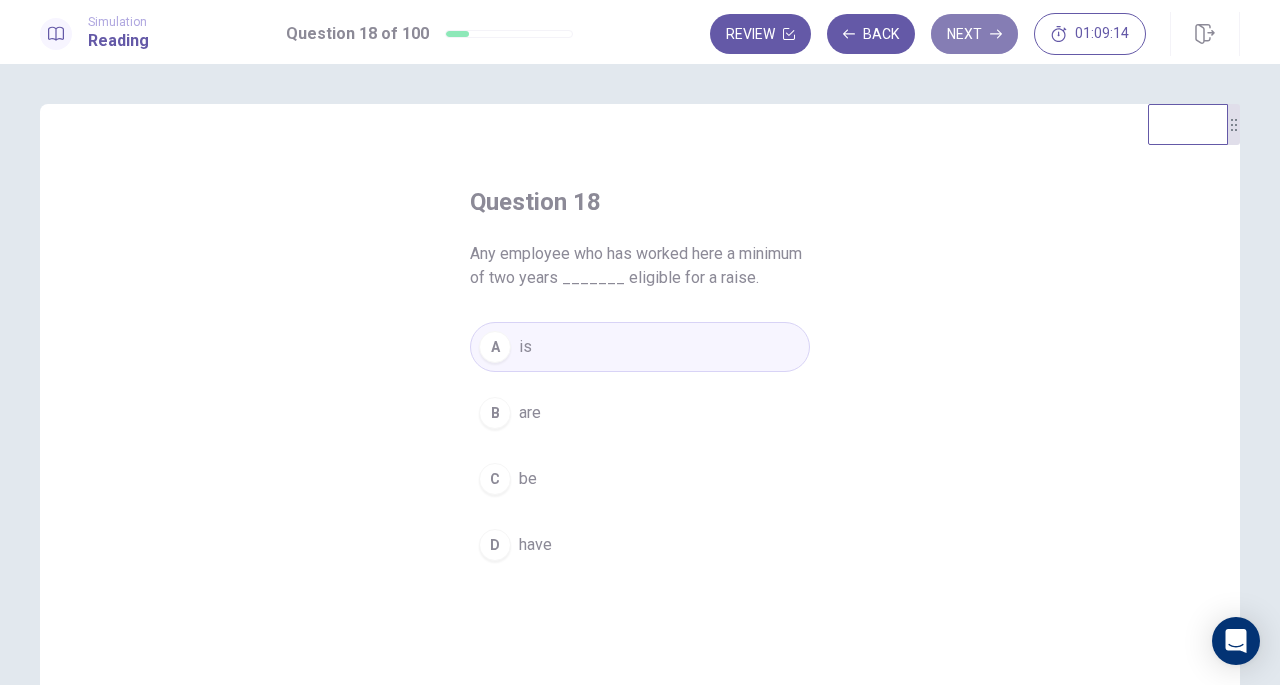 click 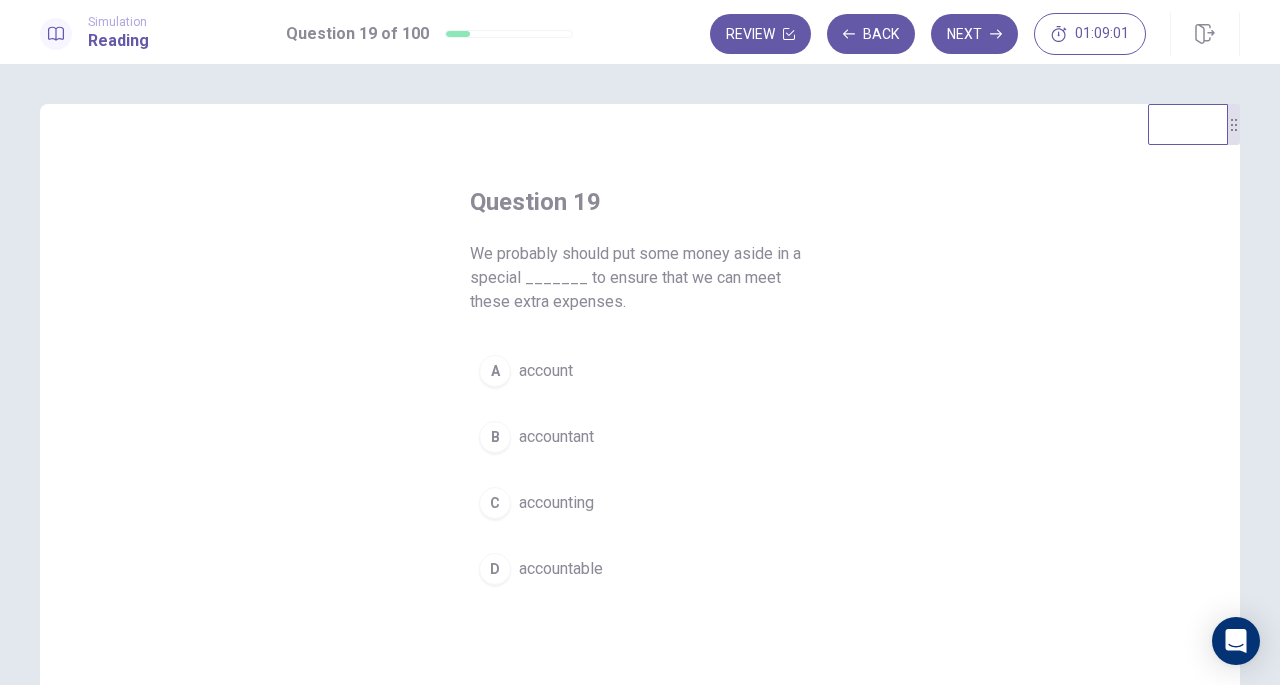 click on "account" at bounding box center [546, 371] 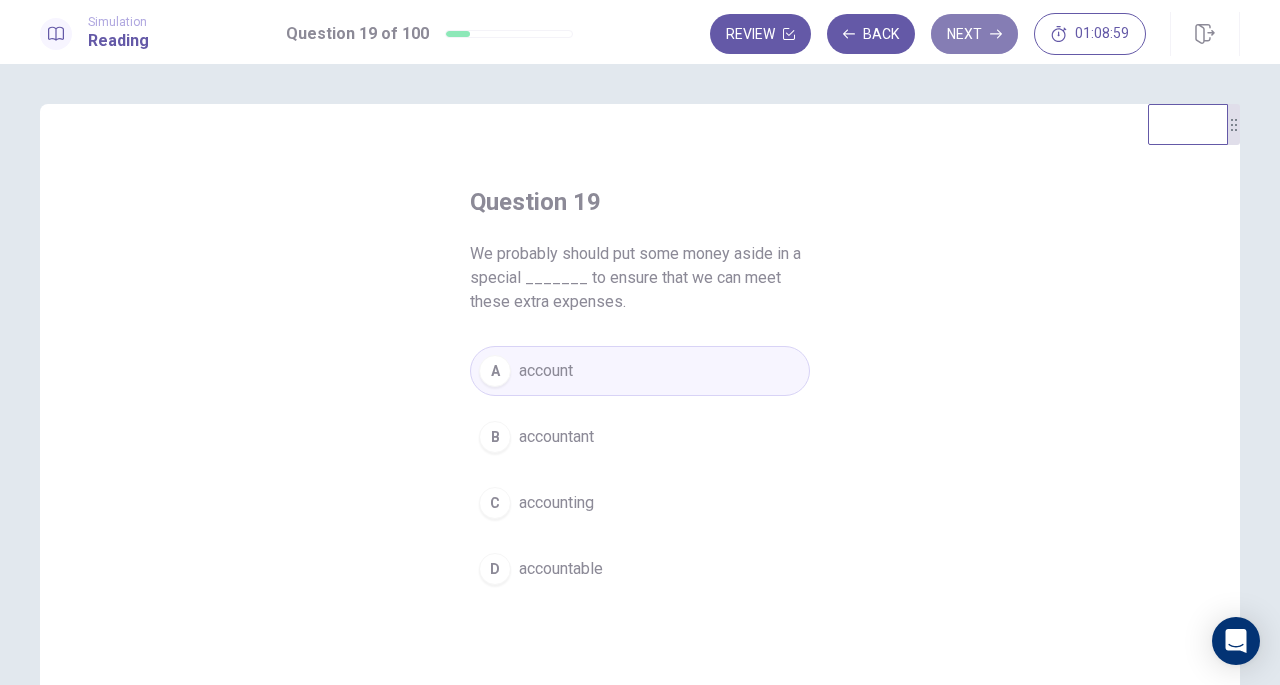 click on "Next" at bounding box center (974, 34) 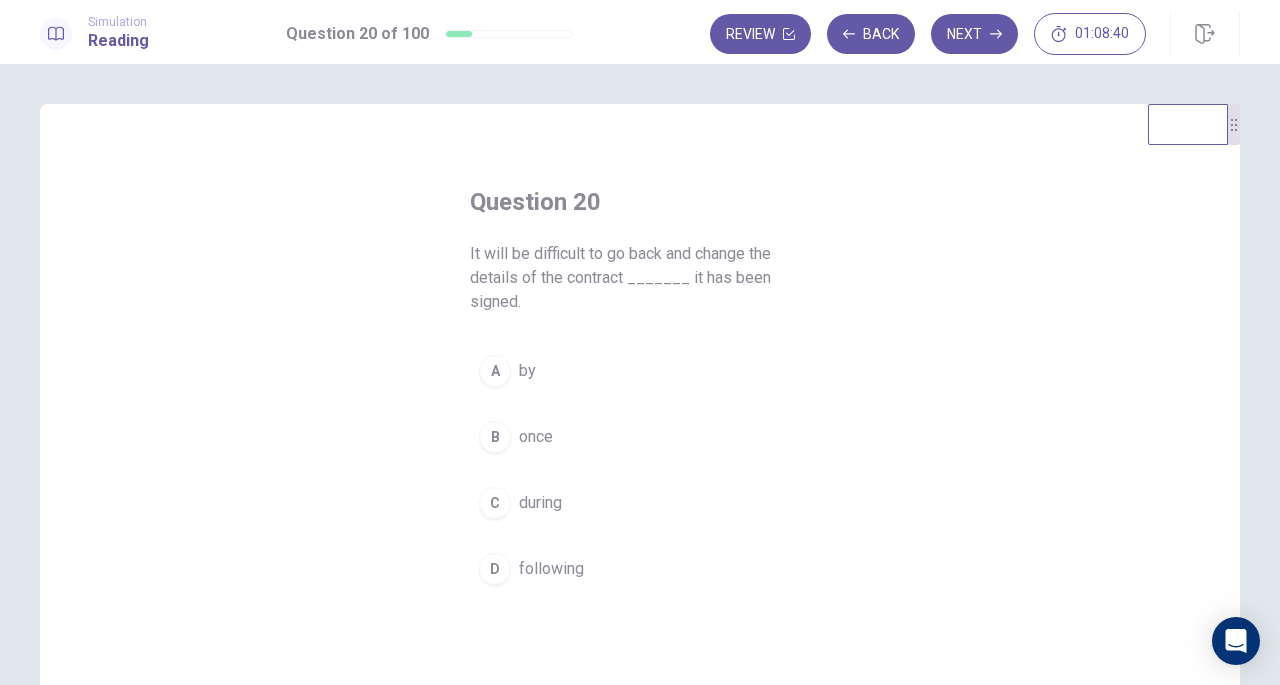 click on "once" at bounding box center (536, 437) 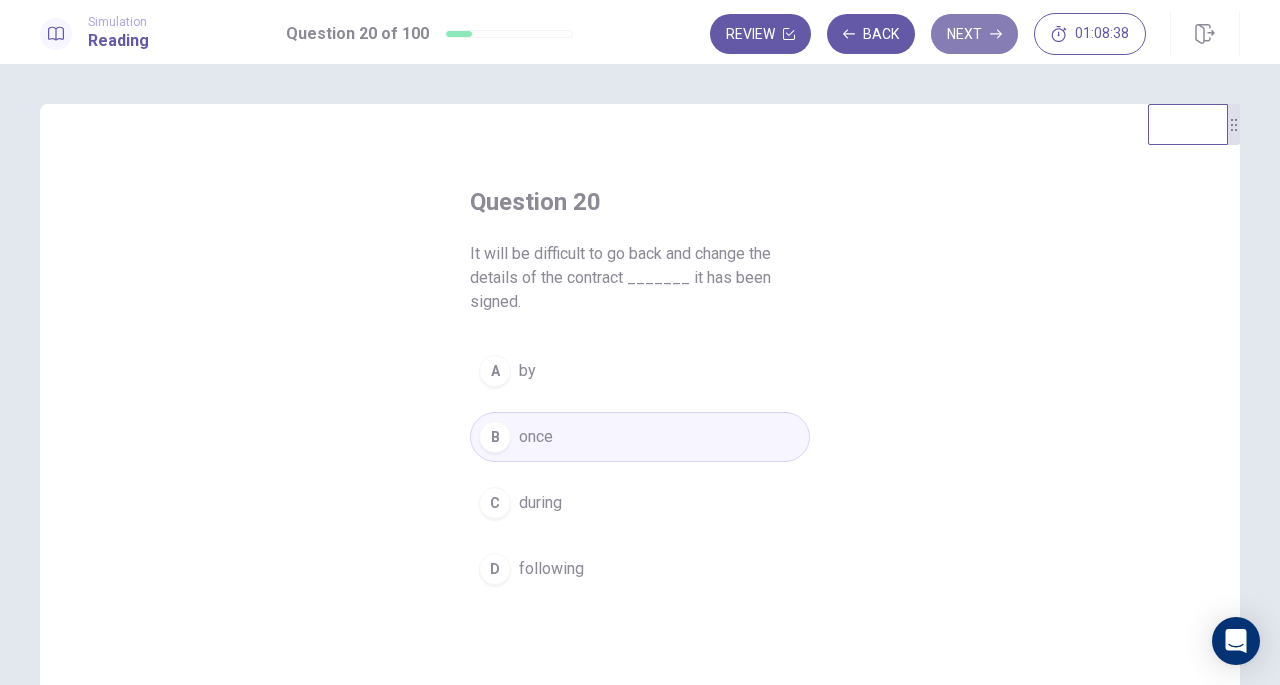 click on "Next" at bounding box center [974, 34] 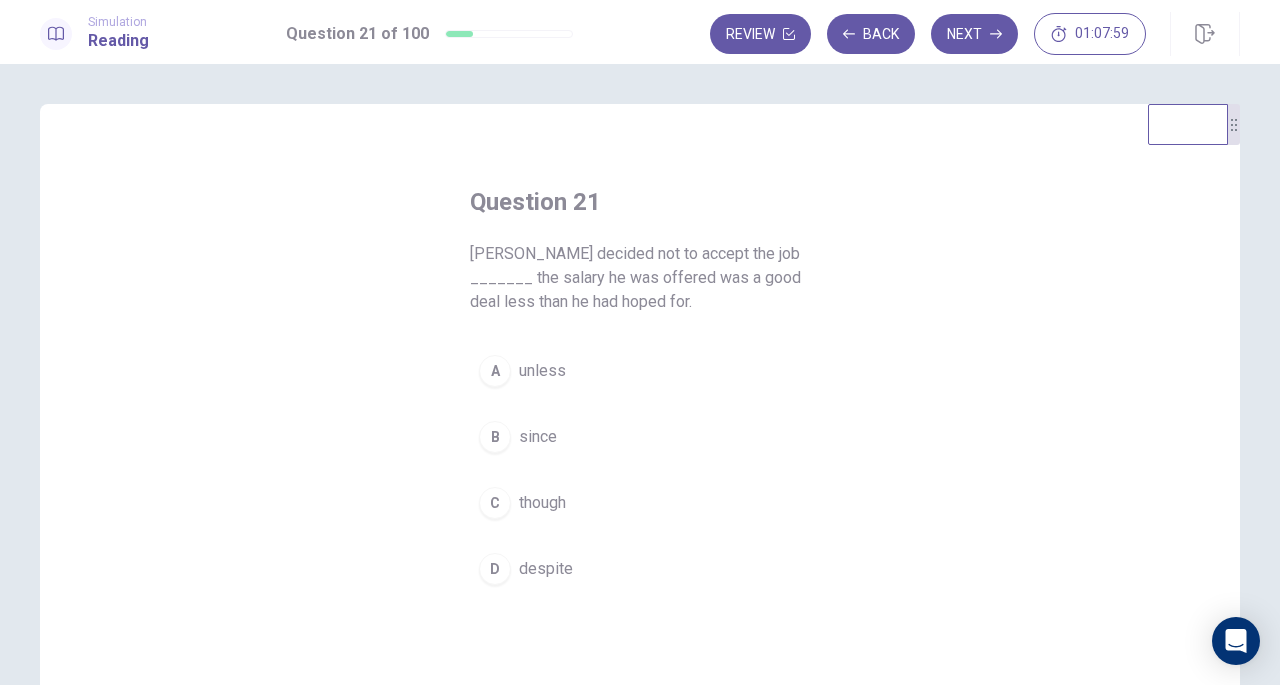 click on "since" at bounding box center (538, 437) 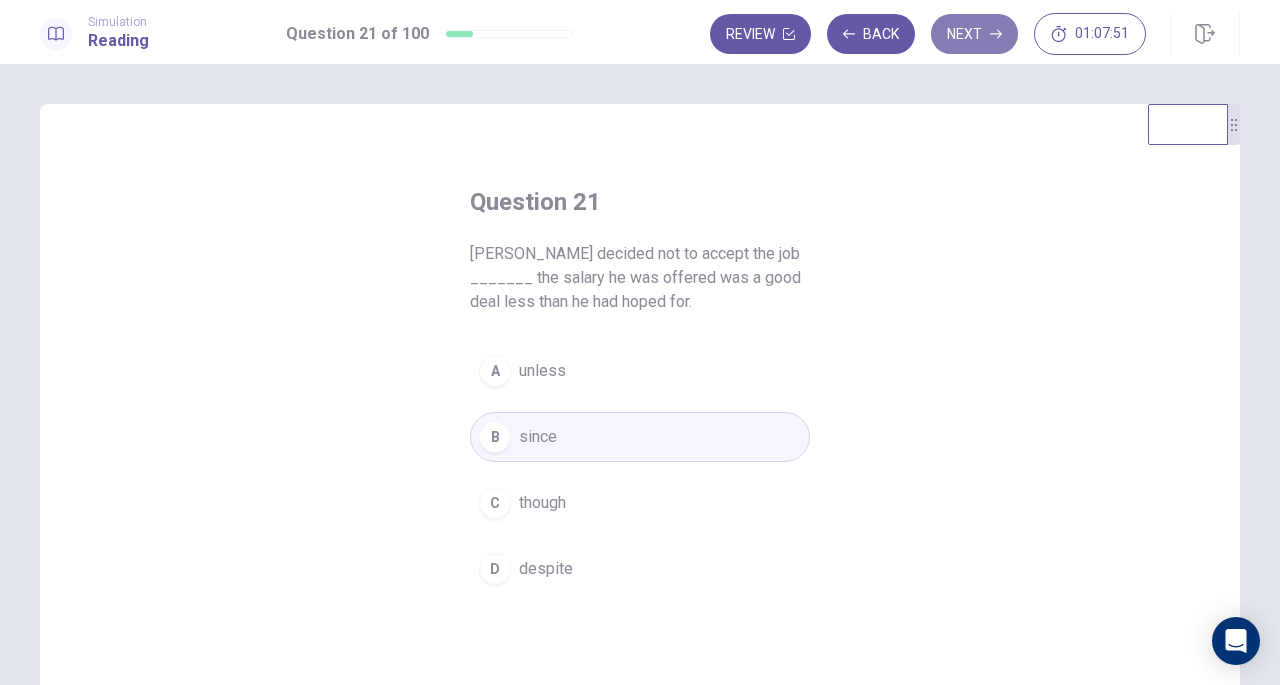 click on "Next" at bounding box center (974, 34) 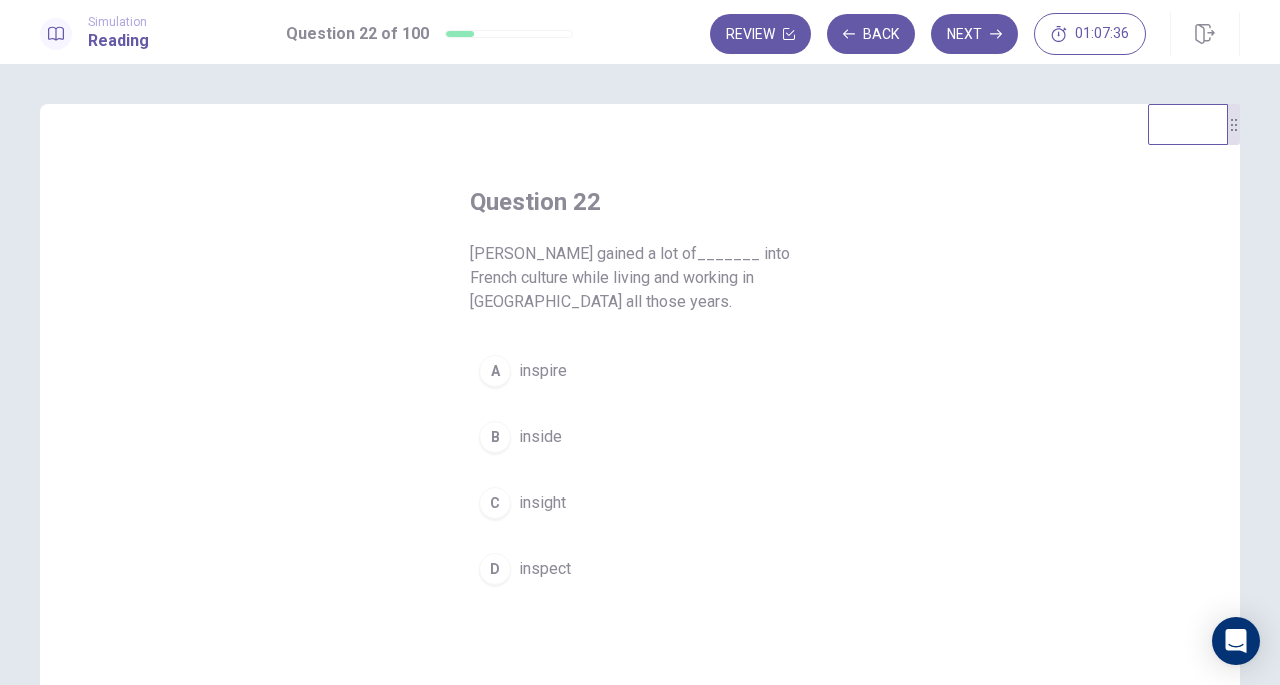 click on "insight" at bounding box center [542, 503] 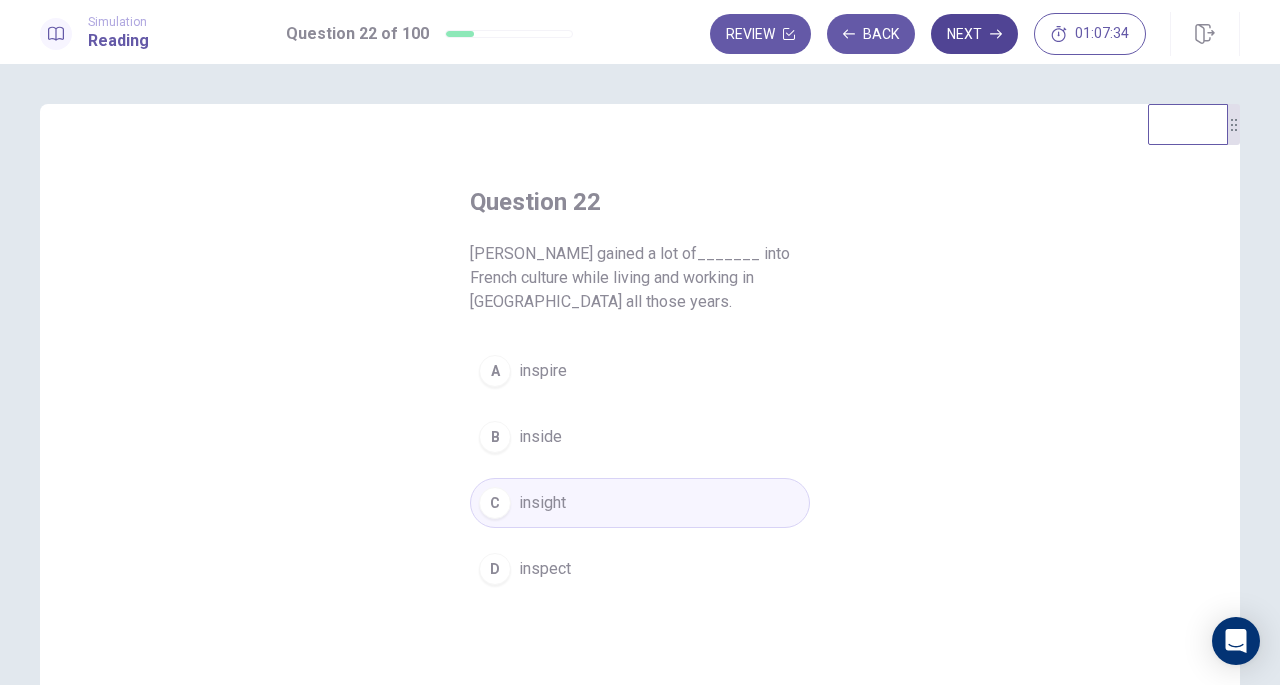 click on "Next" at bounding box center [974, 34] 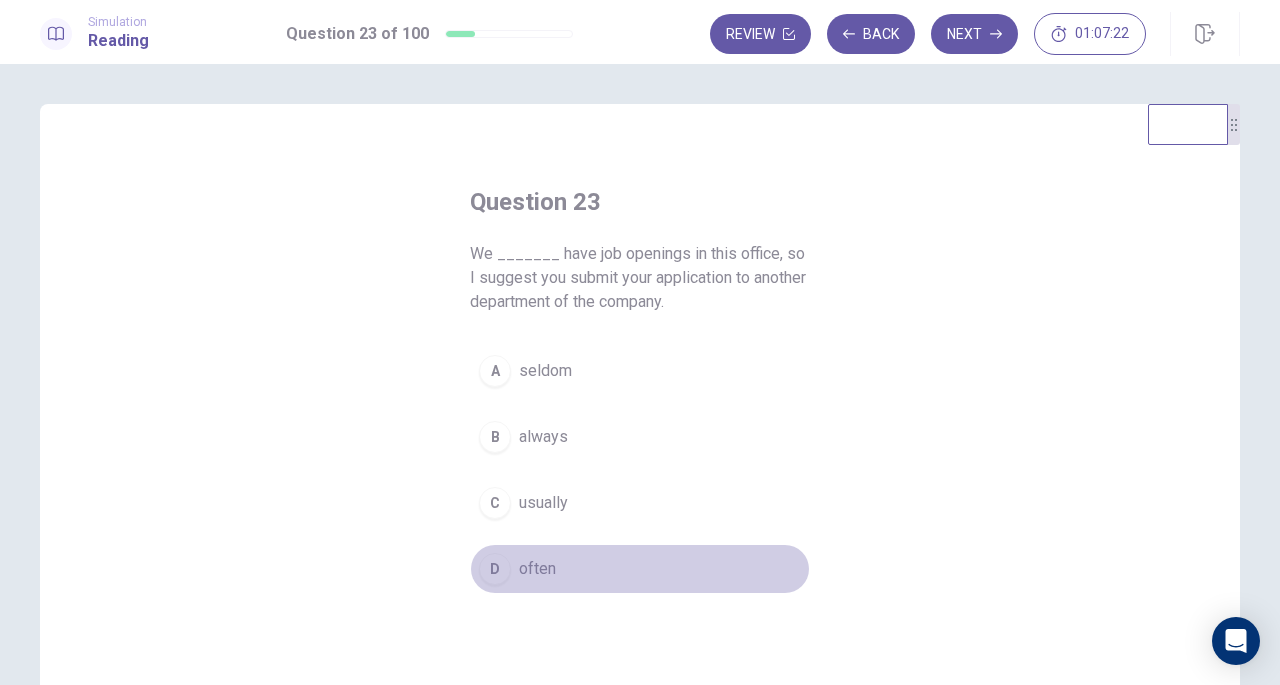 drag, startPoint x: 499, startPoint y: 575, endPoint x: 498, endPoint y: 587, distance: 12.0415945 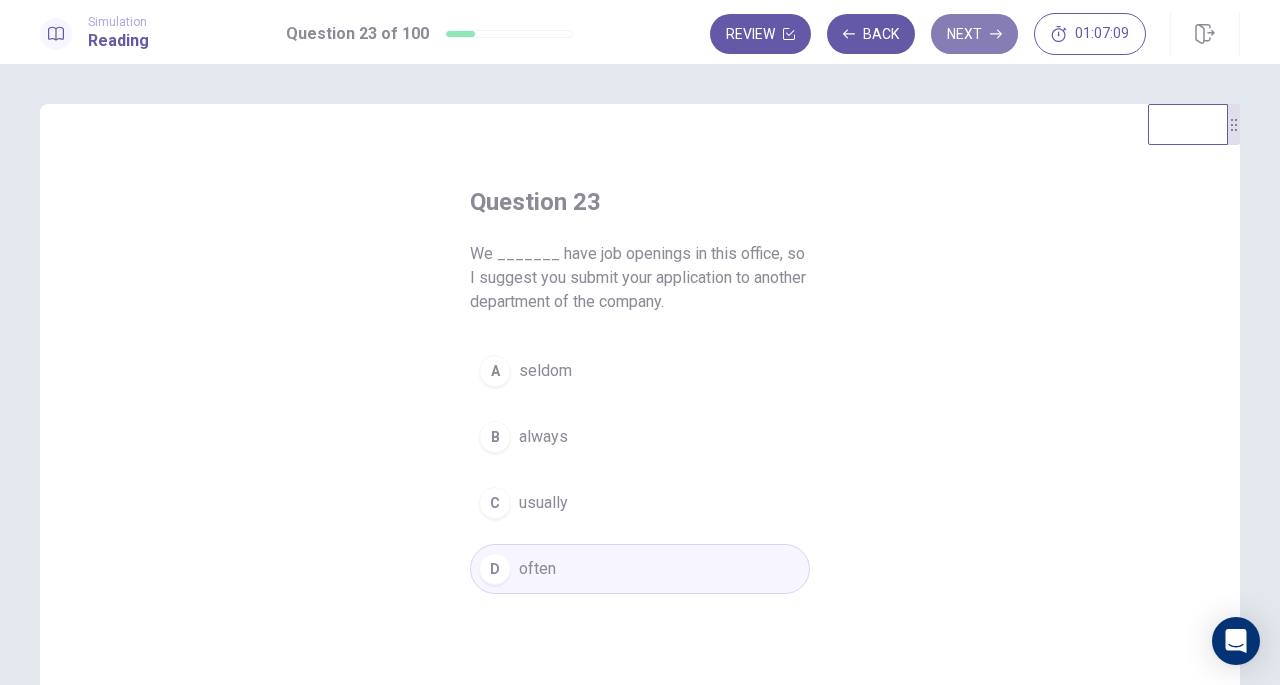 click 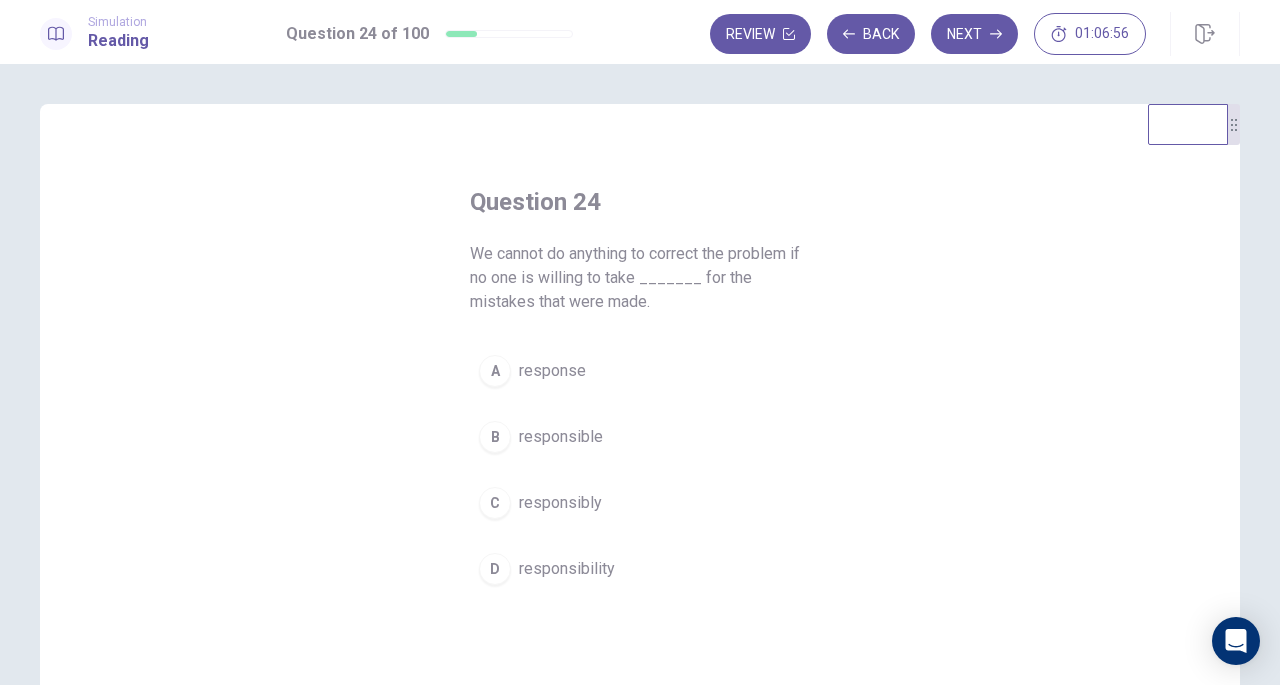click on "responsibility" at bounding box center (567, 569) 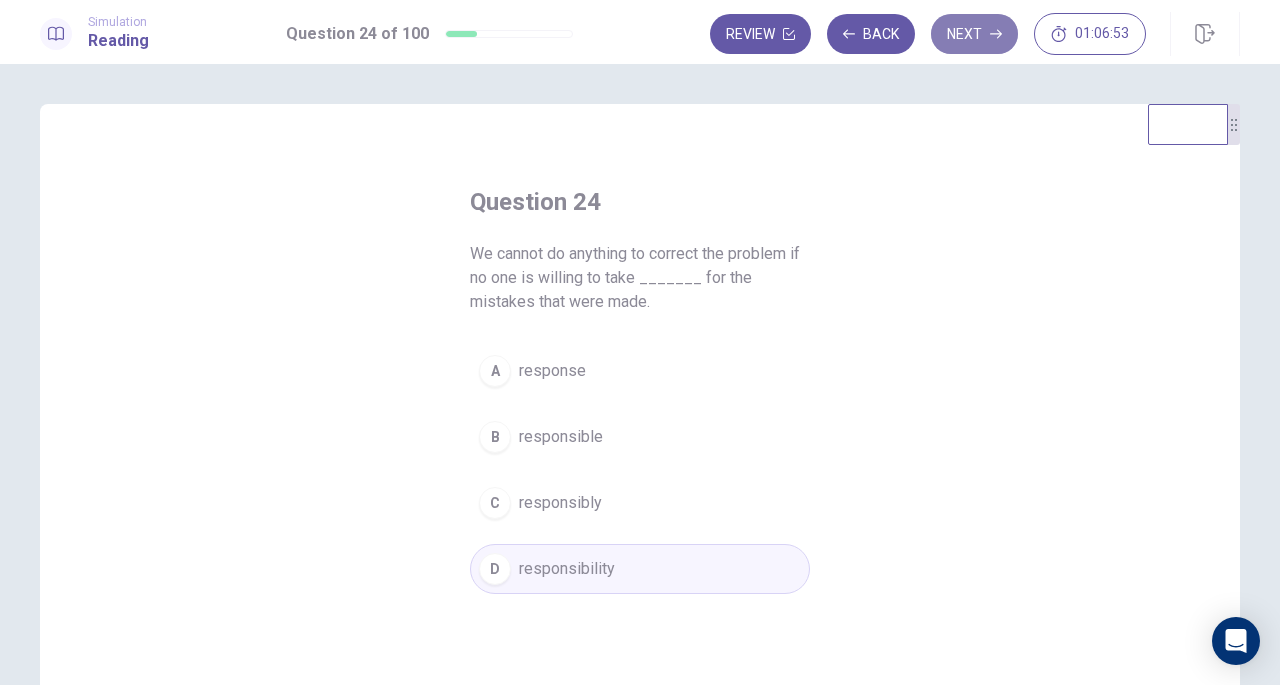 click on "Next" at bounding box center [974, 34] 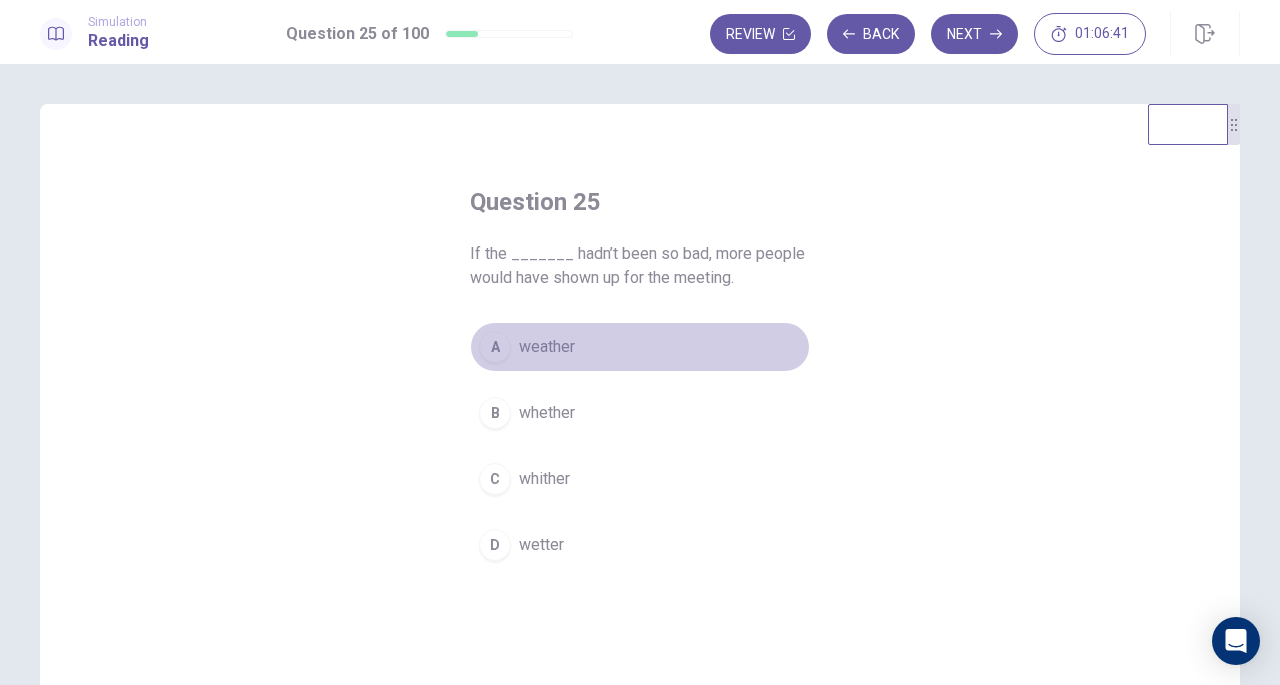 click on "weather" at bounding box center (547, 347) 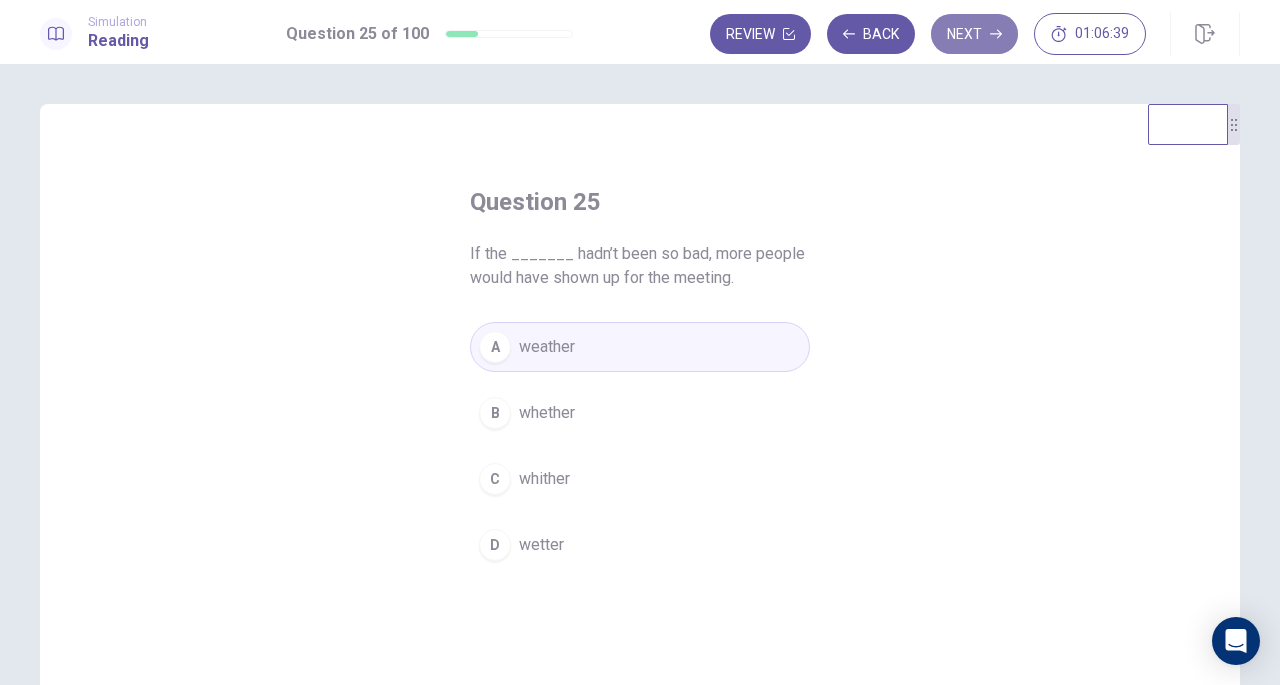 click on "Next" at bounding box center (974, 34) 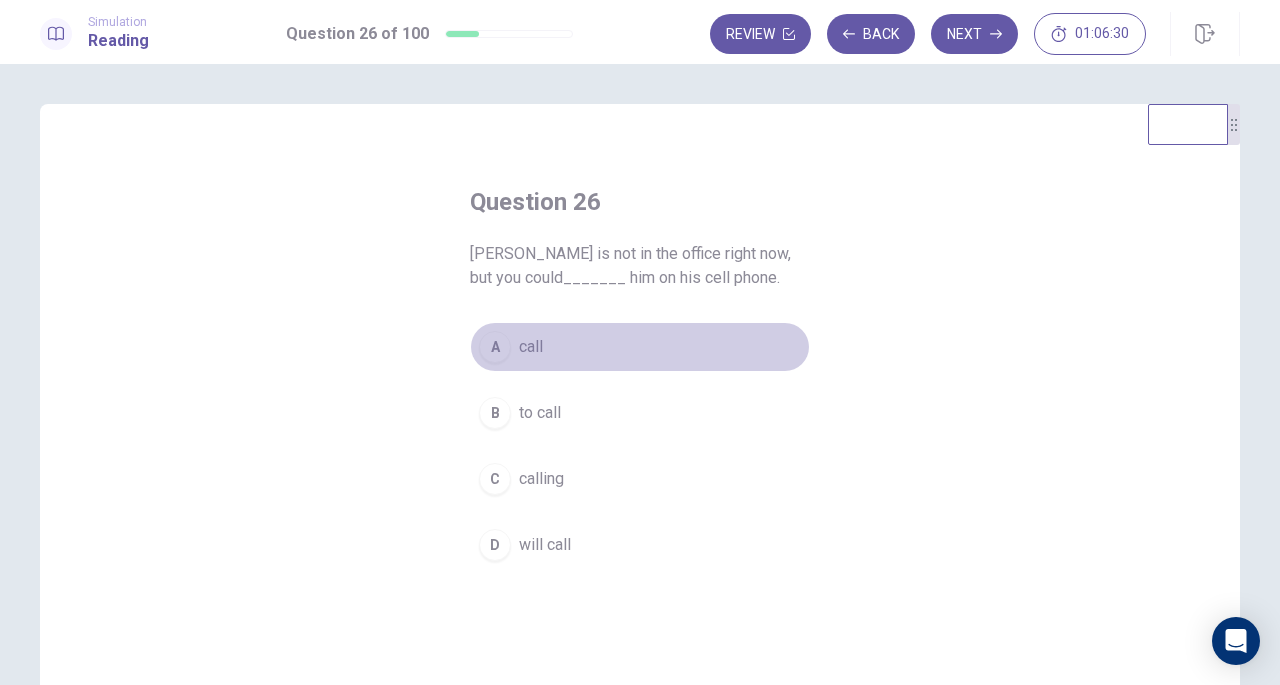 click on "call" at bounding box center (531, 347) 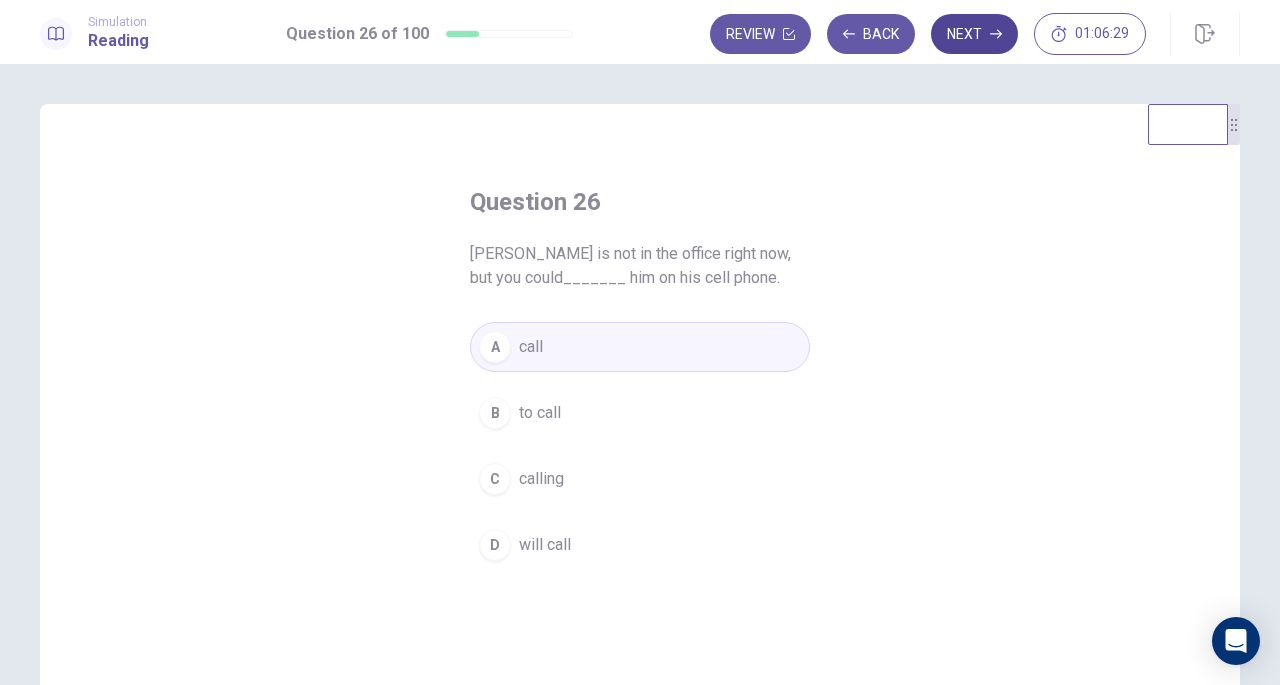click on "Next" at bounding box center (974, 34) 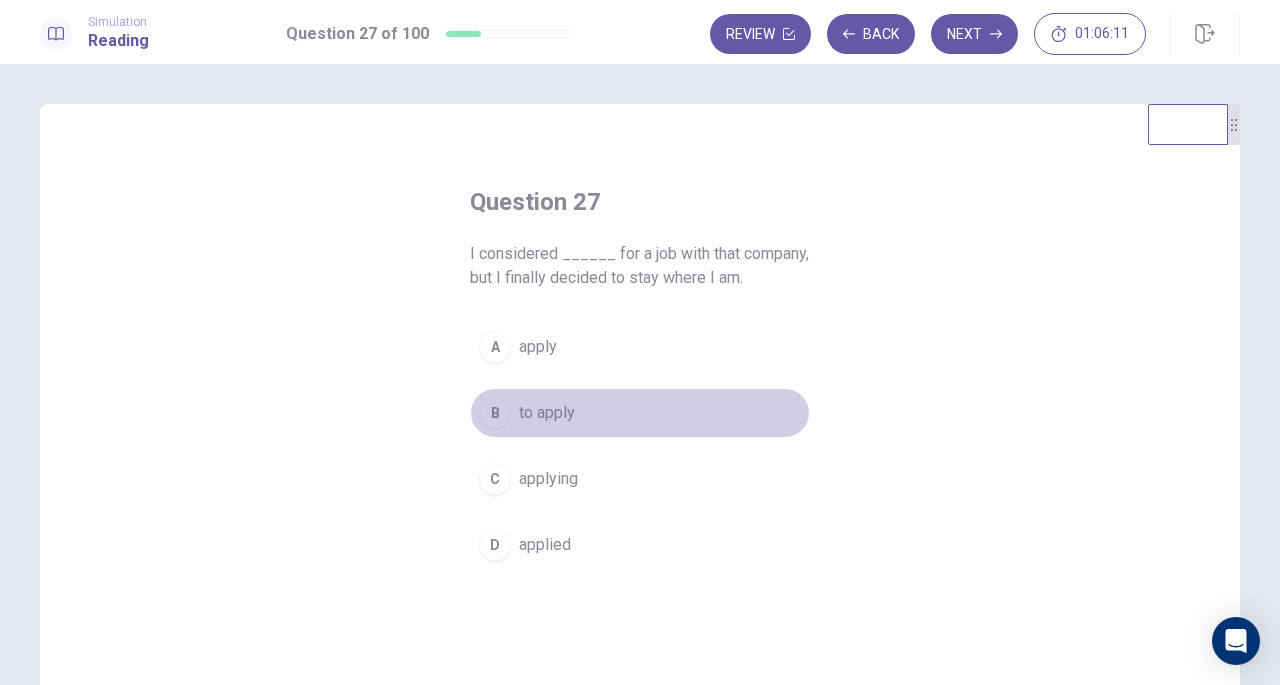 click on "B to apply" at bounding box center (640, 413) 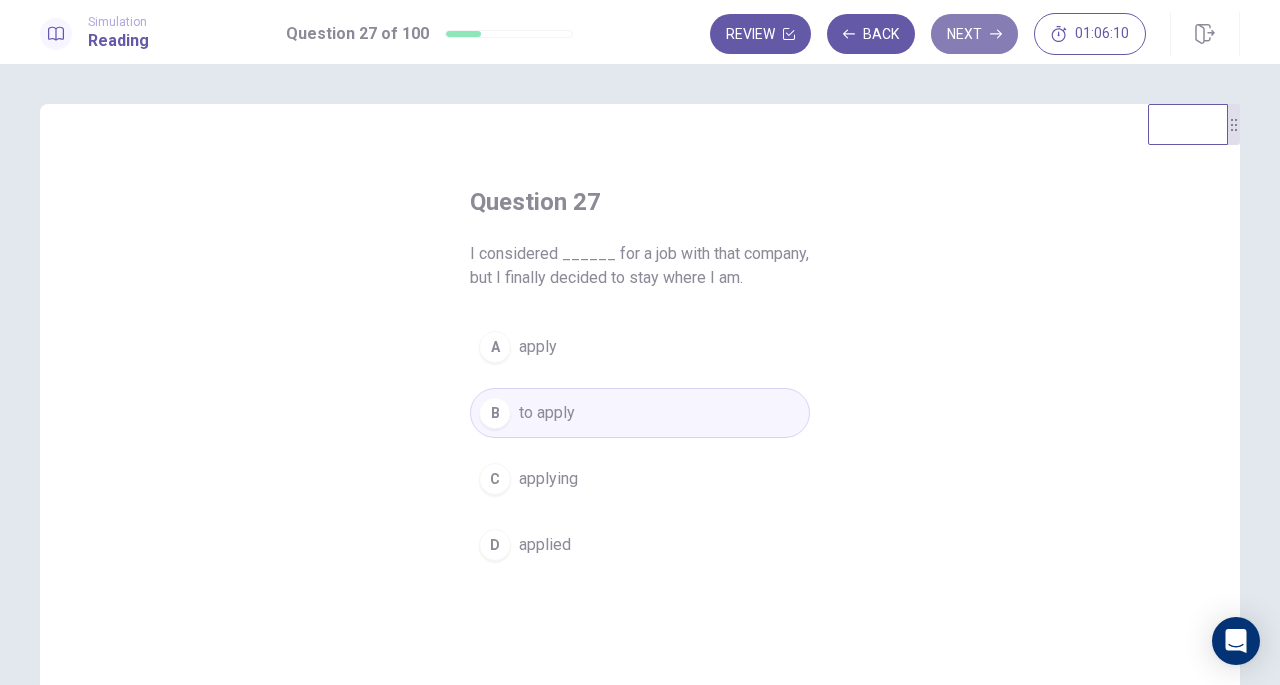 click on "Next" at bounding box center [974, 34] 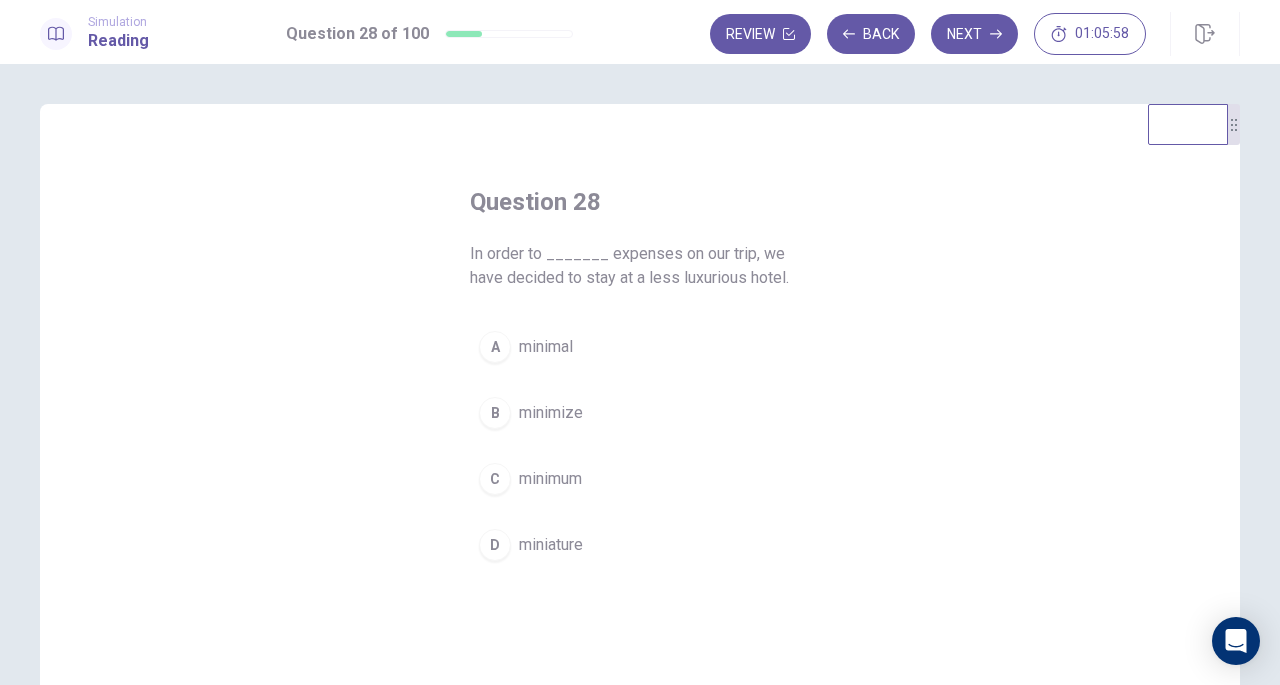 click on "B minimize" at bounding box center [640, 413] 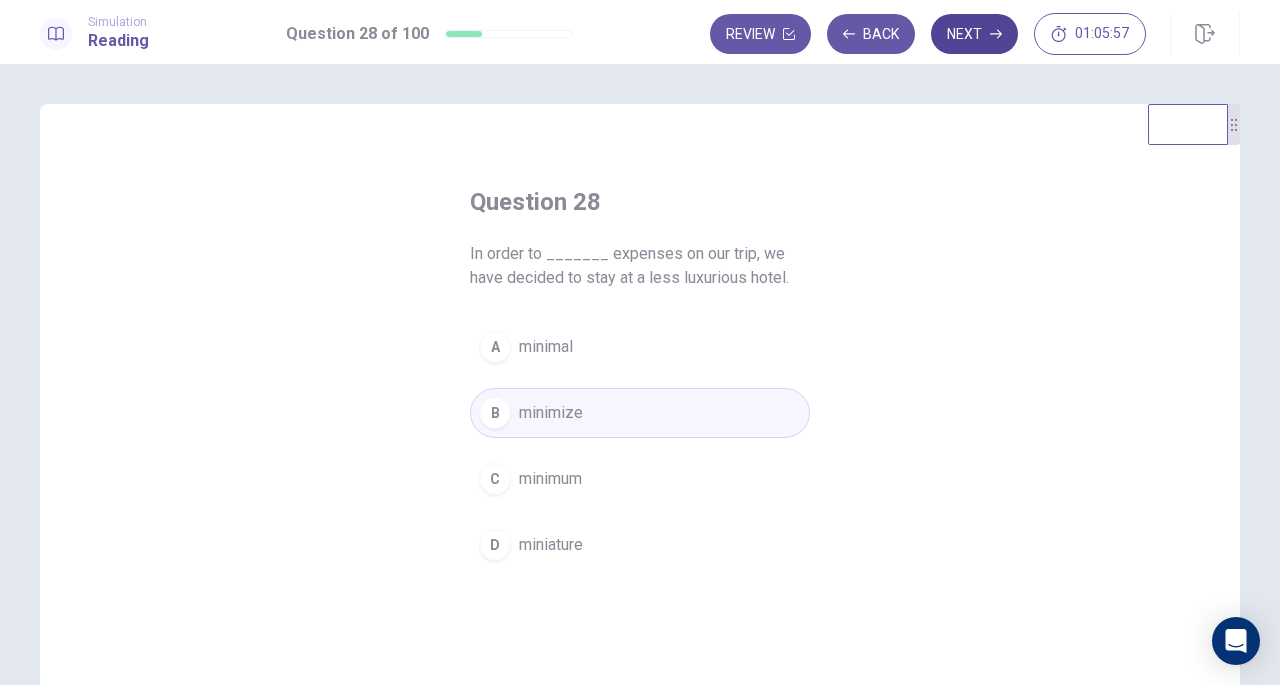 click on "Next" at bounding box center [974, 34] 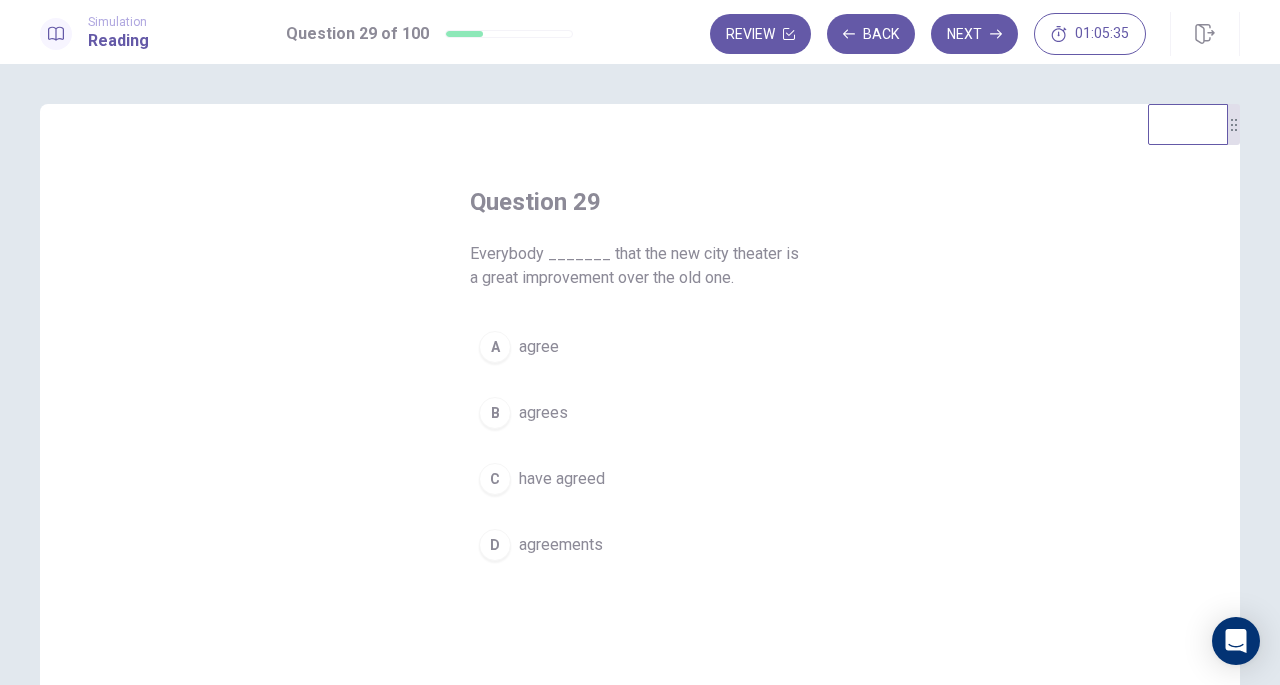 click on "agrees" at bounding box center [543, 413] 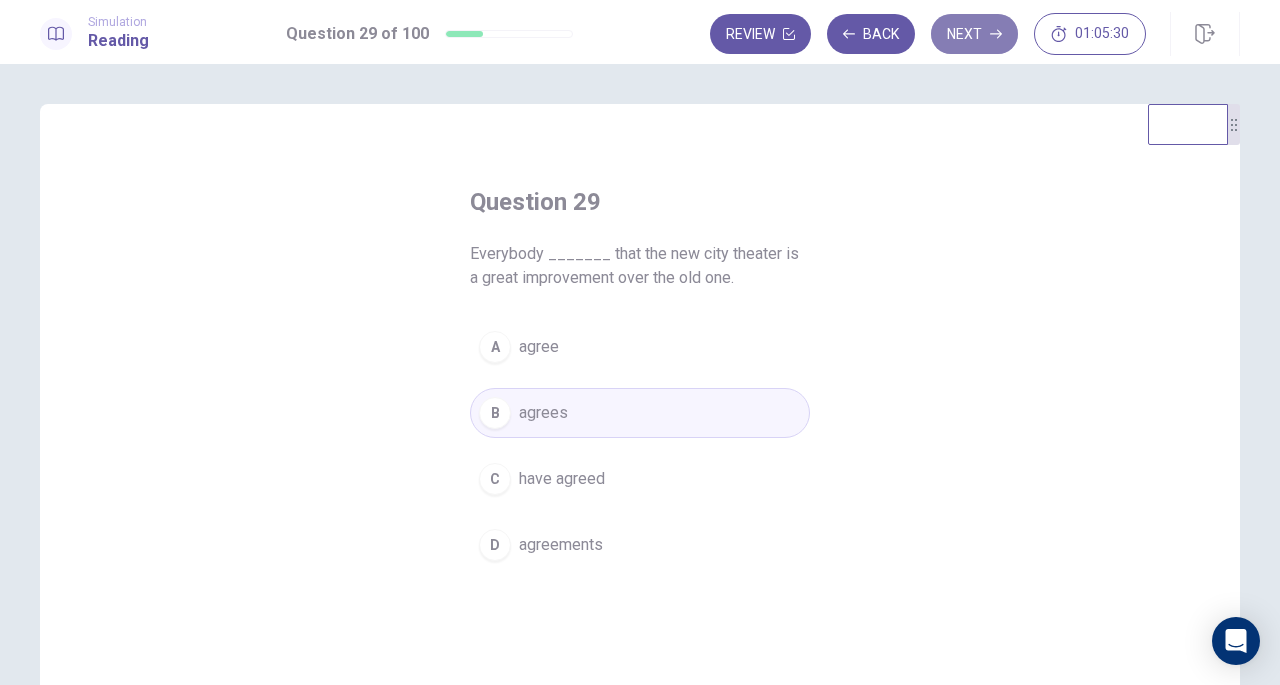 drag, startPoint x: 988, startPoint y: 27, endPoint x: 987, endPoint y: 37, distance: 10.049875 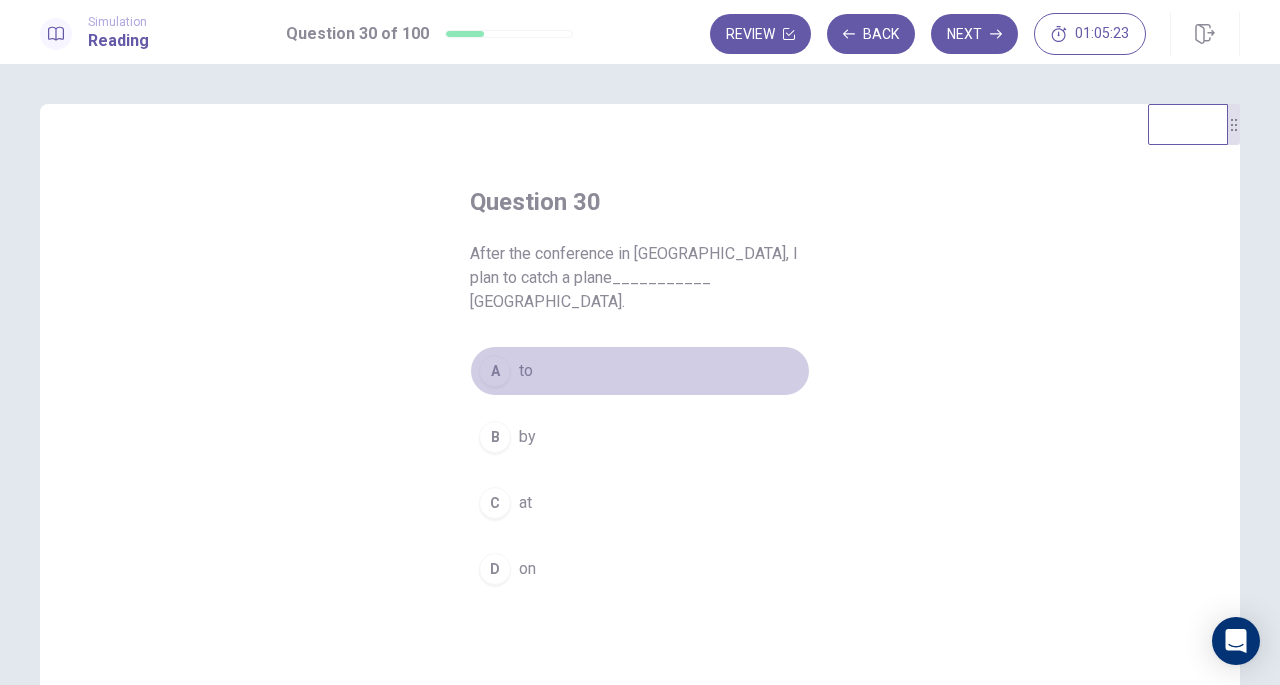 click on "A" at bounding box center [495, 371] 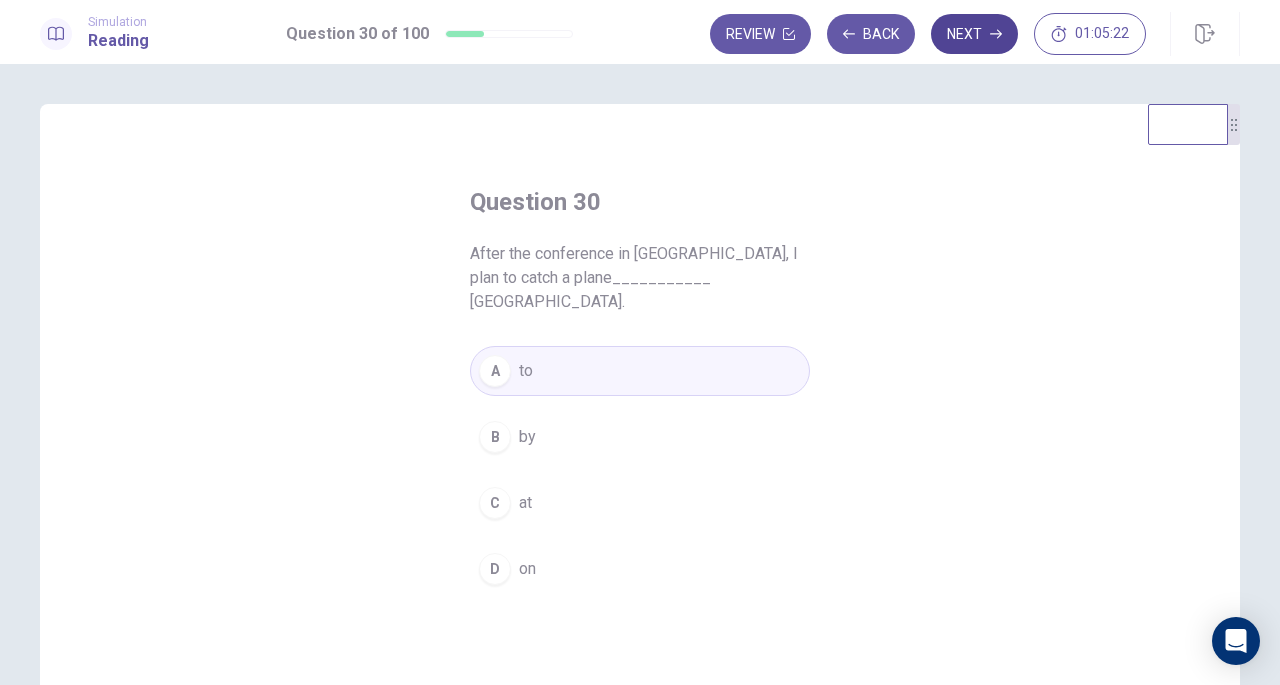 click on "Next" at bounding box center [974, 34] 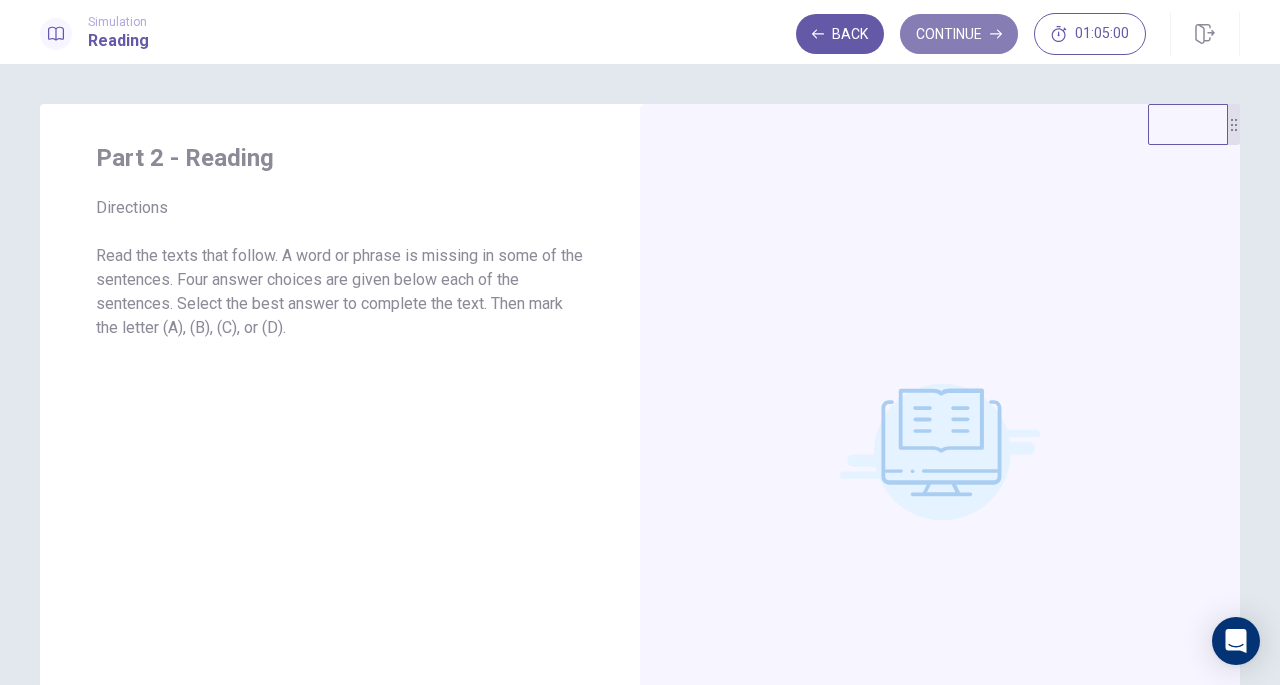 click on "Continue" at bounding box center (959, 34) 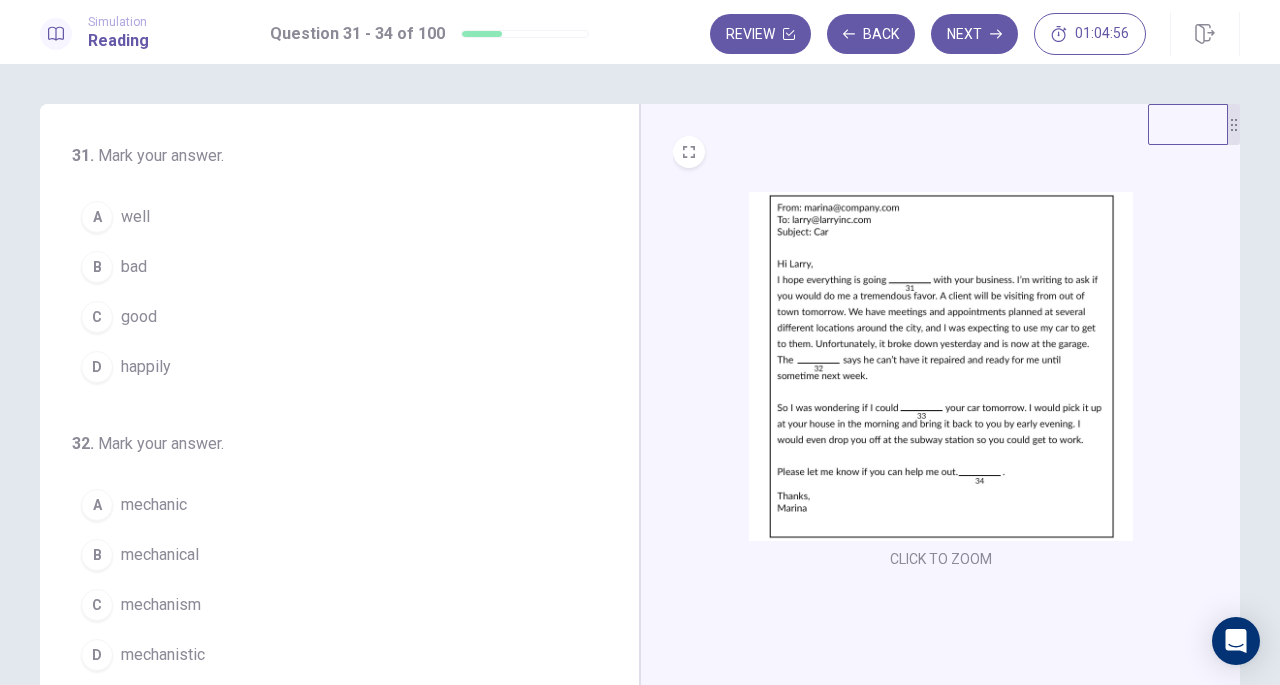 click at bounding box center [941, 366] 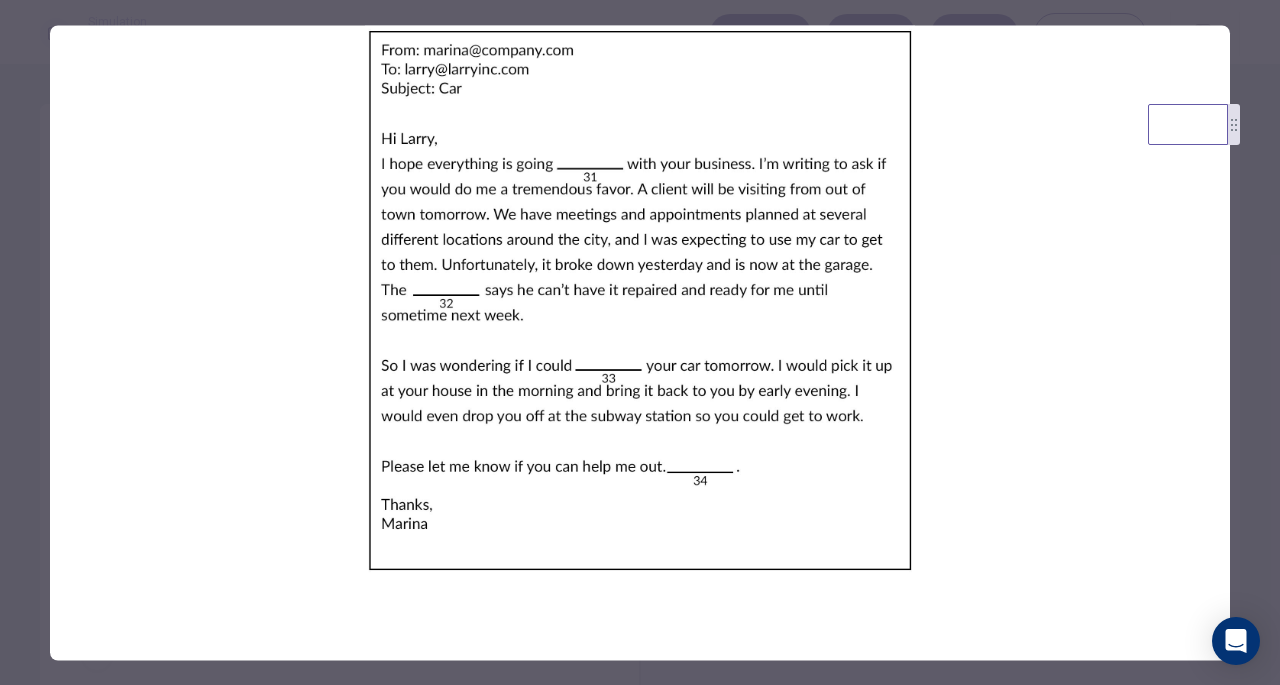 click at bounding box center [640, 342] 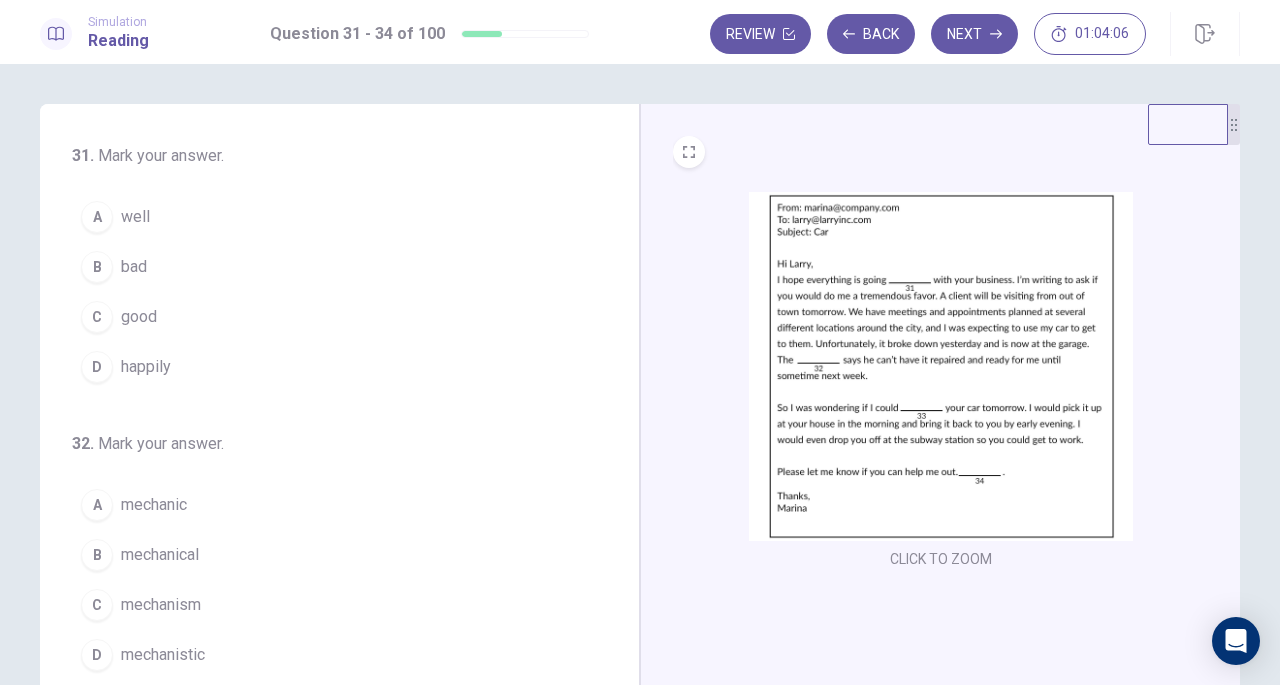 click on "A" at bounding box center (97, 217) 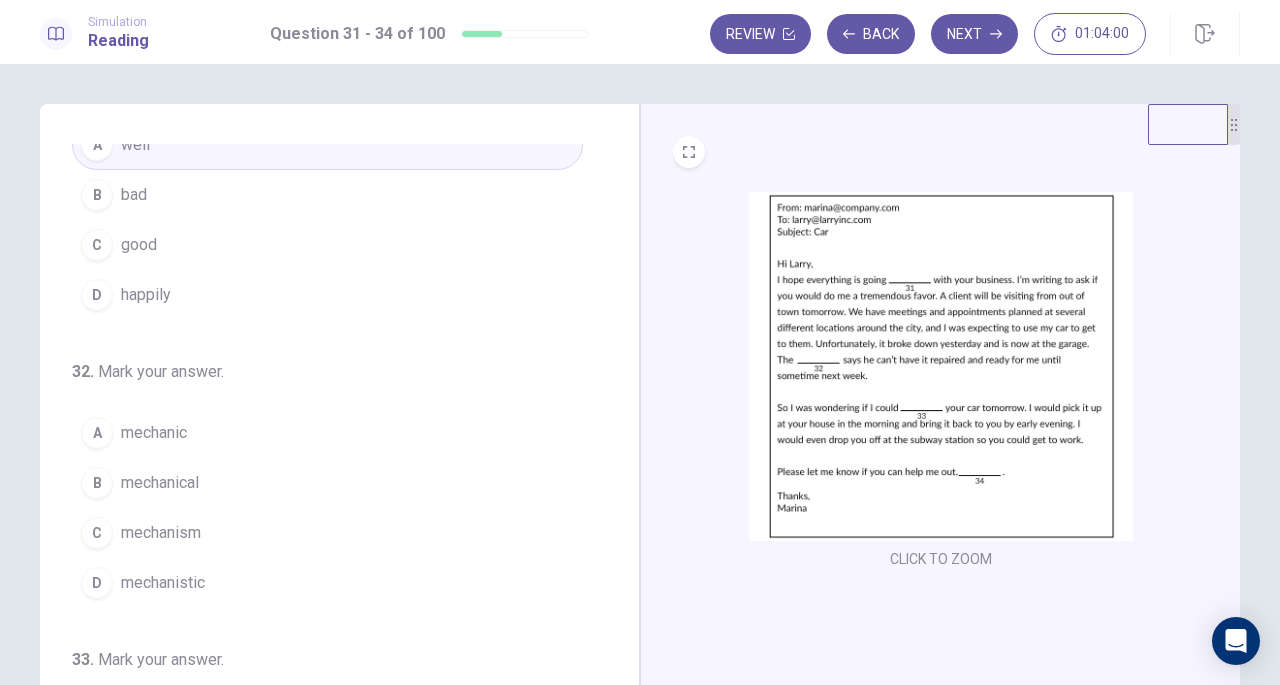 scroll, scrollTop: 100, scrollLeft: 0, axis: vertical 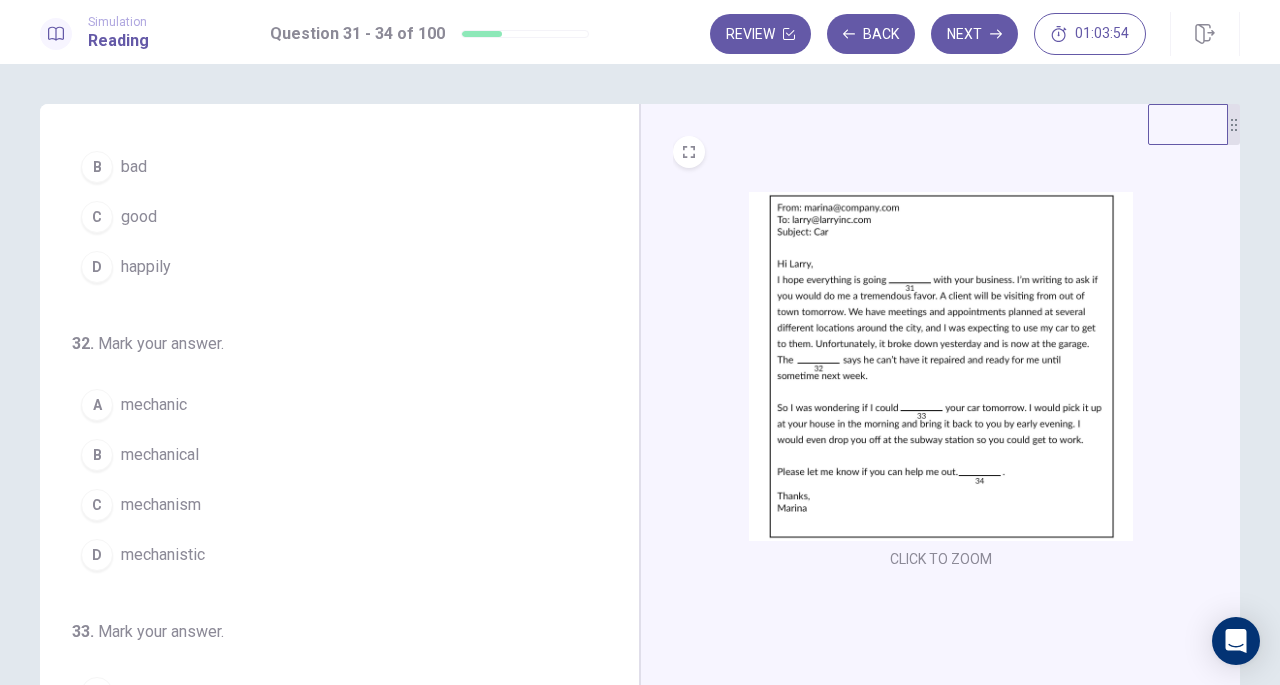 click on "mechanic" at bounding box center [154, 405] 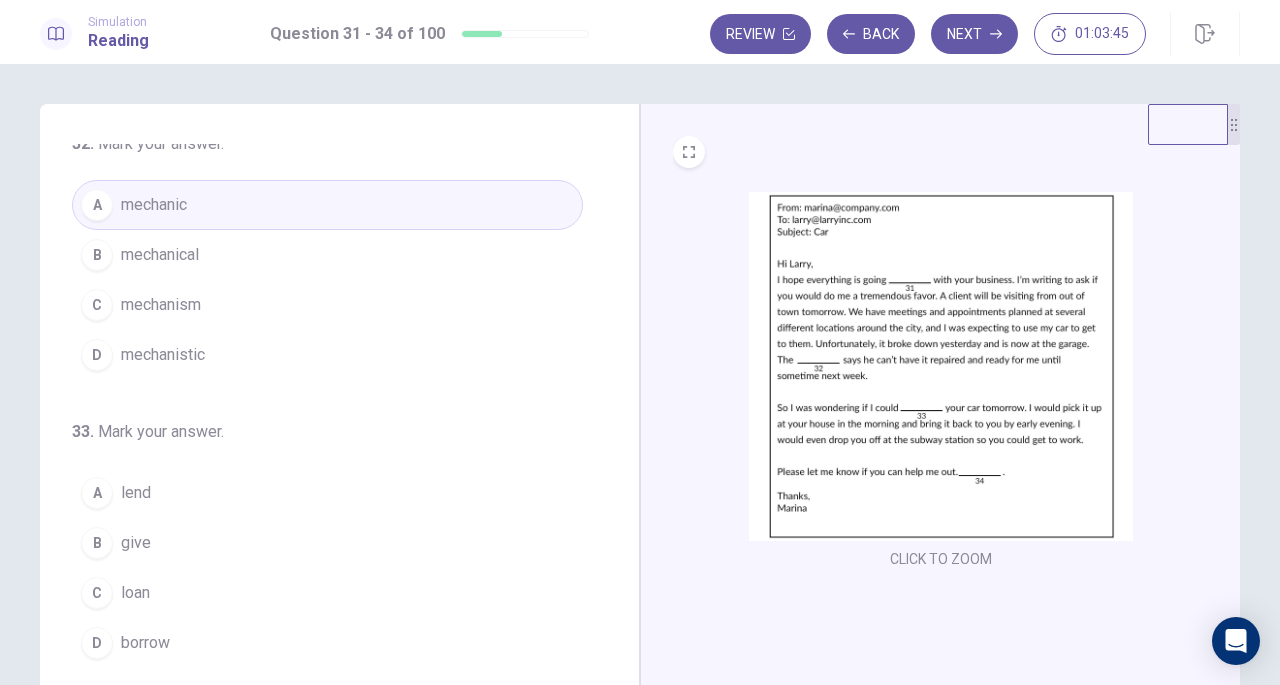 scroll, scrollTop: 486, scrollLeft: 0, axis: vertical 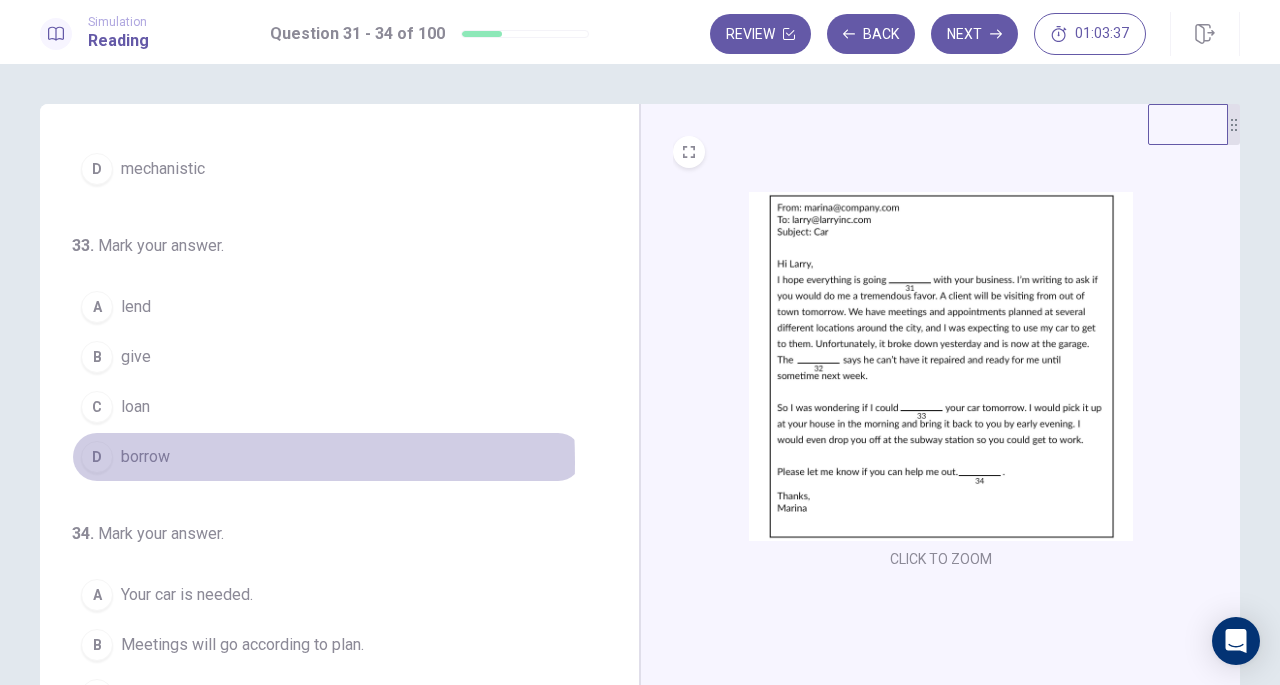 click on "D" at bounding box center [97, 457] 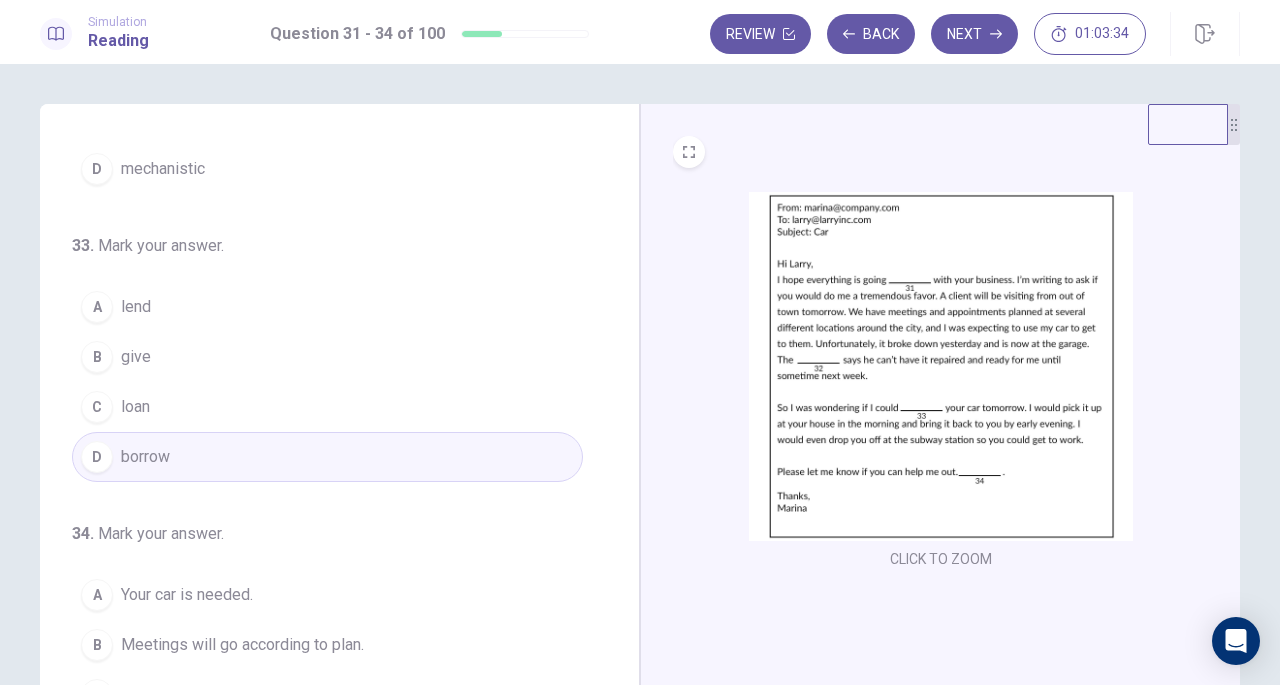 scroll, scrollTop: 200, scrollLeft: 0, axis: vertical 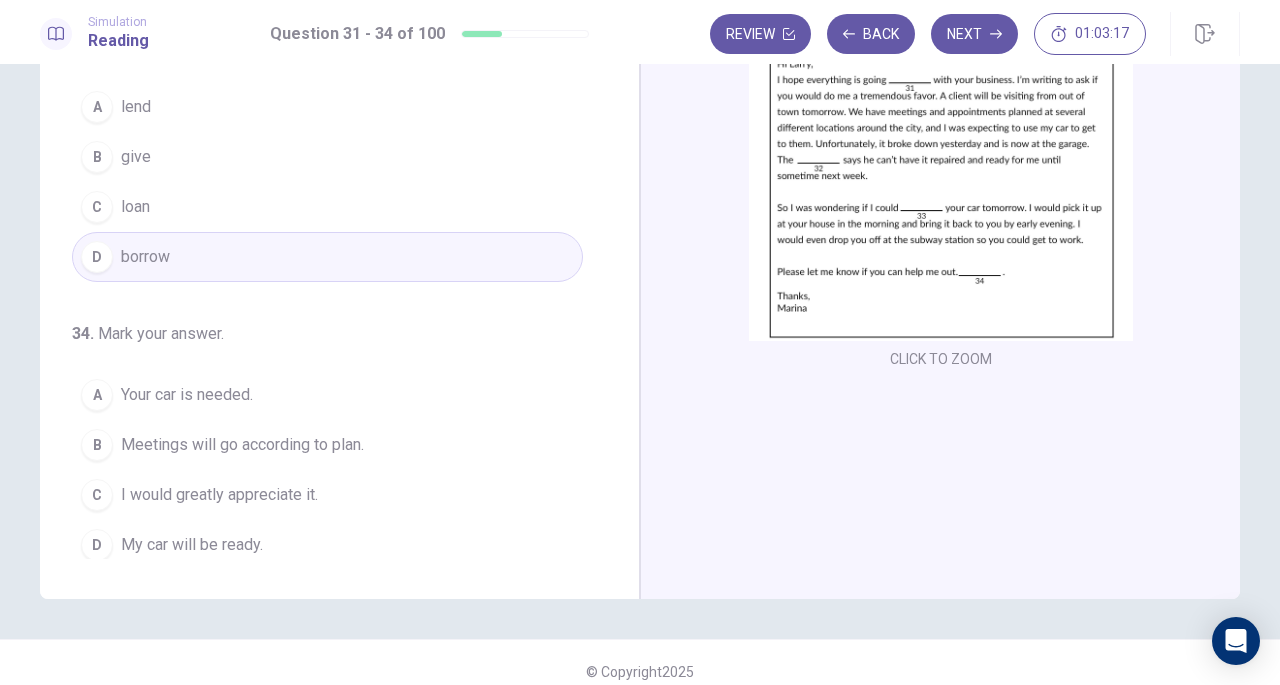 click on "I would greatly appreciate it." at bounding box center (219, 495) 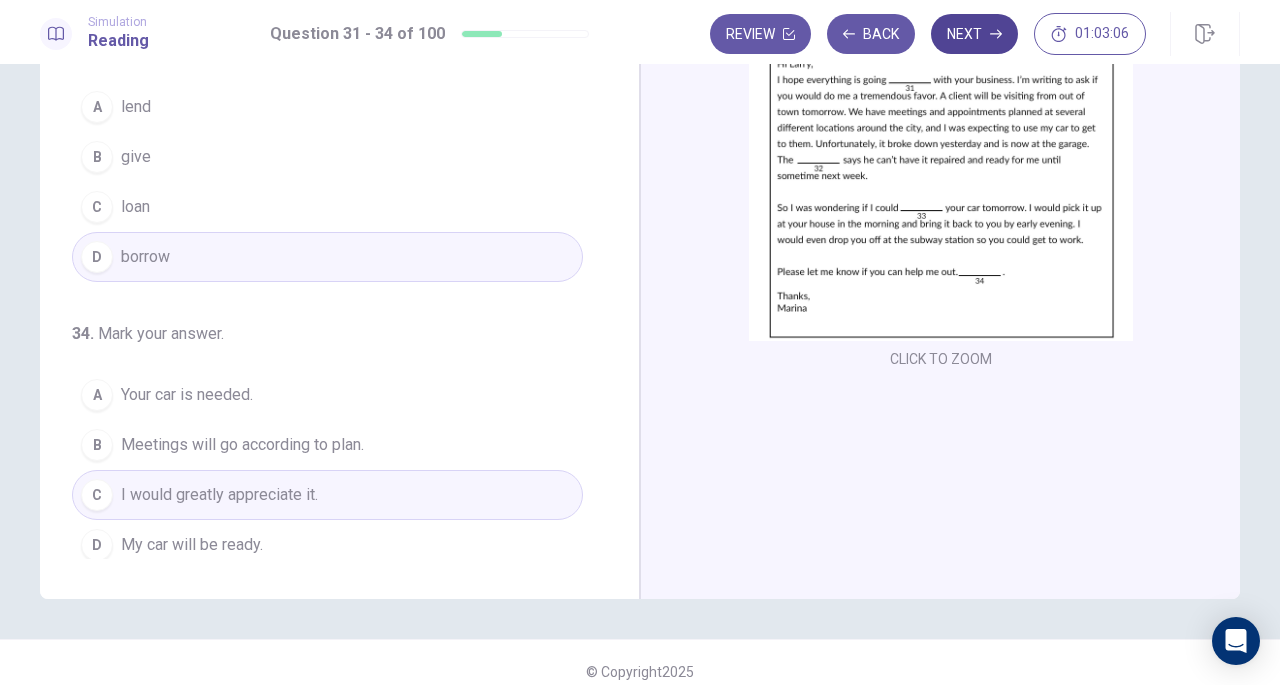 click on "Next" at bounding box center (974, 34) 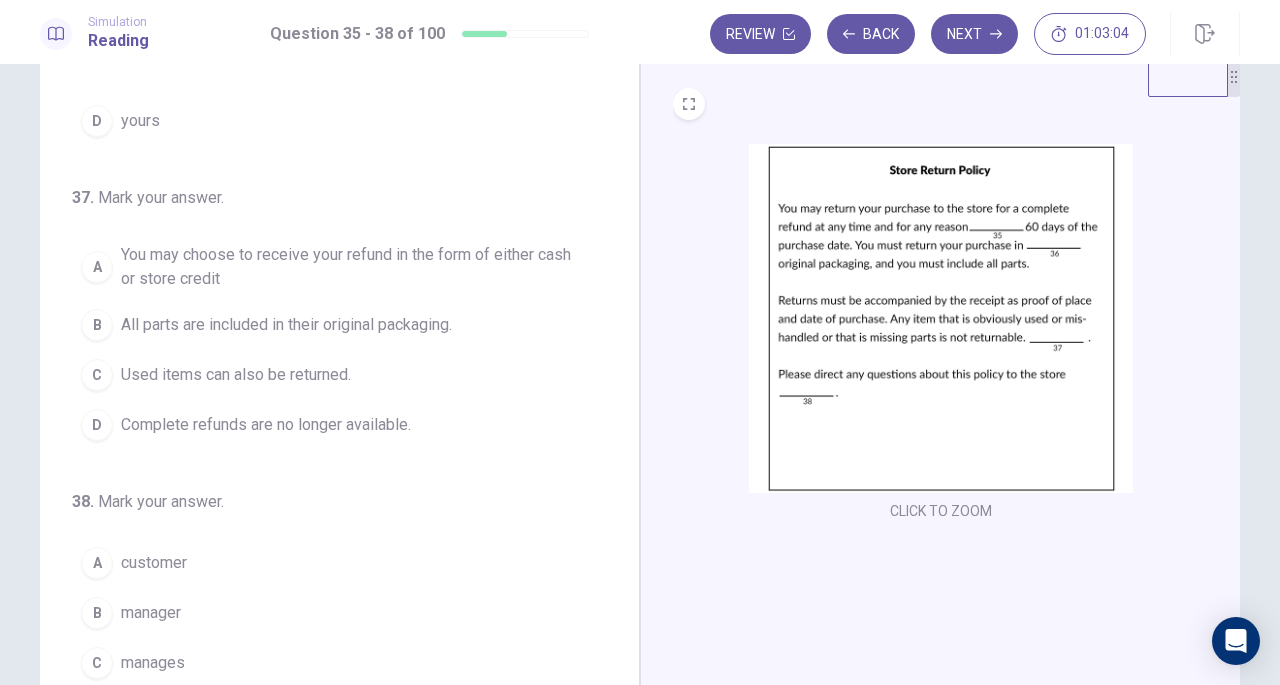 scroll, scrollTop: 0, scrollLeft: 0, axis: both 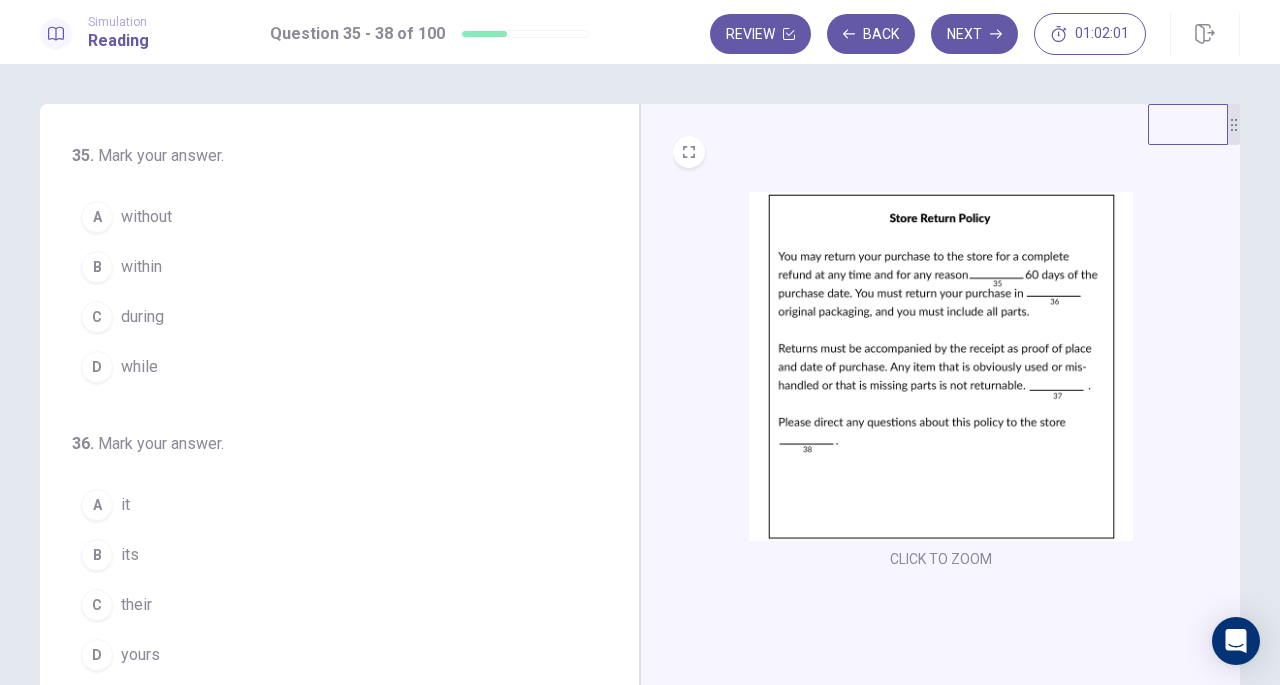 click on "C during" at bounding box center [327, 317] 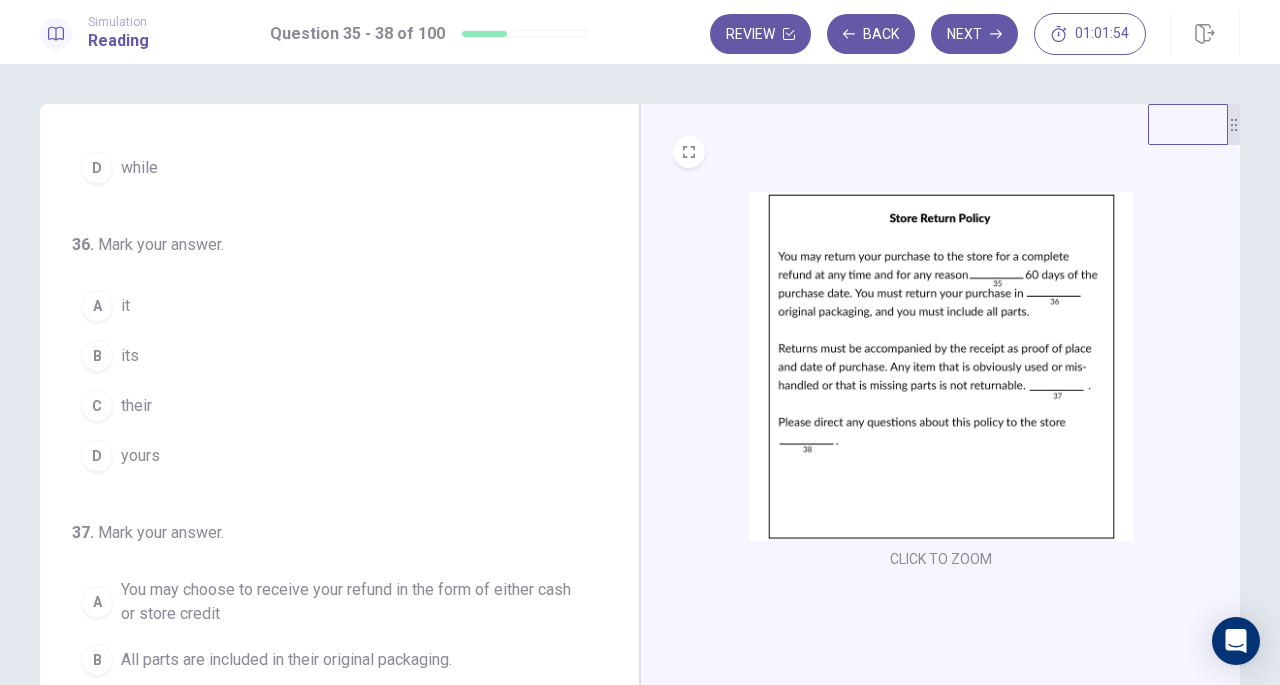 scroll, scrollTop: 200, scrollLeft: 0, axis: vertical 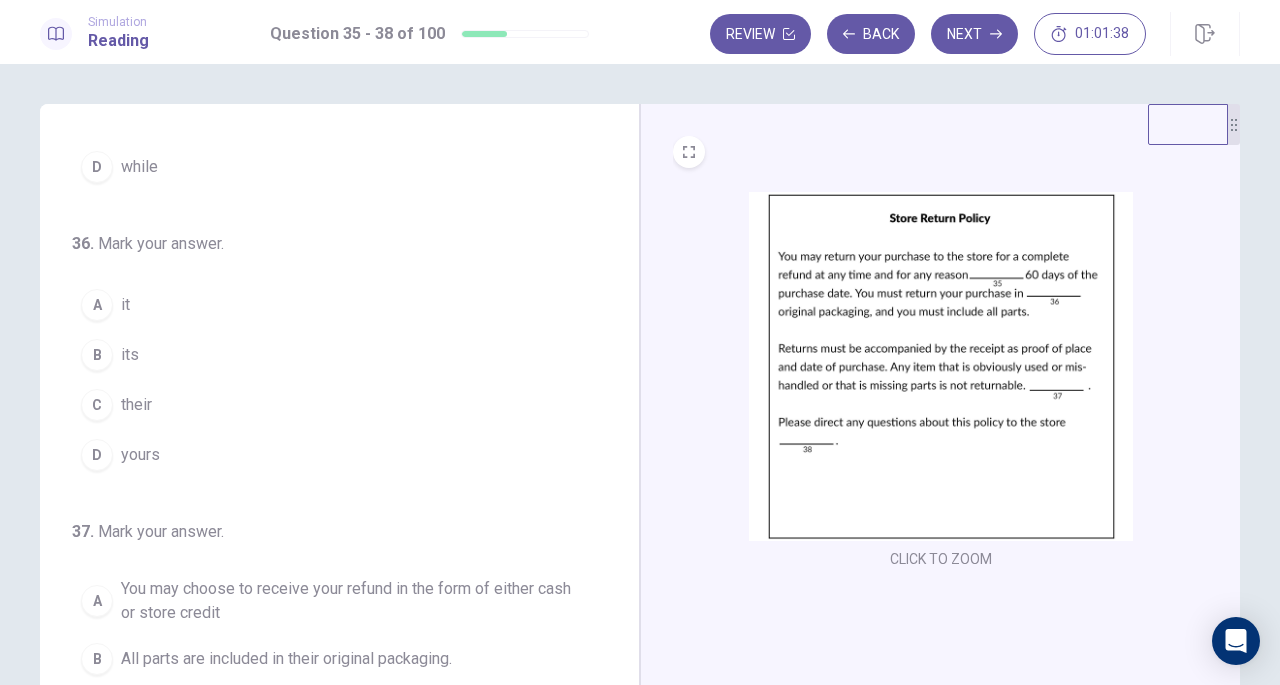 click on "their" at bounding box center (136, 405) 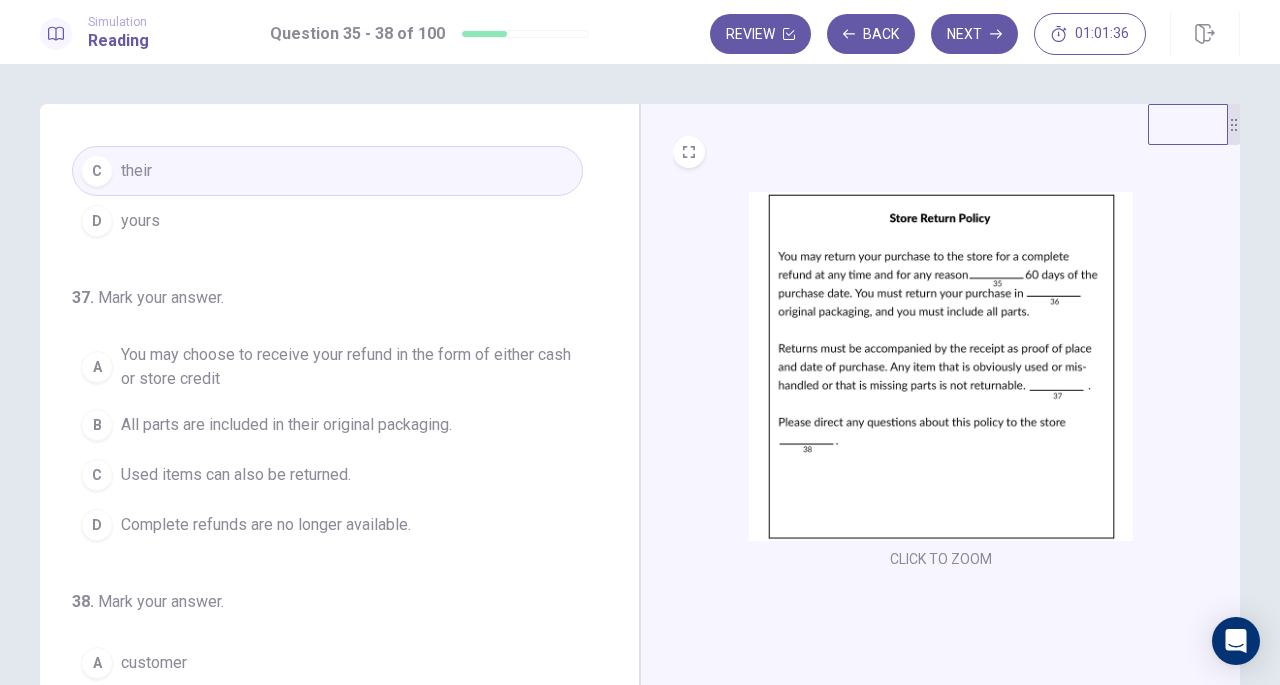 scroll, scrollTop: 500, scrollLeft: 0, axis: vertical 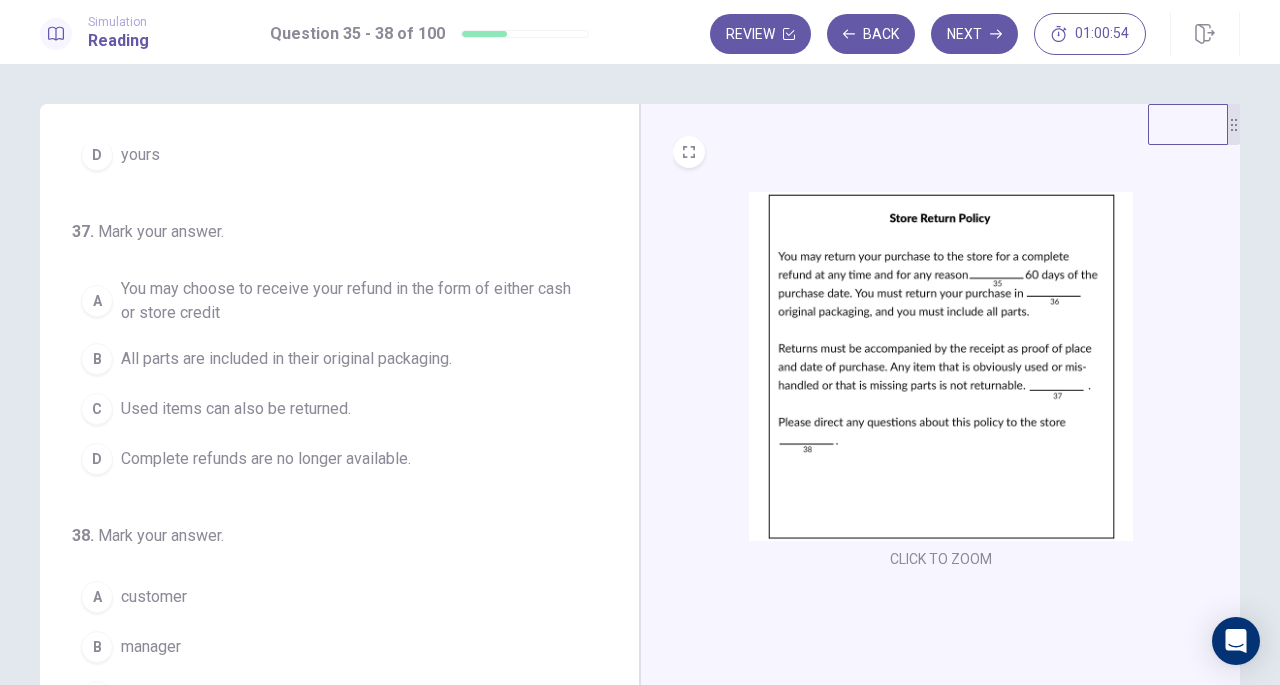 click on "You may choose to receive your refund in the form of either cash or store credit" at bounding box center (347, 301) 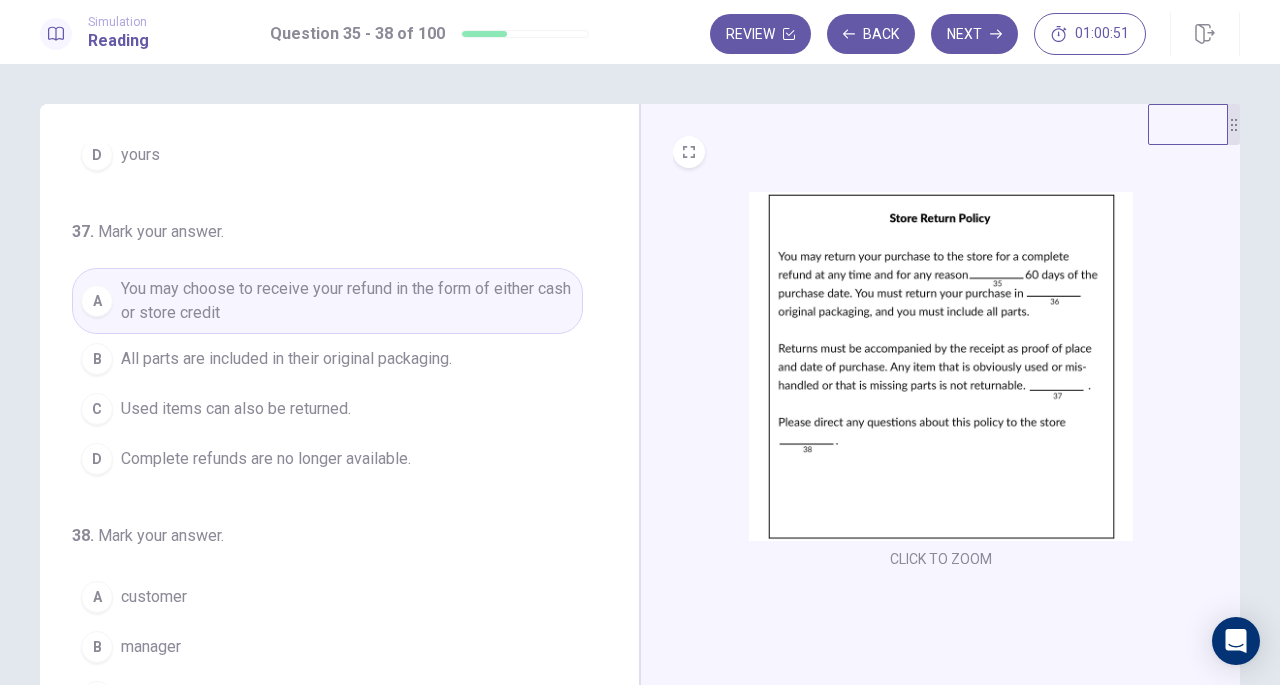 scroll, scrollTop: 502, scrollLeft: 0, axis: vertical 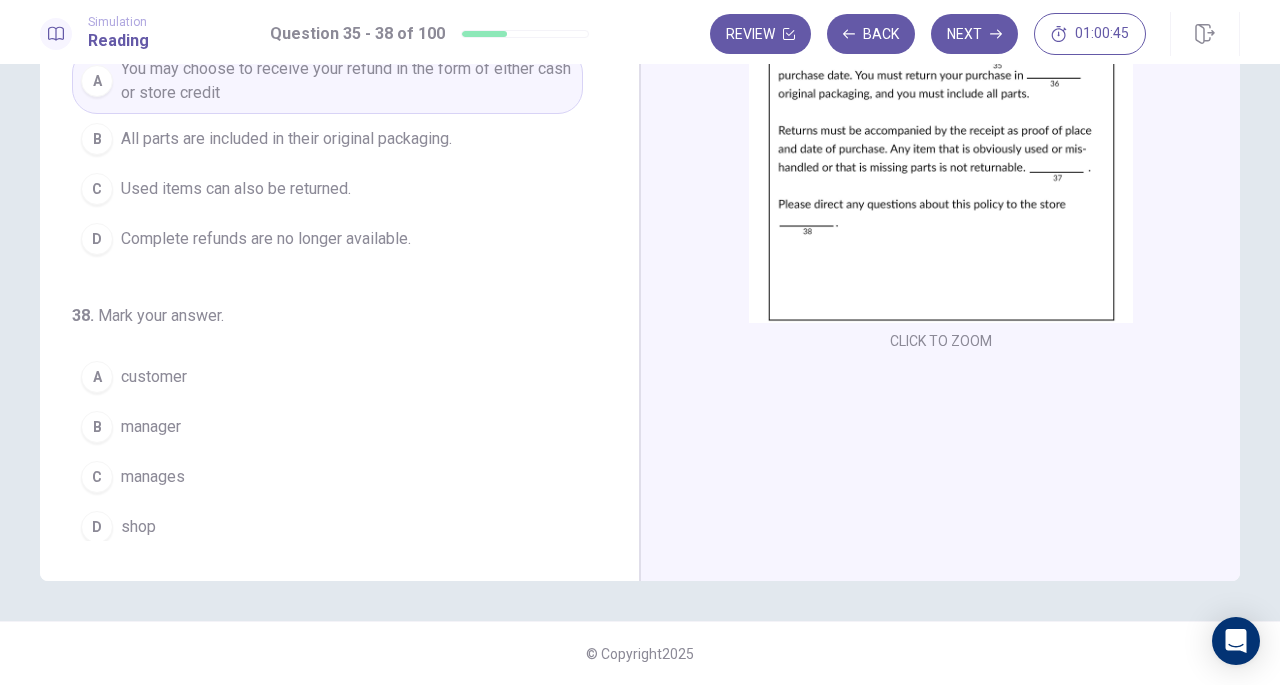 click on "B" at bounding box center (97, 427) 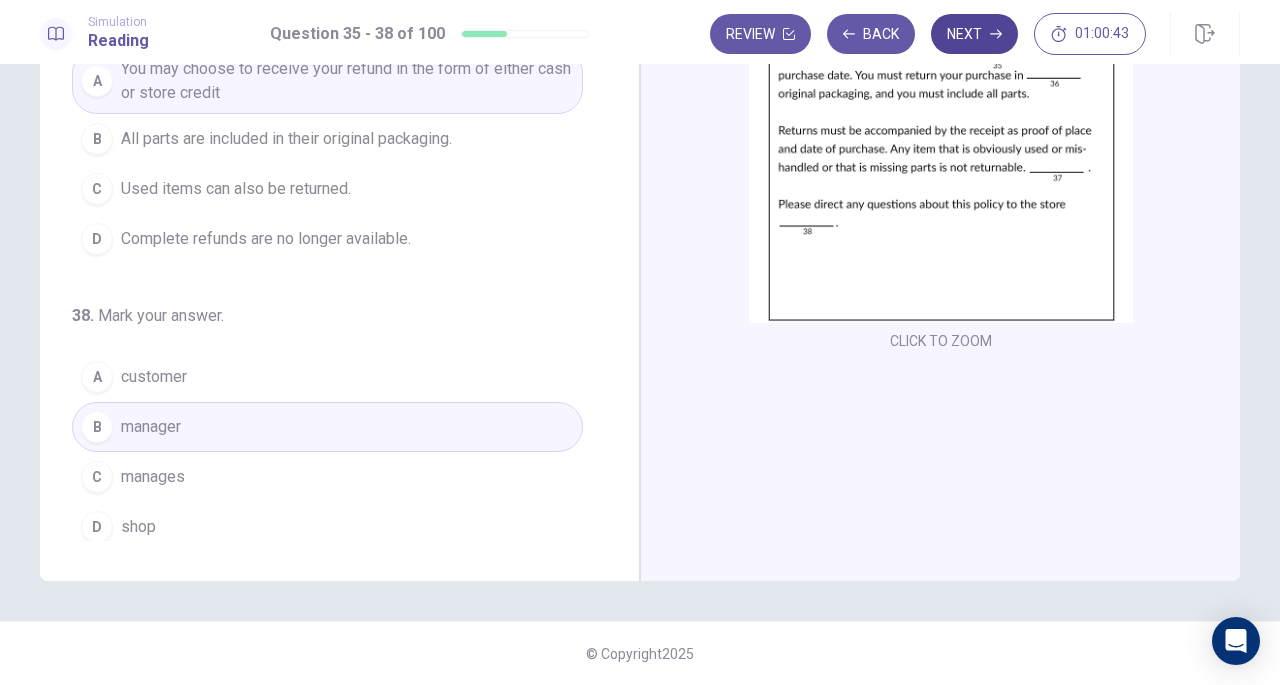click on "Next" at bounding box center (974, 34) 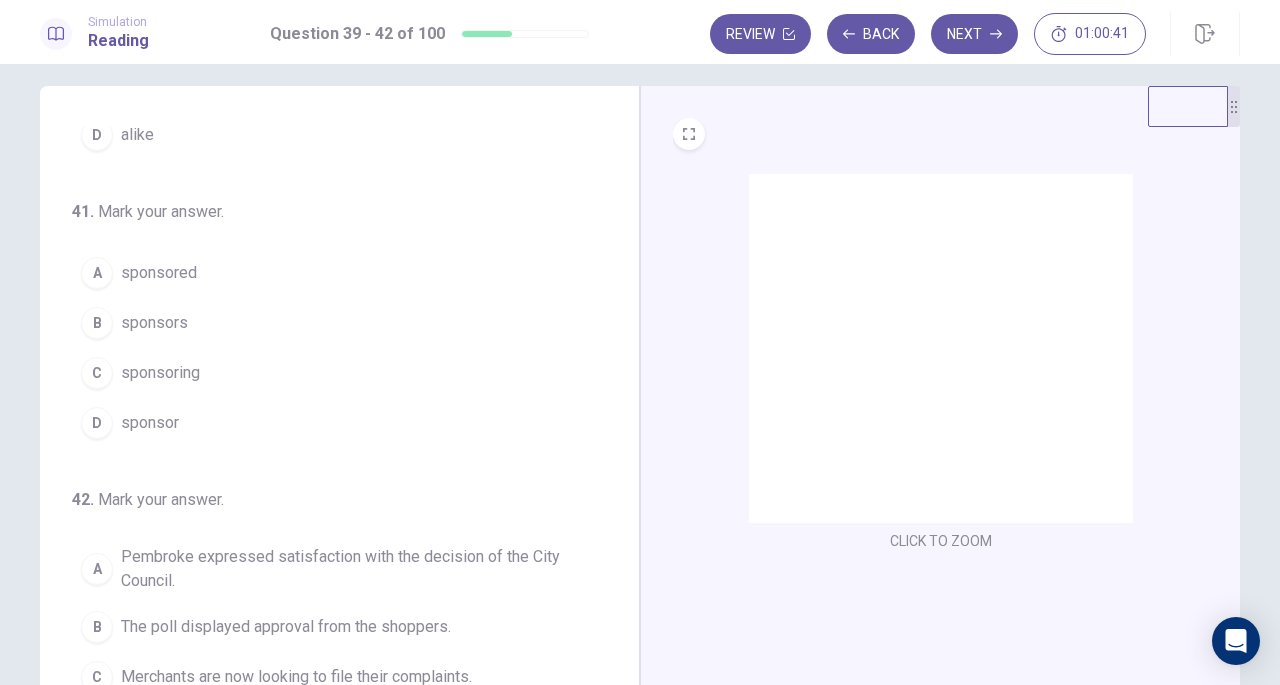 scroll, scrollTop: 0, scrollLeft: 0, axis: both 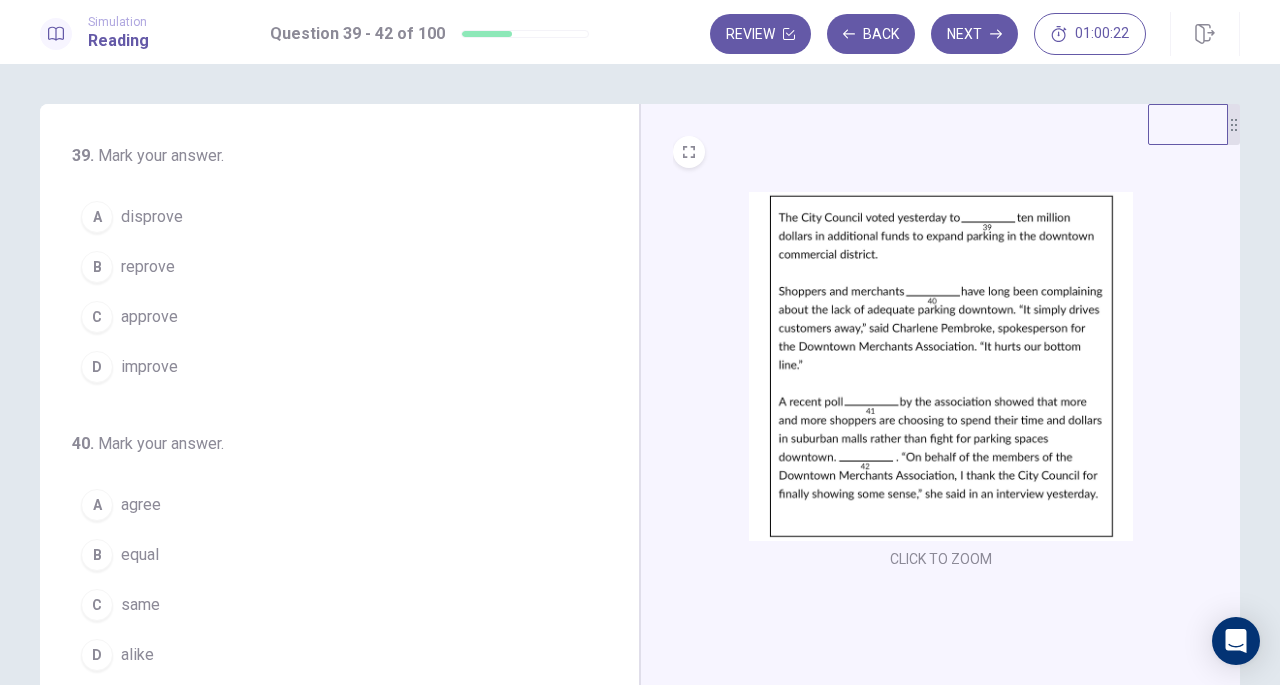 click on "C" at bounding box center (97, 317) 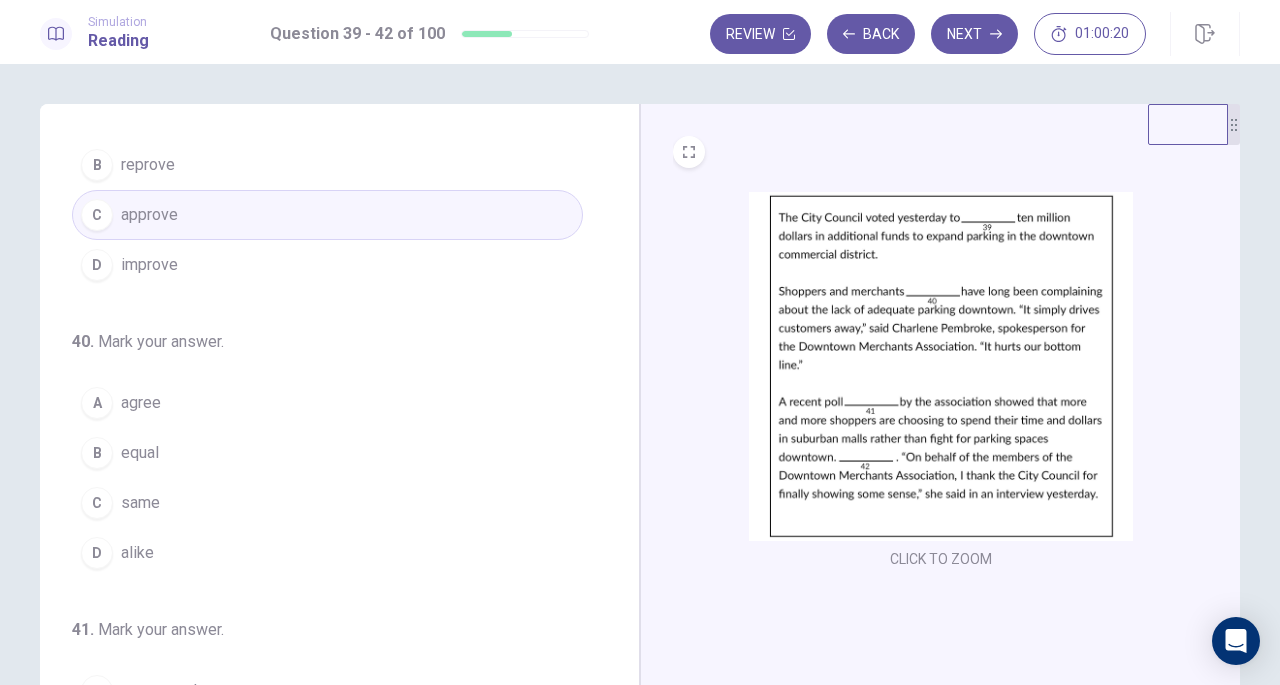 scroll, scrollTop: 200, scrollLeft: 0, axis: vertical 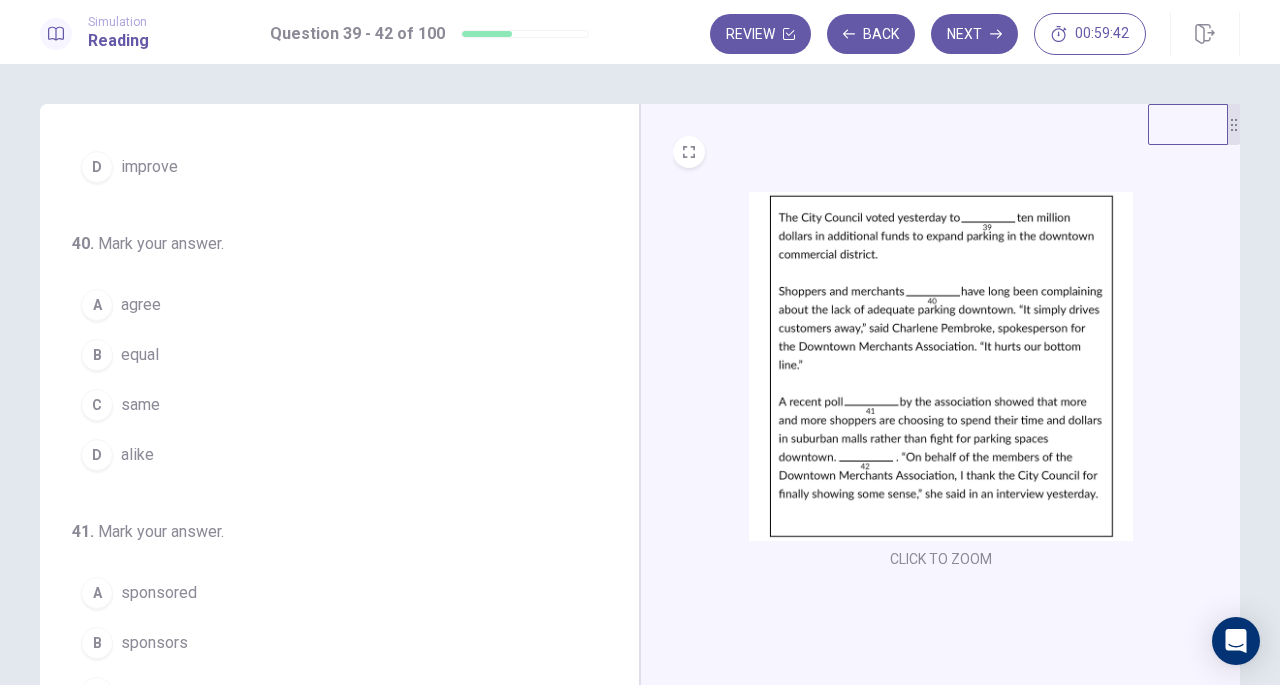 click on "A agree" at bounding box center [327, 305] 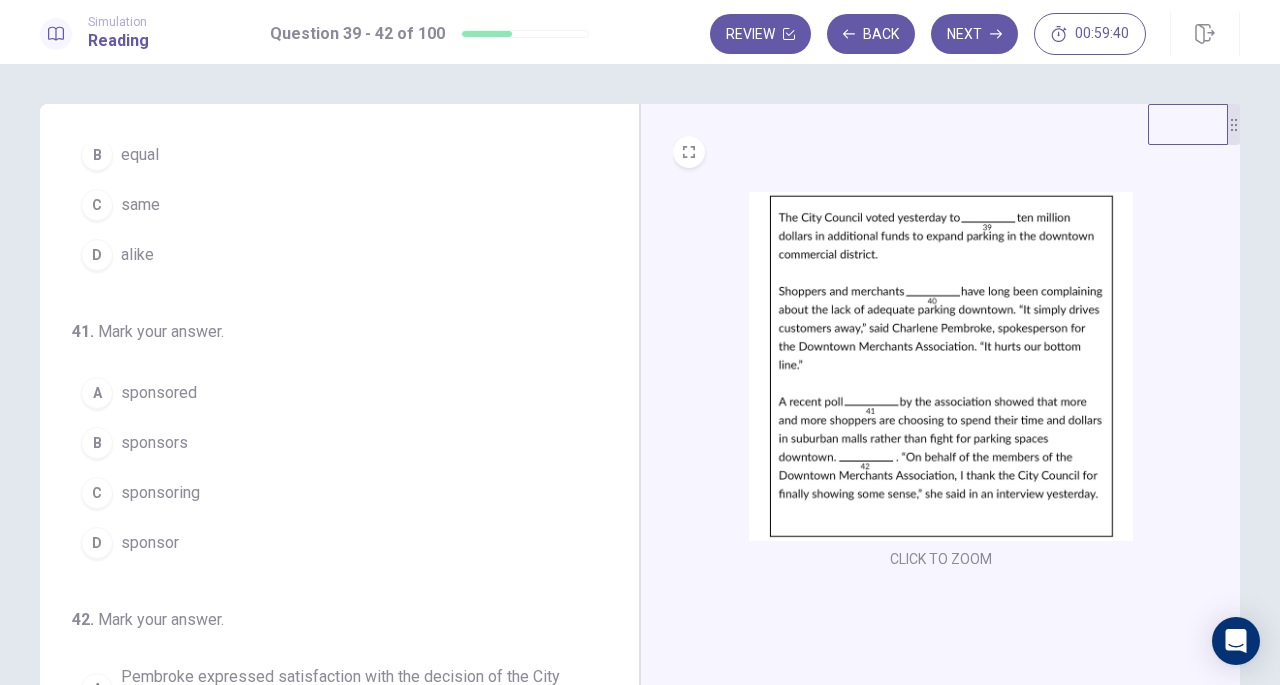 scroll, scrollTop: 502, scrollLeft: 0, axis: vertical 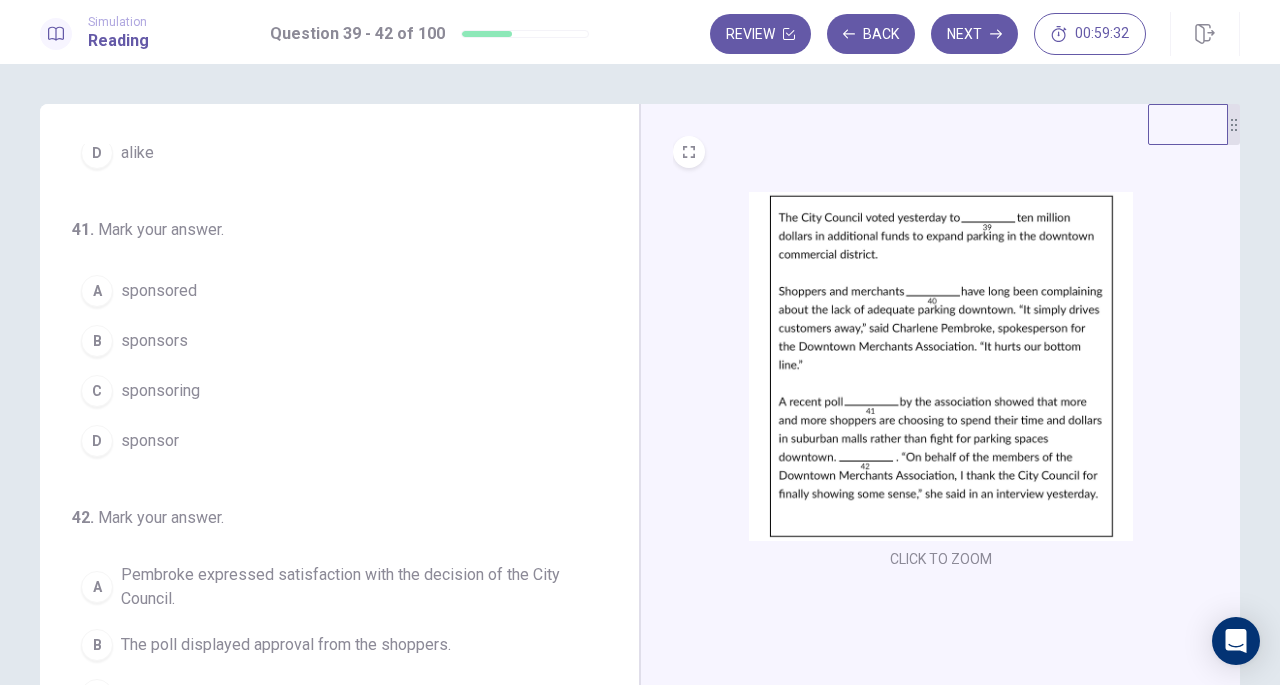 click on "sponsored" at bounding box center (159, 291) 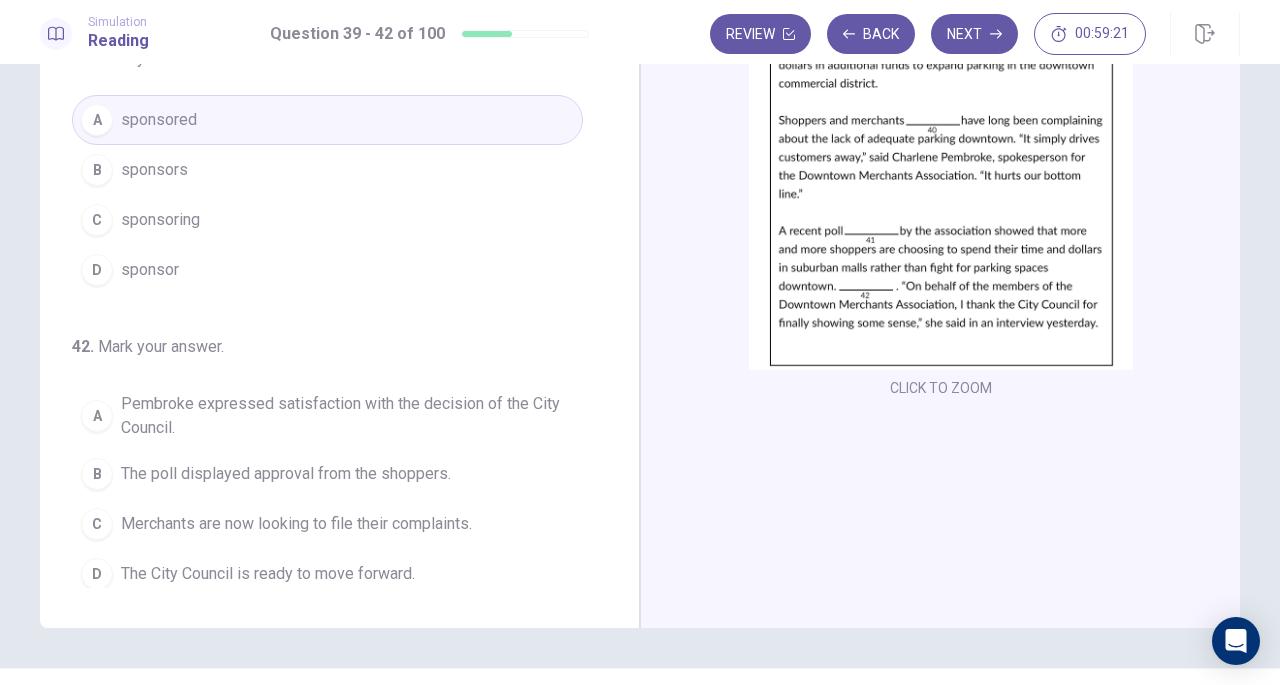 scroll, scrollTop: 218, scrollLeft: 0, axis: vertical 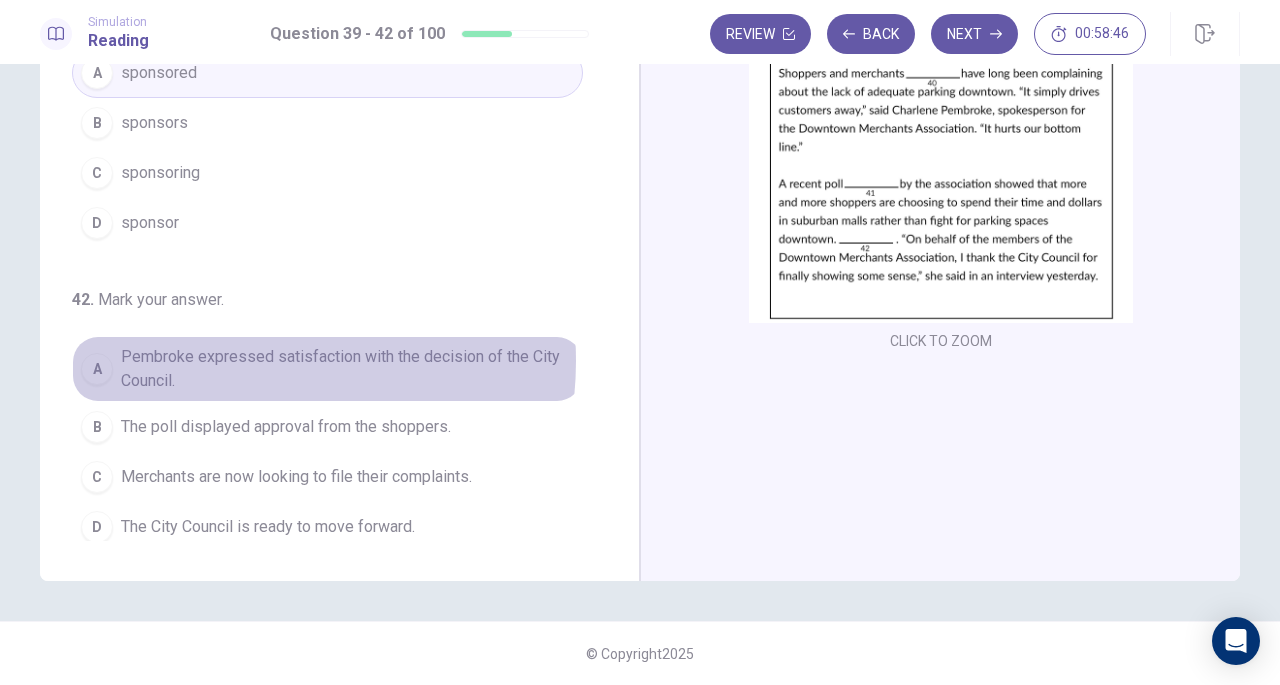 click on "Pembroke expressed satisfaction with the decision of the City Council." at bounding box center [347, 369] 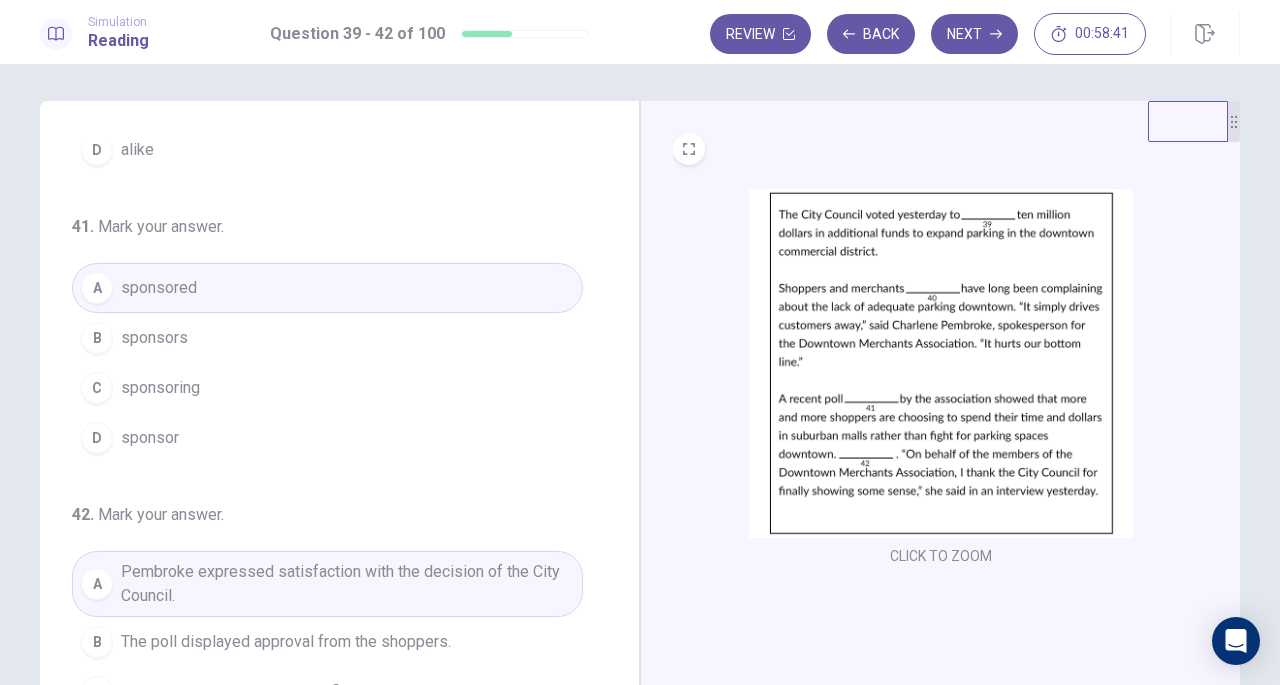 scroll, scrollTop: 0, scrollLeft: 0, axis: both 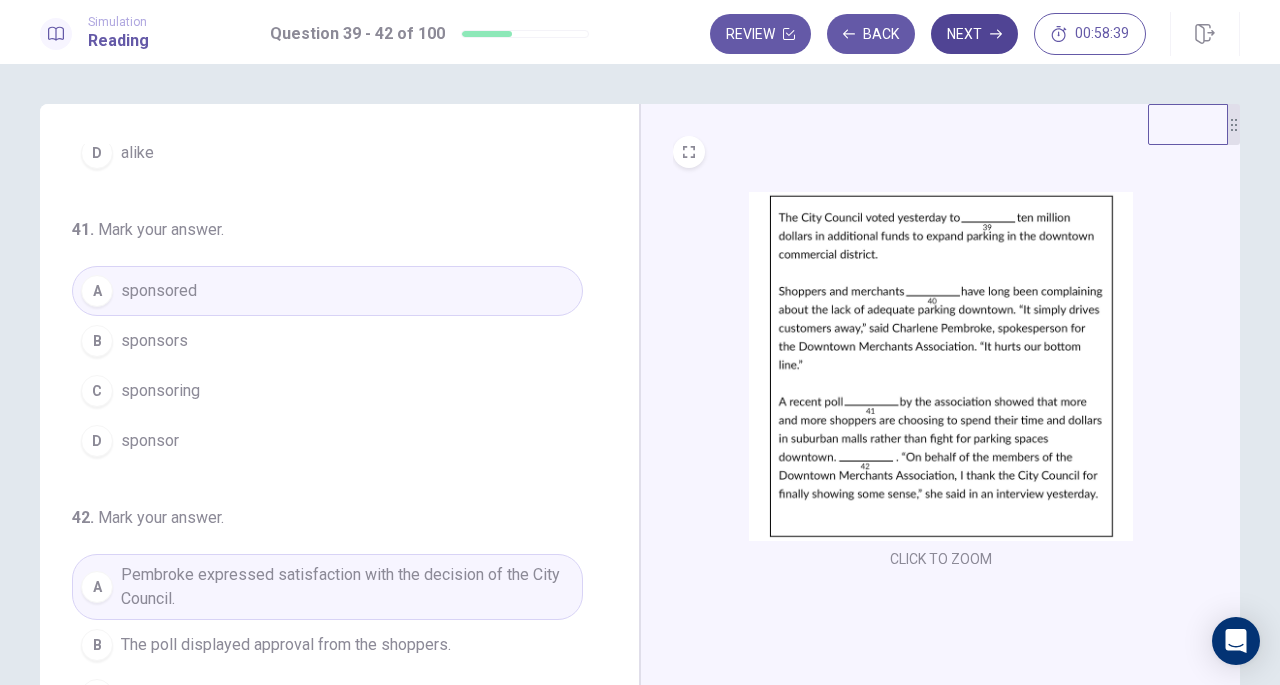 click on "Next" at bounding box center [974, 34] 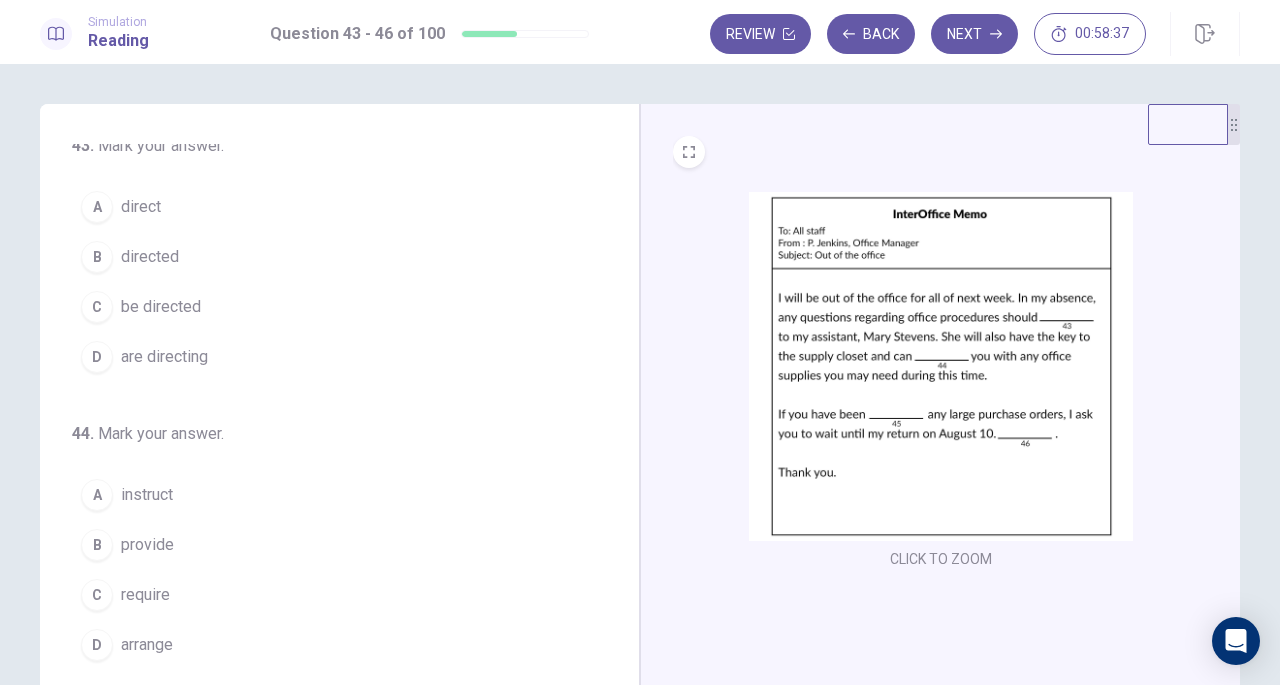 scroll, scrollTop: 0, scrollLeft: 0, axis: both 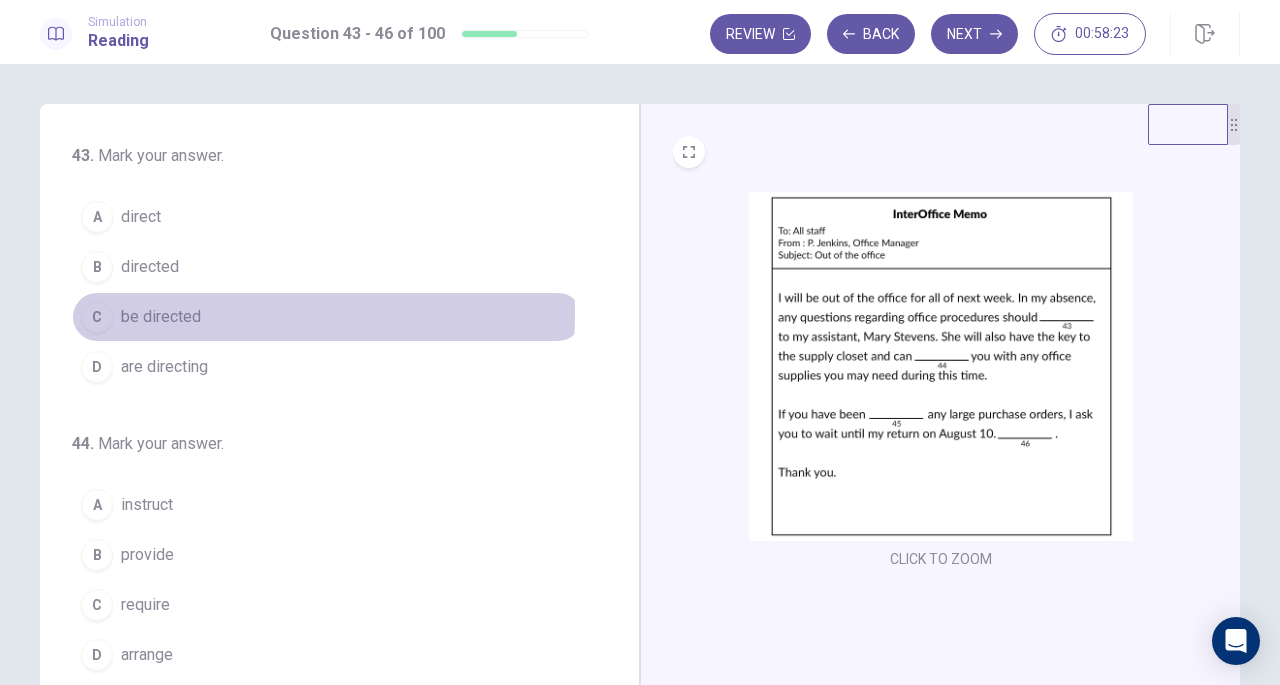 click on "be directed" at bounding box center [161, 317] 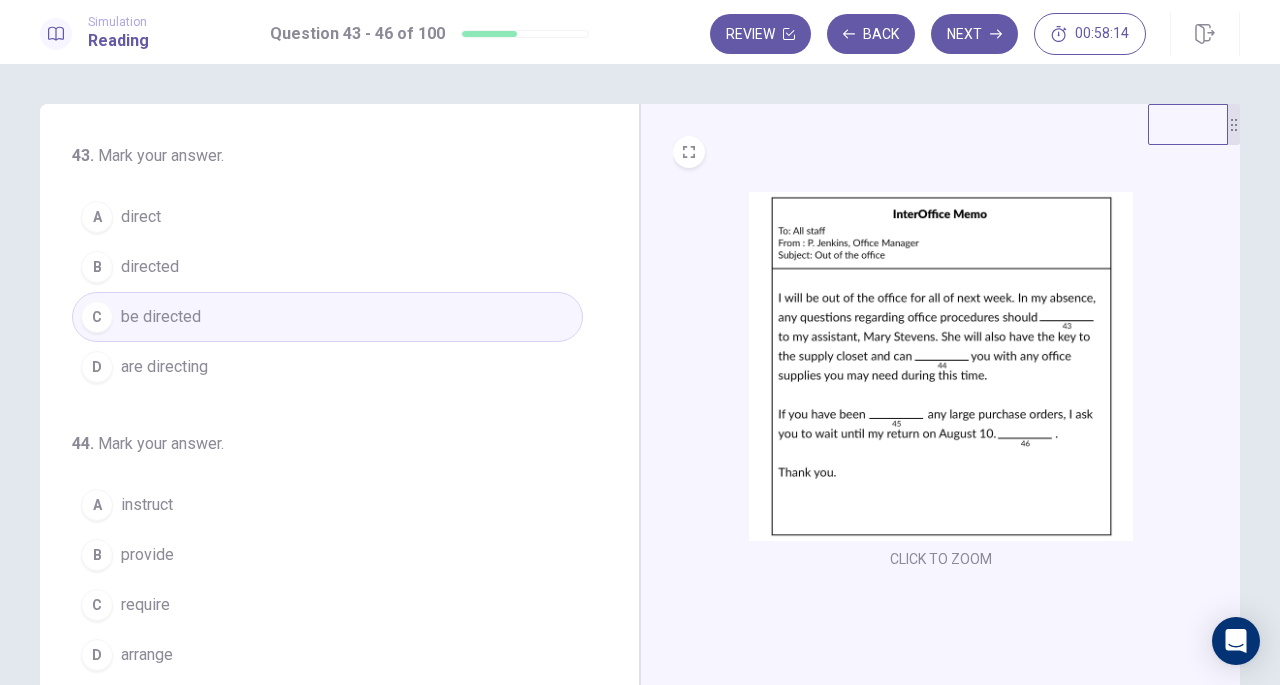 scroll, scrollTop: 100, scrollLeft: 0, axis: vertical 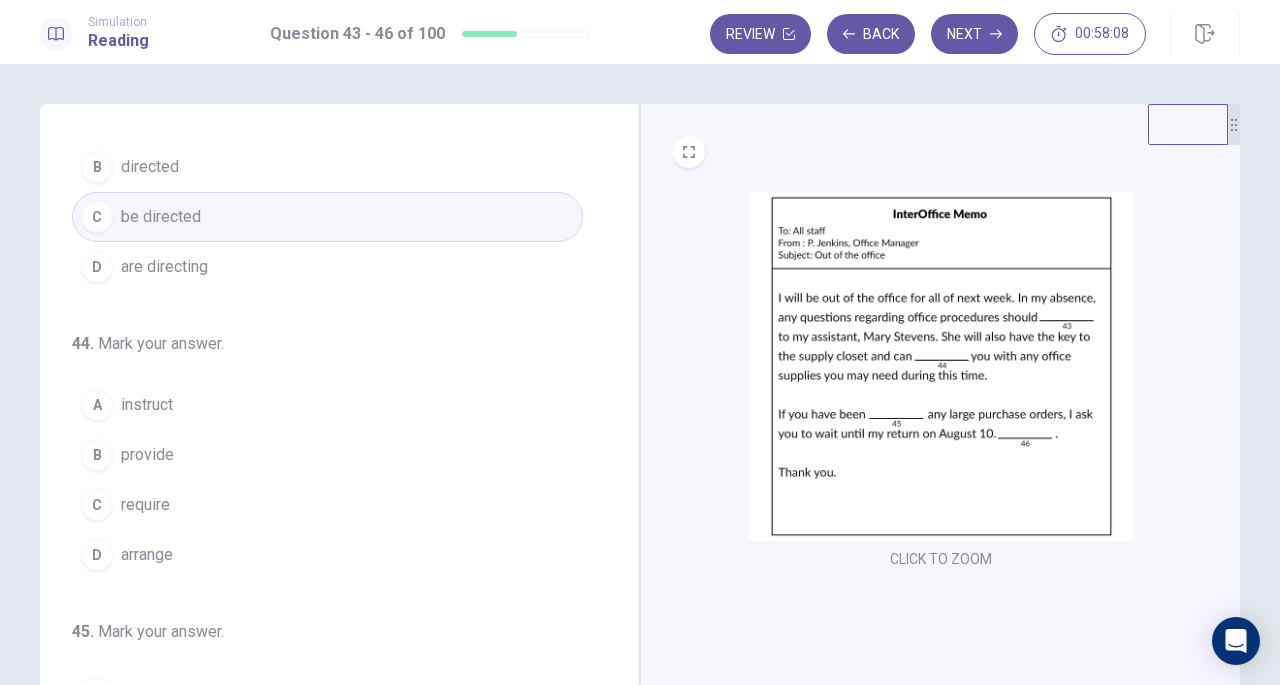 click on "B provide" at bounding box center [327, 455] 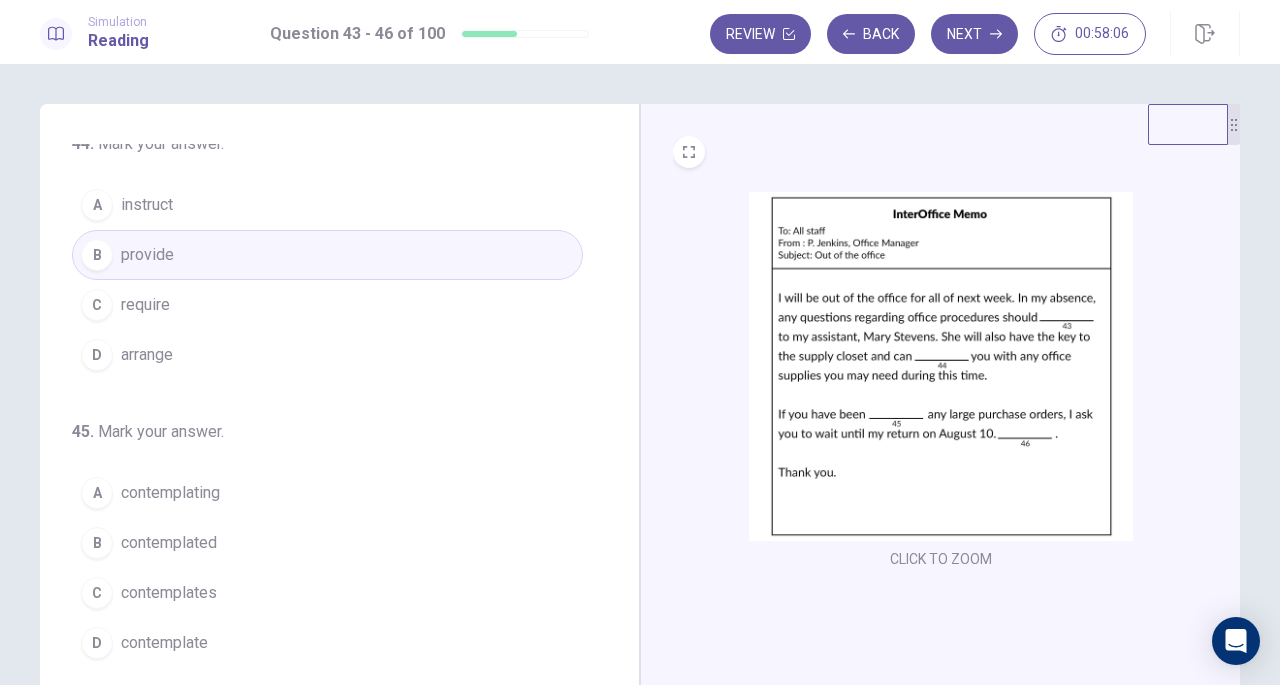 scroll, scrollTop: 400, scrollLeft: 0, axis: vertical 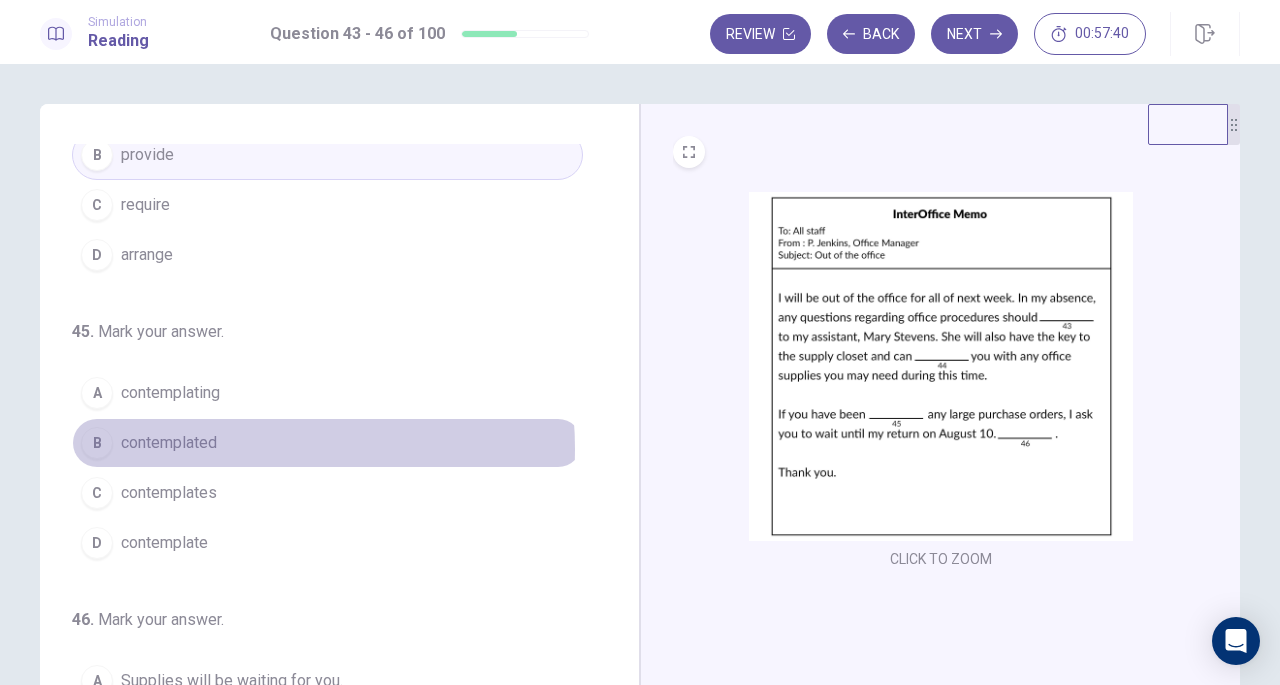 click on "contemplated" at bounding box center (169, 443) 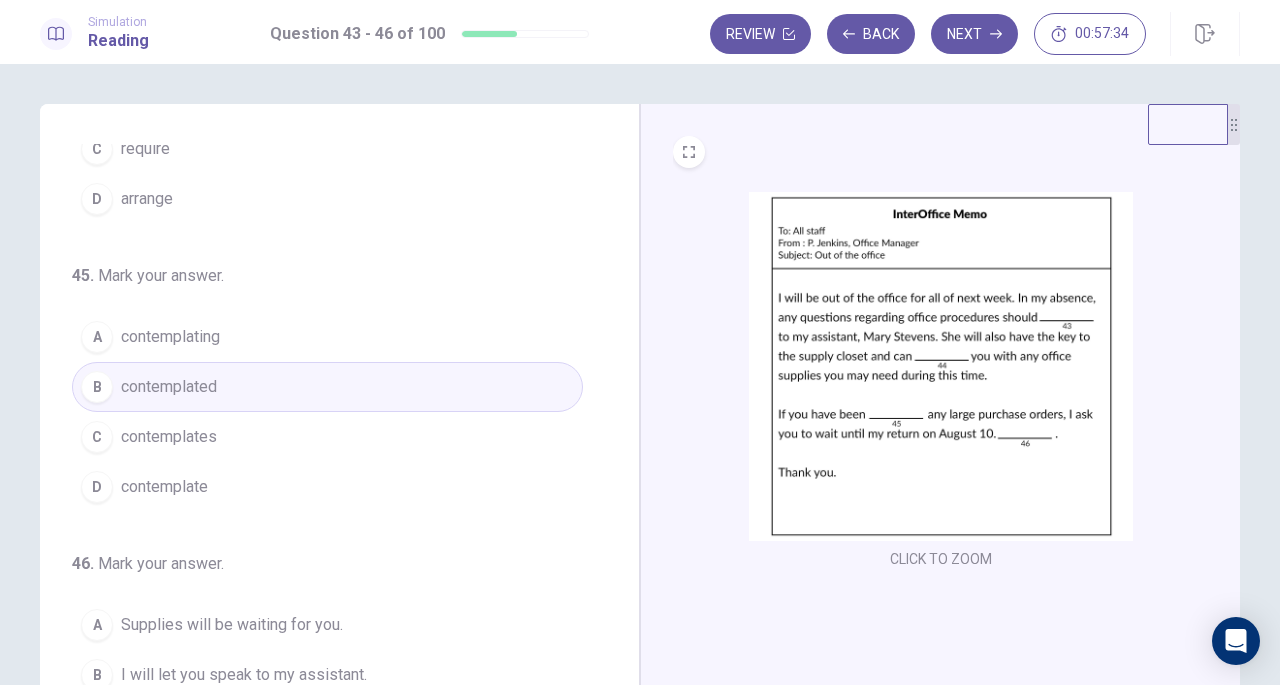 scroll, scrollTop: 486, scrollLeft: 0, axis: vertical 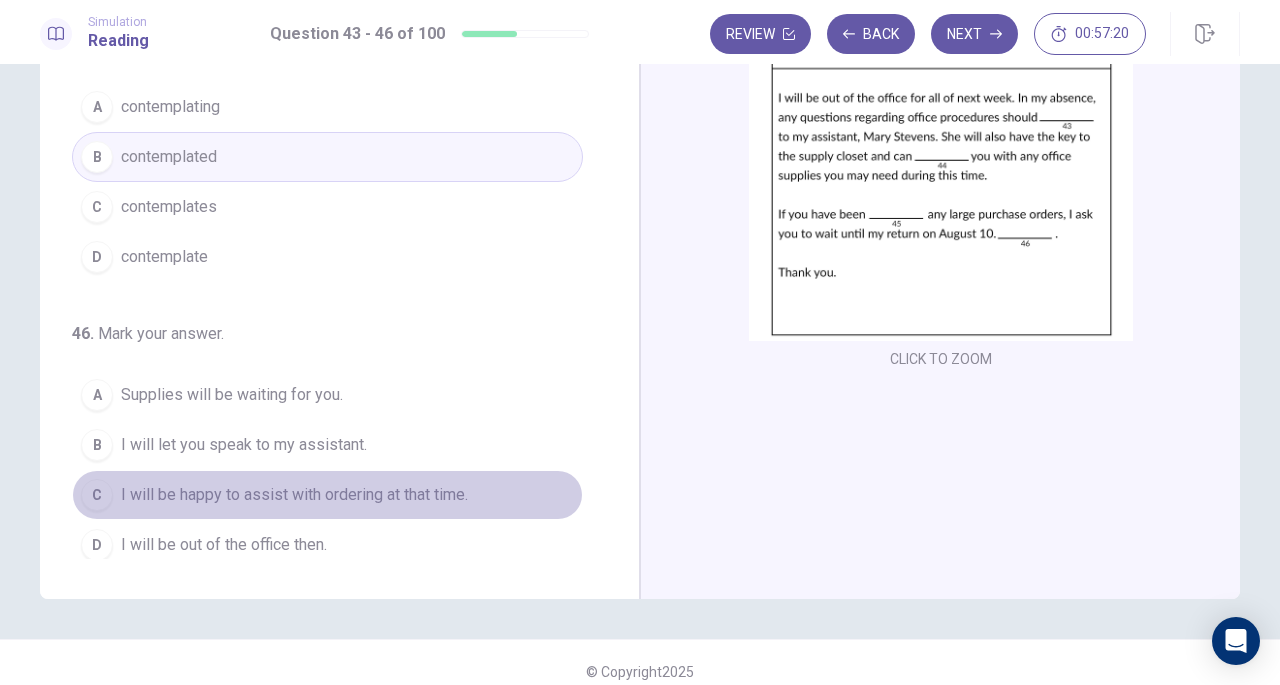 click on "C I will be happy to assist with ordering at that time." at bounding box center [327, 495] 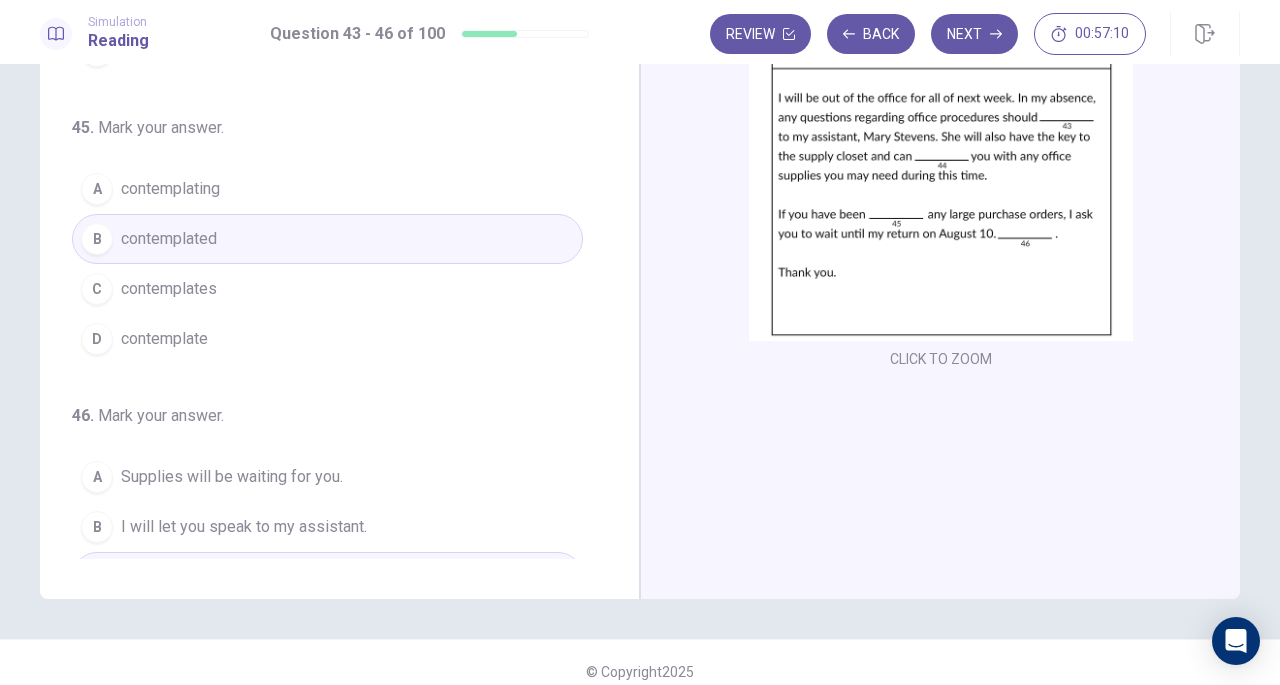 scroll, scrollTop: 386, scrollLeft: 0, axis: vertical 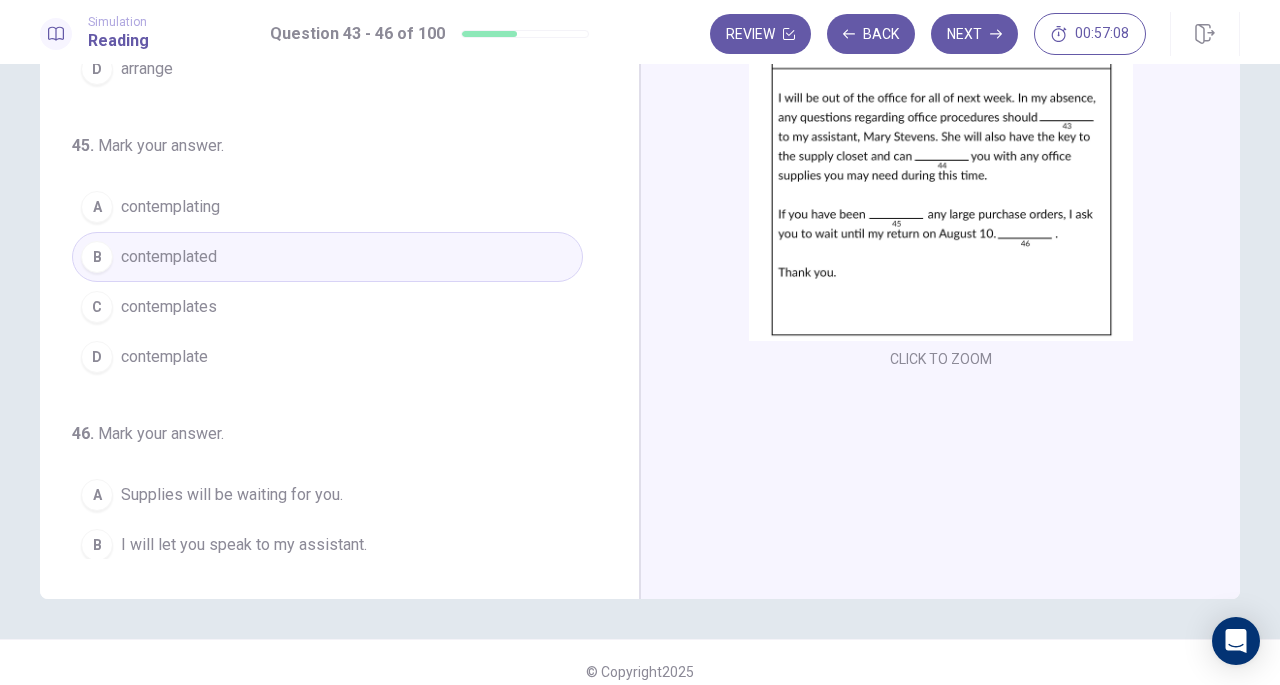 click on "A contemplating" at bounding box center (327, 207) 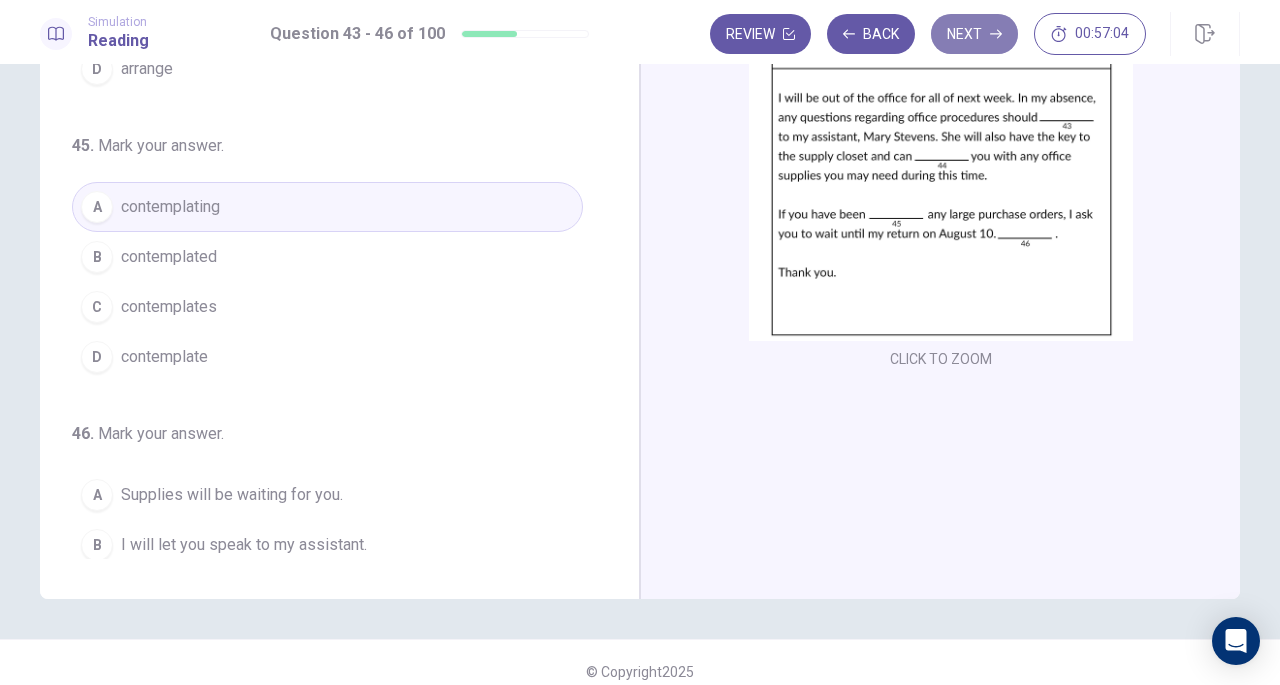 click 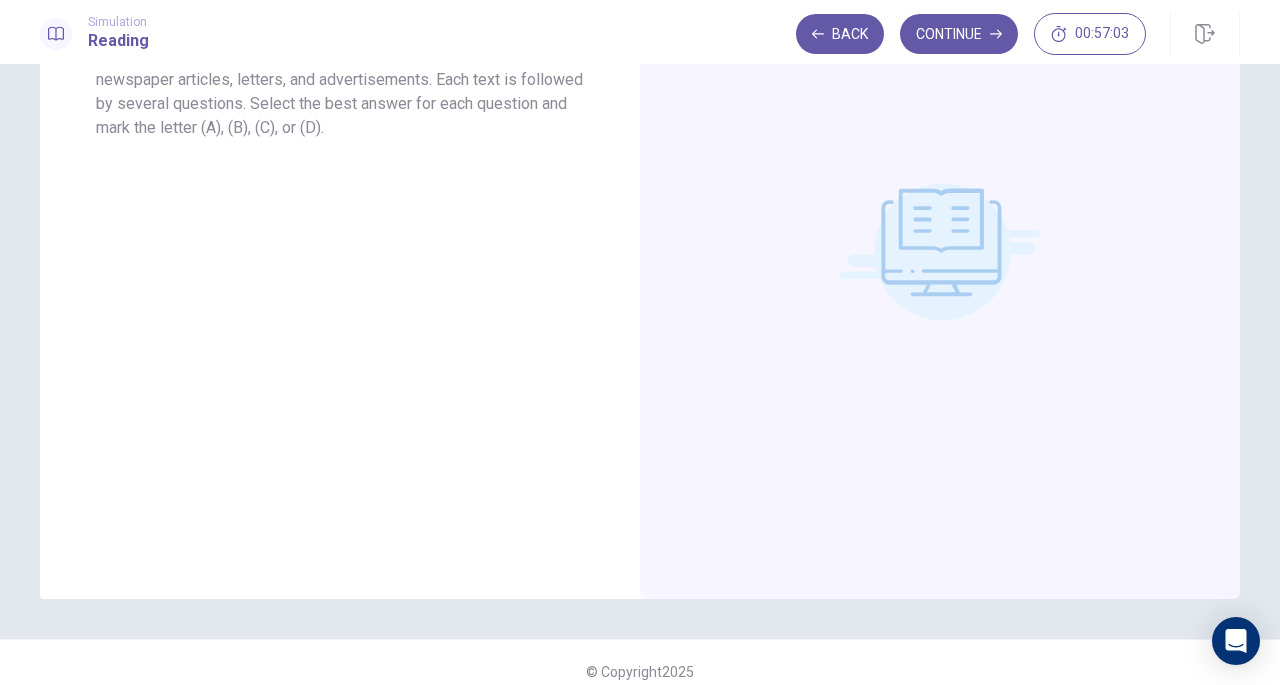 scroll, scrollTop: 0, scrollLeft: 0, axis: both 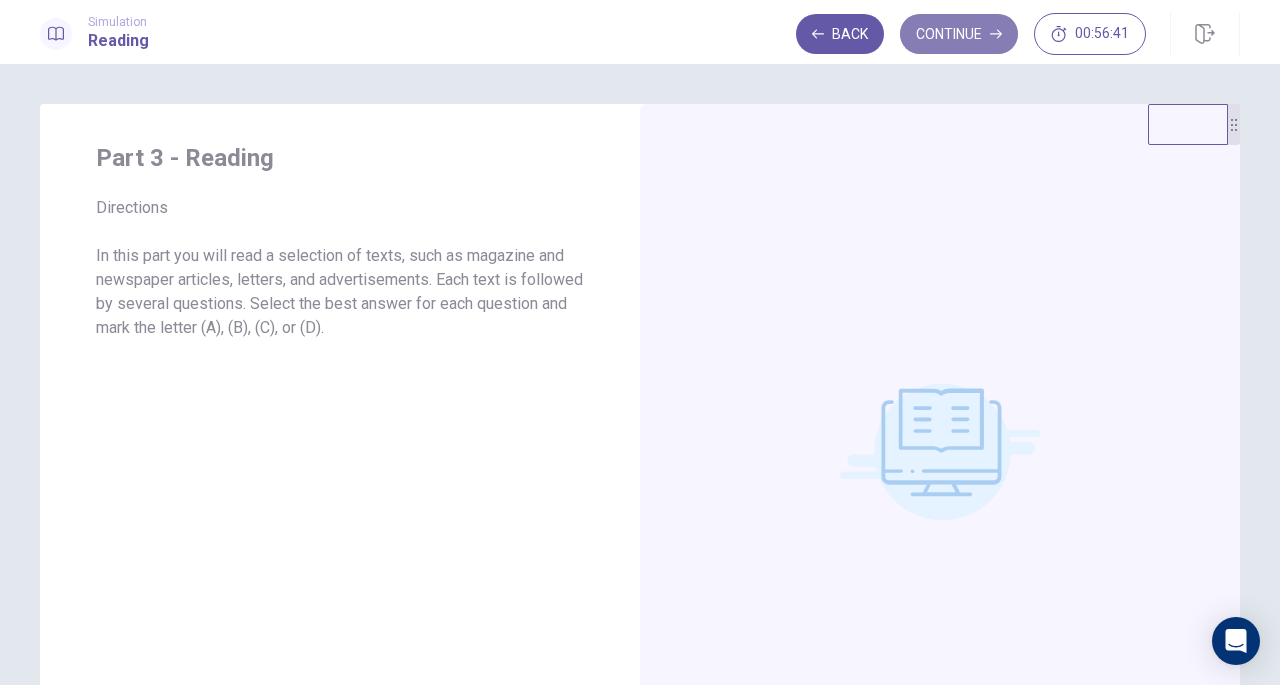 click on "Continue" at bounding box center [959, 34] 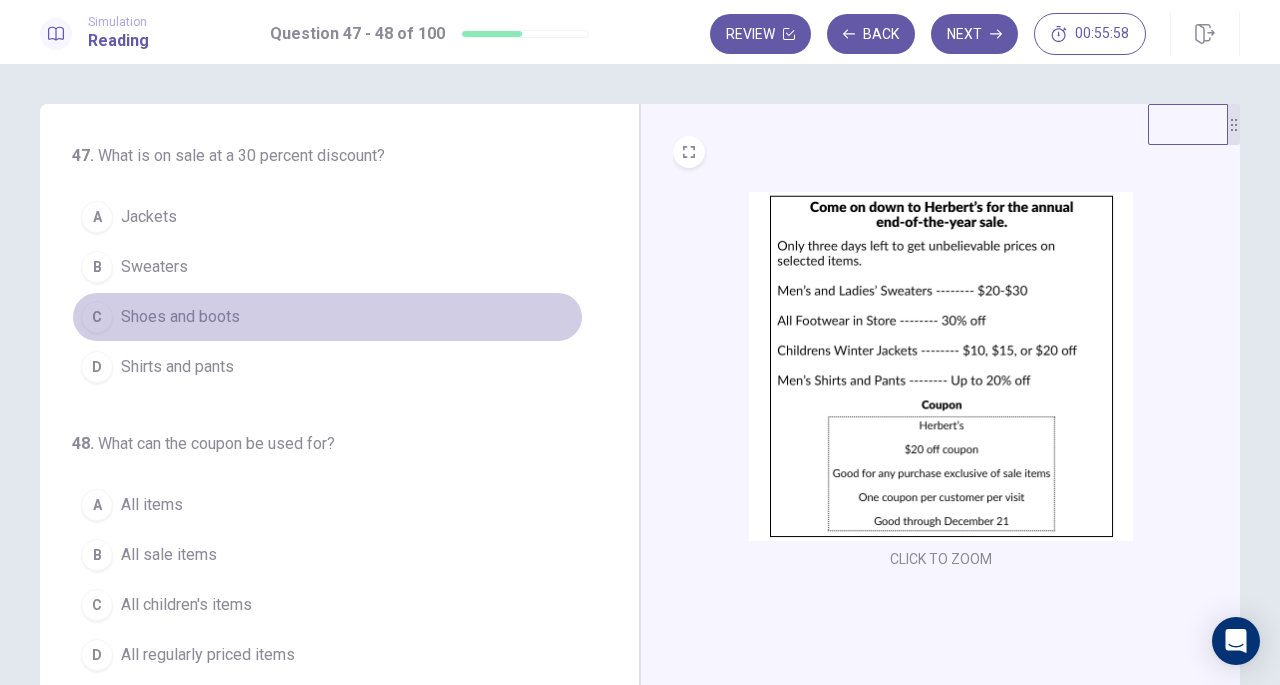click on "Shoes and boots" at bounding box center (180, 317) 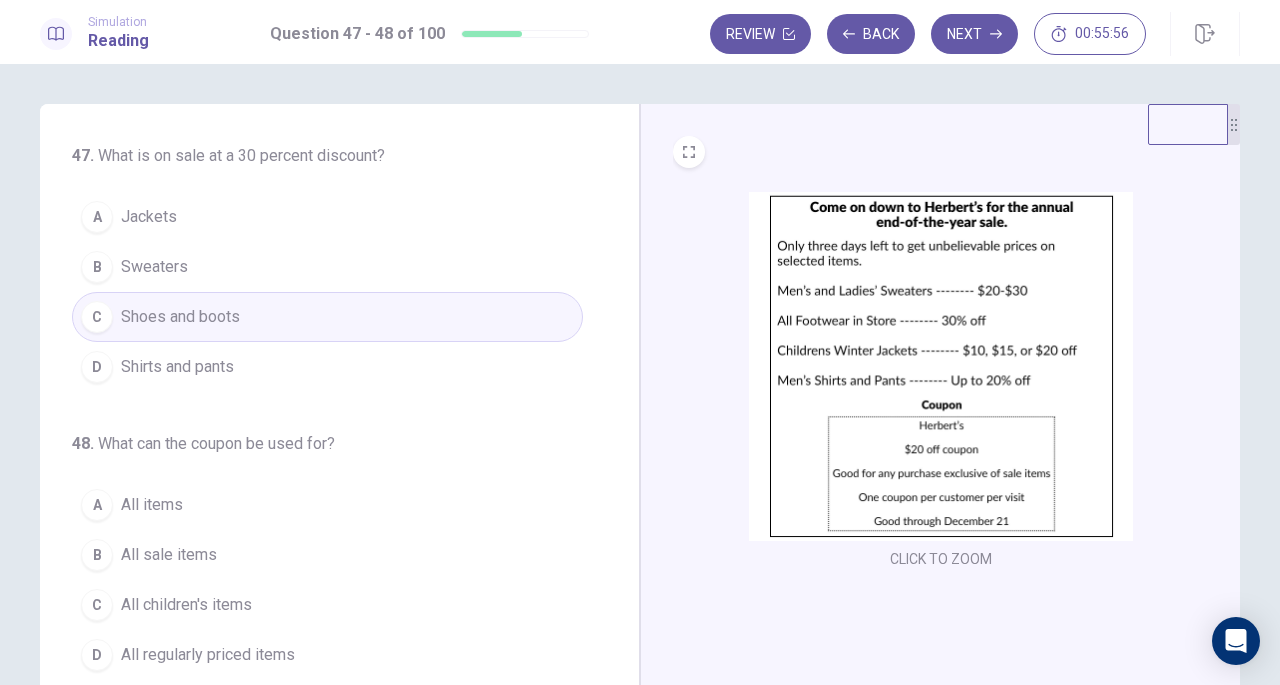 scroll, scrollTop: 100, scrollLeft: 0, axis: vertical 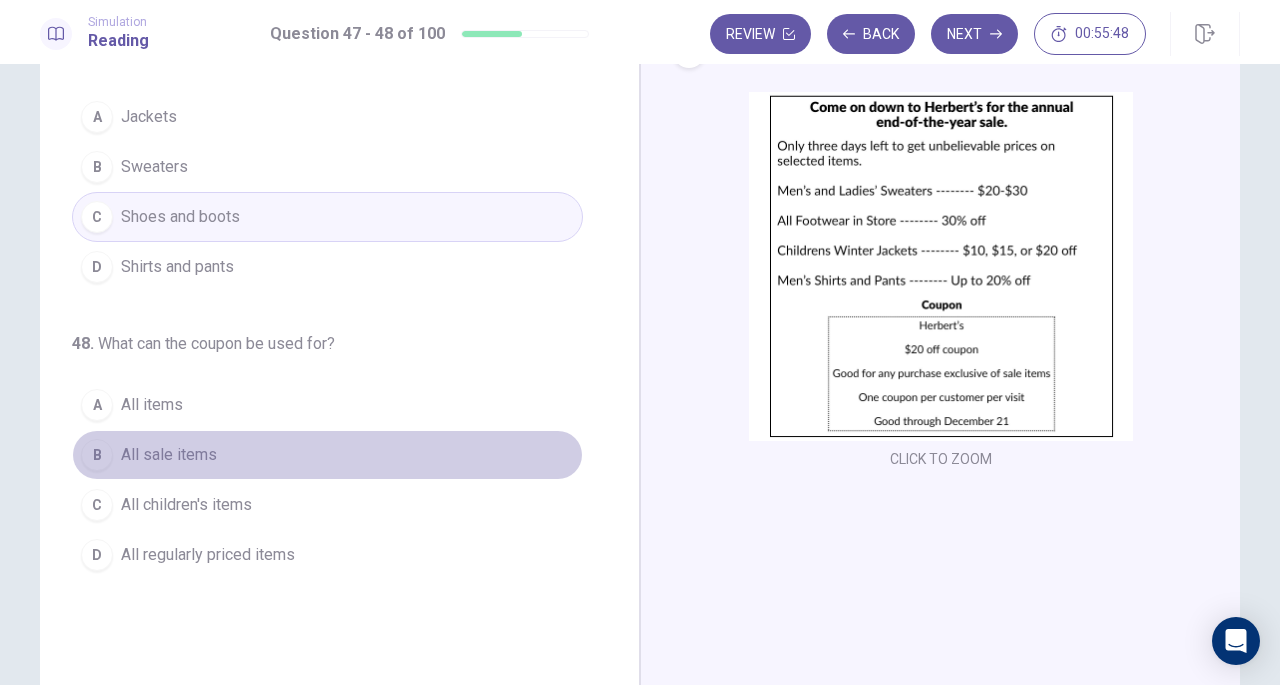 click on "All sale items" at bounding box center (169, 455) 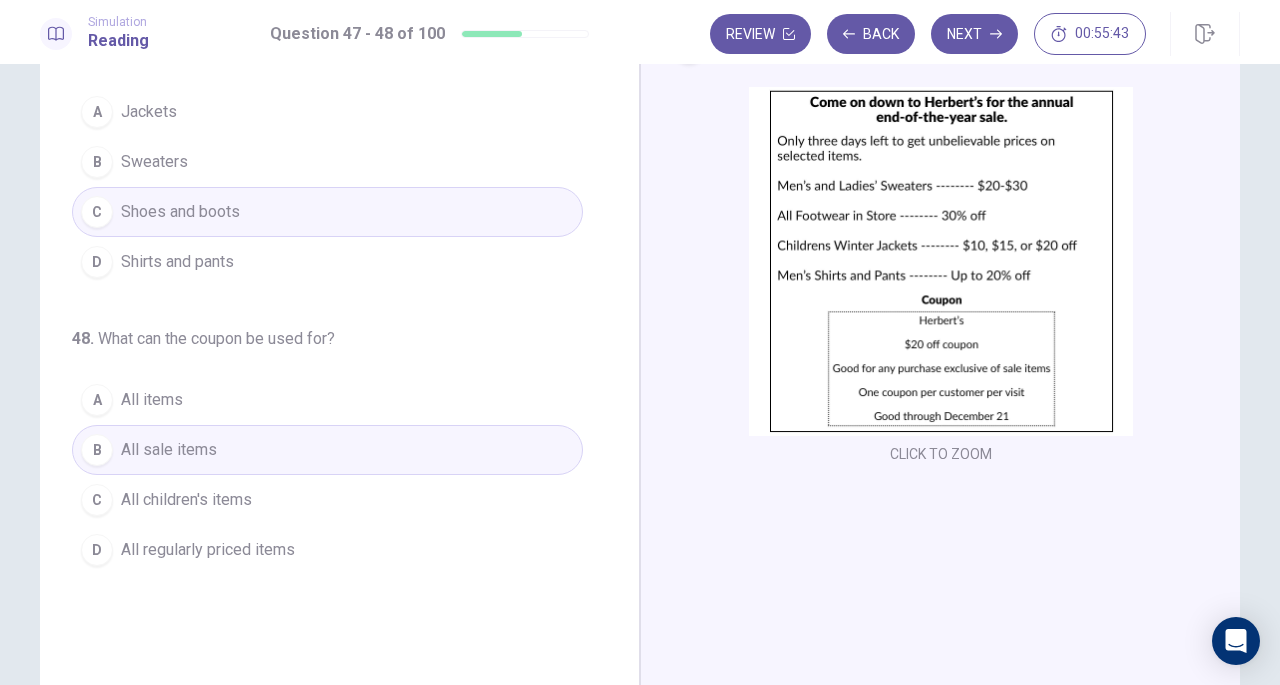 scroll, scrollTop: 0, scrollLeft: 0, axis: both 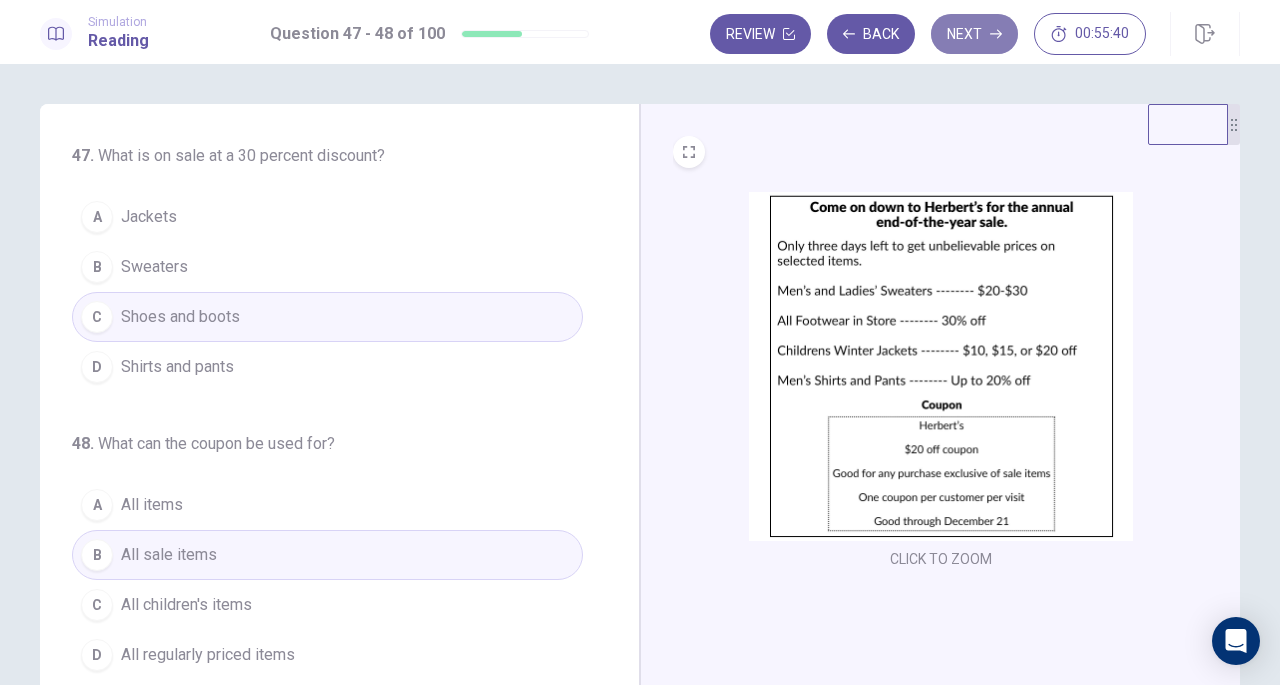 click on "Next" at bounding box center [974, 34] 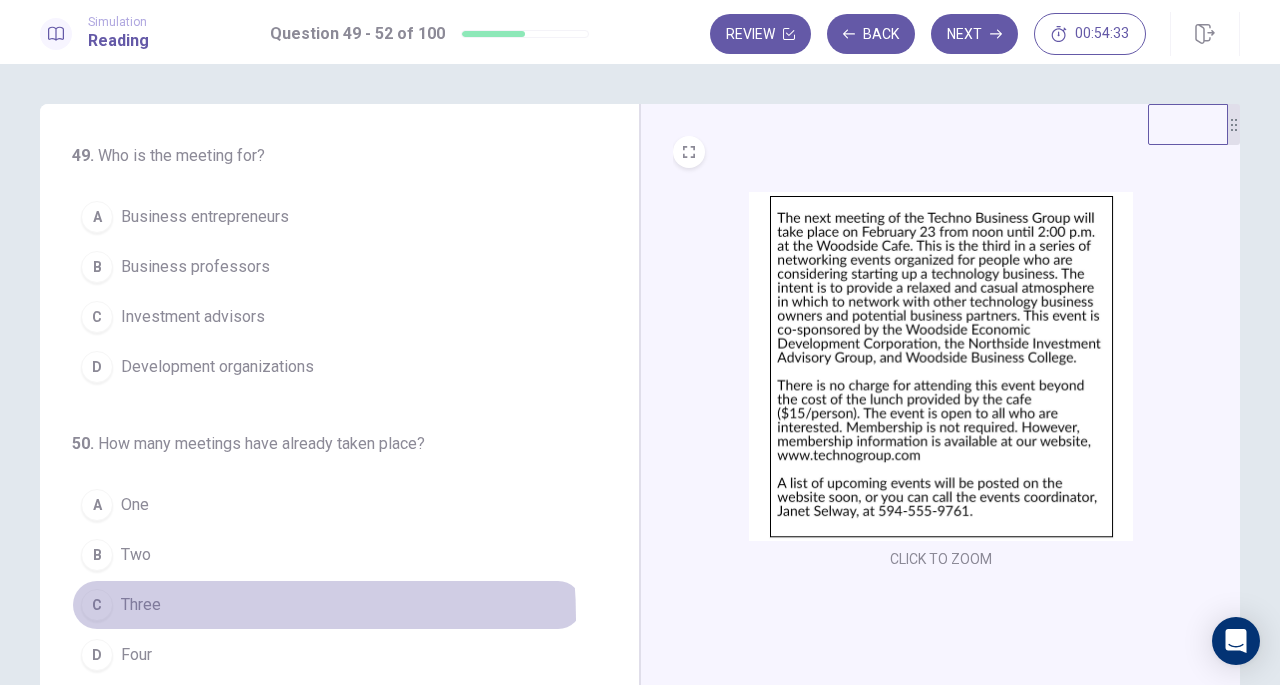 click on "C Three" at bounding box center (327, 605) 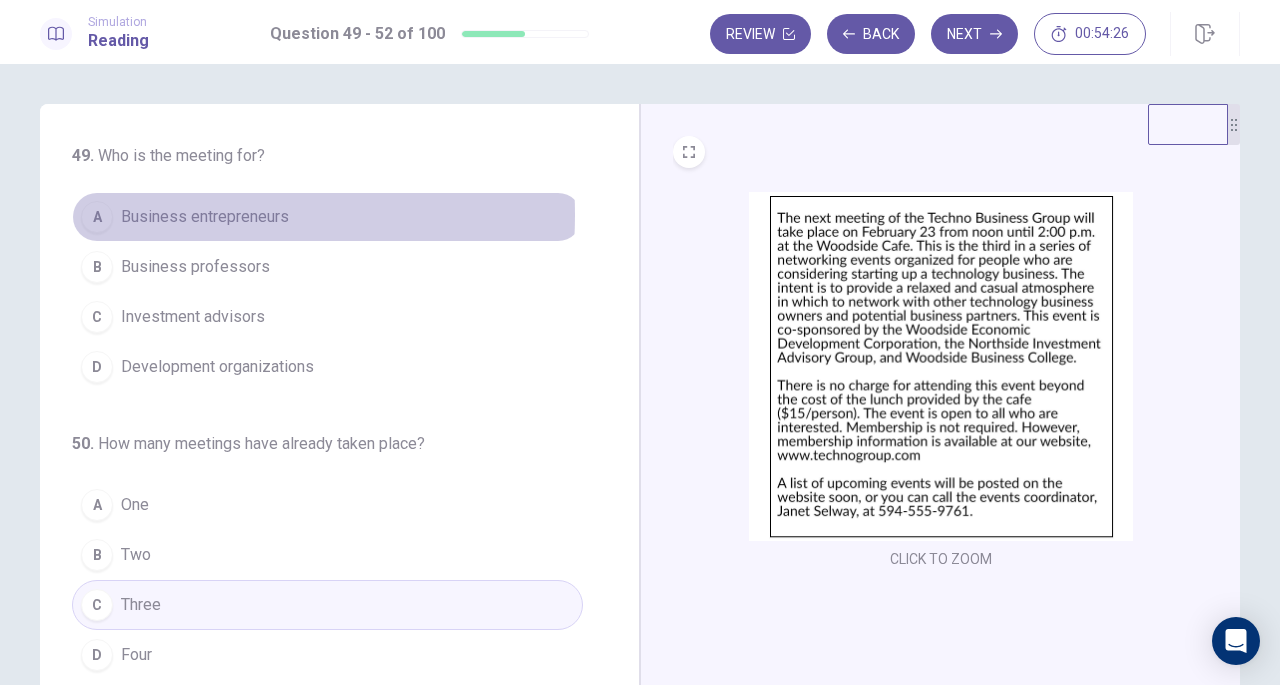 click on "Business entrepreneurs" at bounding box center [205, 217] 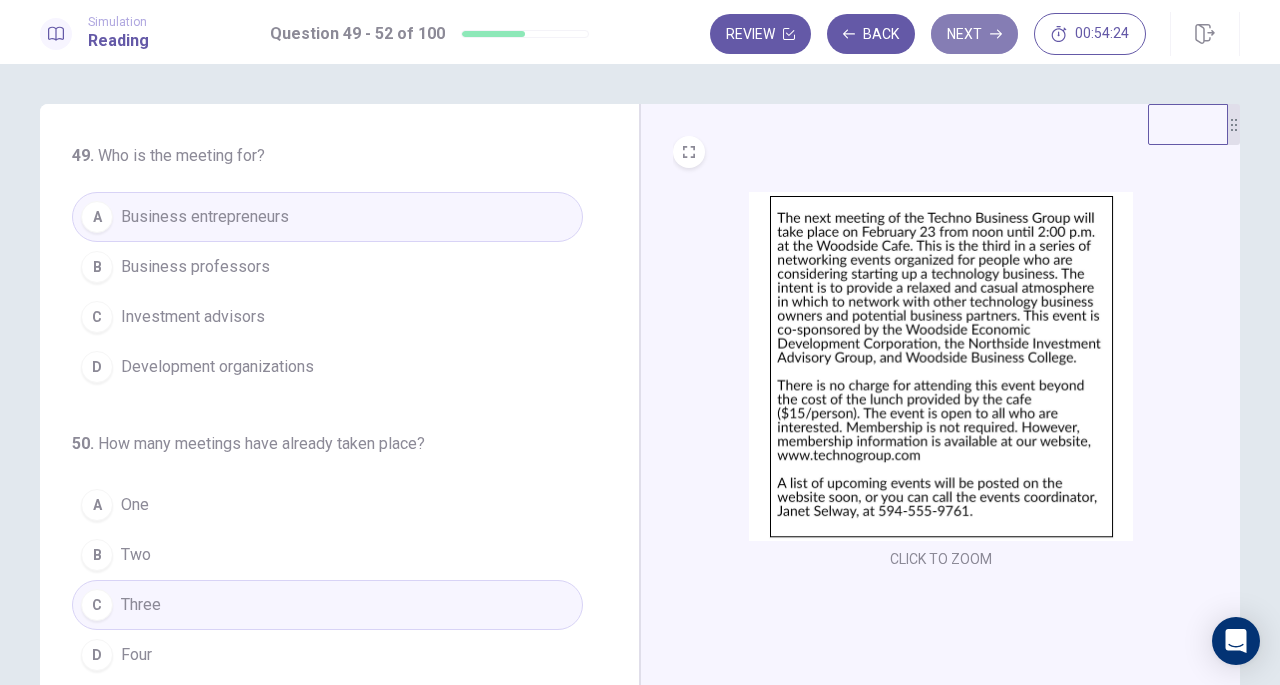 click on "Next" at bounding box center [974, 34] 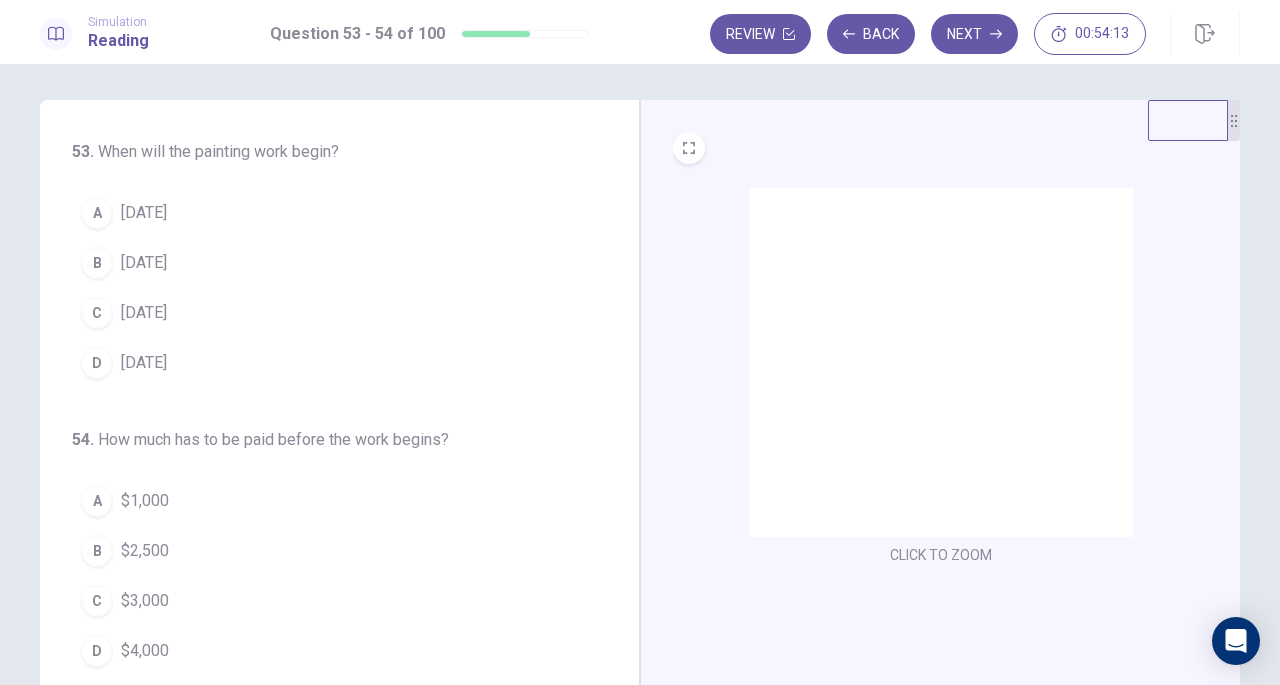 scroll, scrollTop: 0, scrollLeft: 0, axis: both 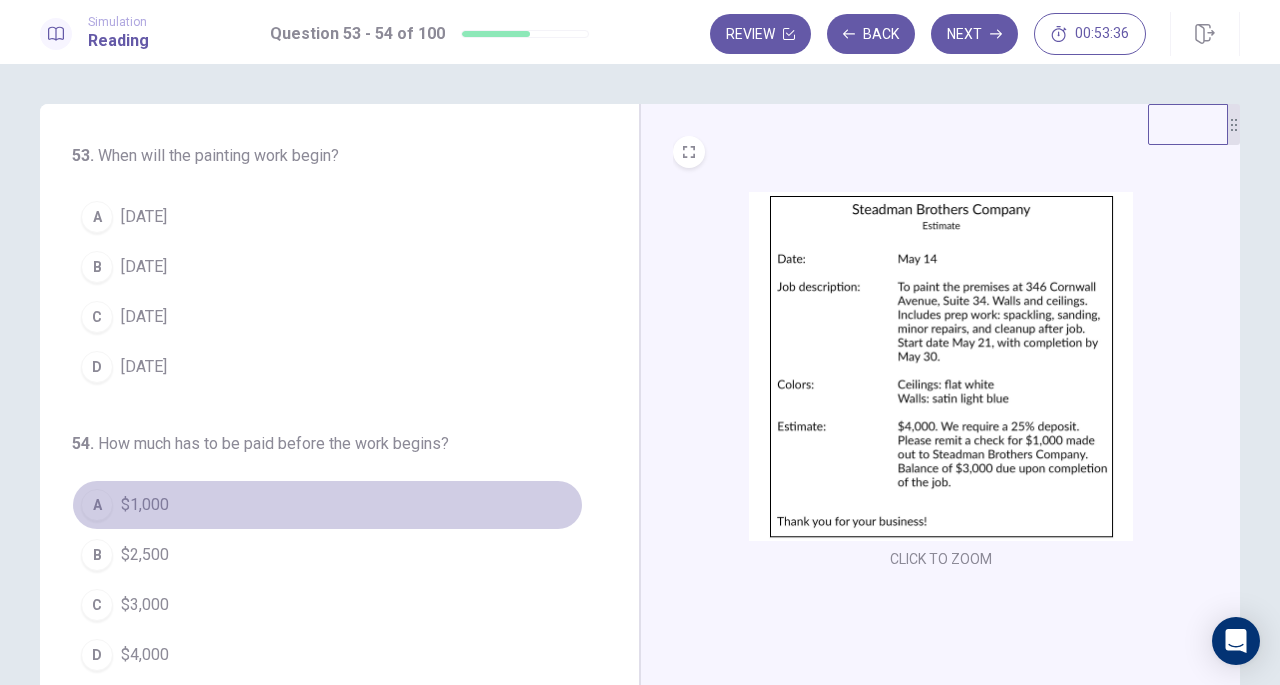click on "A" at bounding box center [97, 505] 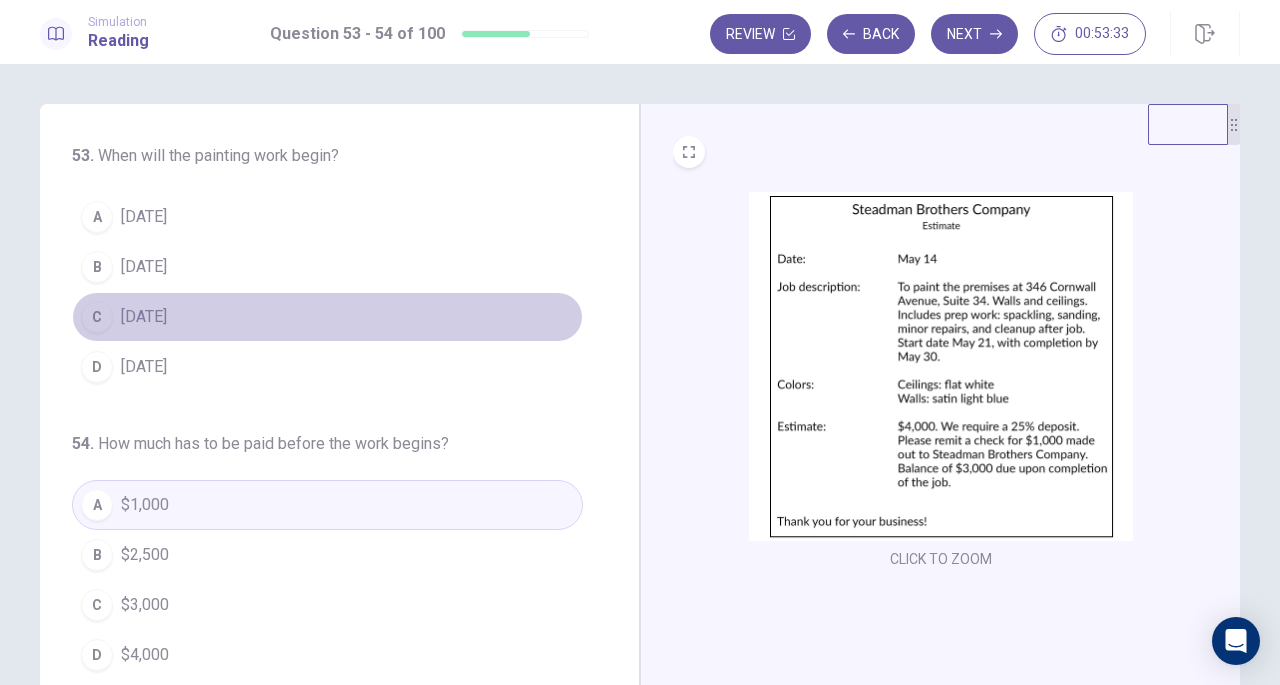 click on "C" at bounding box center [97, 317] 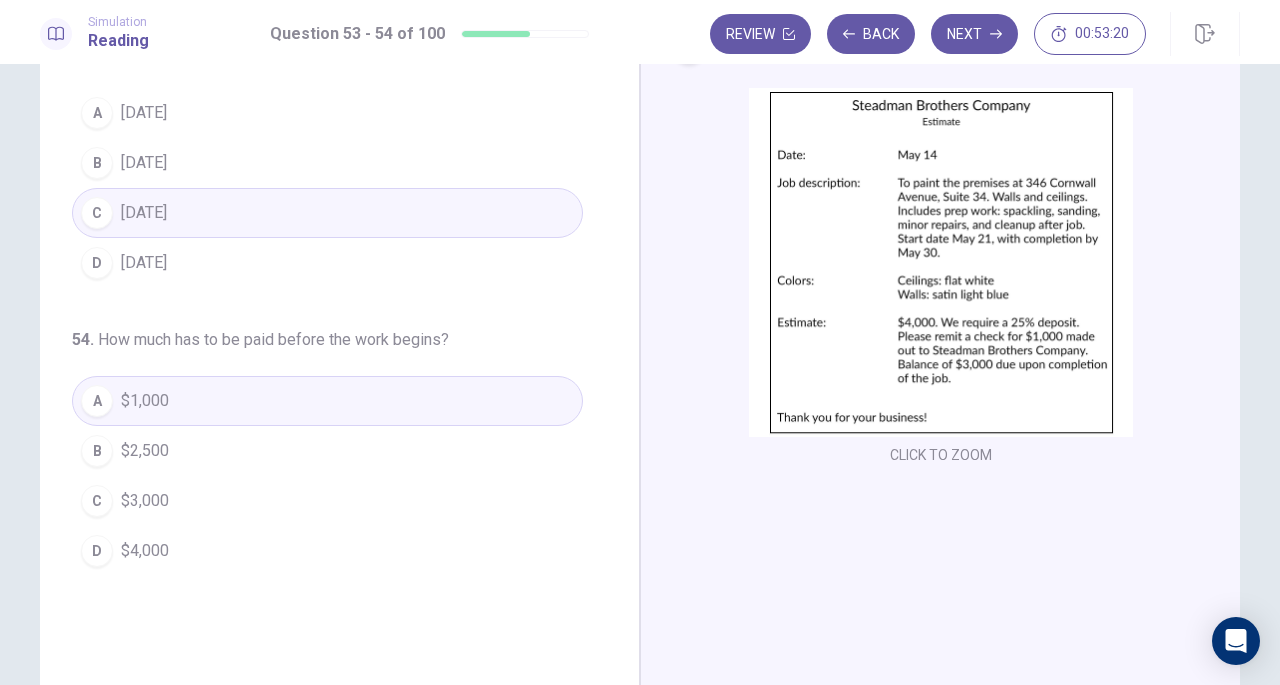 scroll, scrollTop: 0, scrollLeft: 0, axis: both 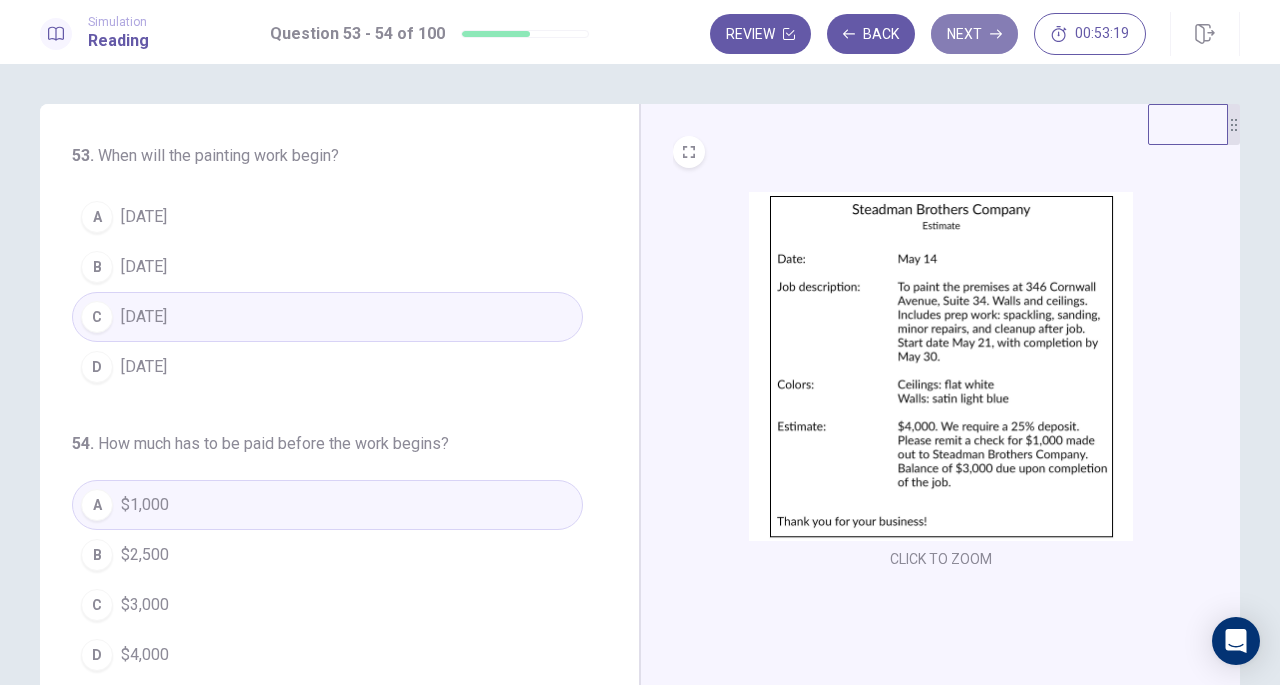 click on "Next" at bounding box center (974, 34) 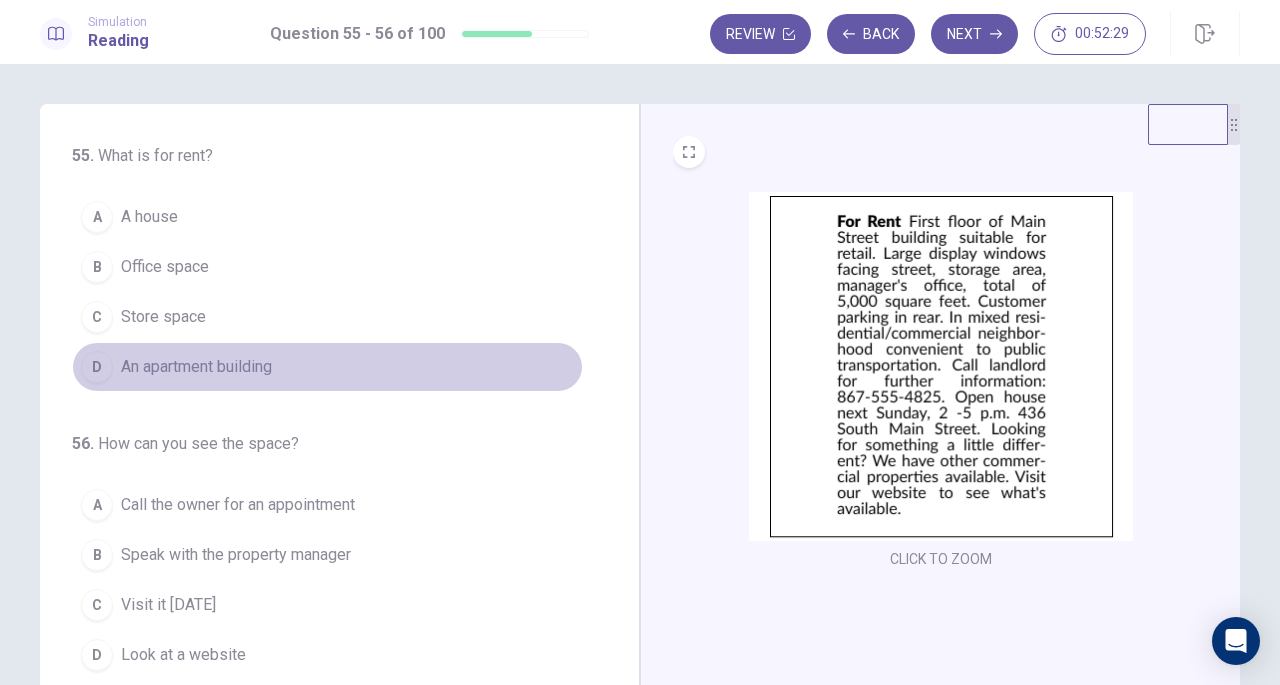 click on "D" at bounding box center [97, 367] 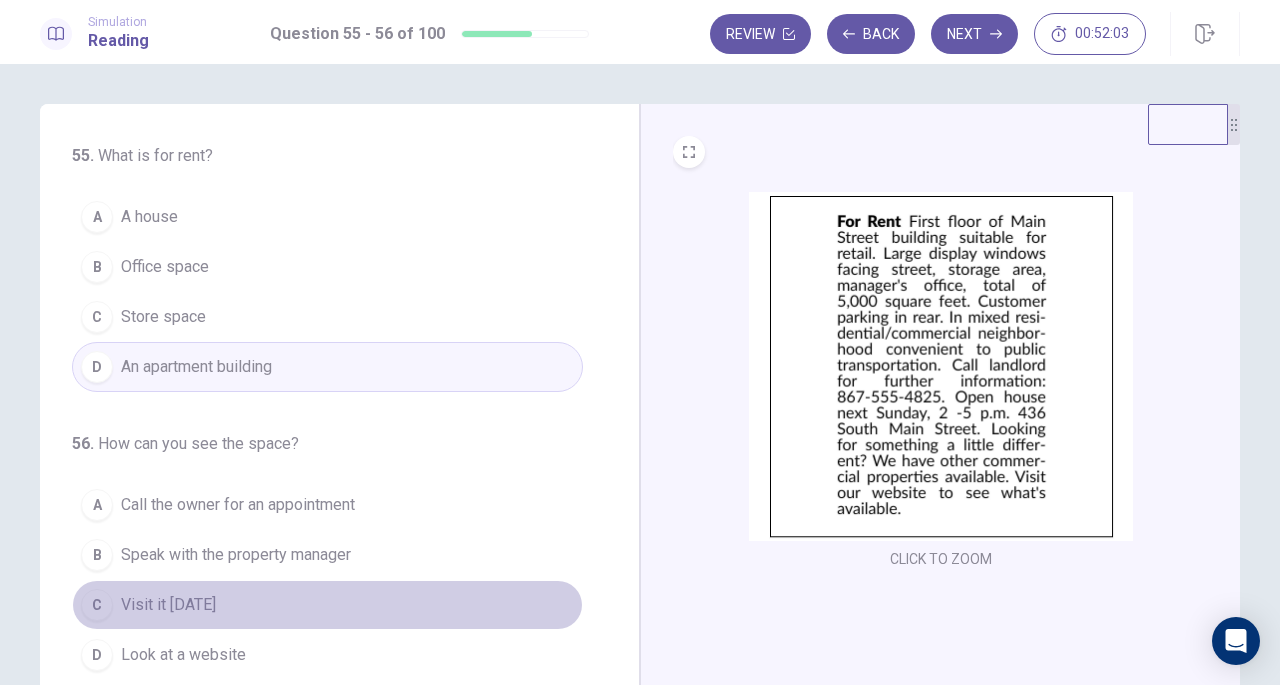click on "Visit it [DATE]" at bounding box center (168, 605) 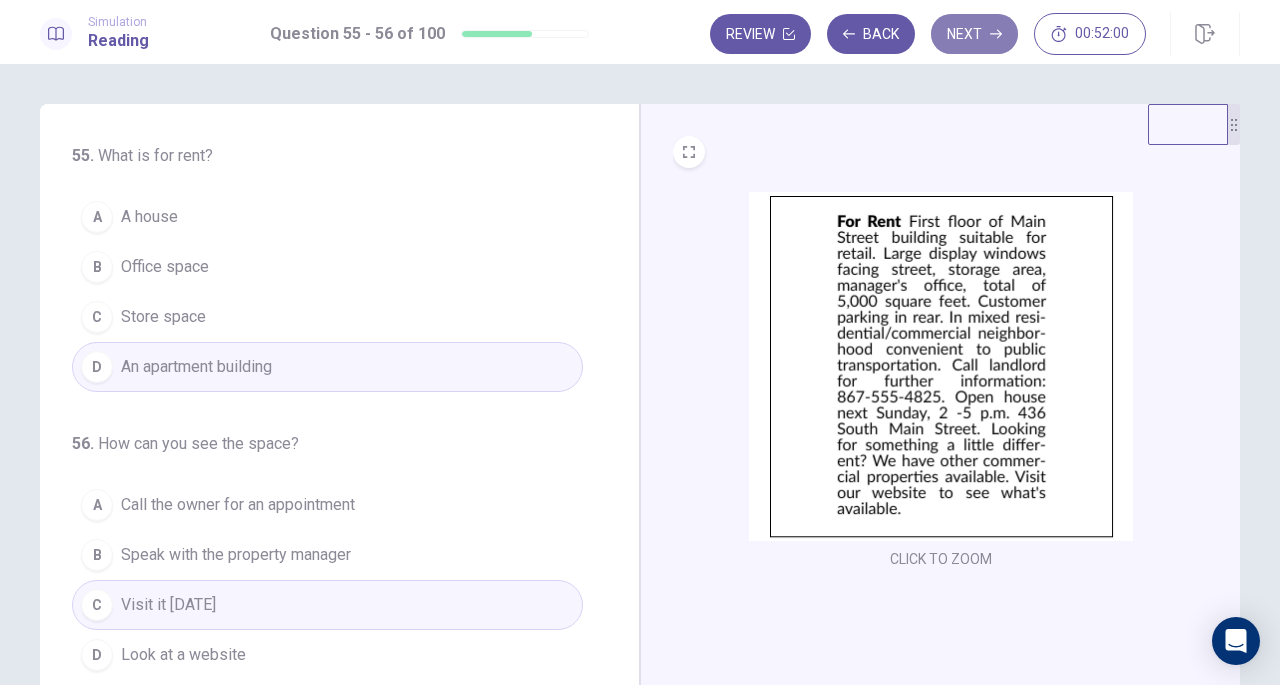 click on "Next" at bounding box center (974, 34) 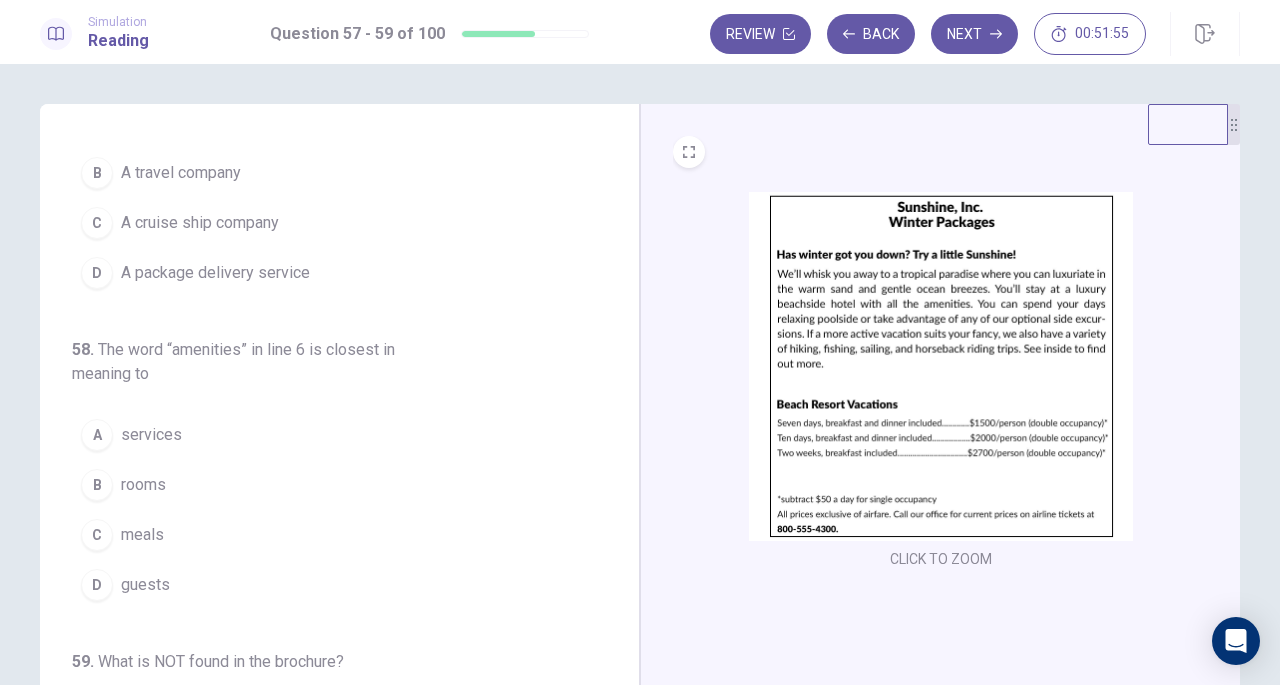 scroll, scrollTop: 0, scrollLeft: 0, axis: both 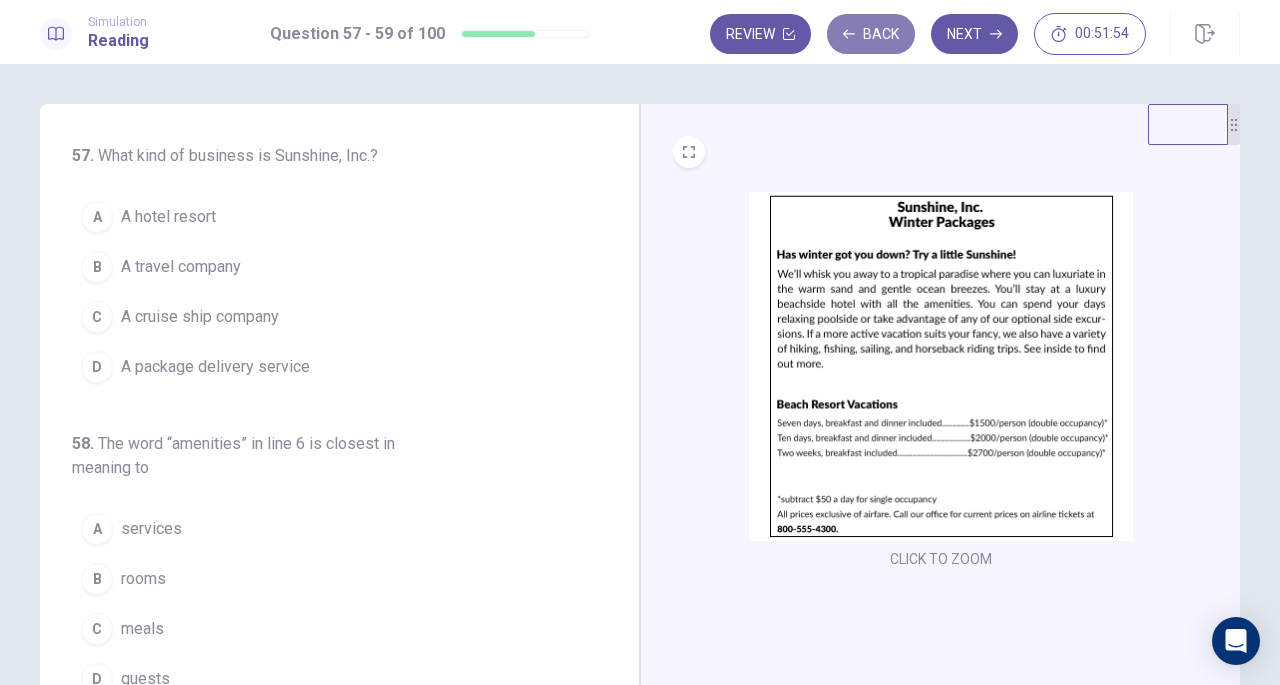 click on "Back" at bounding box center (871, 34) 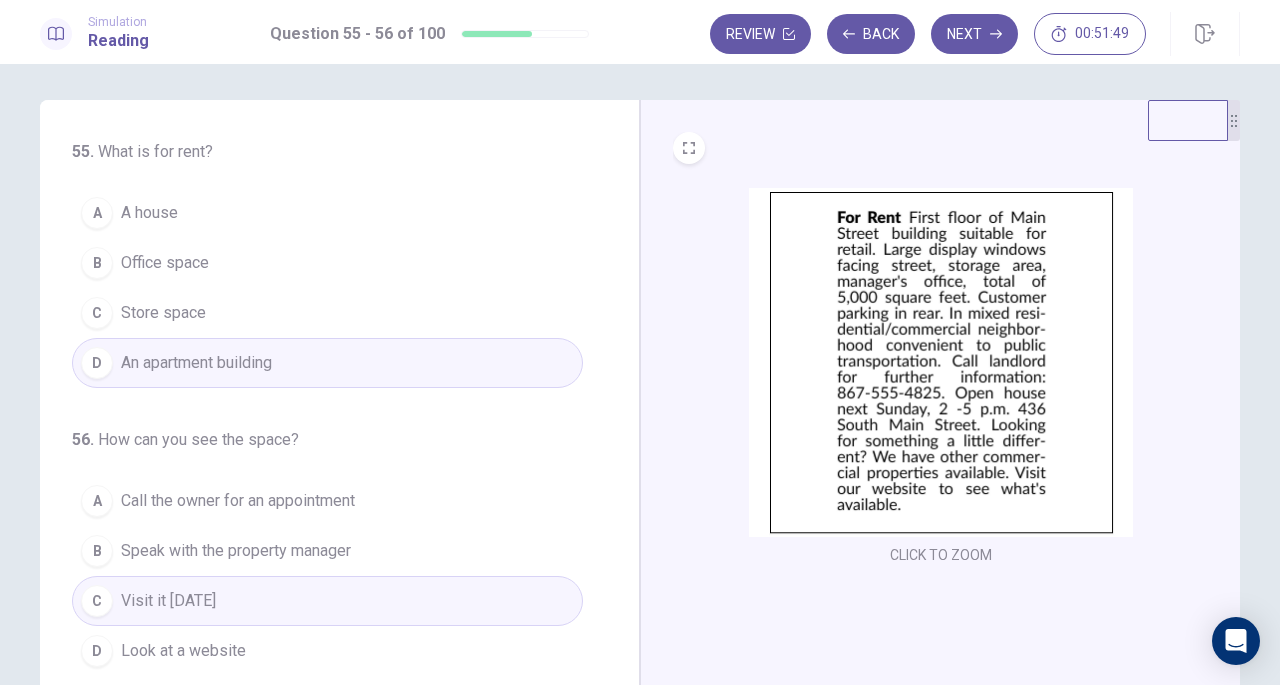 scroll, scrollTop: 0, scrollLeft: 0, axis: both 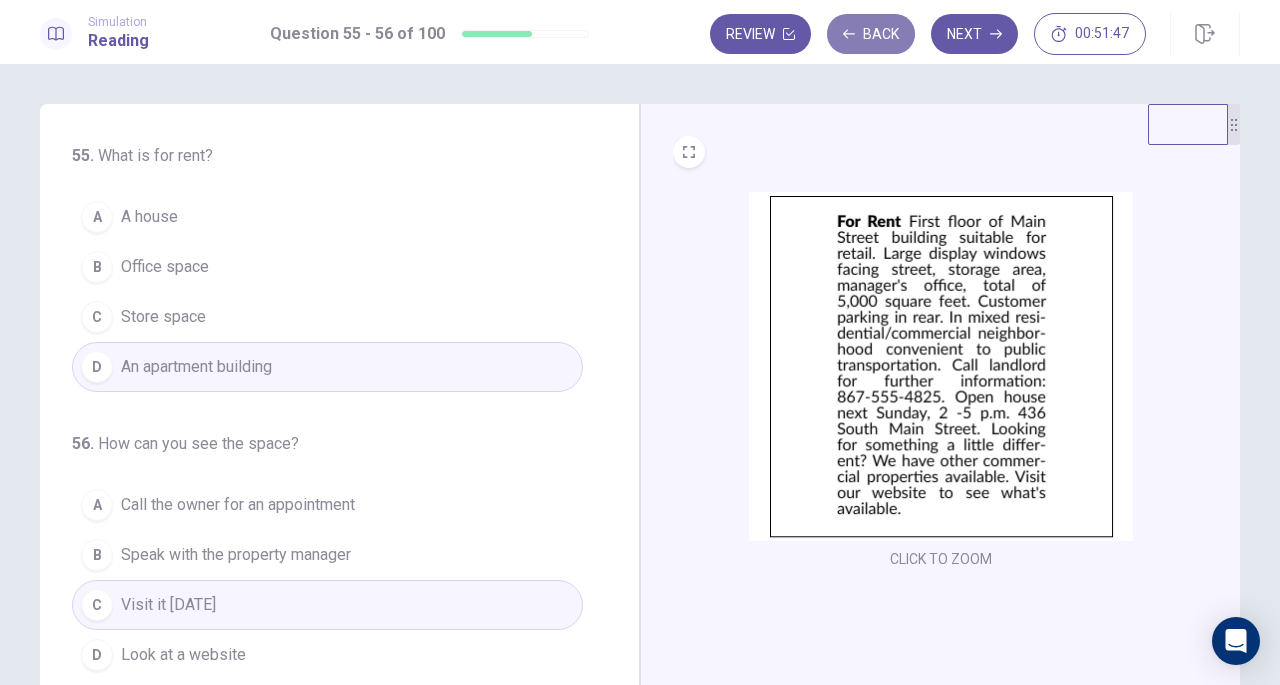 click on "Back" at bounding box center (871, 34) 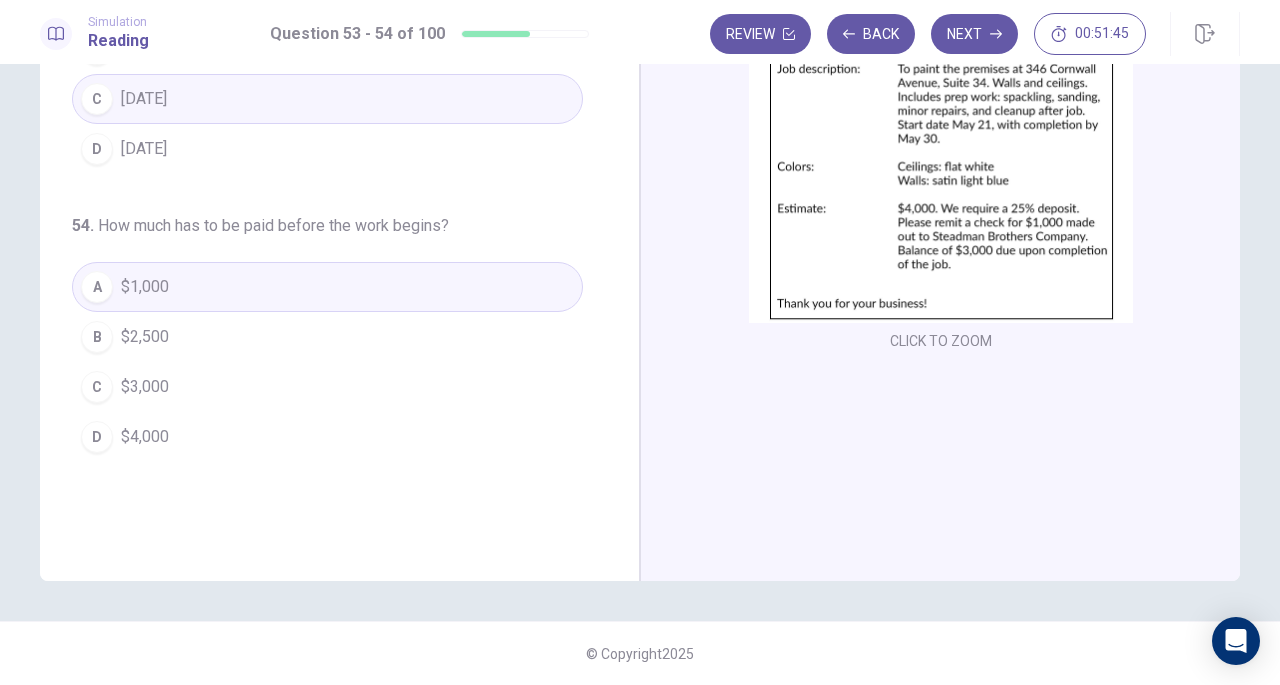 scroll, scrollTop: 0, scrollLeft: 0, axis: both 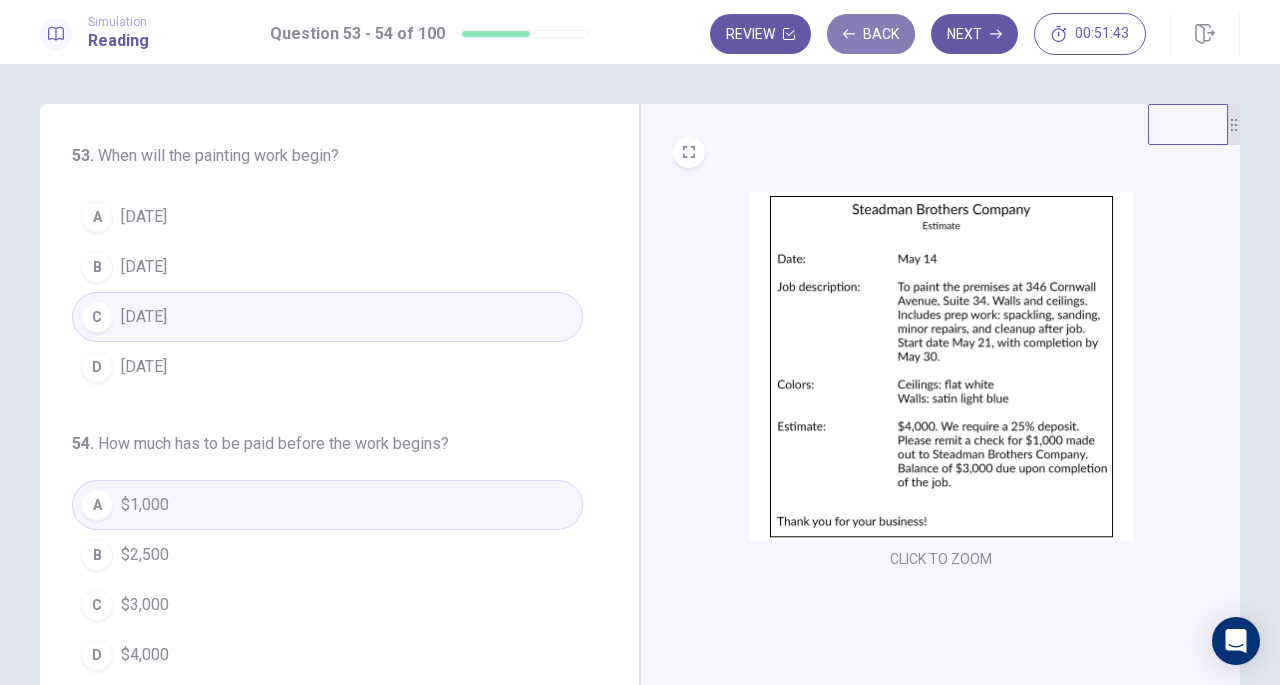 click on "Back" at bounding box center [871, 34] 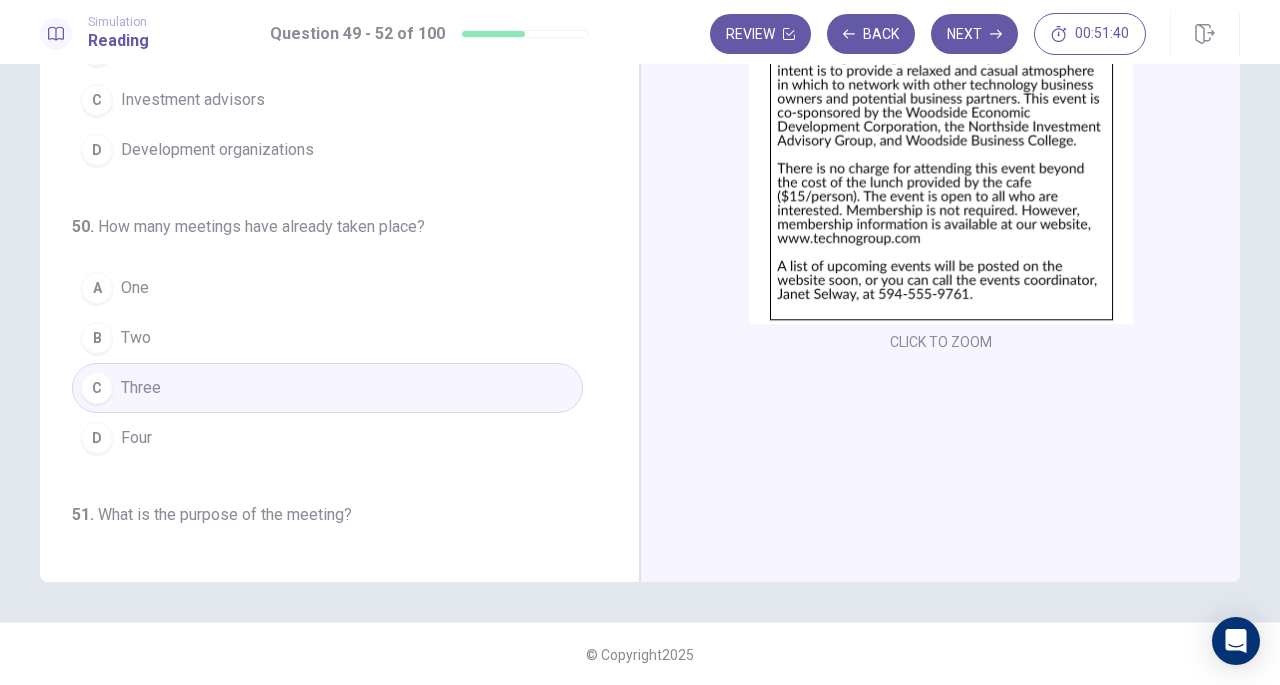 scroll, scrollTop: 218, scrollLeft: 0, axis: vertical 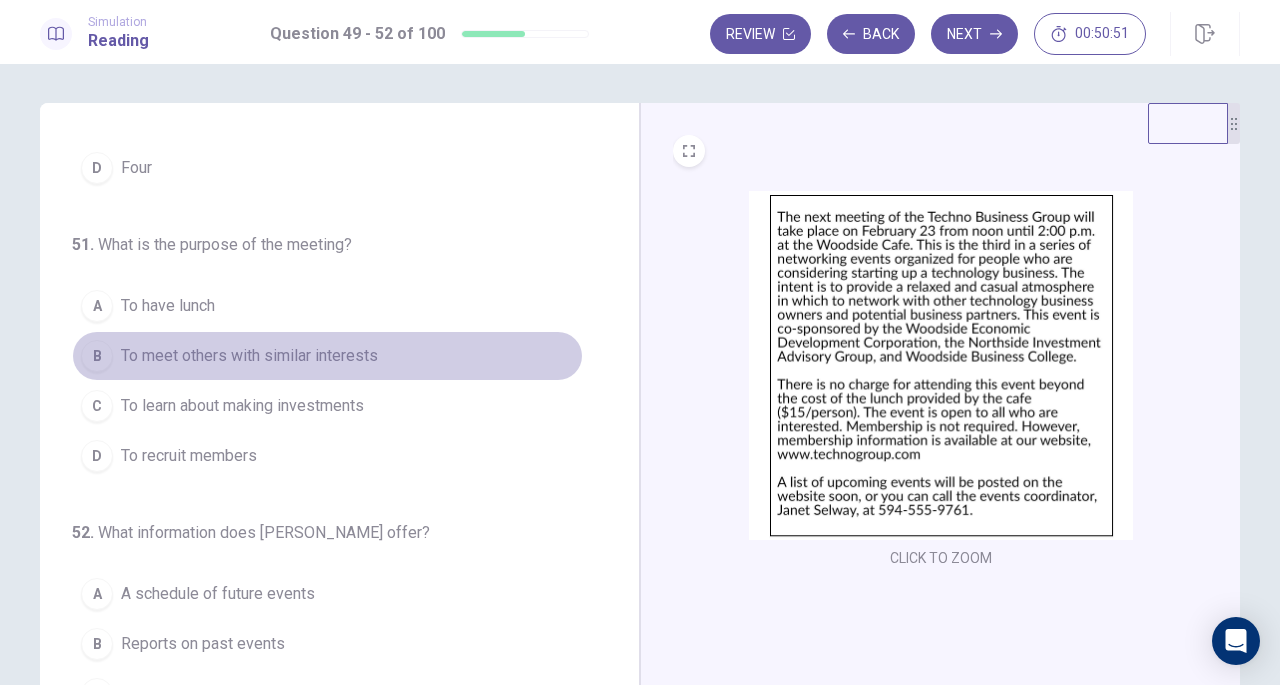 click on "To meet others with similar interests" at bounding box center (249, 356) 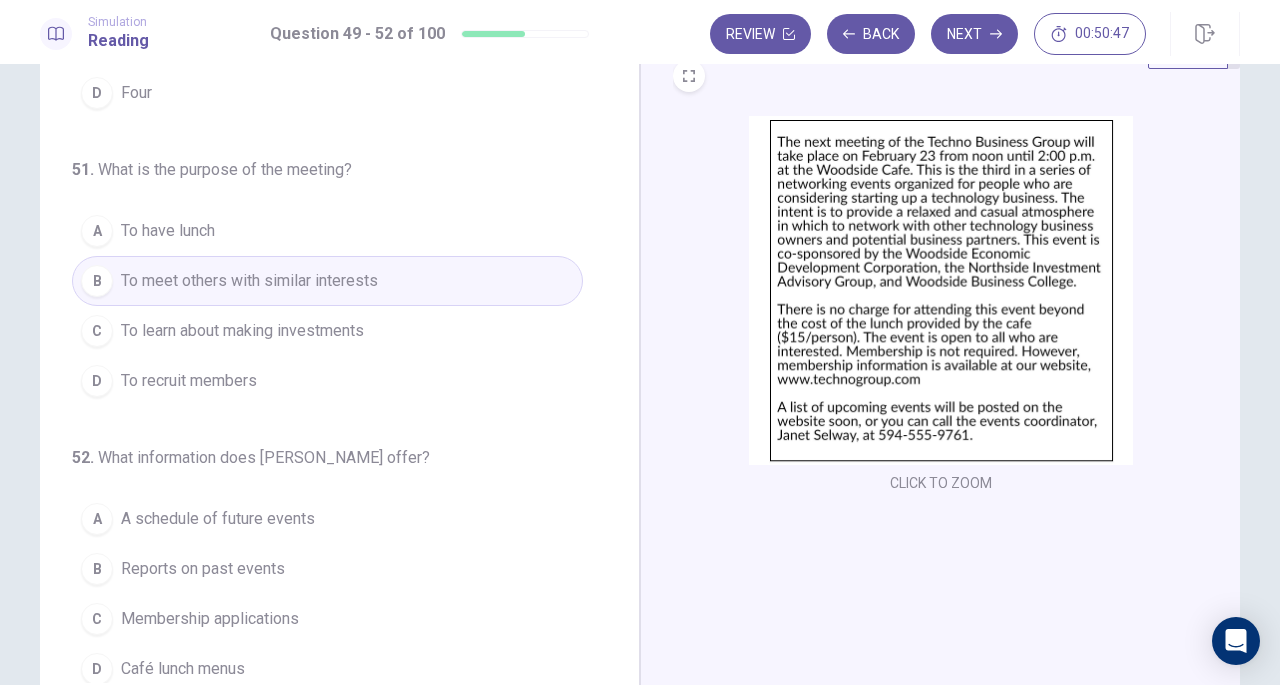 scroll, scrollTop: 78, scrollLeft: 0, axis: vertical 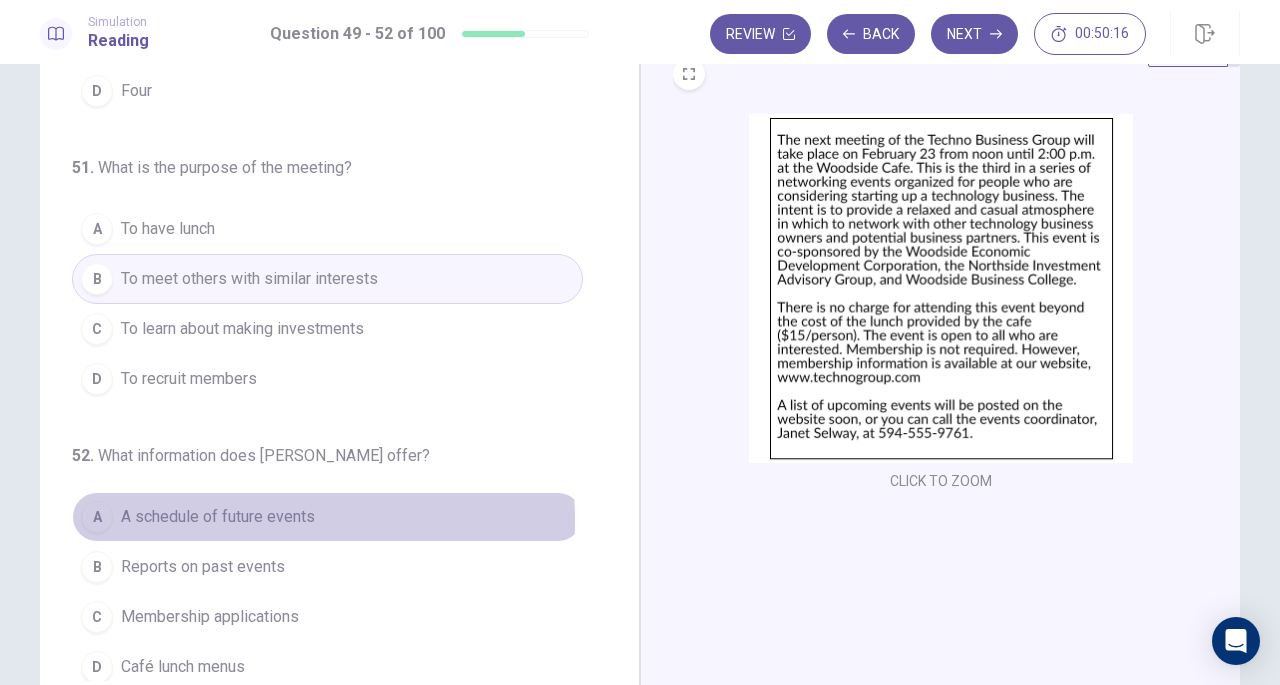 click on "A schedule of future events" at bounding box center (218, 517) 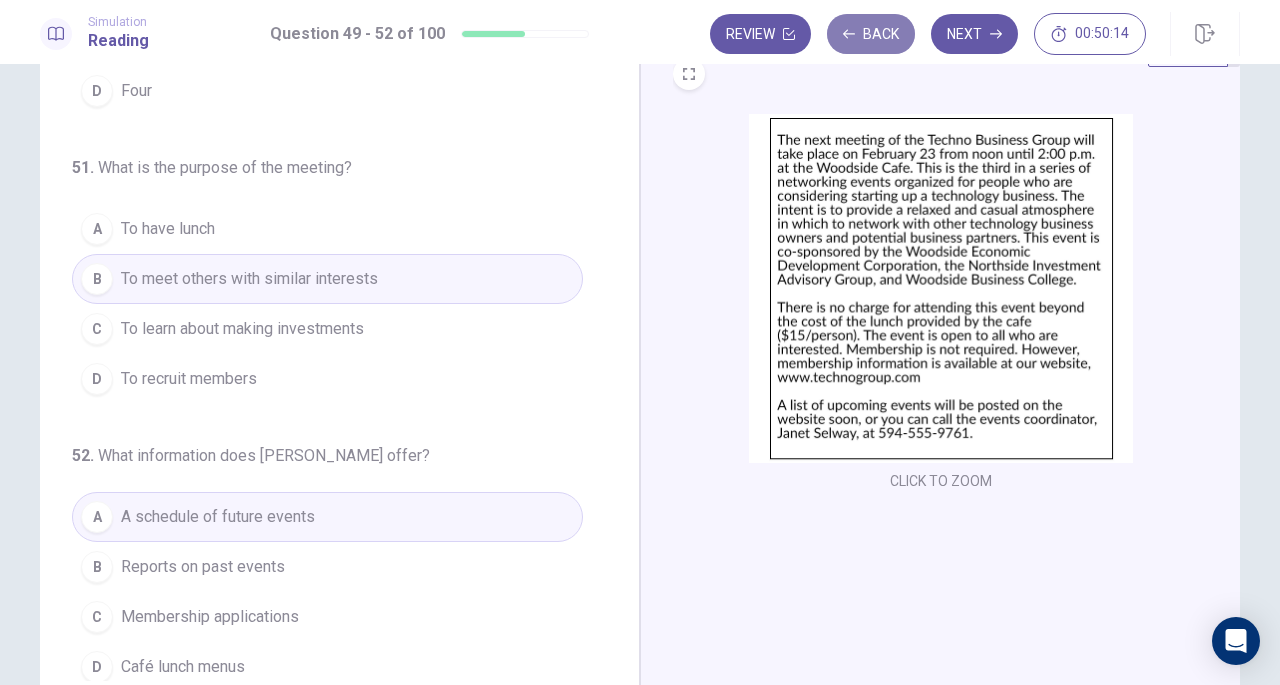 click on "Back" at bounding box center (871, 34) 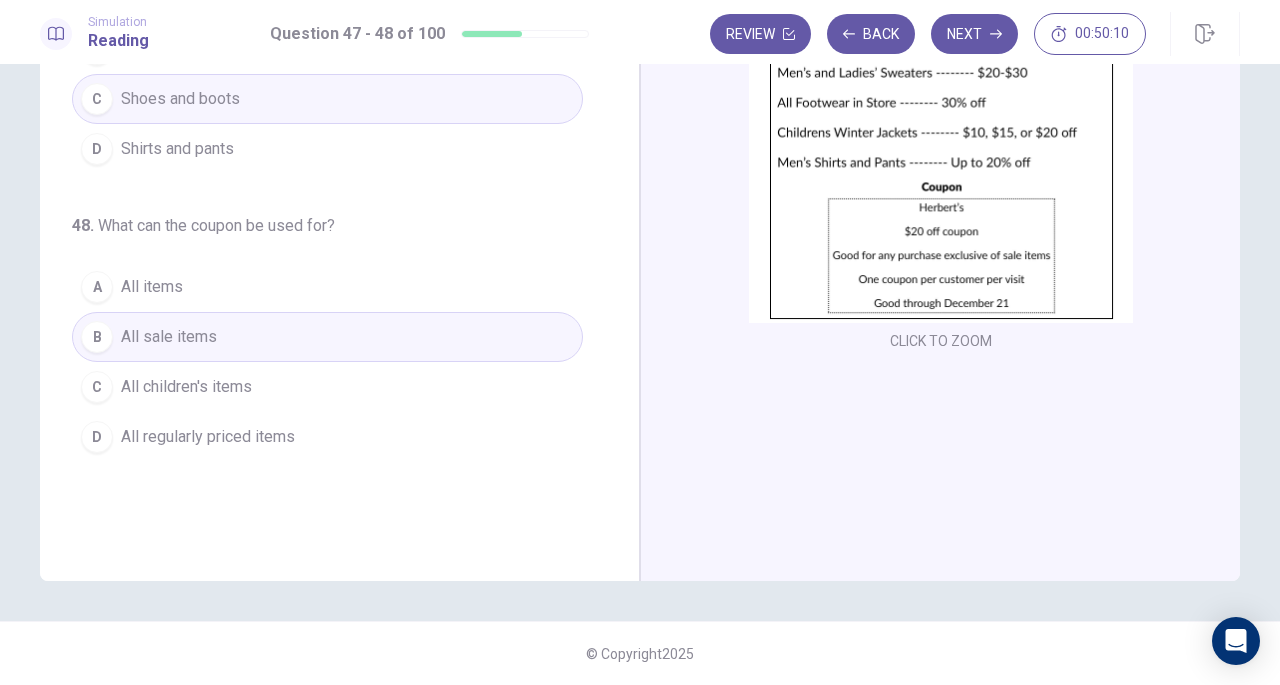 scroll, scrollTop: 0, scrollLeft: 0, axis: both 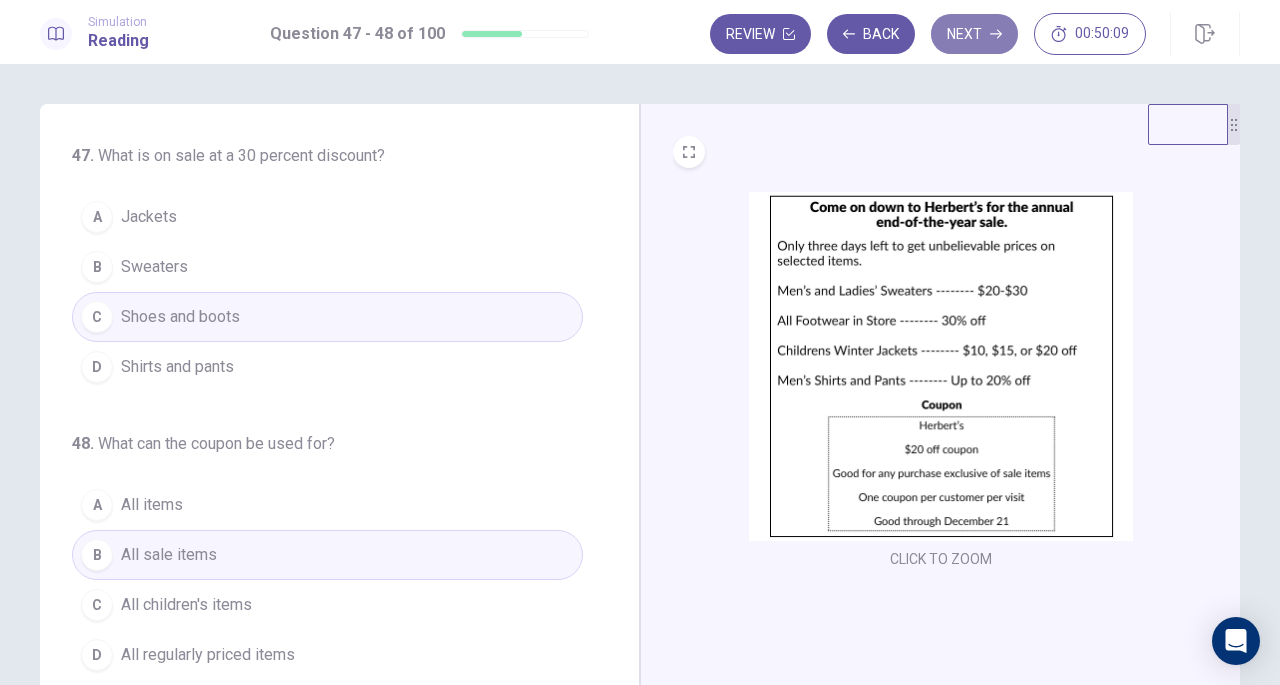 click on "Next" at bounding box center [974, 34] 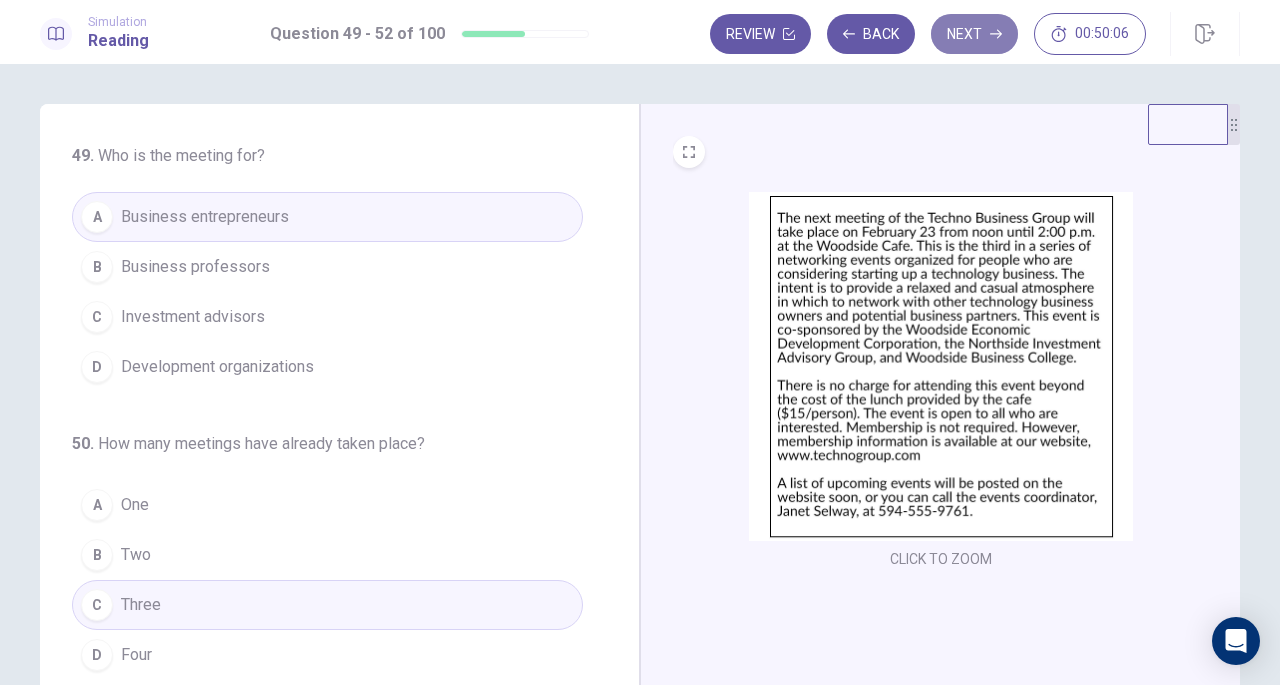 click on "Next" at bounding box center (974, 34) 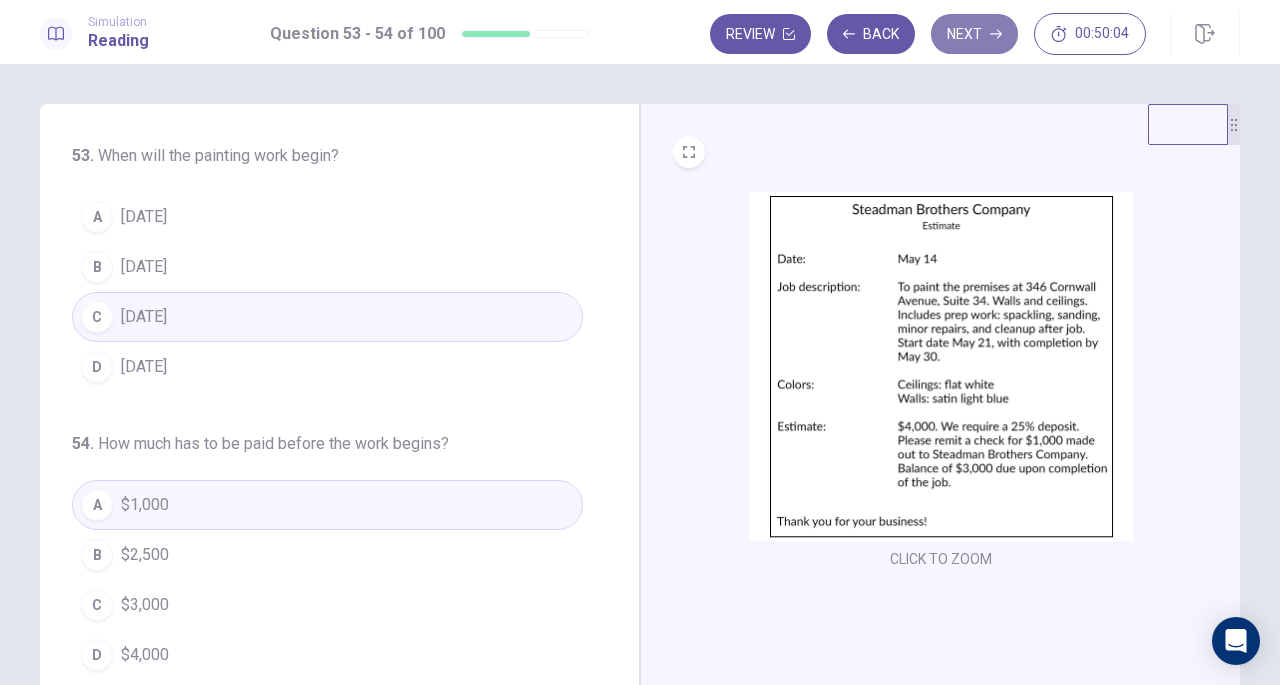click on "Next" at bounding box center [974, 34] 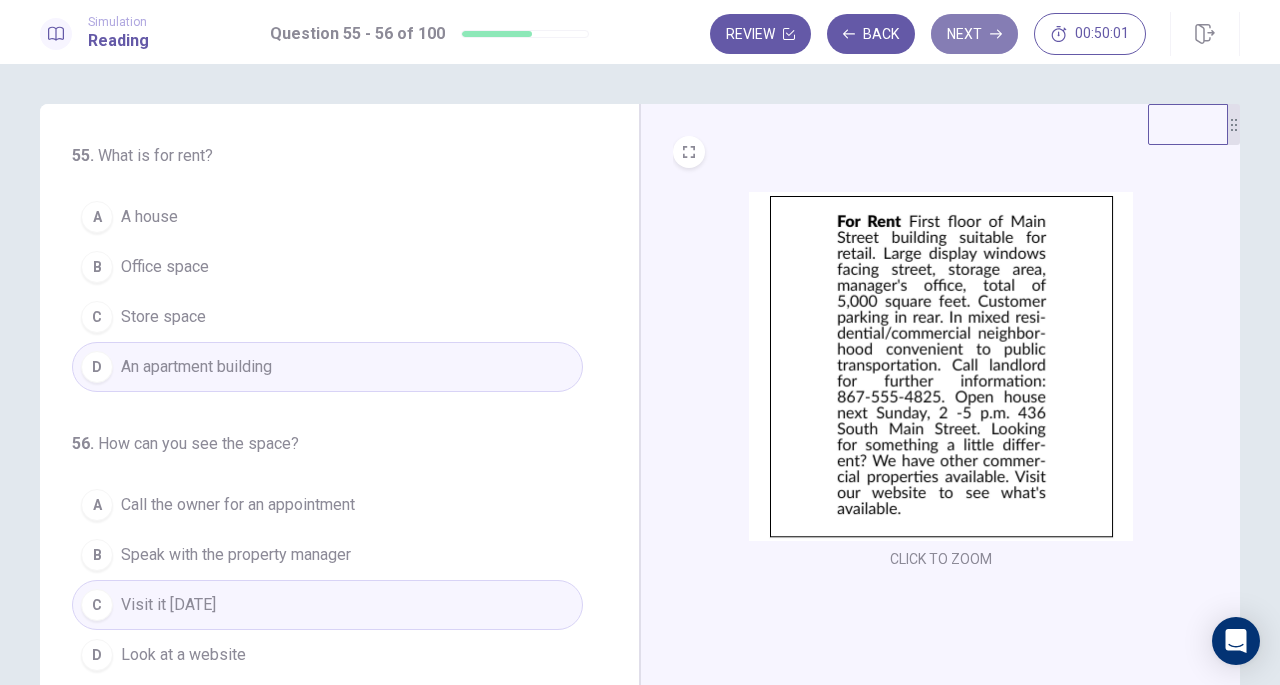 click on "Next" at bounding box center (974, 34) 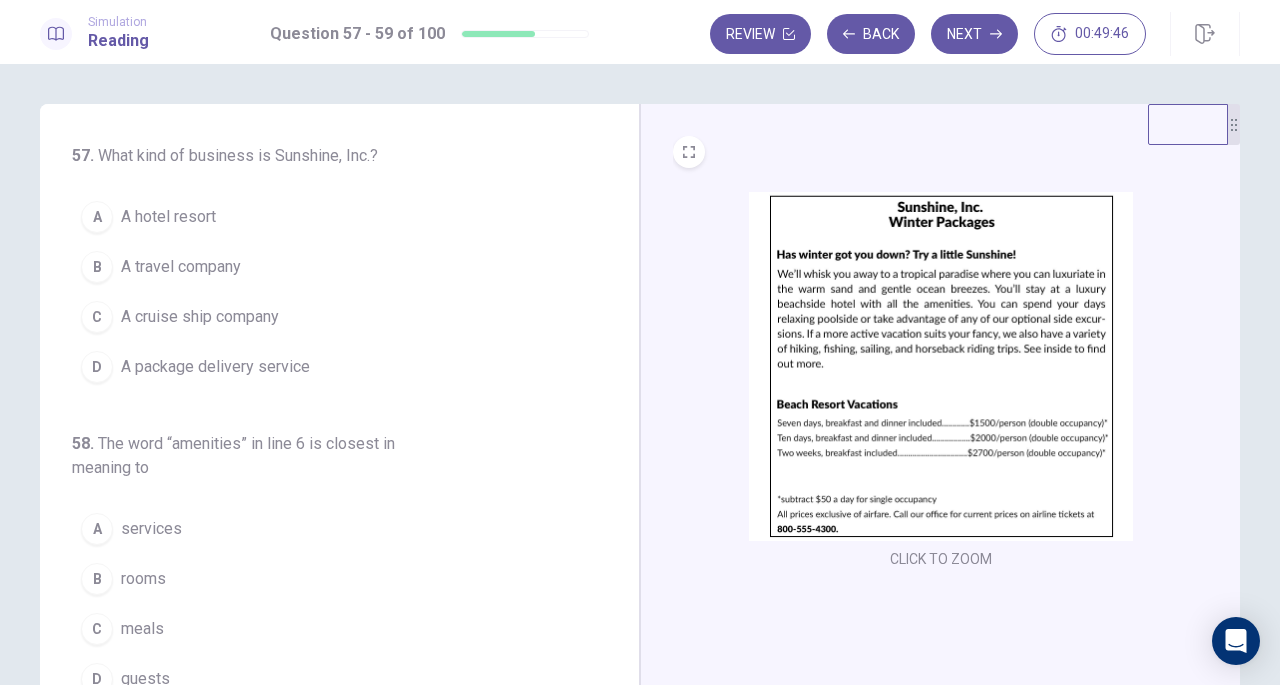 scroll, scrollTop: 224, scrollLeft: 0, axis: vertical 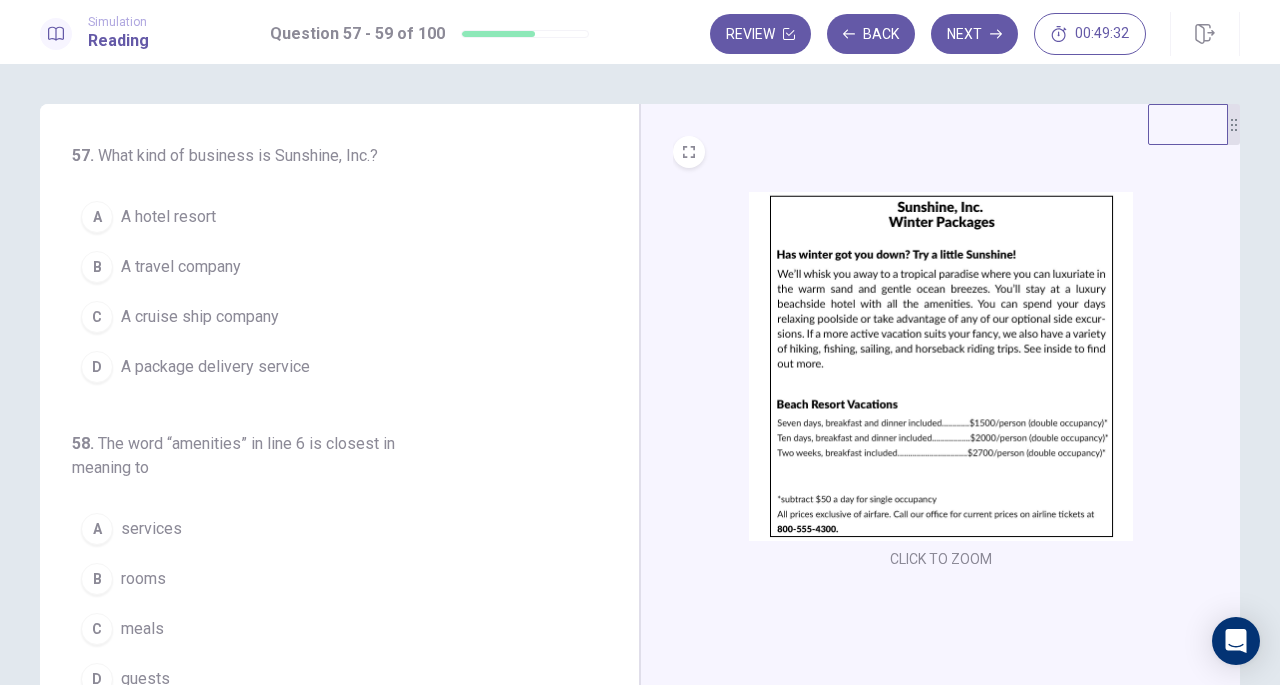 click at bounding box center [941, 366] 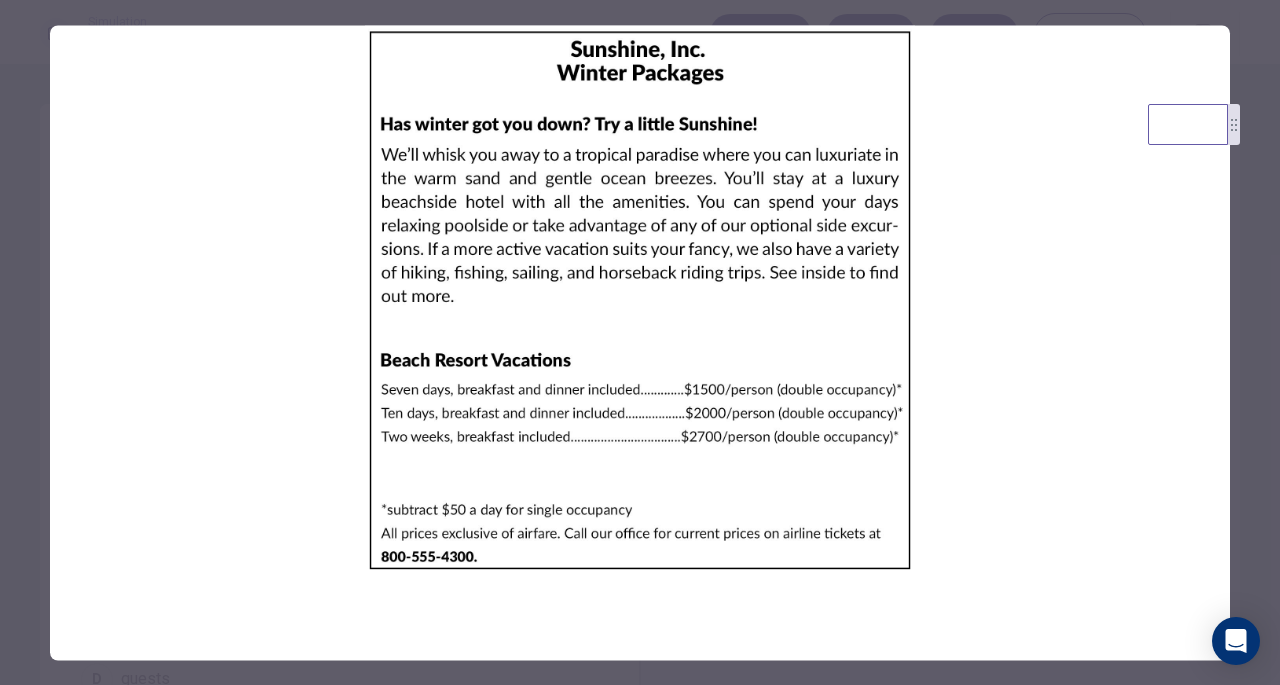click at bounding box center (640, 342) 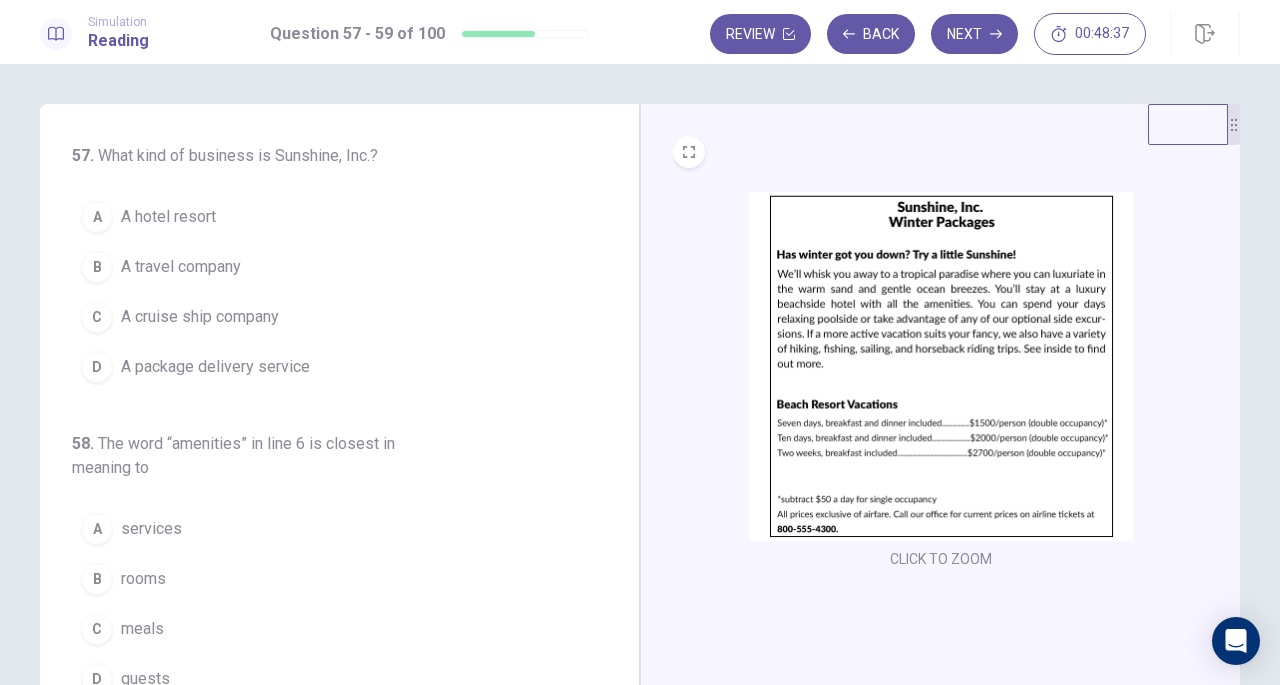 click at bounding box center (941, 366) 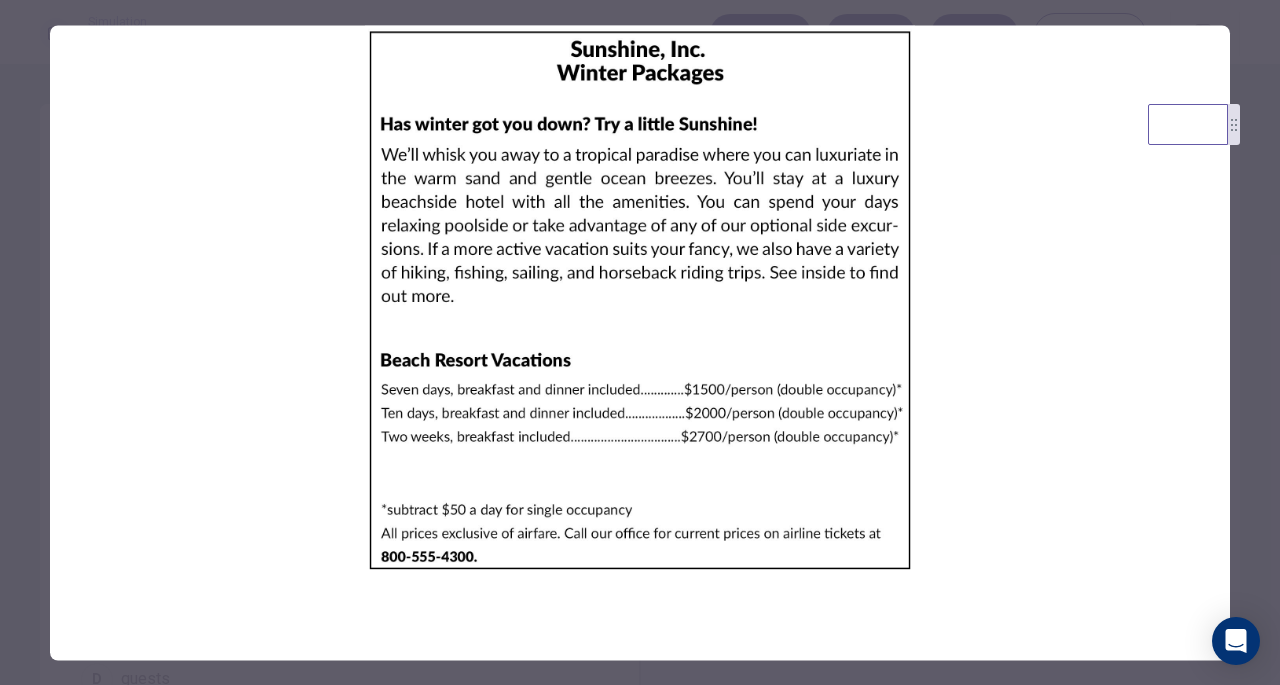 click at bounding box center (640, 342) 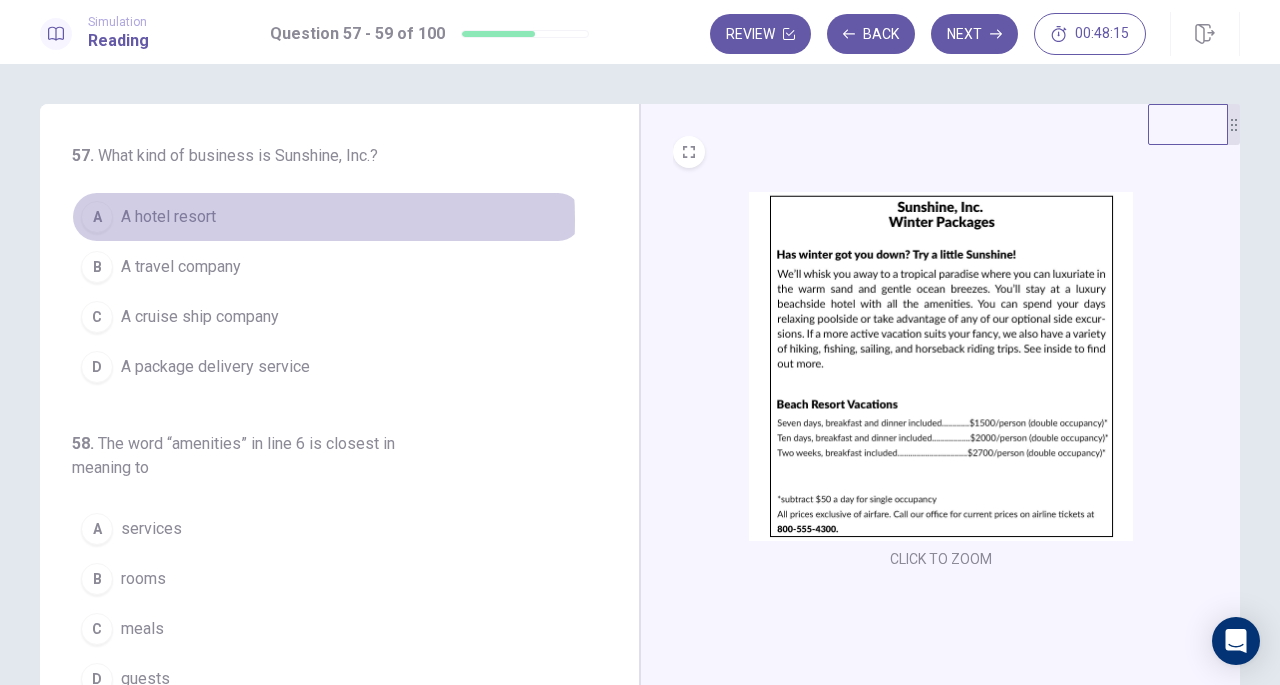click on "A hotel resort" at bounding box center [168, 217] 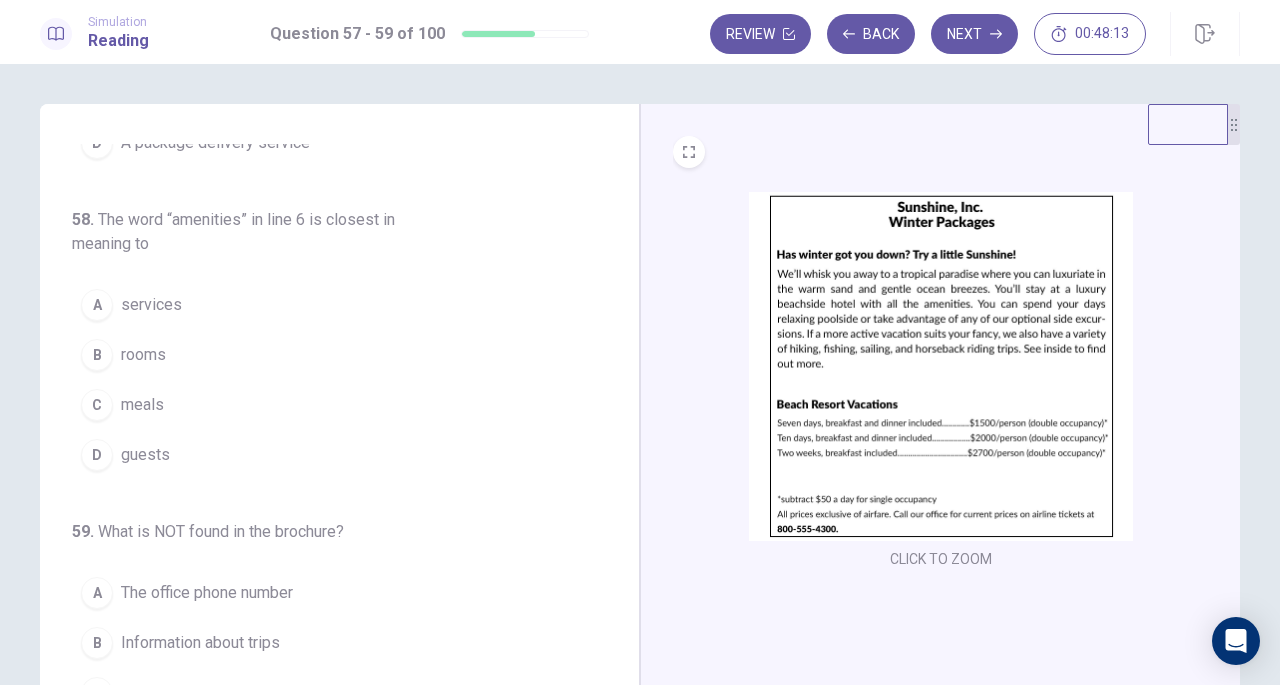 scroll, scrollTop: 224, scrollLeft: 0, axis: vertical 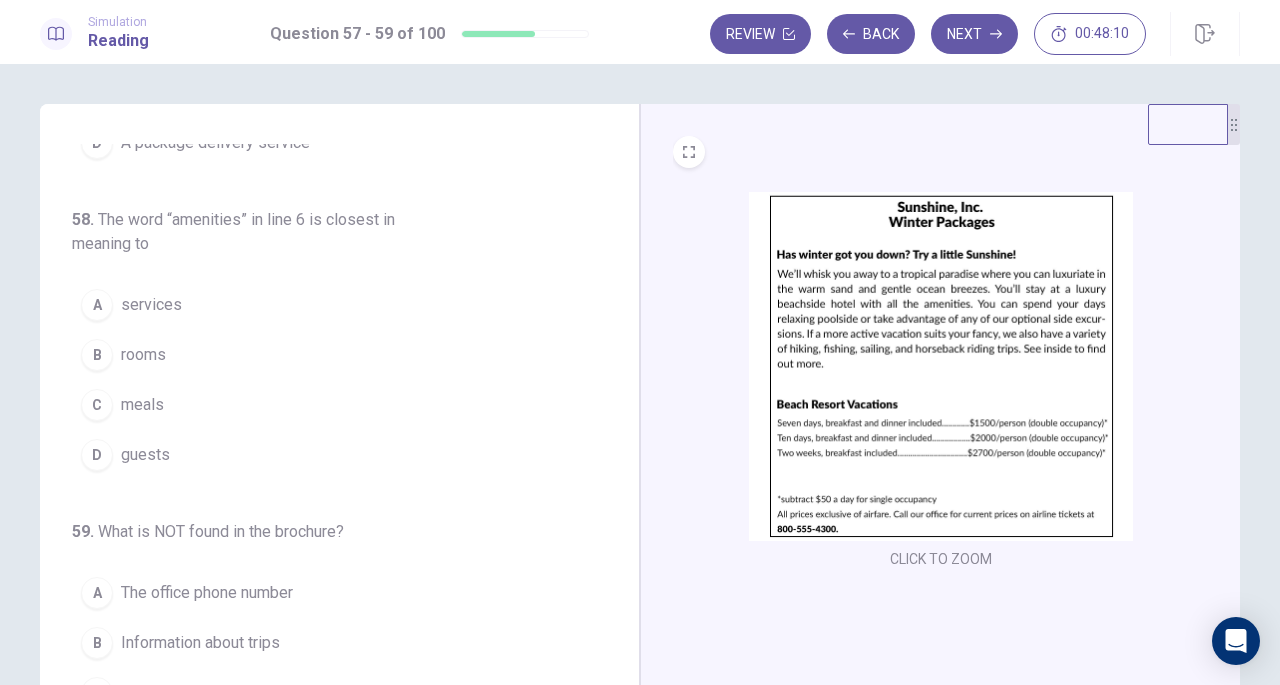 click at bounding box center (941, 366) 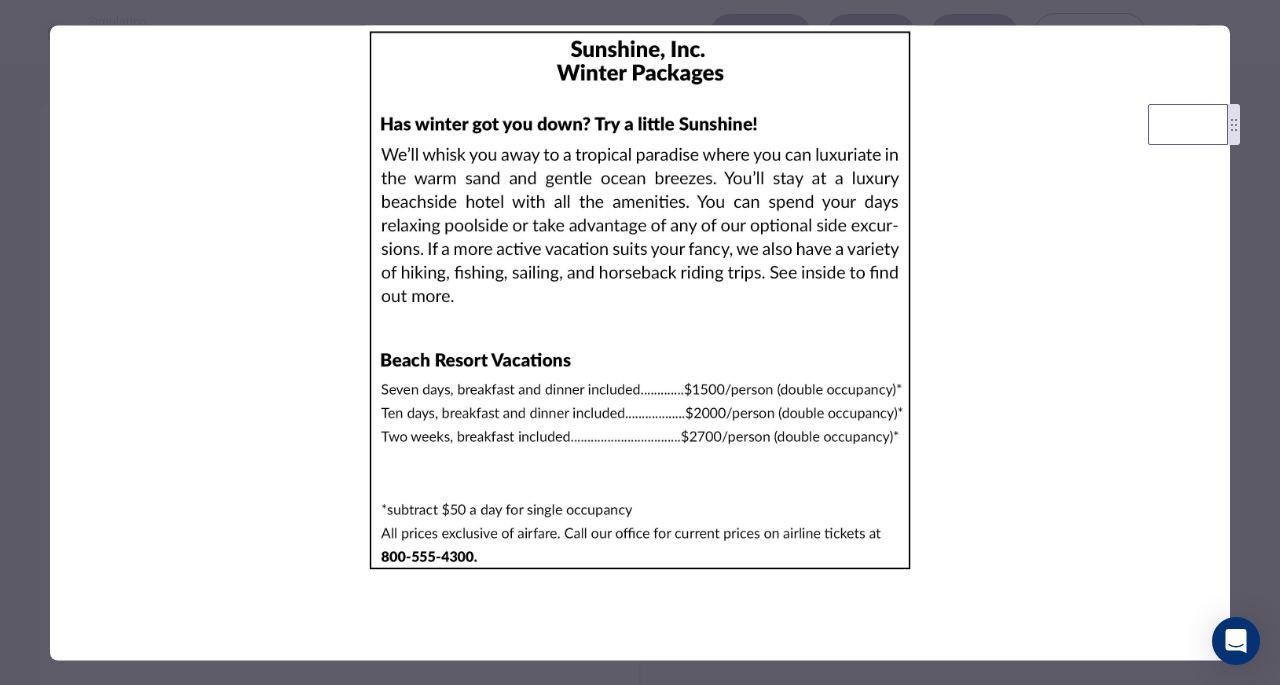 click at bounding box center (640, 300) 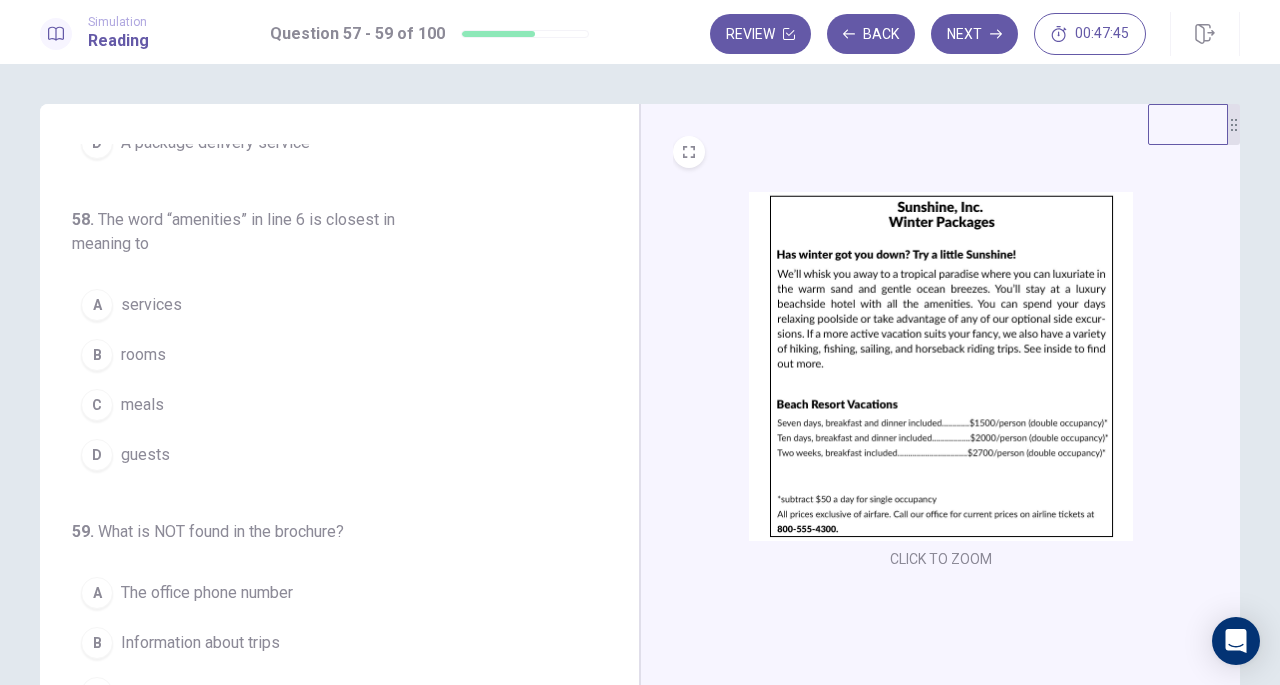 click on "services" at bounding box center [151, 305] 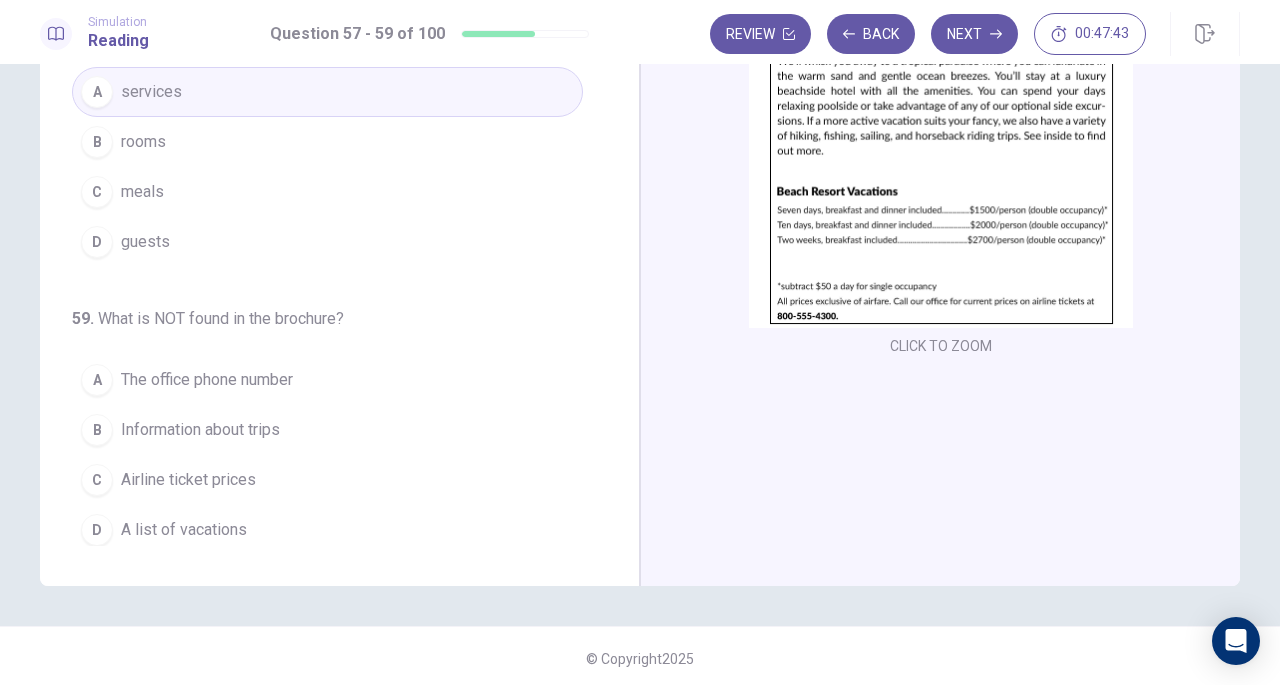 scroll, scrollTop: 218, scrollLeft: 0, axis: vertical 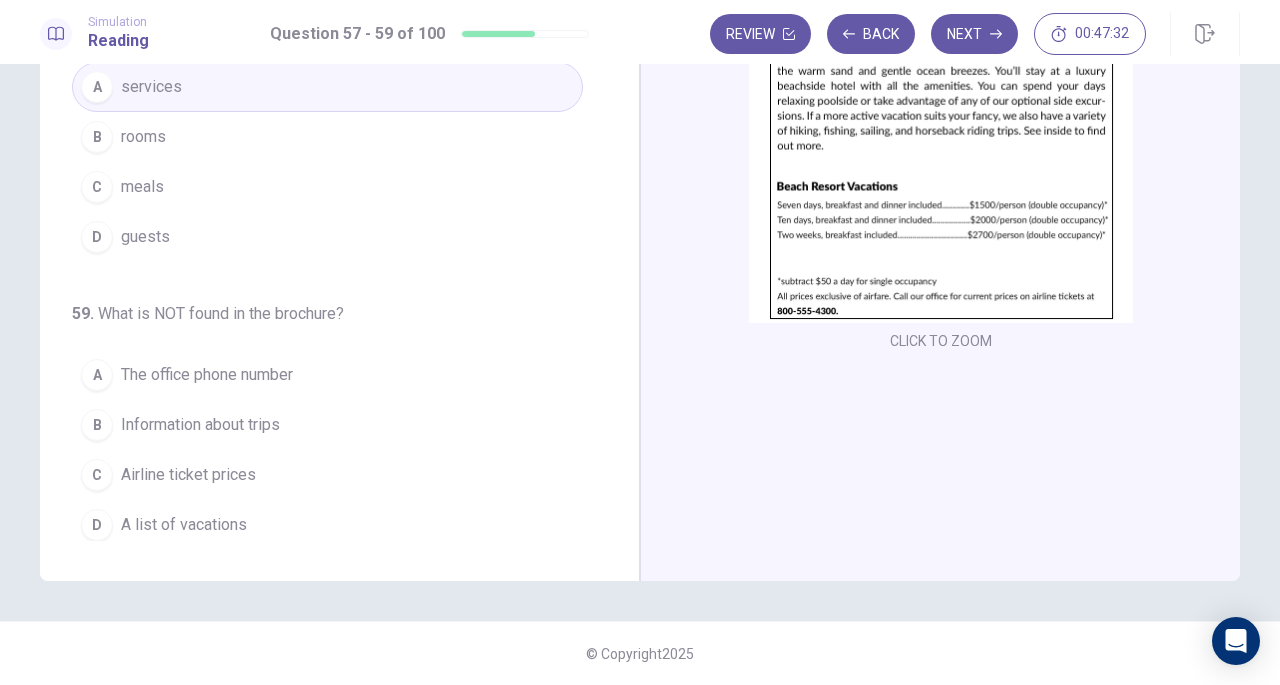 click at bounding box center [941, 148] 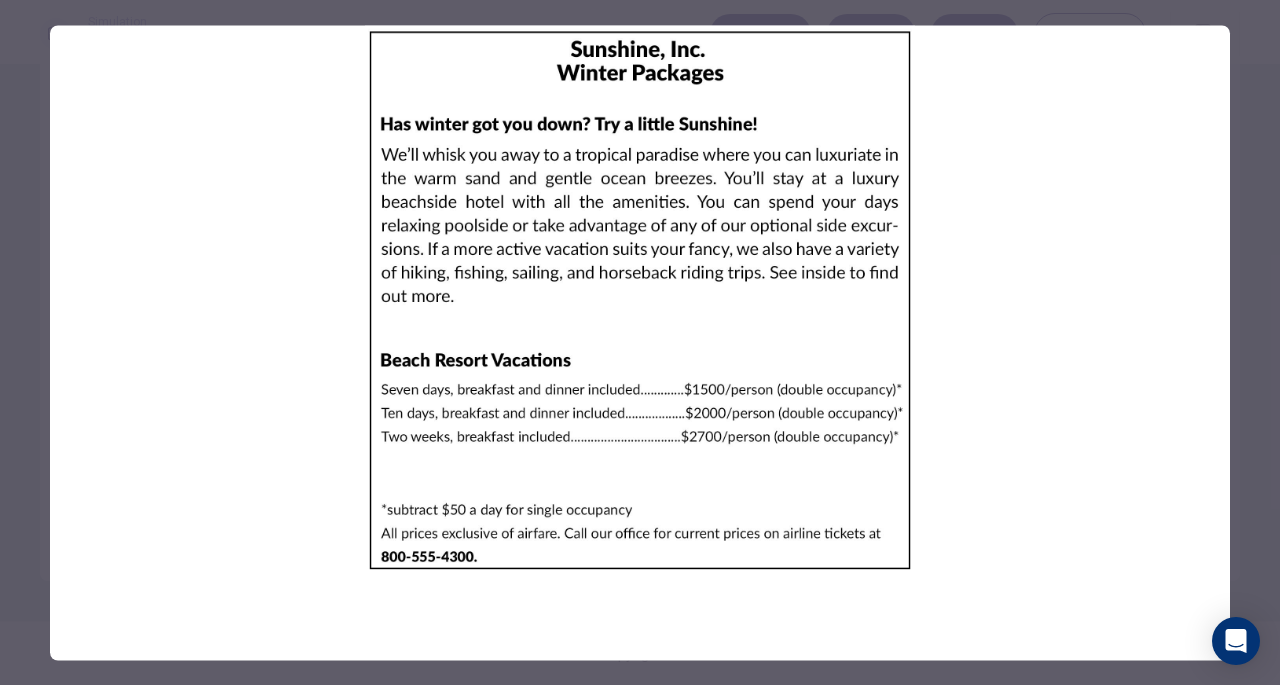 click at bounding box center [640, 342] 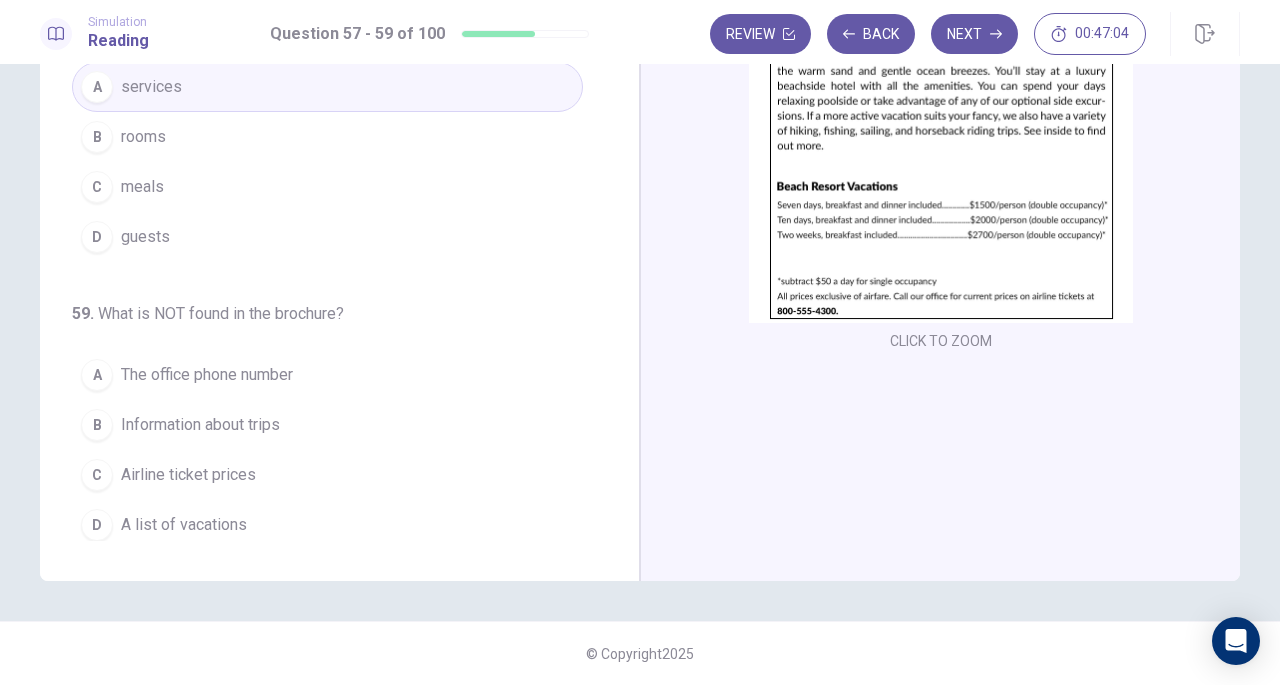 click on "Airline ticket prices" at bounding box center (188, 475) 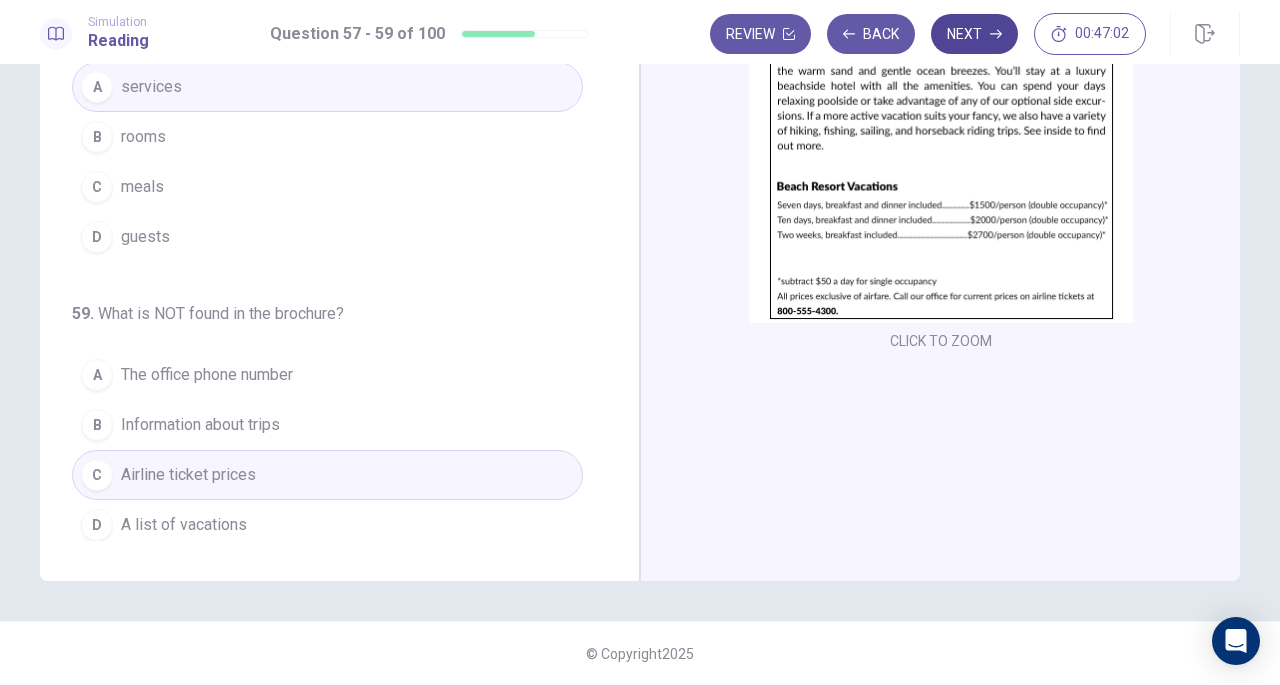 click on "Next" at bounding box center (974, 34) 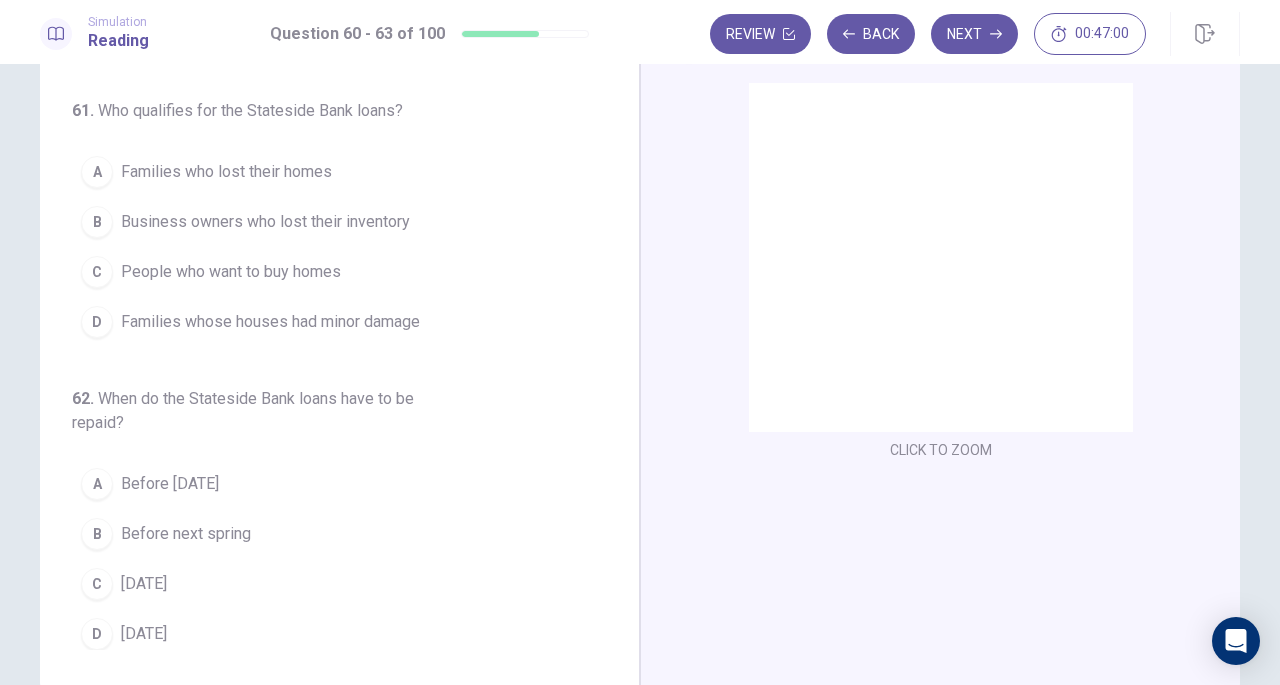 scroll, scrollTop: 0, scrollLeft: 0, axis: both 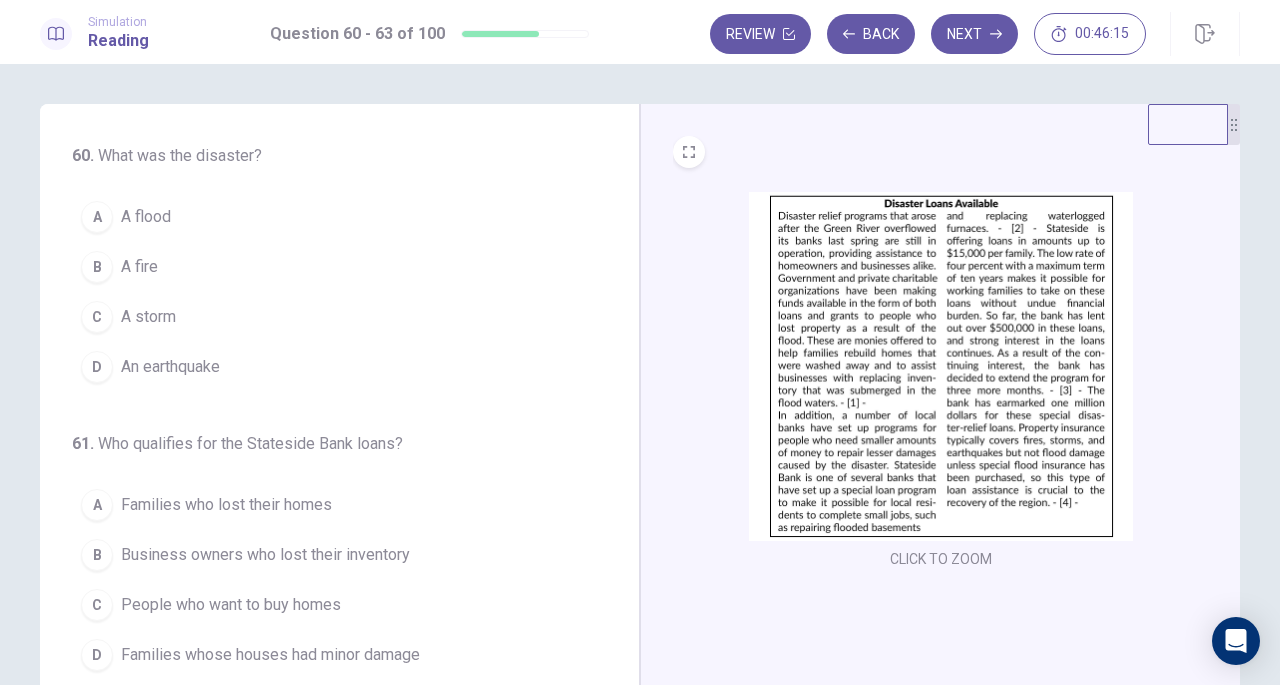 click at bounding box center [941, 366] 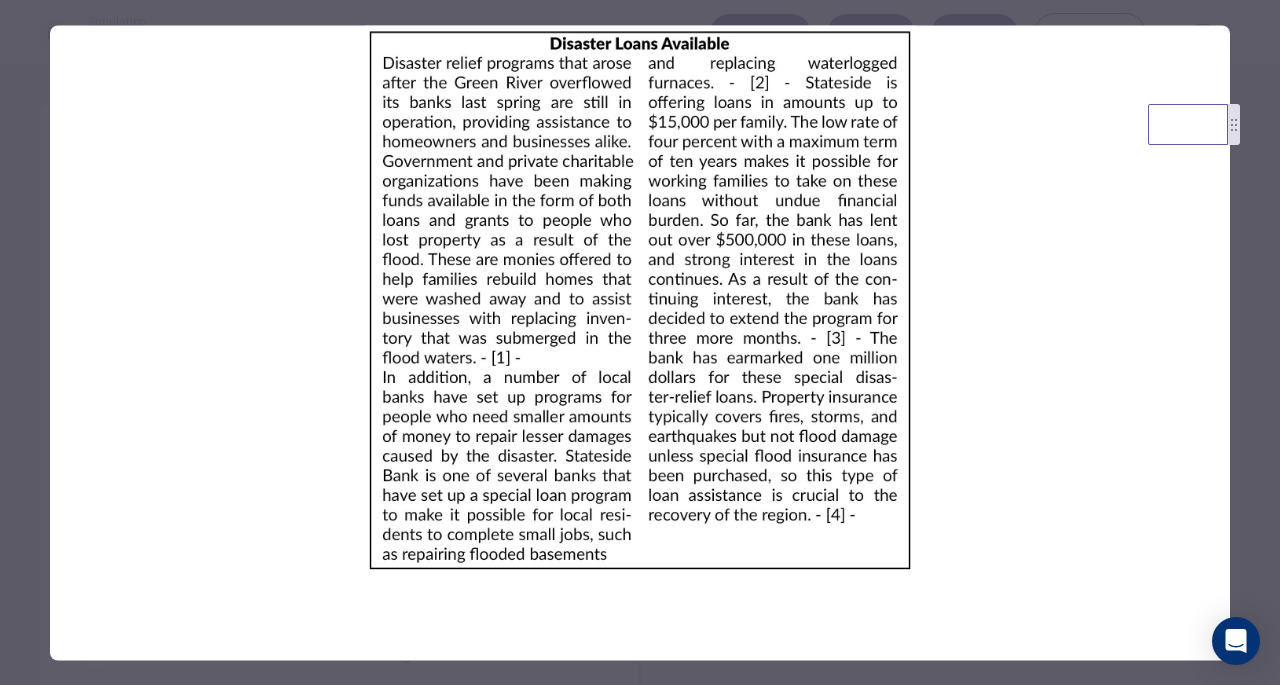 click at bounding box center [640, 342] 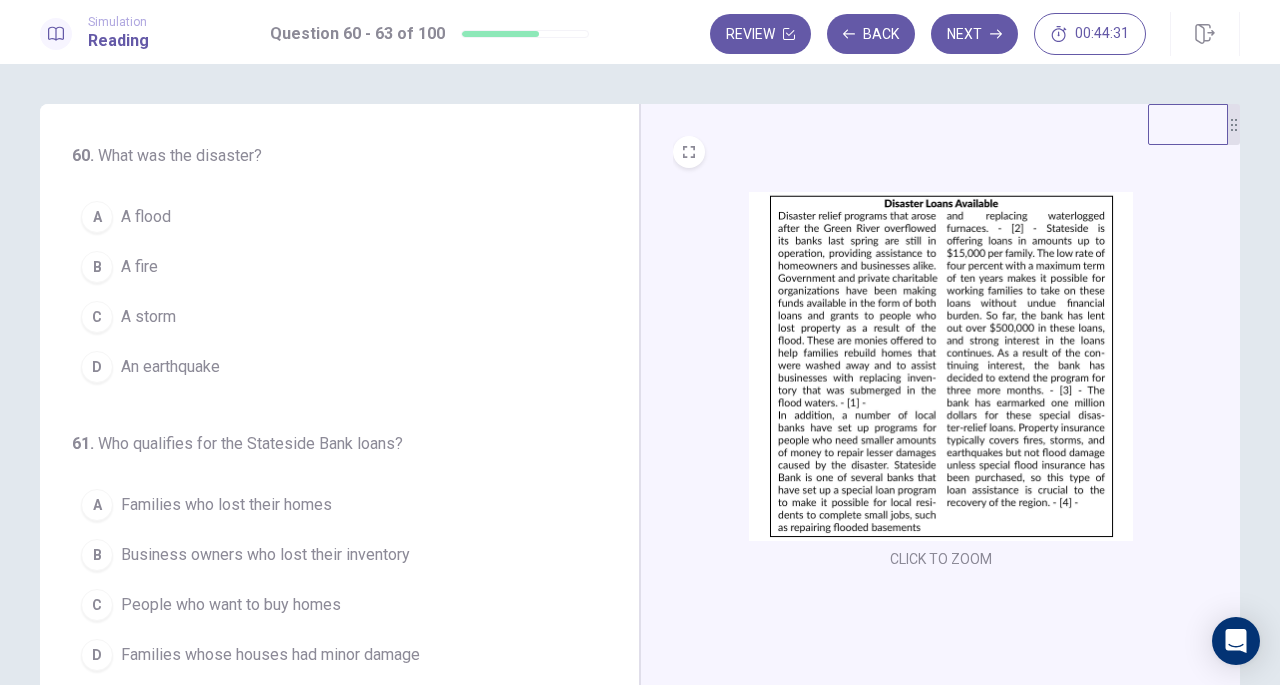 click at bounding box center [941, 366] 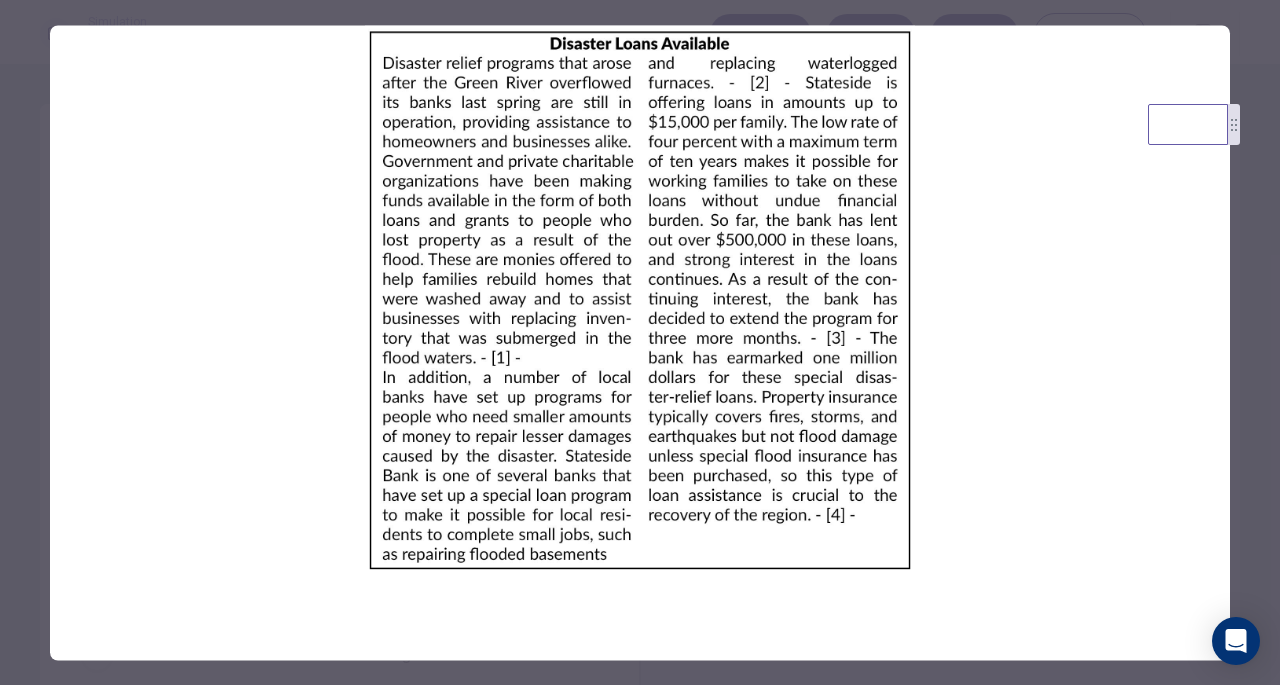 click at bounding box center [640, 342] 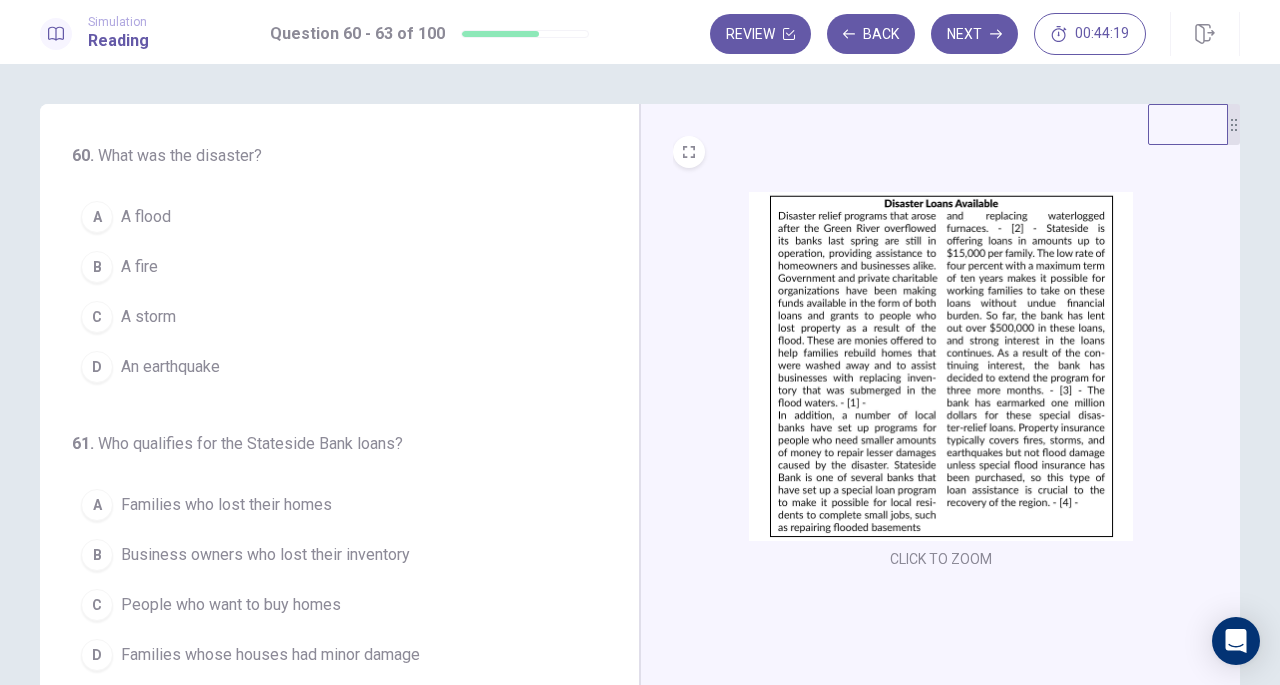 click on "C A storm" at bounding box center (327, 317) 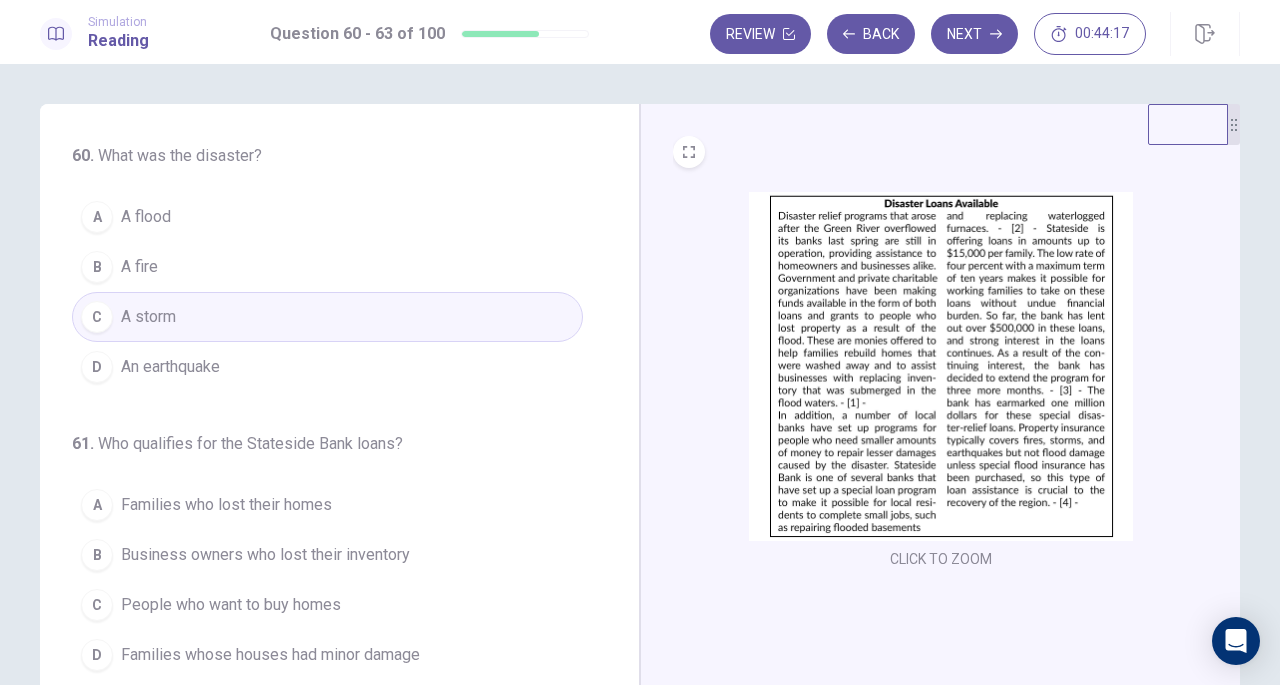 scroll, scrollTop: 200, scrollLeft: 0, axis: vertical 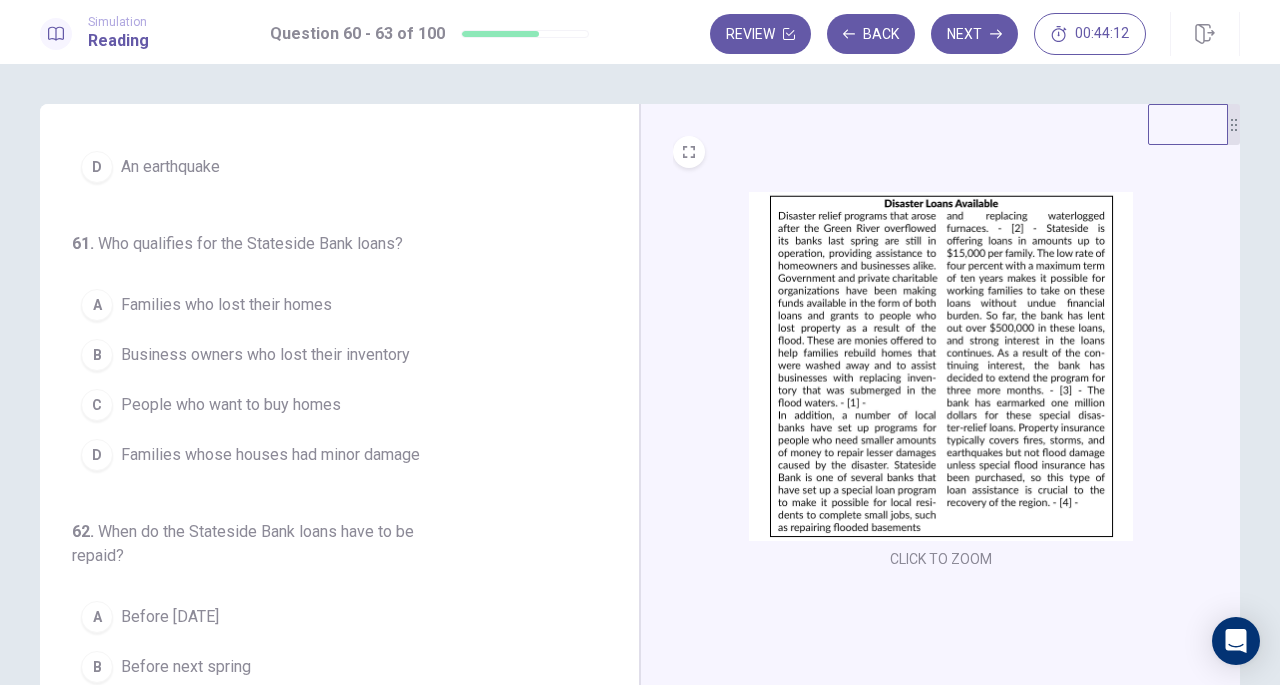 click at bounding box center [941, 366] 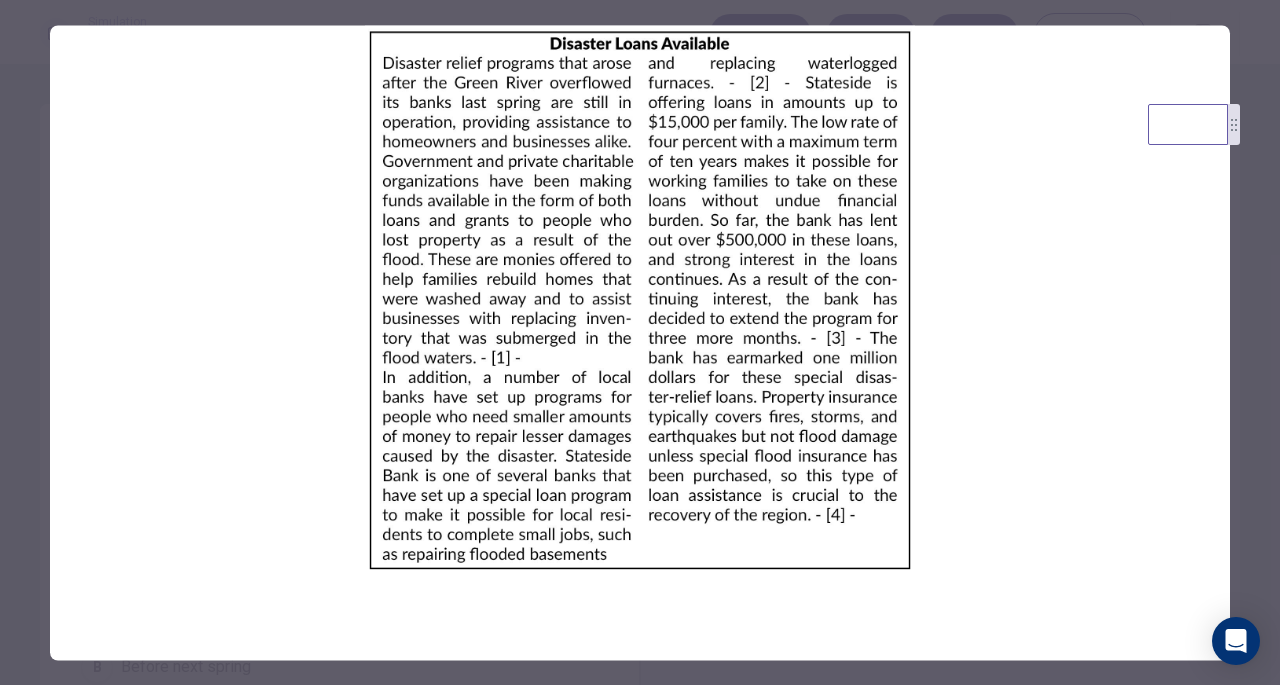 click at bounding box center (640, 342) 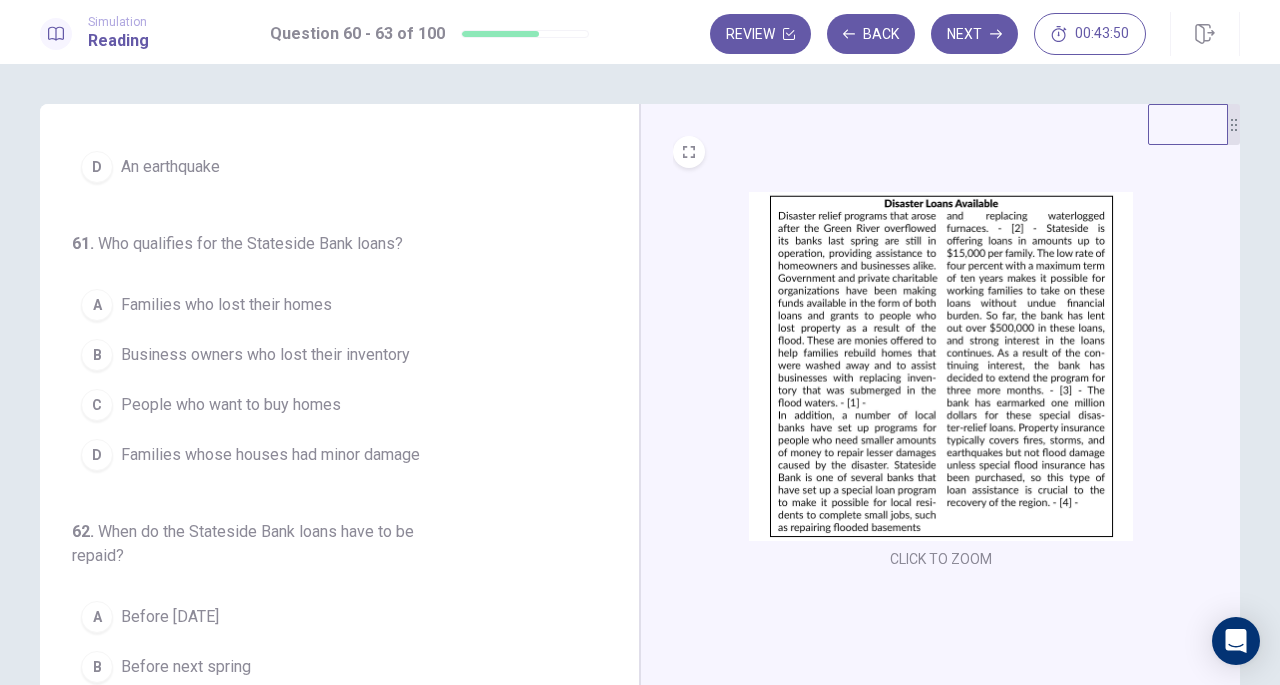 click at bounding box center (941, 366) 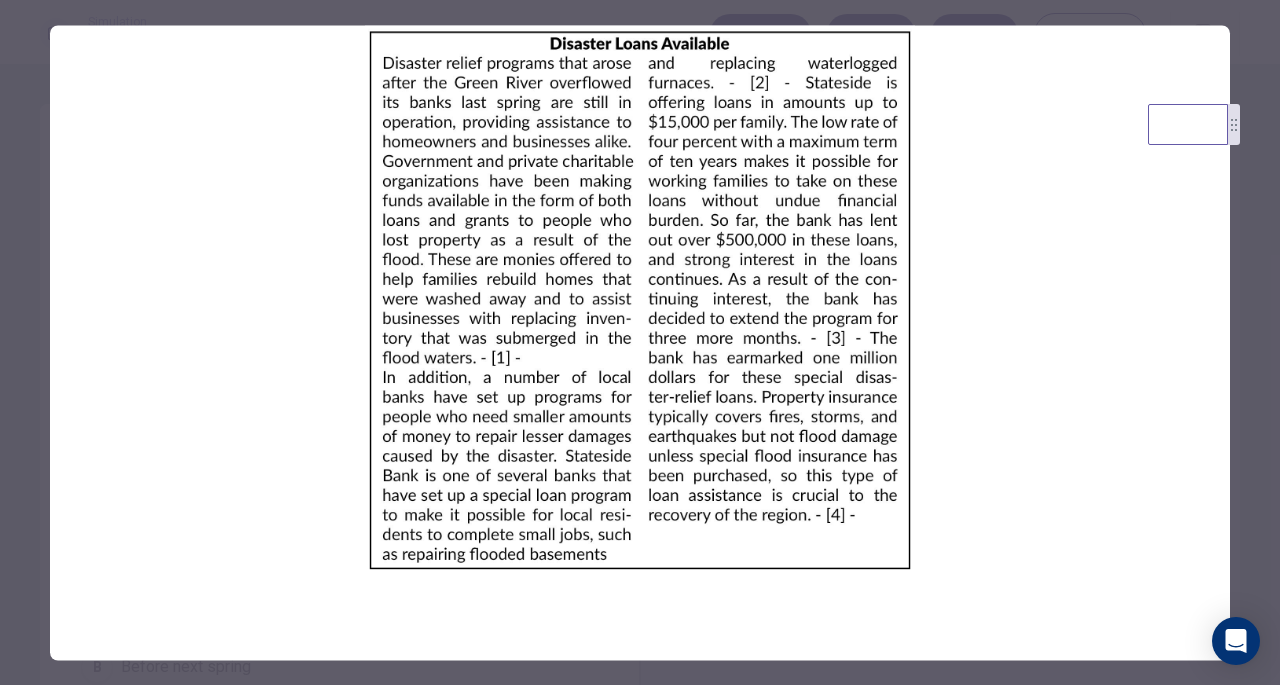 click at bounding box center (640, 342) 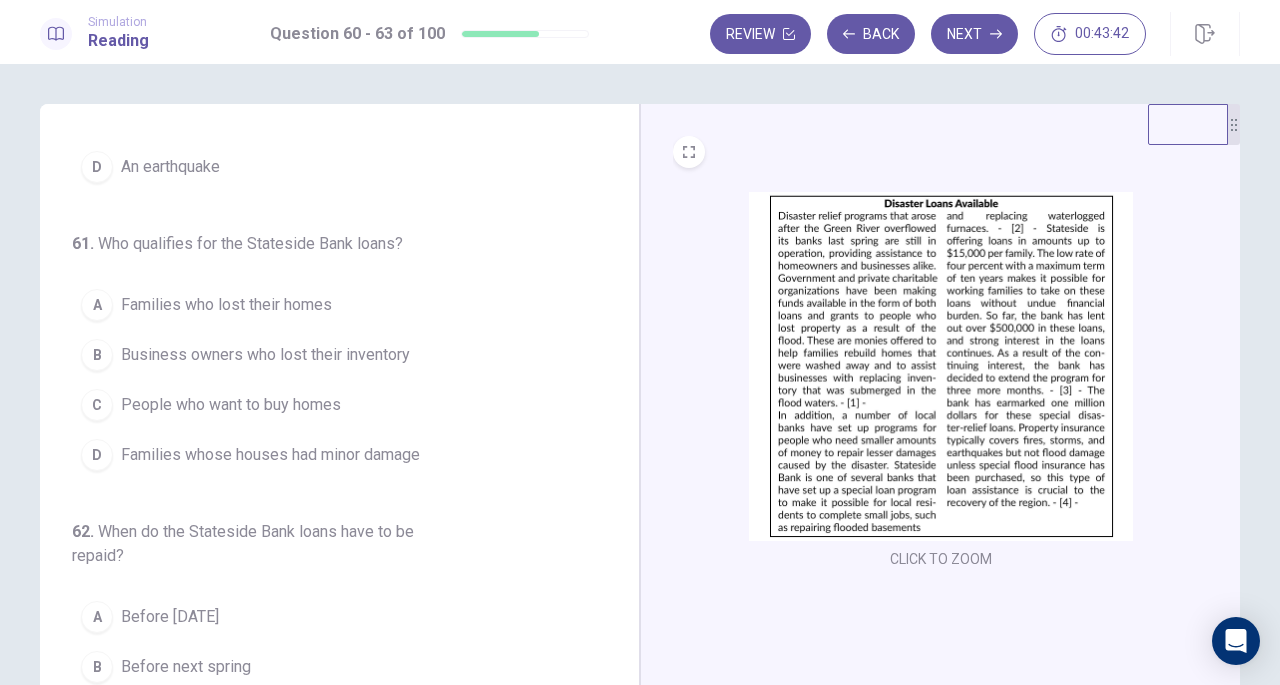 click on "Families whose houses had minor damage" at bounding box center [270, 455] 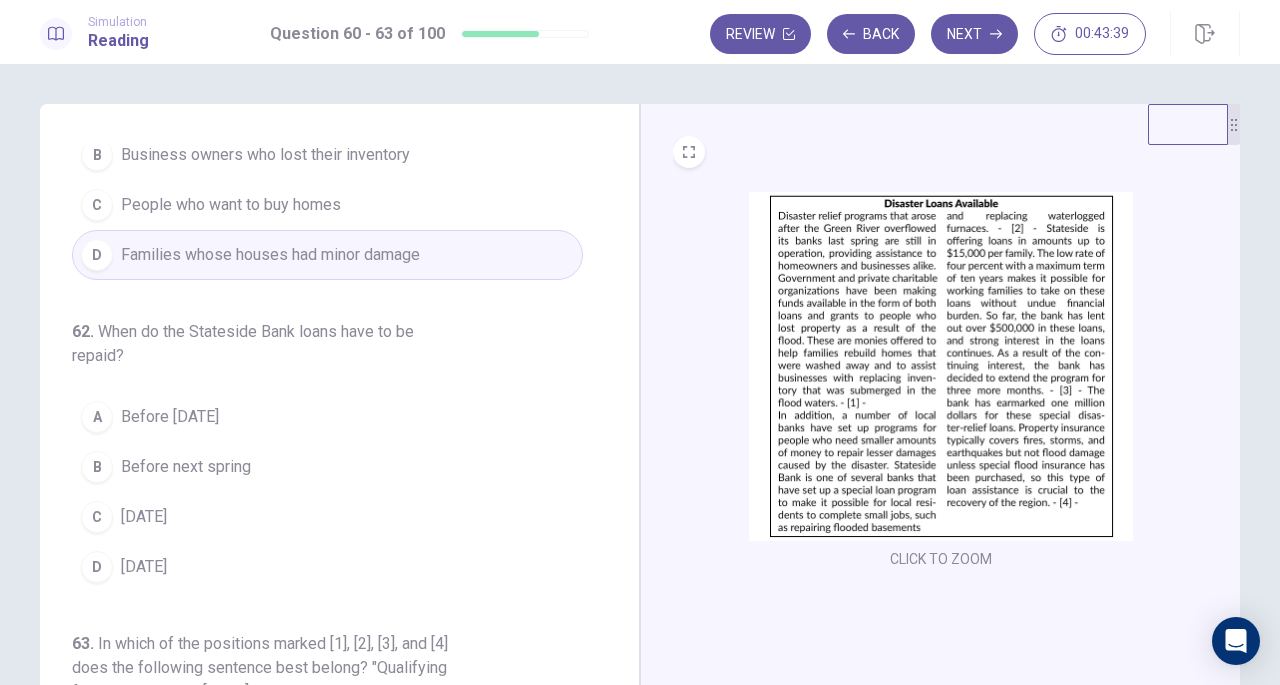 scroll, scrollTop: 500, scrollLeft: 0, axis: vertical 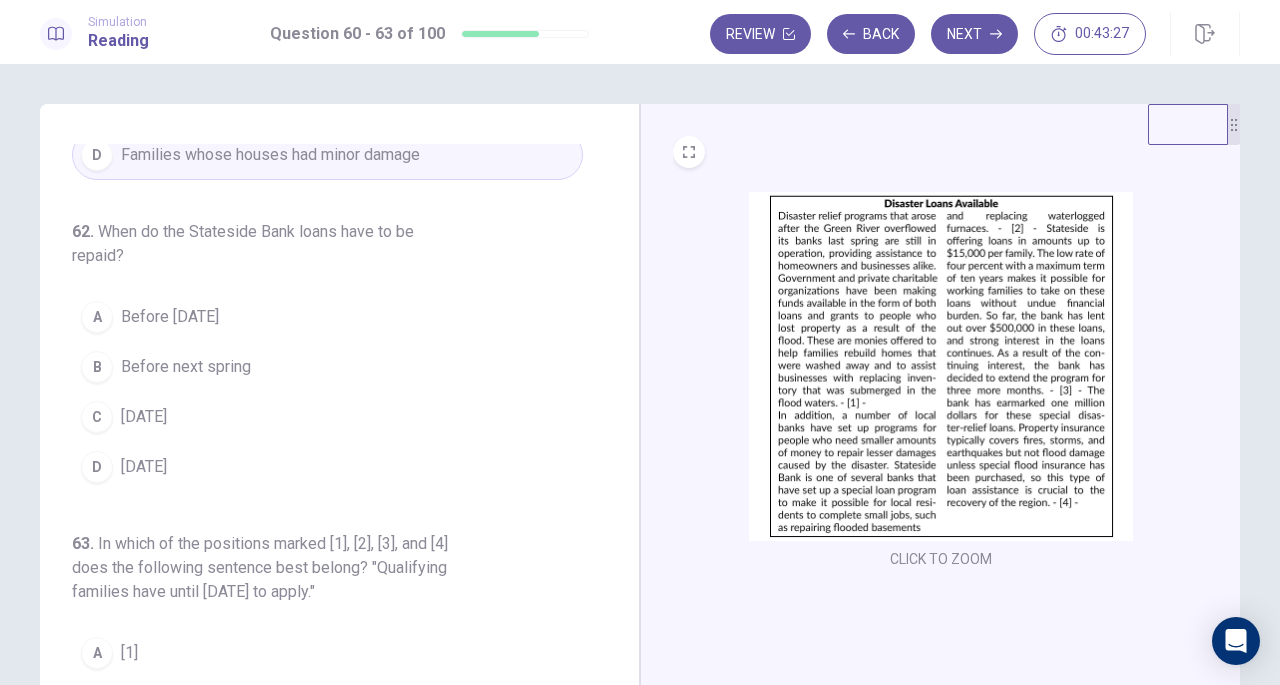 click at bounding box center (941, 366) 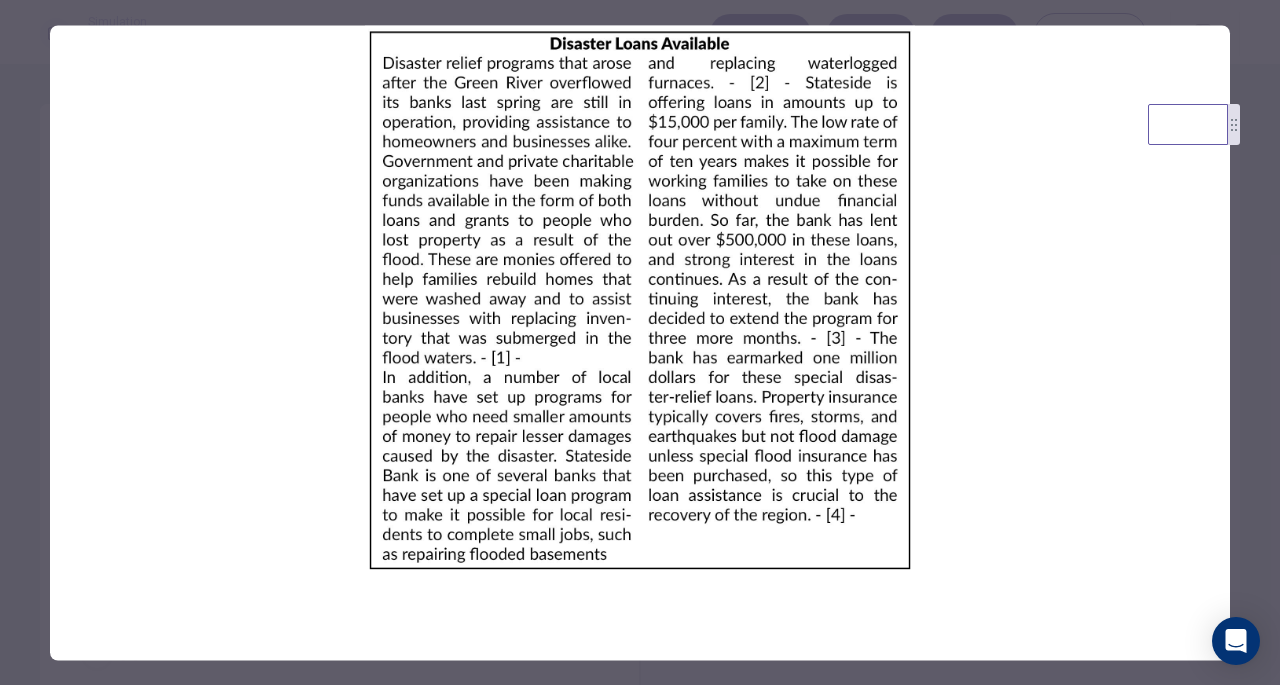 click at bounding box center (640, 342) 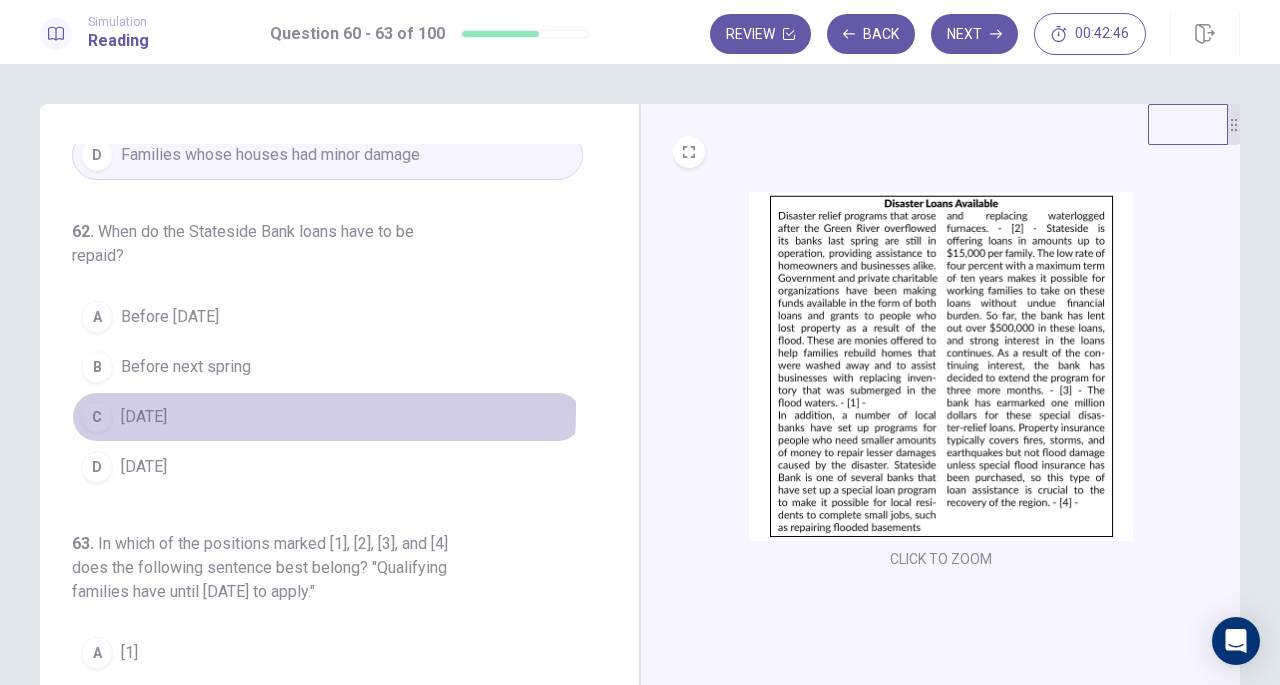 click on "[DATE]" at bounding box center (144, 417) 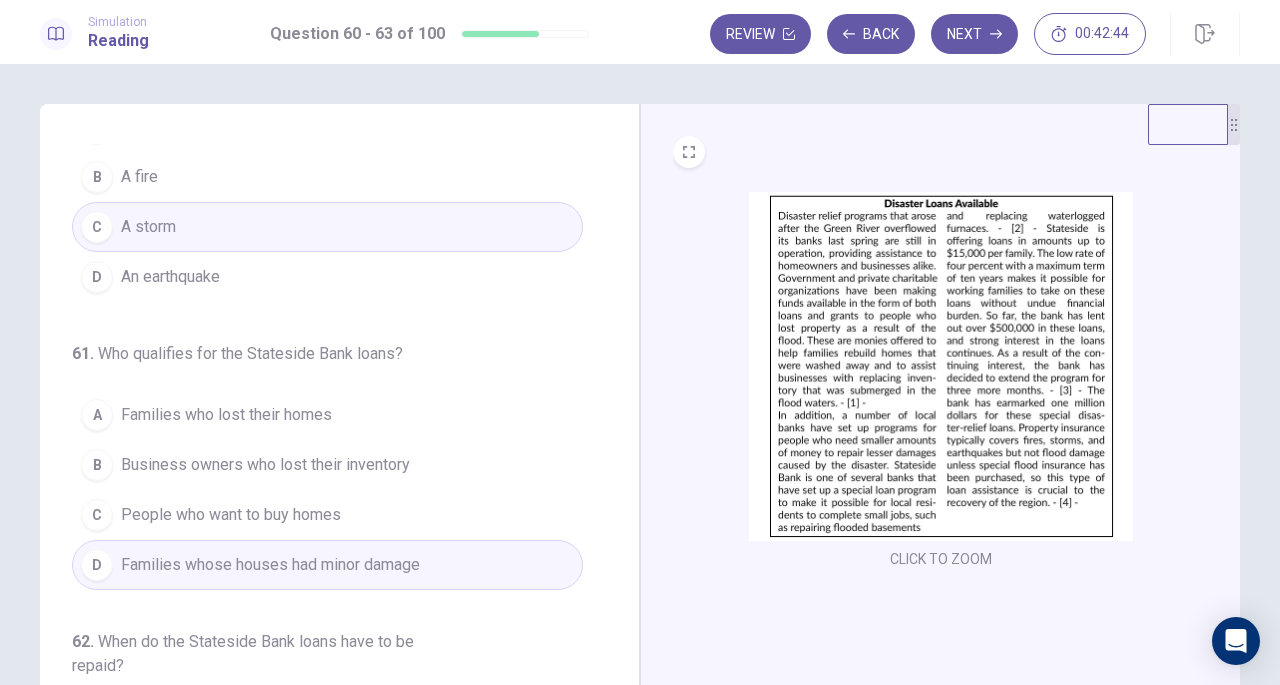 scroll, scrollTop: 0, scrollLeft: 0, axis: both 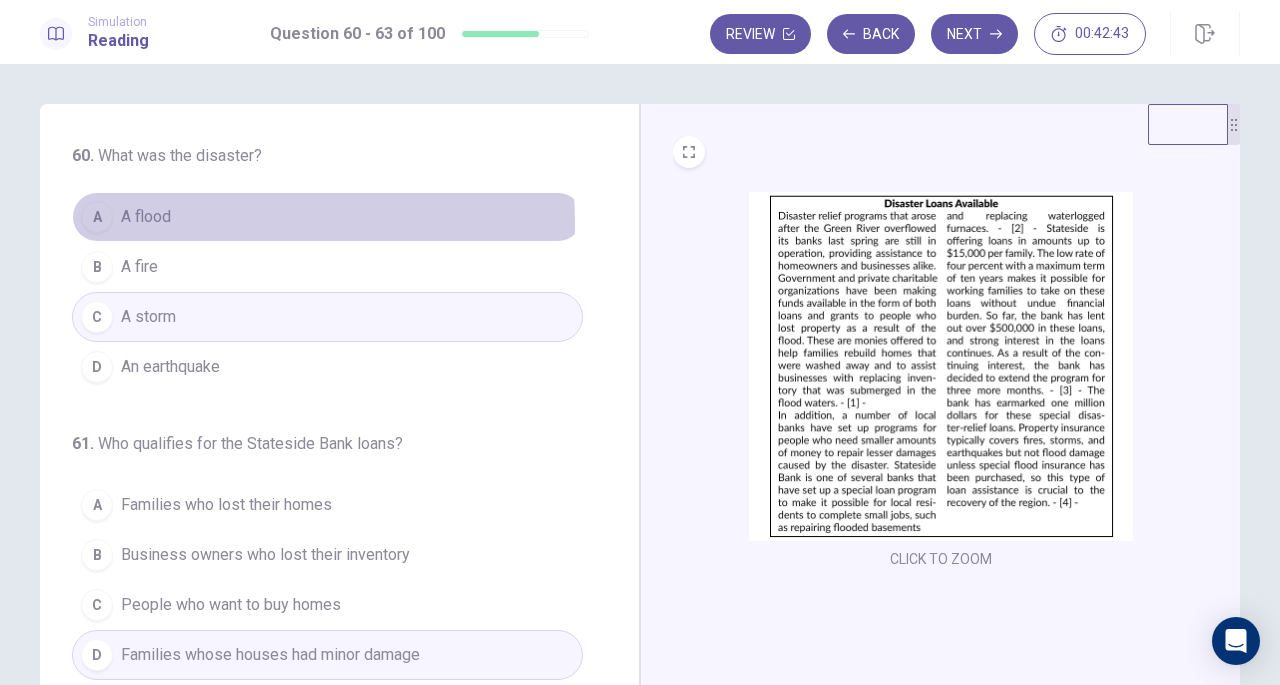 click on "A flood" at bounding box center [146, 217] 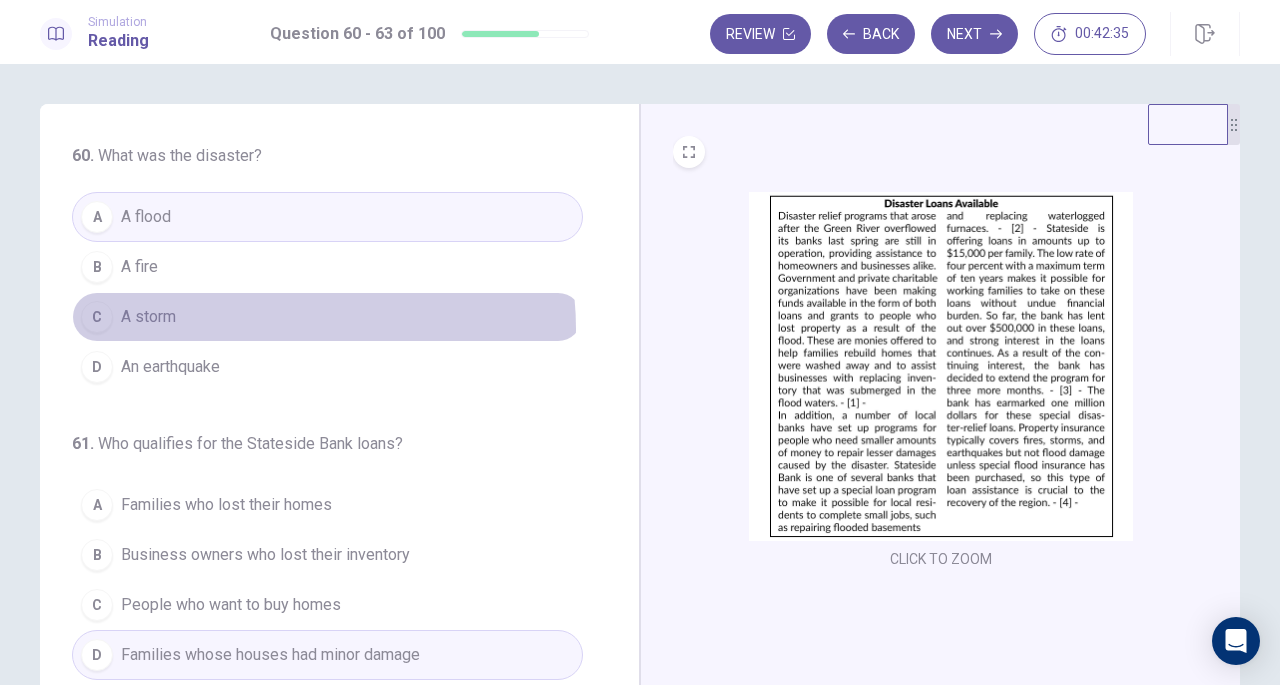 click on "C A storm" at bounding box center [327, 317] 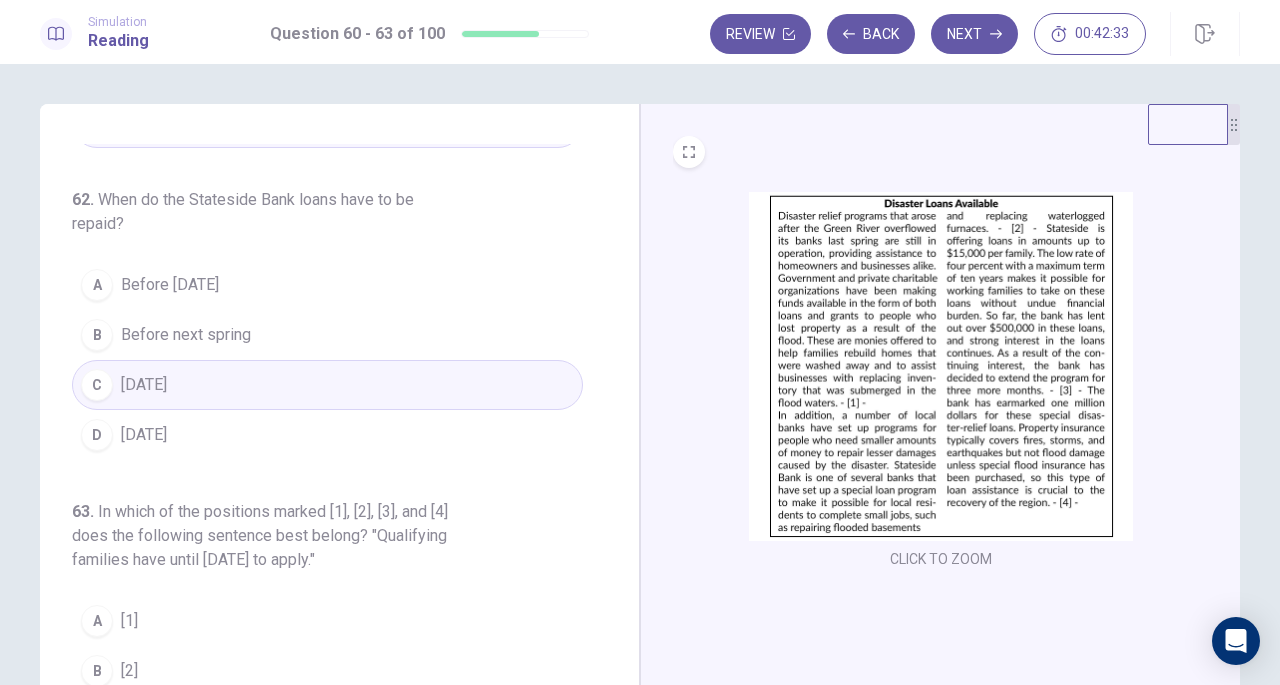 scroll, scrollTop: 558, scrollLeft: 0, axis: vertical 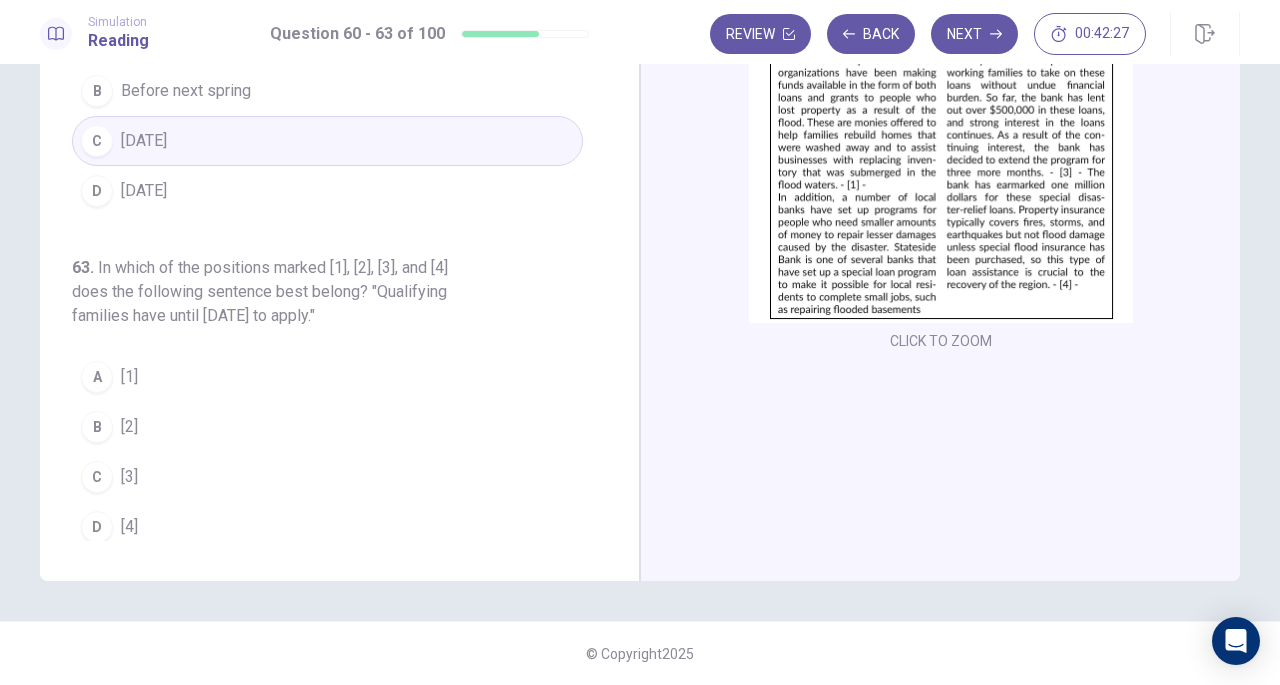 click on "C" at bounding box center (97, 477) 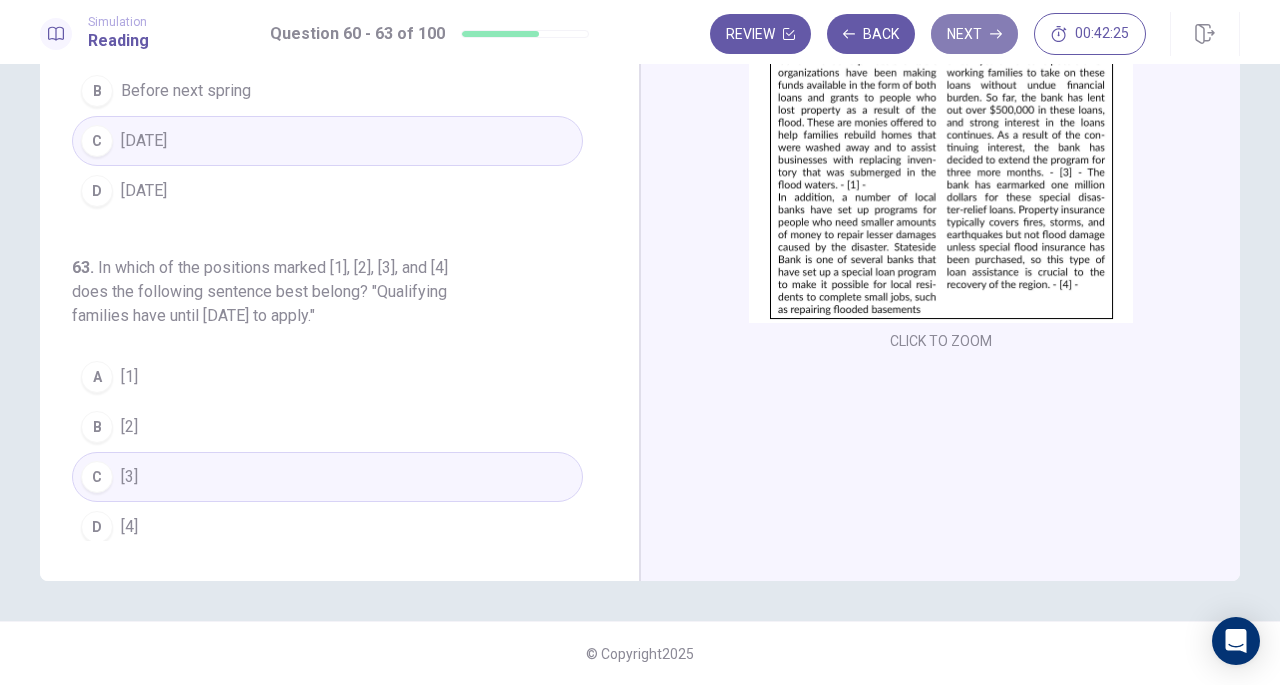 click 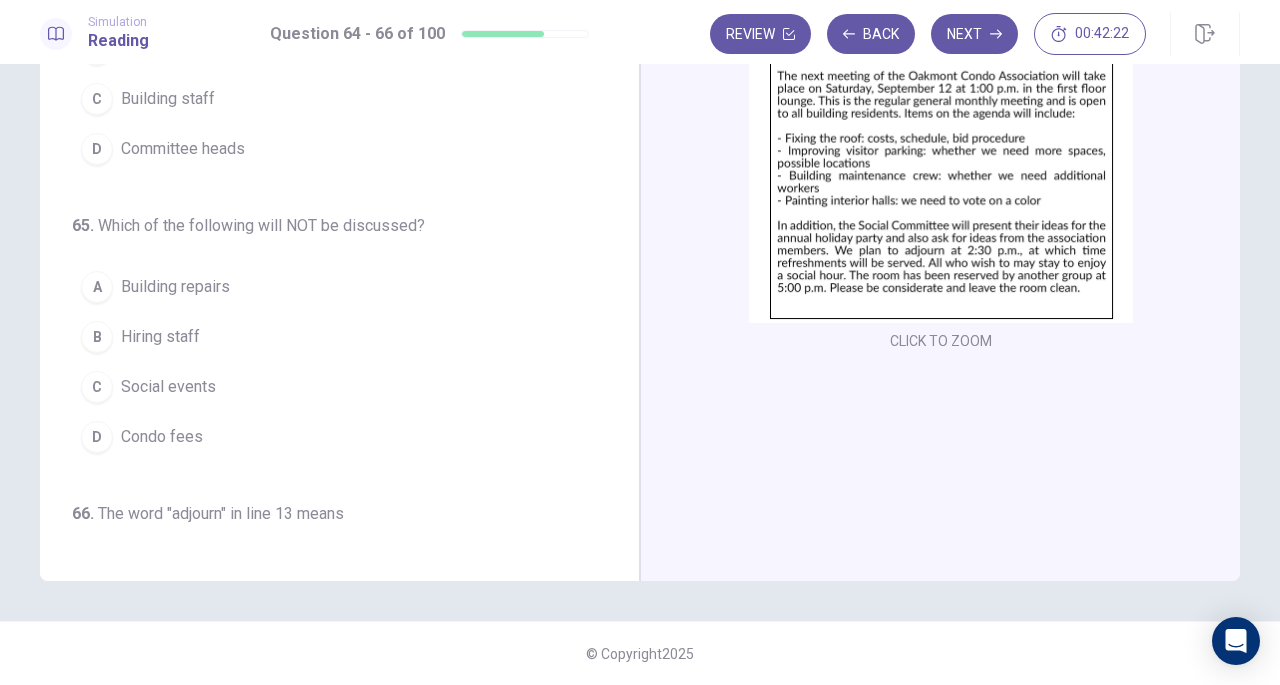 scroll, scrollTop: 0, scrollLeft: 0, axis: both 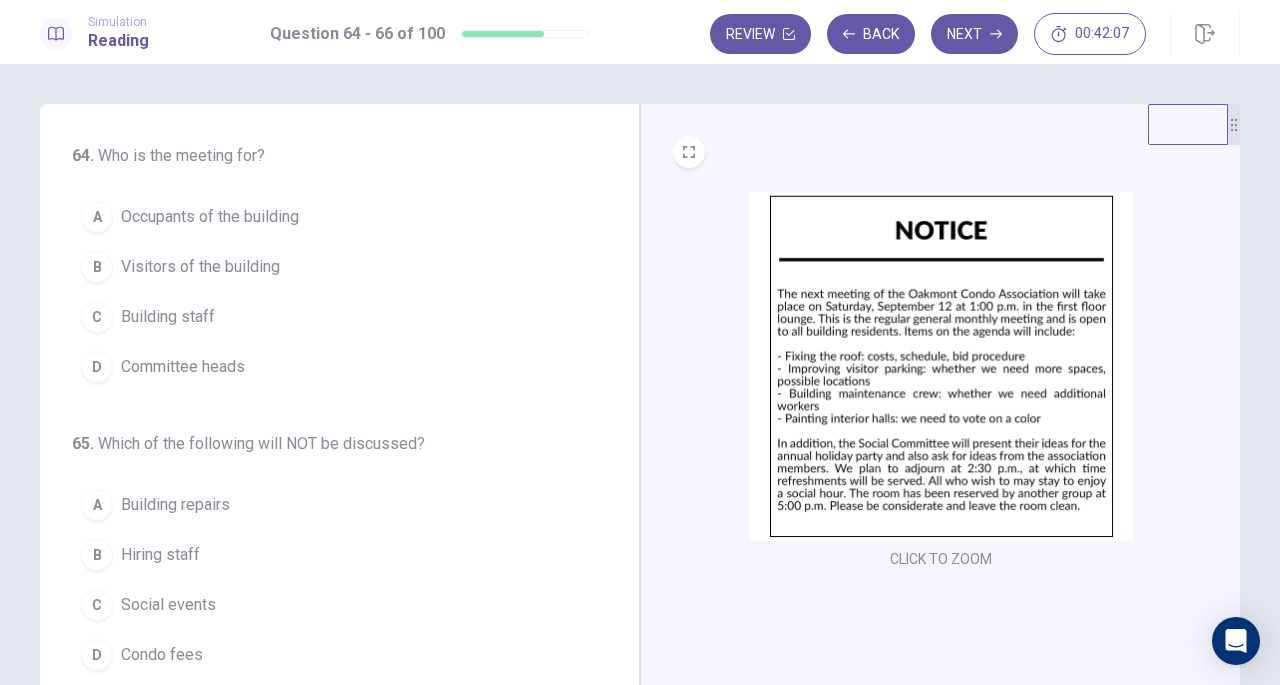 click at bounding box center (941, 366) 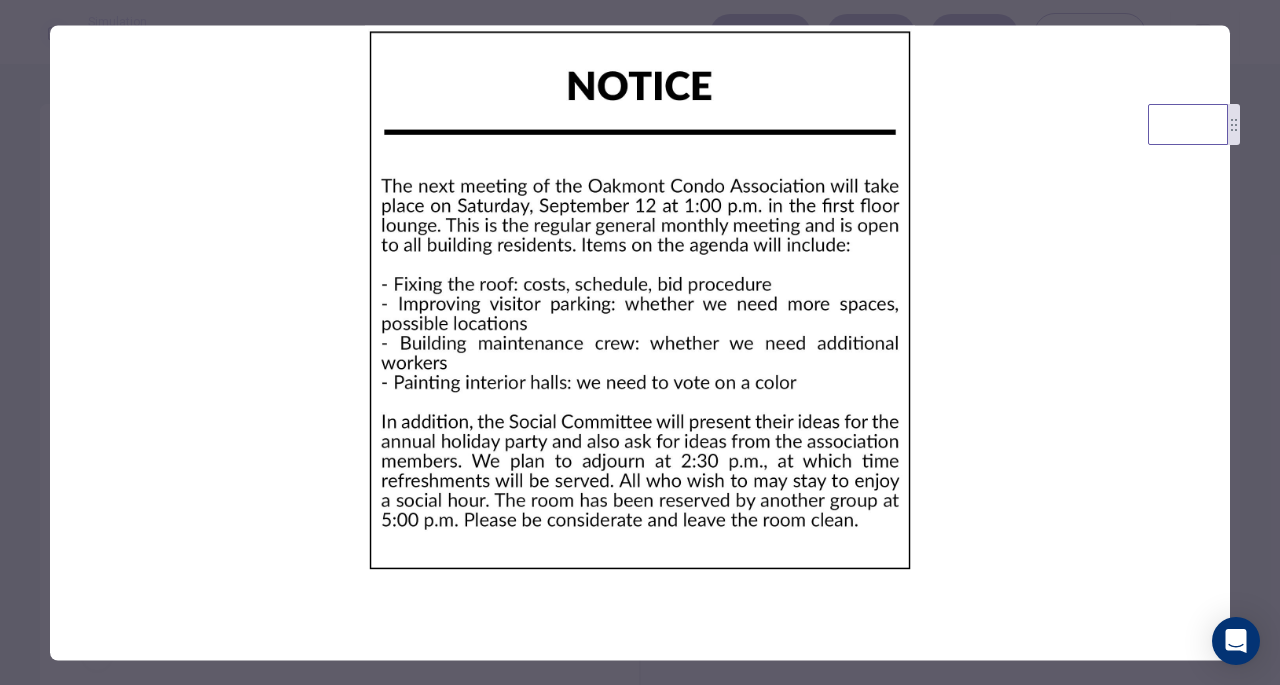 click at bounding box center (640, 342) 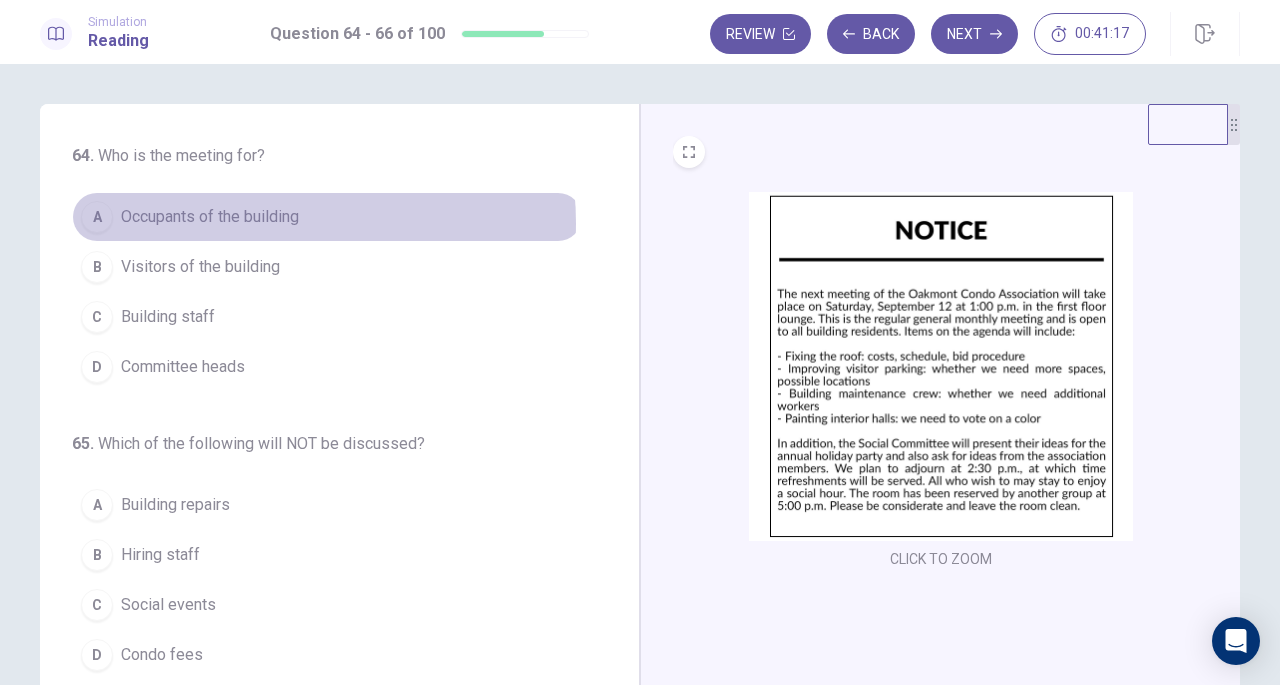 click on "Occupants of the building" at bounding box center [210, 217] 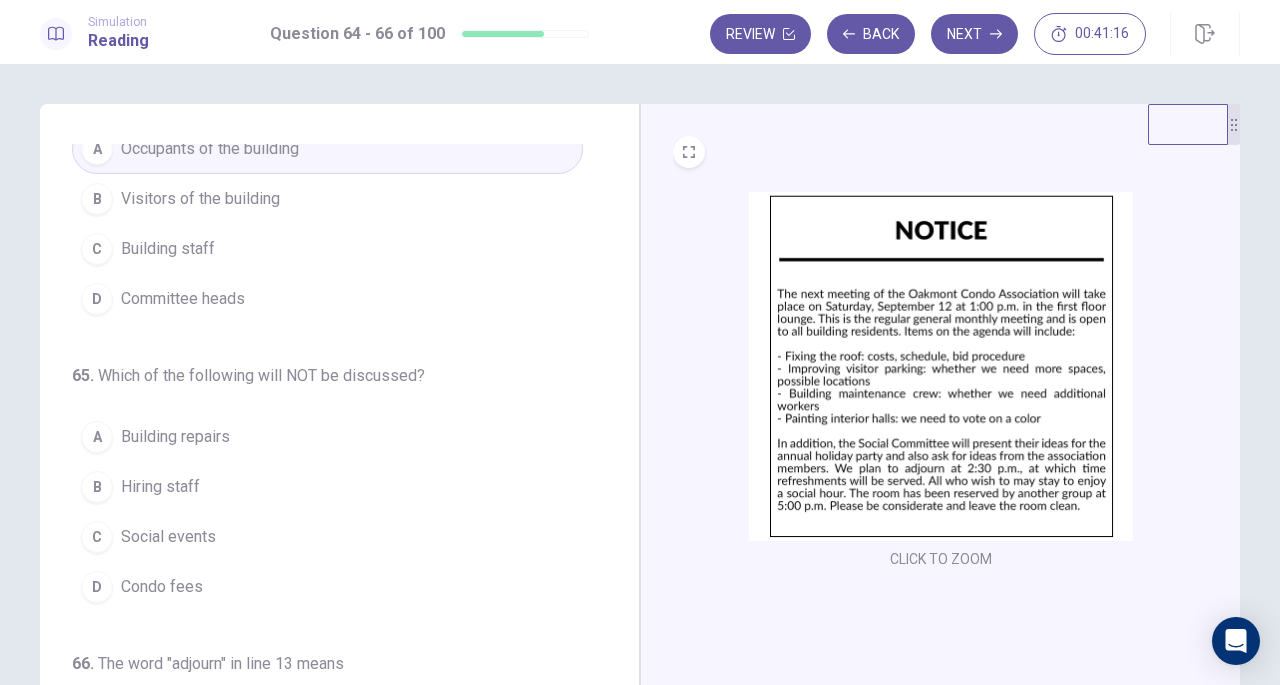 scroll, scrollTop: 100, scrollLeft: 0, axis: vertical 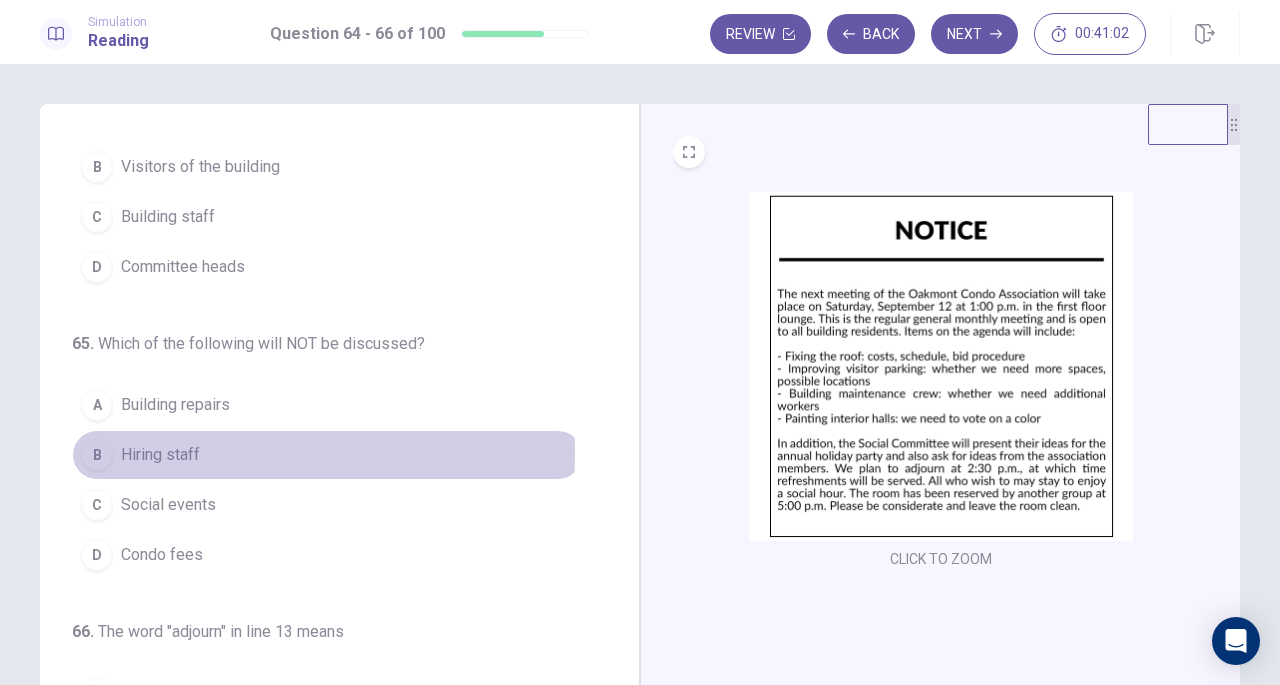 click on "Hiring staff" at bounding box center (160, 455) 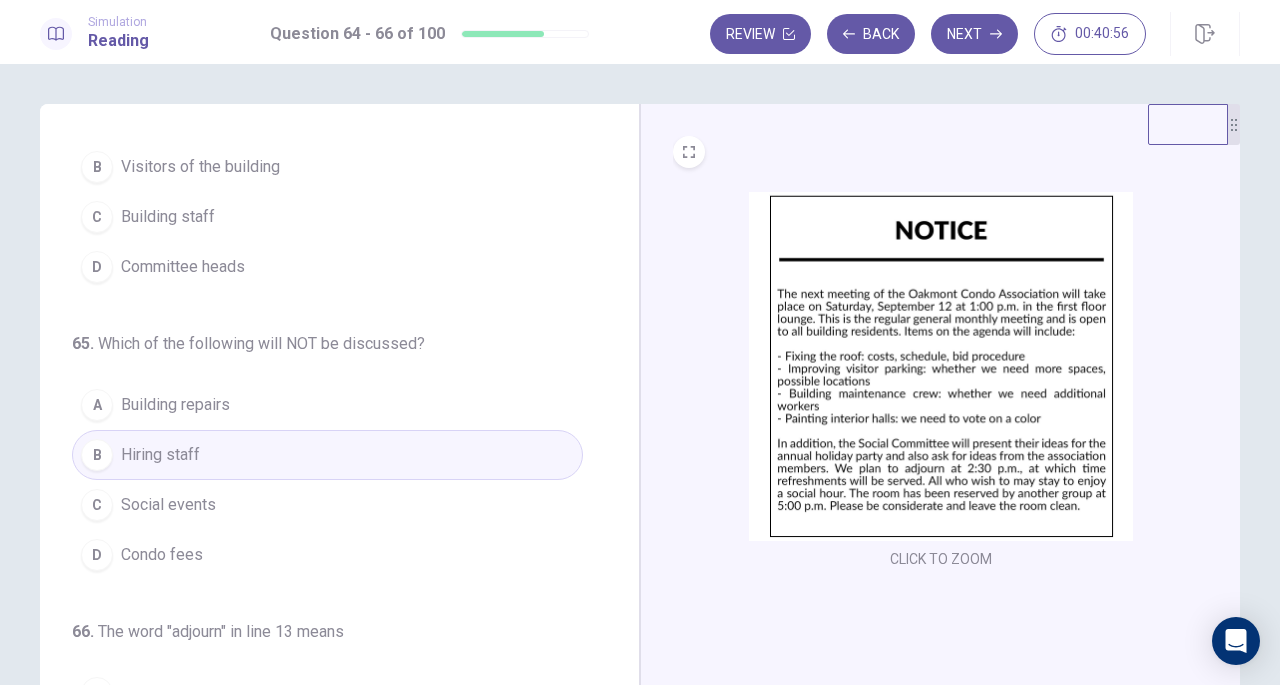 scroll, scrollTop: 200, scrollLeft: 0, axis: vertical 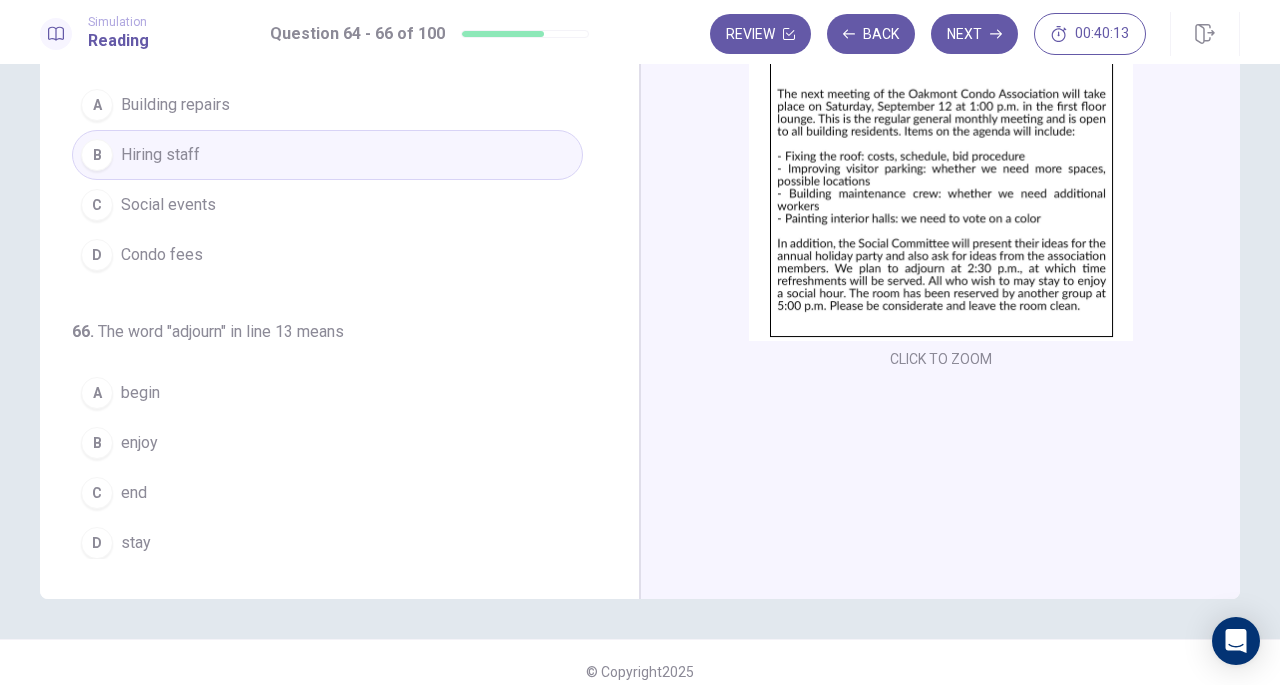 click on "C end" at bounding box center (327, 493) 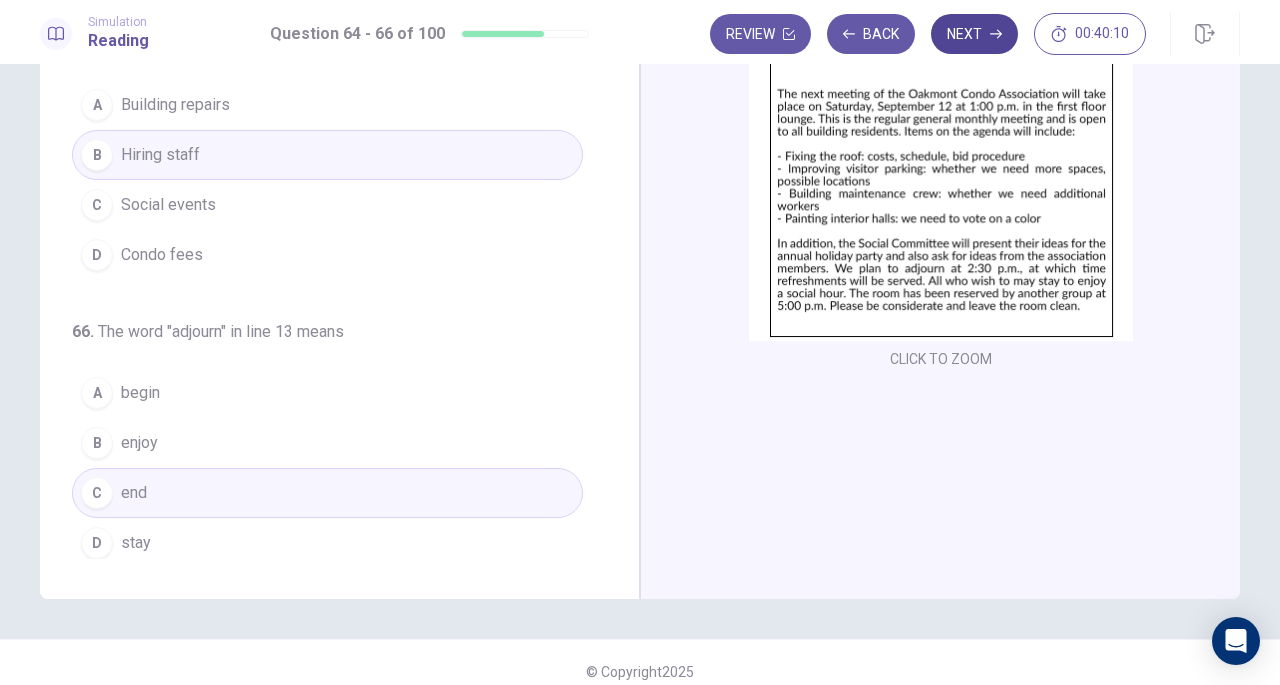 click on "Next" at bounding box center (974, 34) 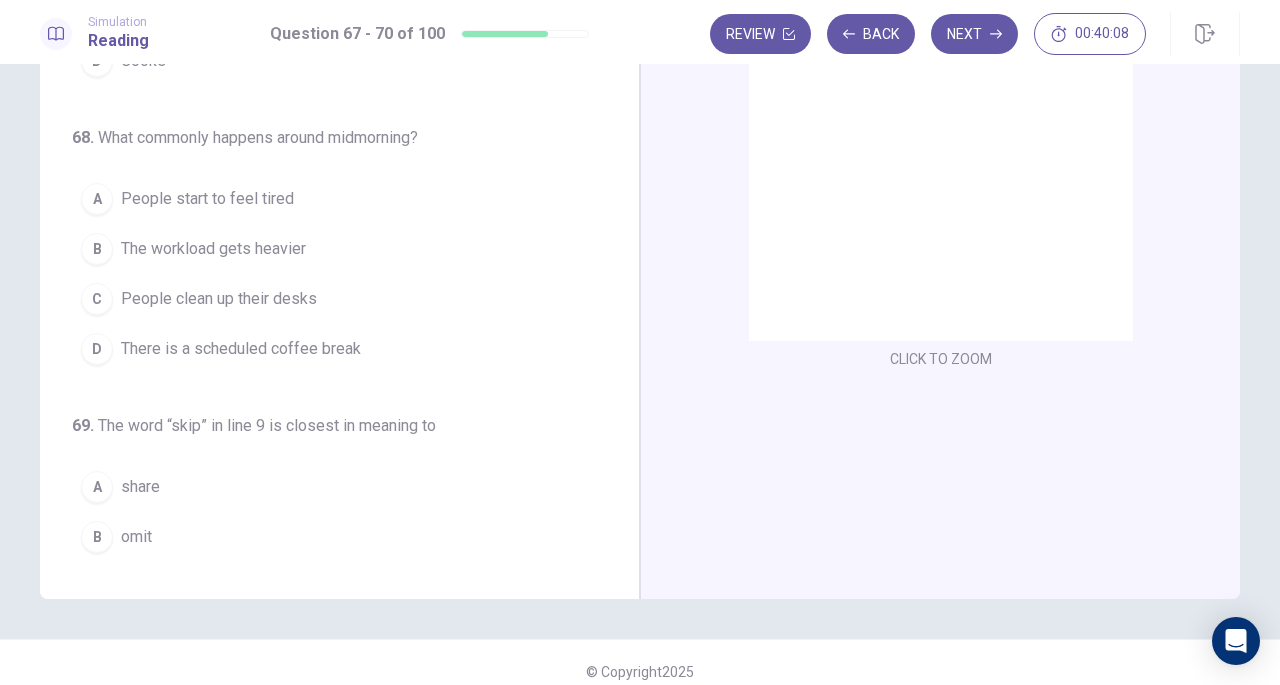 scroll, scrollTop: 0, scrollLeft: 0, axis: both 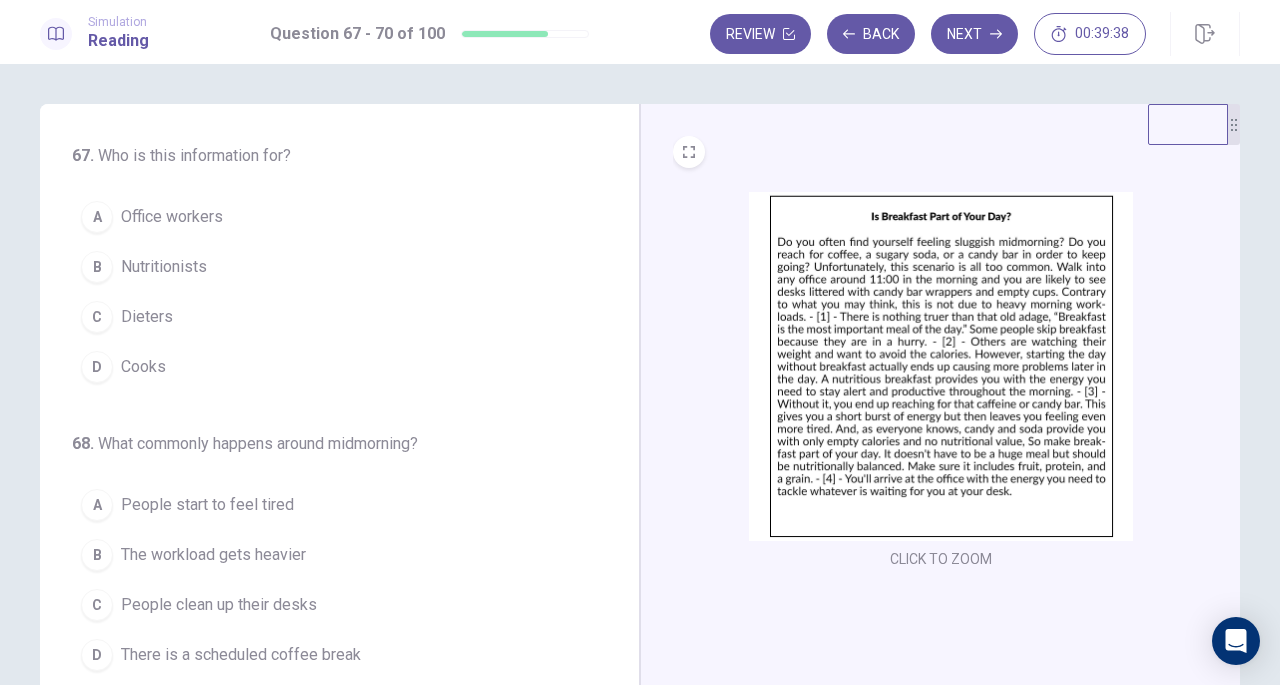 click at bounding box center [941, 366] 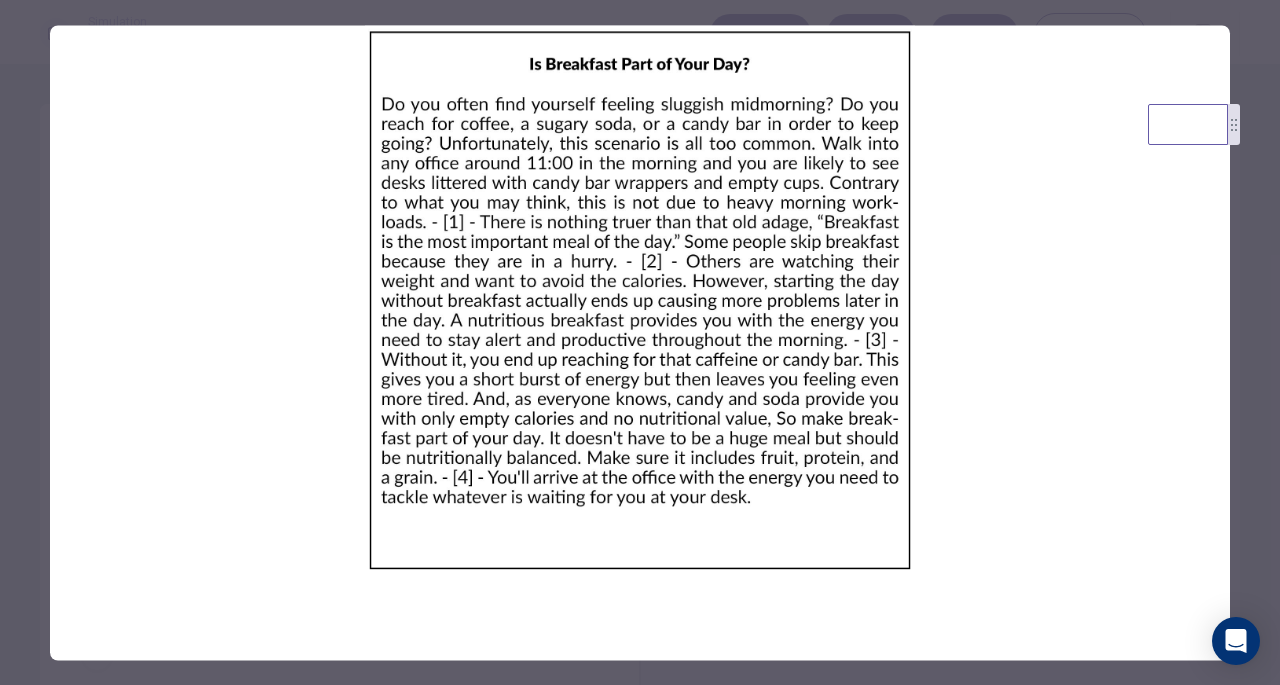 click at bounding box center (640, 342) 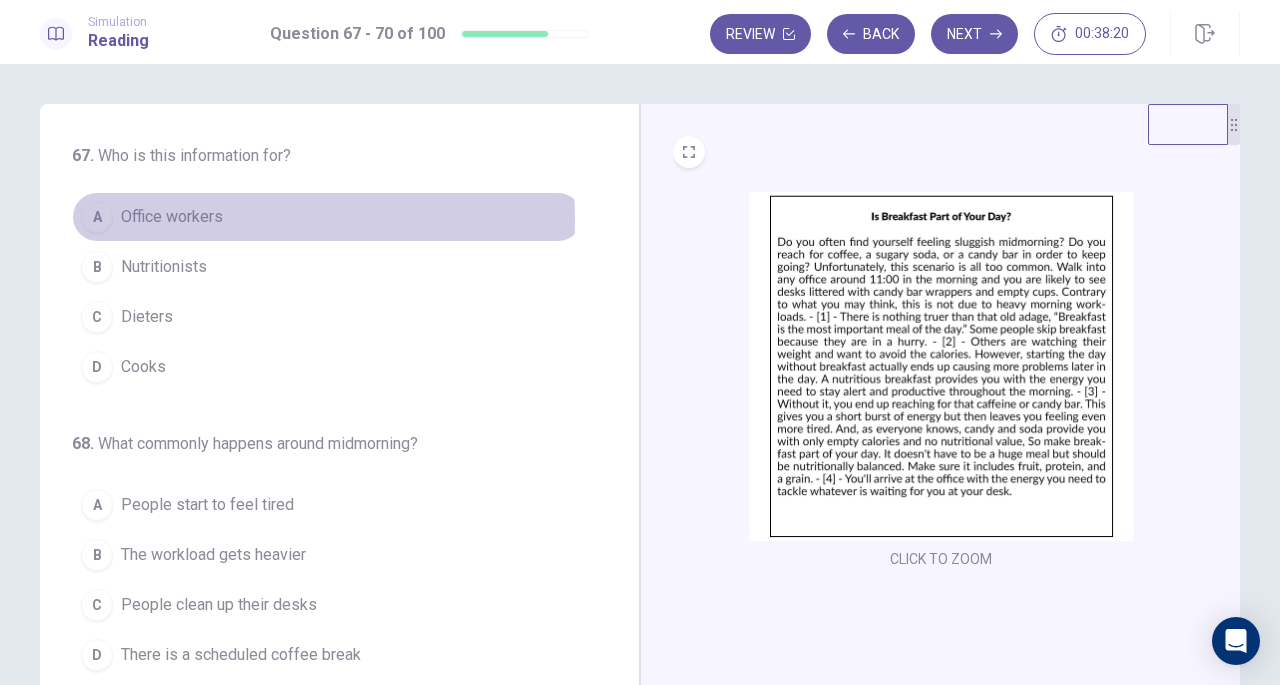 click on "Office workers" at bounding box center [172, 217] 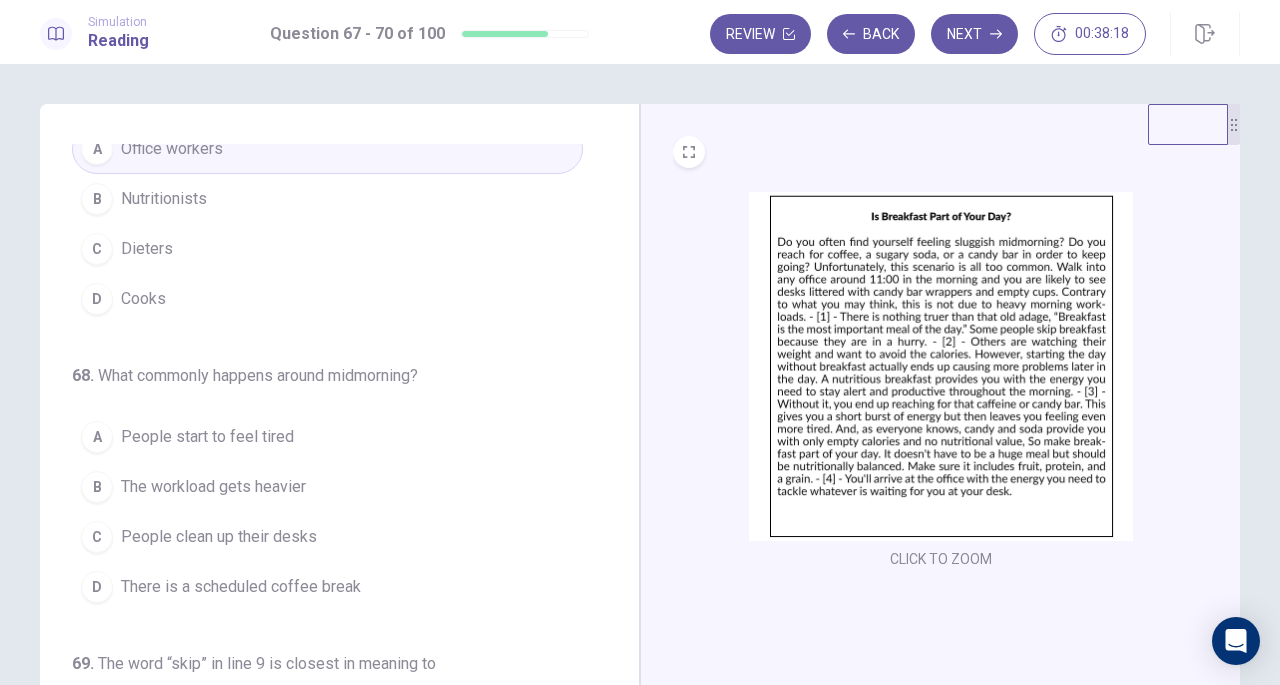 scroll, scrollTop: 100, scrollLeft: 0, axis: vertical 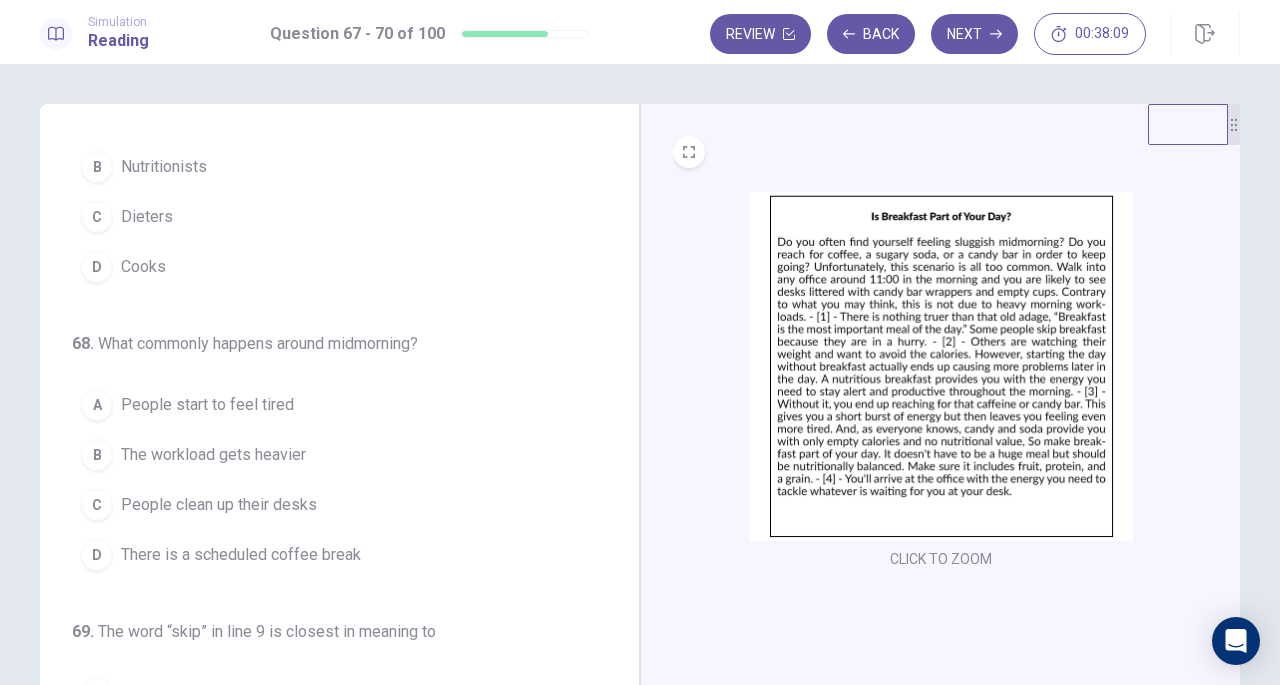 click on "People start to feel tired" at bounding box center (207, 405) 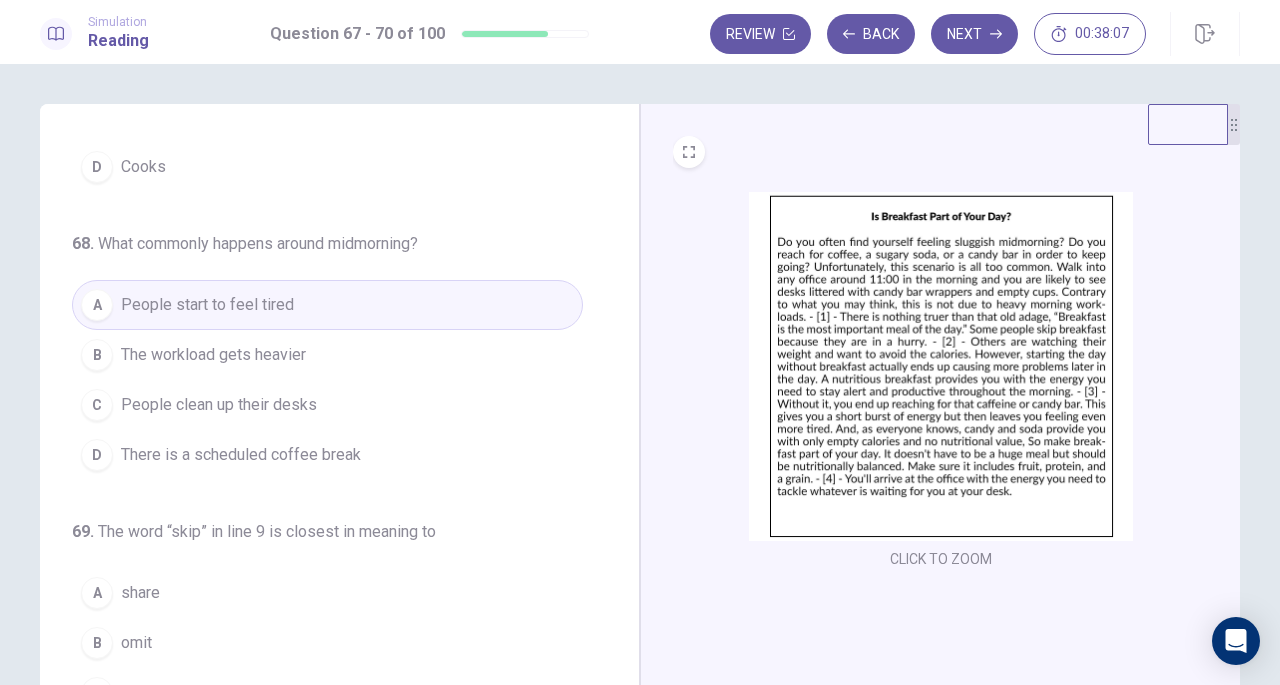 scroll, scrollTop: 400, scrollLeft: 0, axis: vertical 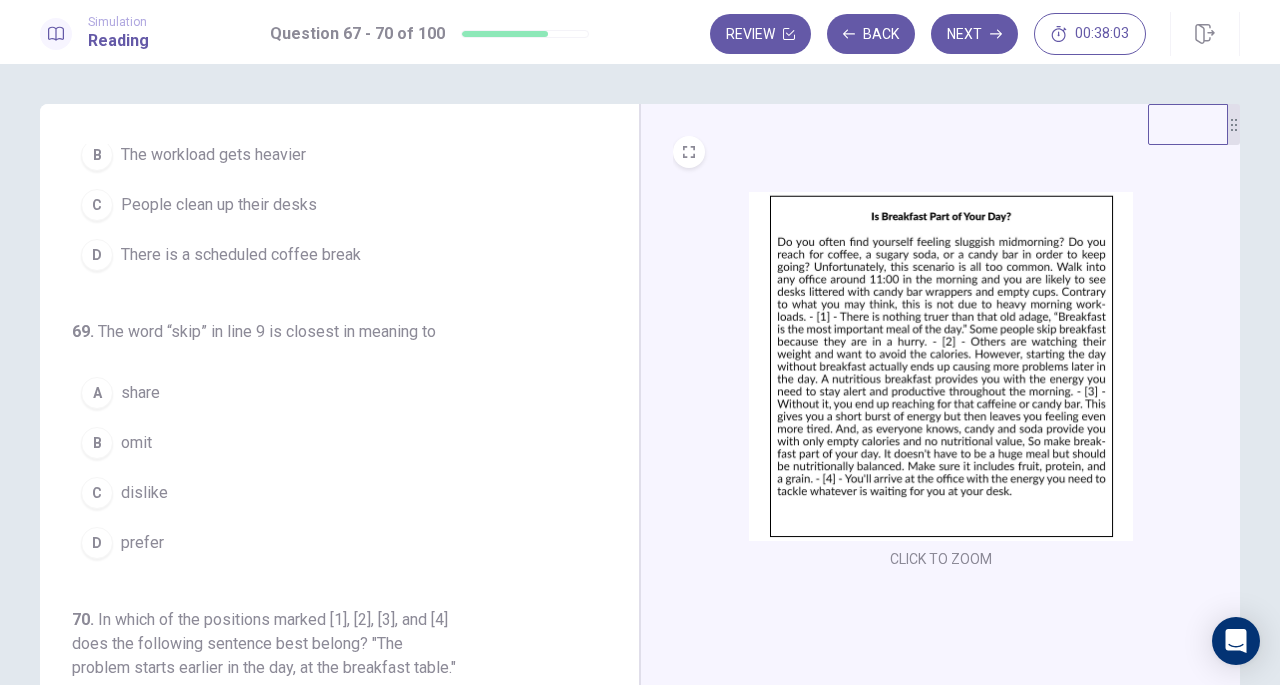 click at bounding box center (941, 366) 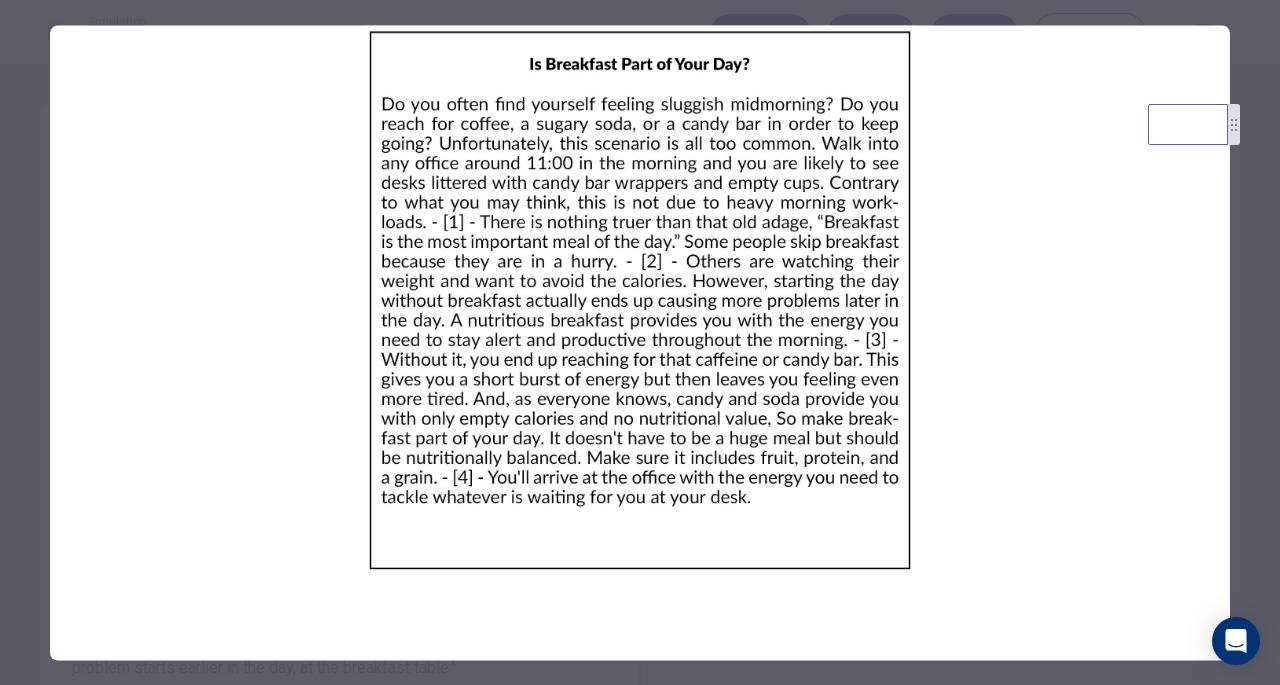 click at bounding box center [640, 342] 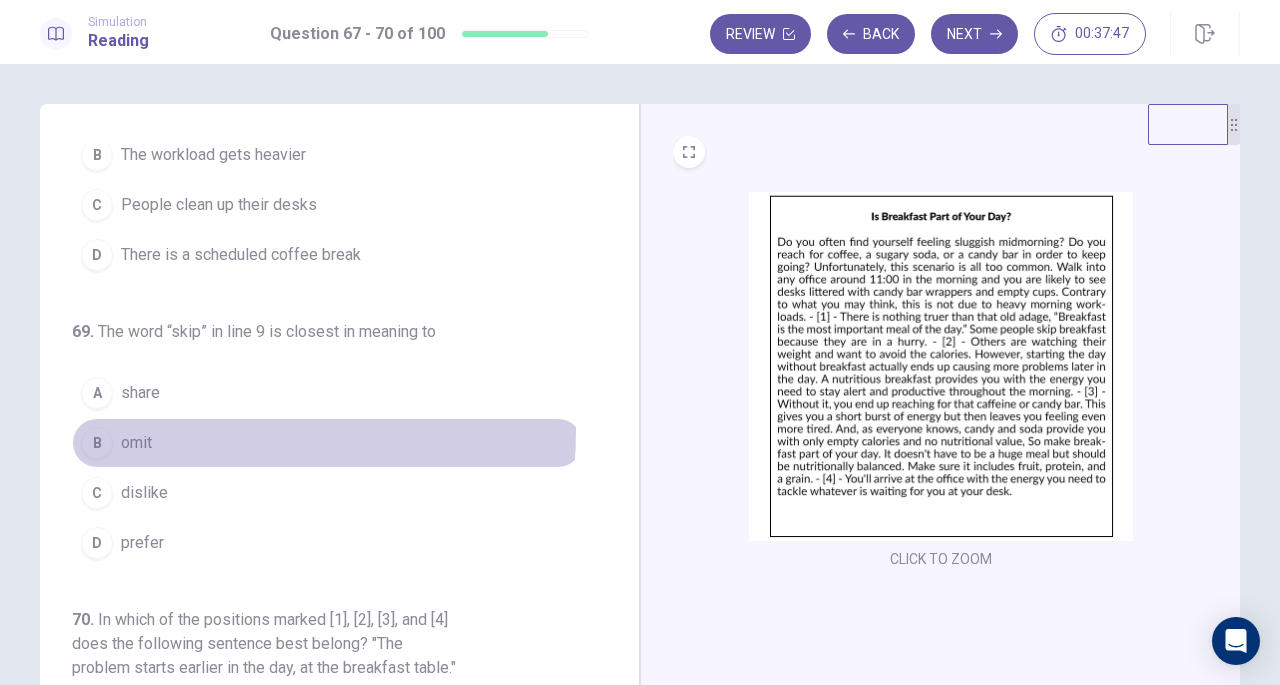 click on "B omit" at bounding box center [327, 443] 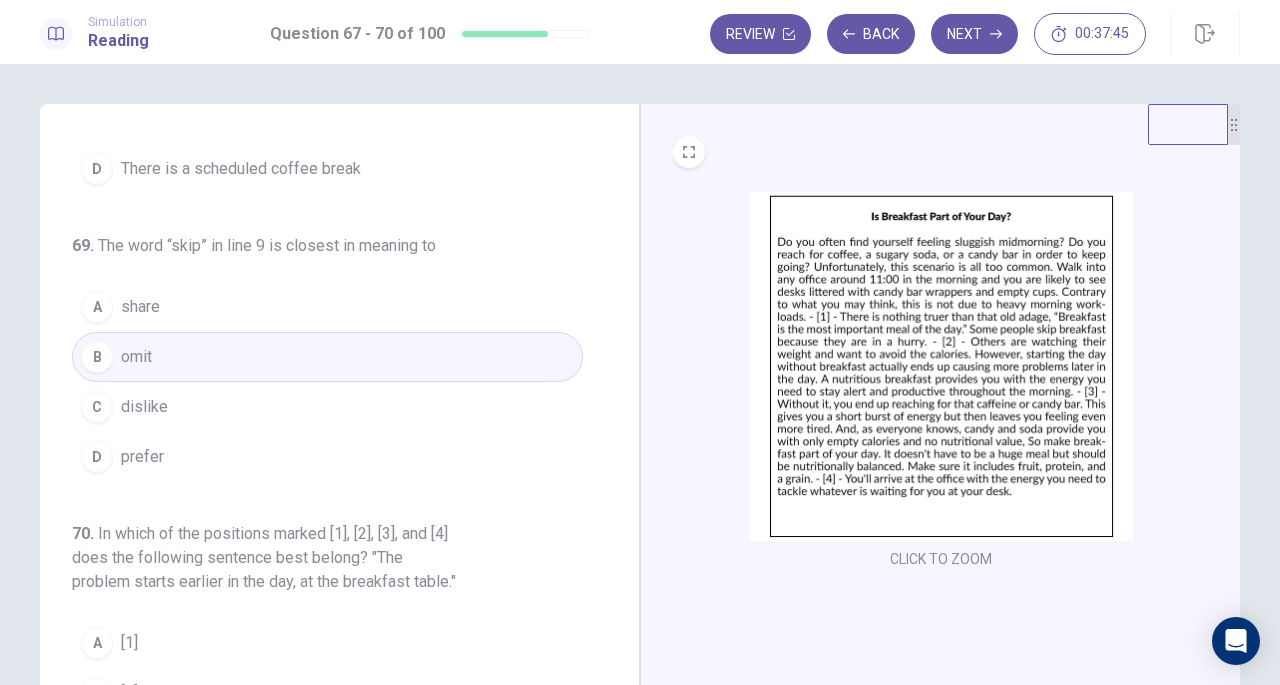 scroll, scrollTop: 558, scrollLeft: 0, axis: vertical 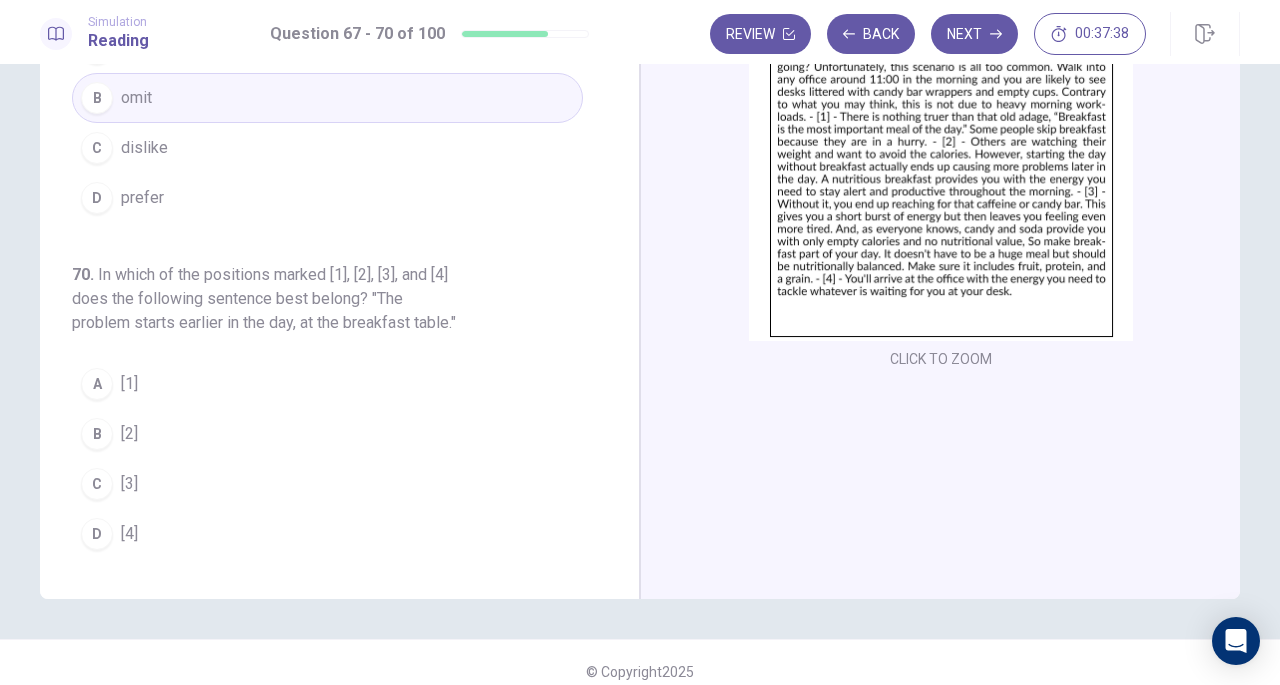 click at bounding box center (941, 166) 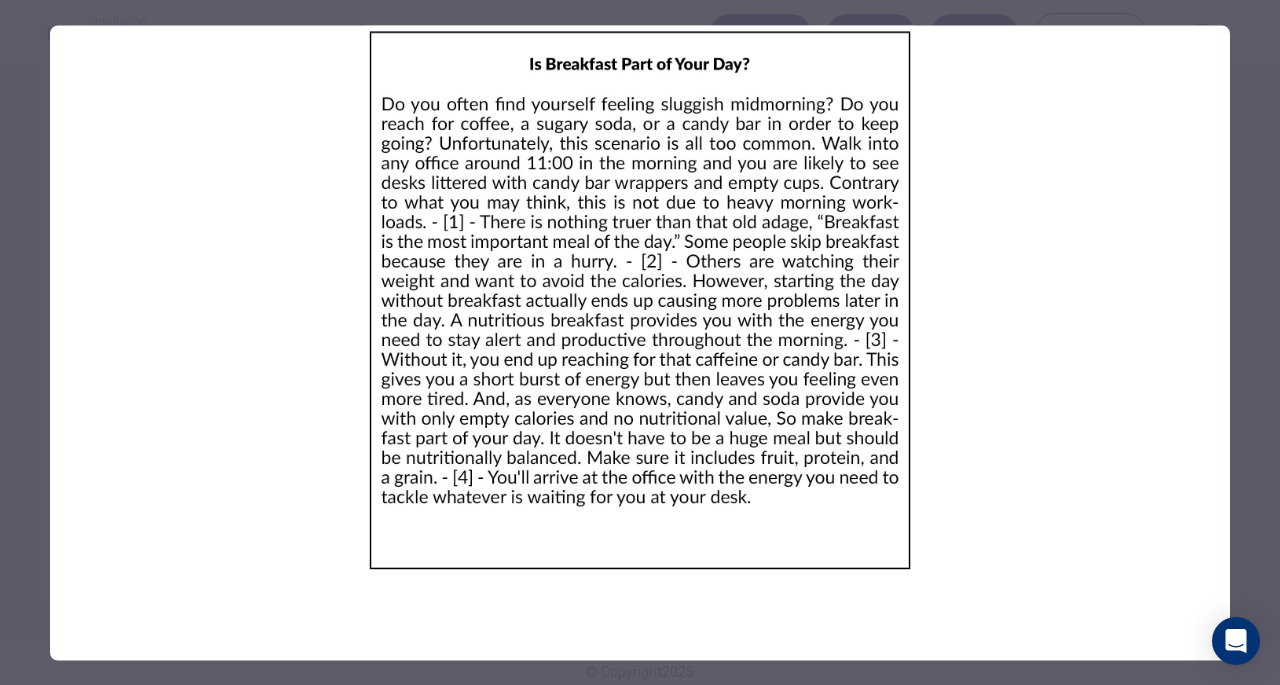 click at bounding box center [640, 342] 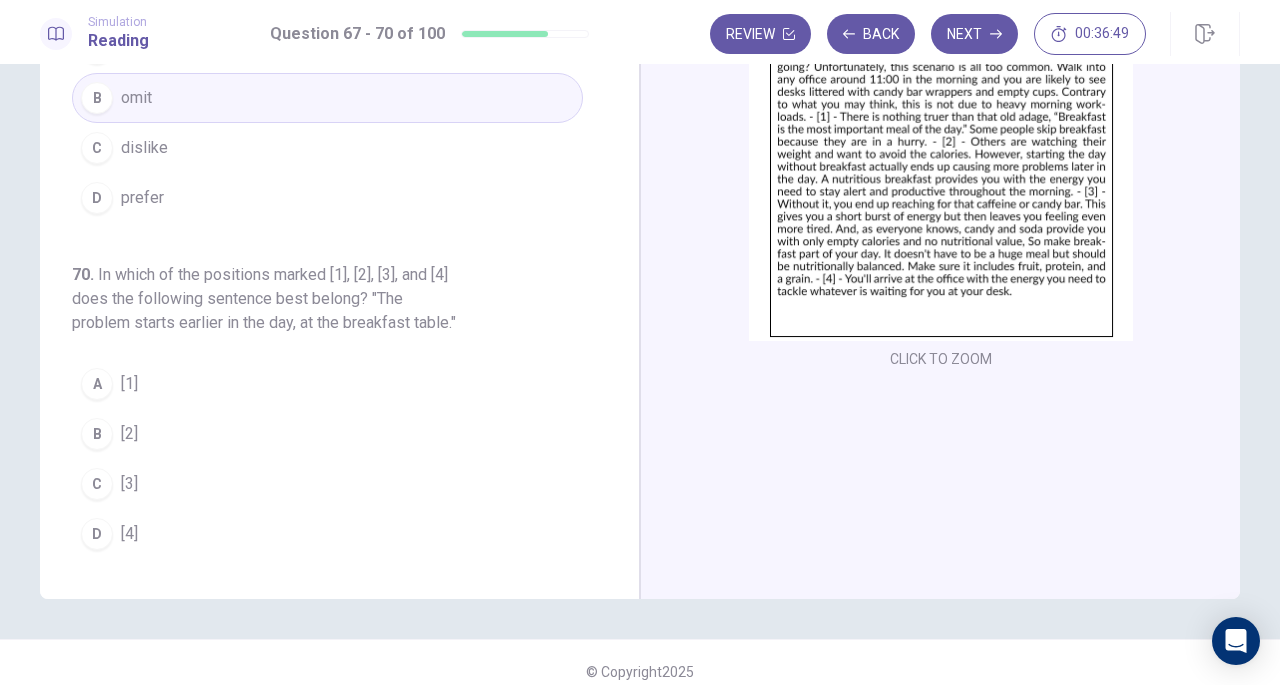 click at bounding box center (941, 166) 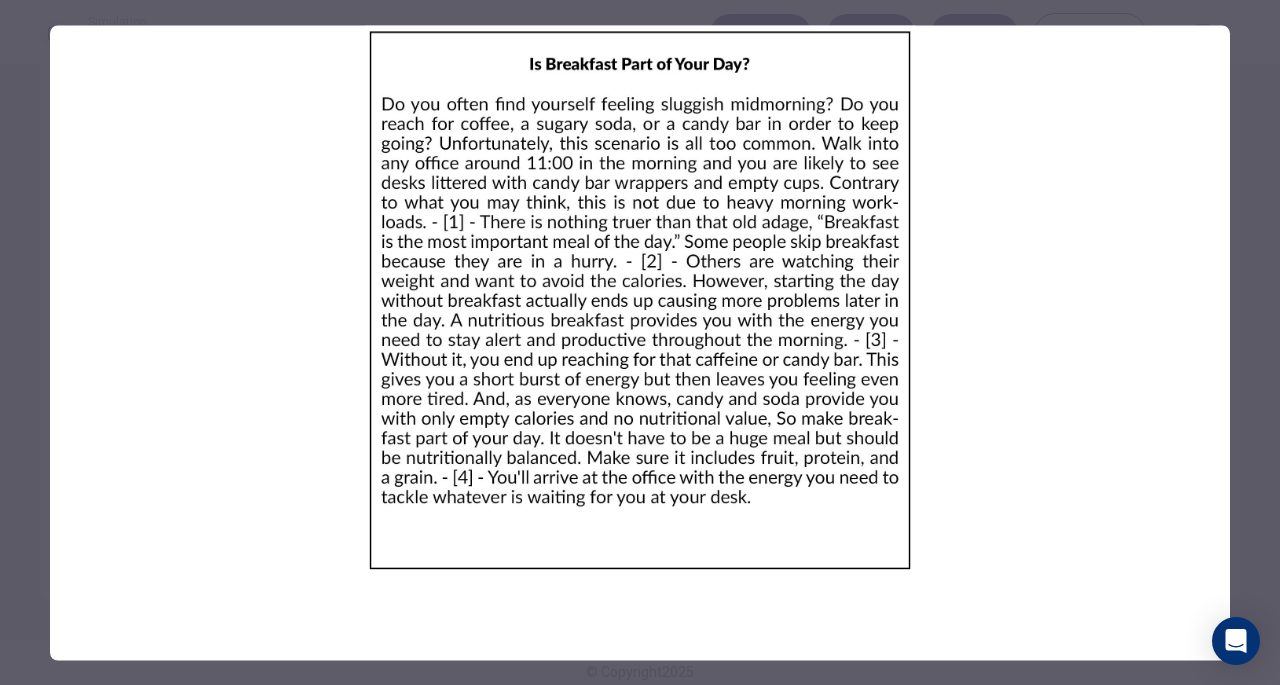 click at bounding box center (640, 342) 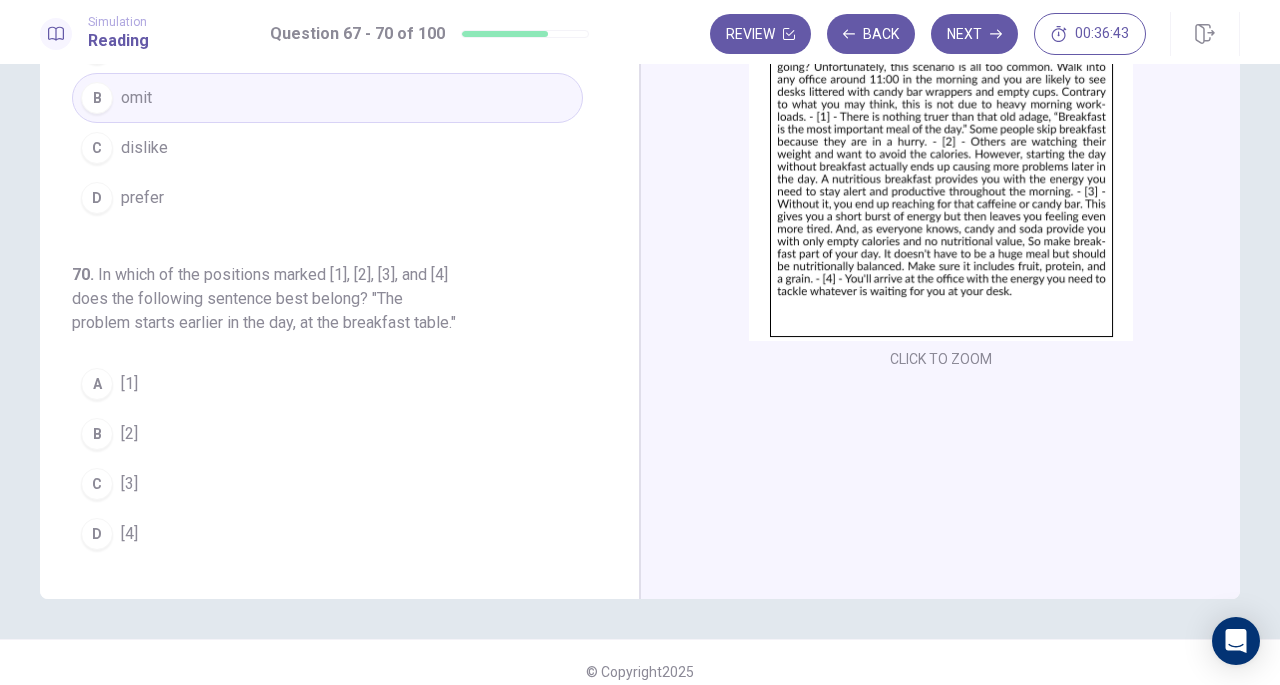 click on "B" at bounding box center (97, 434) 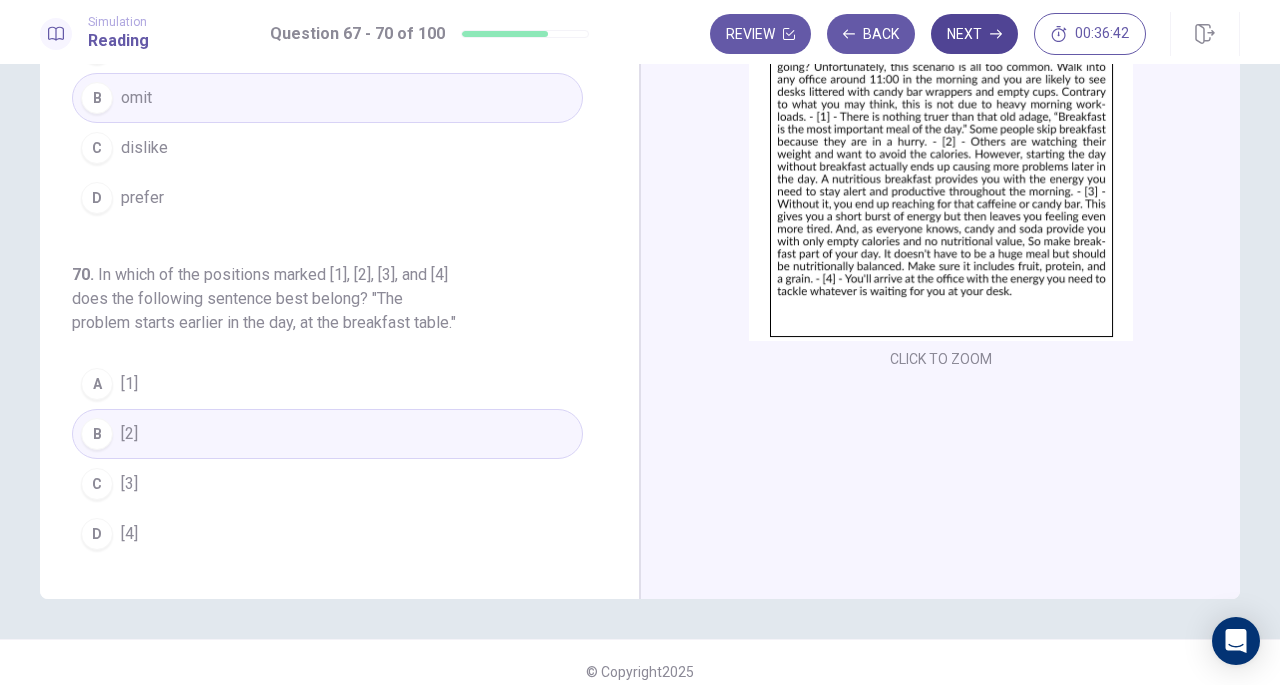 click on "Next" at bounding box center (974, 34) 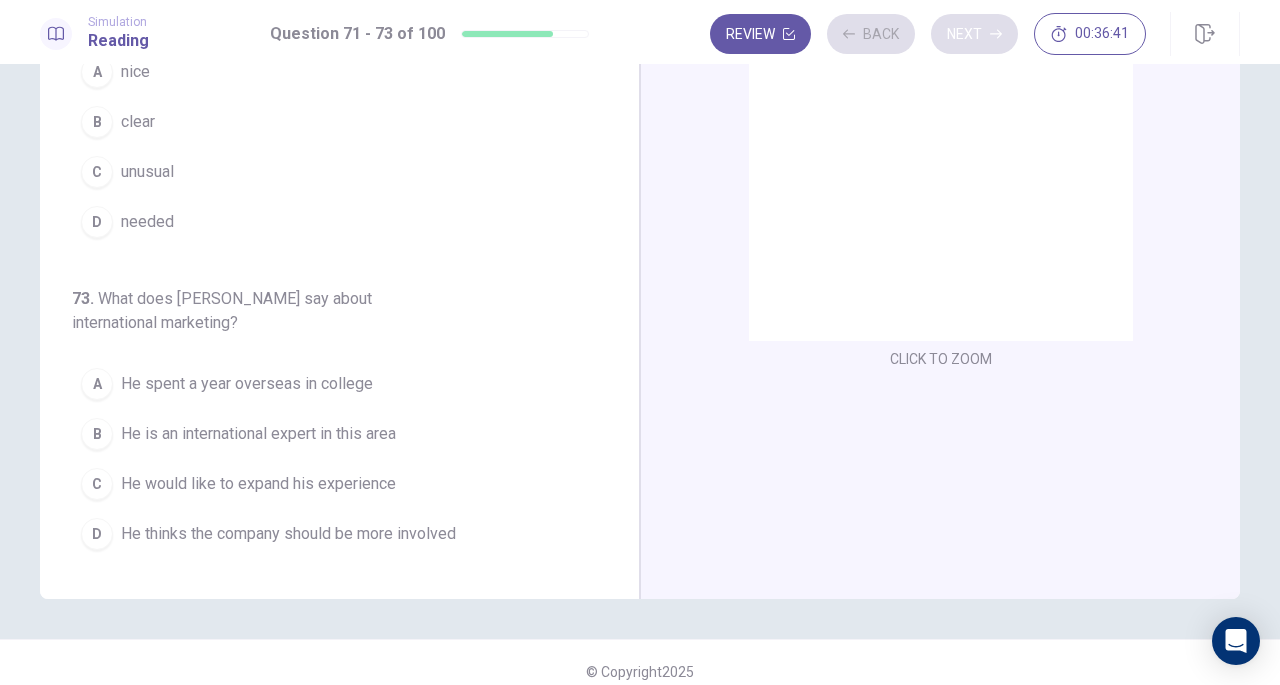scroll, scrollTop: 248, scrollLeft: 0, axis: vertical 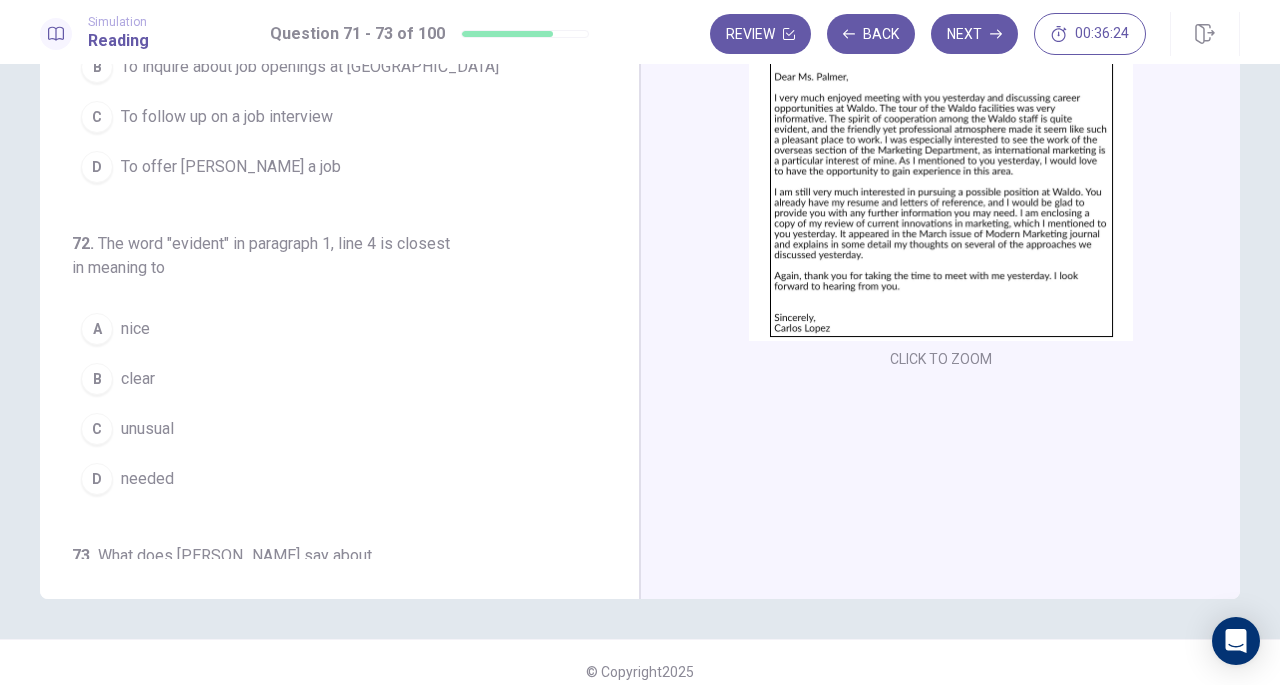 click at bounding box center (941, 166) 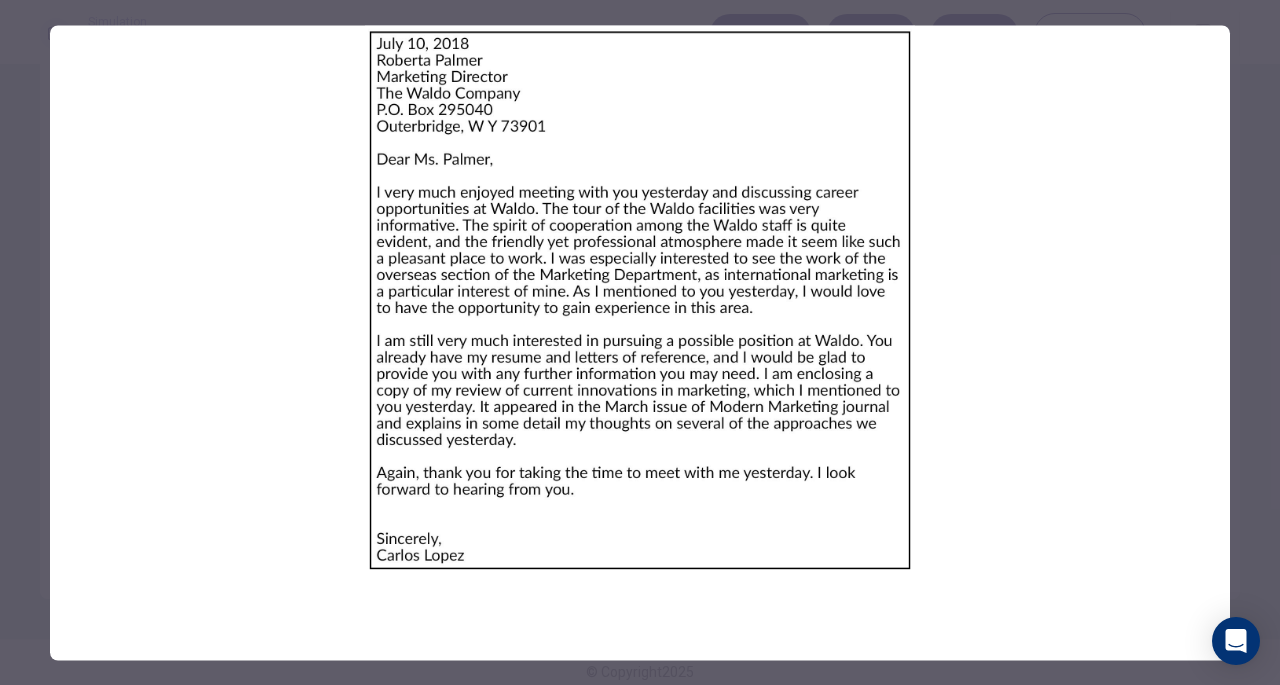 click at bounding box center (640, 342) 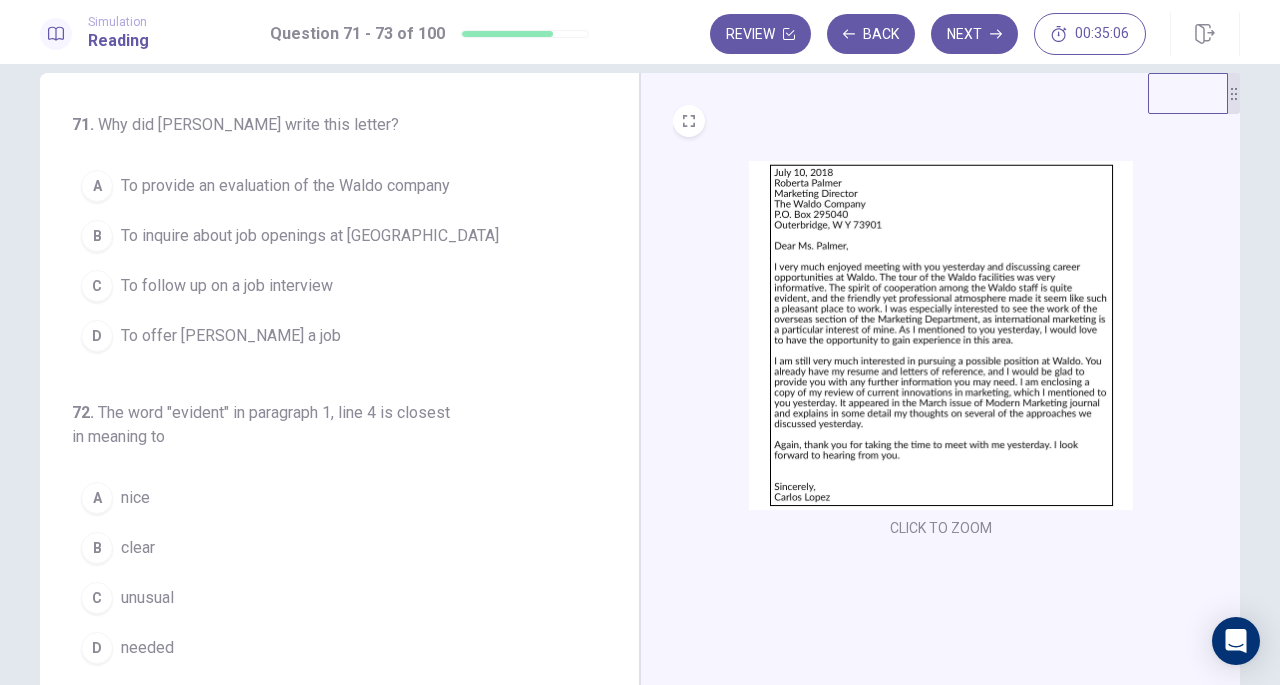 scroll, scrollTop: 0, scrollLeft: 0, axis: both 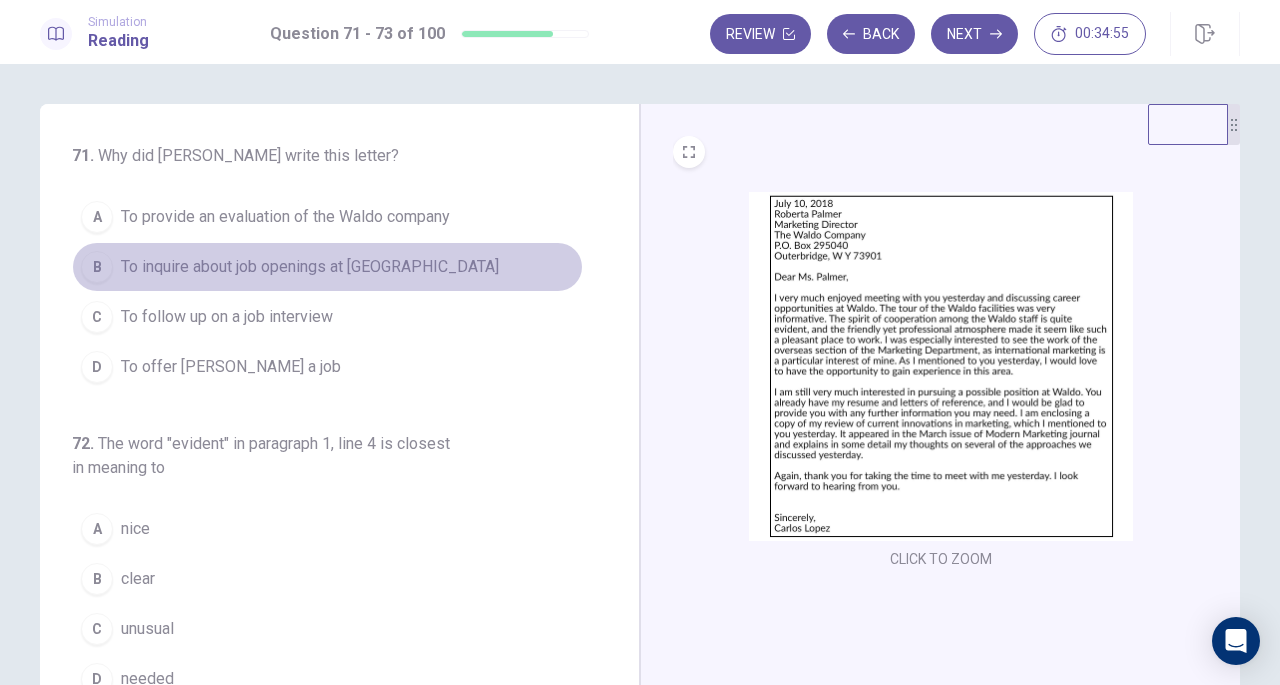 click on "To inquire about job openings at [GEOGRAPHIC_DATA]" at bounding box center [310, 267] 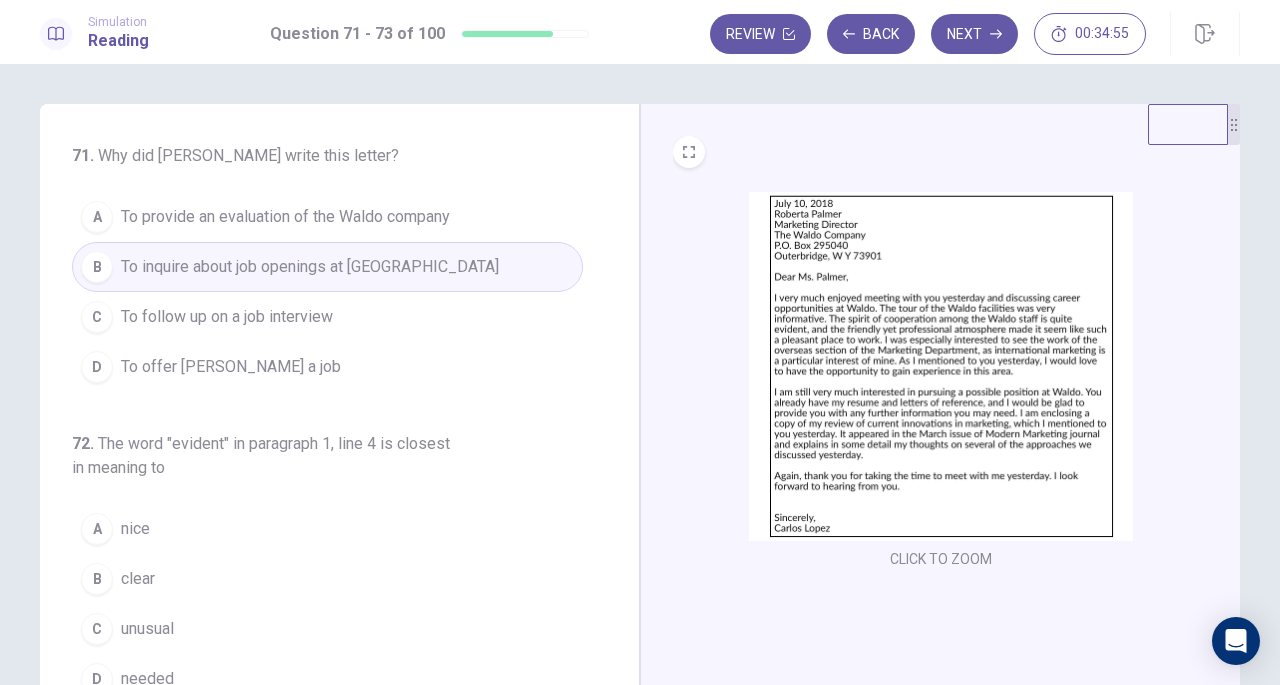 click at bounding box center [941, 366] 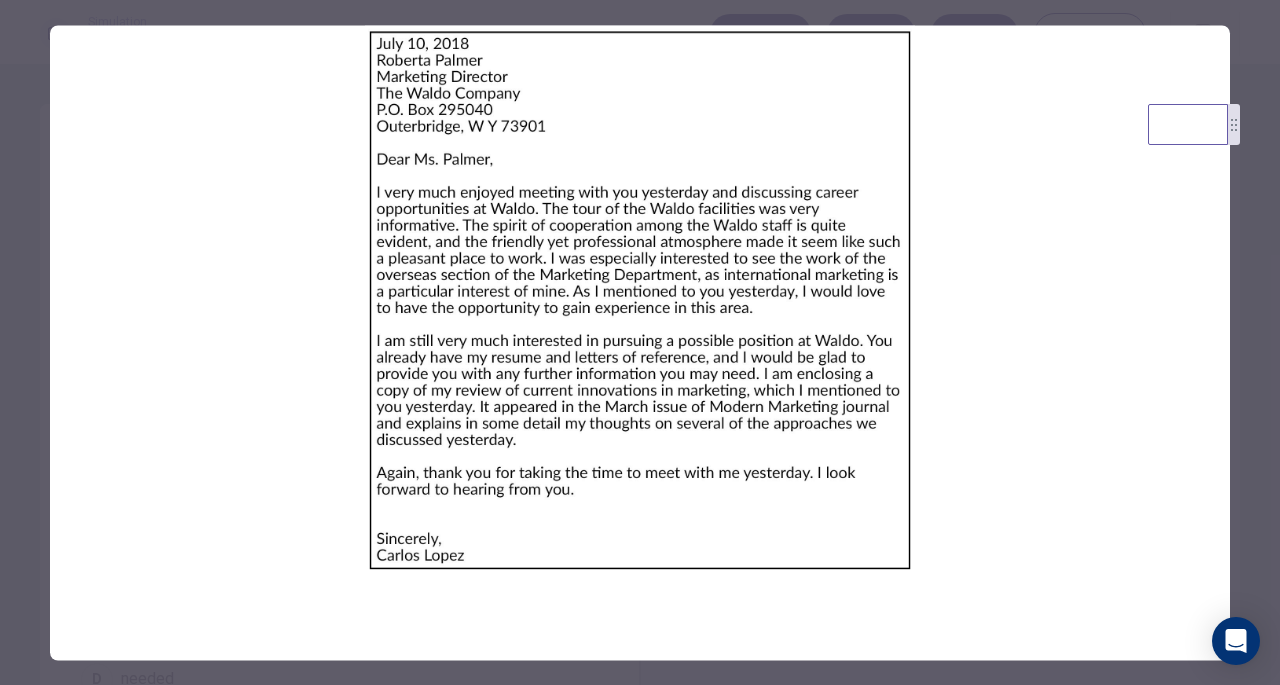 click at bounding box center [640, 342] 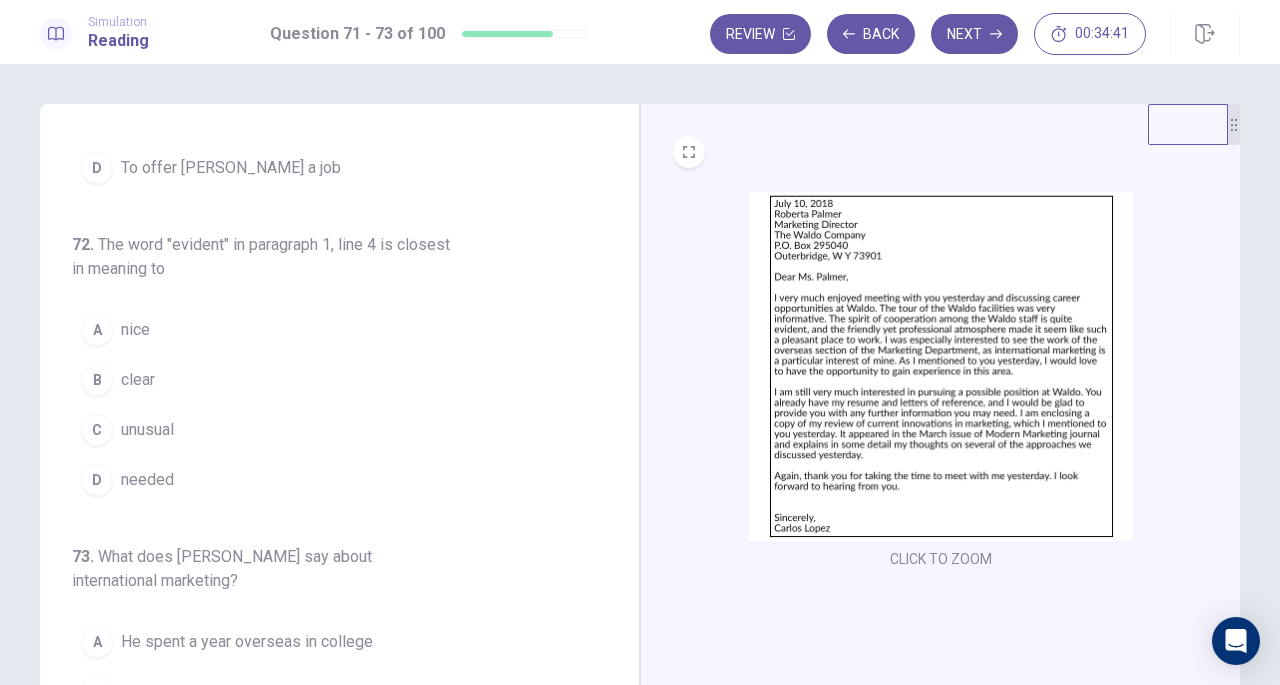 scroll, scrollTop: 200, scrollLeft: 0, axis: vertical 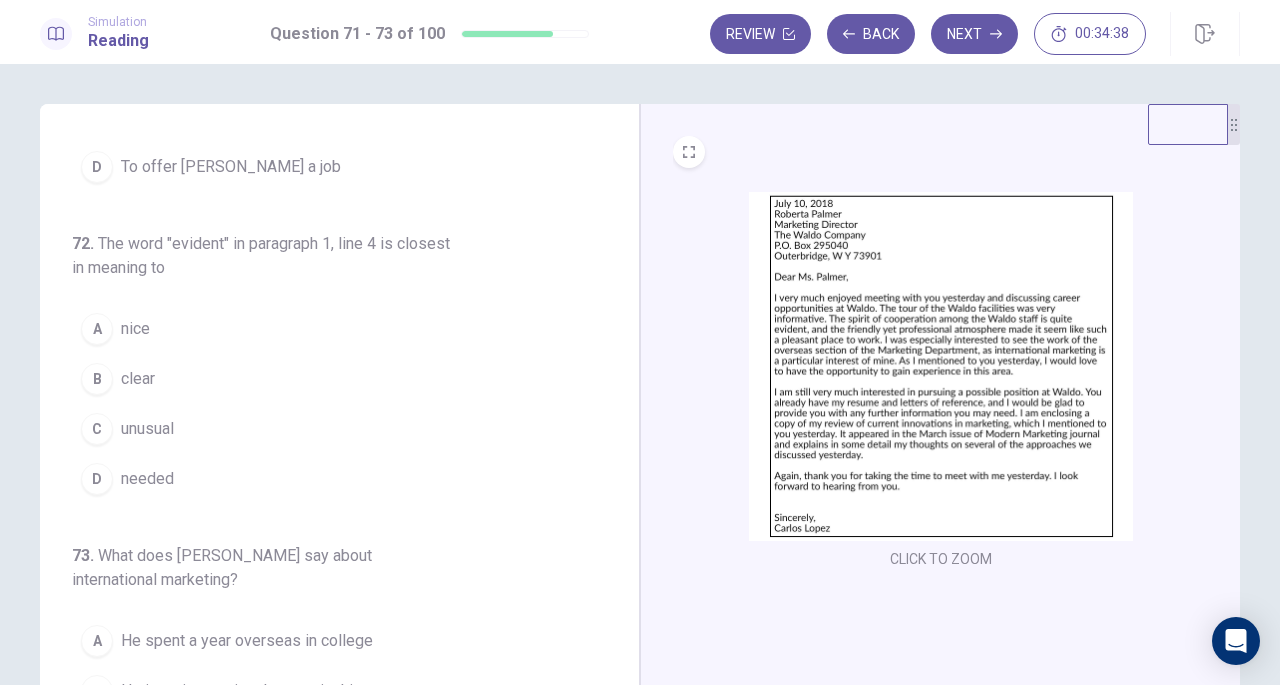 click at bounding box center [941, 366] 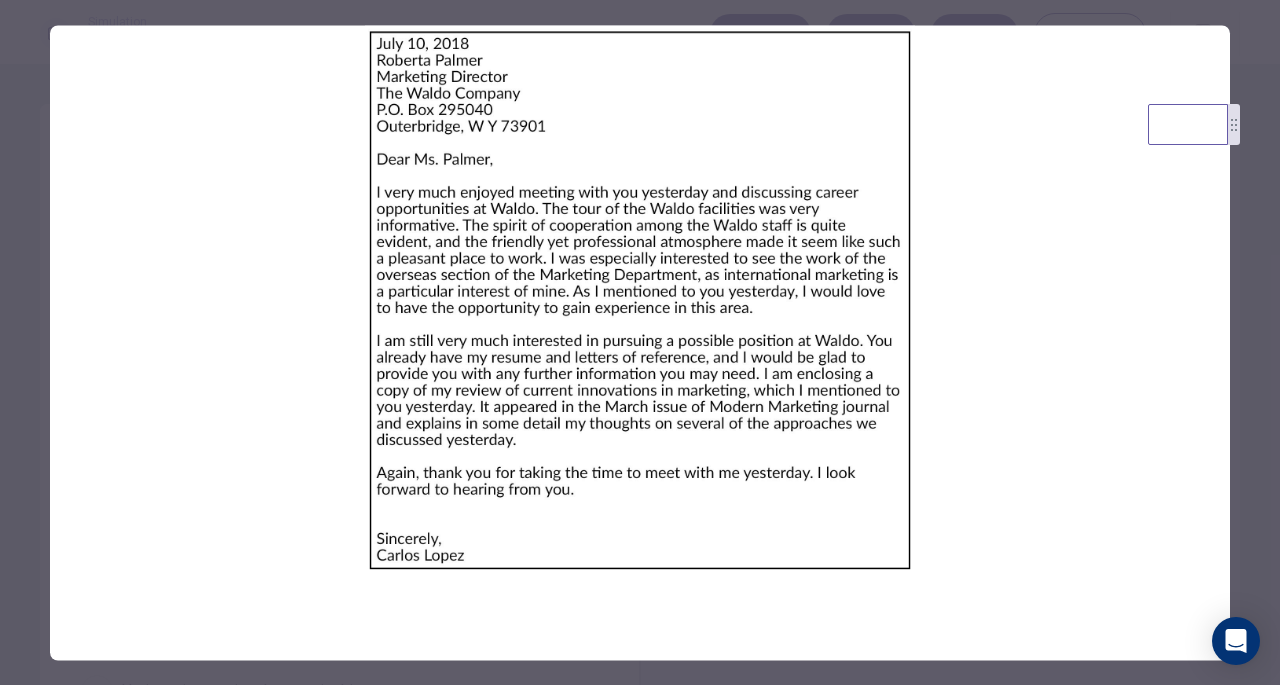 click at bounding box center [640, 342] 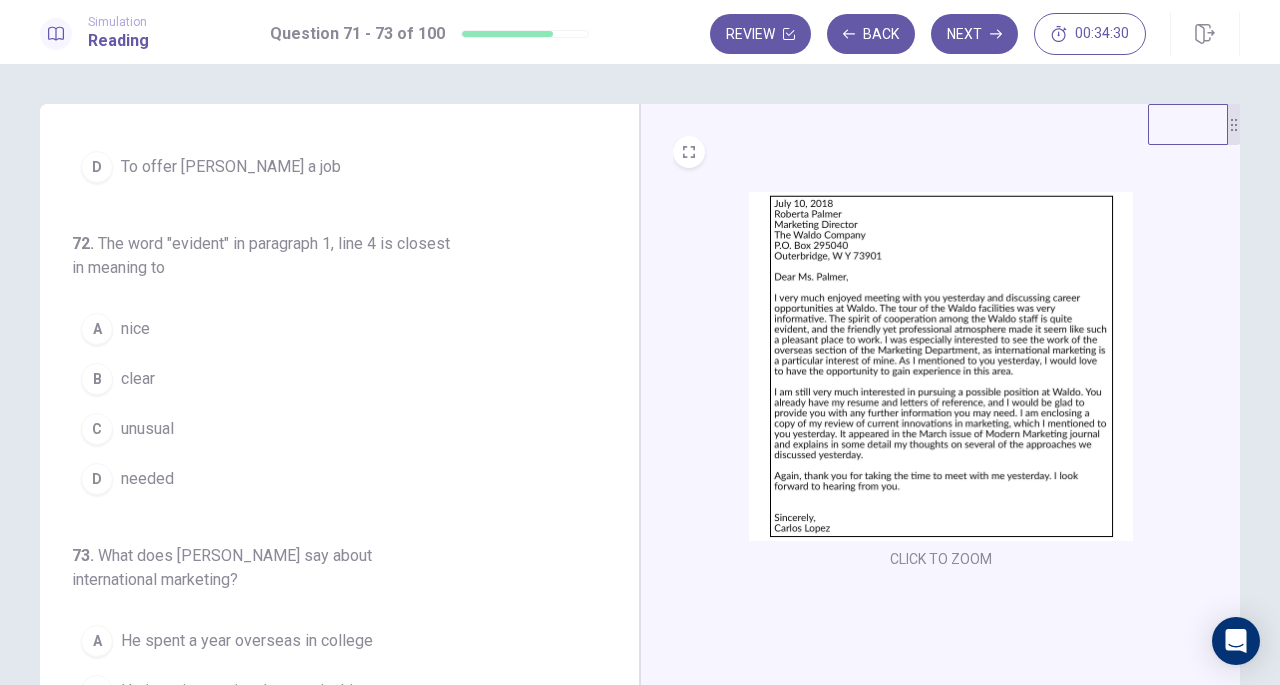 click at bounding box center (941, 366) 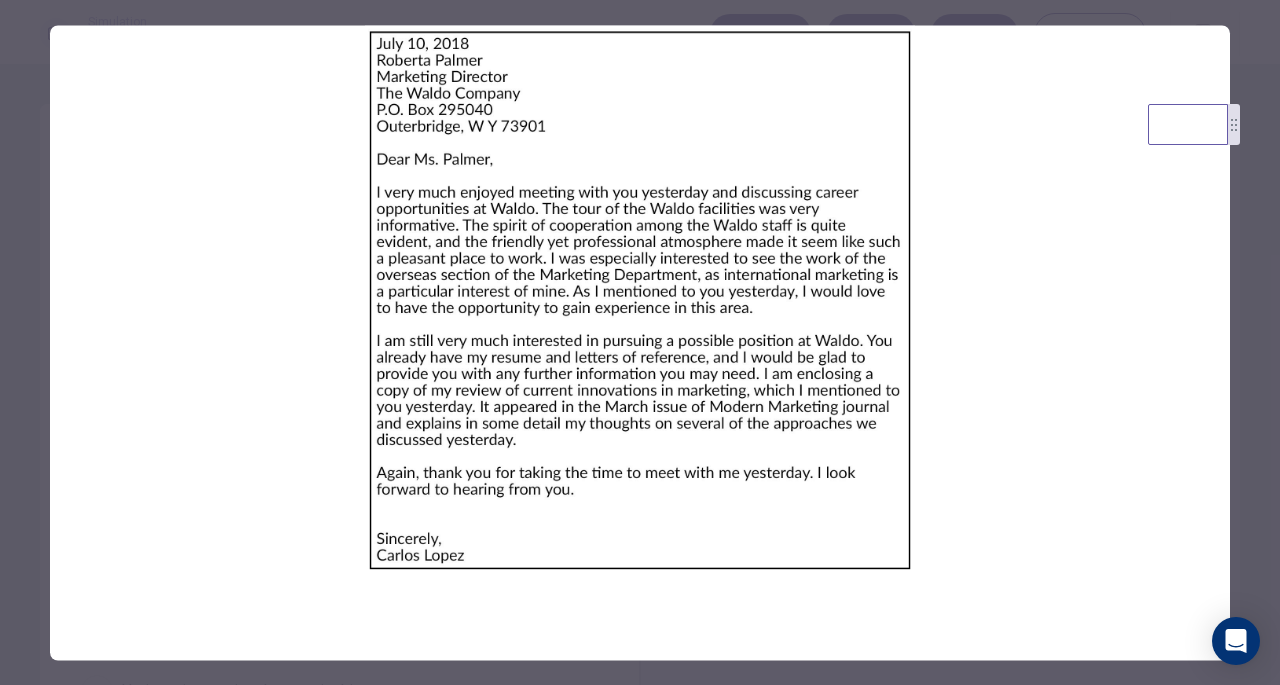 click at bounding box center [640, 342] 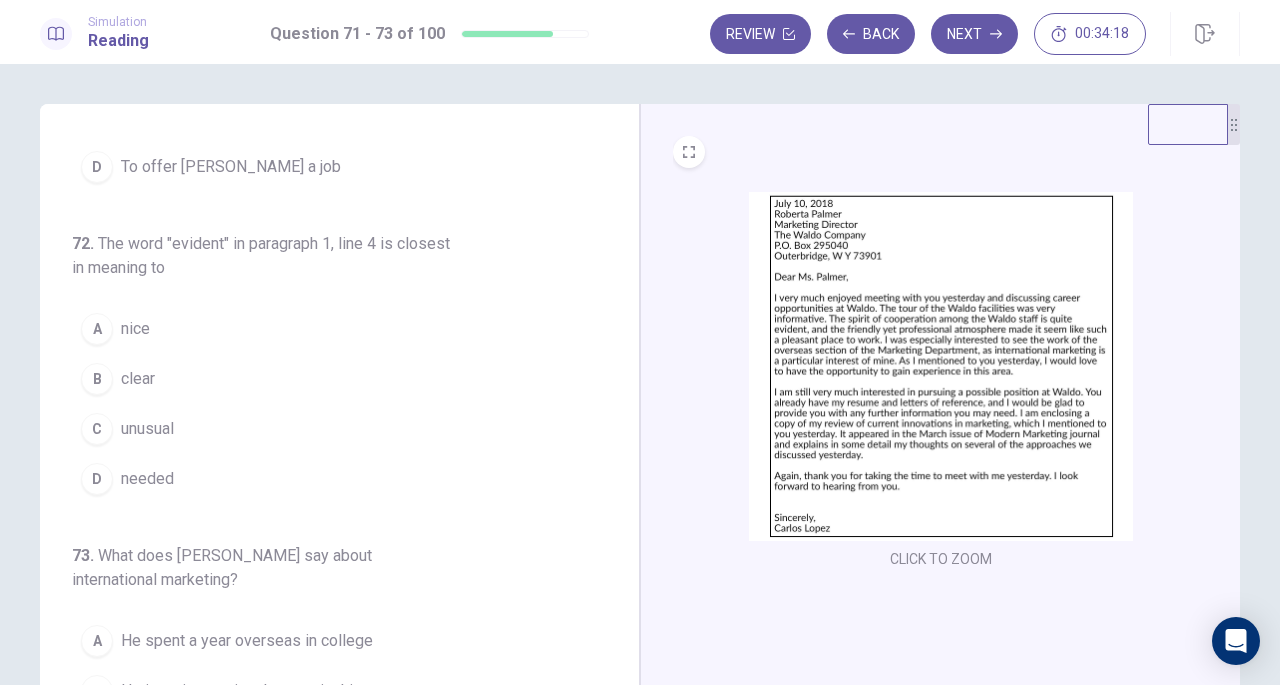 click on "clear" at bounding box center (138, 379) 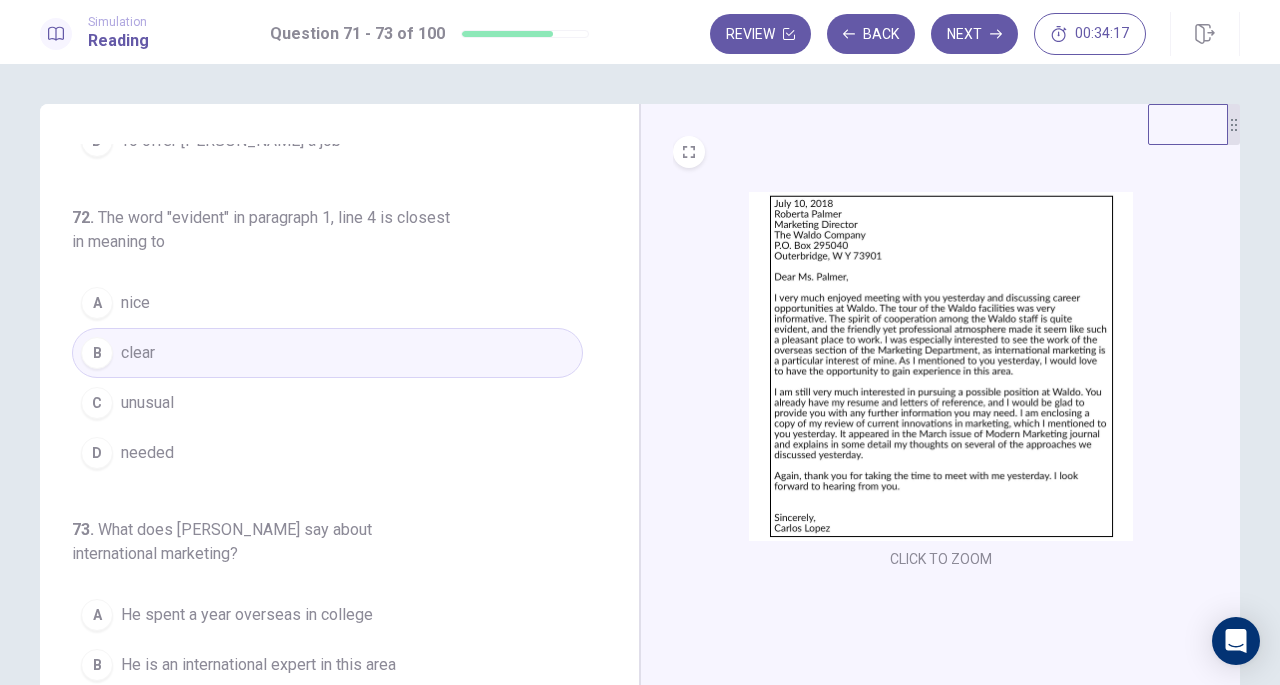 scroll, scrollTop: 248, scrollLeft: 0, axis: vertical 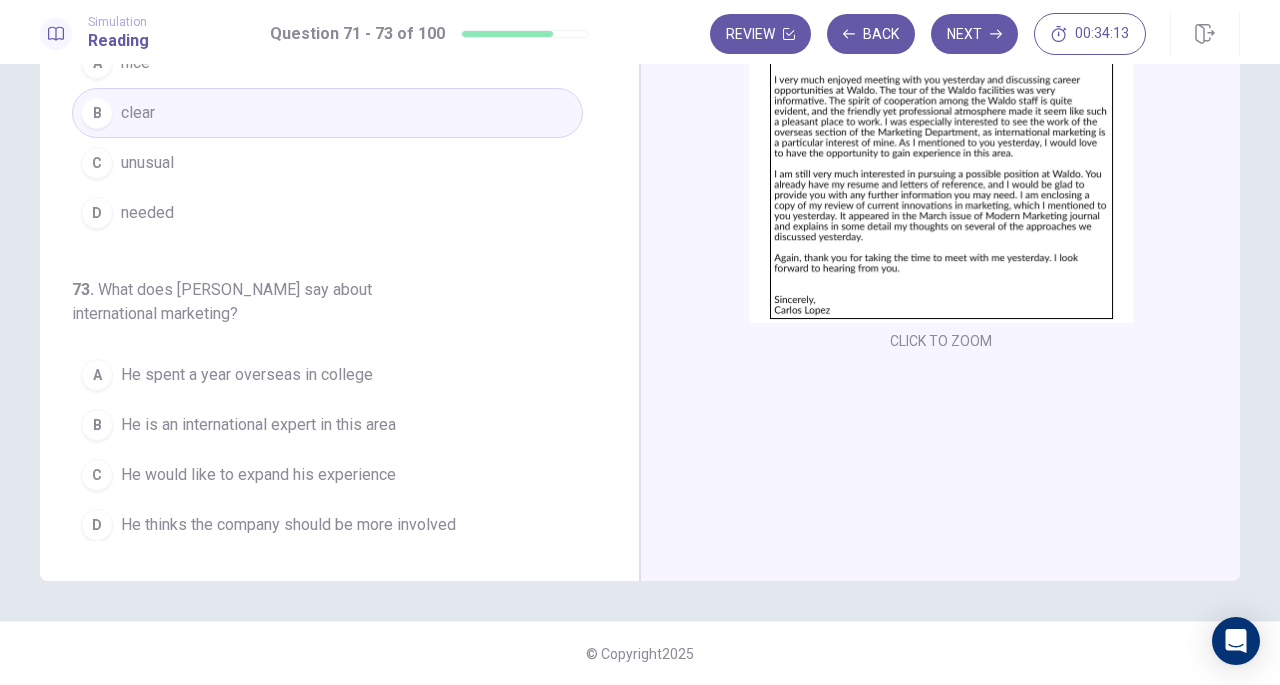 click at bounding box center [941, 148] 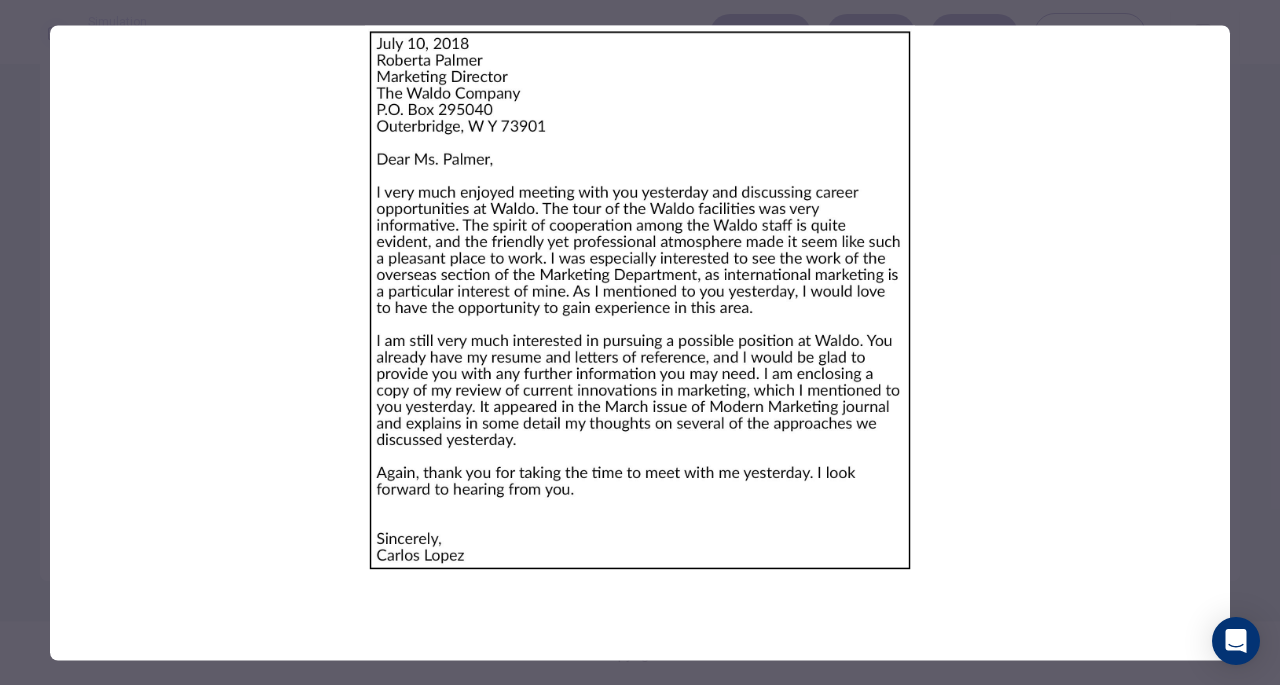 click at bounding box center (640, 342) 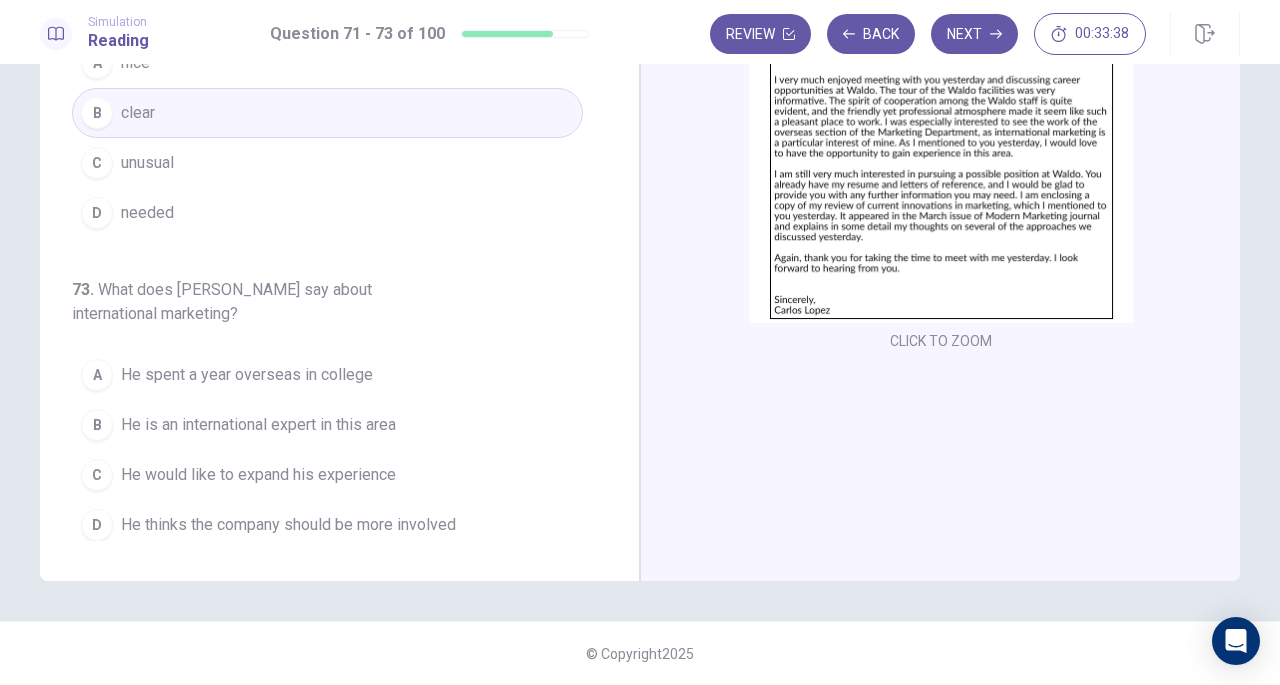 click at bounding box center [941, 148] 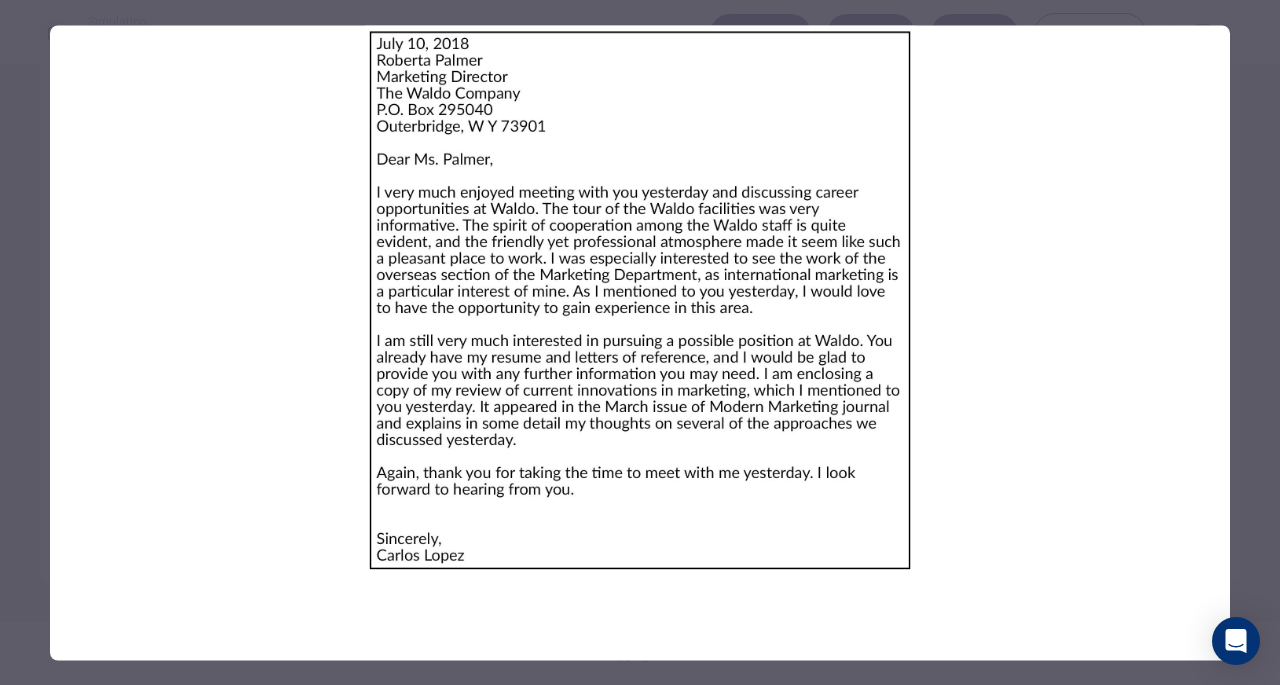 click at bounding box center [640, 342] 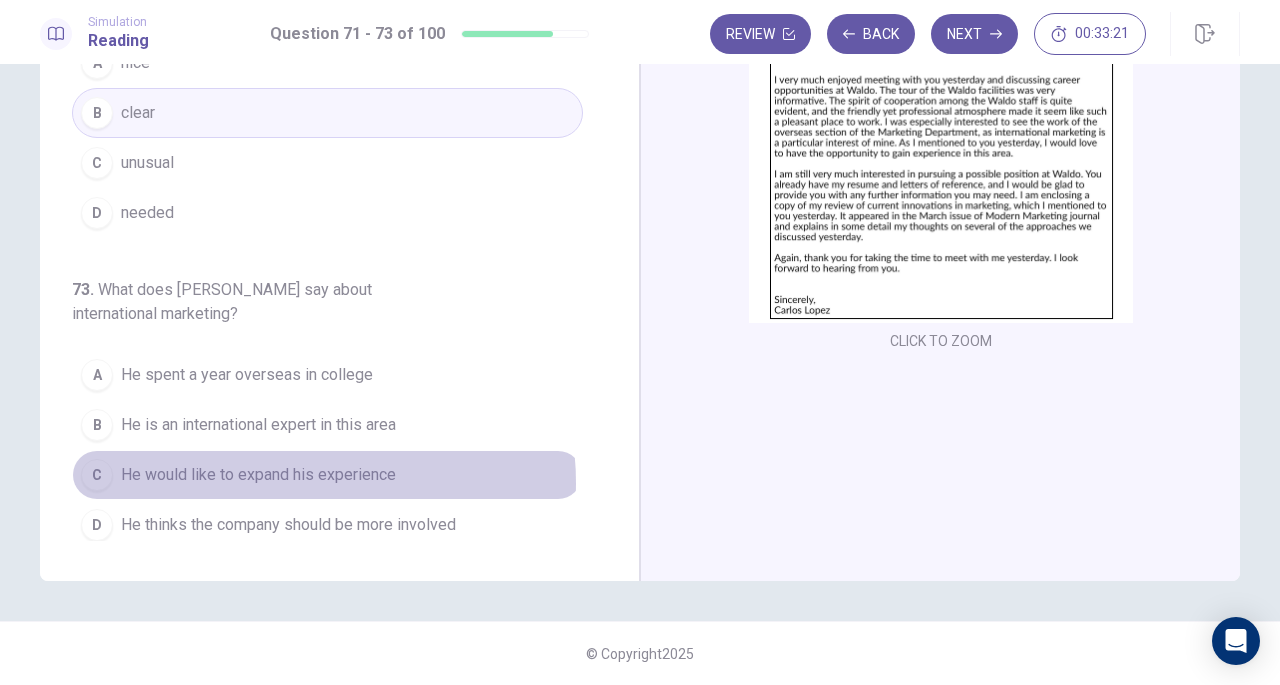 click on "He would like to expand his experience" at bounding box center [258, 475] 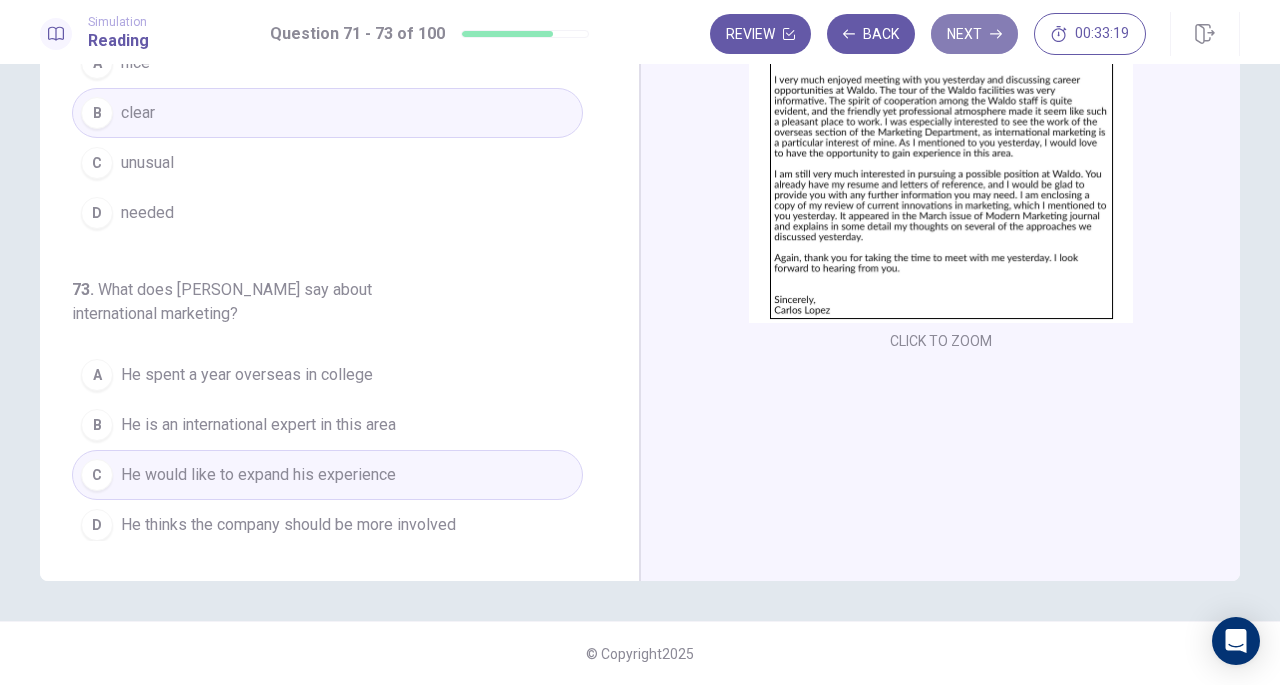 click on "Next" at bounding box center [974, 34] 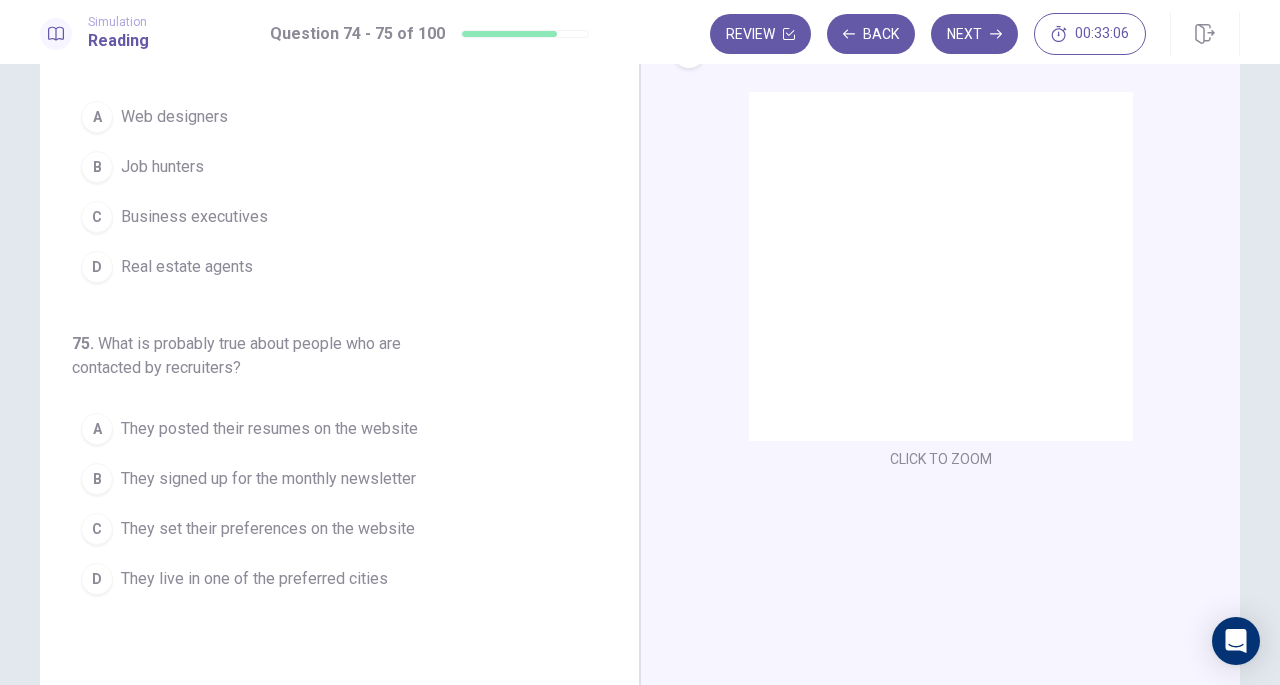 scroll, scrollTop: 0, scrollLeft: 0, axis: both 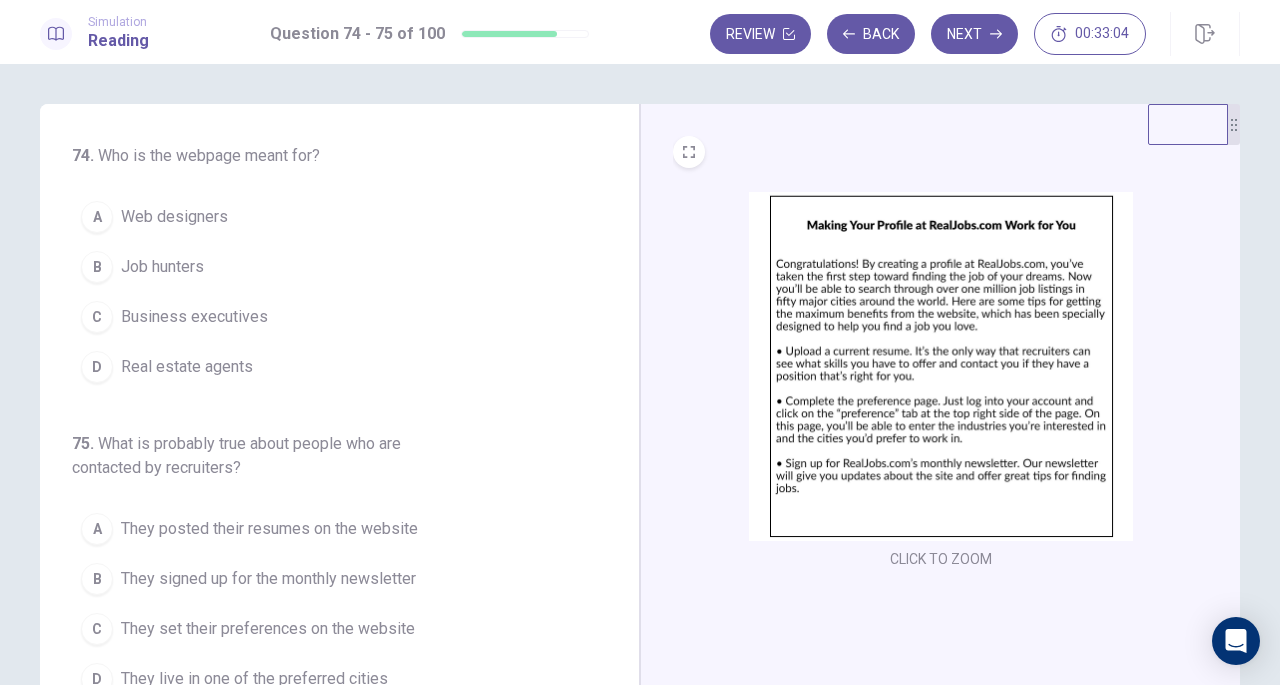 click at bounding box center (941, 366) 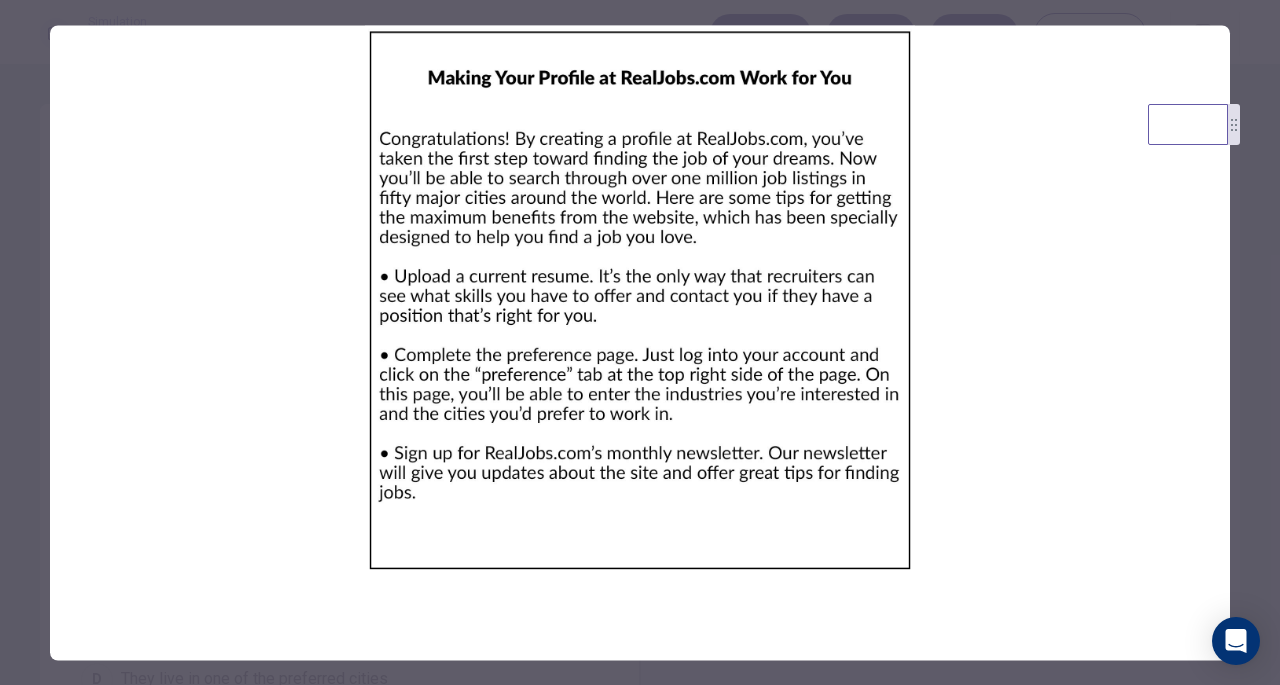 click at bounding box center [640, 342] 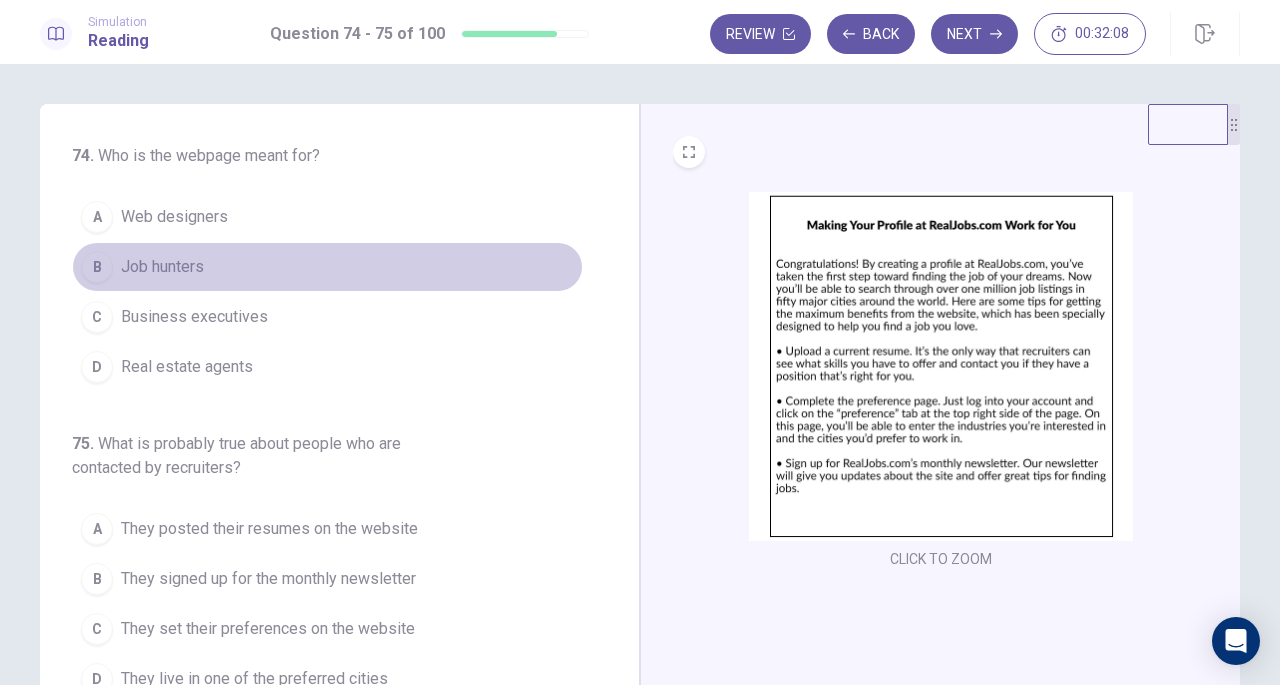 click on "Job hunters" at bounding box center [162, 267] 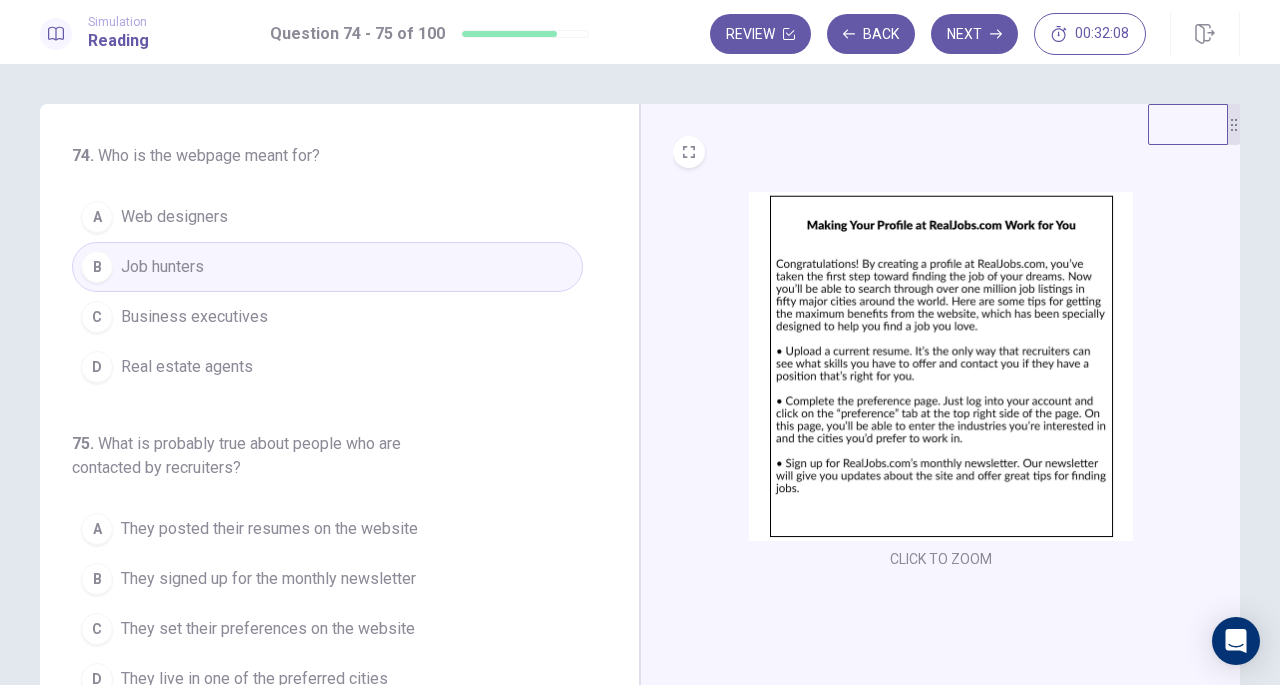 scroll, scrollTop: 100, scrollLeft: 0, axis: vertical 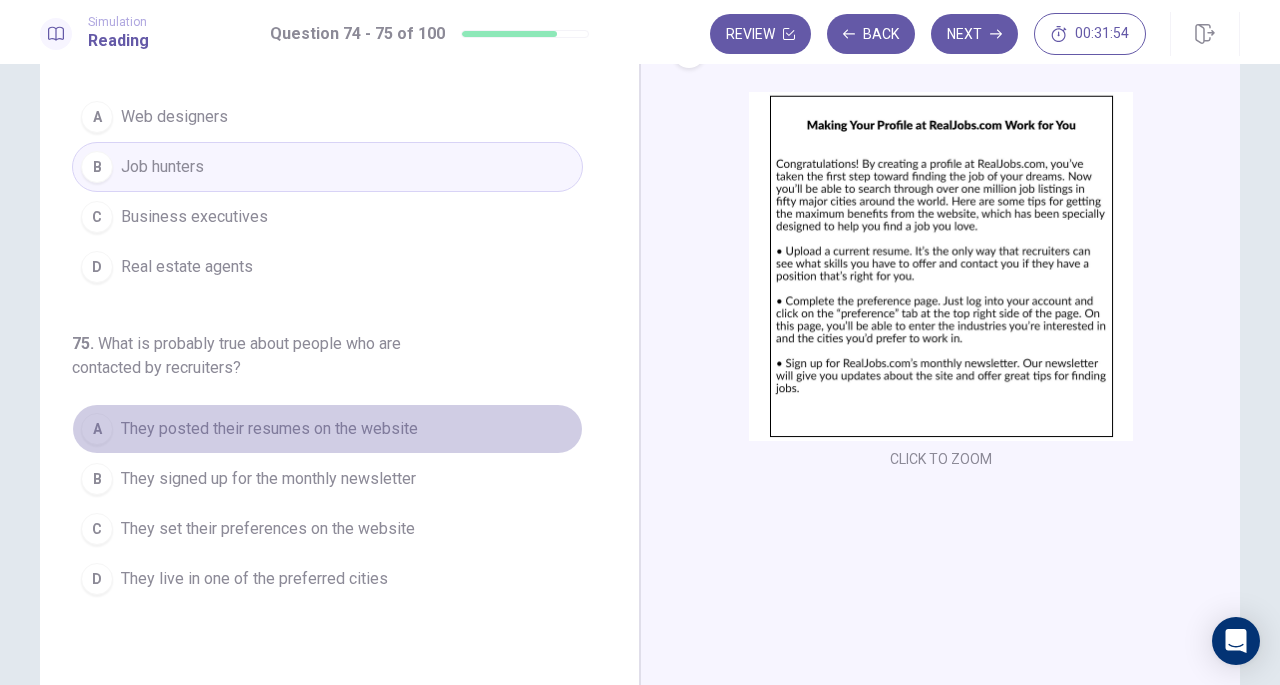 click on "They posted their resumes on the website" at bounding box center (269, 429) 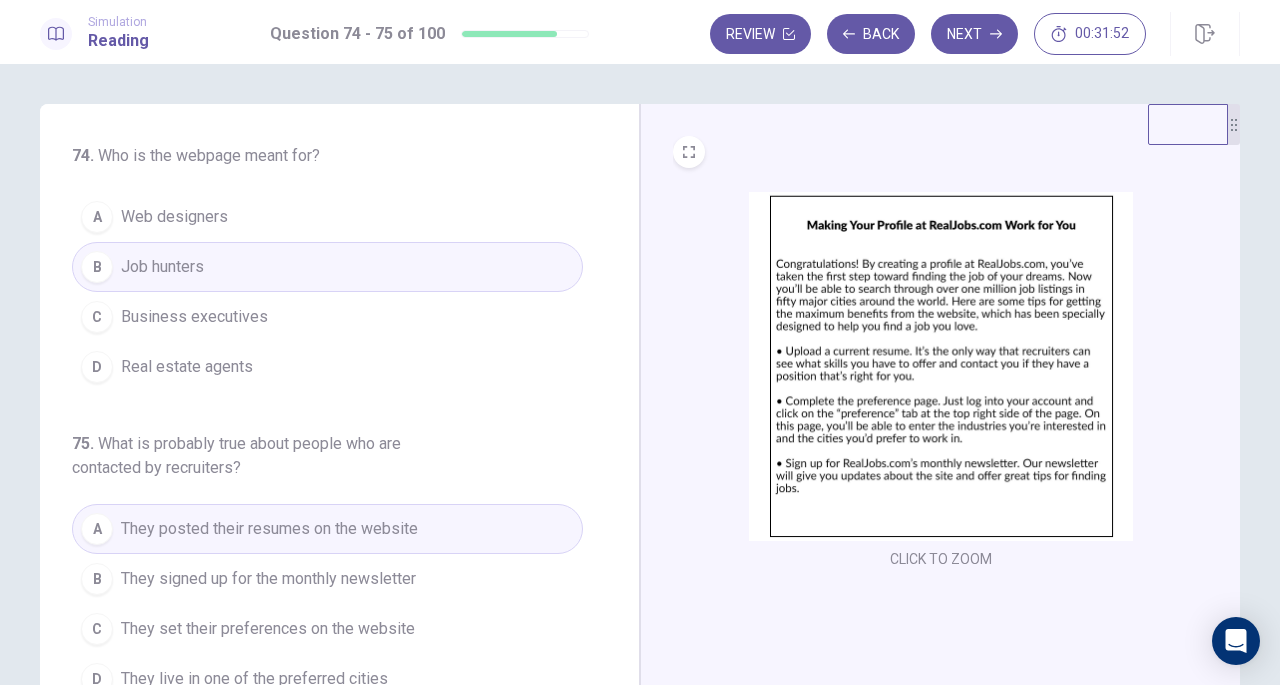 scroll, scrollTop: 0, scrollLeft: 0, axis: both 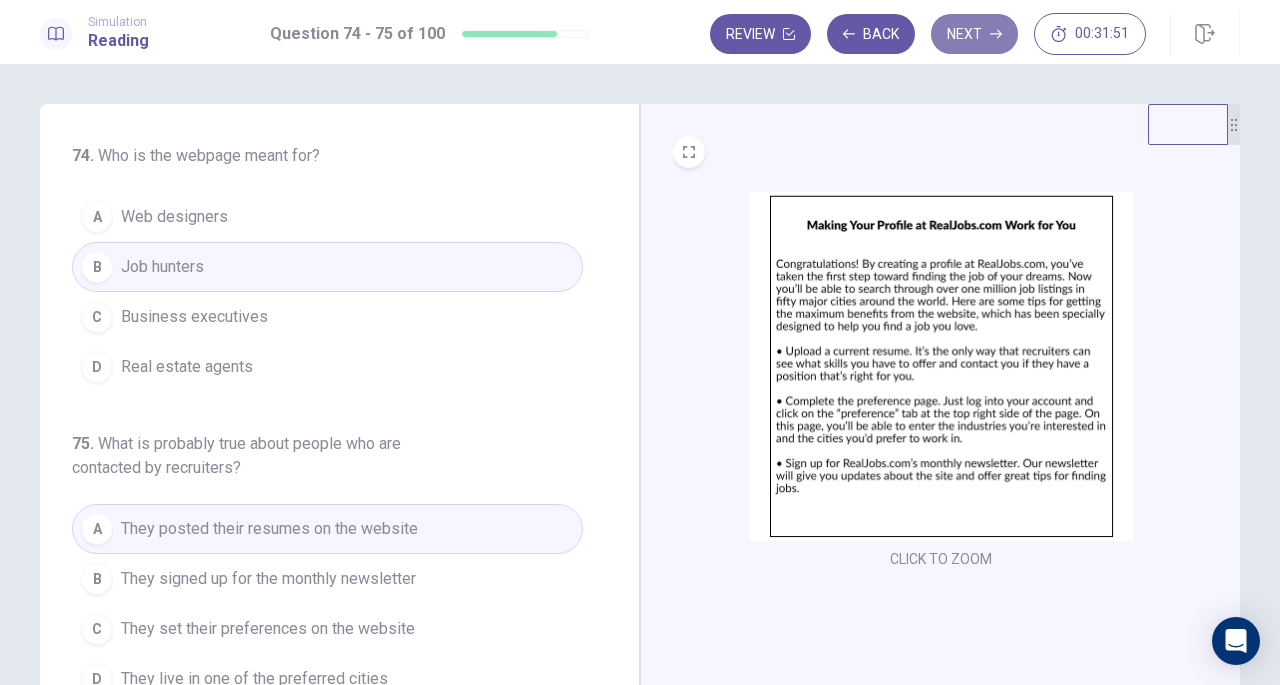 click on "Next" at bounding box center [974, 34] 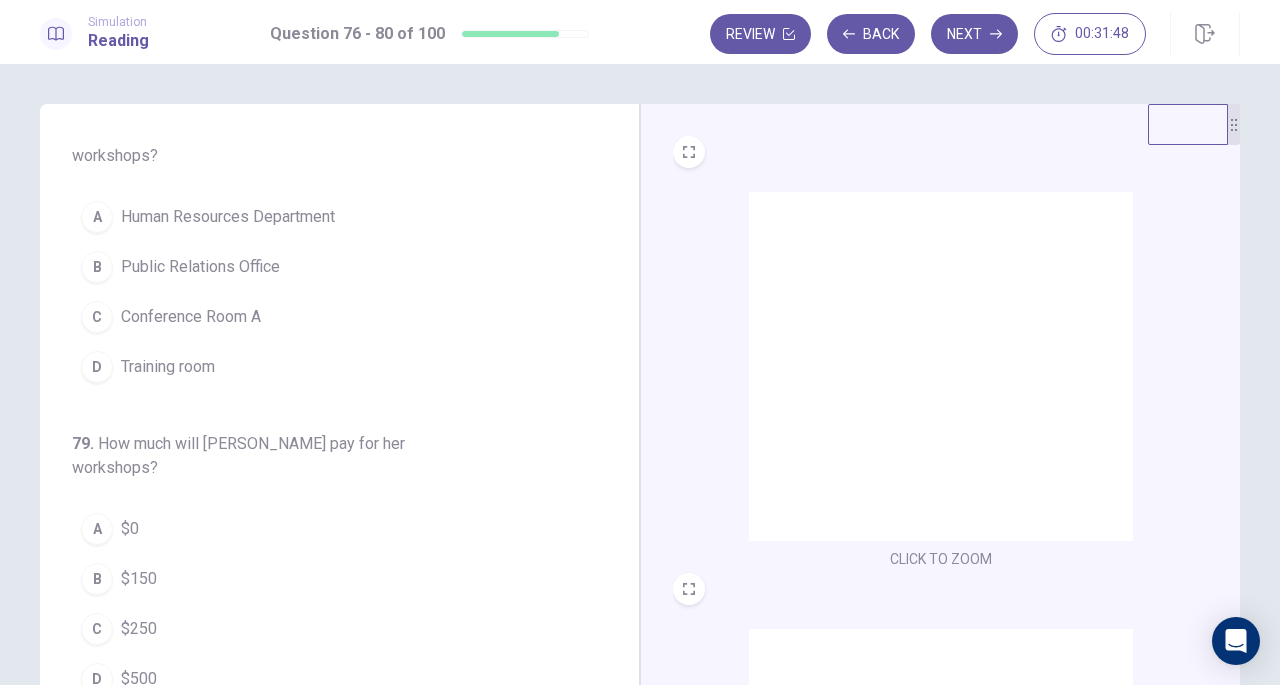scroll, scrollTop: 771, scrollLeft: 0, axis: vertical 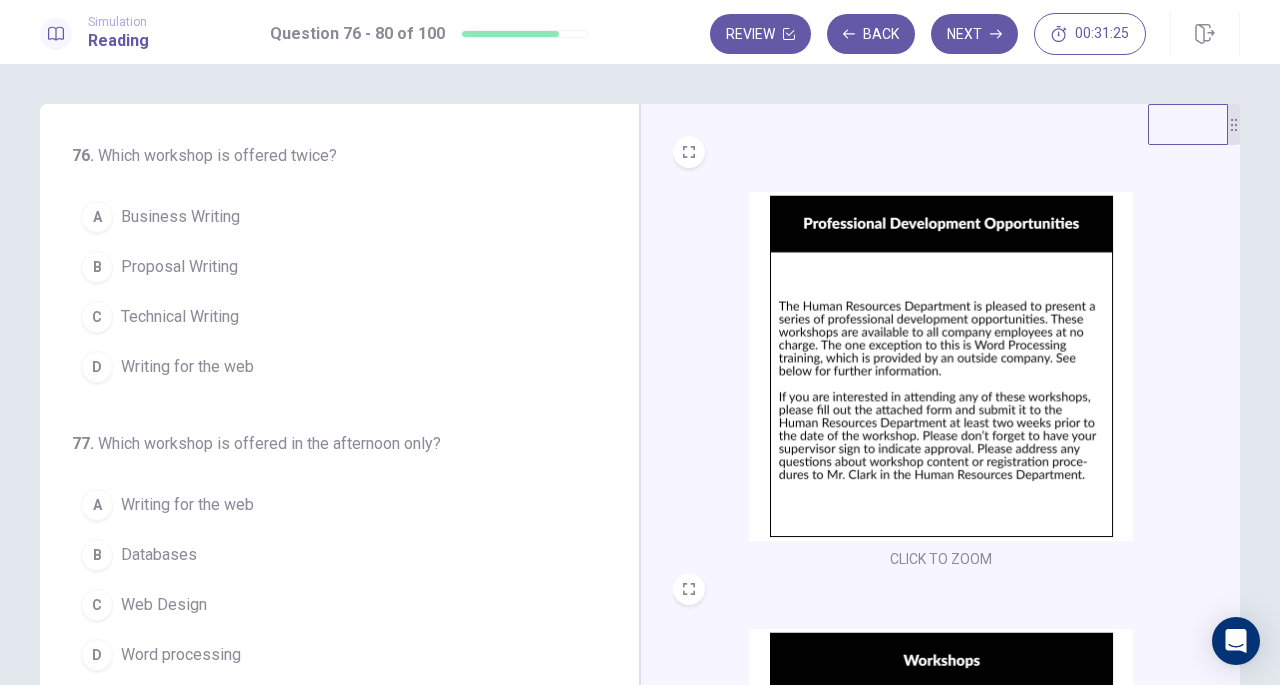 click at bounding box center [941, 366] 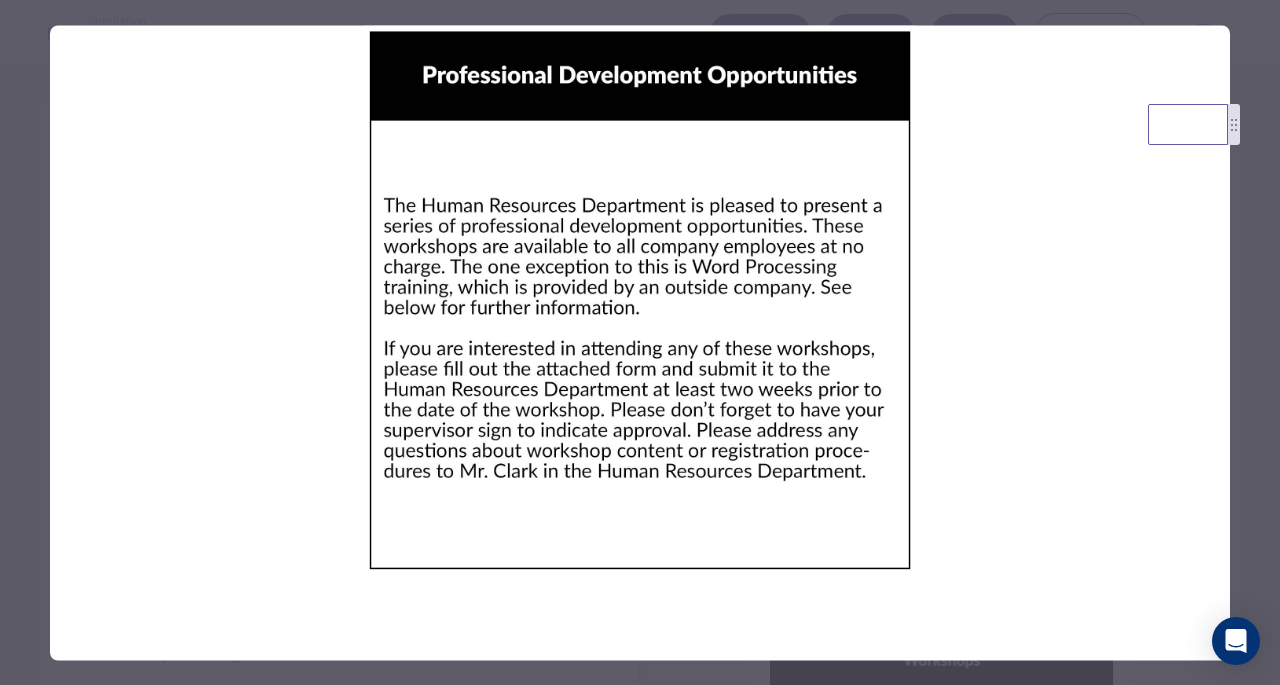 click at bounding box center (640, 342) 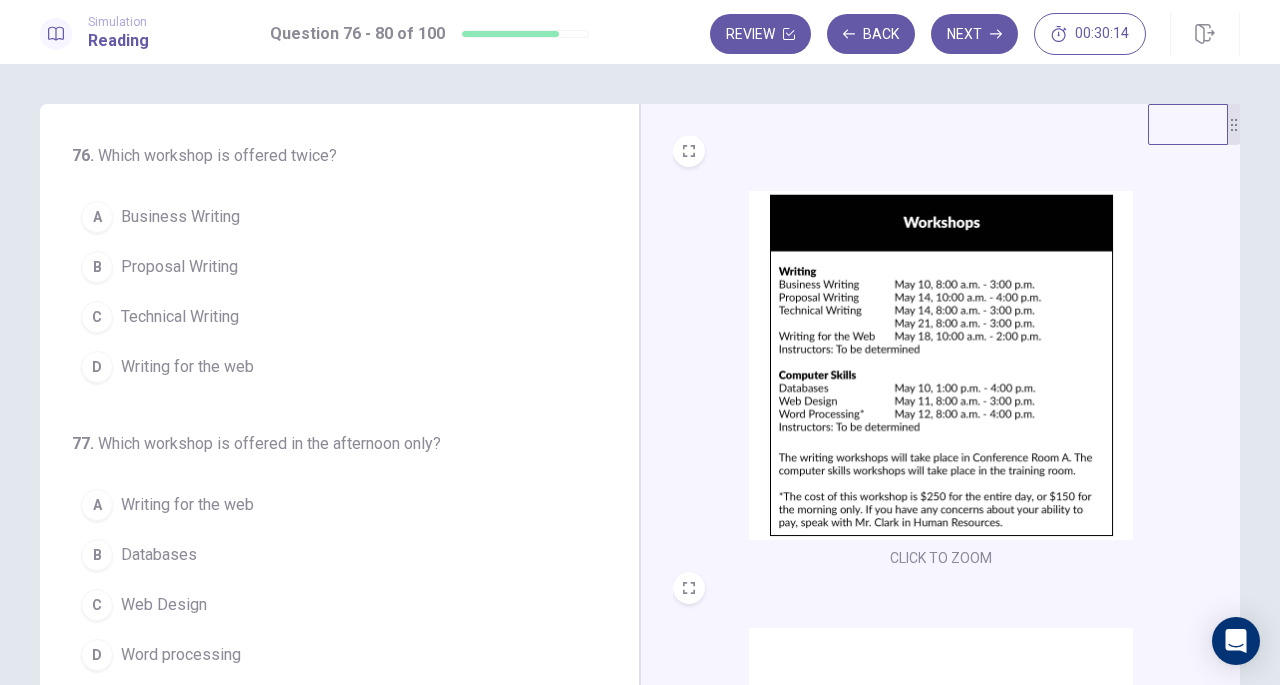 scroll, scrollTop: 436, scrollLeft: 0, axis: vertical 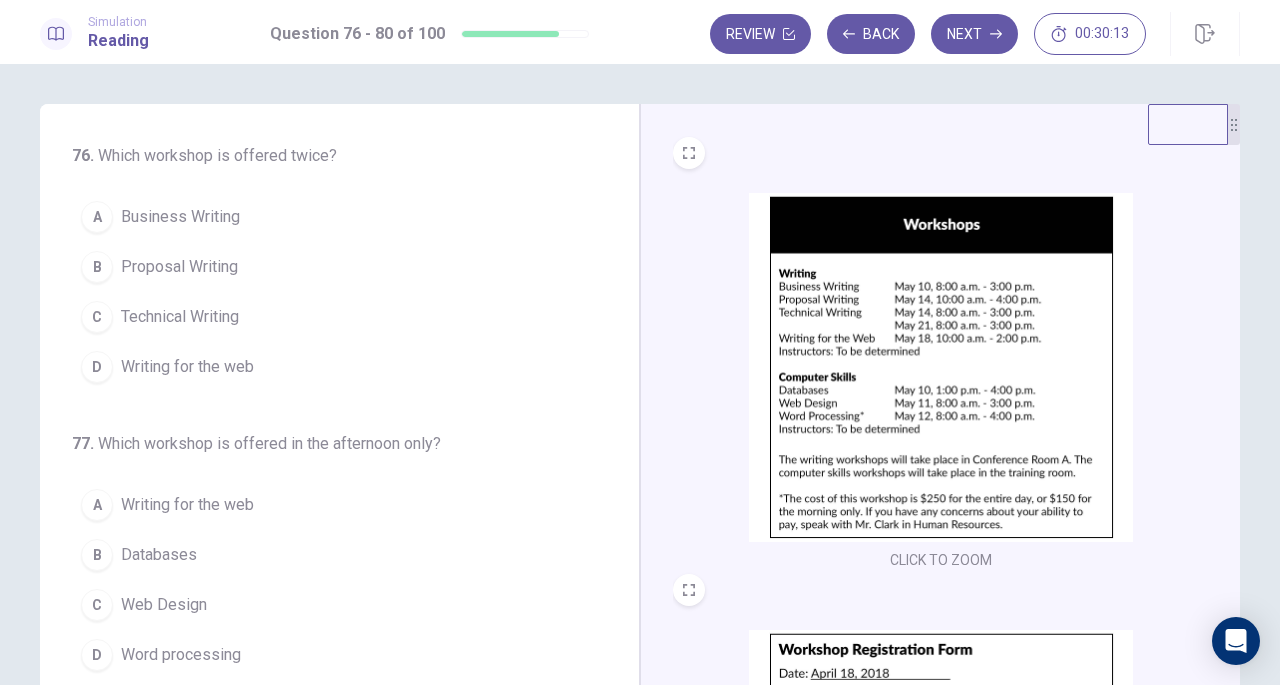 click at bounding box center (941, 367) 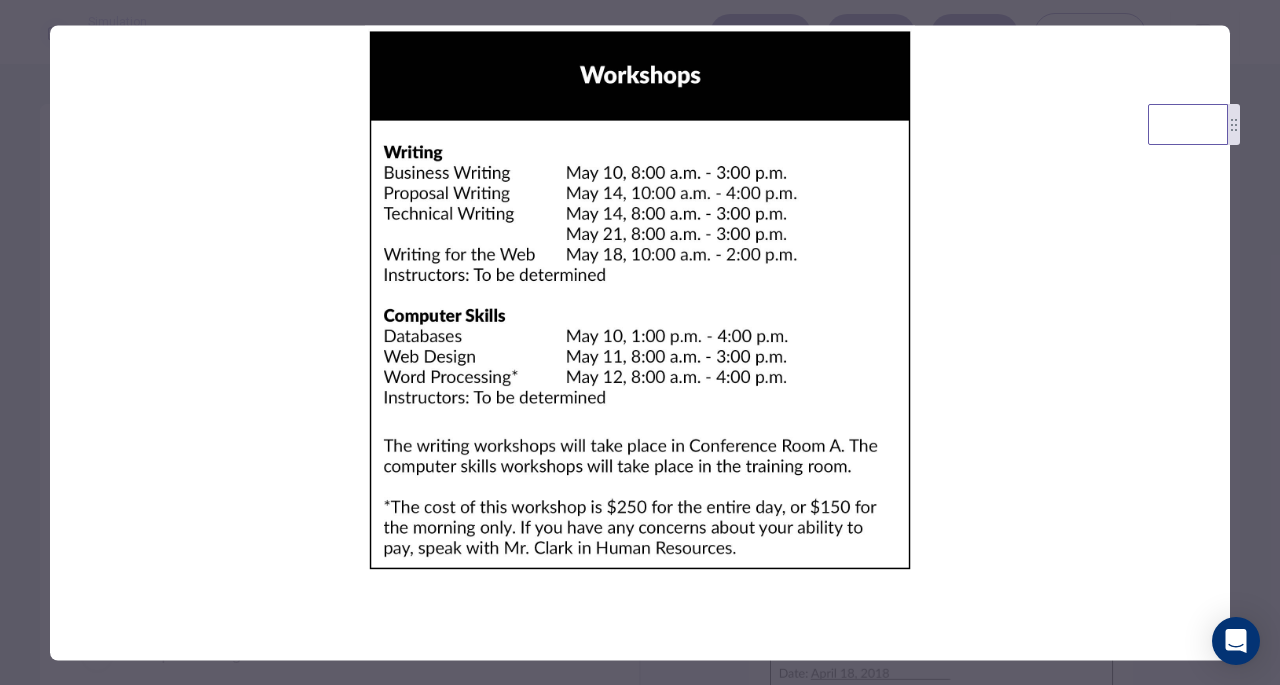 click at bounding box center (640, 342) 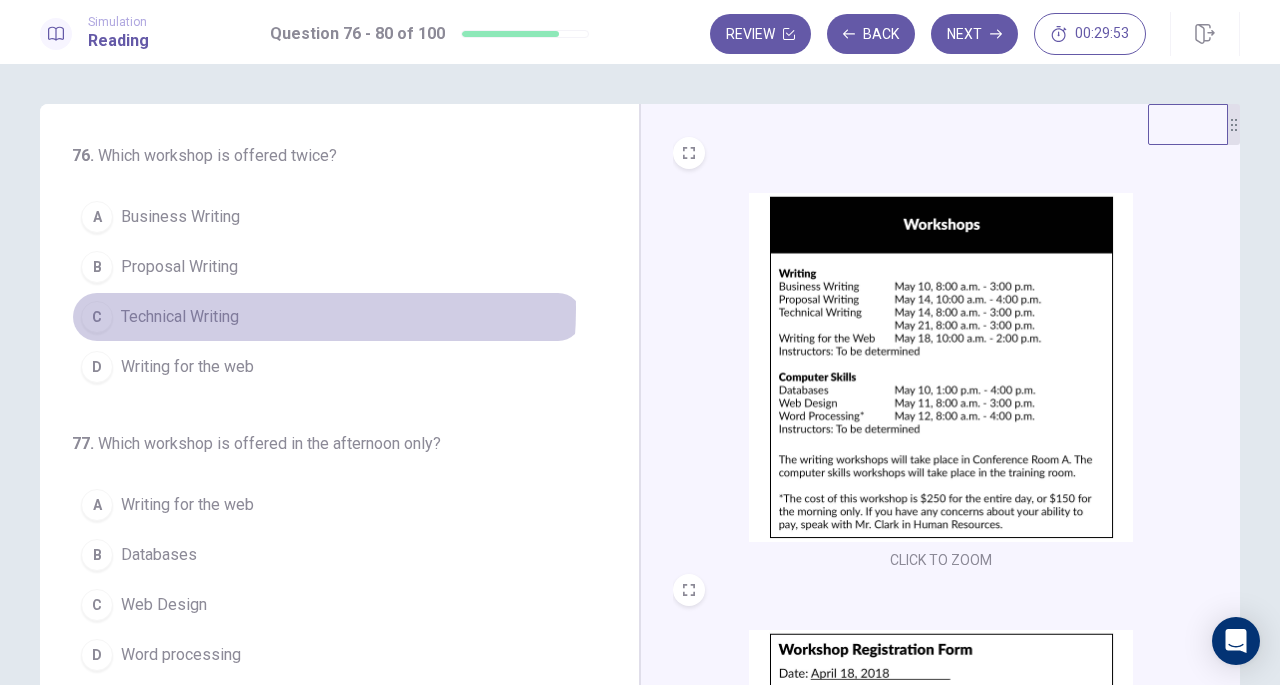click on "Technical Writing" at bounding box center [180, 317] 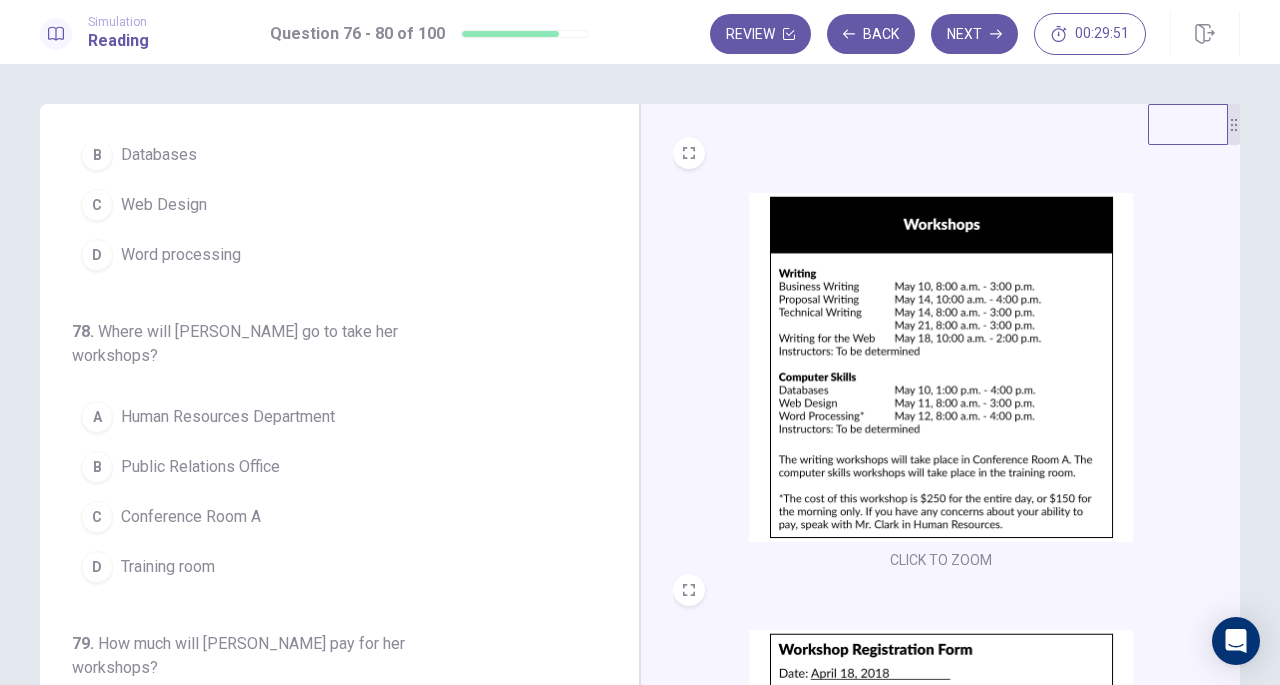 scroll, scrollTop: 200, scrollLeft: 0, axis: vertical 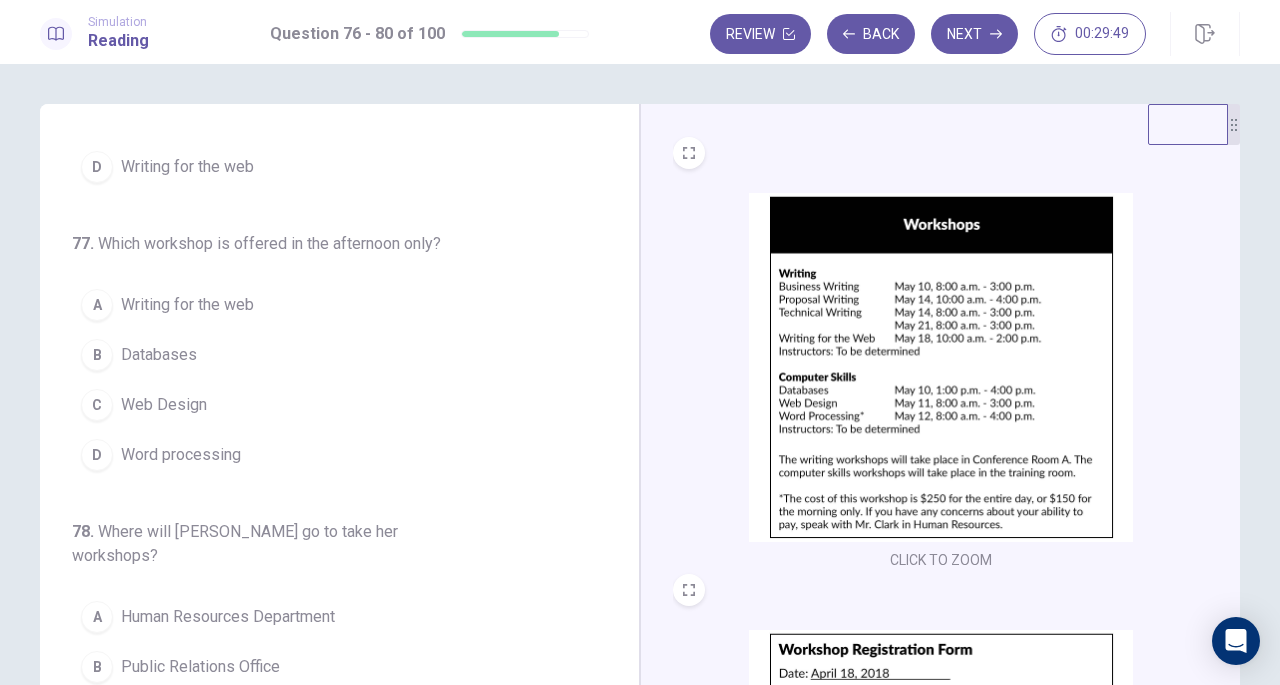click at bounding box center (941, 367) 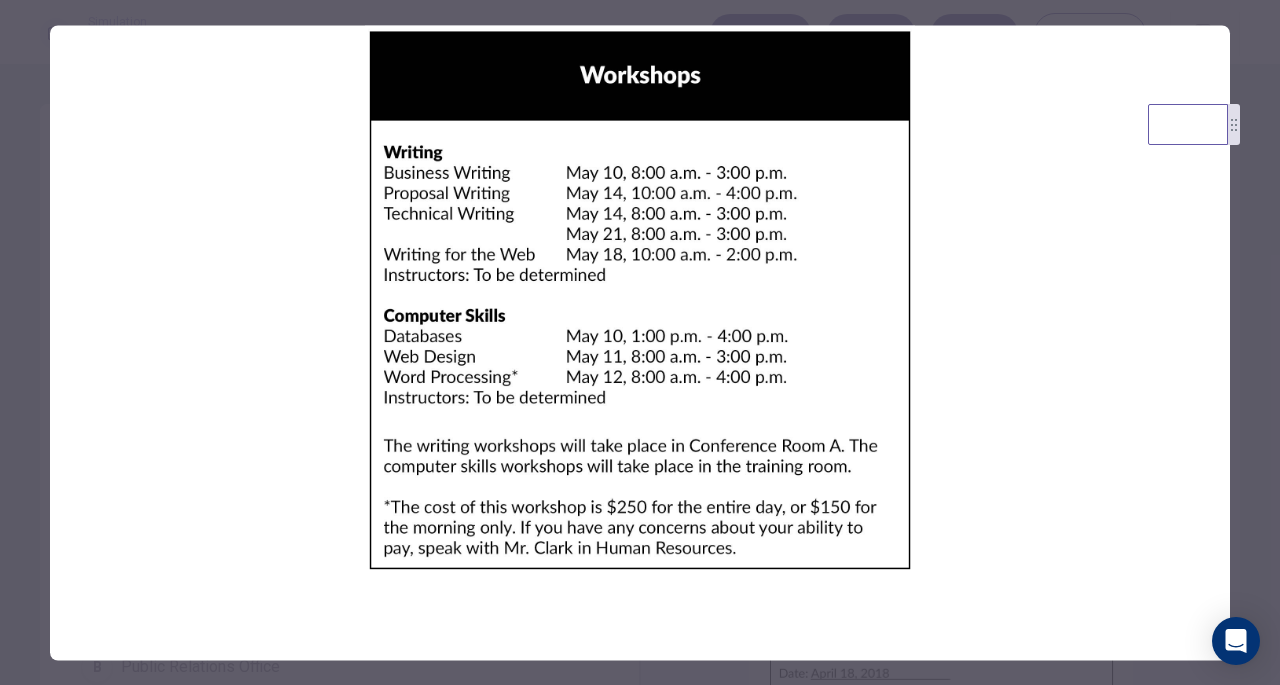 click at bounding box center [640, 300] 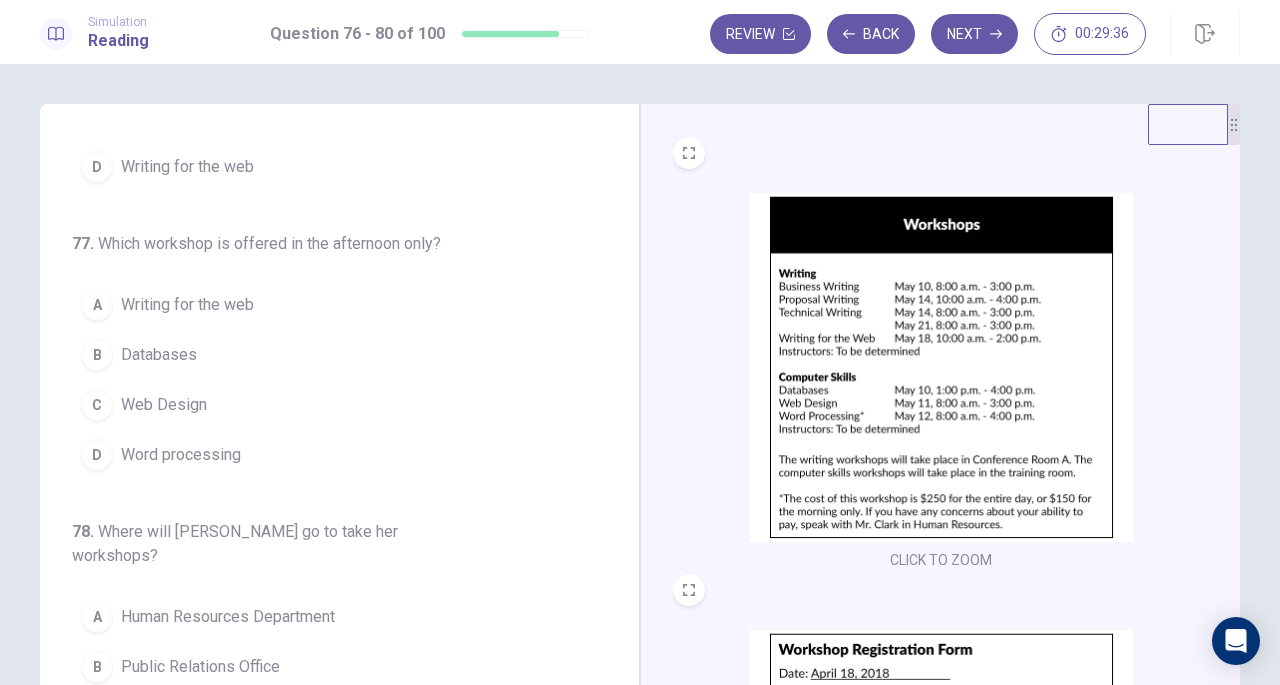 click on "Databases" at bounding box center (159, 355) 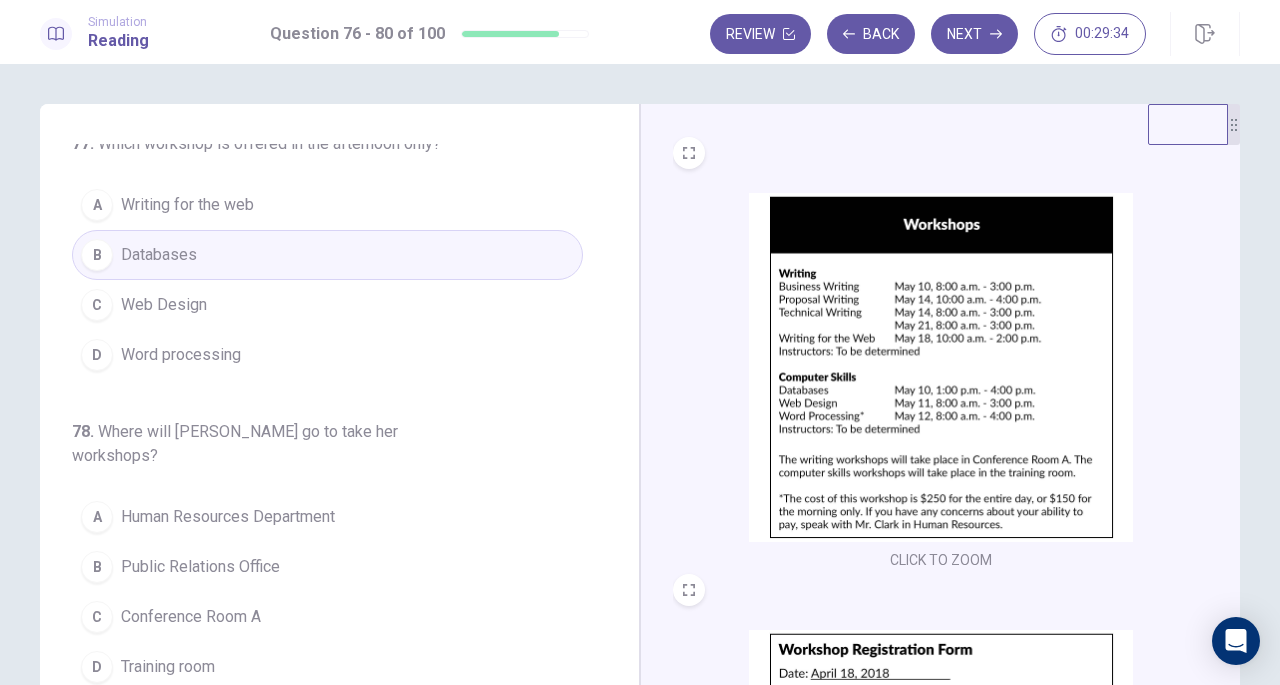 scroll, scrollTop: 500, scrollLeft: 0, axis: vertical 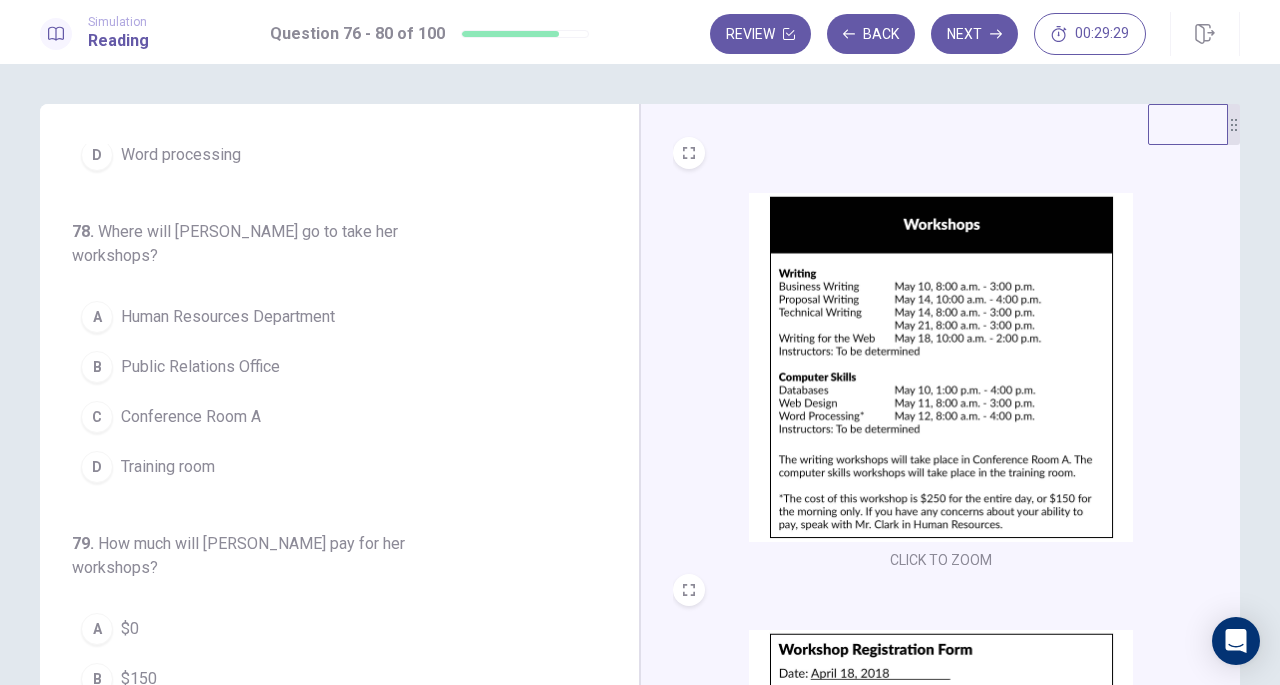 click at bounding box center (941, 367) 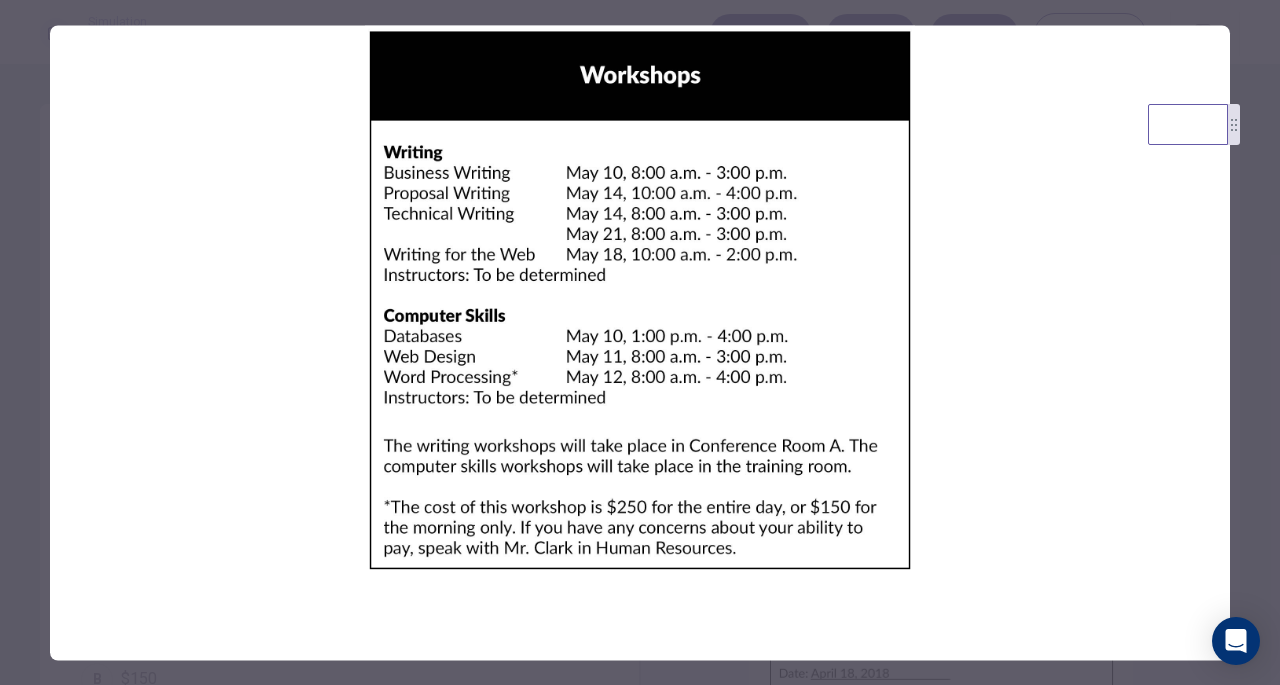 click at bounding box center [640, 342] 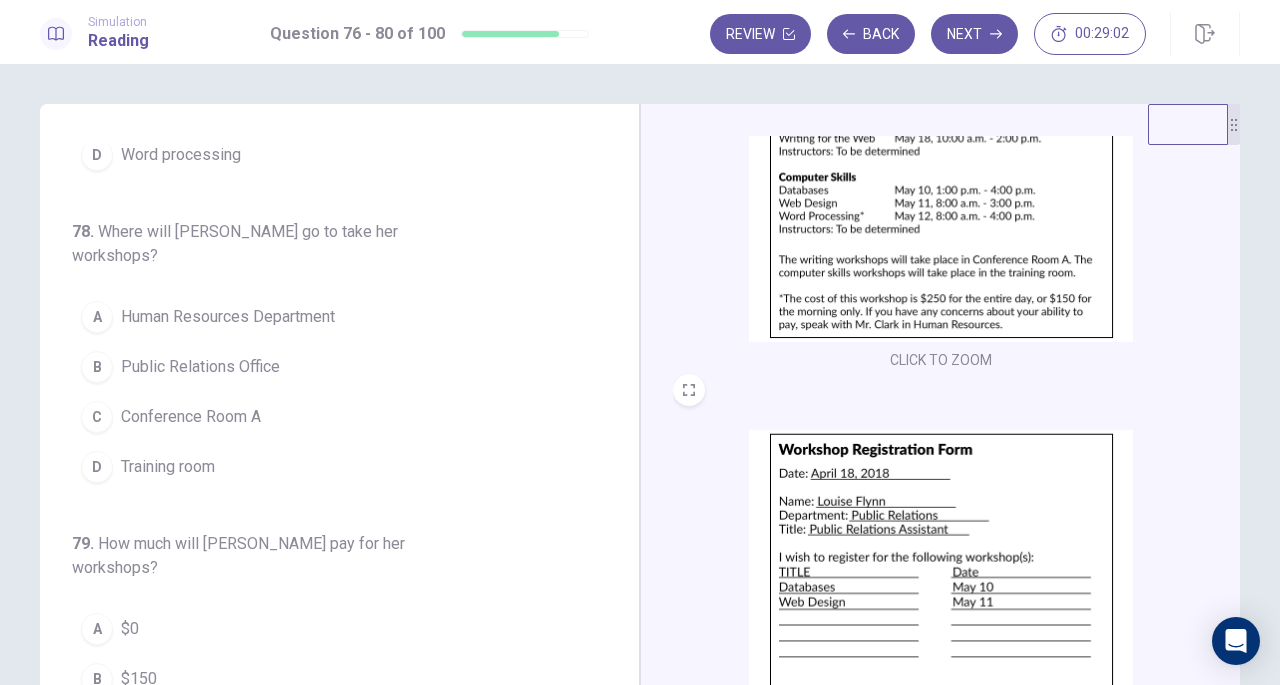 scroll, scrollTop: 736, scrollLeft: 0, axis: vertical 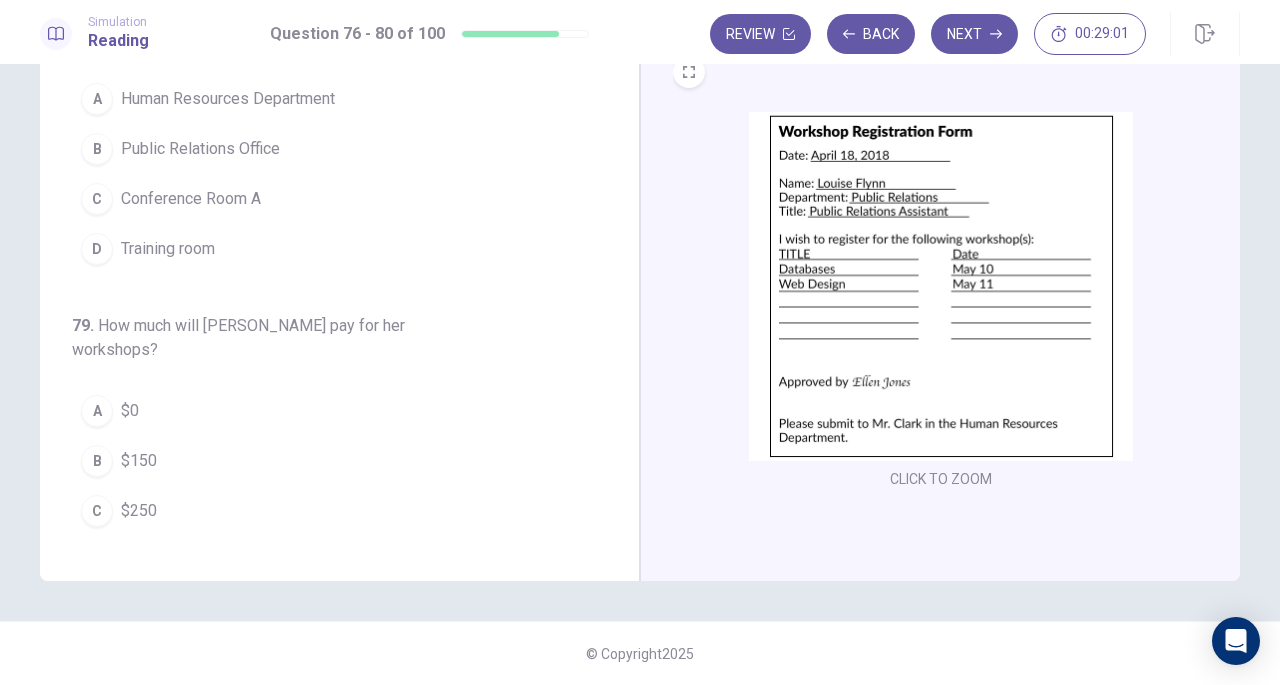 click at bounding box center (941, 286) 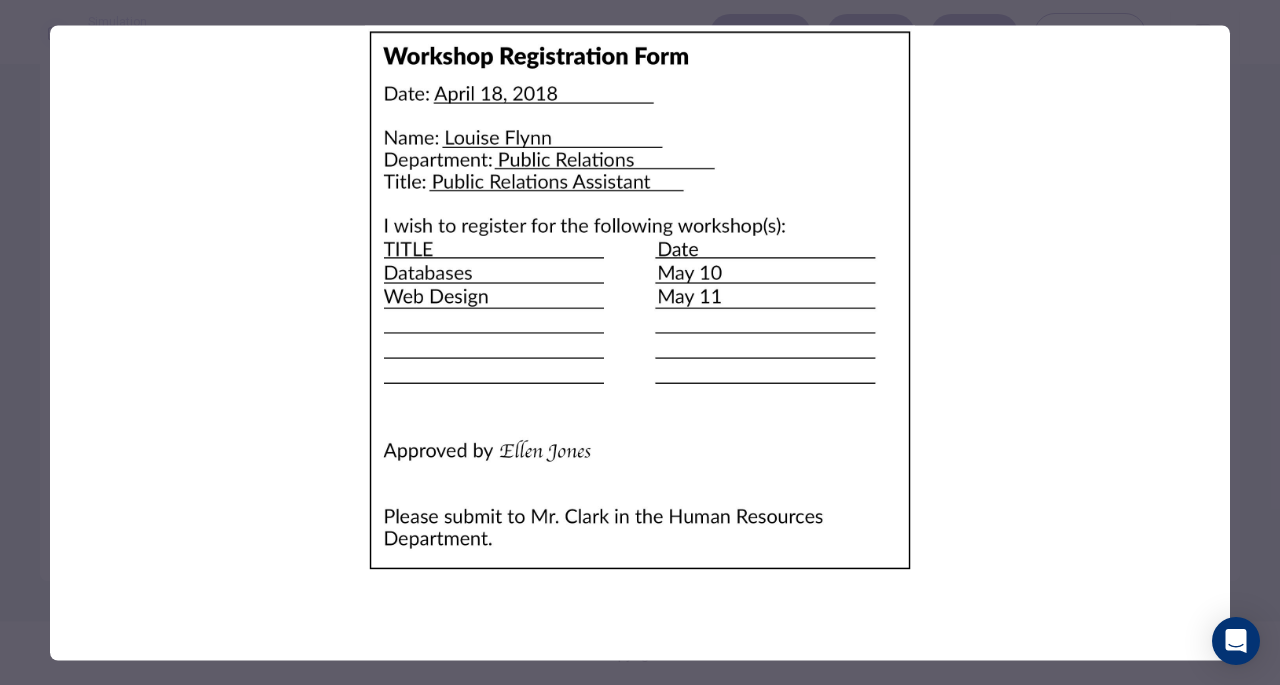 click at bounding box center [640, 342] 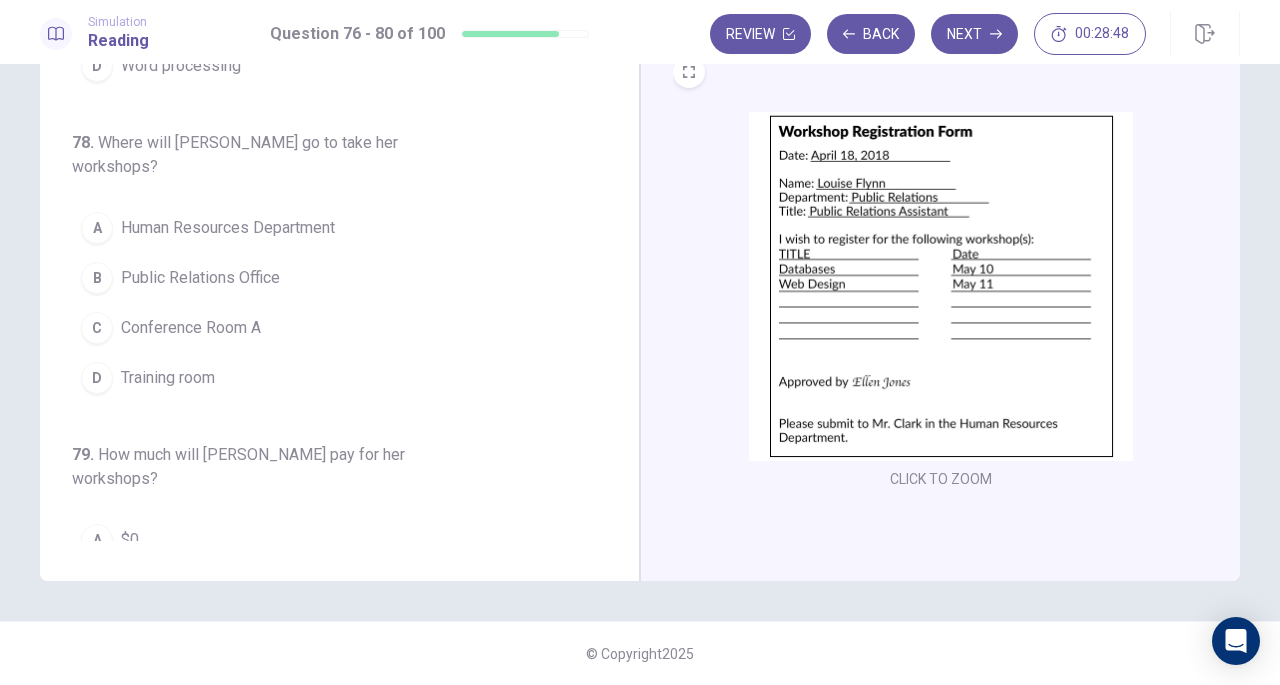 scroll, scrollTop: 300, scrollLeft: 0, axis: vertical 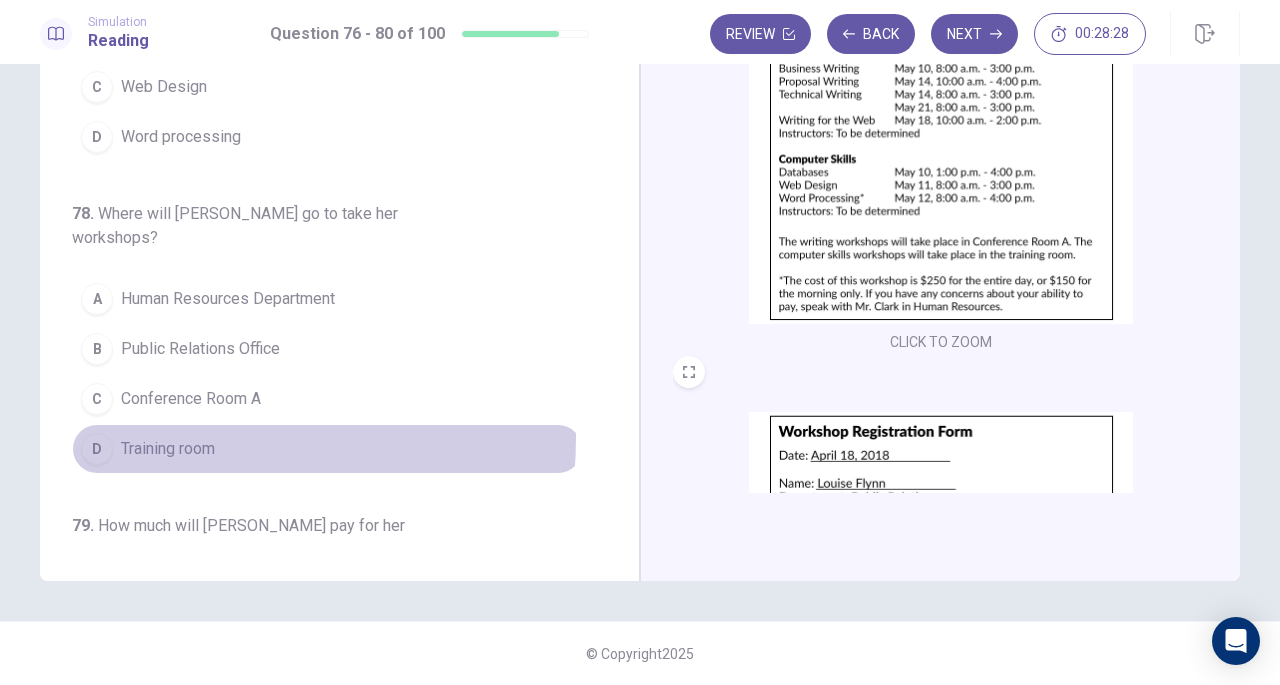 click on "Training room" at bounding box center [168, 449] 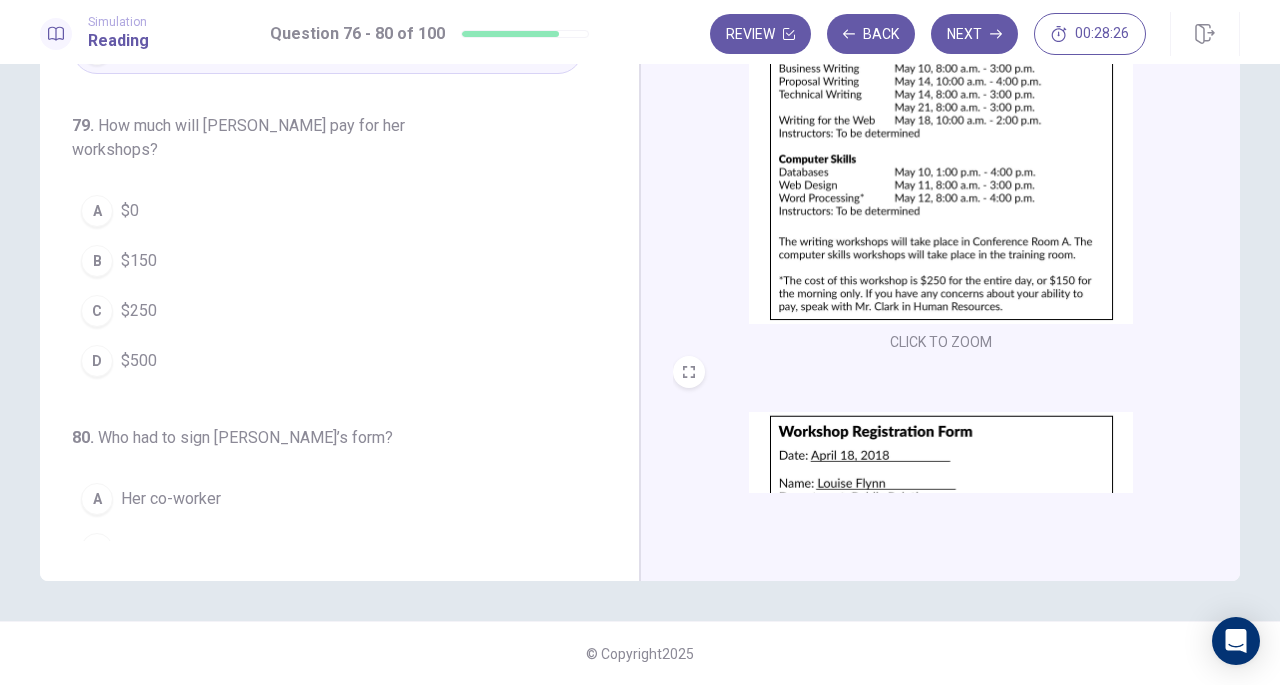 scroll, scrollTop: 600, scrollLeft: 0, axis: vertical 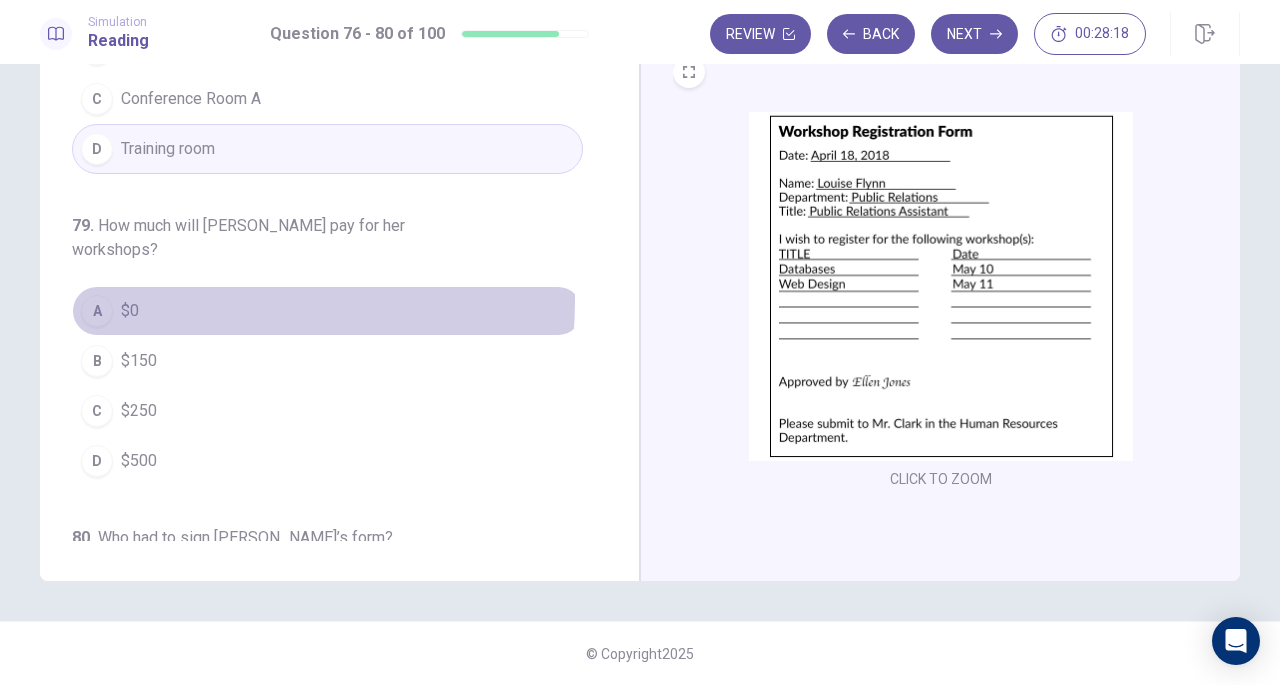 click on "A $0" at bounding box center [327, 311] 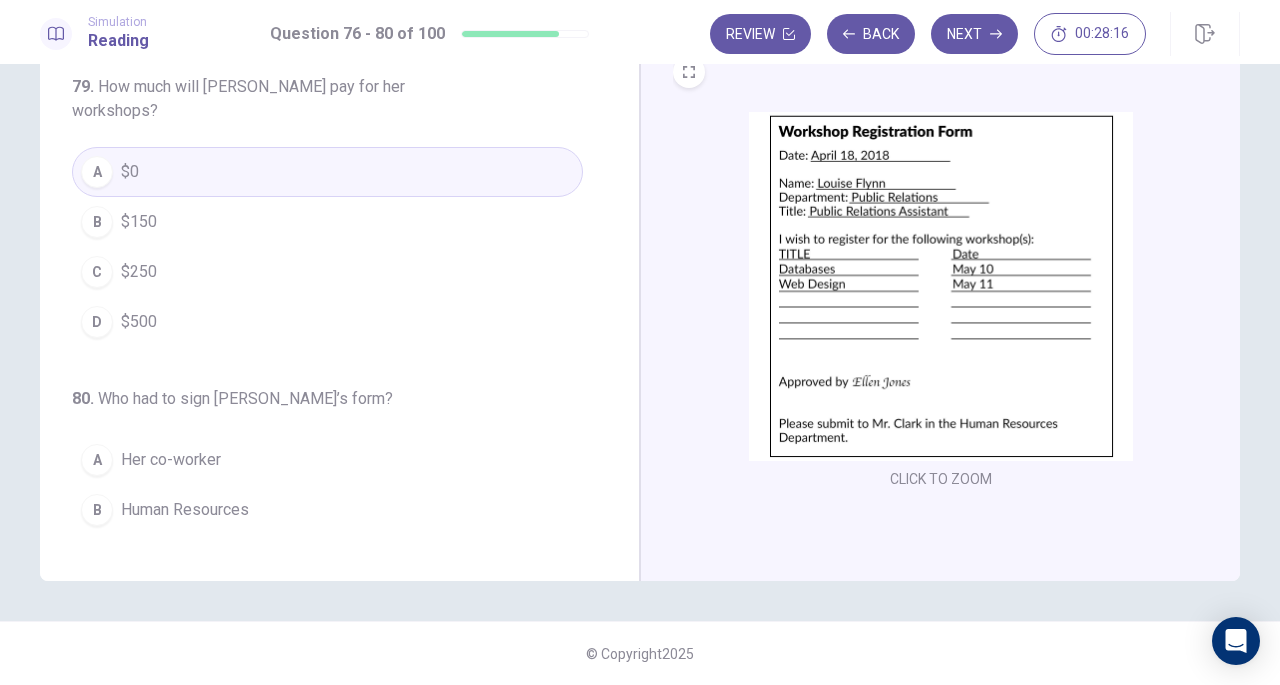scroll, scrollTop: 771, scrollLeft: 0, axis: vertical 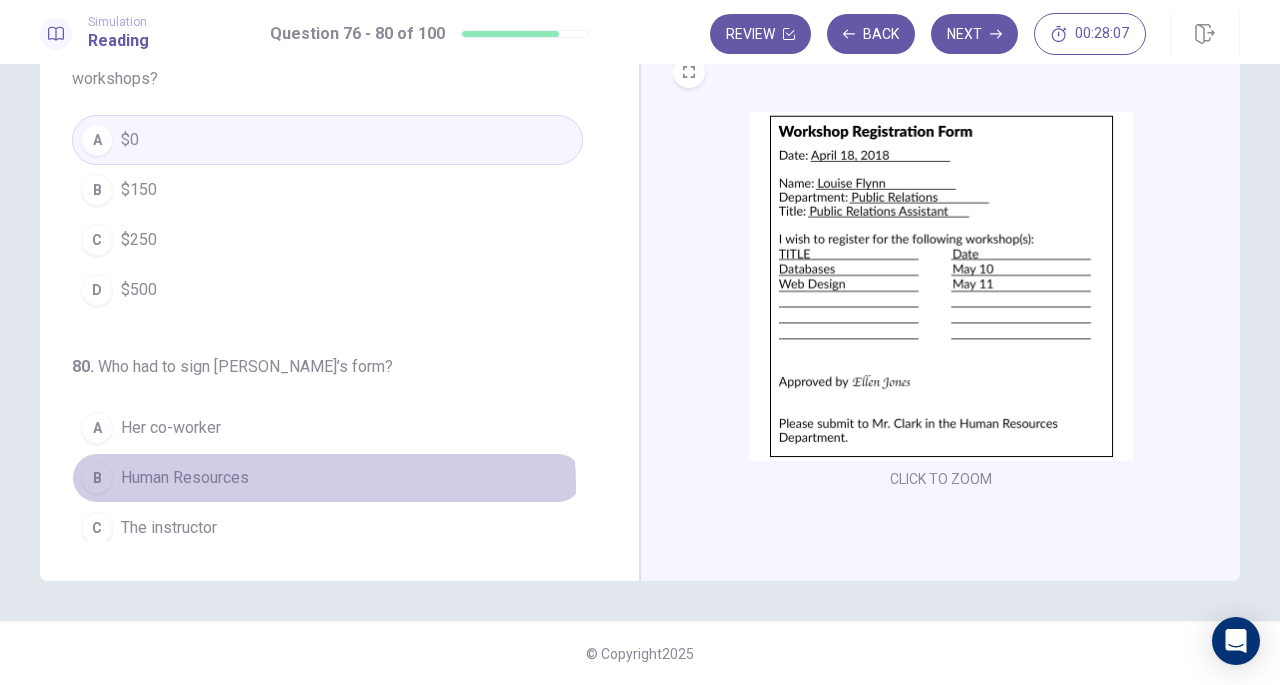 click on "Human Resources" at bounding box center [185, 478] 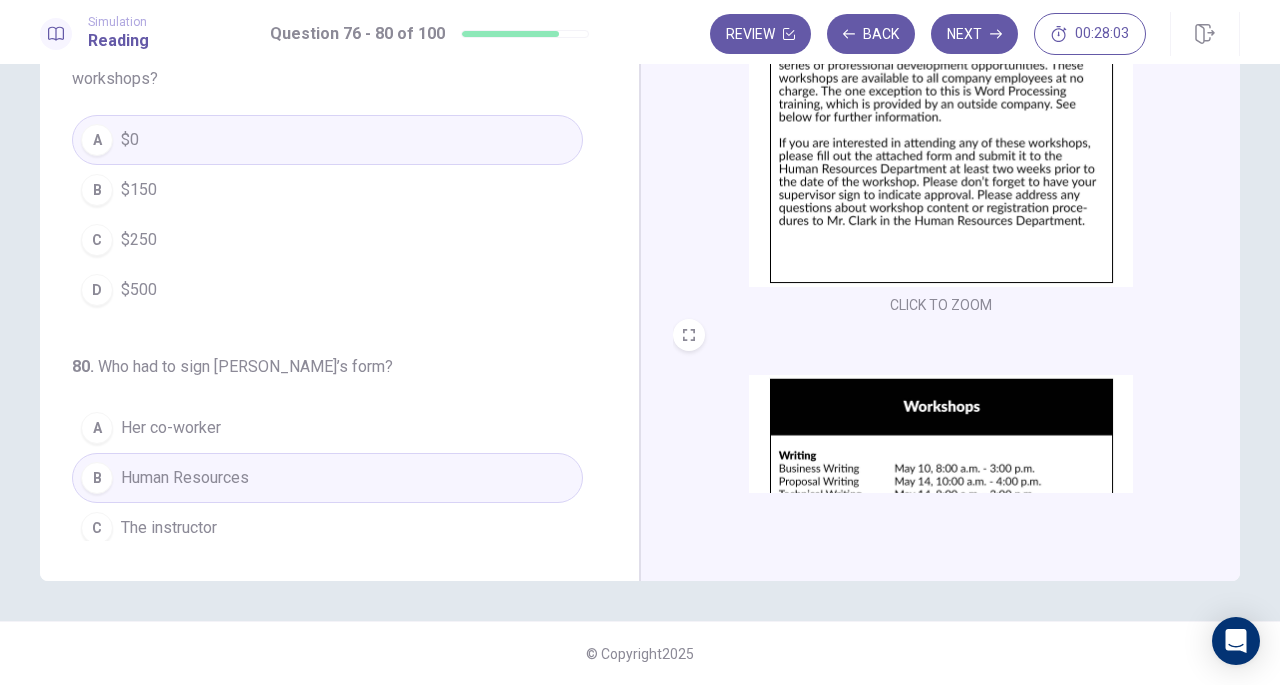 scroll, scrollTop: 0, scrollLeft: 0, axis: both 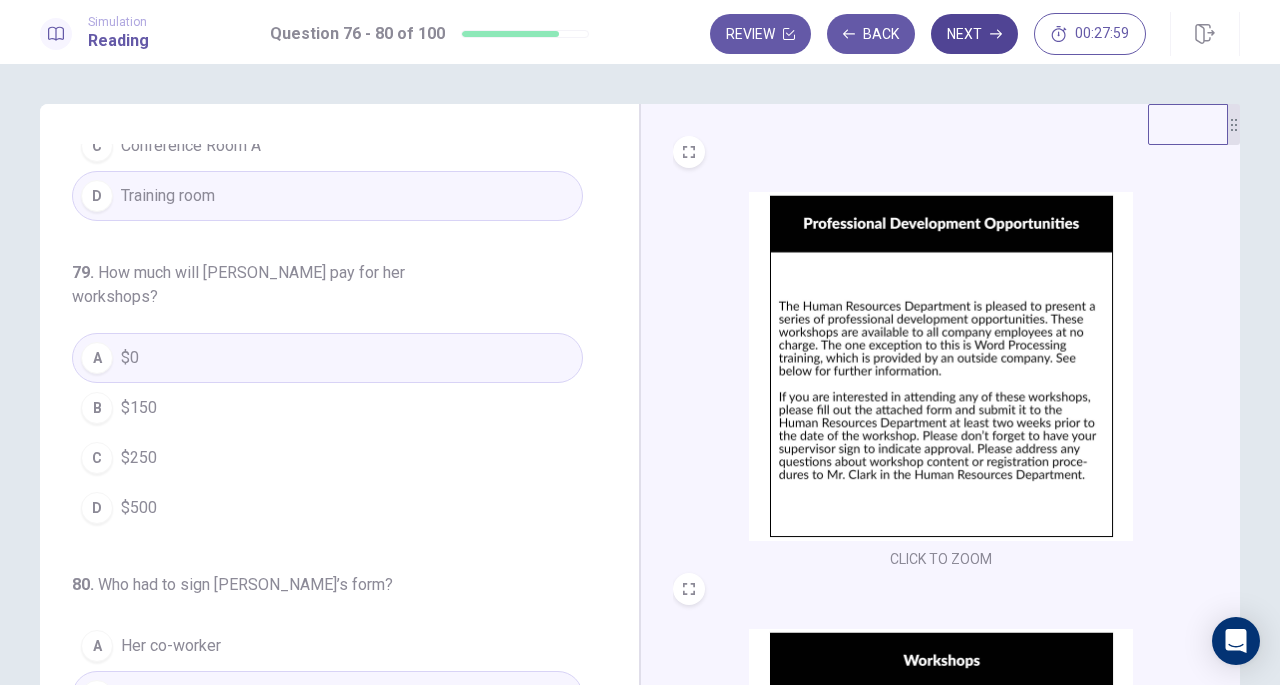 click 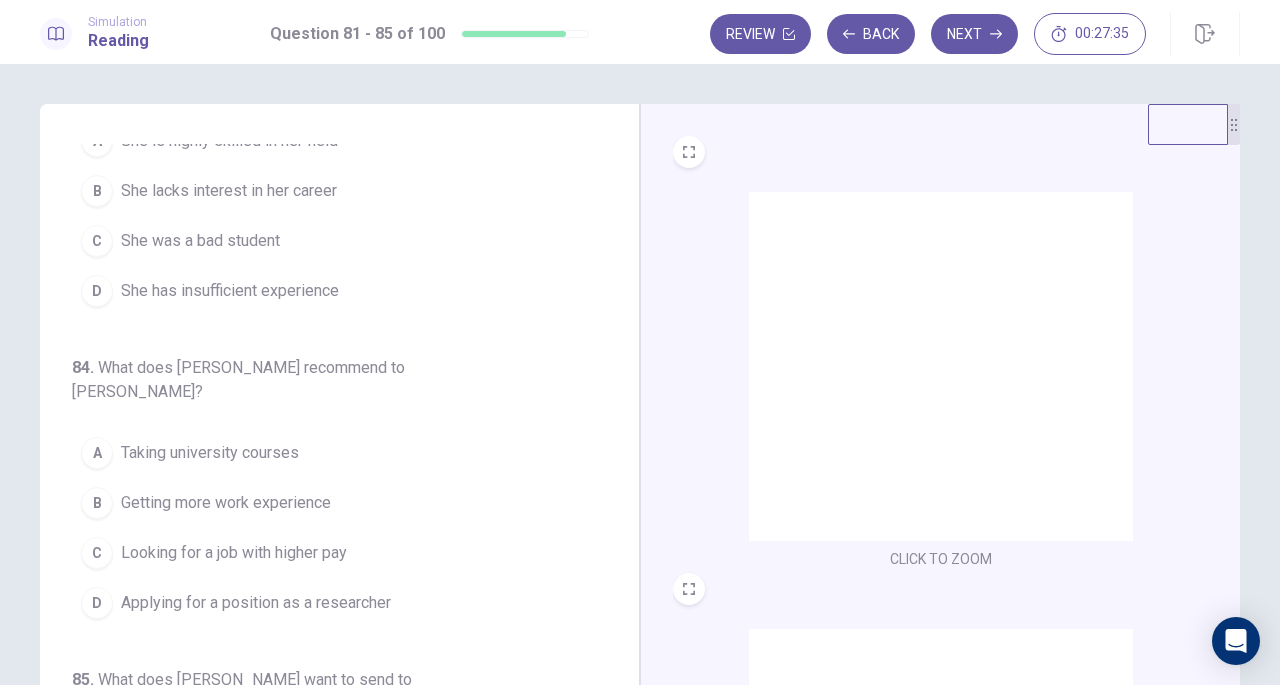 scroll, scrollTop: 819, scrollLeft: 0, axis: vertical 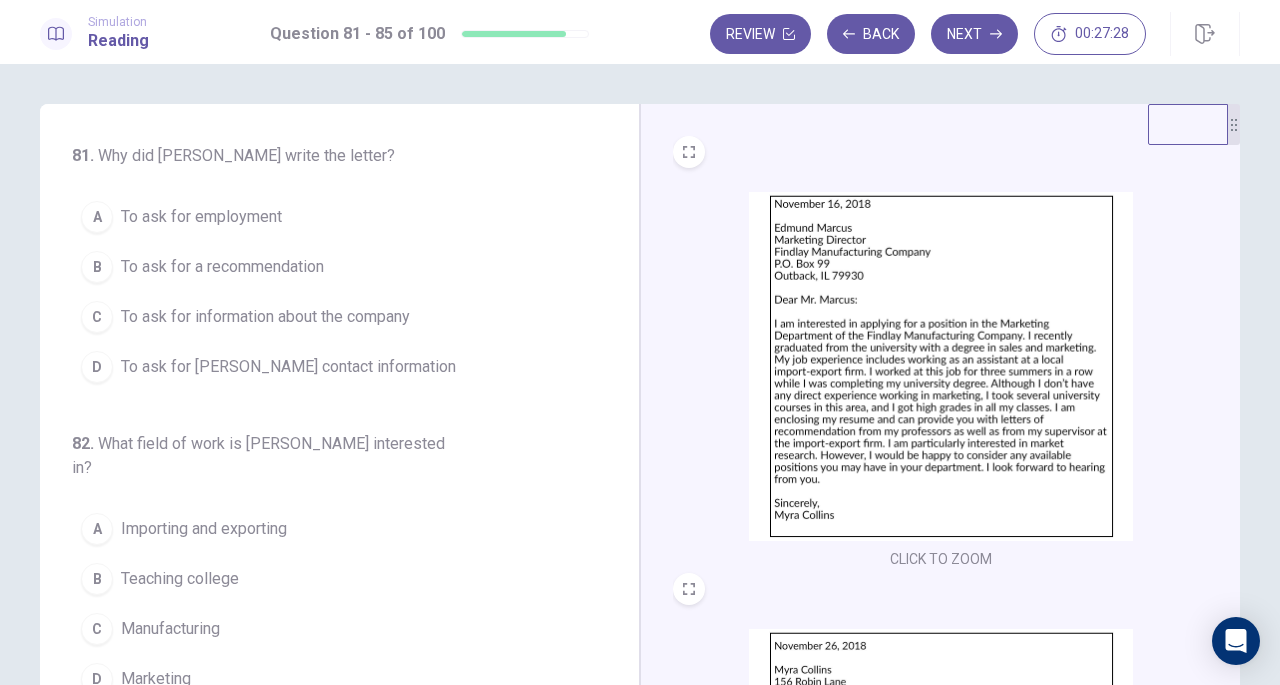 click at bounding box center (941, 366) 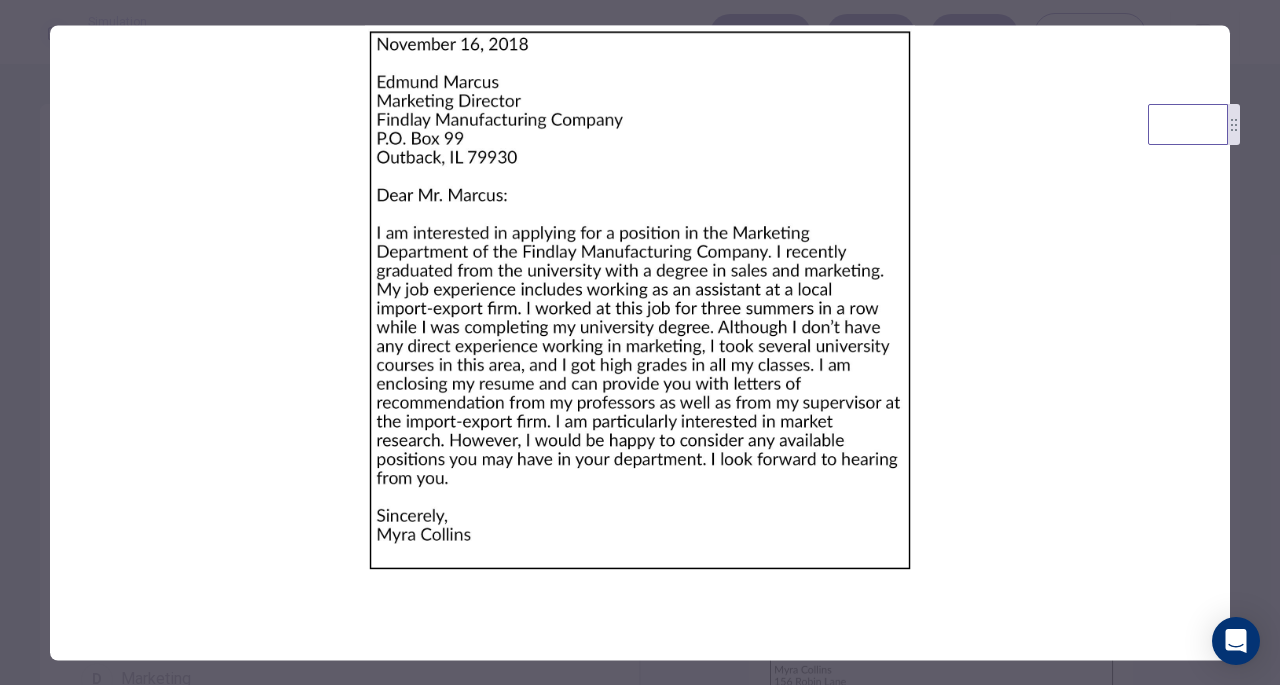 click at bounding box center [640, 342] 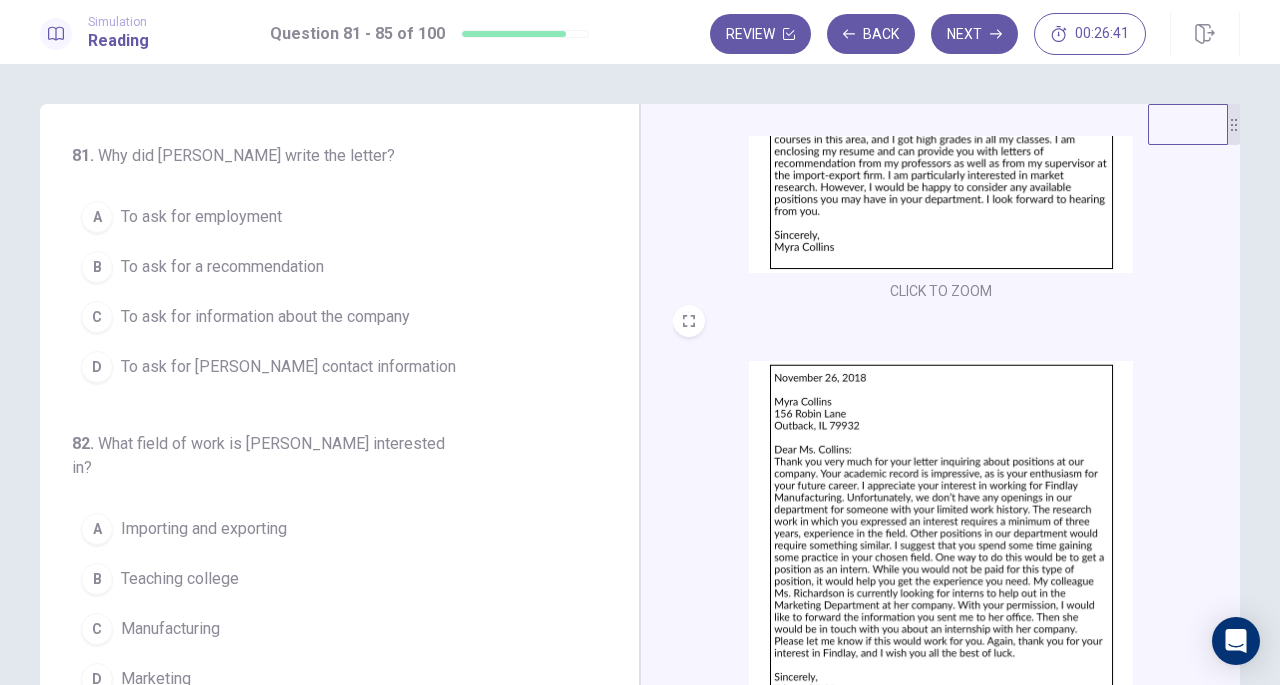 scroll, scrollTop: 298, scrollLeft: 0, axis: vertical 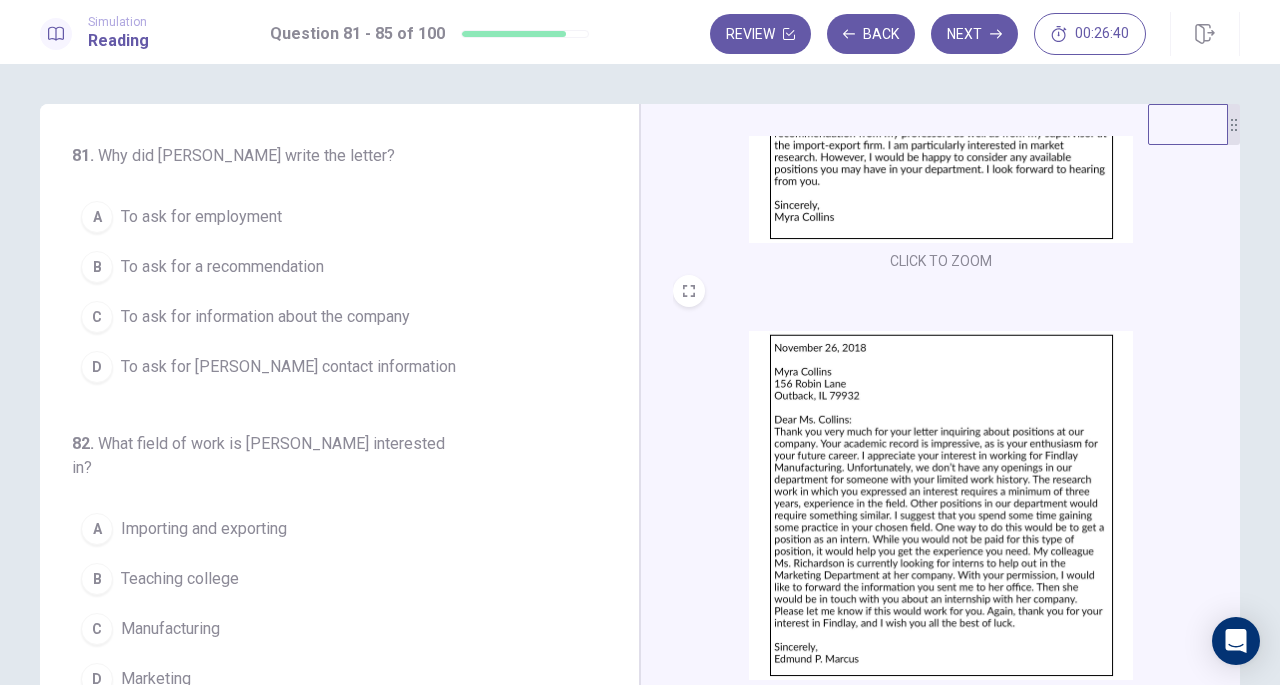 click at bounding box center [941, 505] 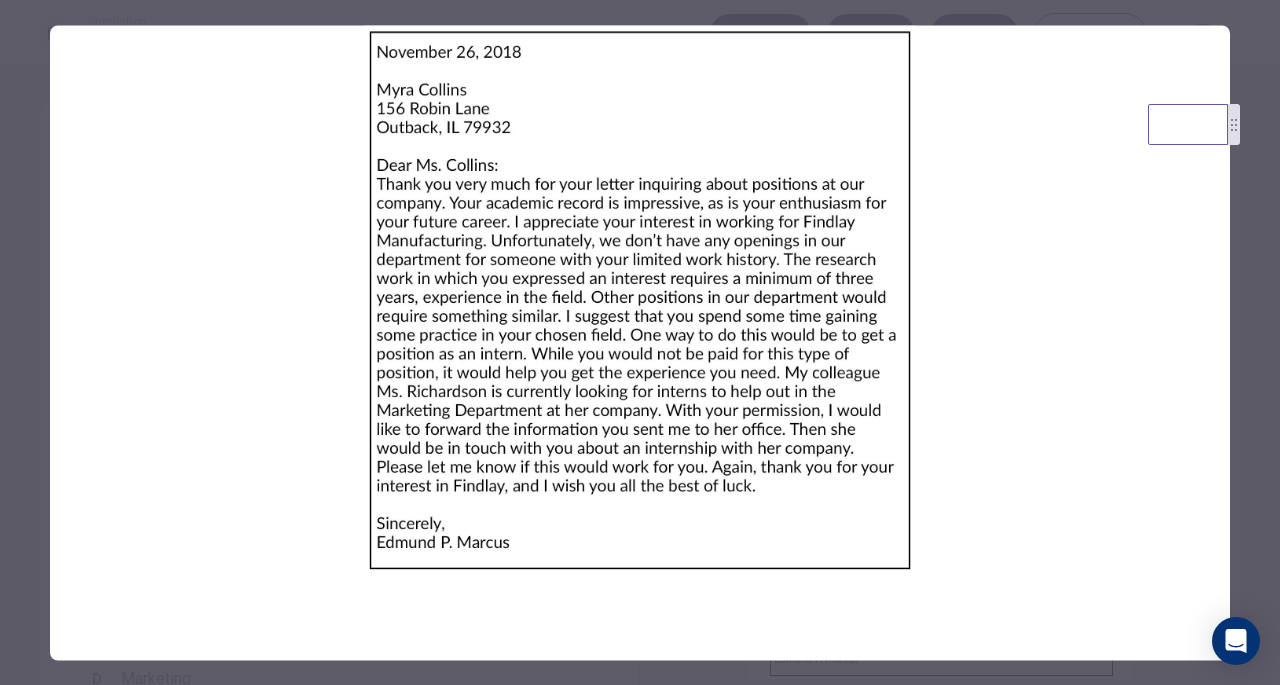 click at bounding box center [640, 342] 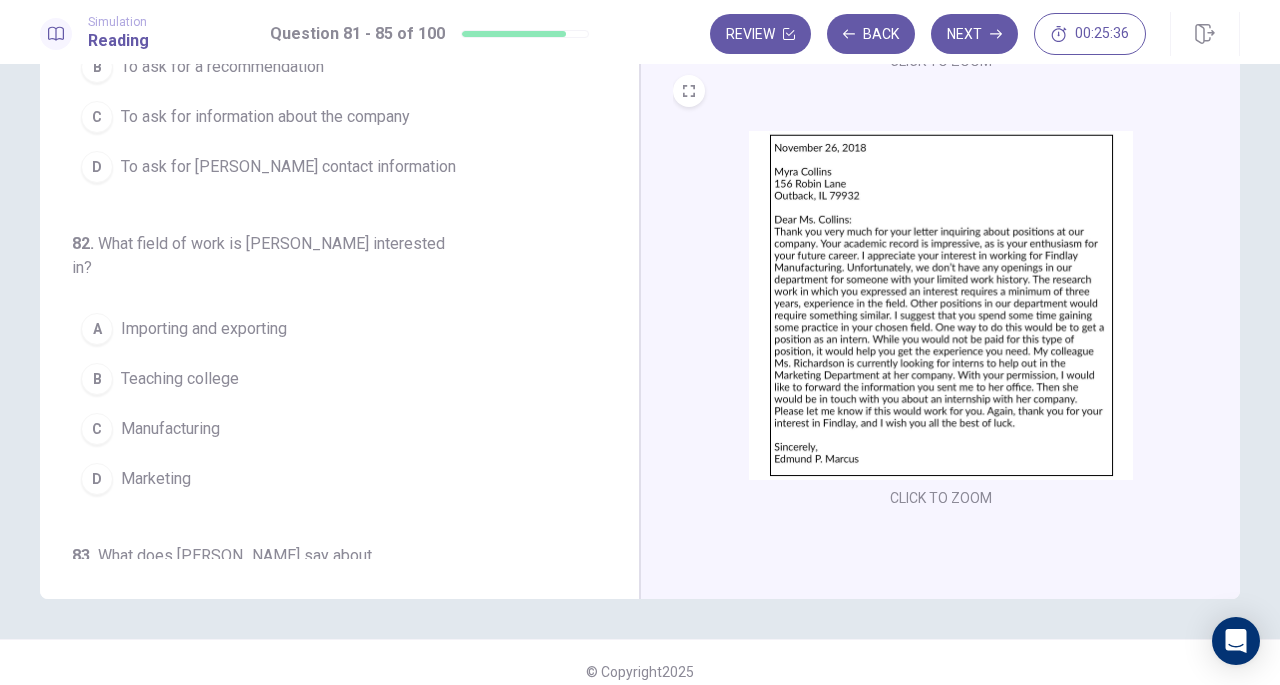 scroll, scrollTop: 218, scrollLeft: 0, axis: vertical 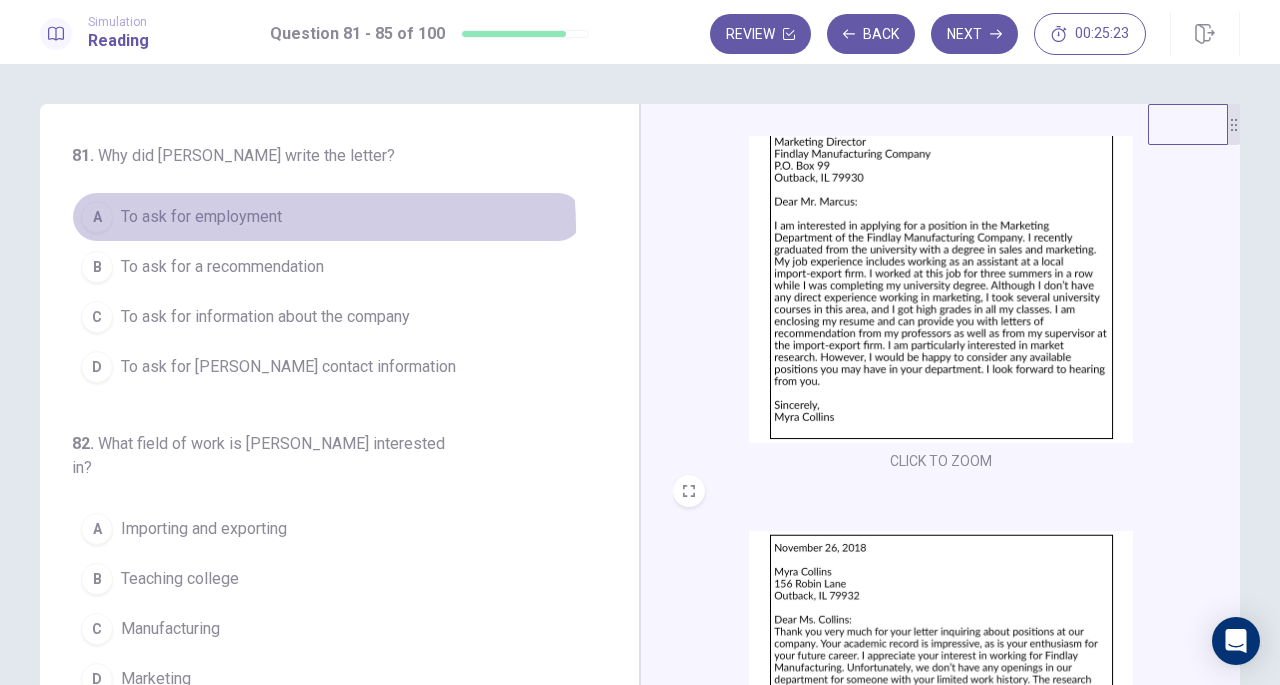 click on "To ask for employment" at bounding box center (201, 217) 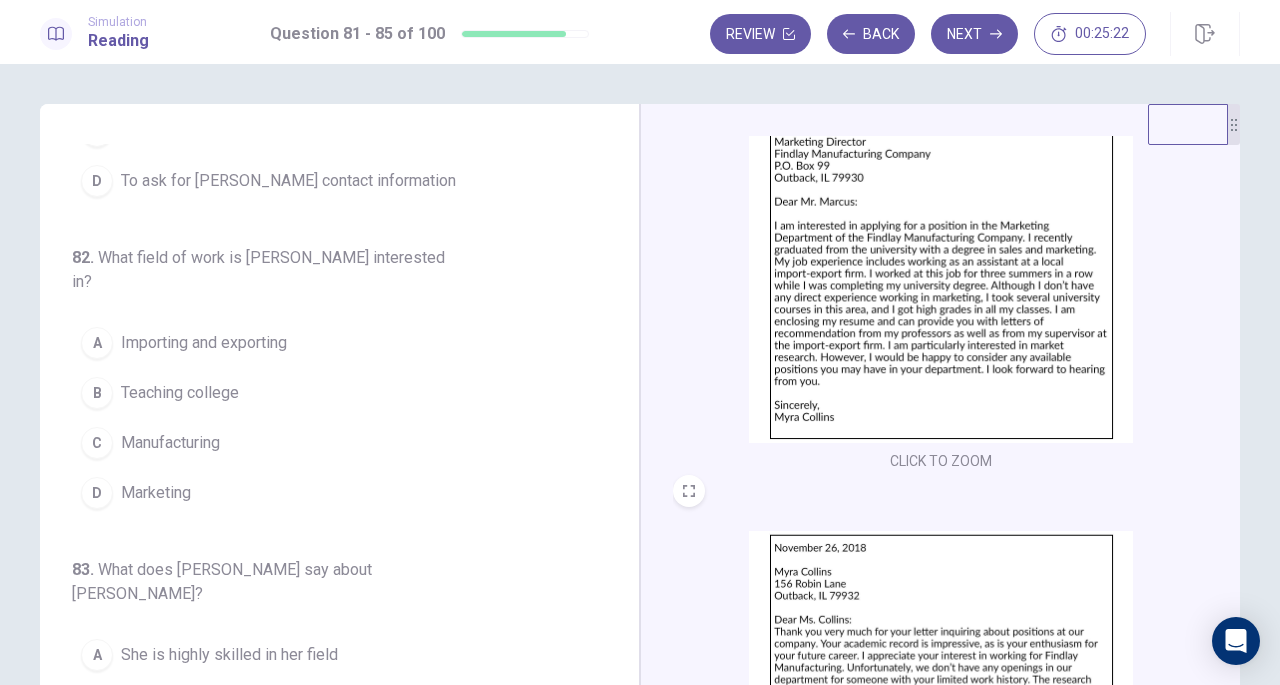 scroll, scrollTop: 200, scrollLeft: 0, axis: vertical 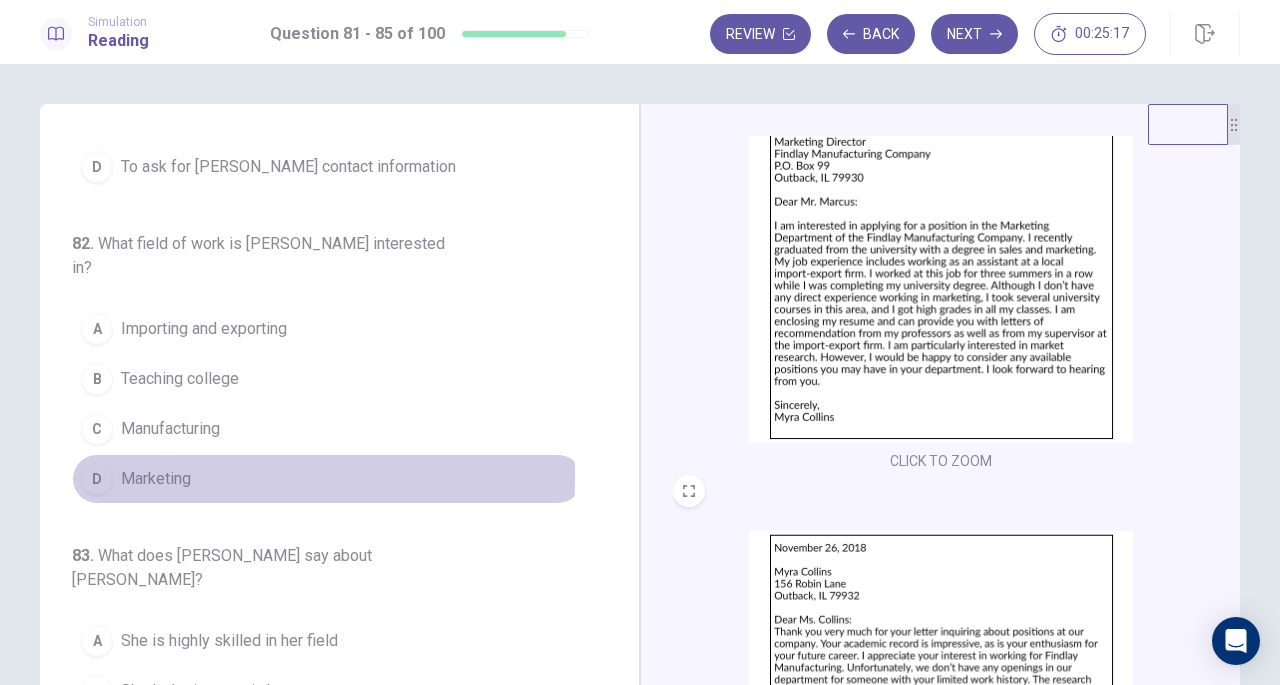 click on "Marketing" at bounding box center [156, 479] 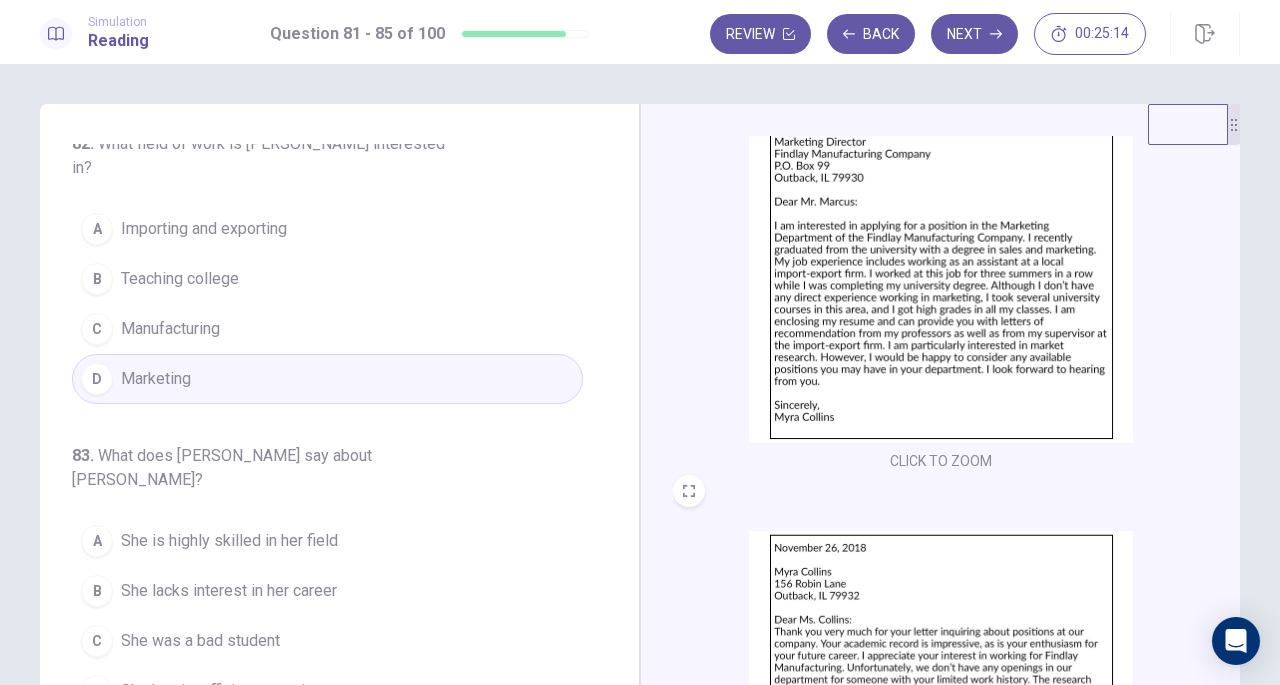 scroll, scrollTop: 400, scrollLeft: 0, axis: vertical 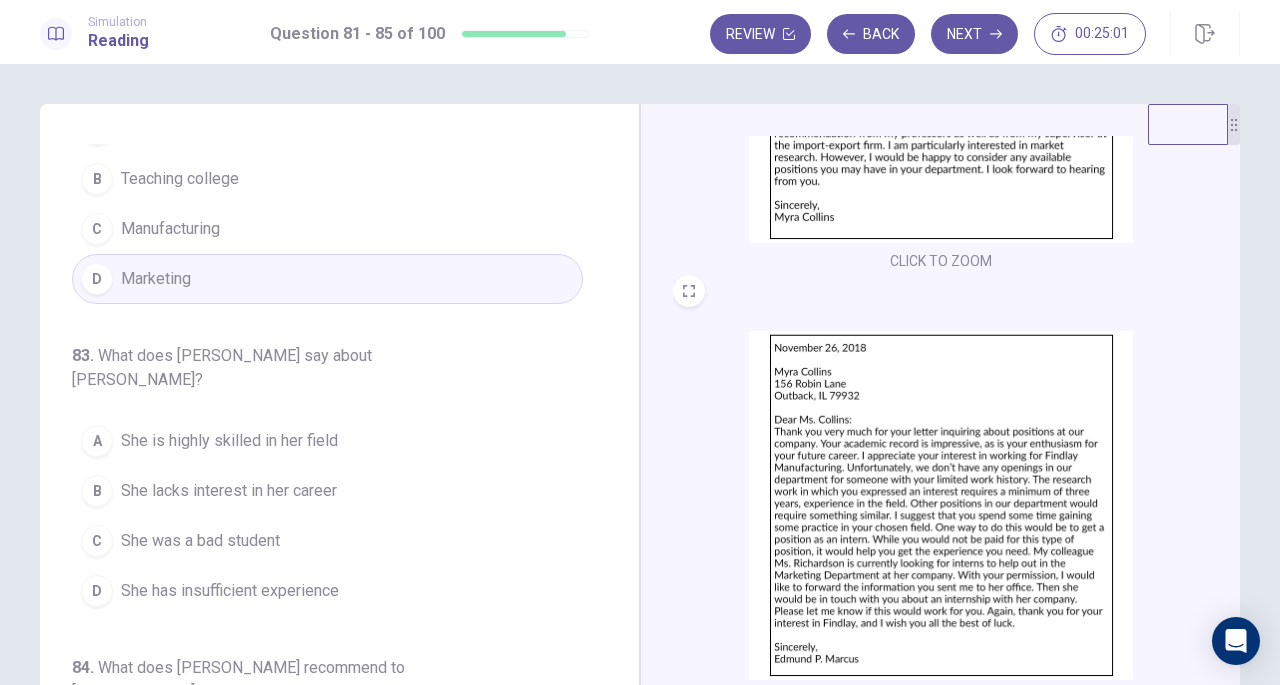 click on "She has insufficient experience" at bounding box center [230, 591] 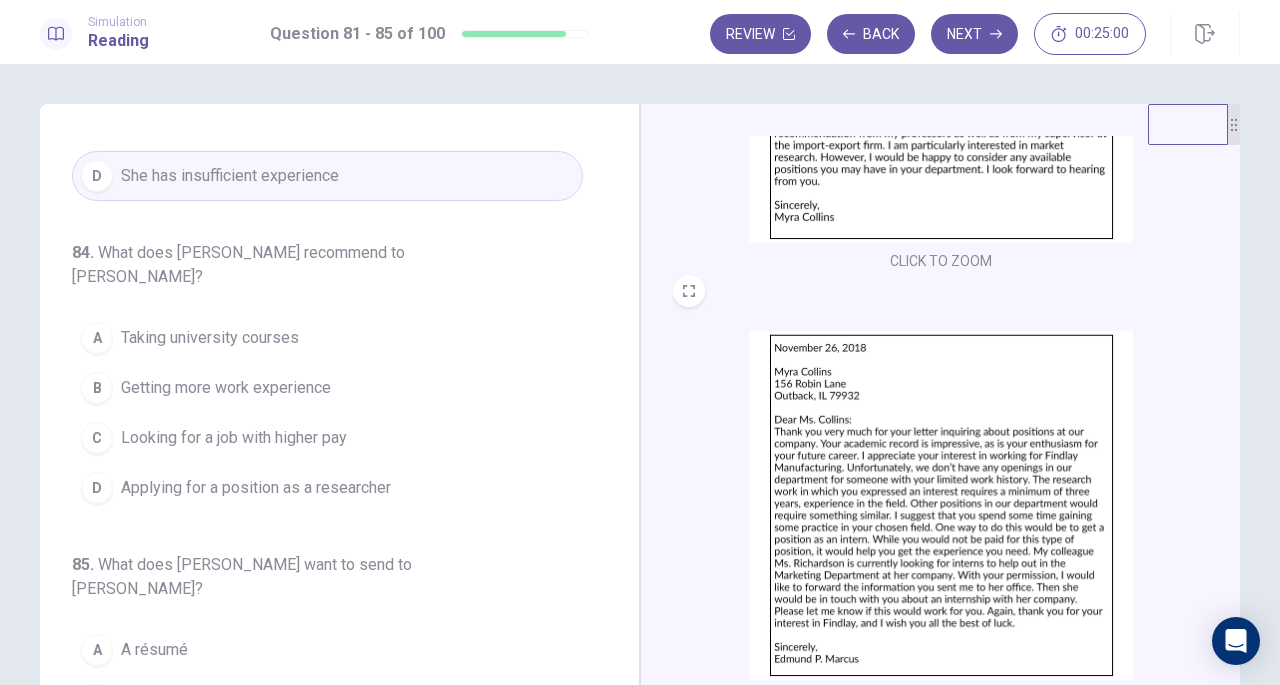 scroll, scrollTop: 819, scrollLeft: 0, axis: vertical 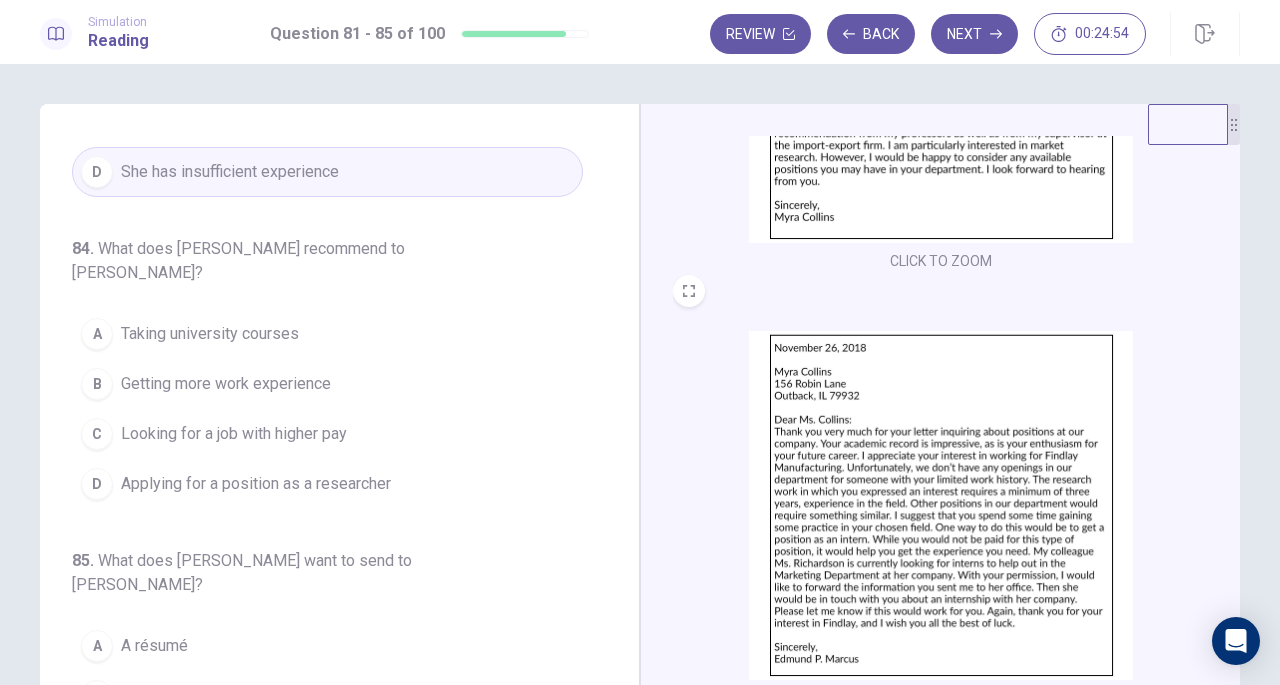 click on "Getting more work experience" at bounding box center (226, 384) 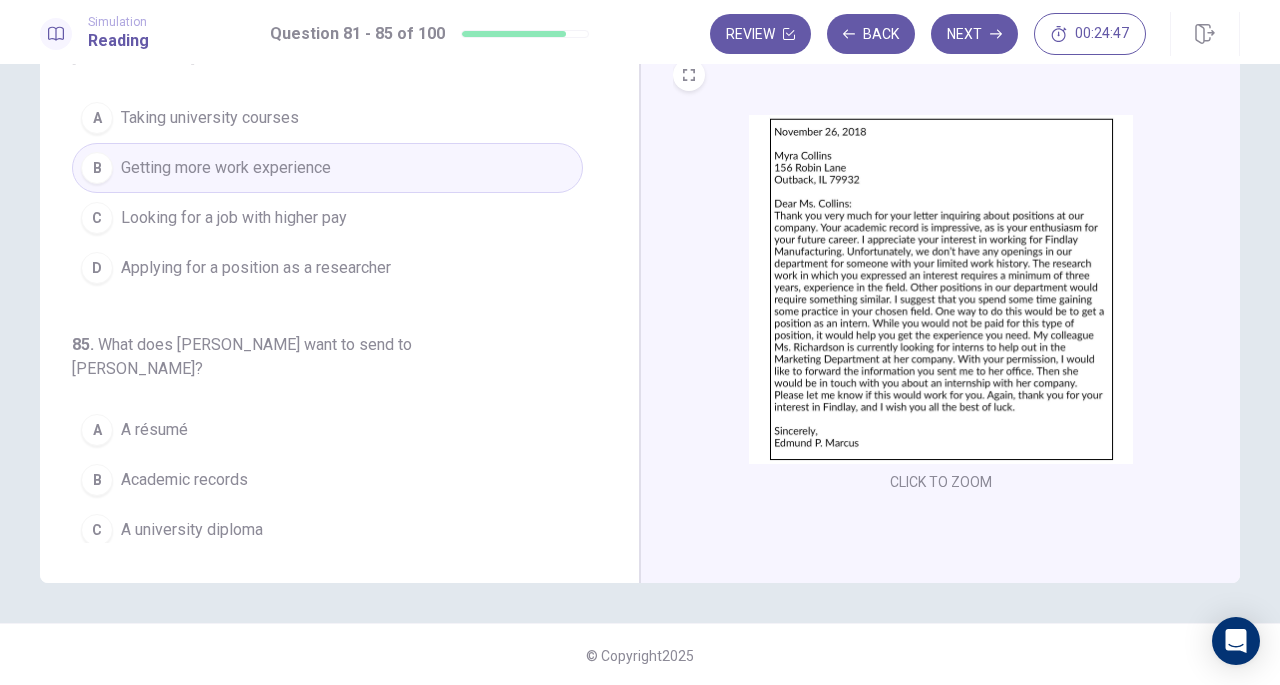 scroll, scrollTop: 218, scrollLeft: 0, axis: vertical 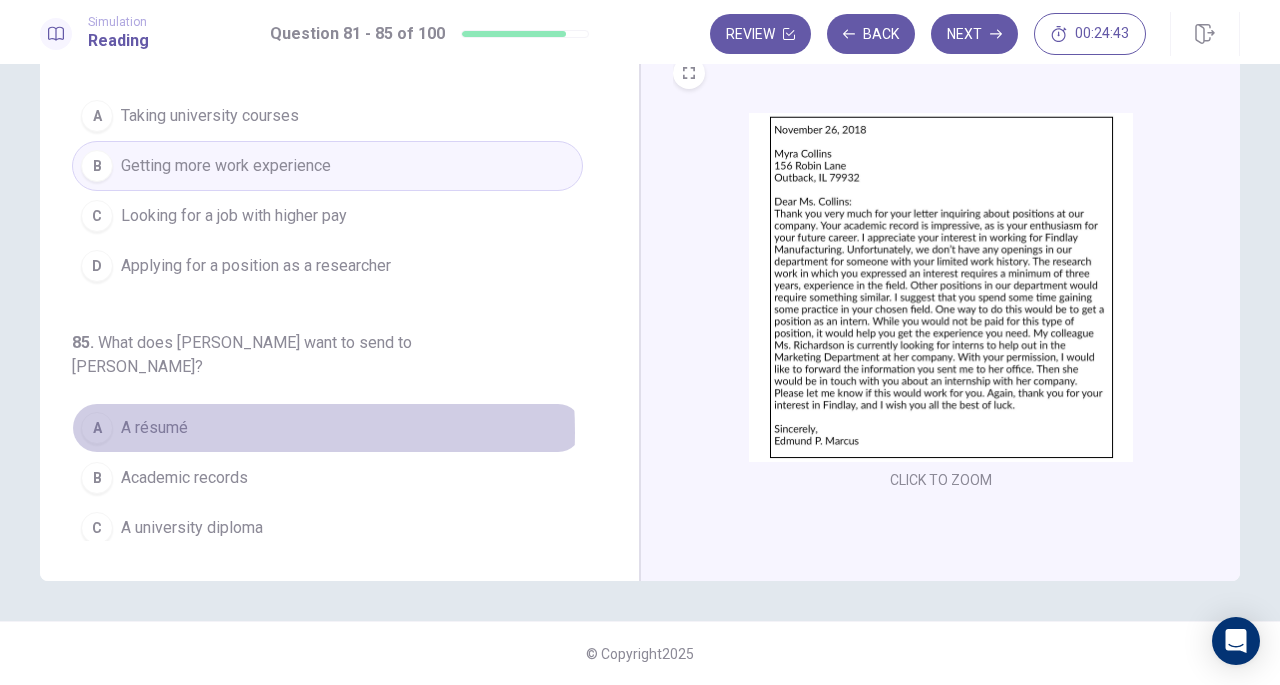 click on "A résumé" at bounding box center [154, 428] 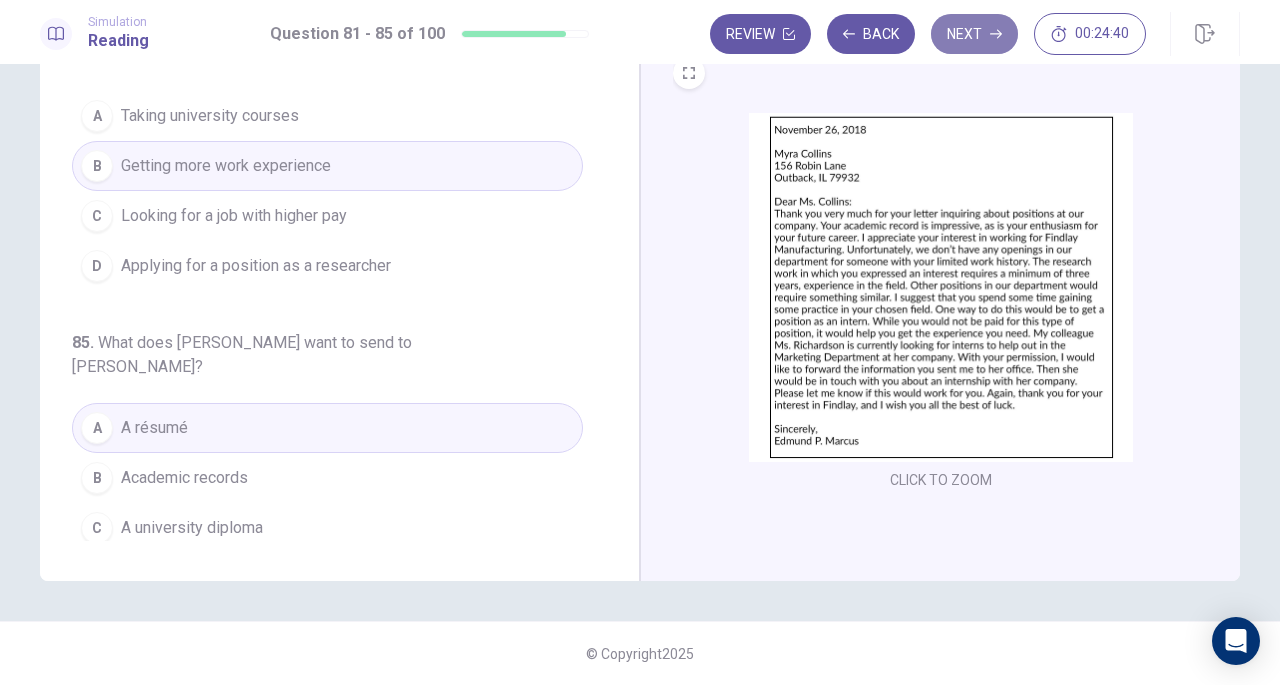 click on "Next" at bounding box center [974, 34] 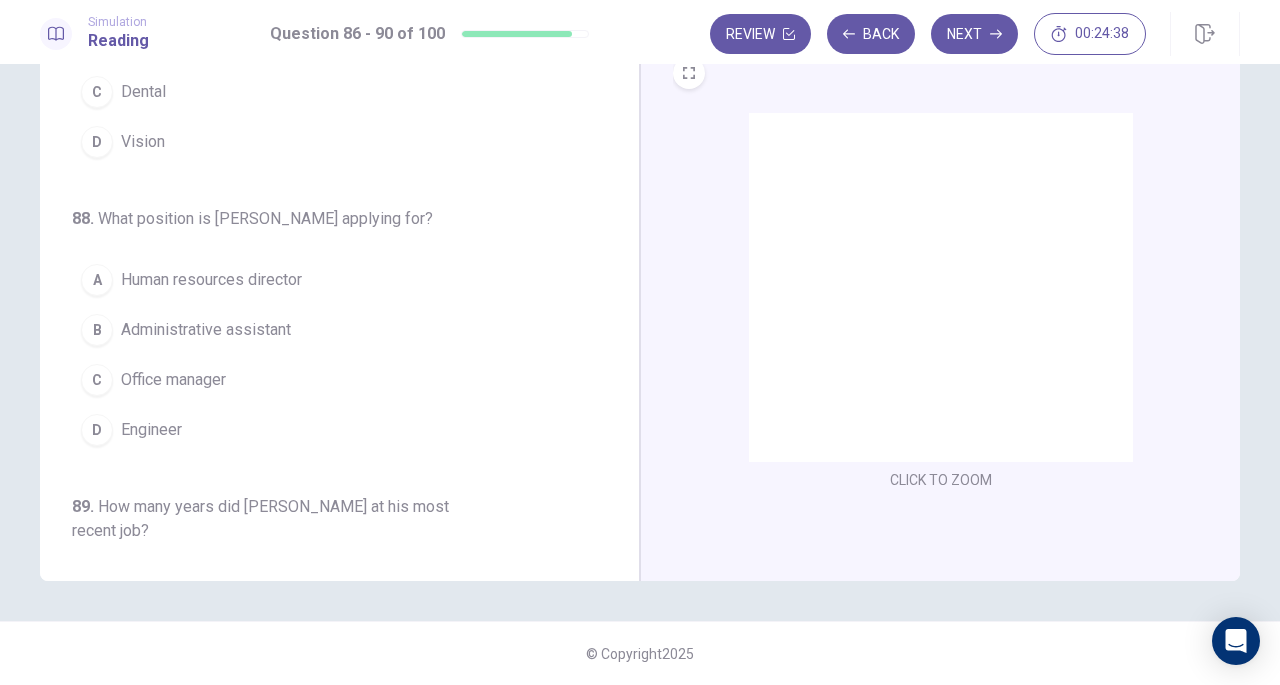 scroll, scrollTop: 0, scrollLeft: 0, axis: both 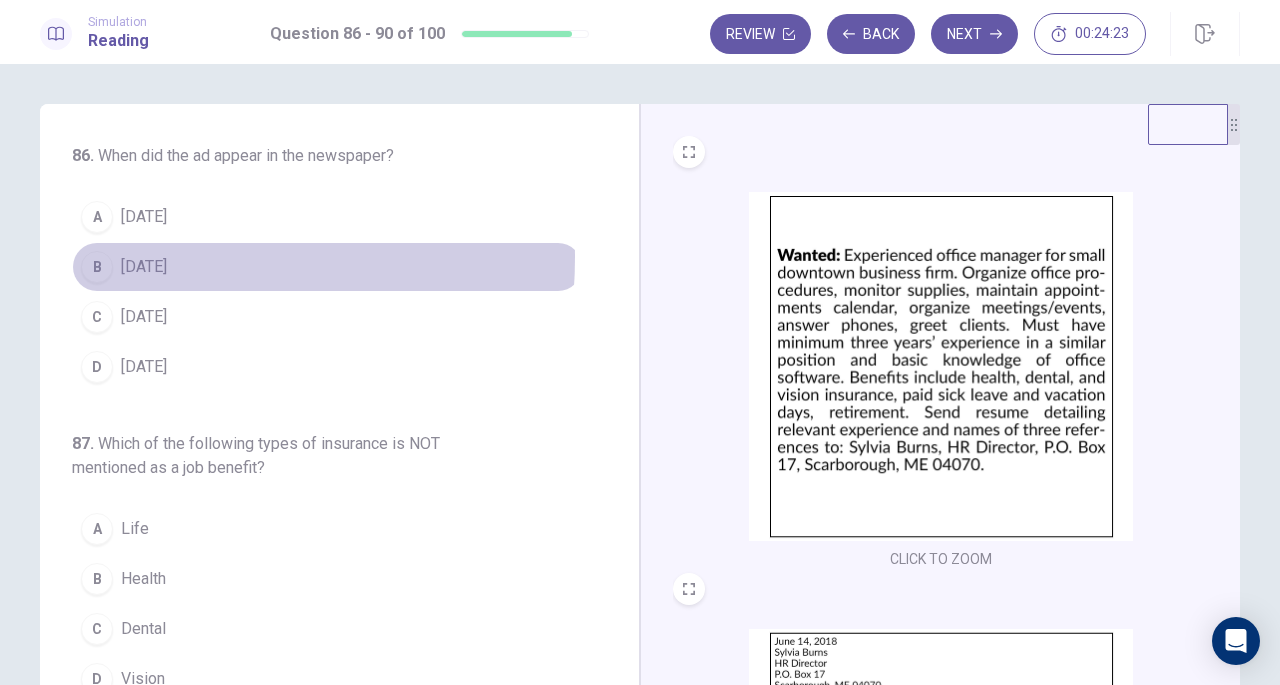 click on "B" at bounding box center (97, 267) 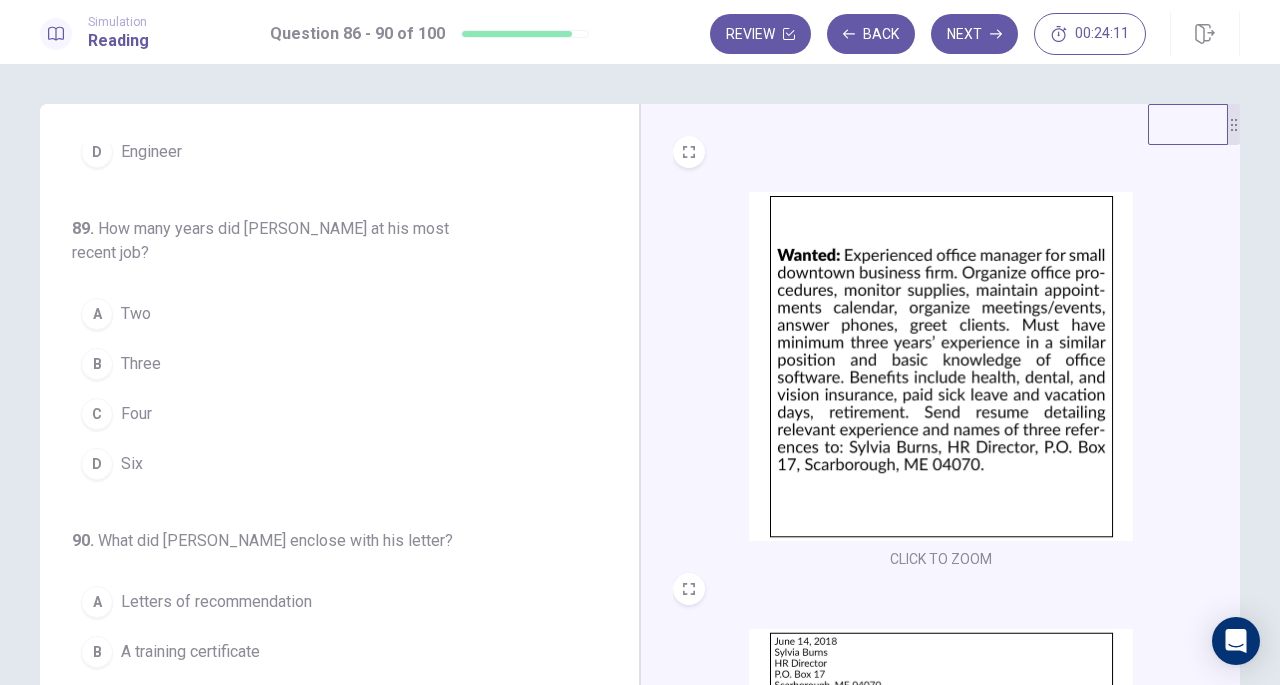 scroll, scrollTop: 819, scrollLeft: 0, axis: vertical 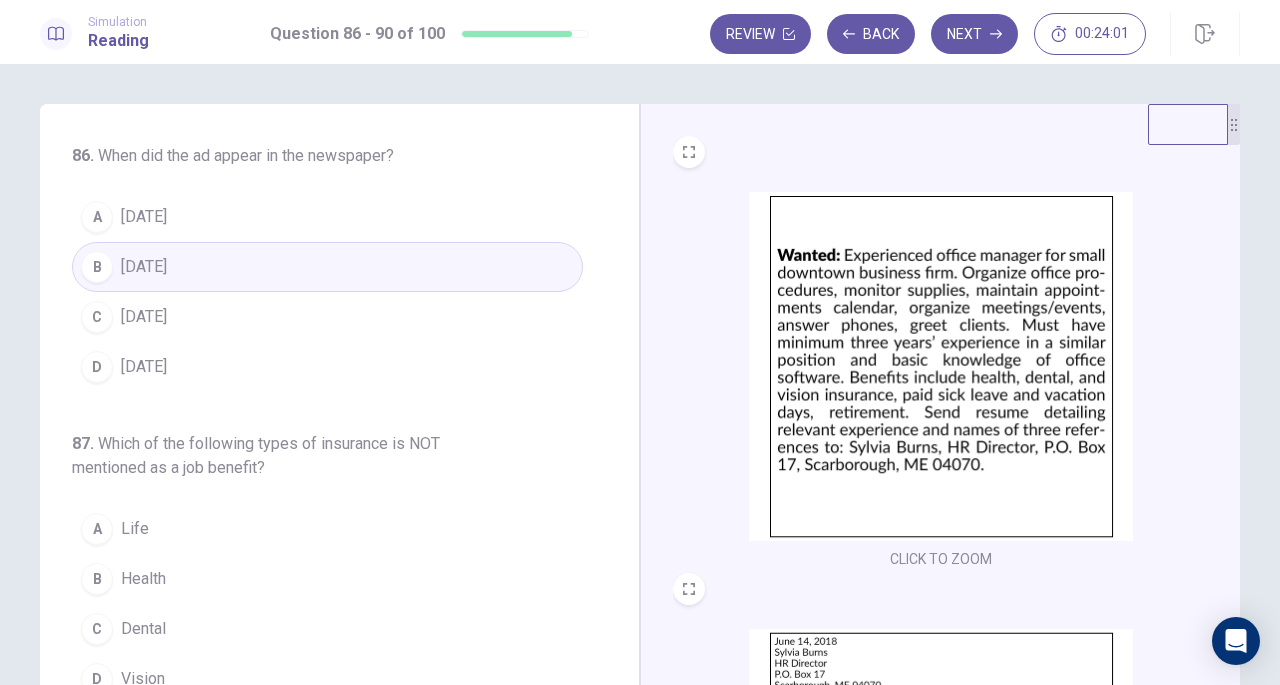 click at bounding box center (941, 366) 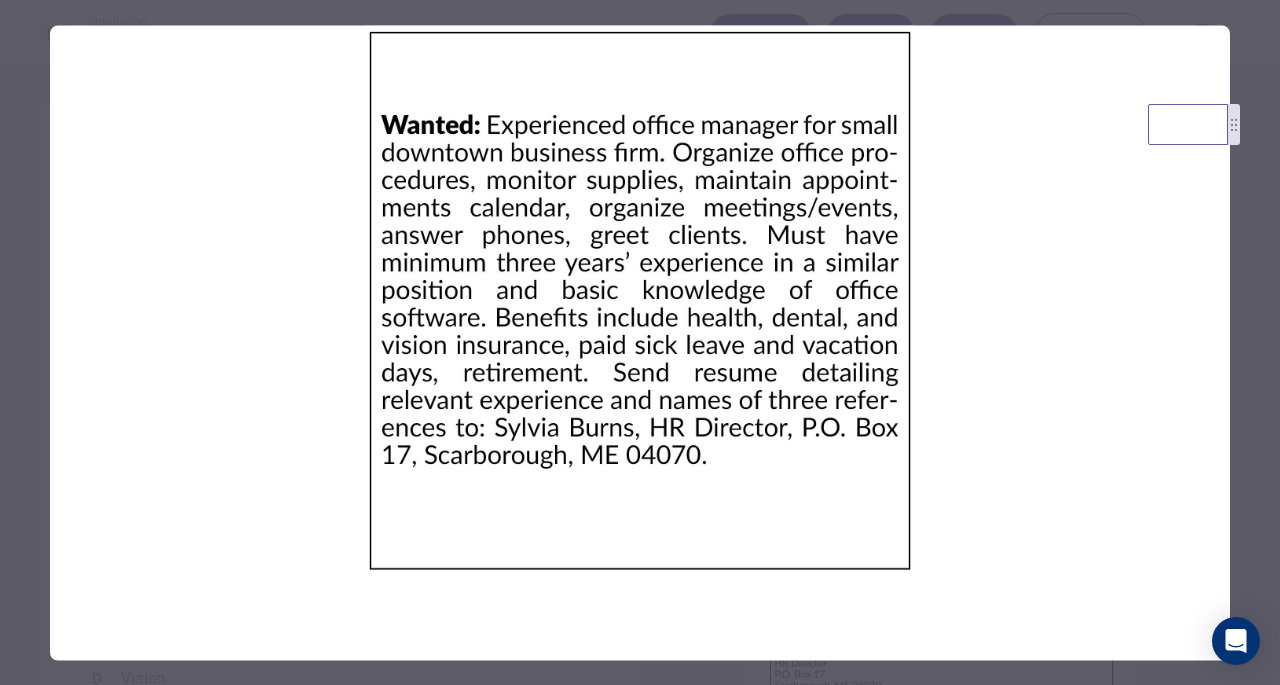 click at bounding box center (640, 342) 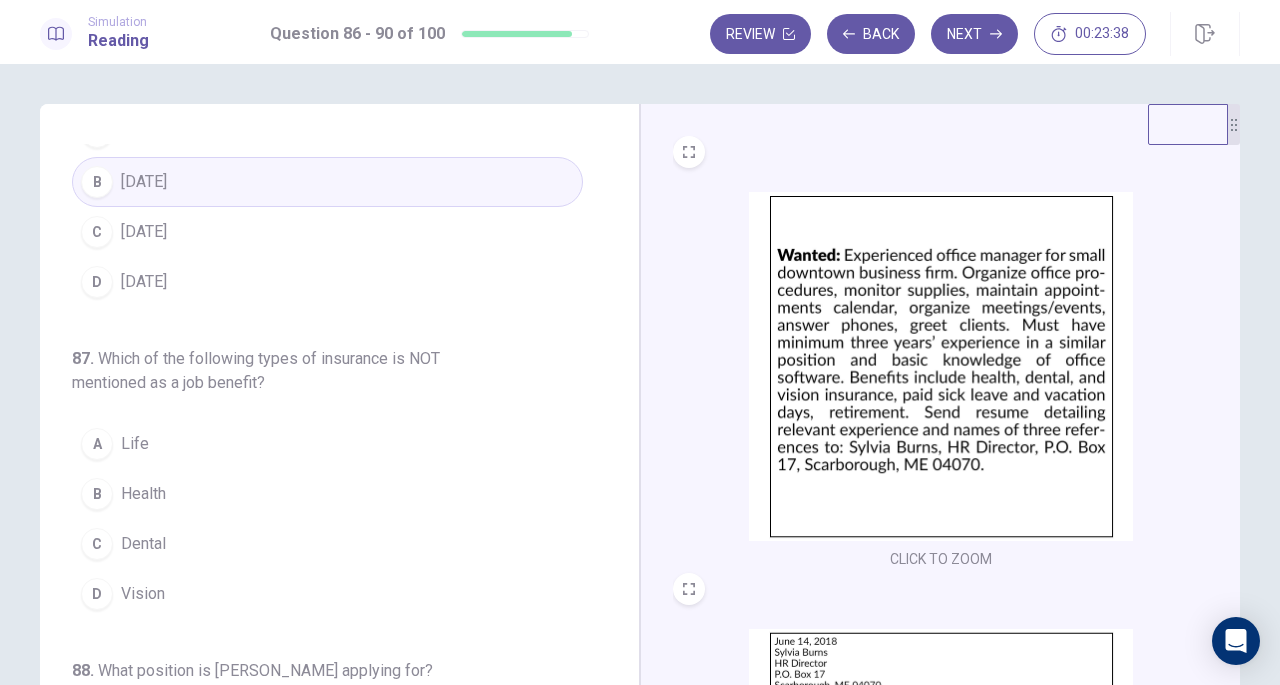 scroll, scrollTop: 100, scrollLeft: 0, axis: vertical 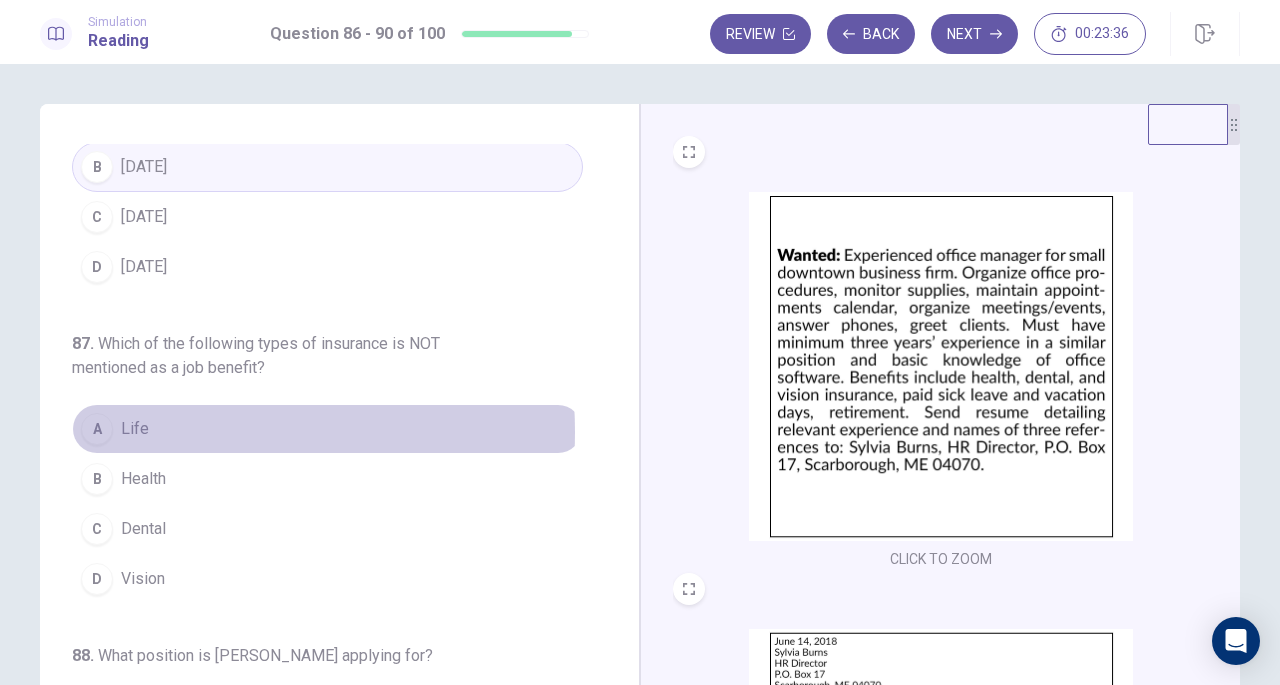 click on "Life" at bounding box center (135, 429) 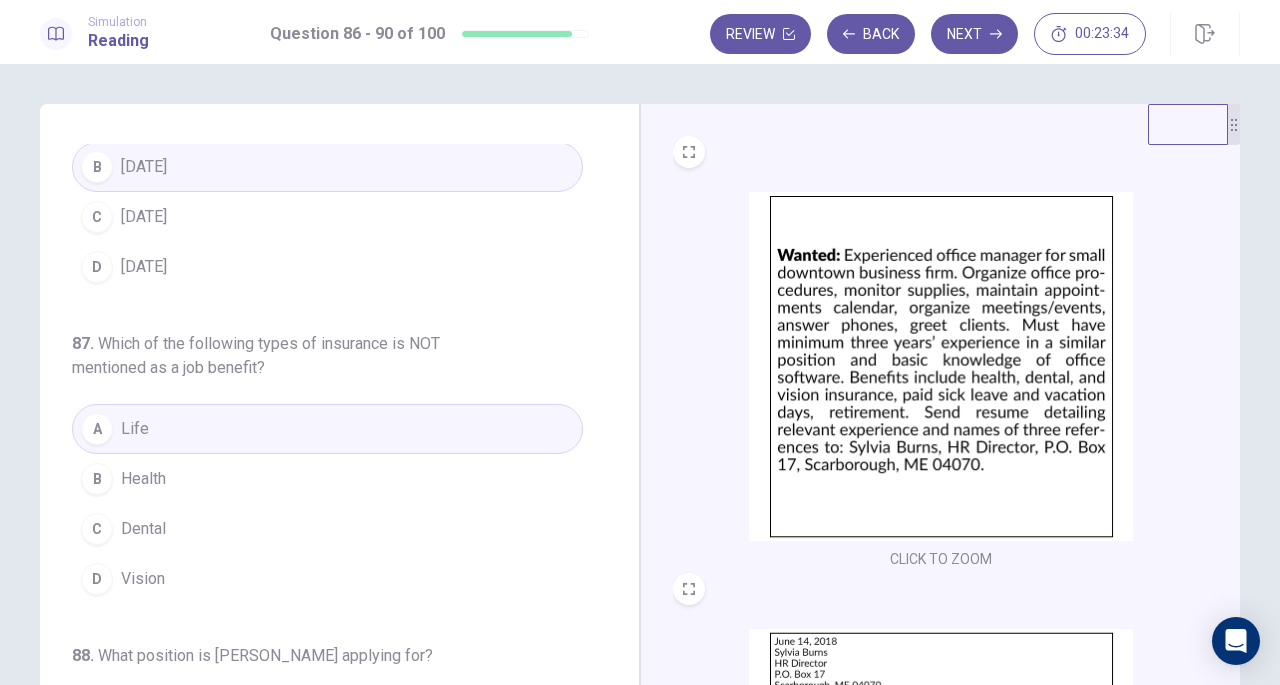 click at bounding box center (941, 366) 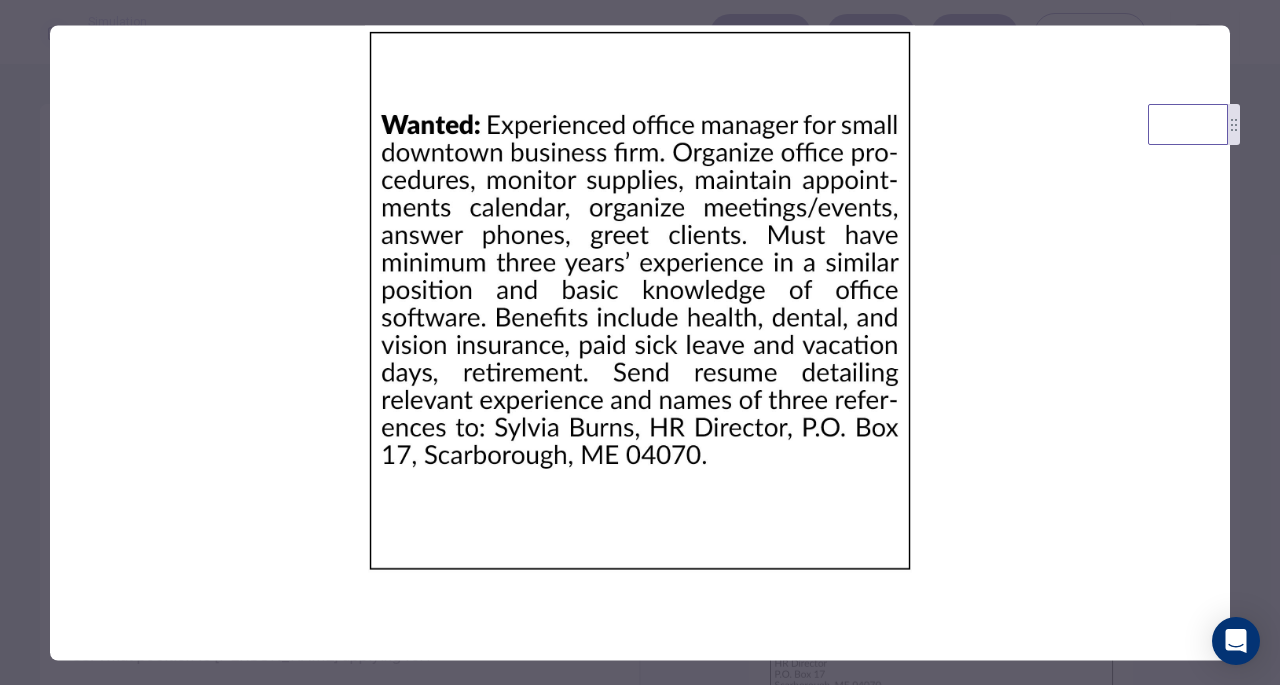 click at bounding box center [640, 342] 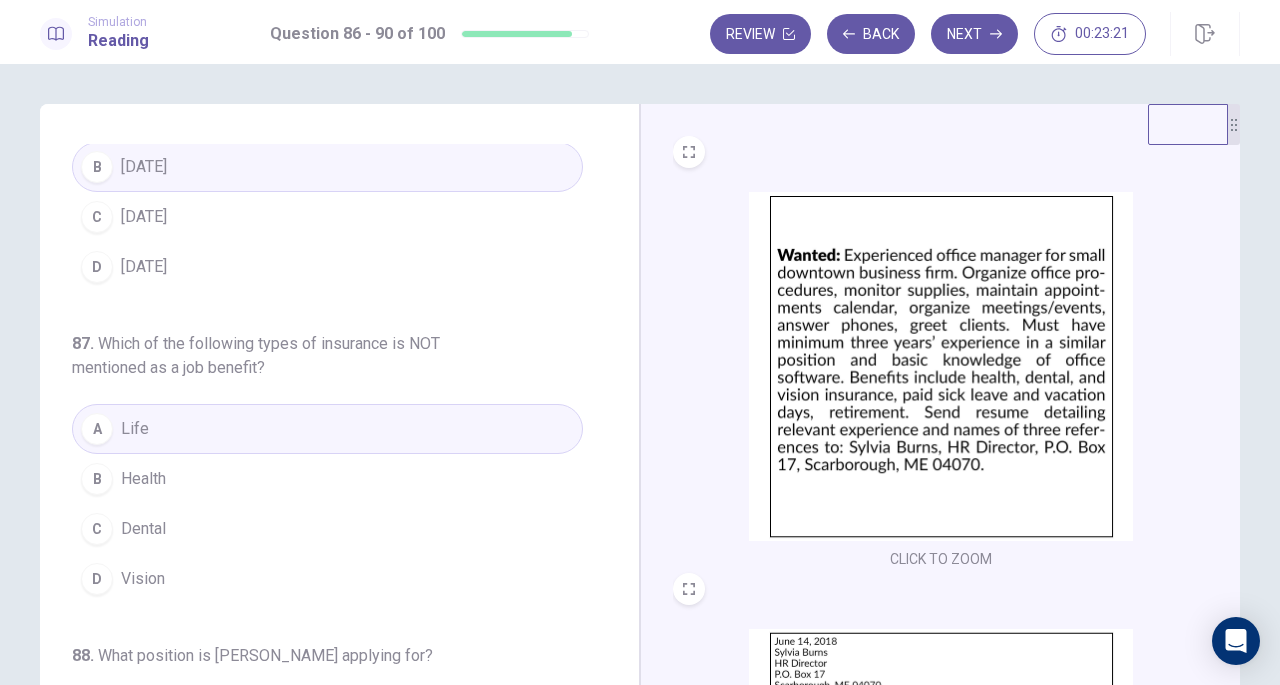 scroll, scrollTop: 298, scrollLeft: 0, axis: vertical 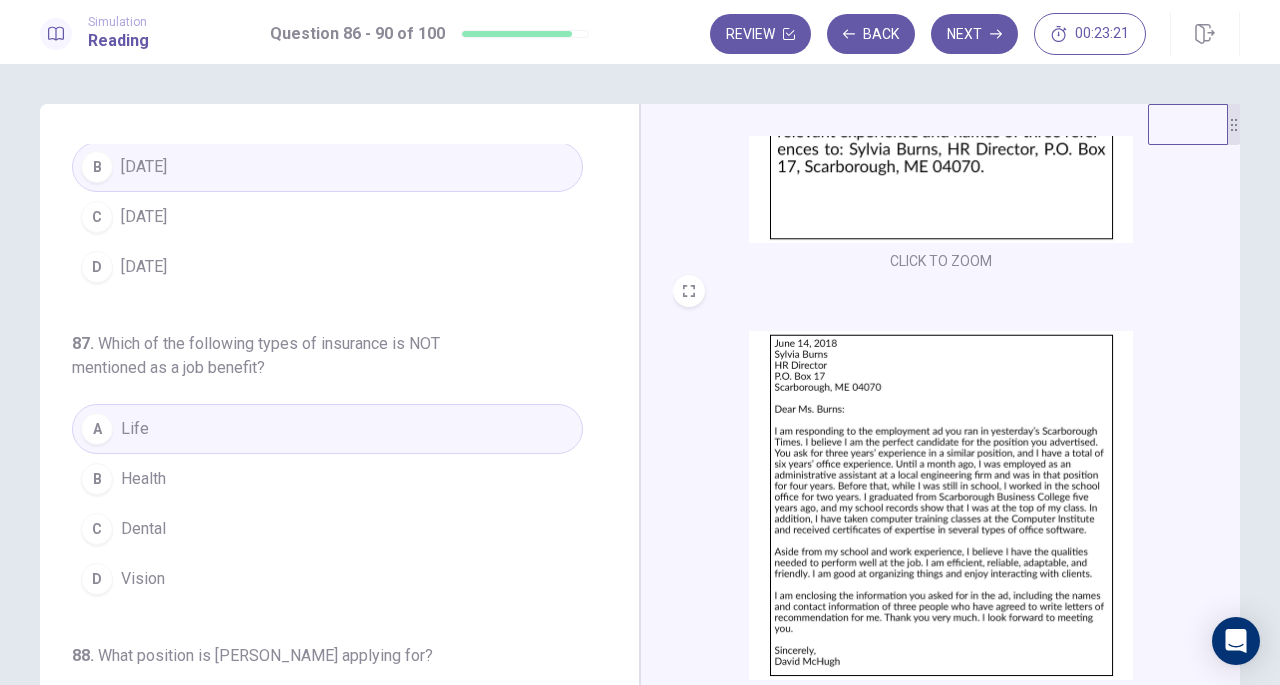 click at bounding box center [941, 505] 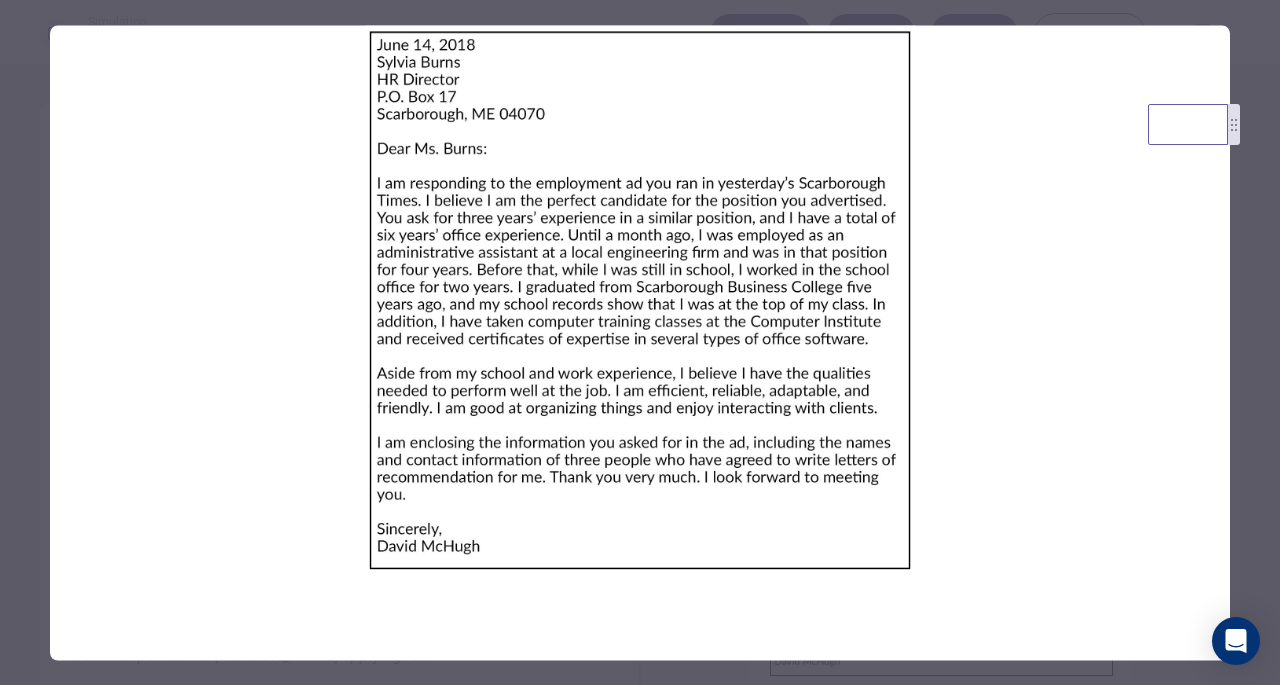 click at bounding box center (640, 342) 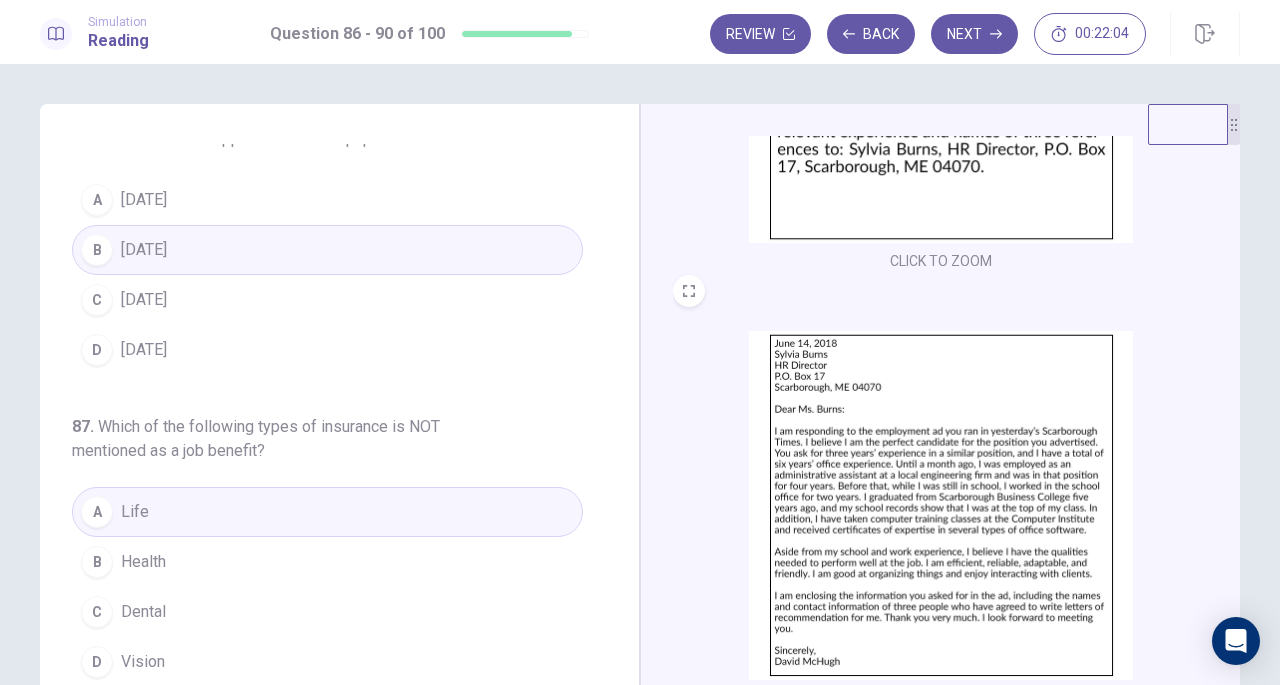 scroll, scrollTop: 0, scrollLeft: 0, axis: both 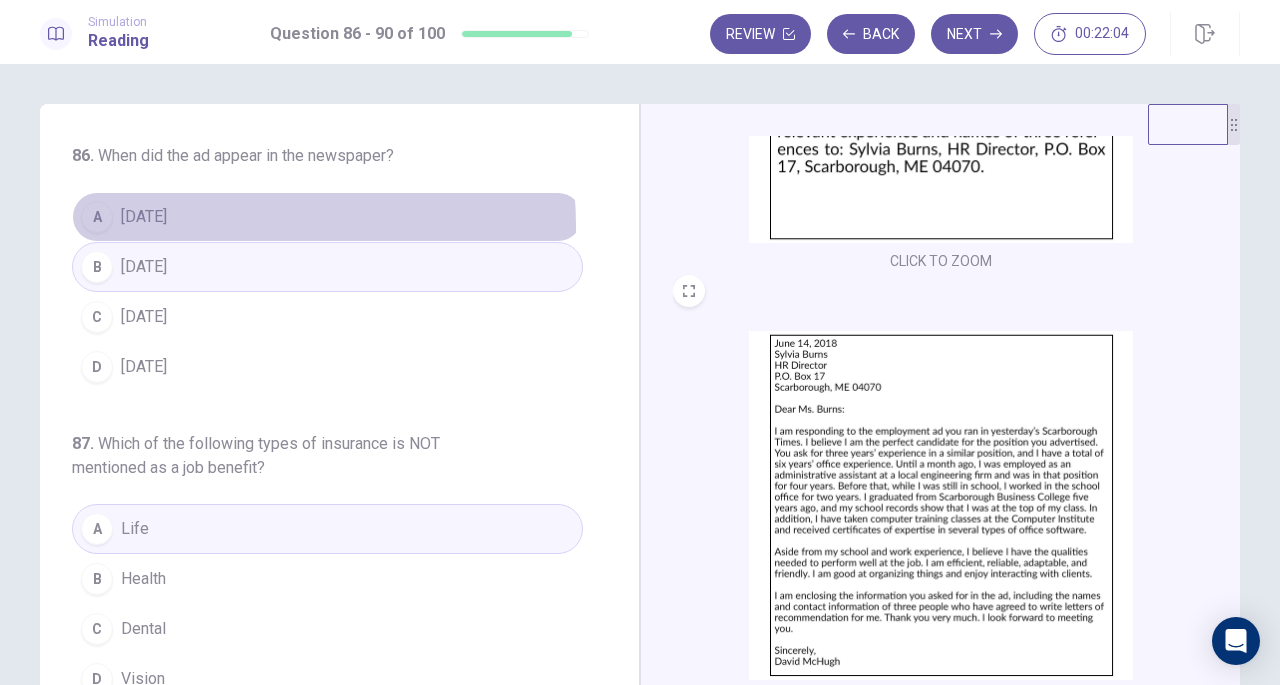 click on "A [DATE]" at bounding box center [327, 217] 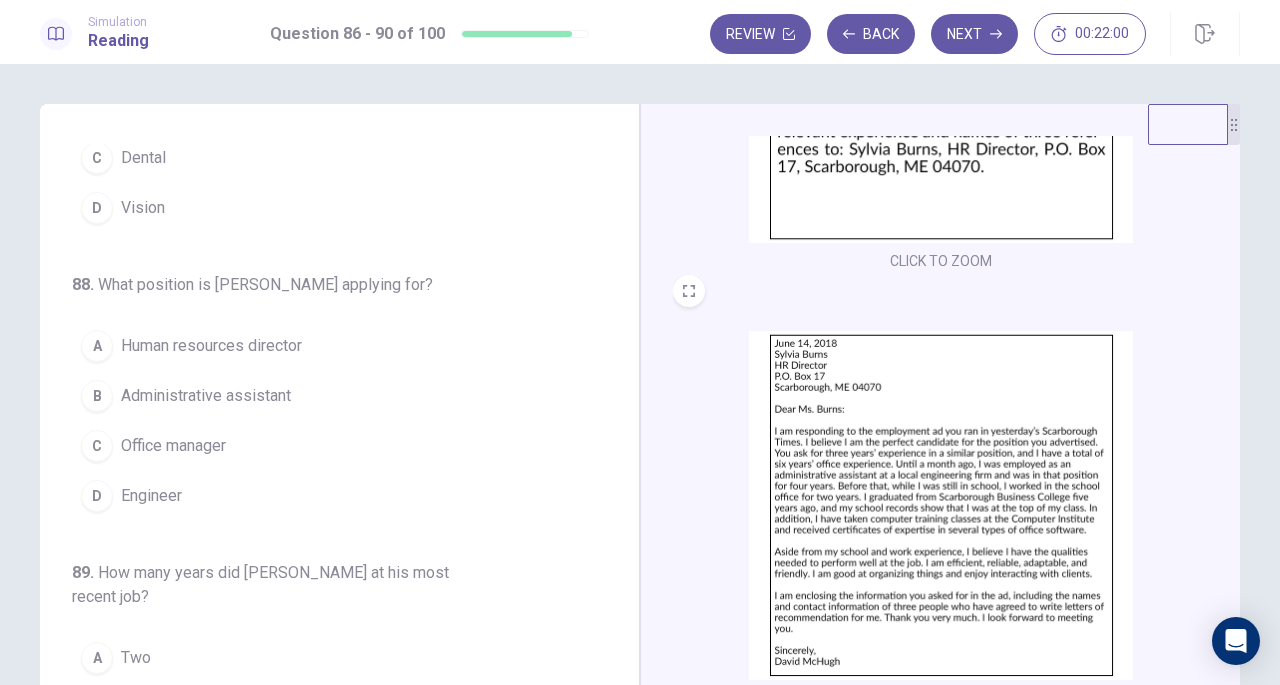scroll, scrollTop: 500, scrollLeft: 0, axis: vertical 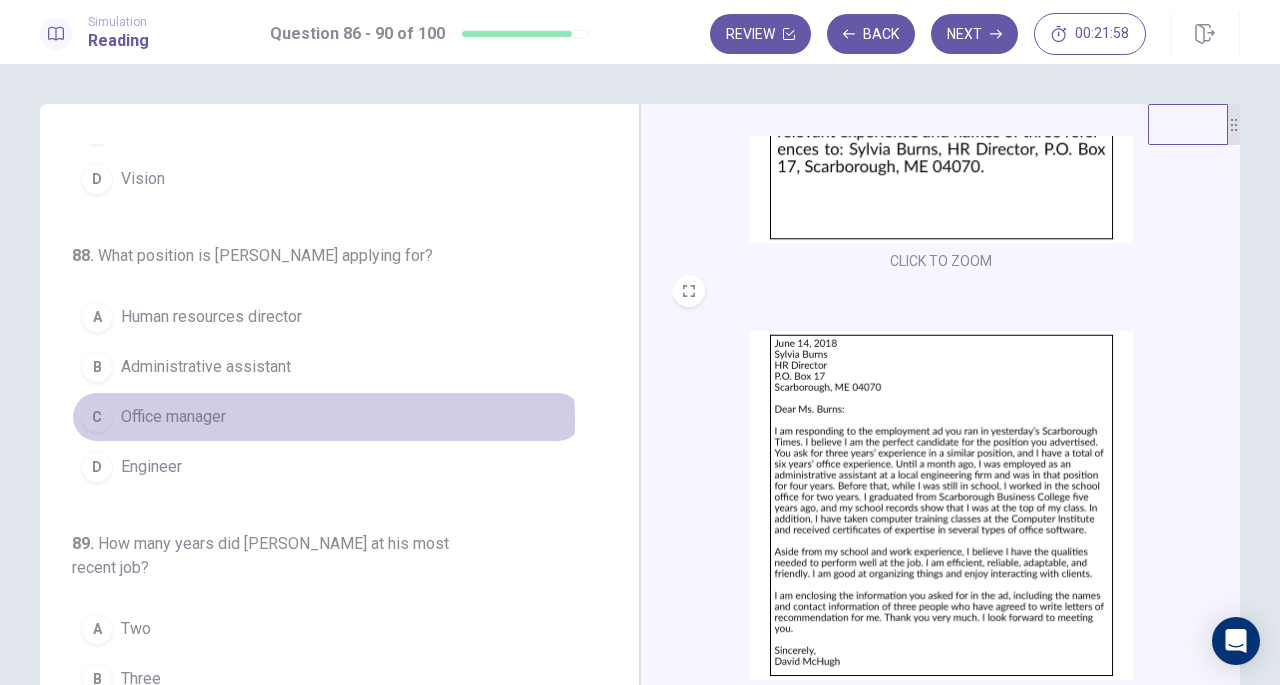 click on "Office manager" at bounding box center [173, 417] 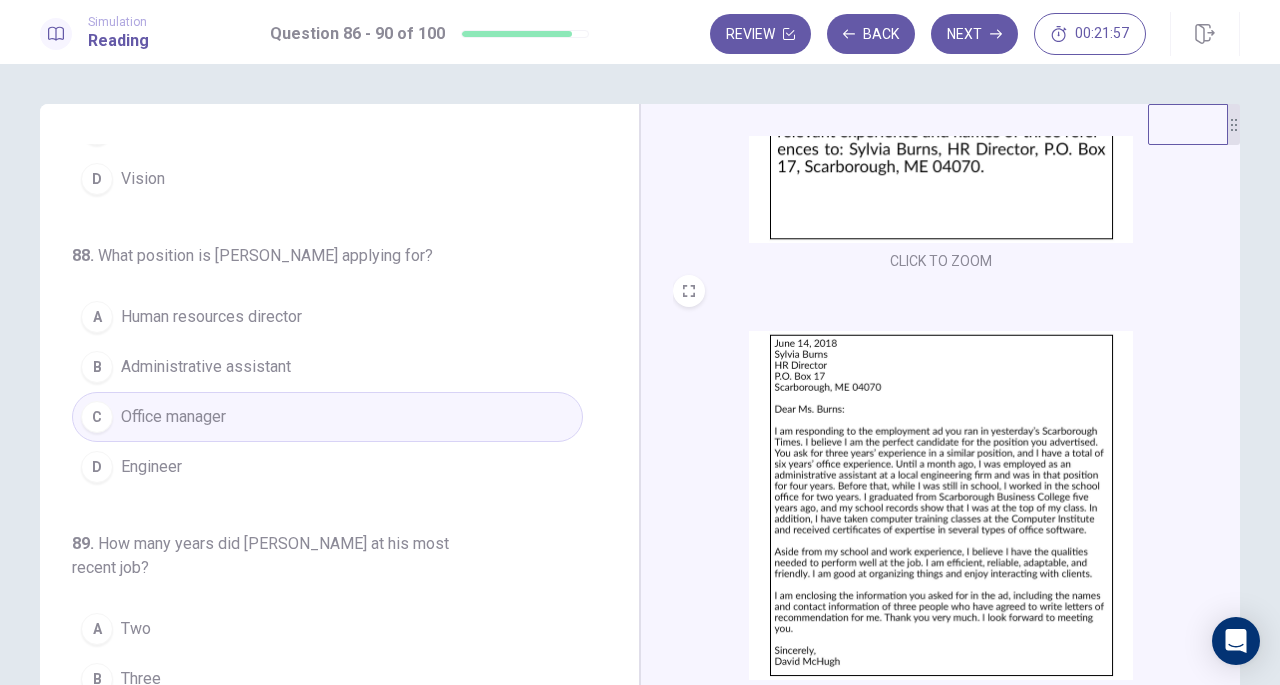 click at bounding box center [941, 68] 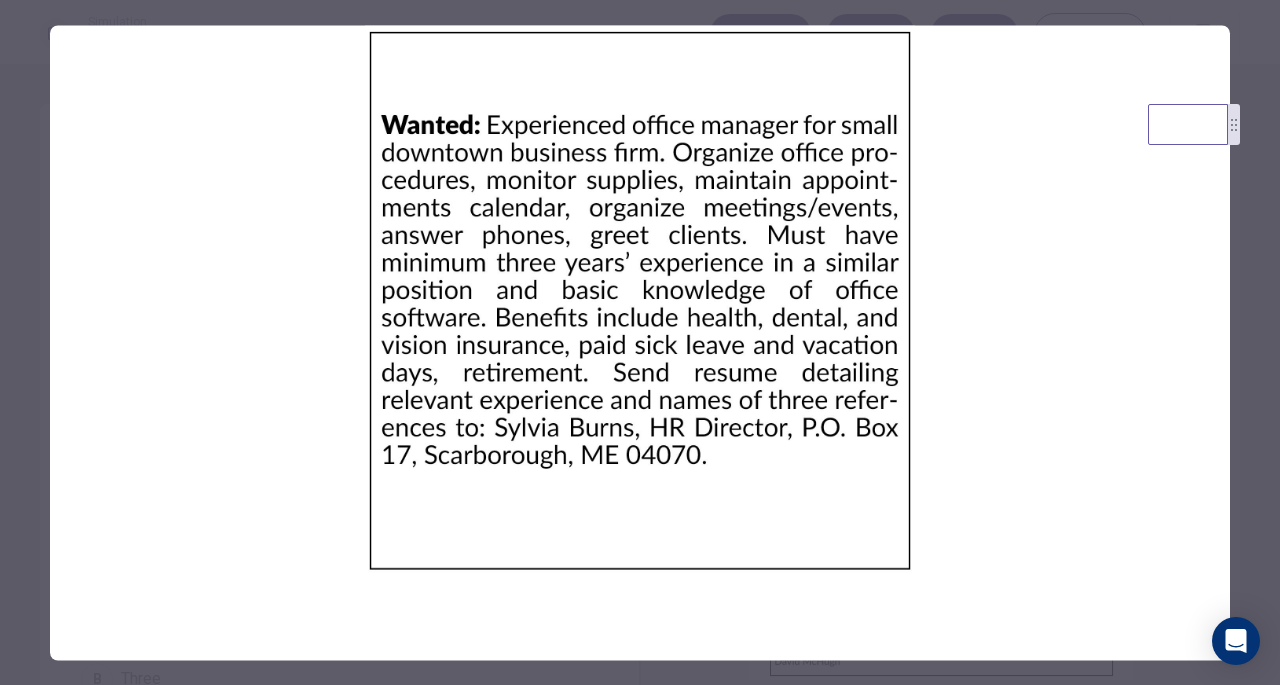 click at bounding box center [640, 342] 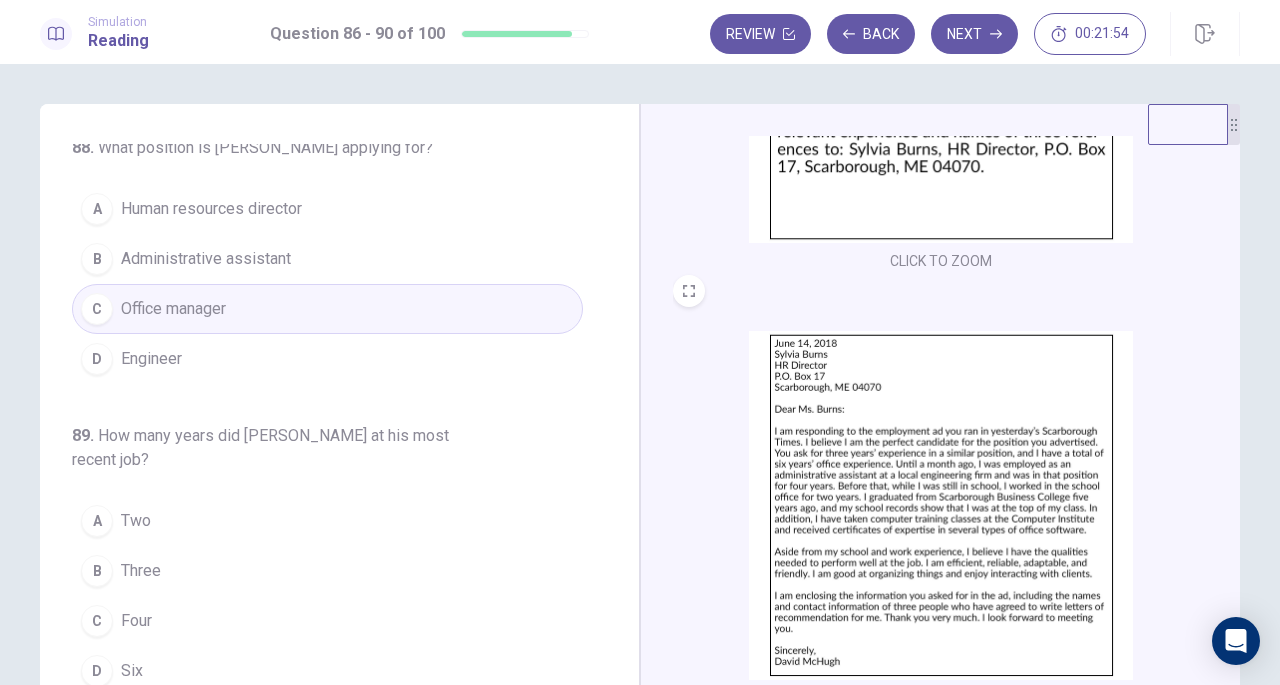 scroll, scrollTop: 700, scrollLeft: 0, axis: vertical 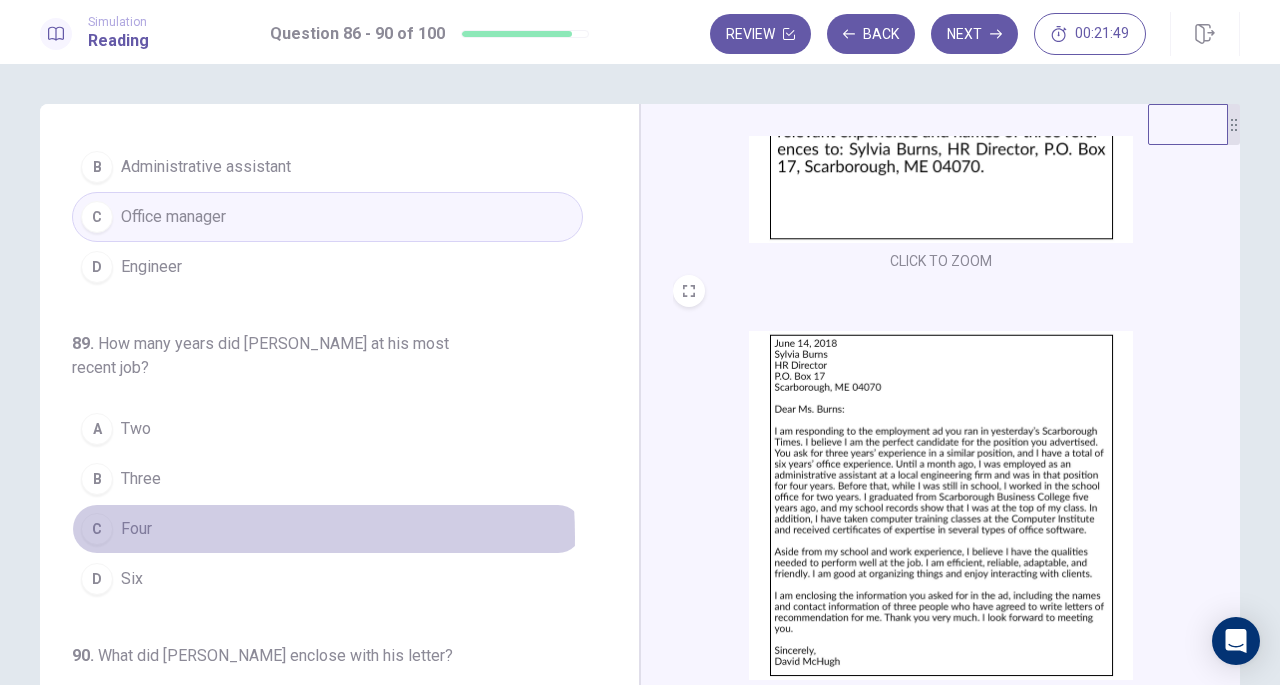 click on "Four" at bounding box center (136, 529) 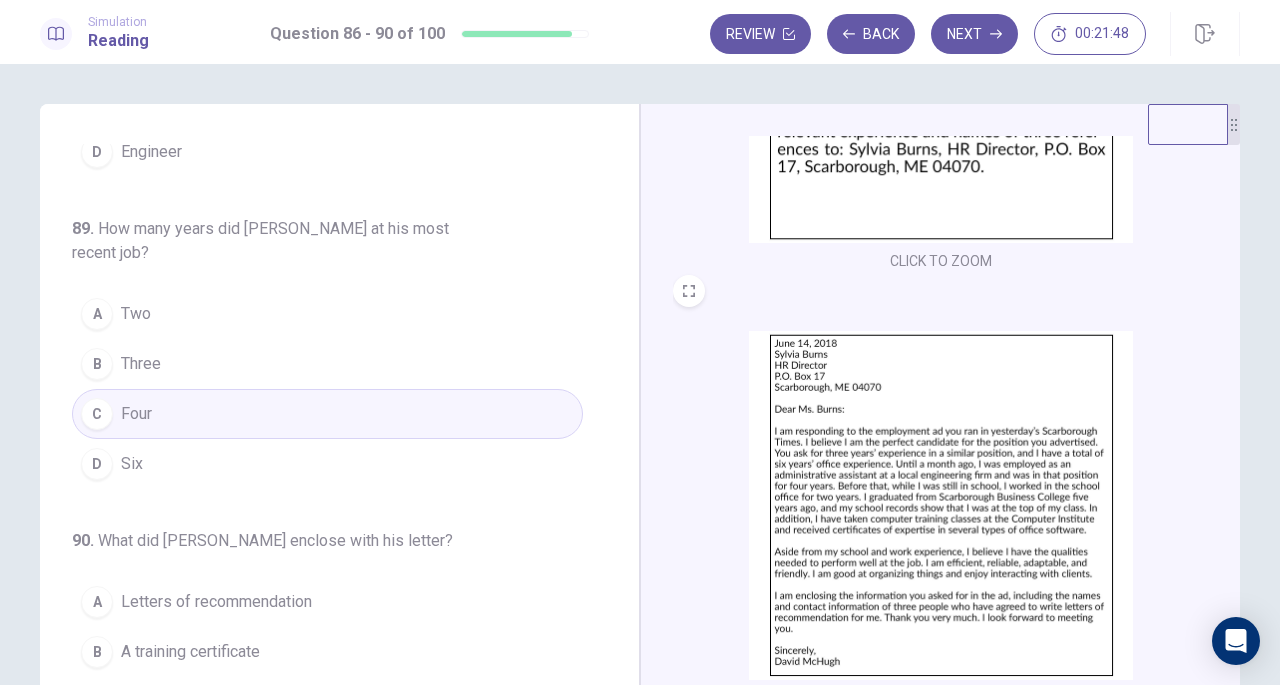 scroll, scrollTop: 819, scrollLeft: 0, axis: vertical 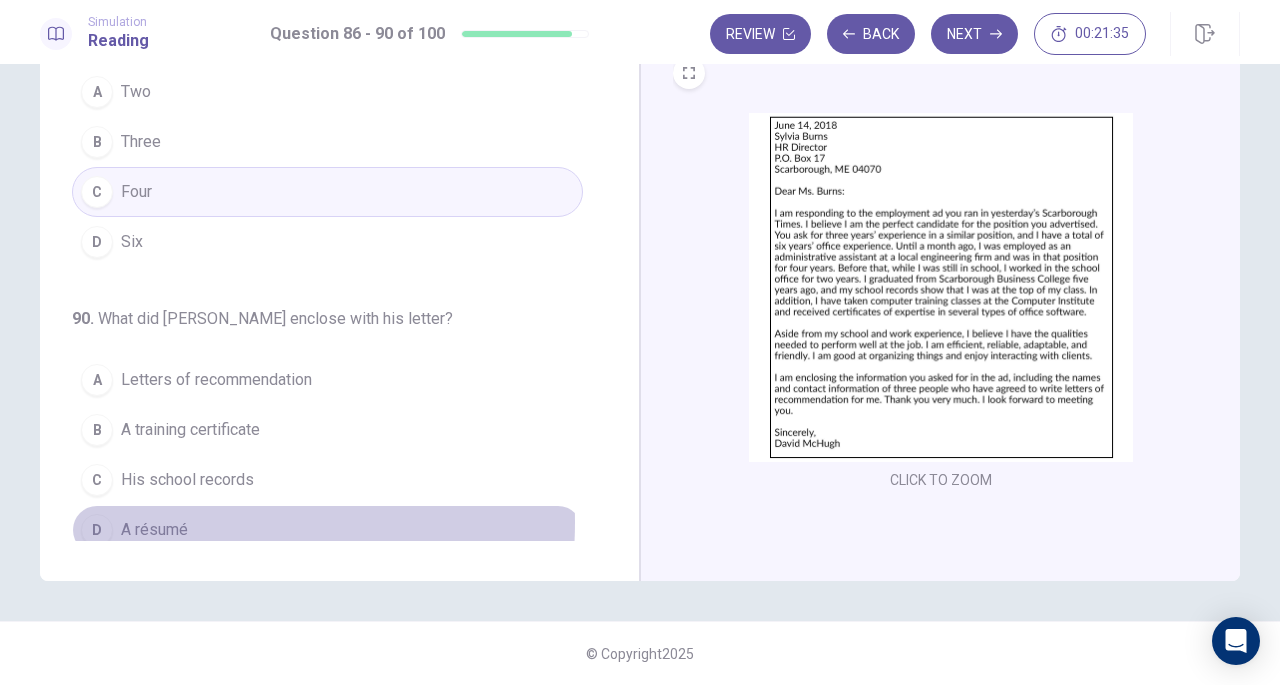 click on "A résumé" at bounding box center [154, 530] 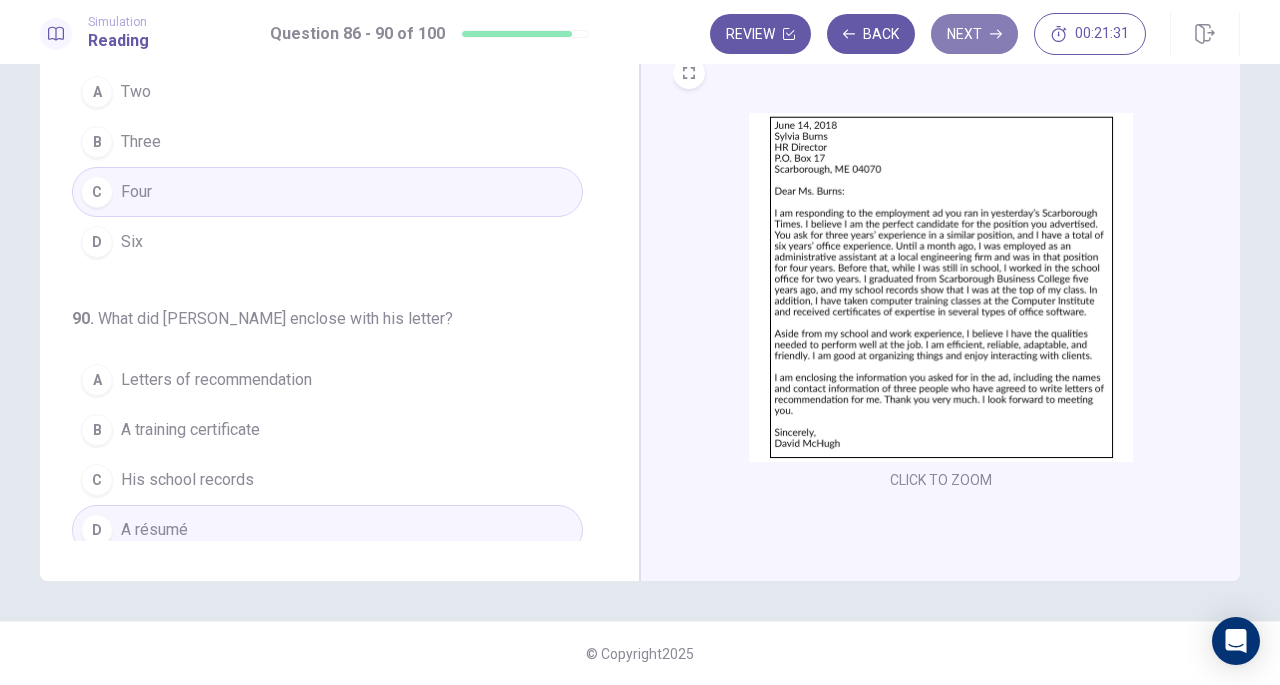click on "Next" at bounding box center [974, 34] 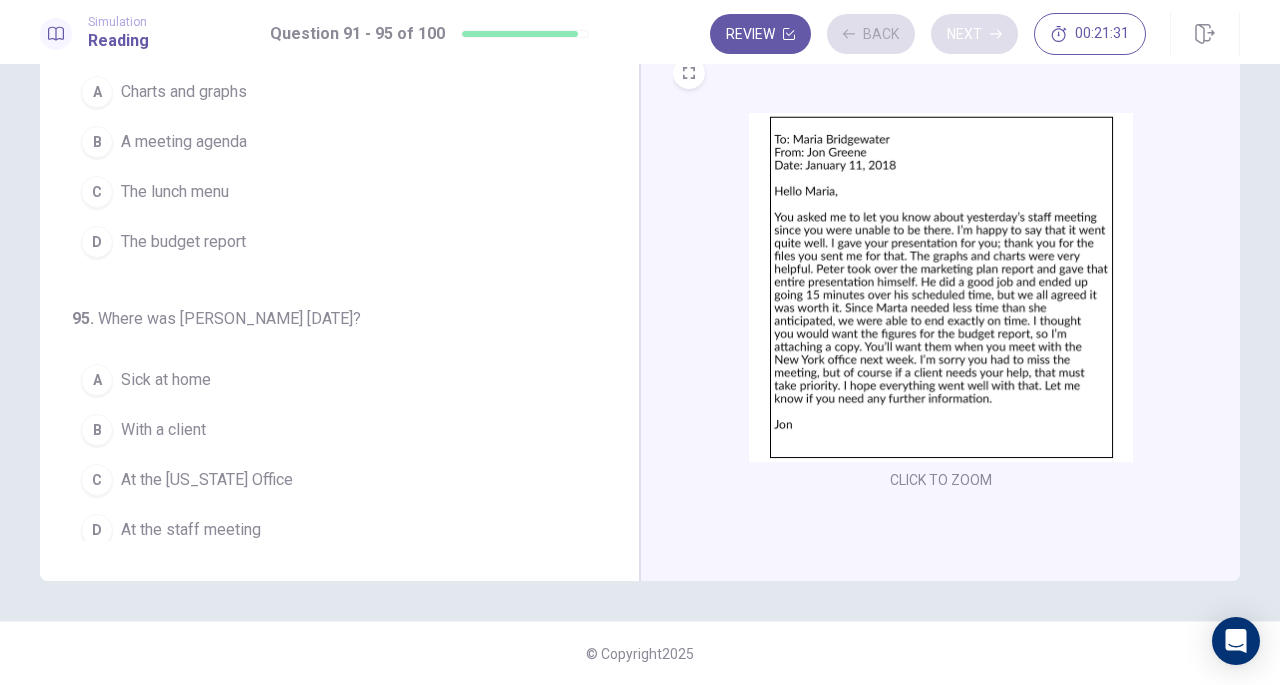 scroll, scrollTop: 771, scrollLeft: 0, axis: vertical 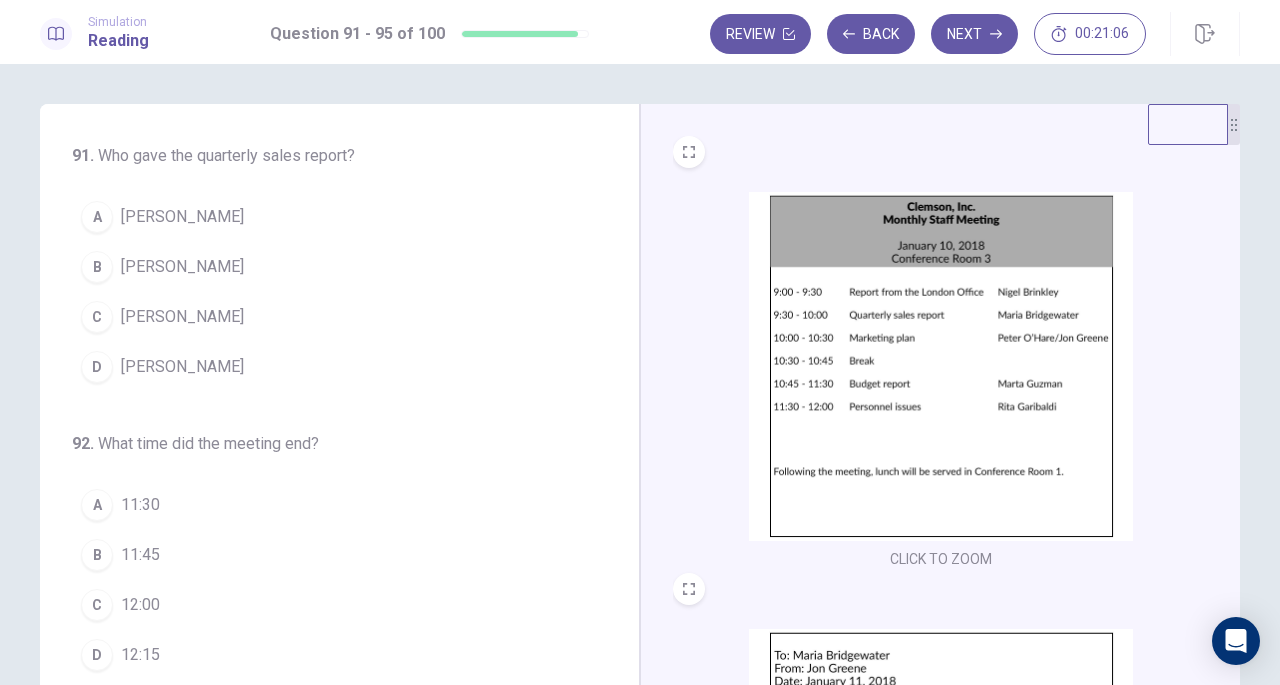 click at bounding box center (941, 366) 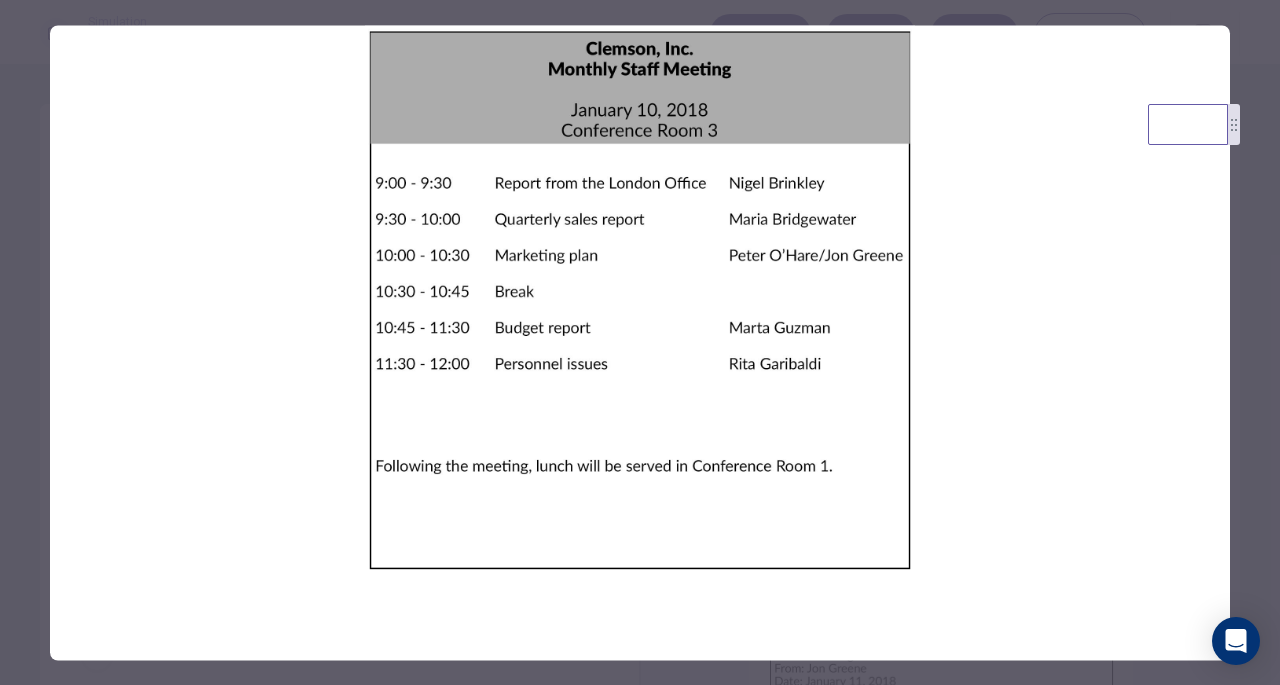 click at bounding box center (640, 342) 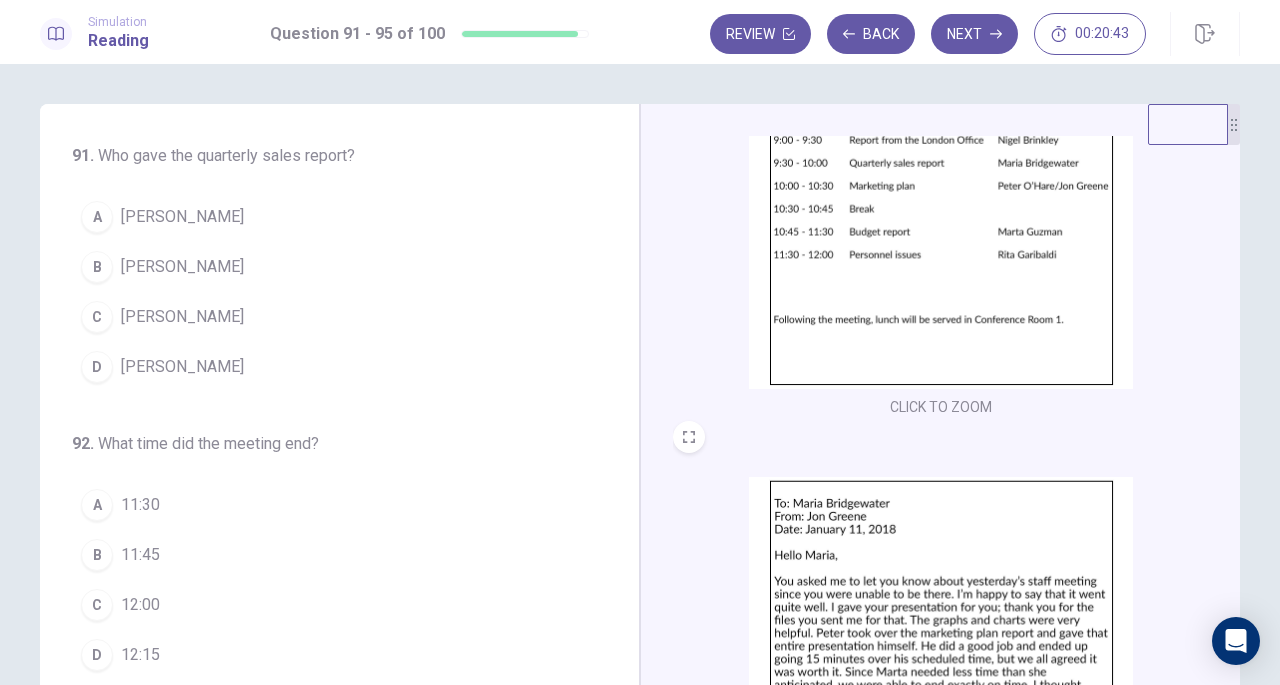 scroll, scrollTop: 298, scrollLeft: 0, axis: vertical 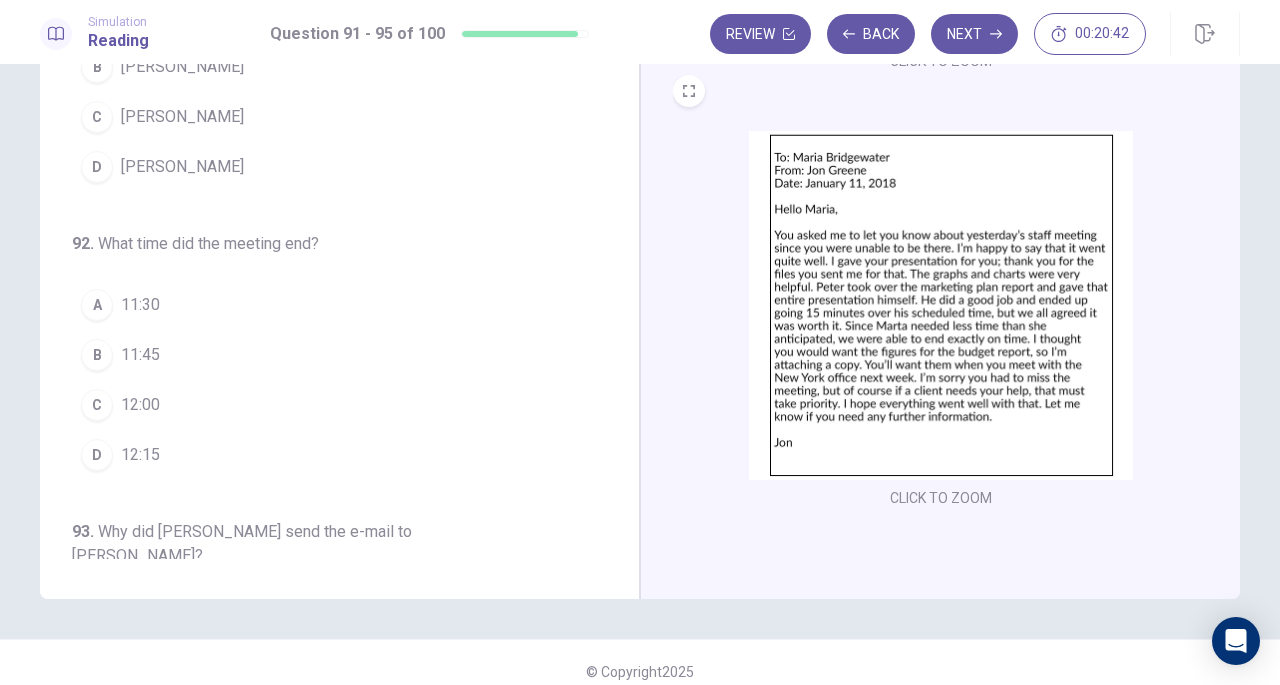 click at bounding box center [941, 305] 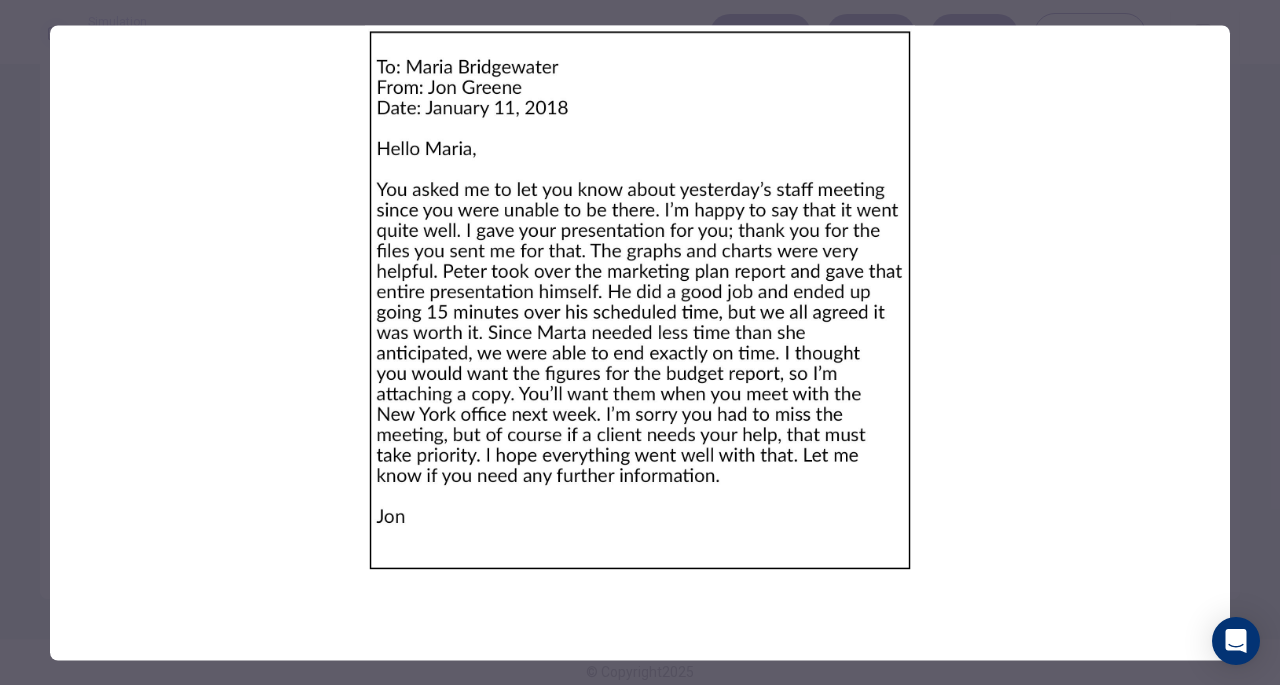 click at bounding box center [640, 342] 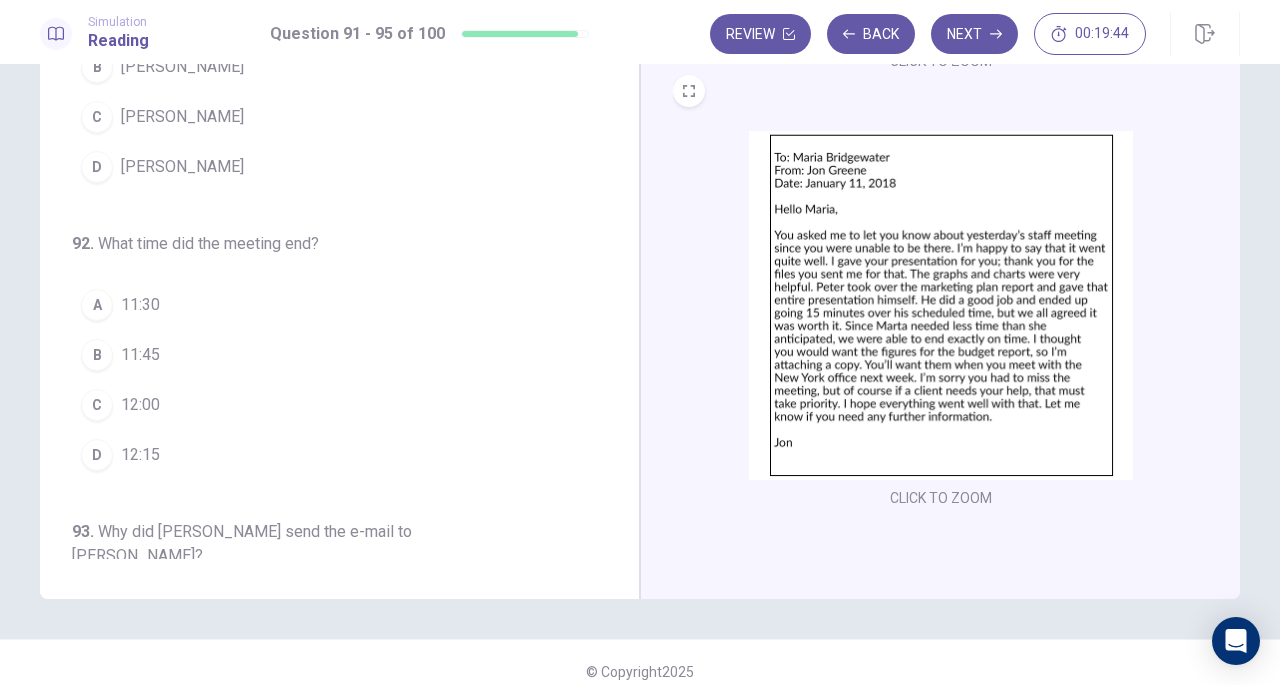 scroll, scrollTop: 0, scrollLeft: 0, axis: both 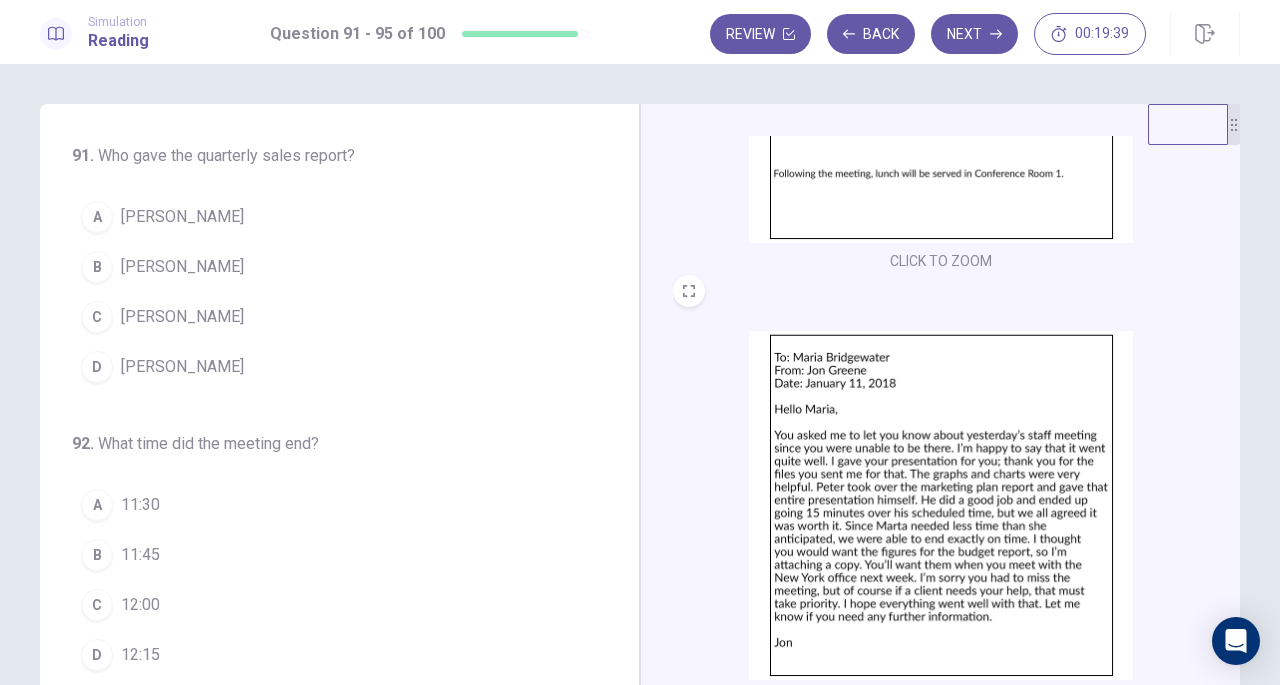 click at bounding box center [941, 68] 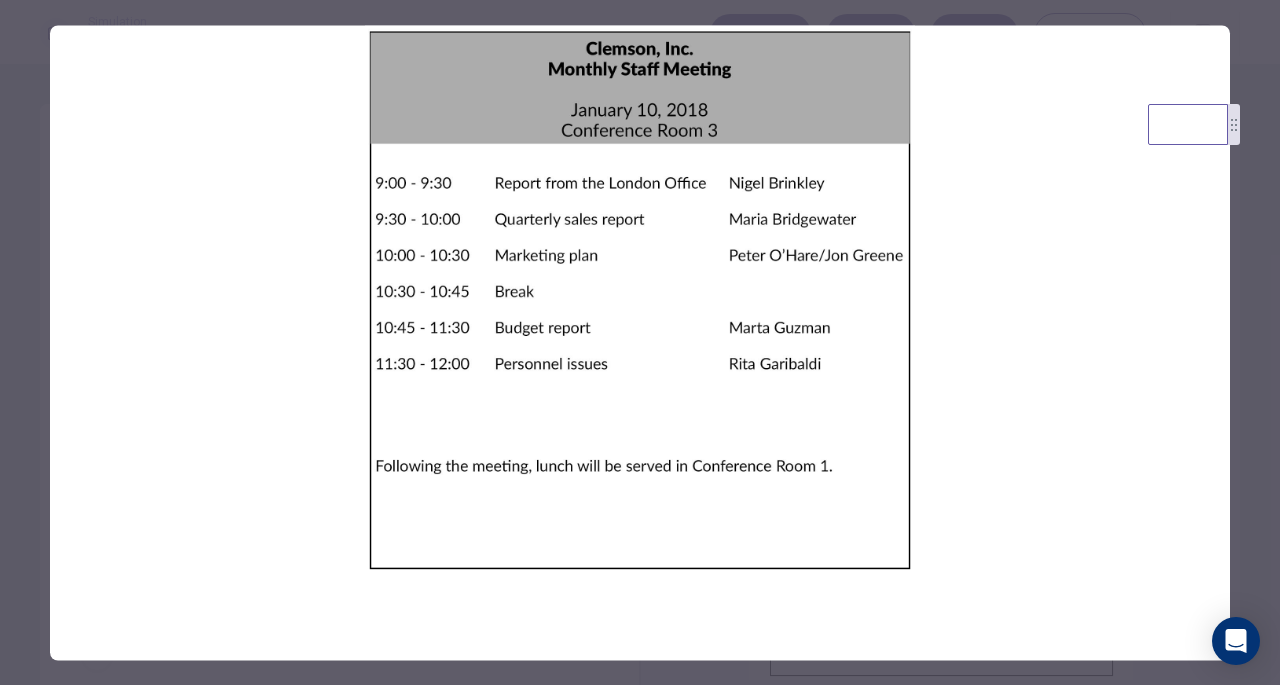 click at bounding box center [640, 342] 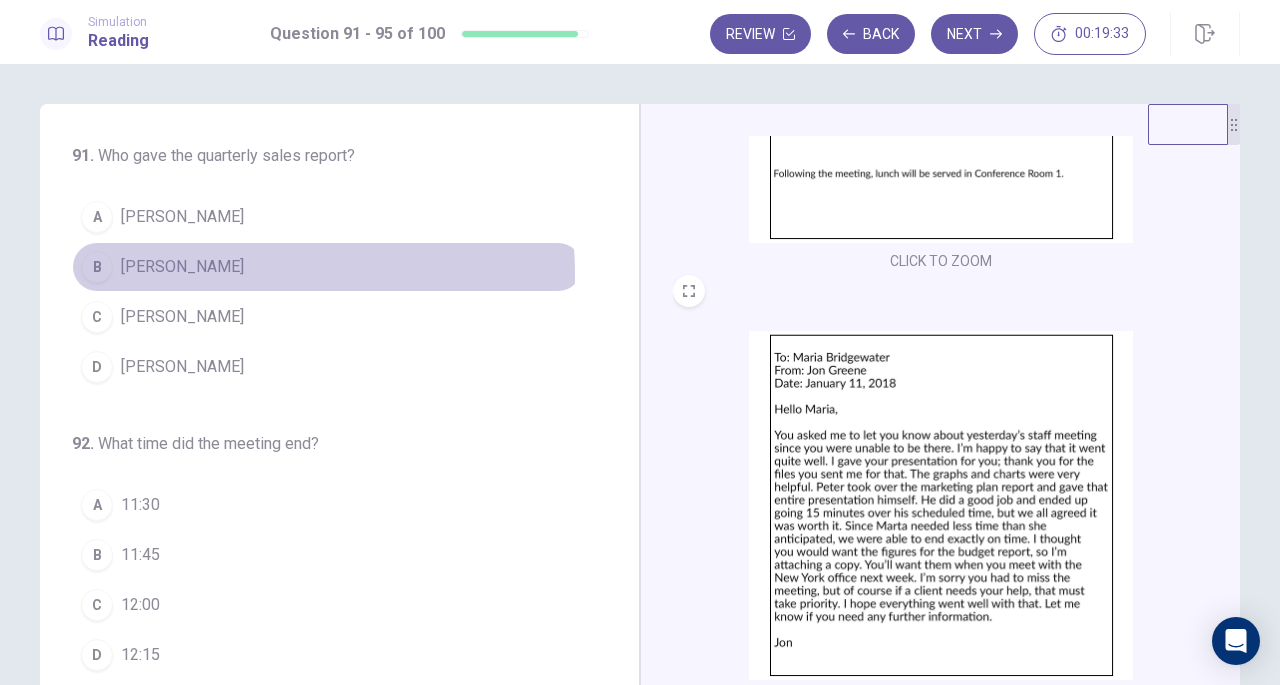 click on "[PERSON_NAME]" at bounding box center [182, 267] 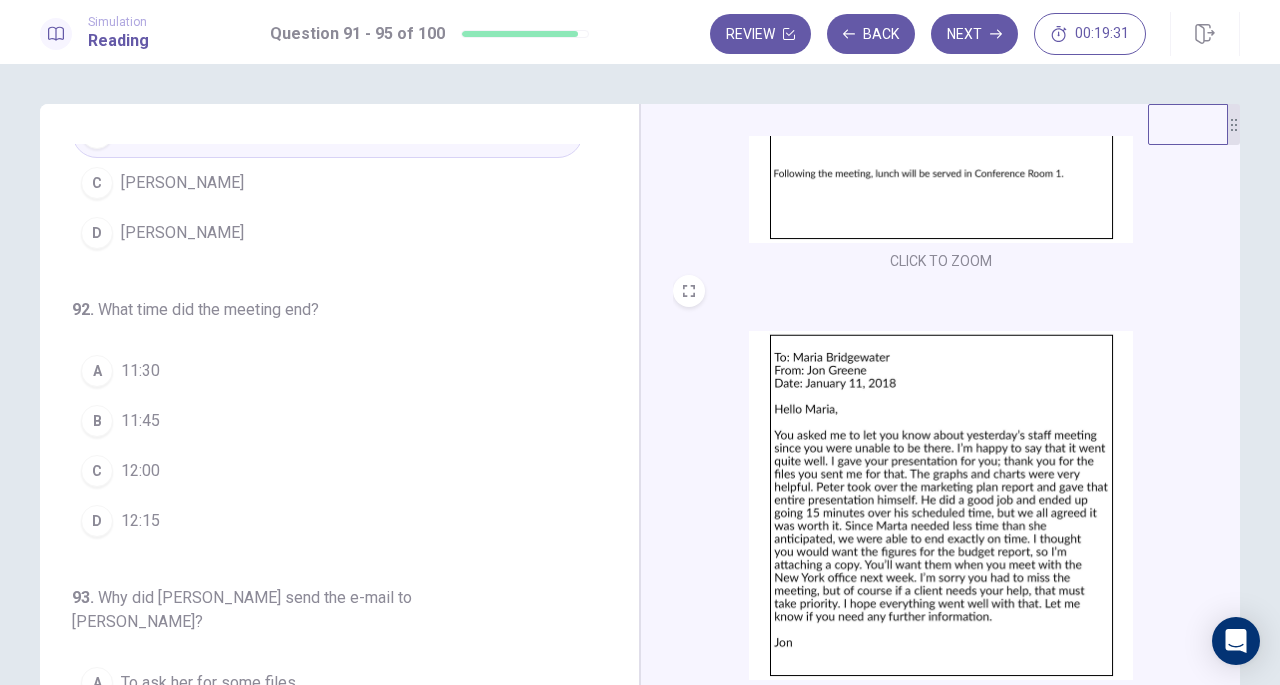 scroll, scrollTop: 200, scrollLeft: 0, axis: vertical 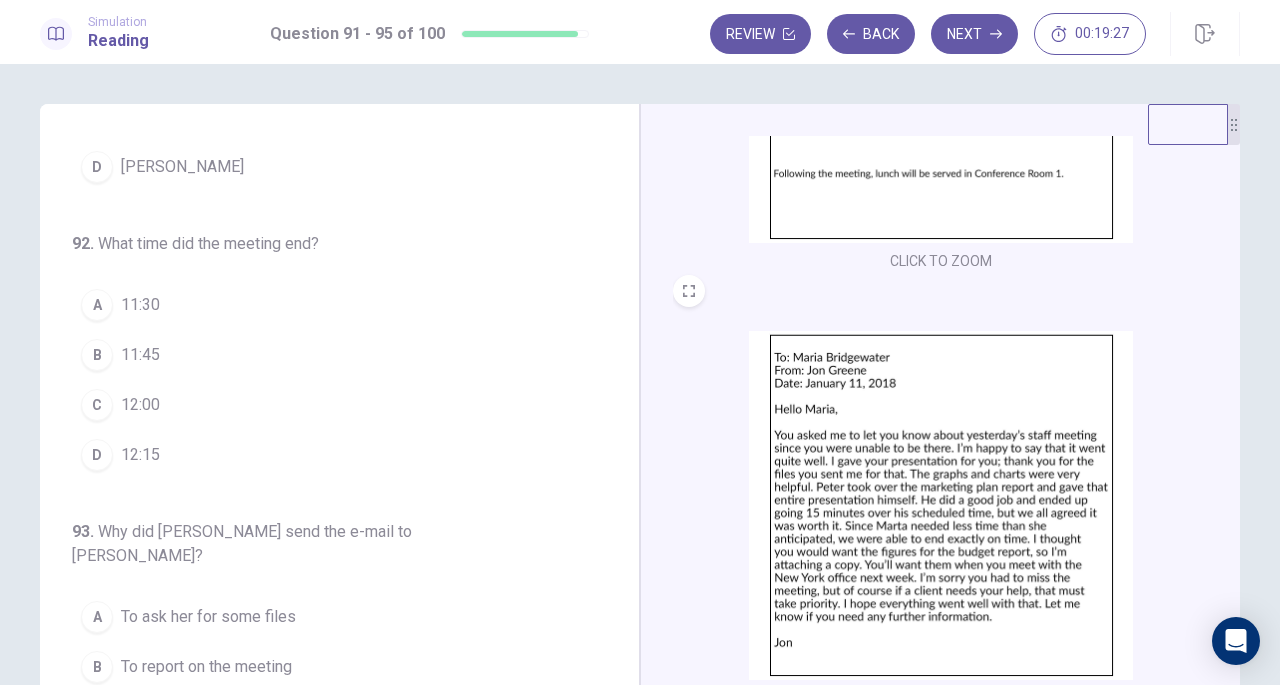 click at bounding box center (941, 68) 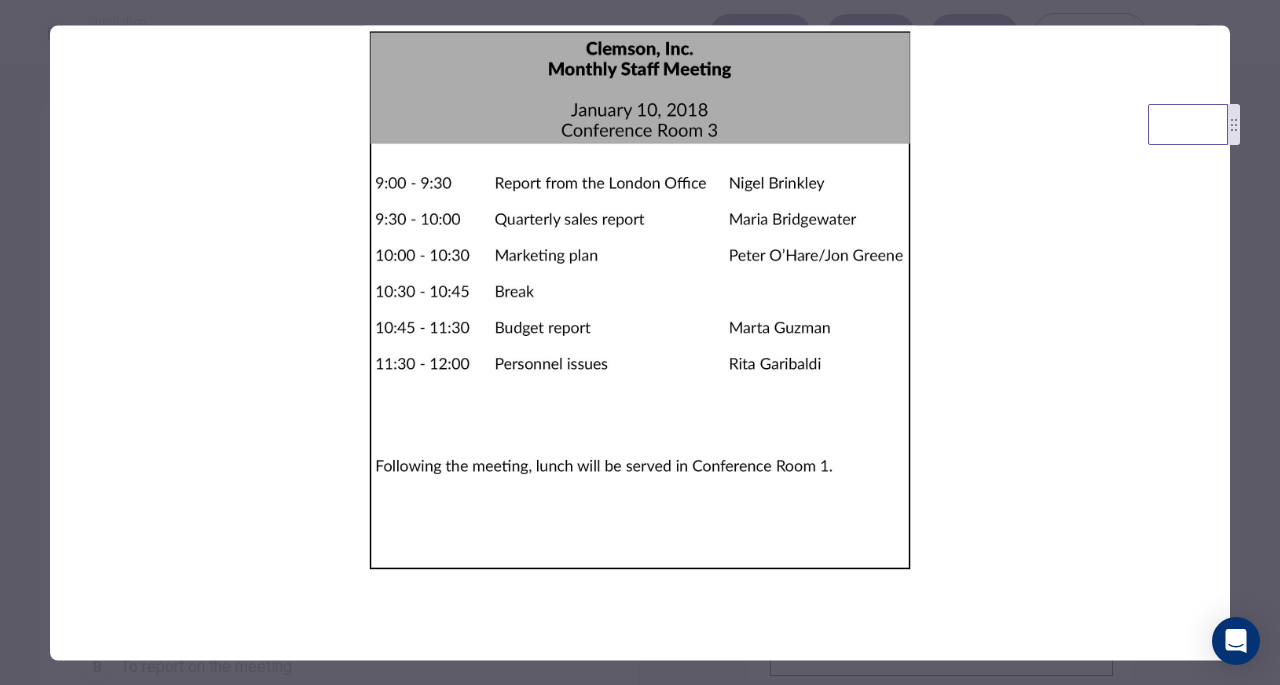 click at bounding box center [640, 342] 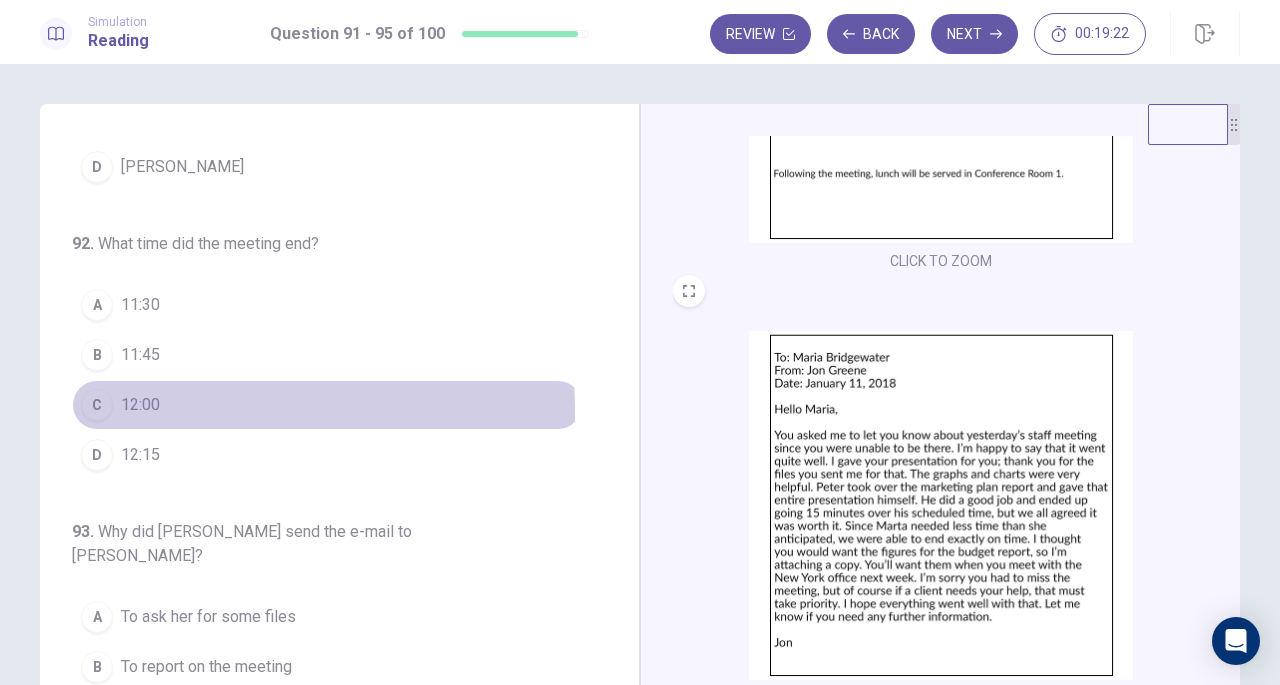 click on "12:00" at bounding box center [140, 405] 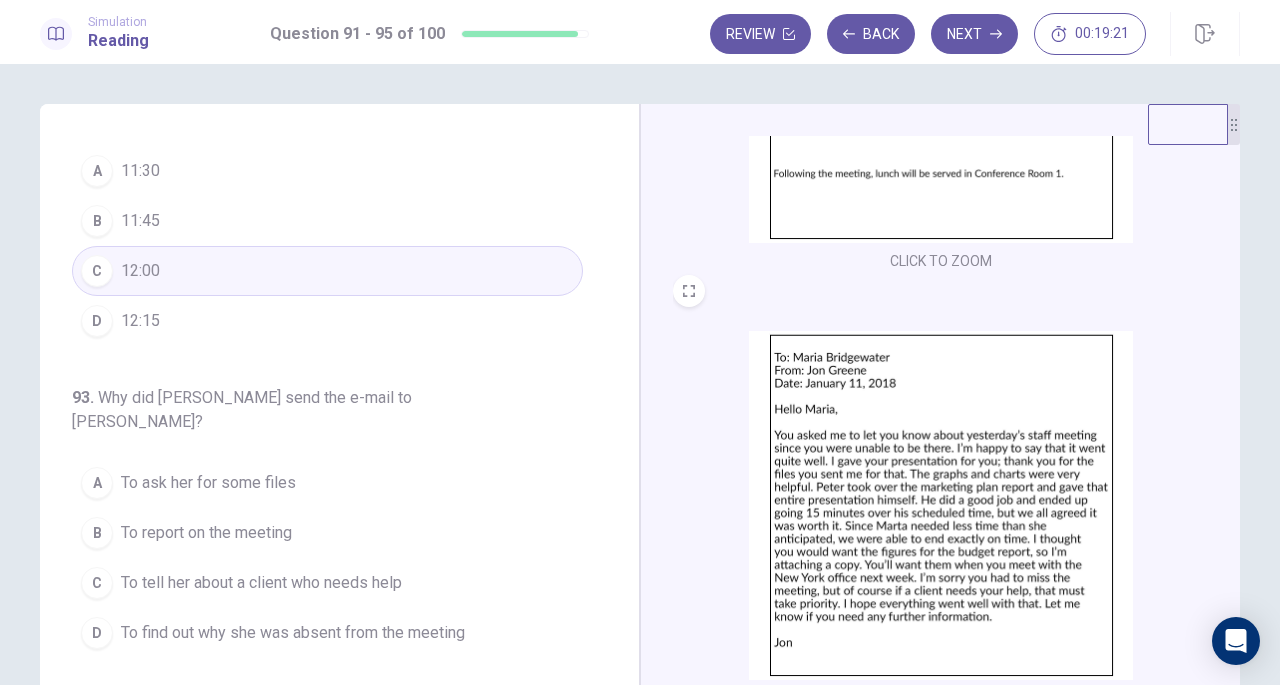 scroll, scrollTop: 400, scrollLeft: 0, axis: vertical 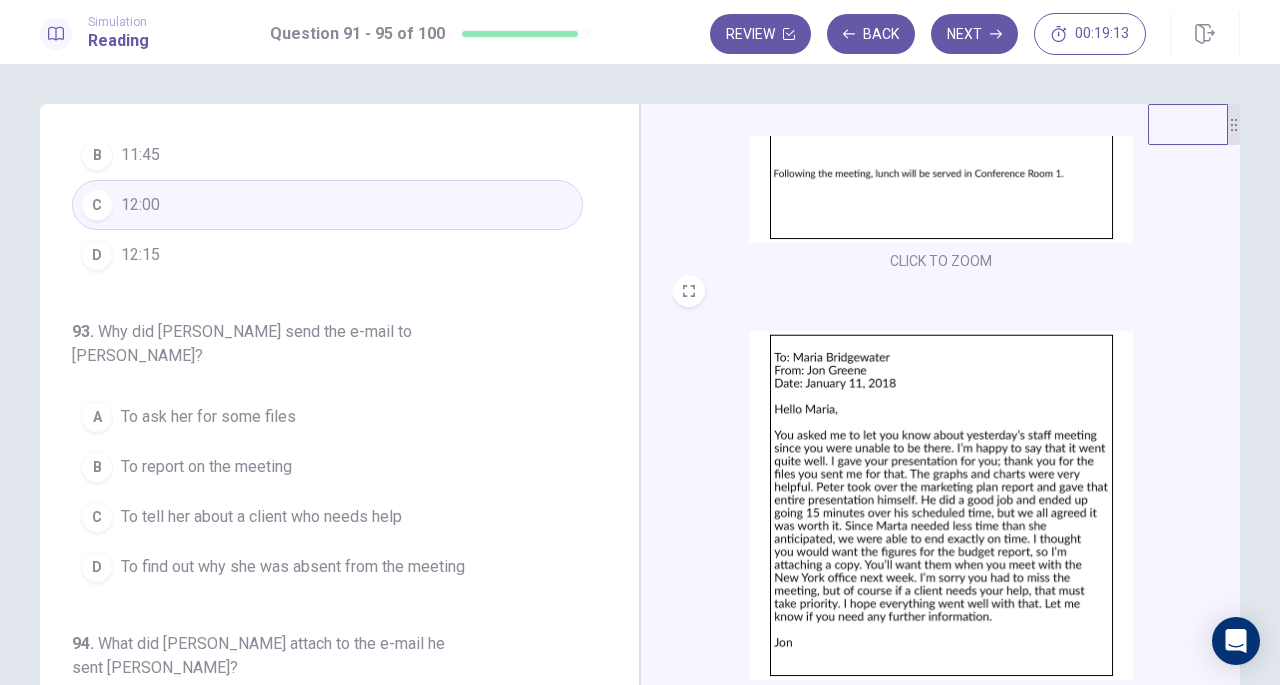 click at bounding box center [941, 505] 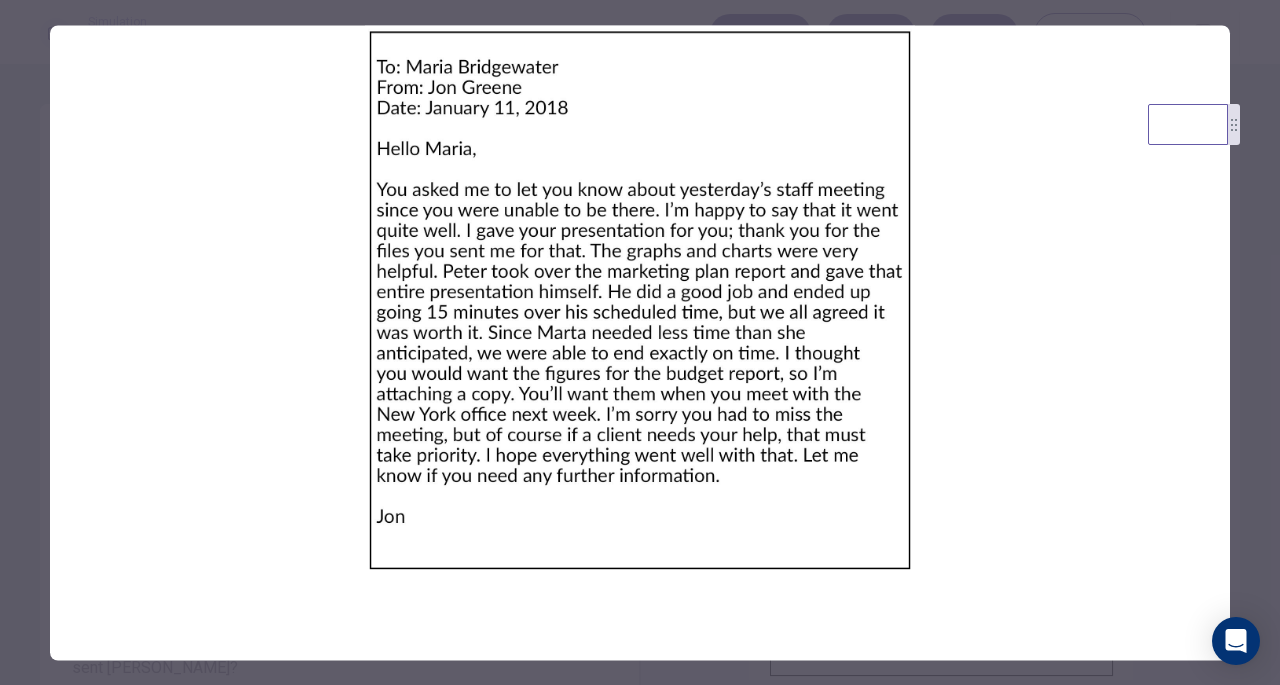 click at bounding box center [640, 342] 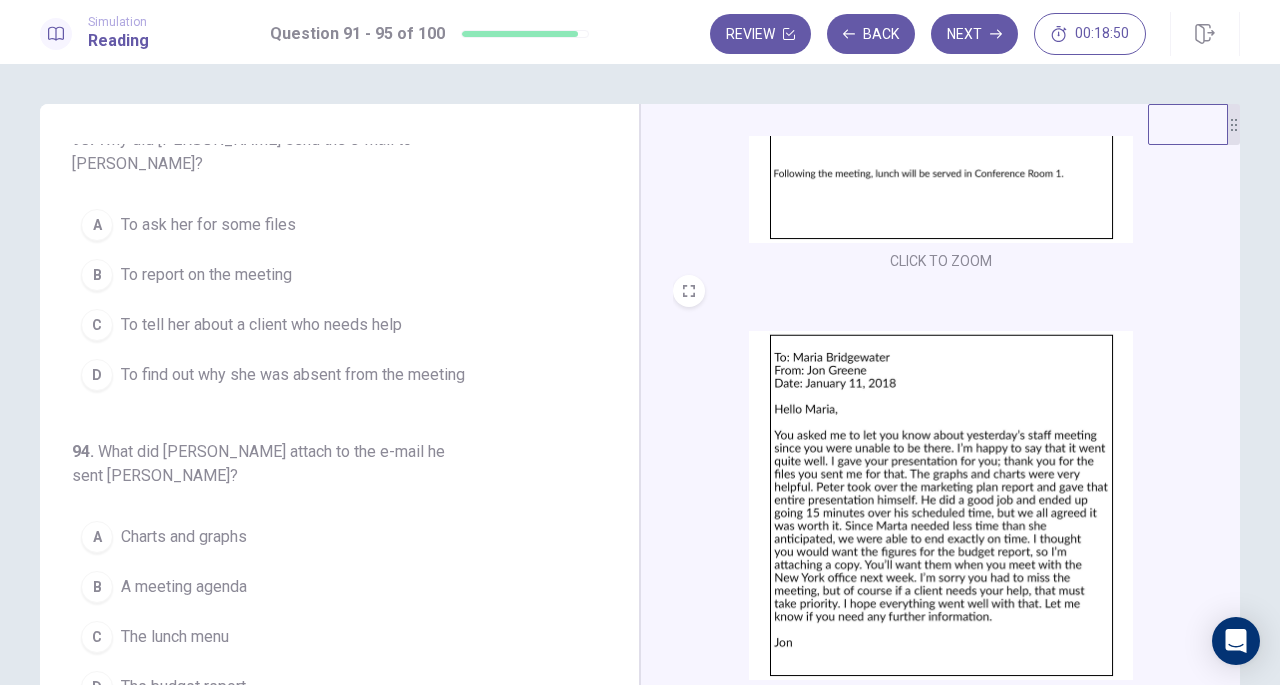 scroll, scrollTop: 600, scrollLeft: 0, axis: vertical 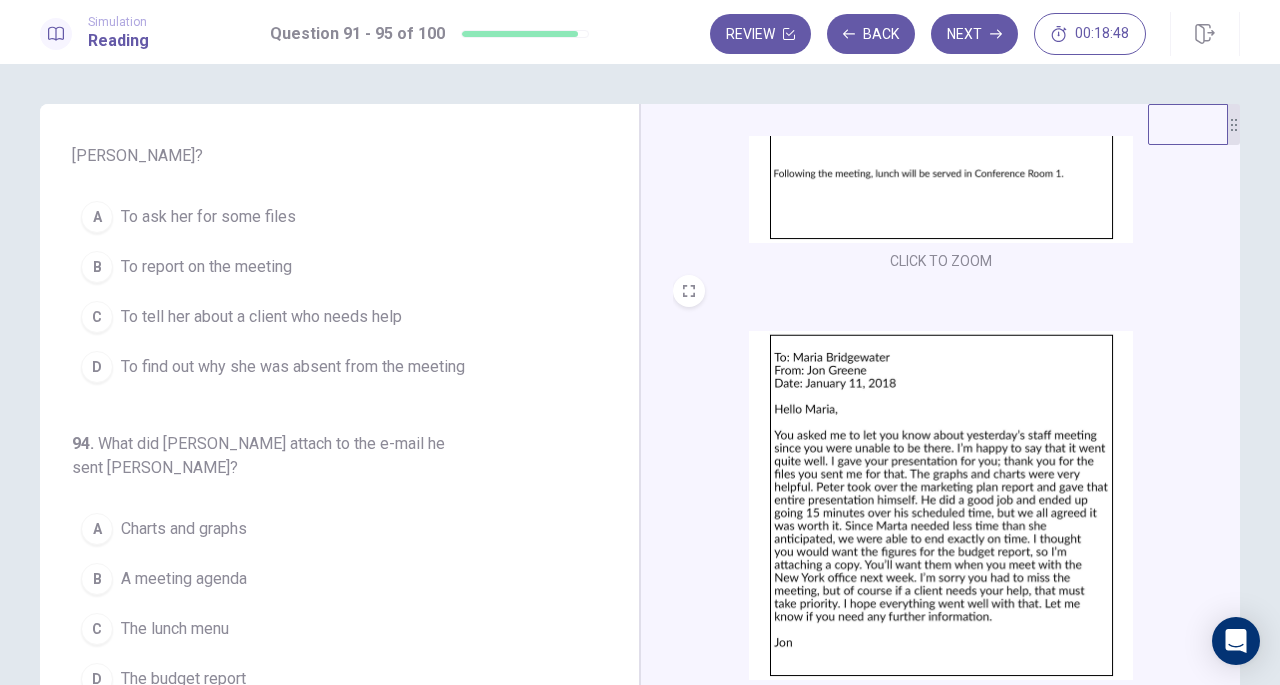 click on "To report on the meeting" at bounding box center [206, 267] 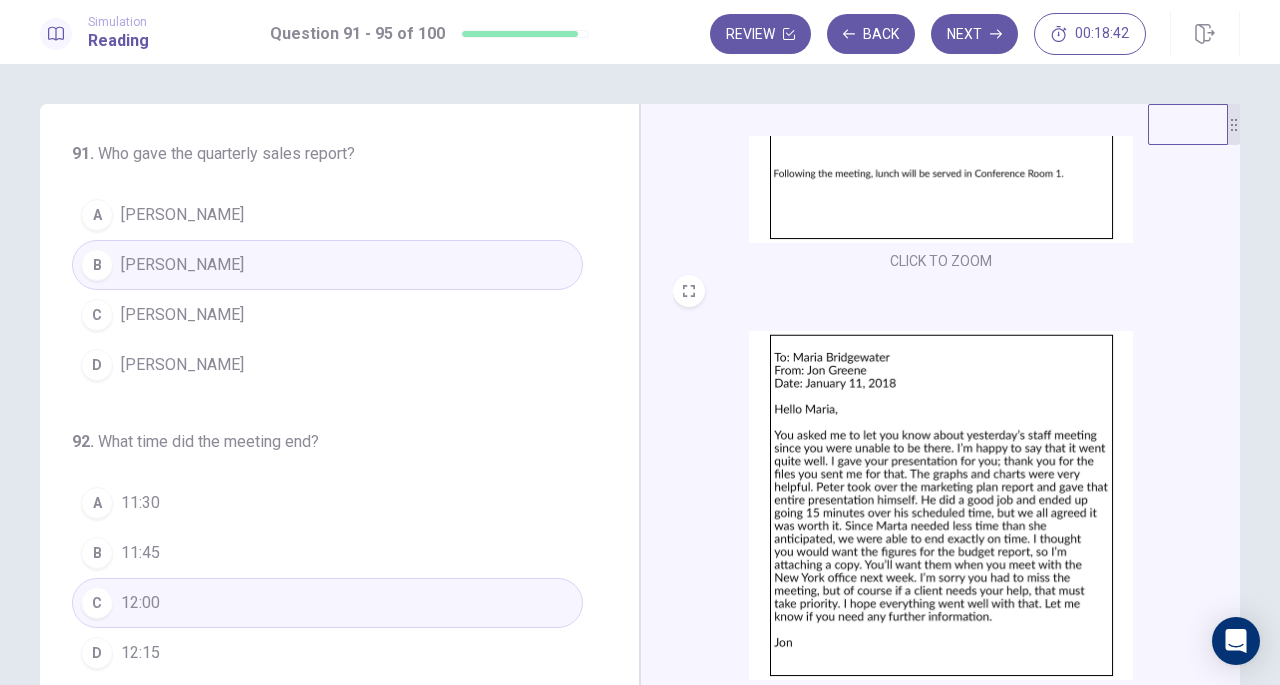 scroll, scrollTop: 0, scrollLeft: 0, axis: both 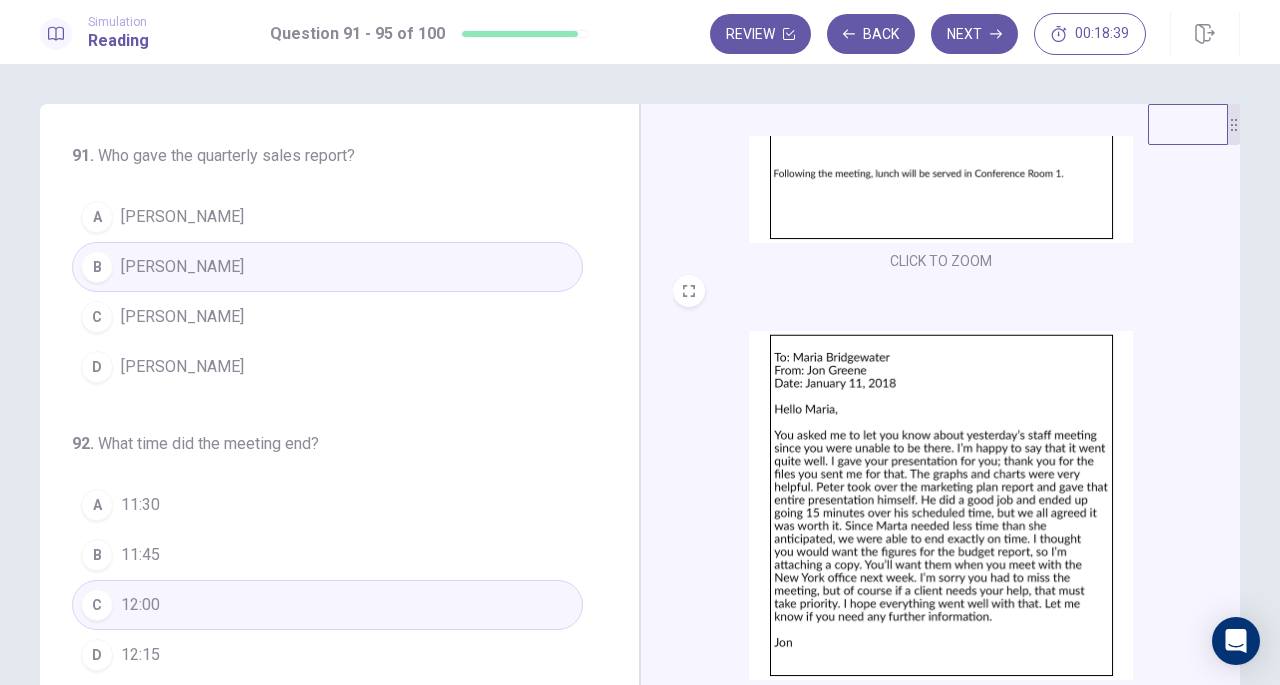 click at bounding box center (941, 505) 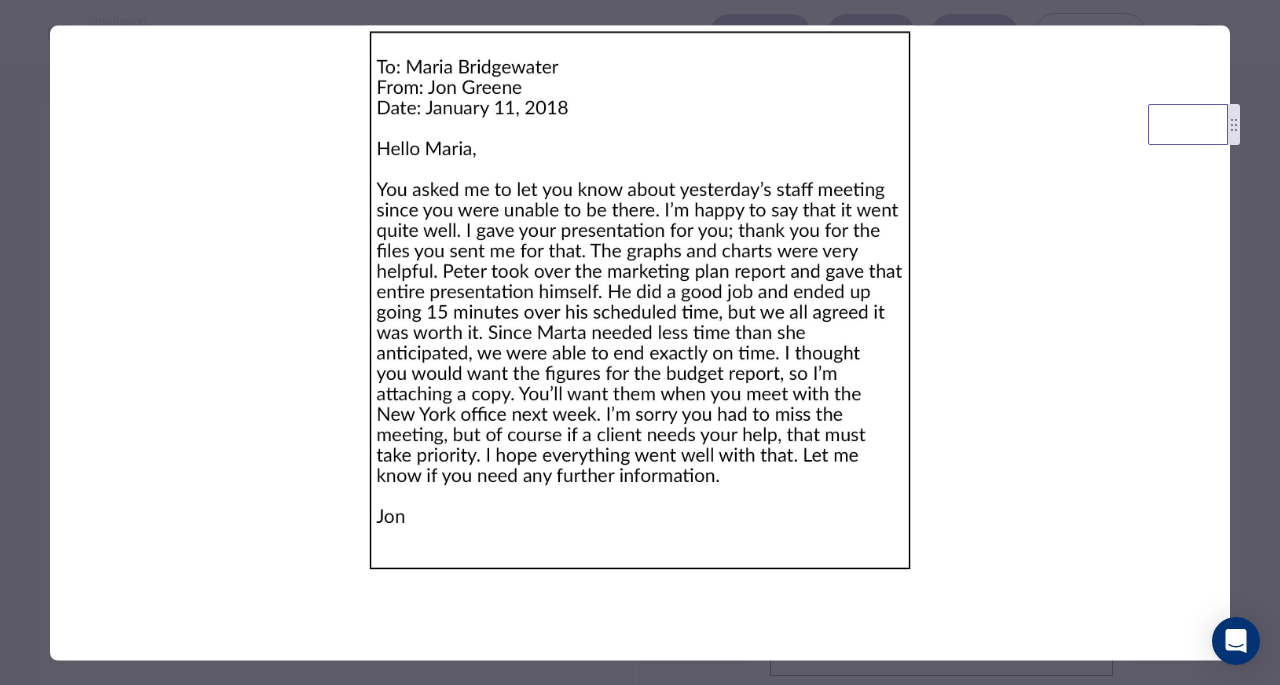click at bounding box center (640, 342) 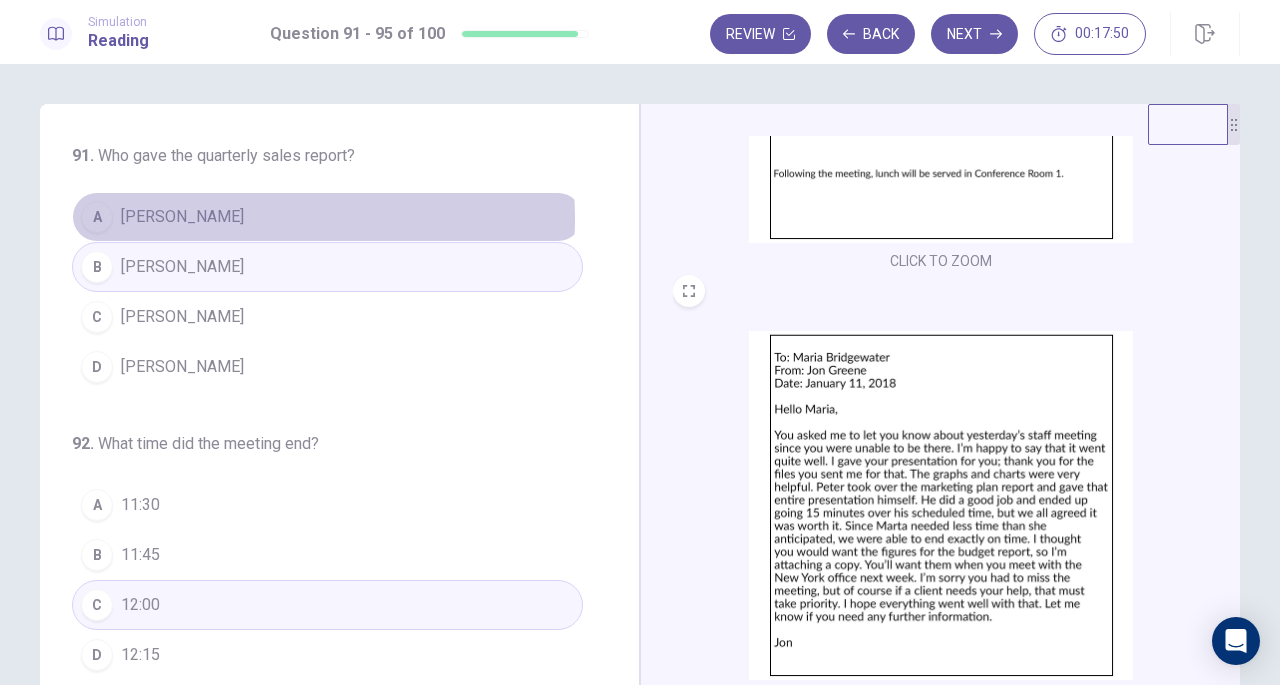click on "A [PERSON_NAME]" at bounding box center (327, 217) 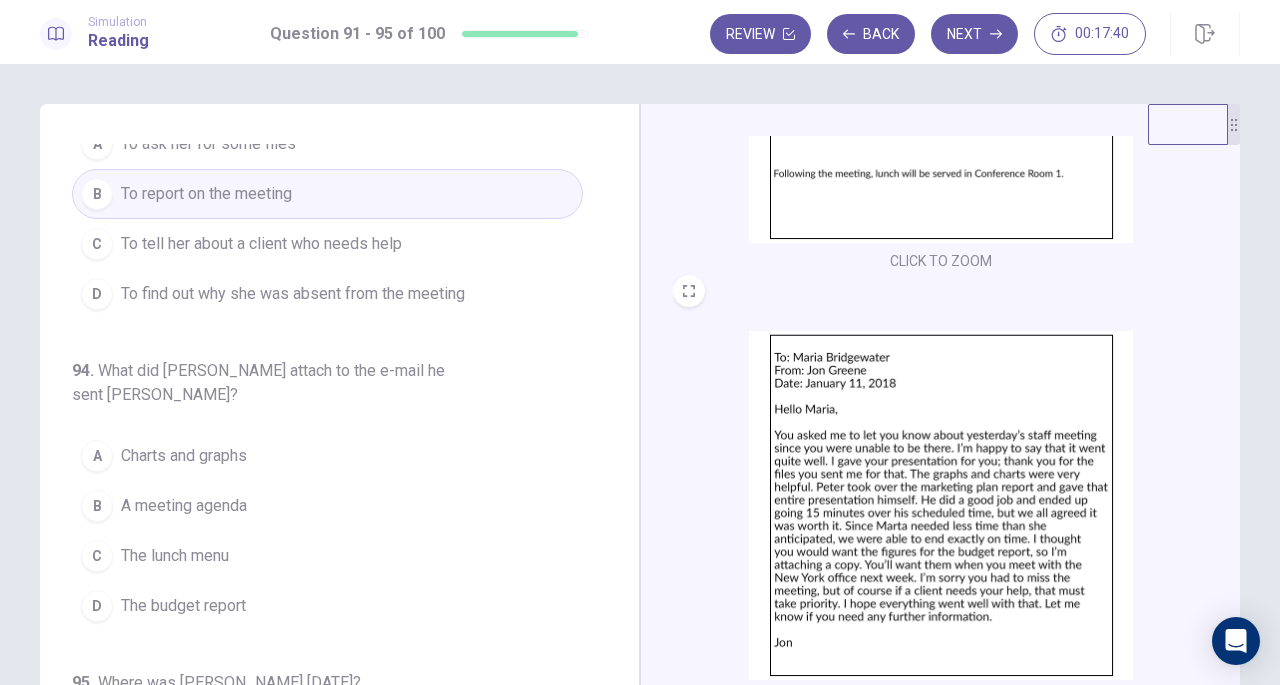 scroll, scrollTop: 700, scrollLeft: 0, axis: vertical 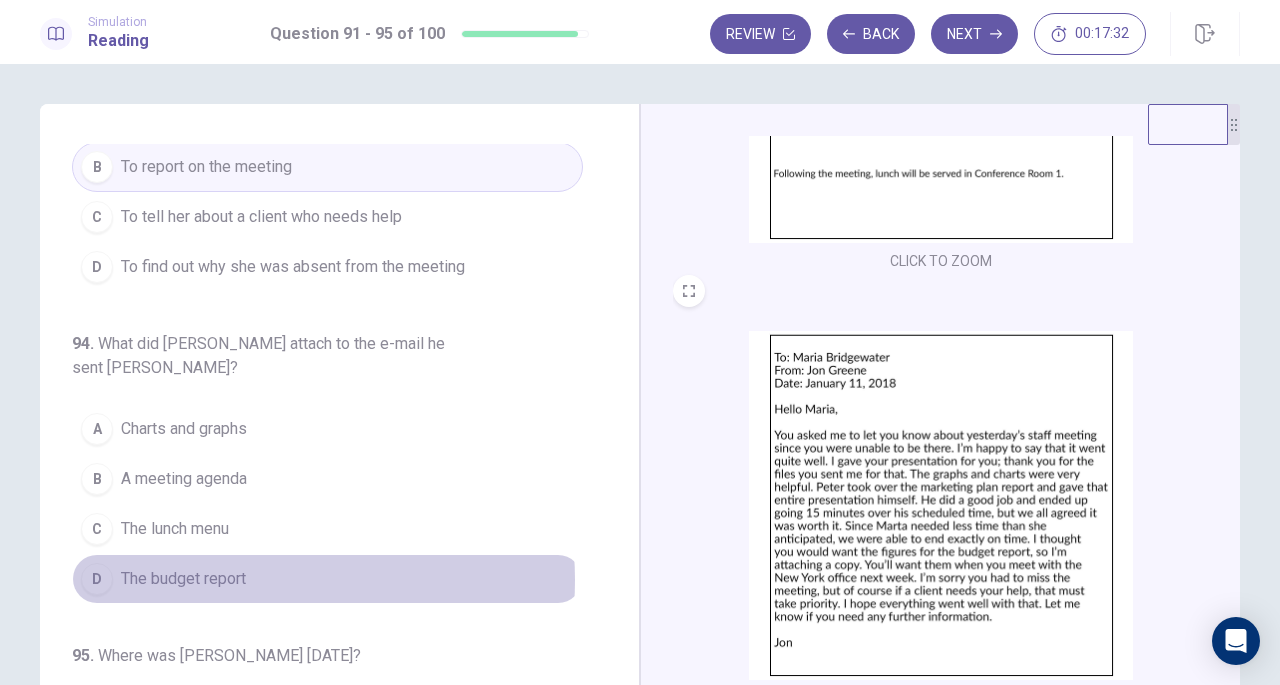 click on "The budget report" at bounding box center [183, 579] 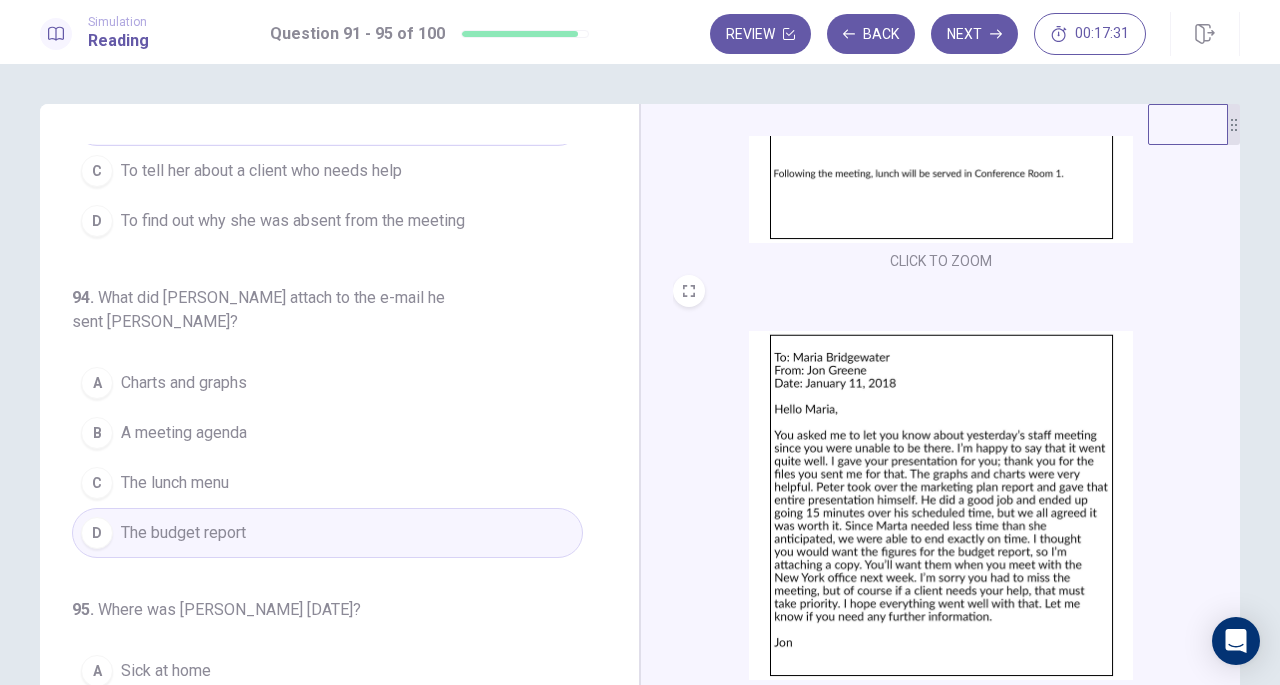 scroll, scrollTop: 771, scrollLeft: 0, axis: vertical 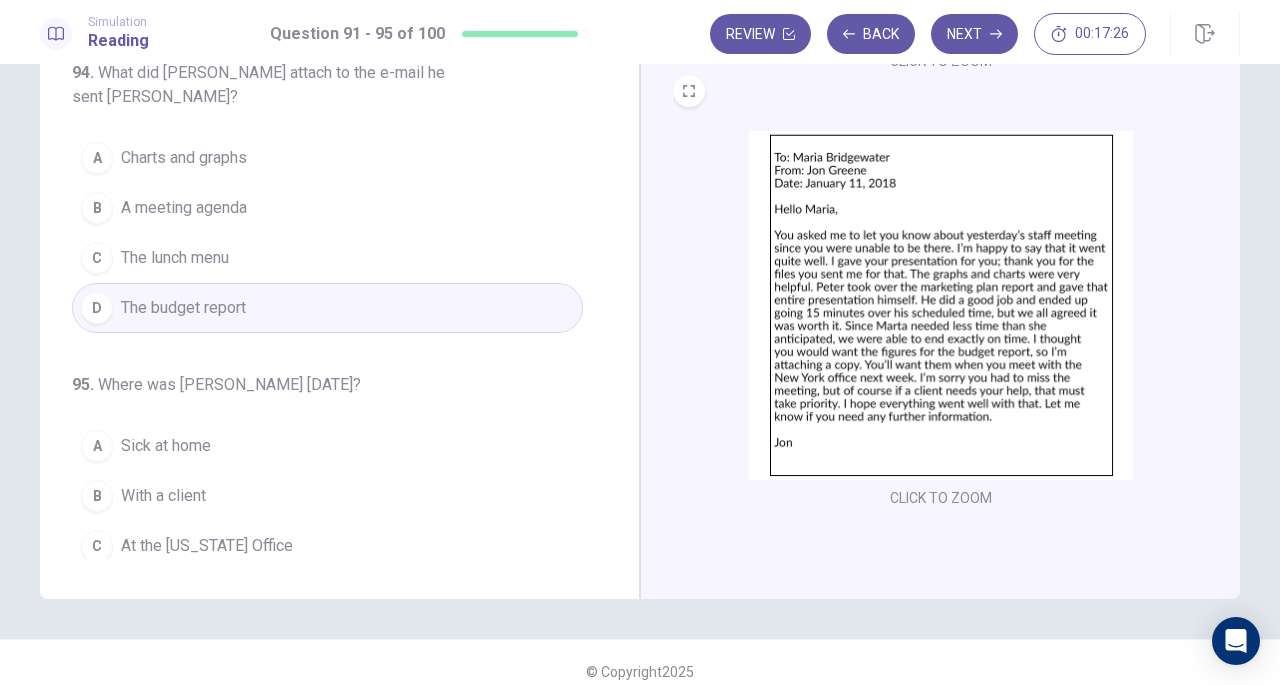 click at bounding box center [941, 305] 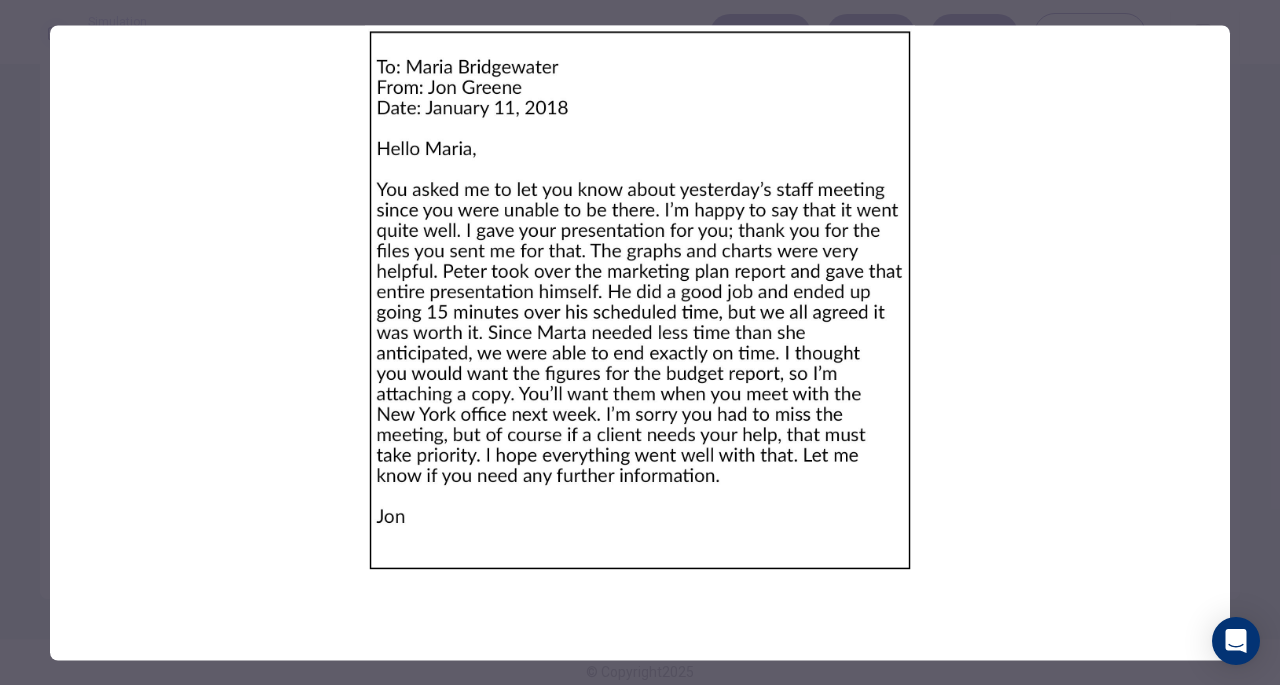click at bounding box center (640, 342) 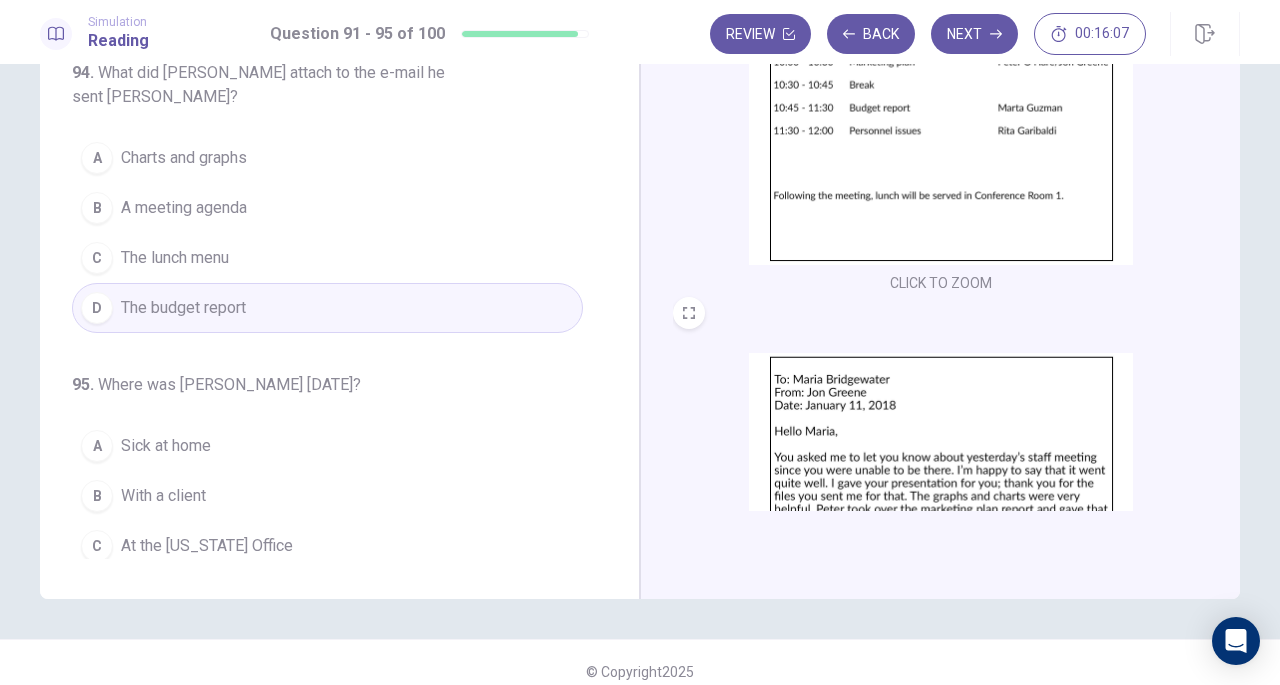 scroll, scrollTop: 0, scrollLeft: 0, axis: both 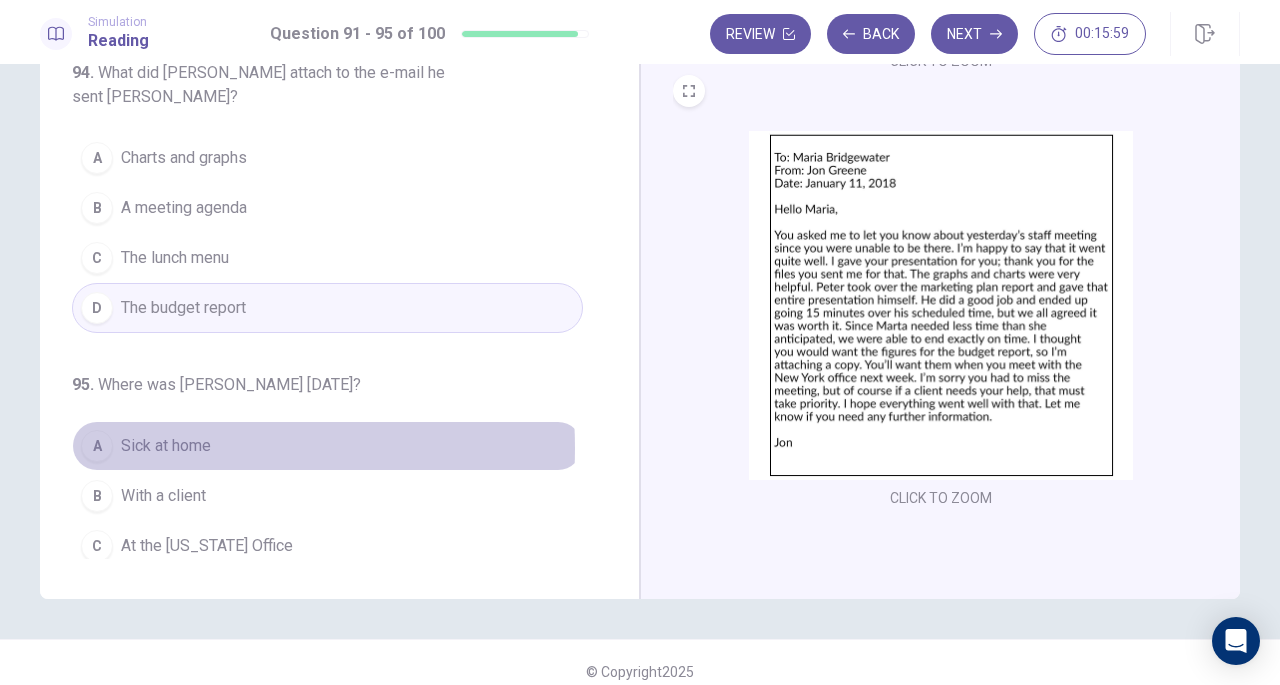 click on "Sick at home" at bounding box center (166, 446) 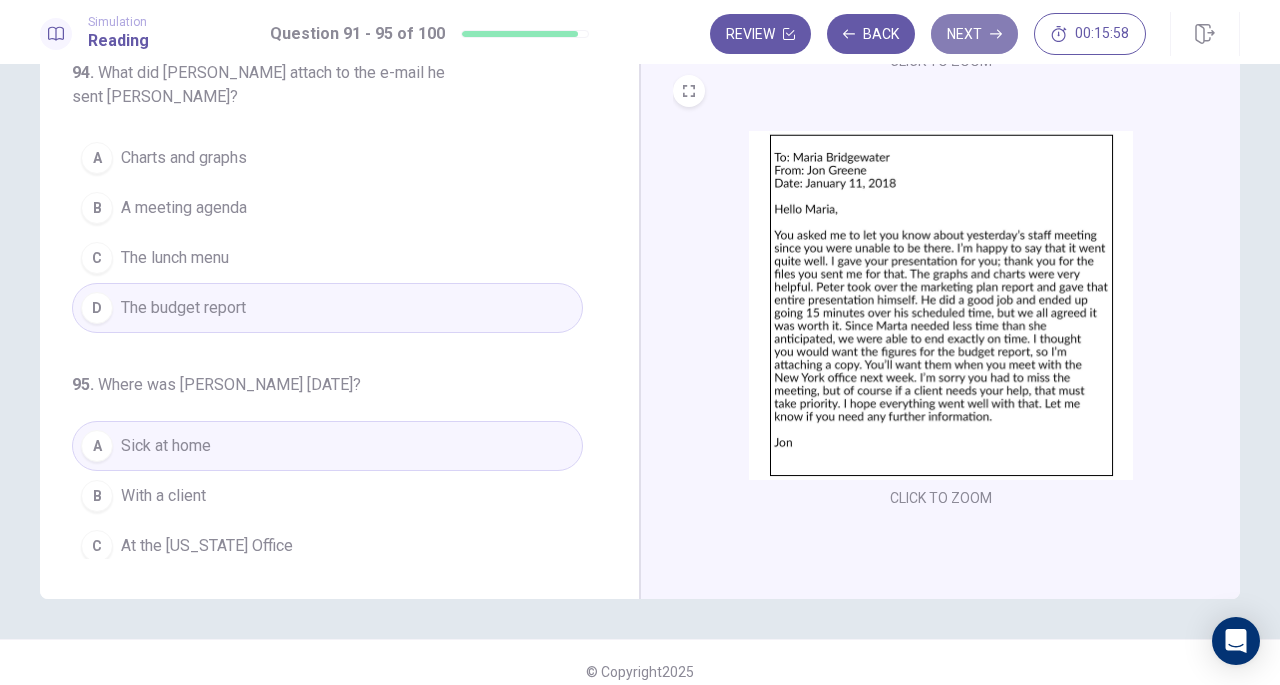 click on "Next" at bounding box center [974, 34] 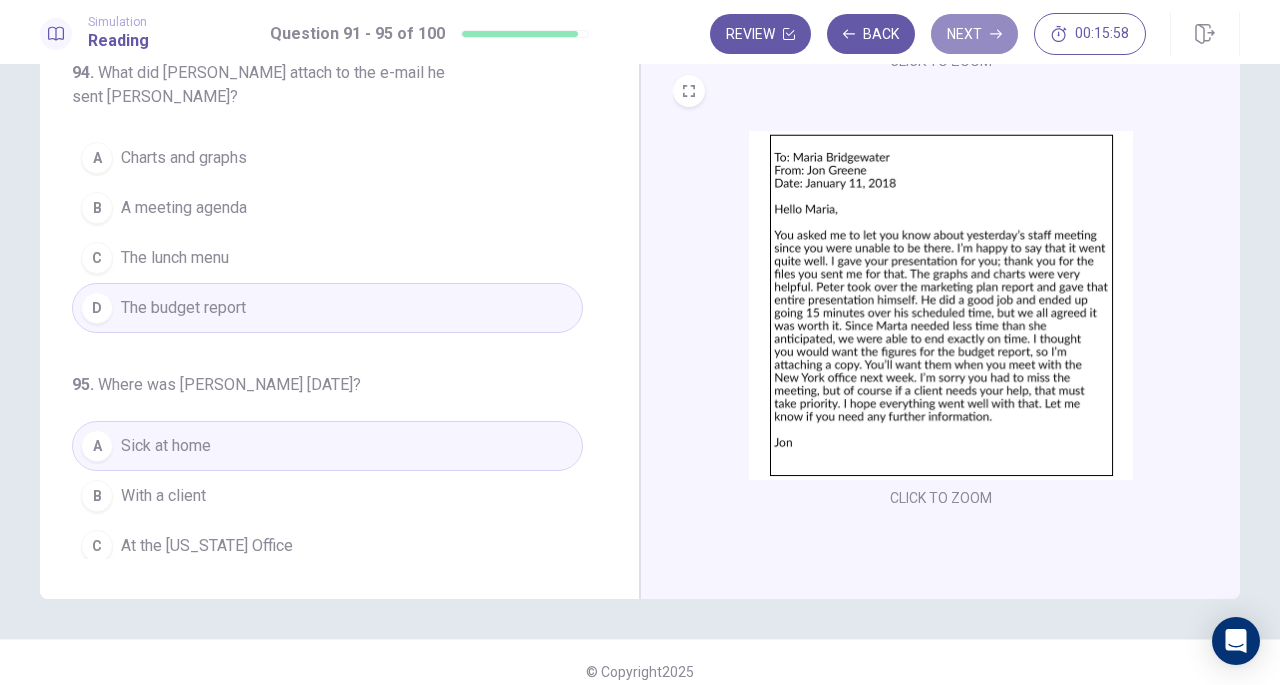 scroll, scrollTop: 218, scrollLeft: 0, axis: vertical 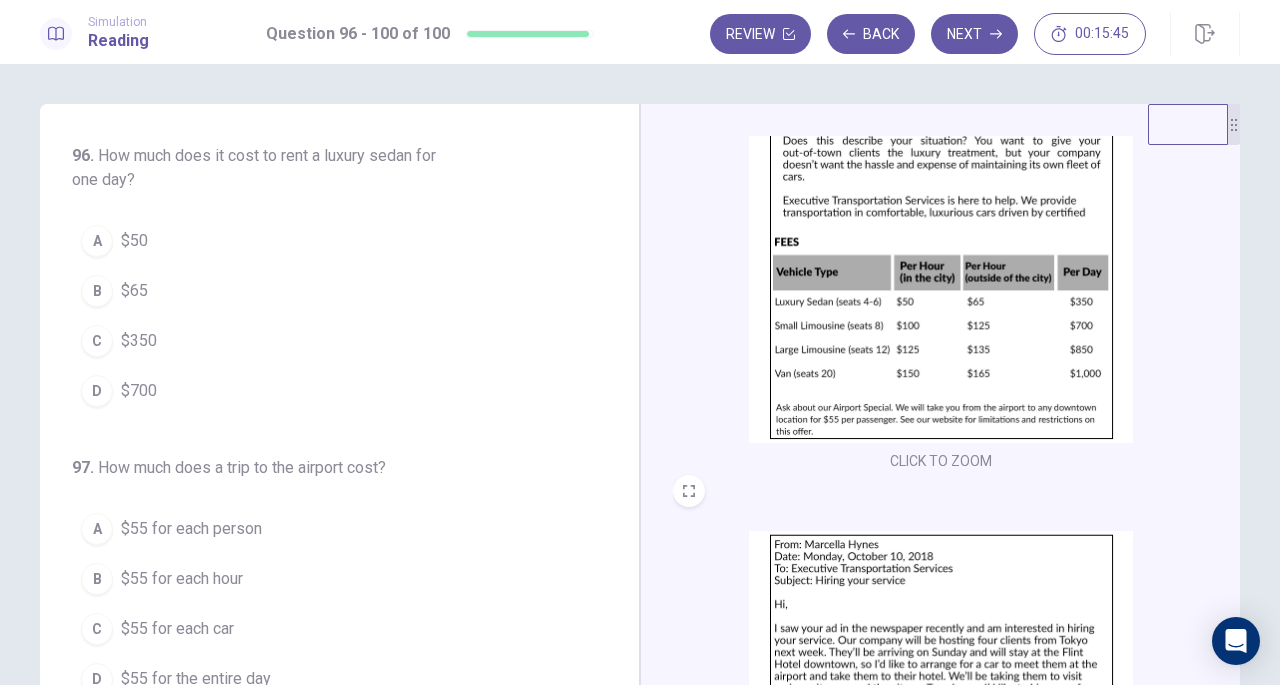click at bounding box center [941, 268] 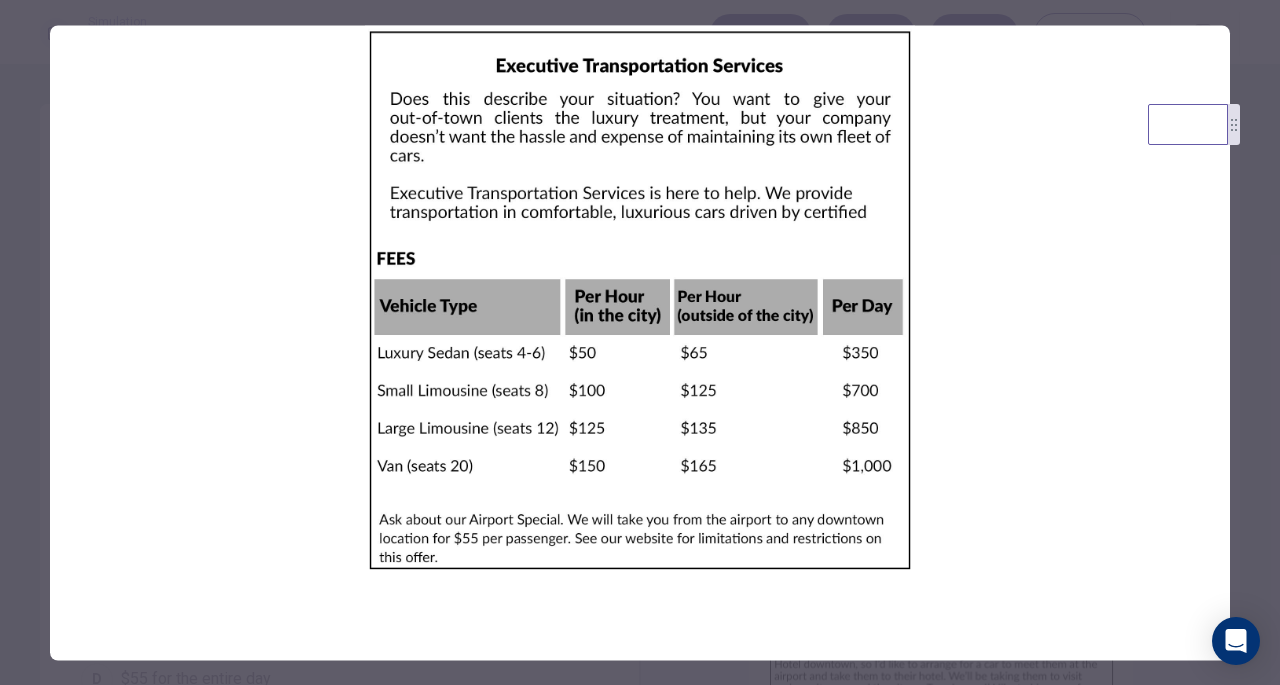 click at bounding box center [640, 342] 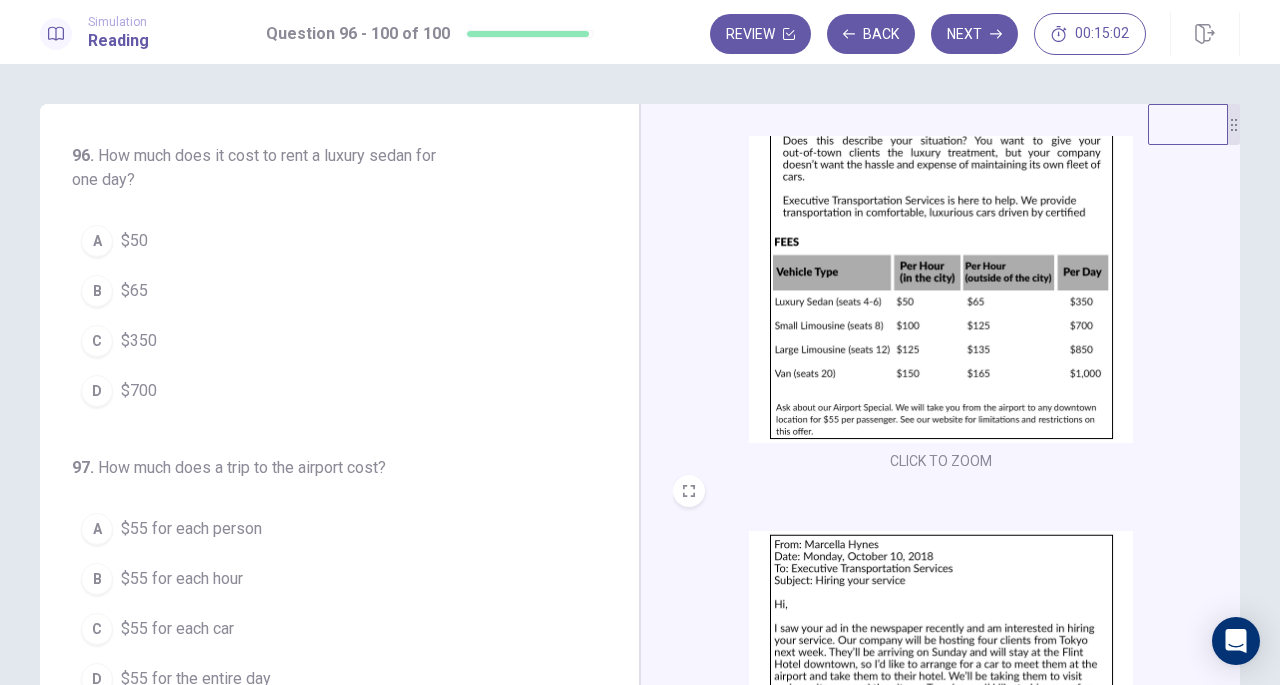 click at bounding box center (941, 705) 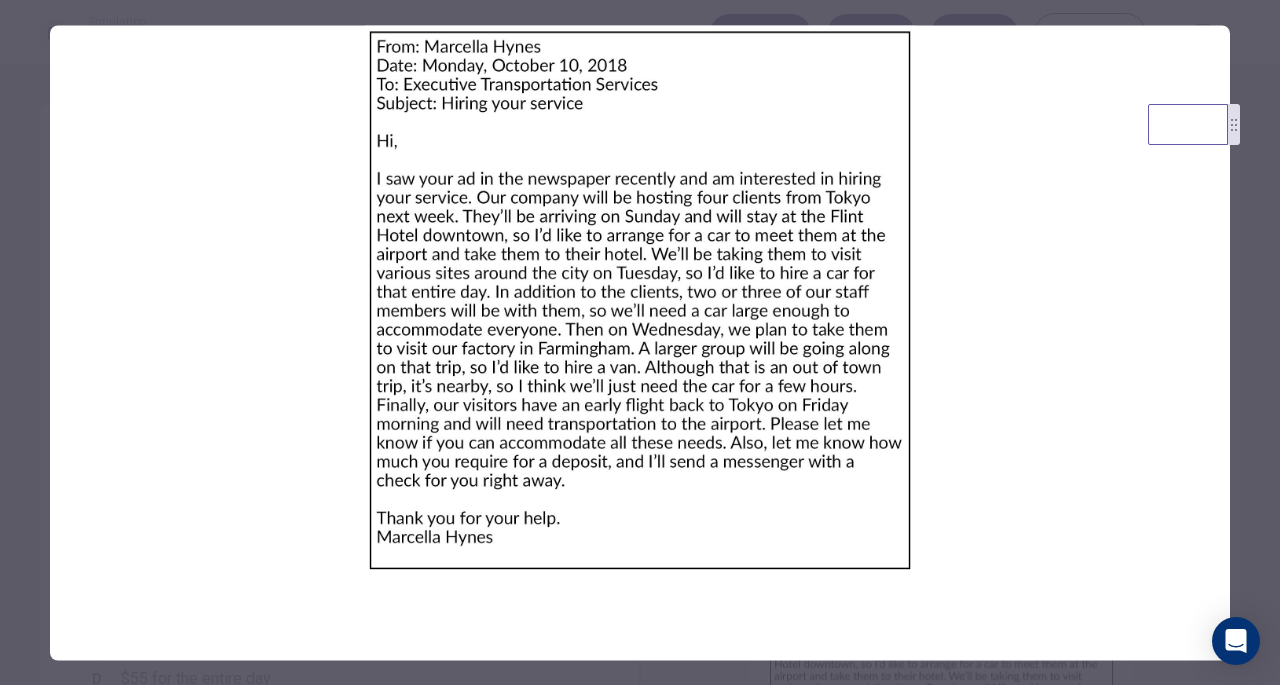 click at bounding box center [640, 342] 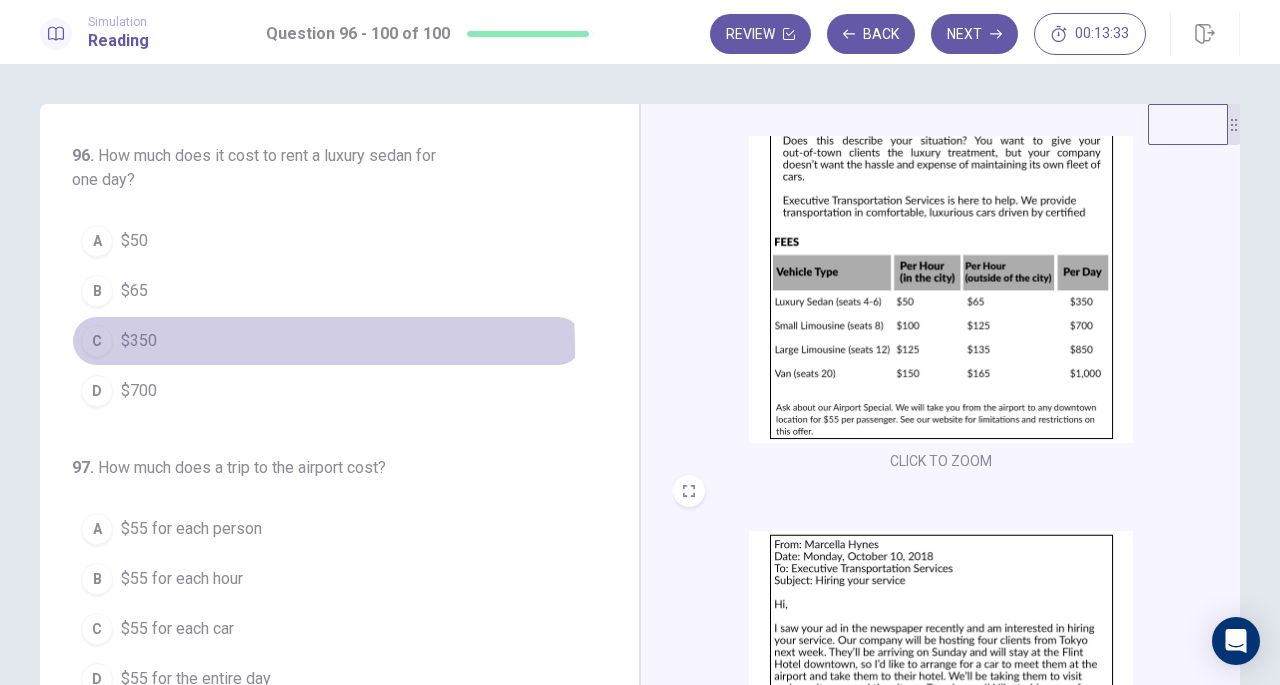 click on "$350" at bounding box center [139, 341] 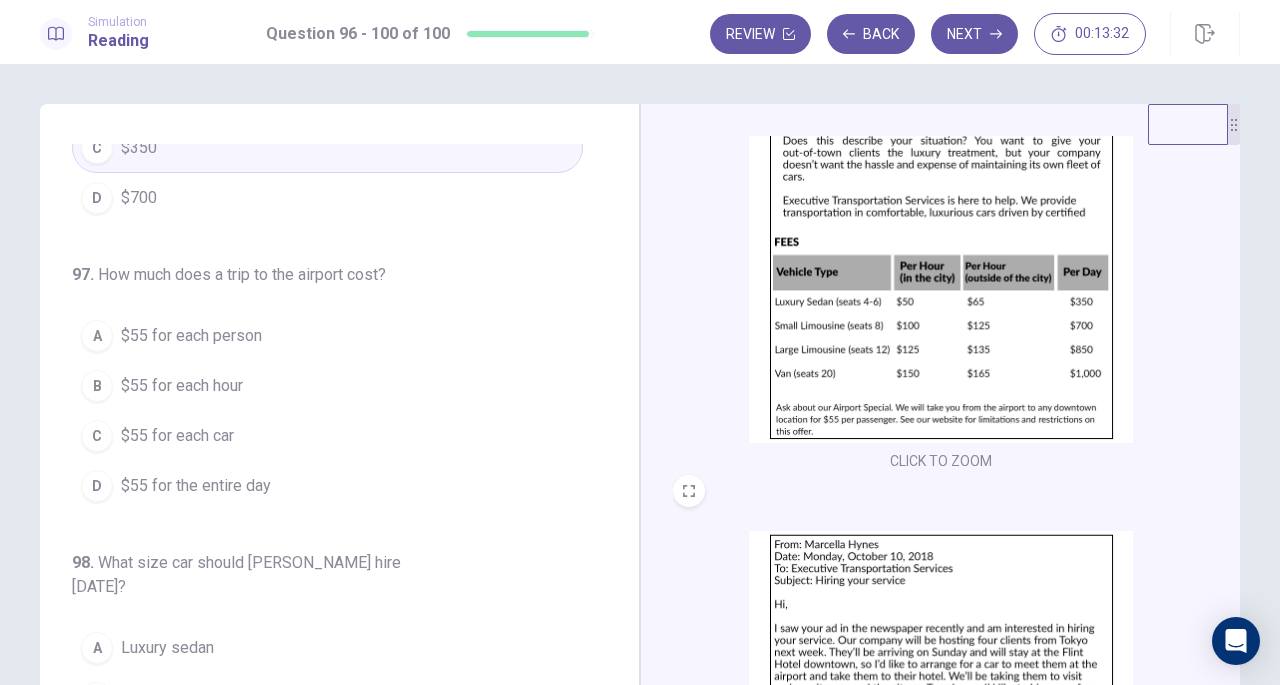 scroll, scrollTop: 200, scrollLeft: 0, axis: vertical 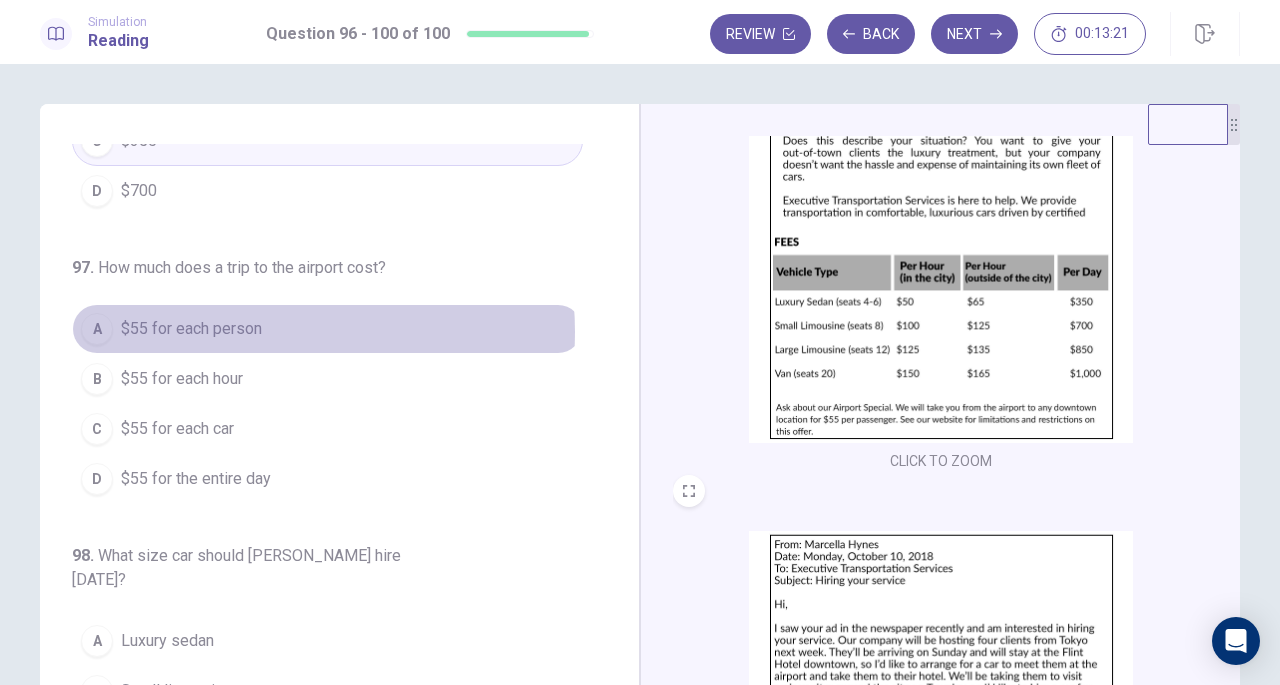 click on "$55 for each person" at bounding box center [191, 329] 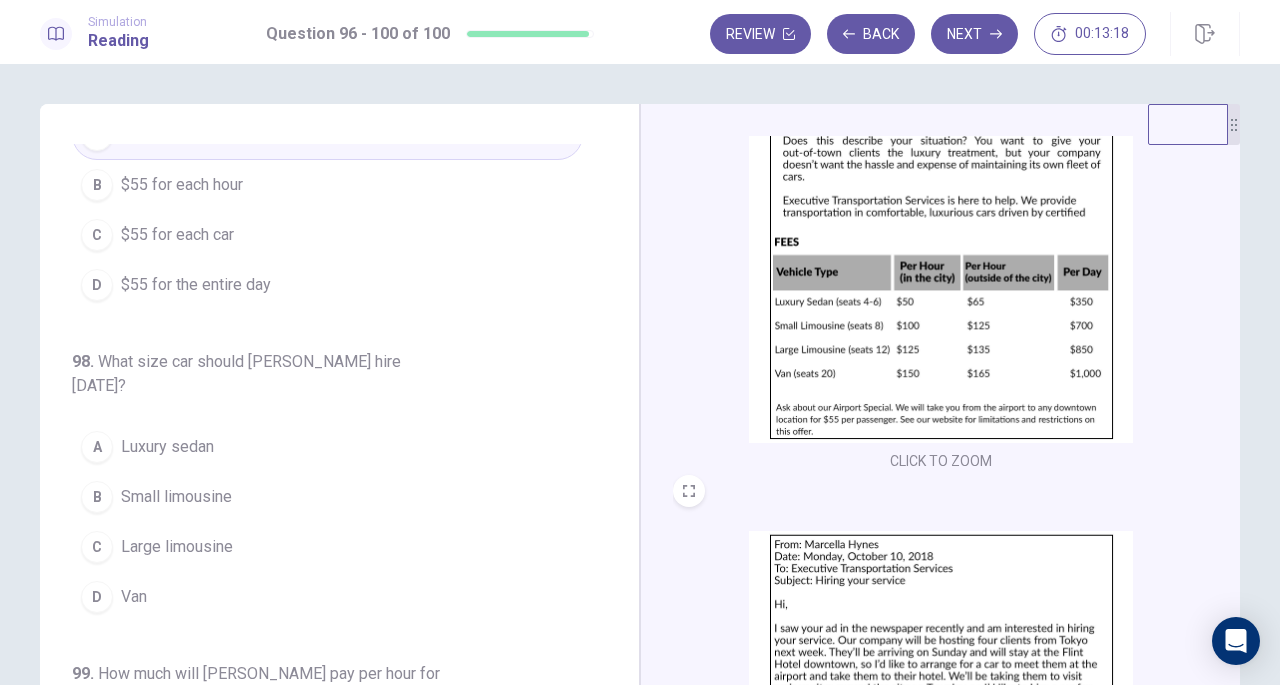 scroll, scrollTop: 400, scrollLeft: 0, axis: vertical 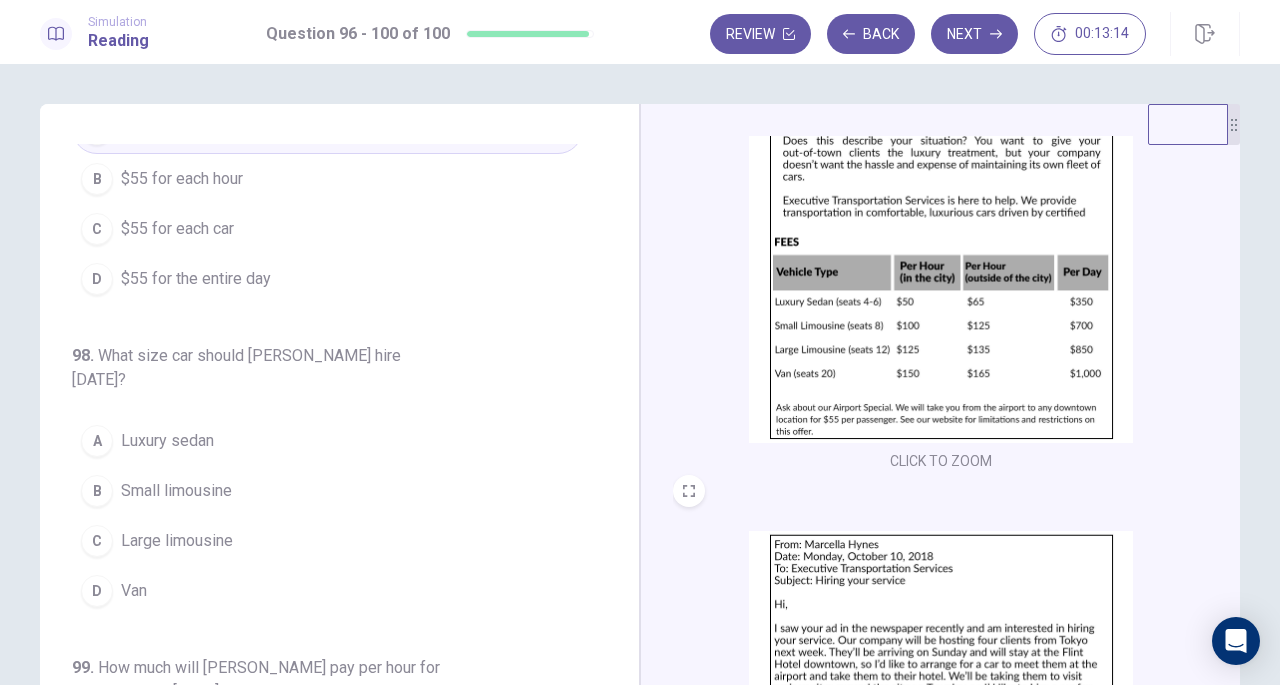 click at bounding box center (941, 705) 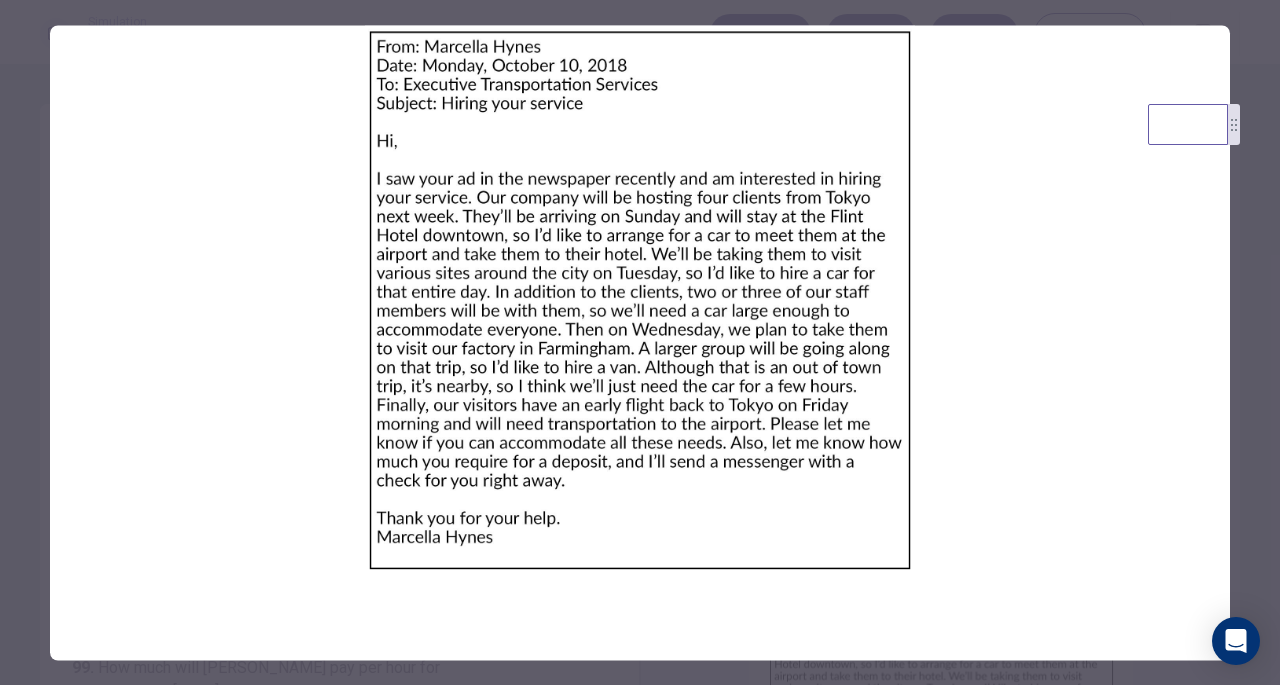 click at bounding box center [640, 342] 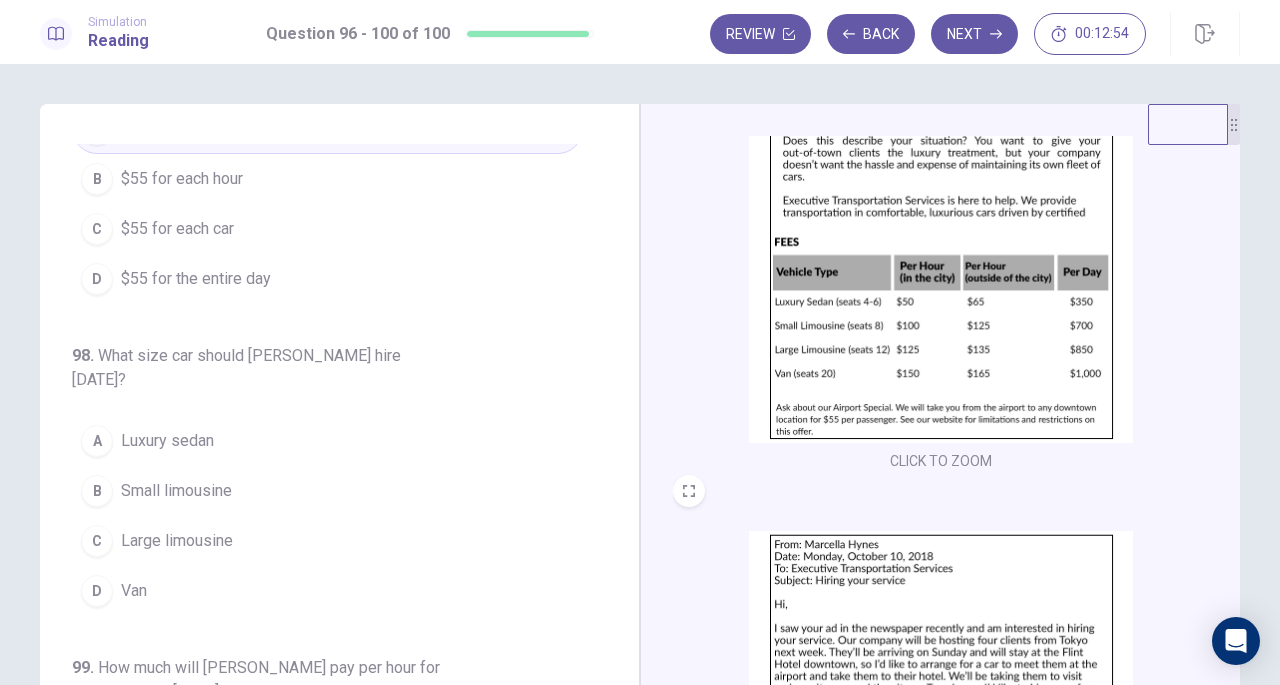click on "Luxury sedan" at bounding box center [167, 441] 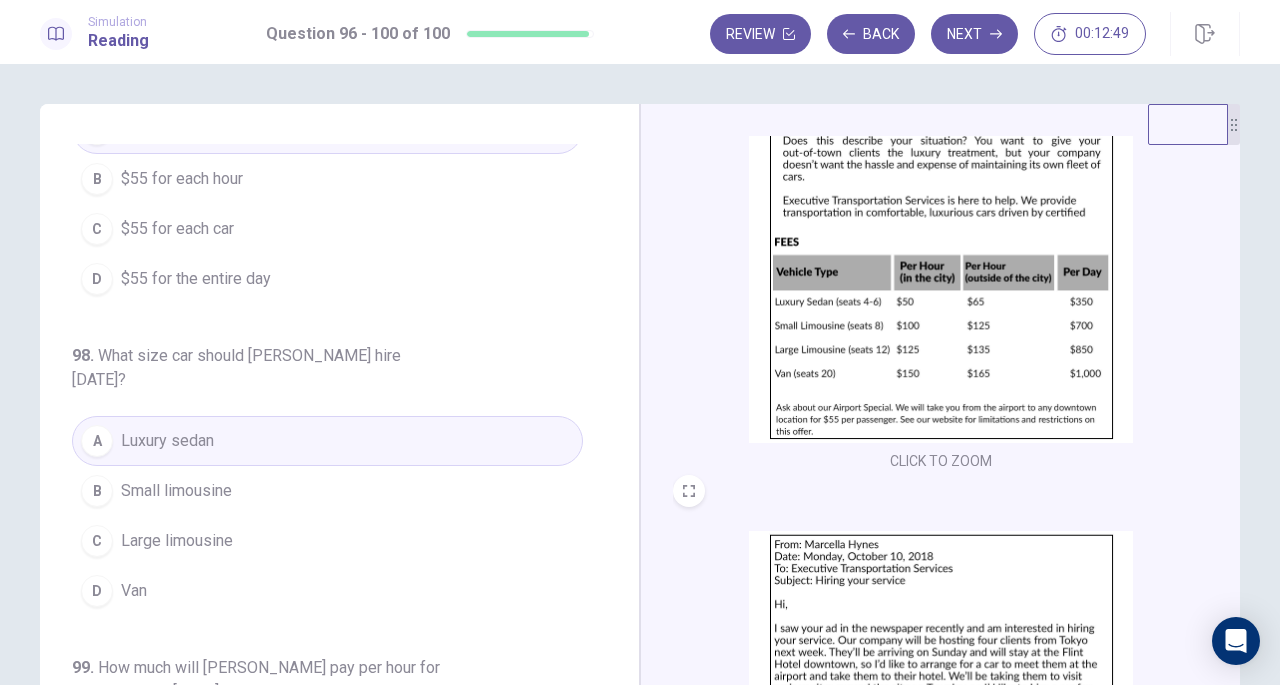 click at bounding box center [941, 705] 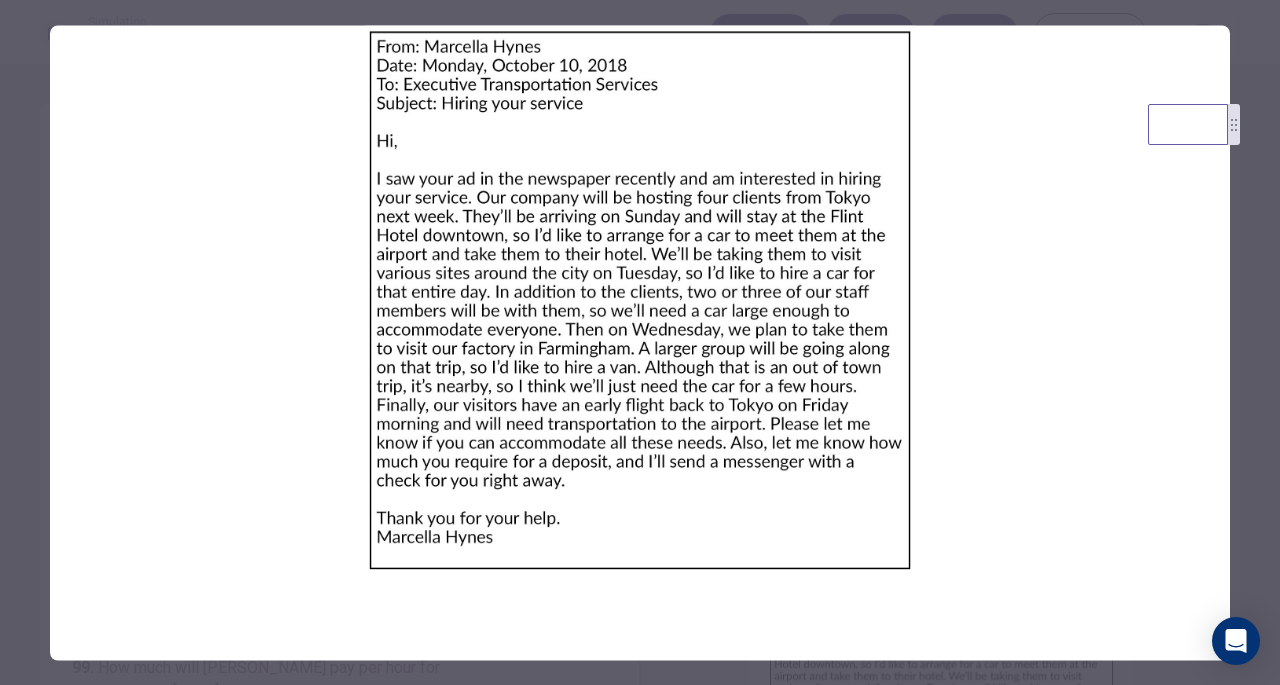 click at bounding box center (640, 342) 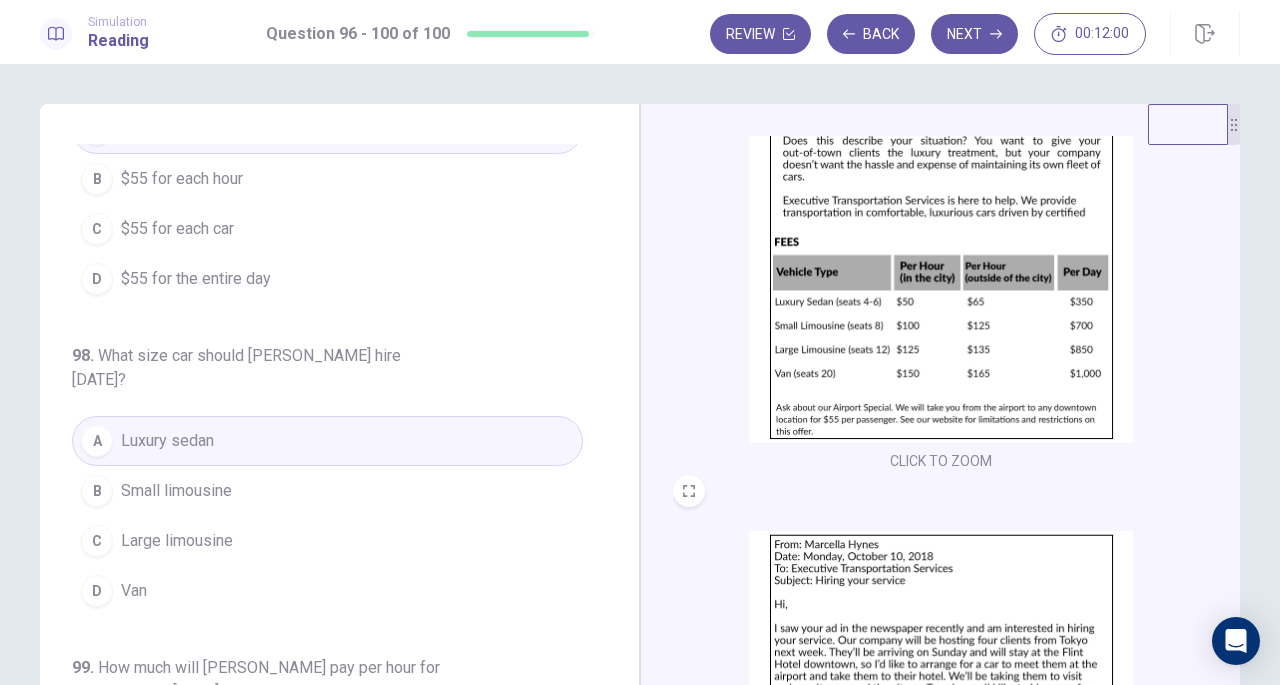 click on "Small limousine" at bounding box center [176, 491] 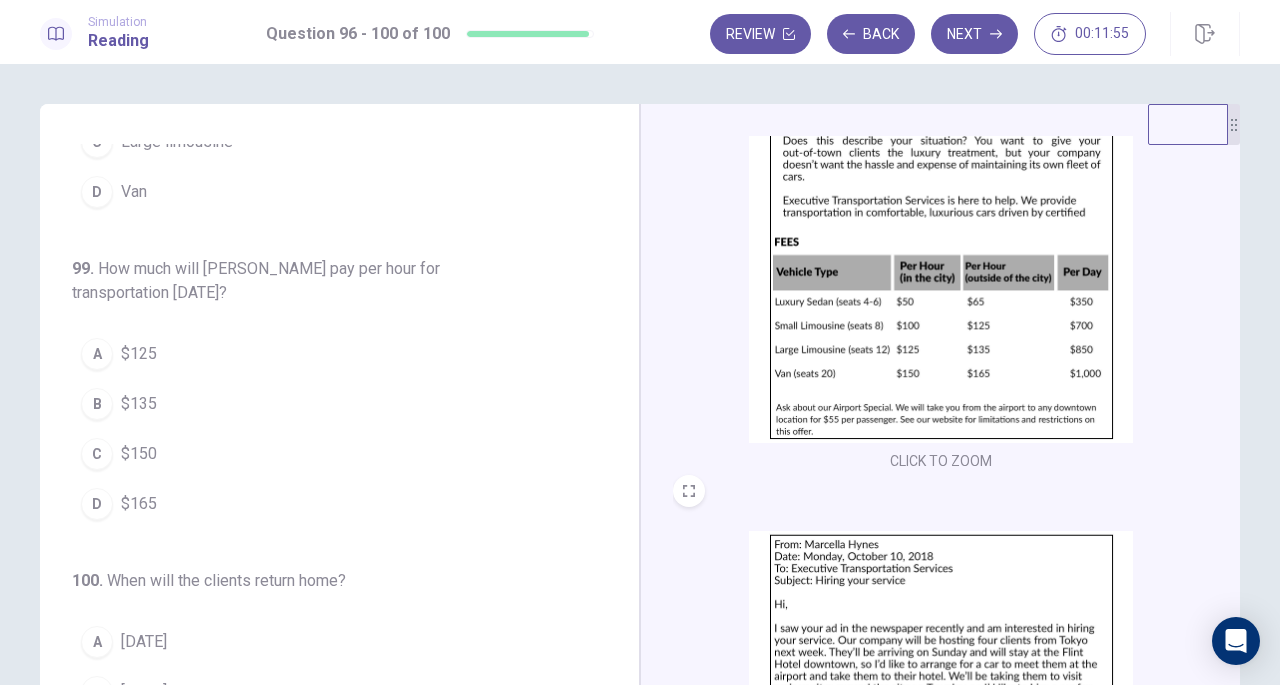 scroll, scrollTop: 800, scrollLeft: 0, axis: vertical 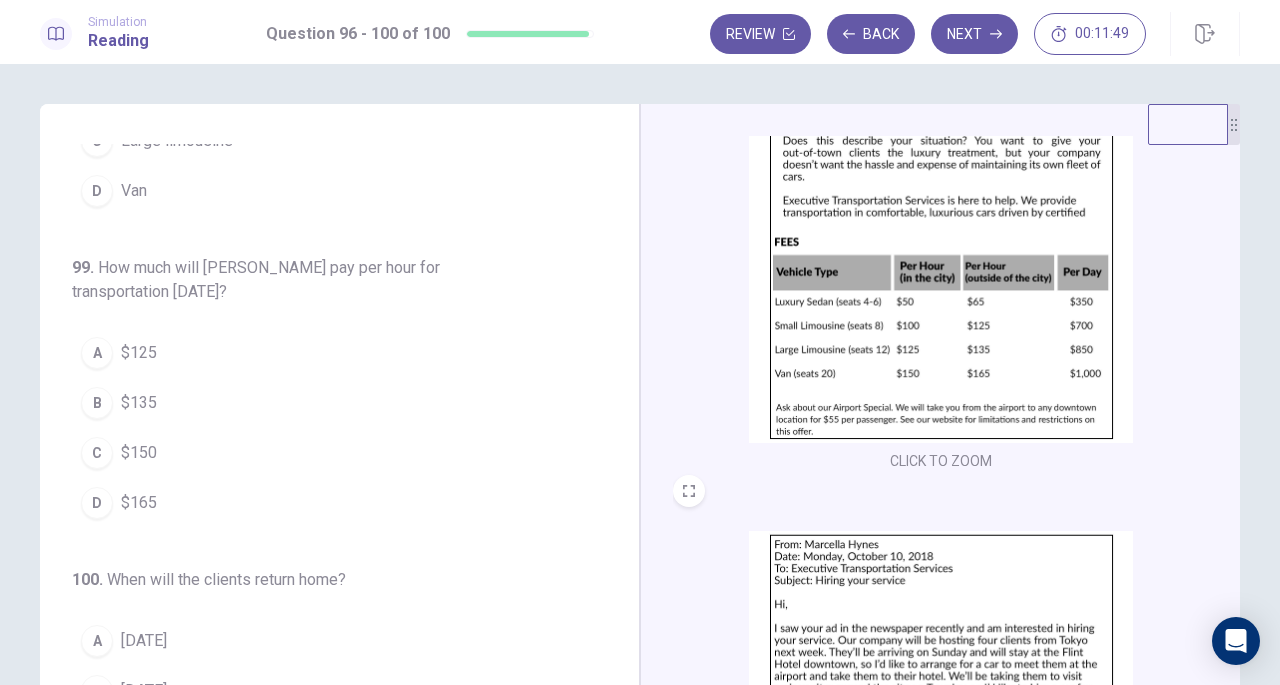 click at bounding box center [941, 705] 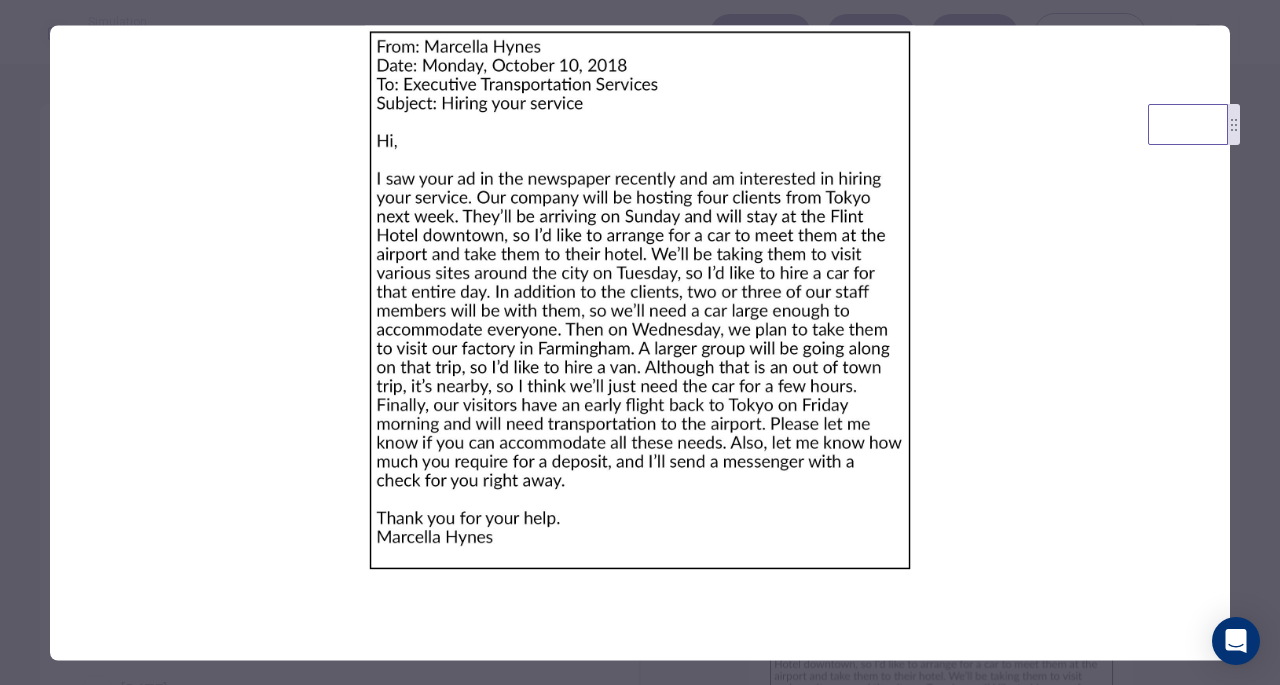 click at bounding box center (640, 342) 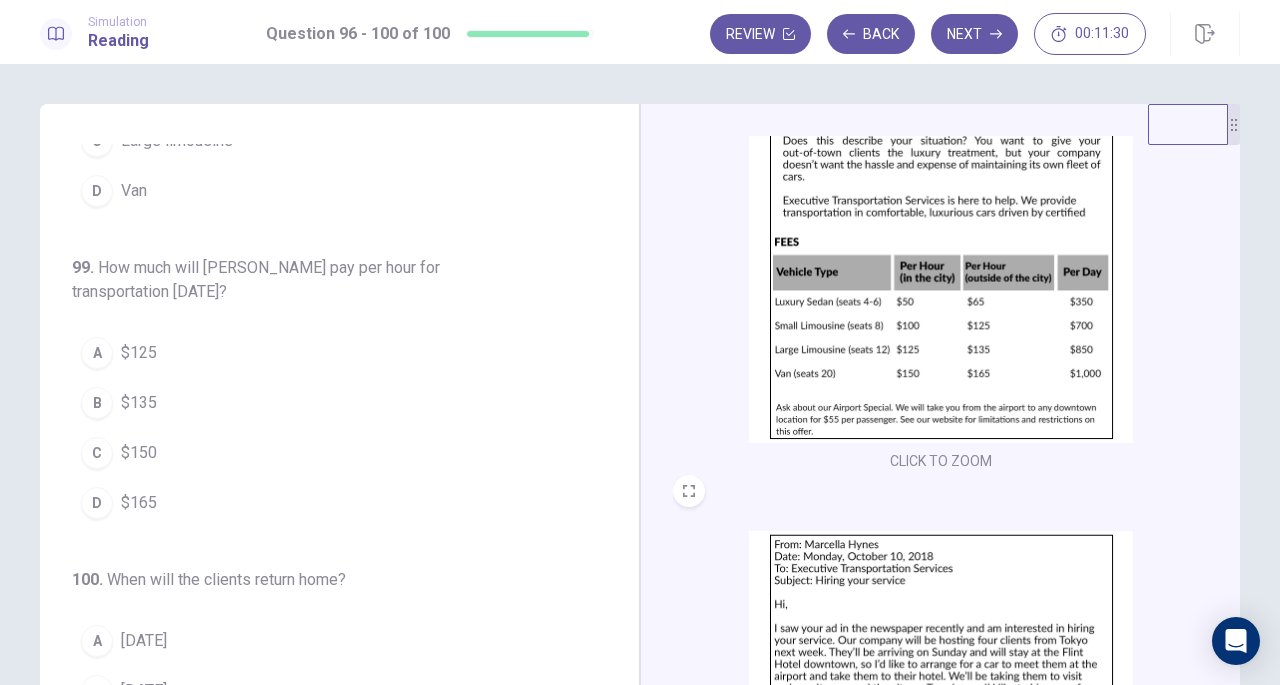 click at bounding box center (941, 705) 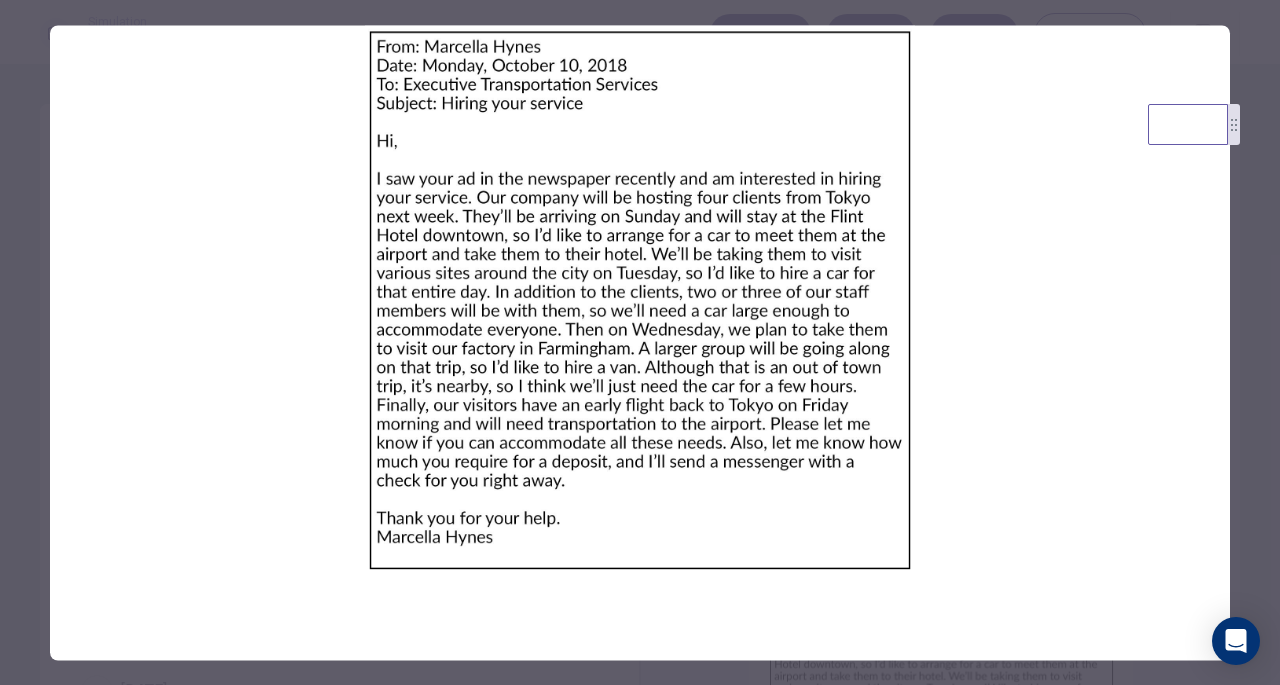 click at bounding box center (640, 342) 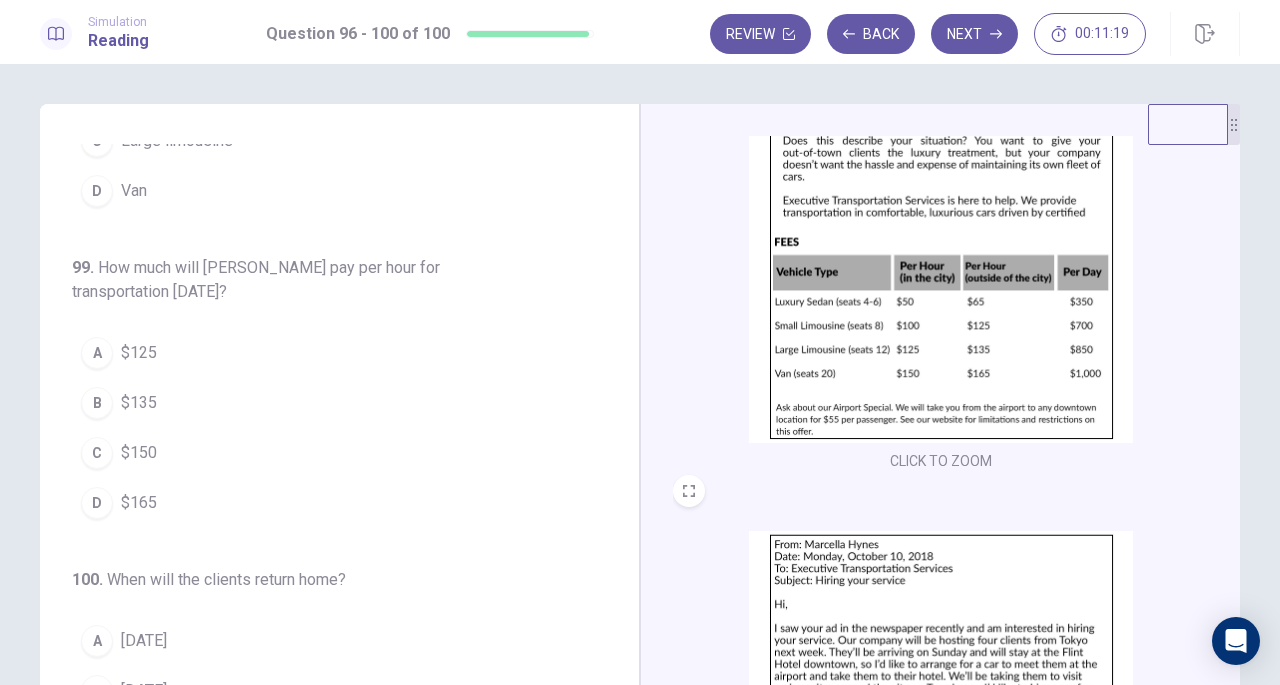 click on "D $165" at bounding box center [327, 503] 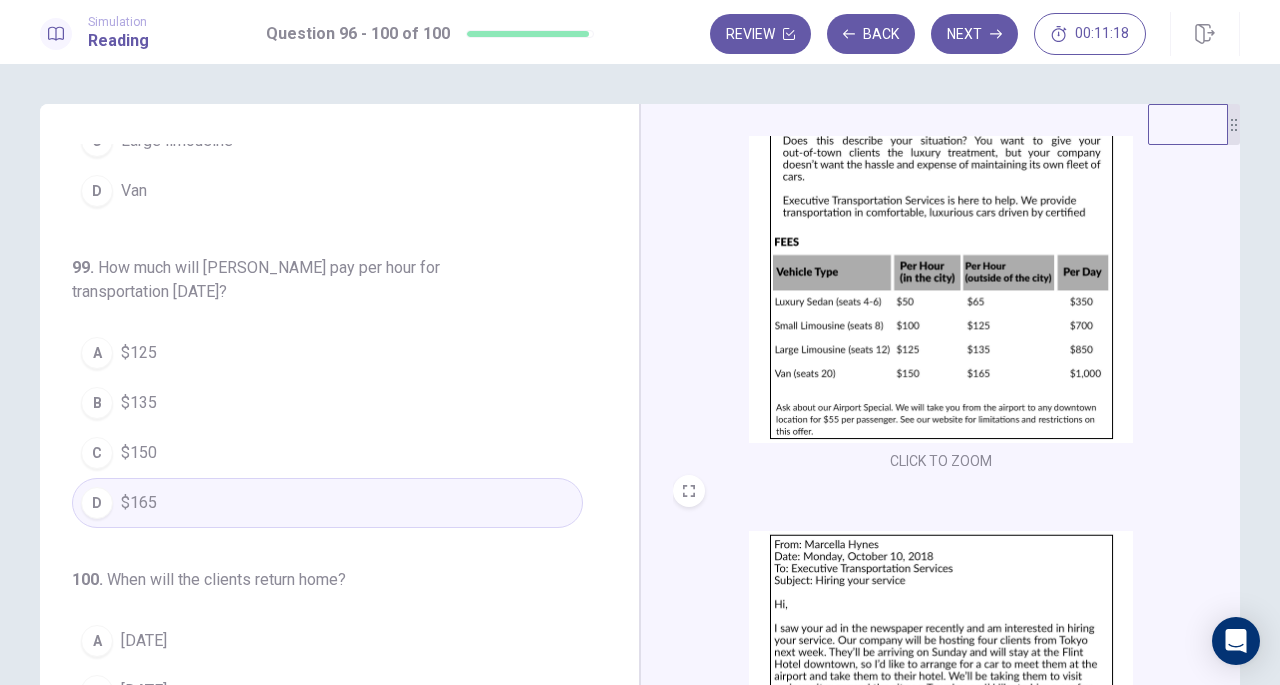 scroll, scrollTop: 819, scrollLeft: 0, axis: vertical 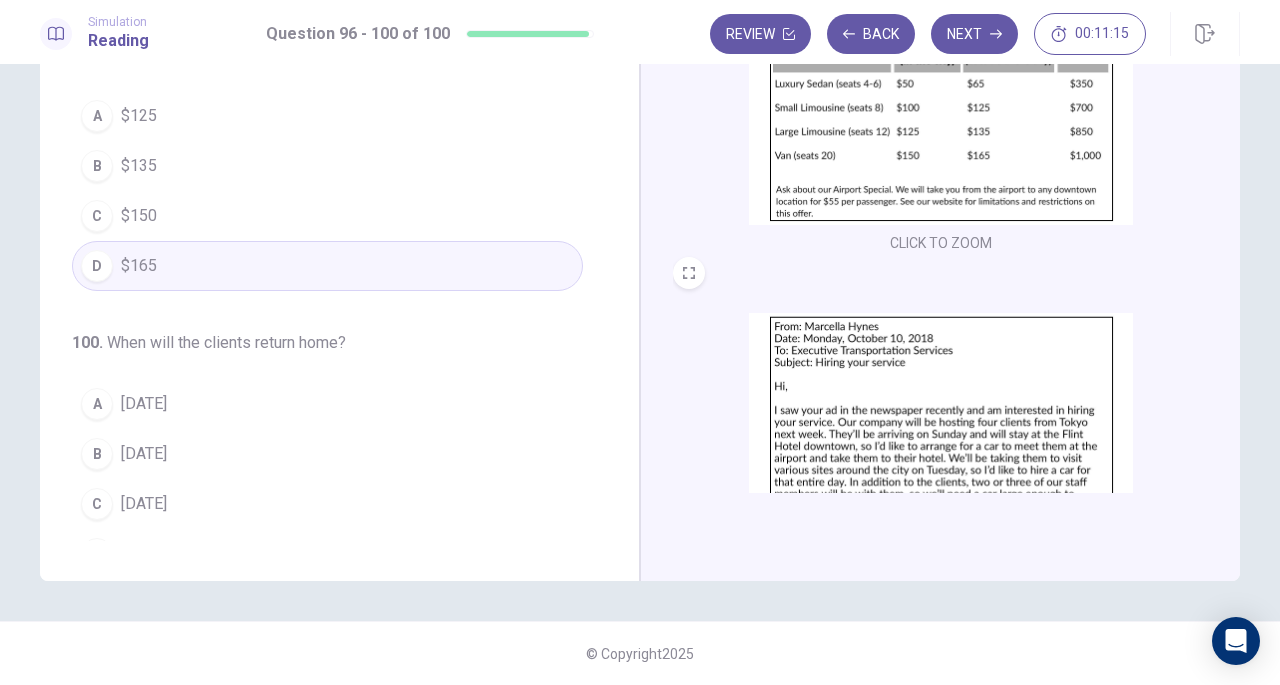 click at bounding box center [941, 487] 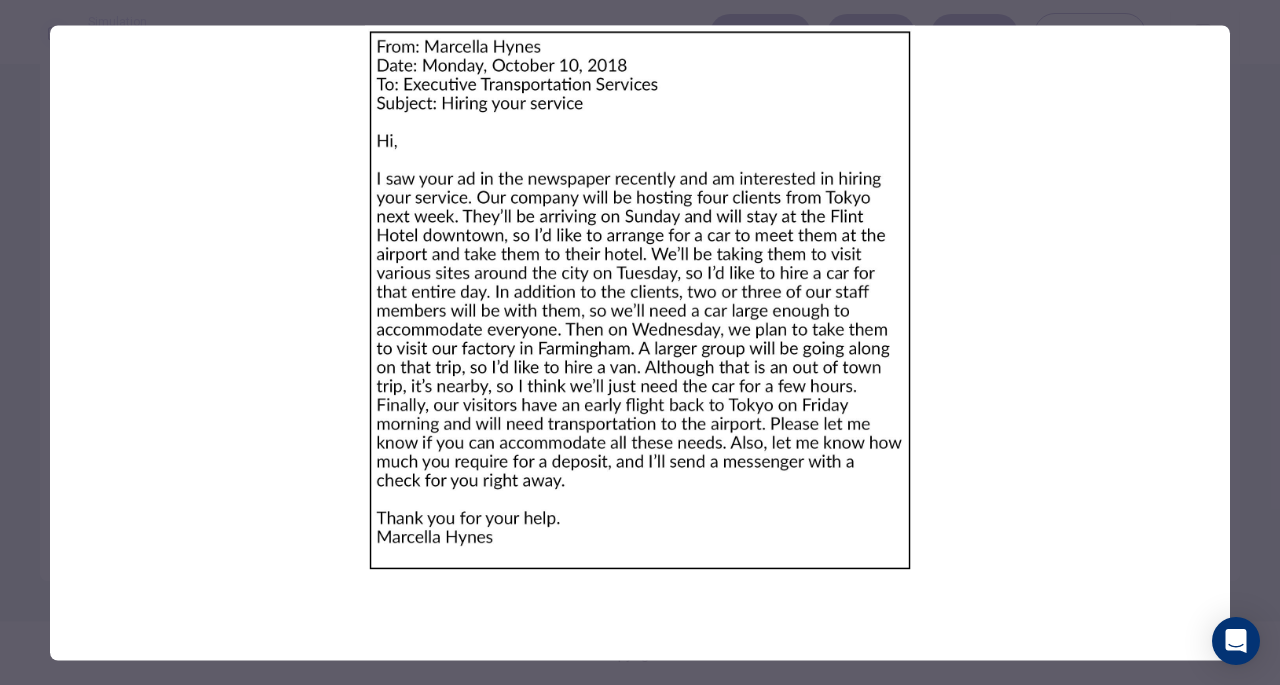 click at bounding box center (640, 342) 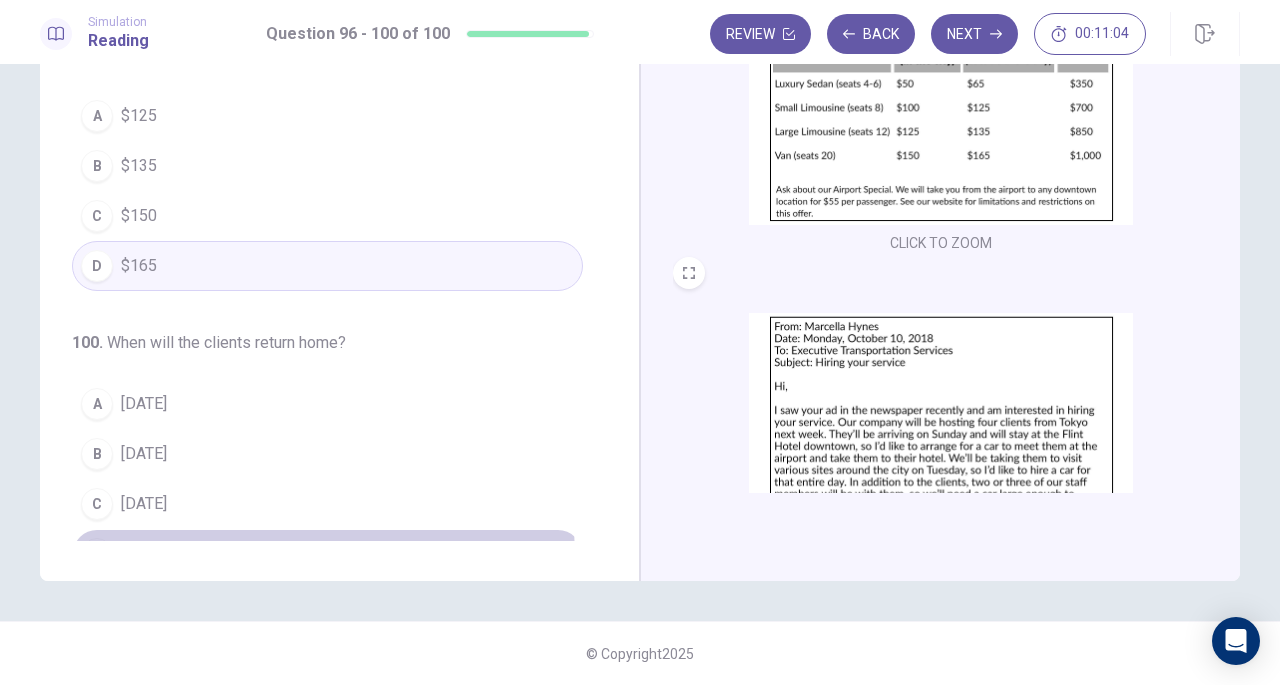 click on "[DATE]" at bounding box center (144, 554) 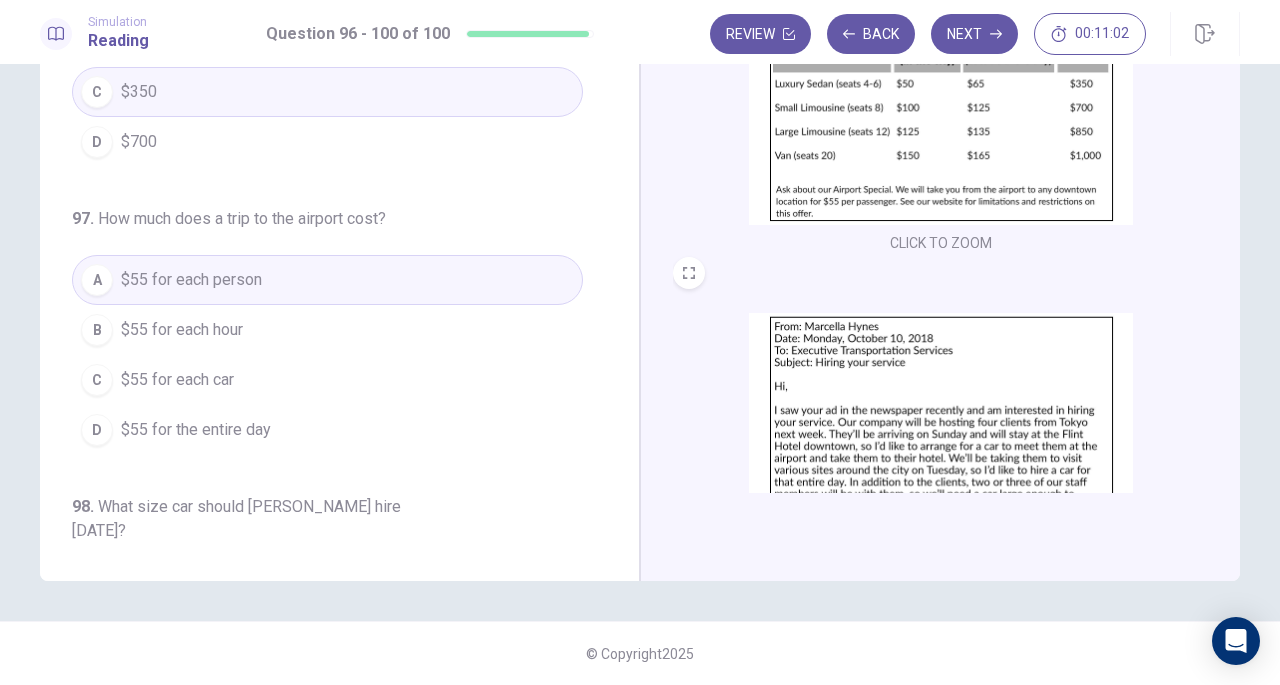 scroll, scrollTop: 0, scrollLeft: 0, axis: both 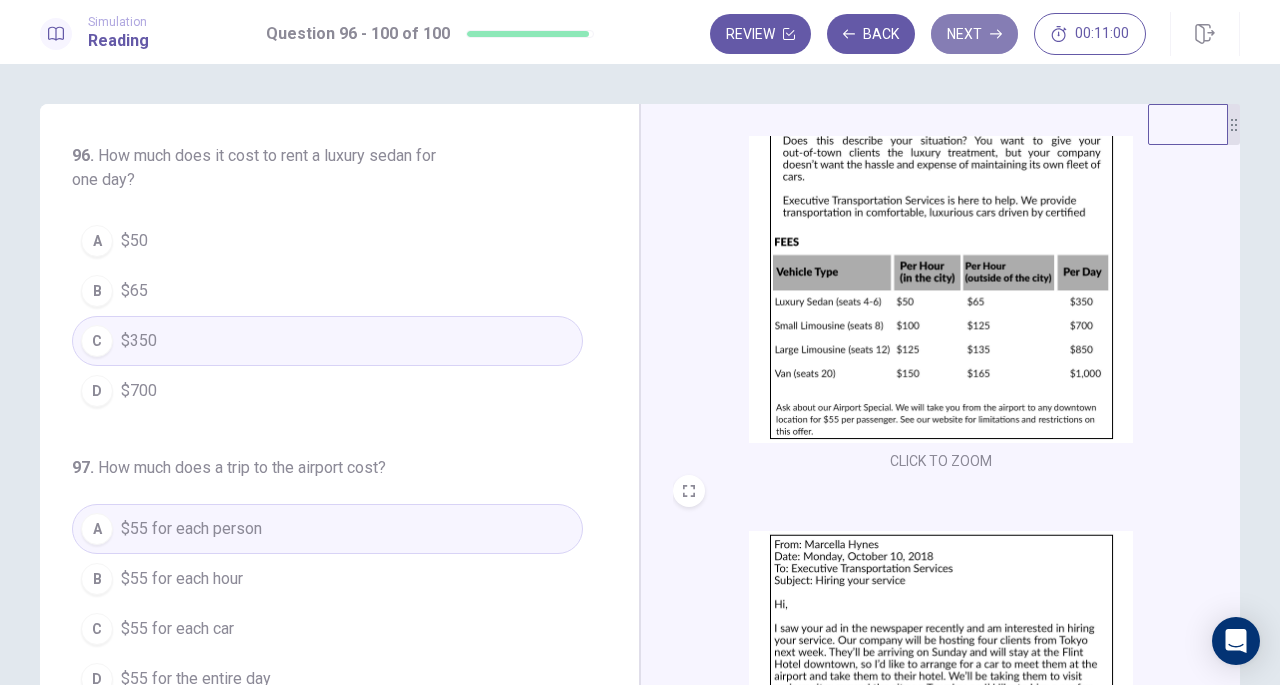 click on "Next" at bounding box center [974, 34] 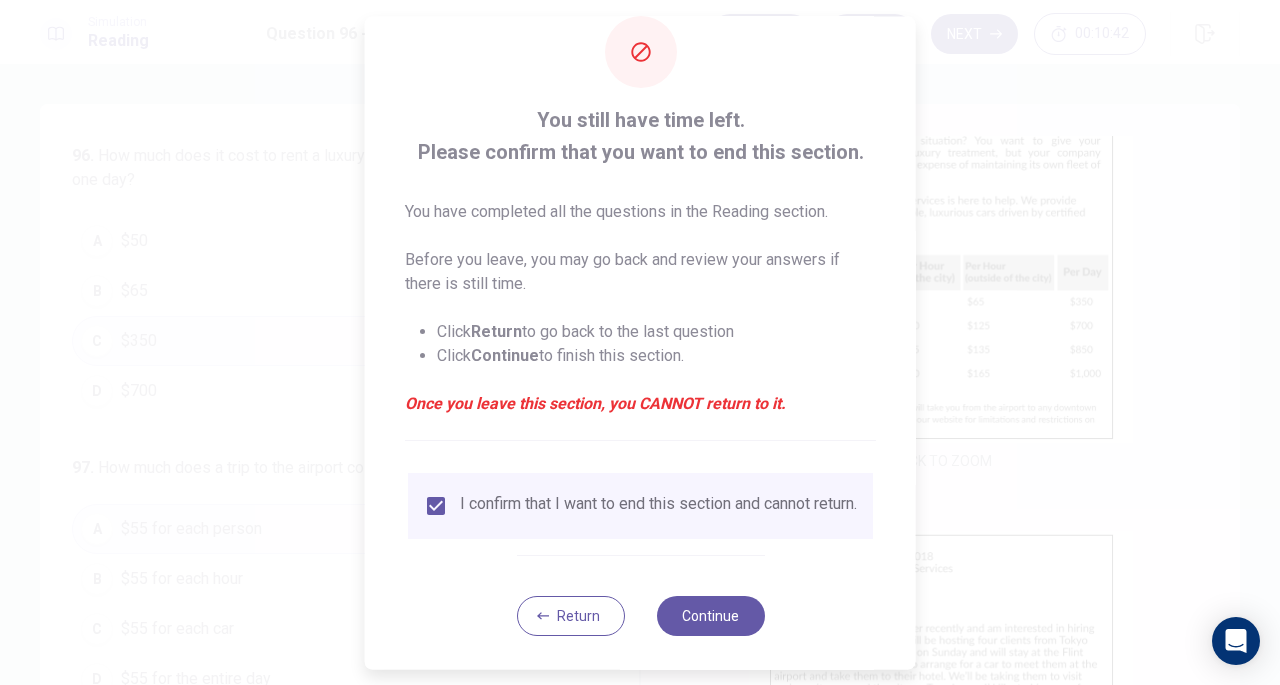scroll, scrollTop: 60, scrollLeft: 0, axis: vertical 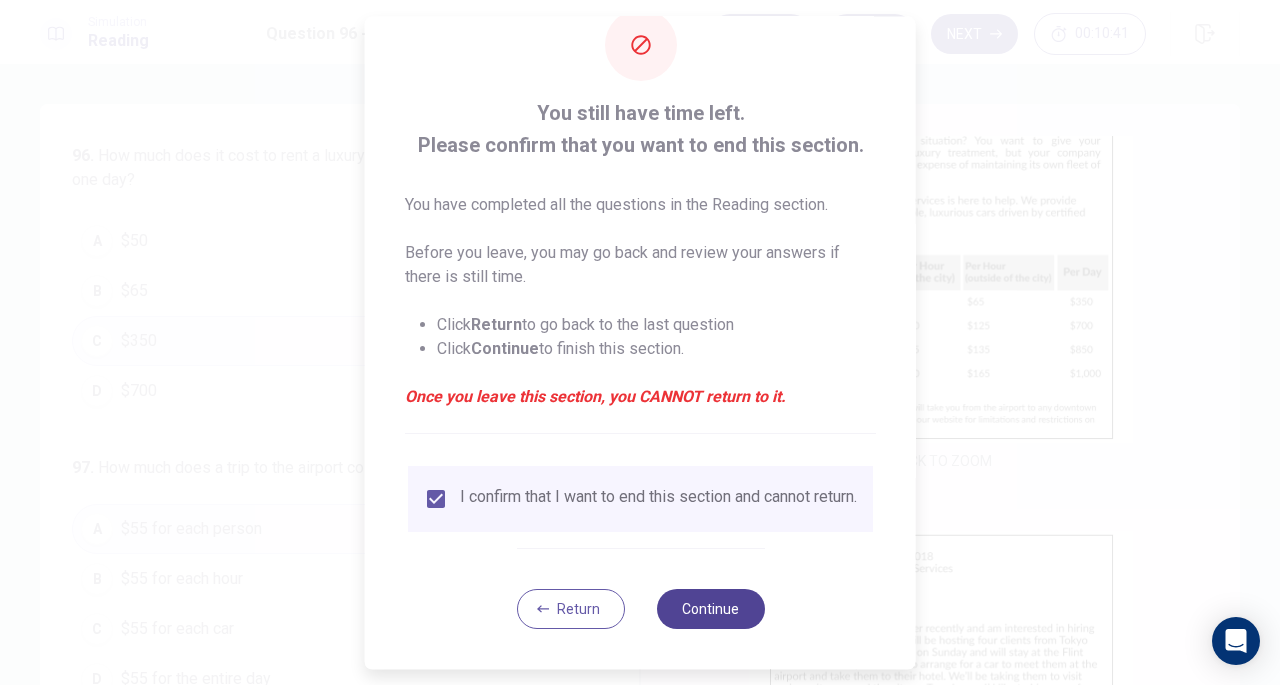 click on "Continue" at bounding box center [710, 609] 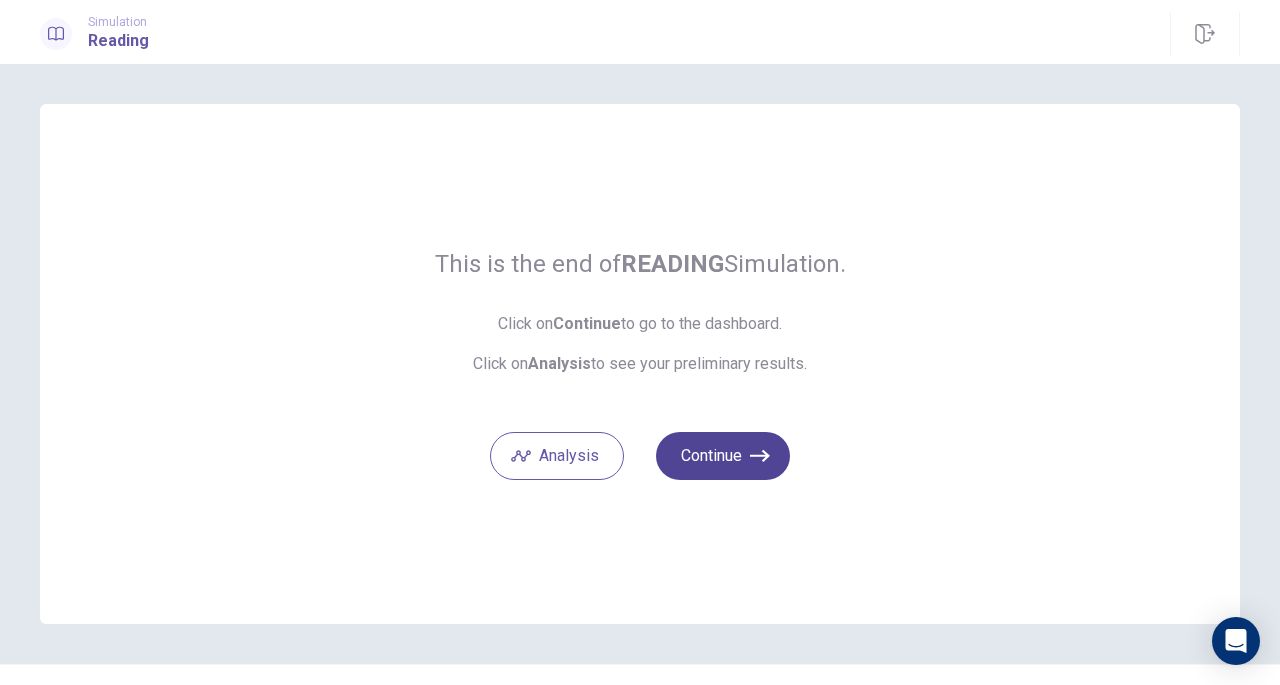 click on "Continue" at bounding box center [723, 456] 